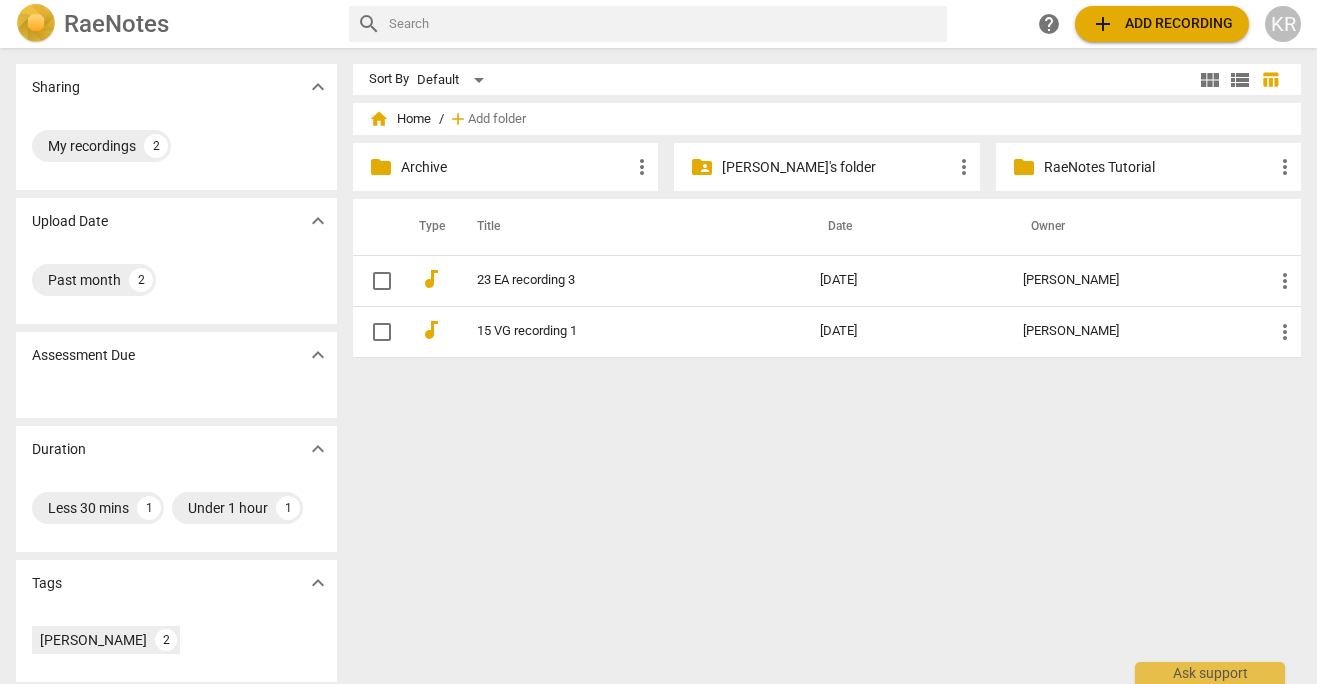 scroll, scrollTop: 0, scrollLeft: 0, axis: both 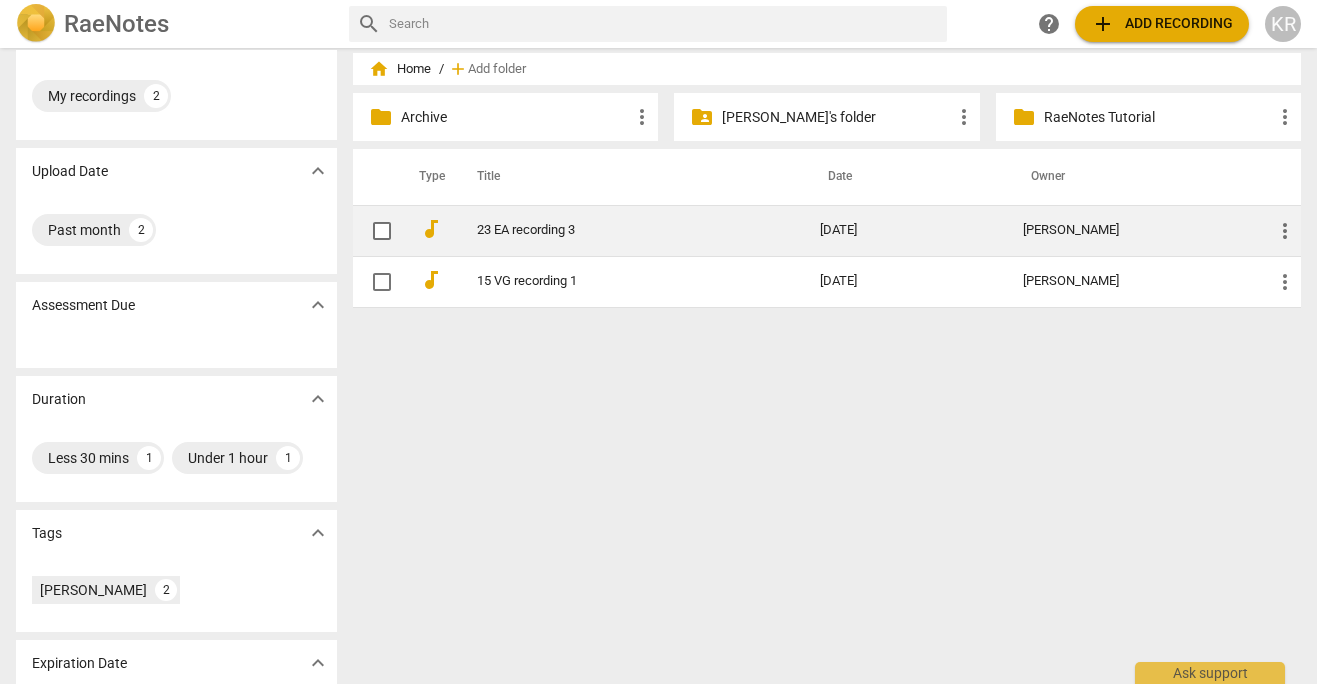 click on "23 EA recording 3" at bounding box center (612, 230) 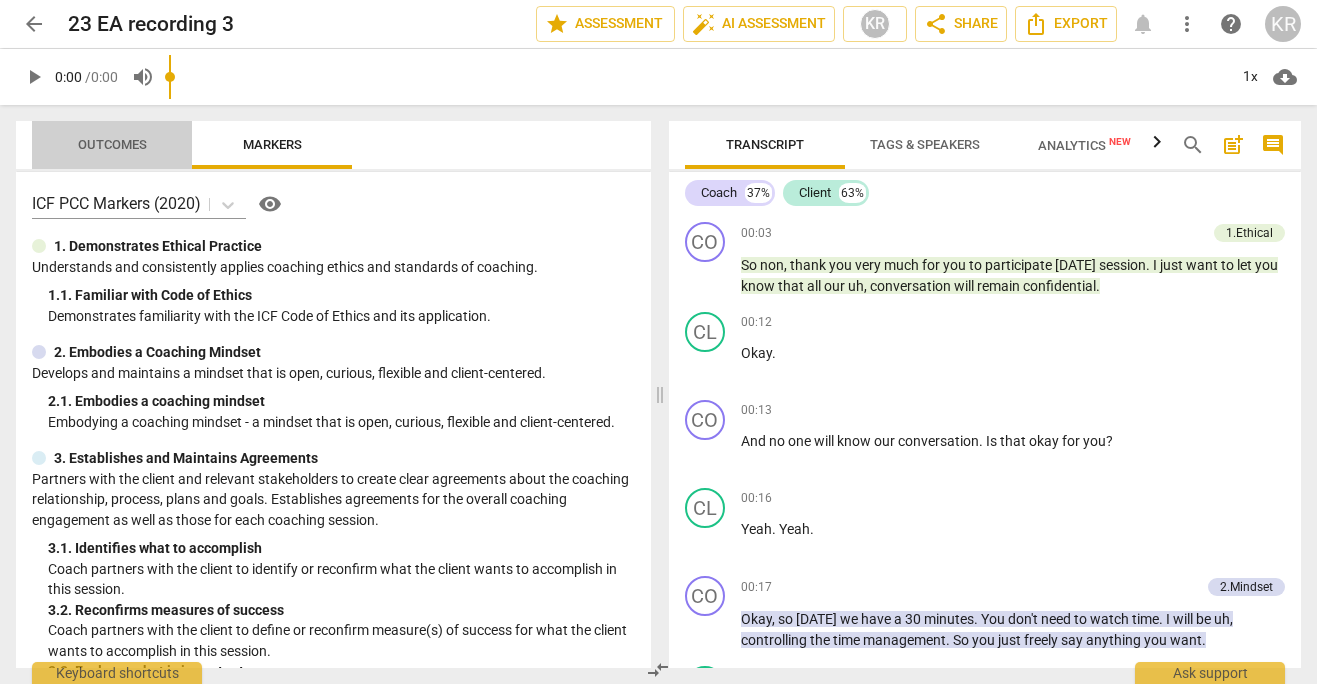 click on "Outcomes" at bounding box center (112, 144) 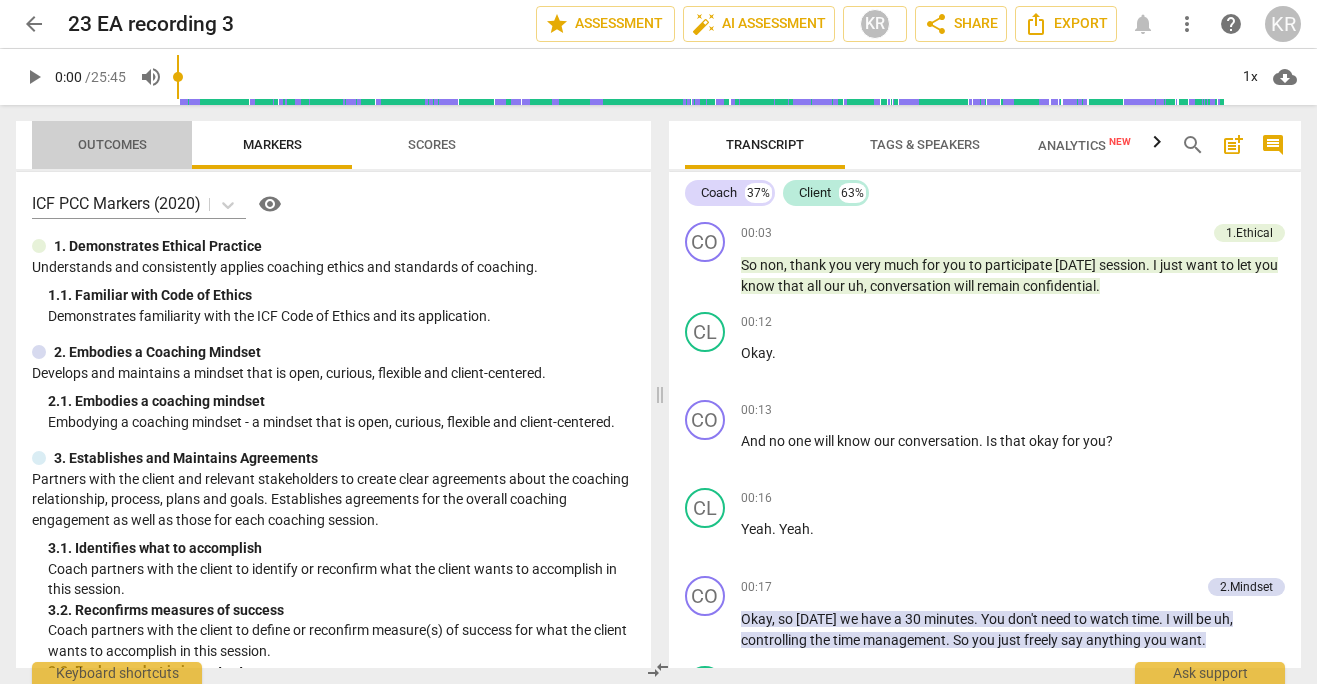 click on "Outcomes" at bounding box center [112, 145] 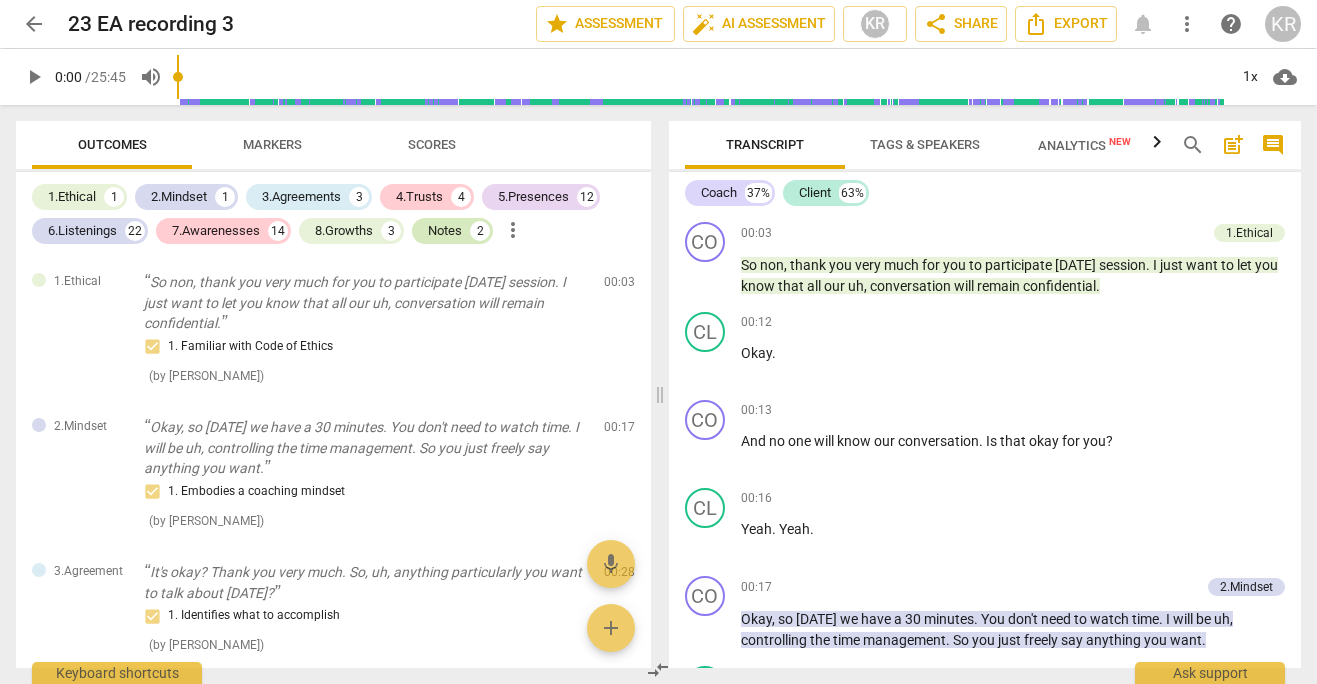 click on "Notes" at bounding box center (445, 231) 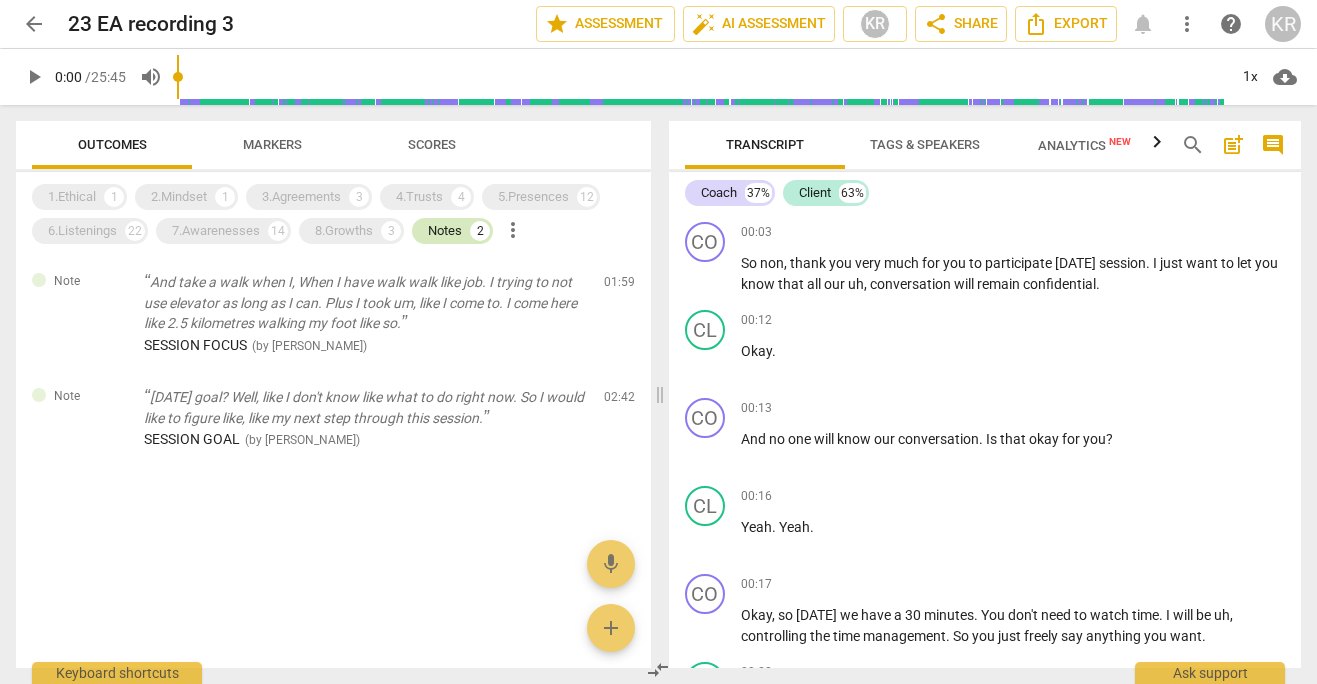 click on "Notes" at bounding box center (445, 231) 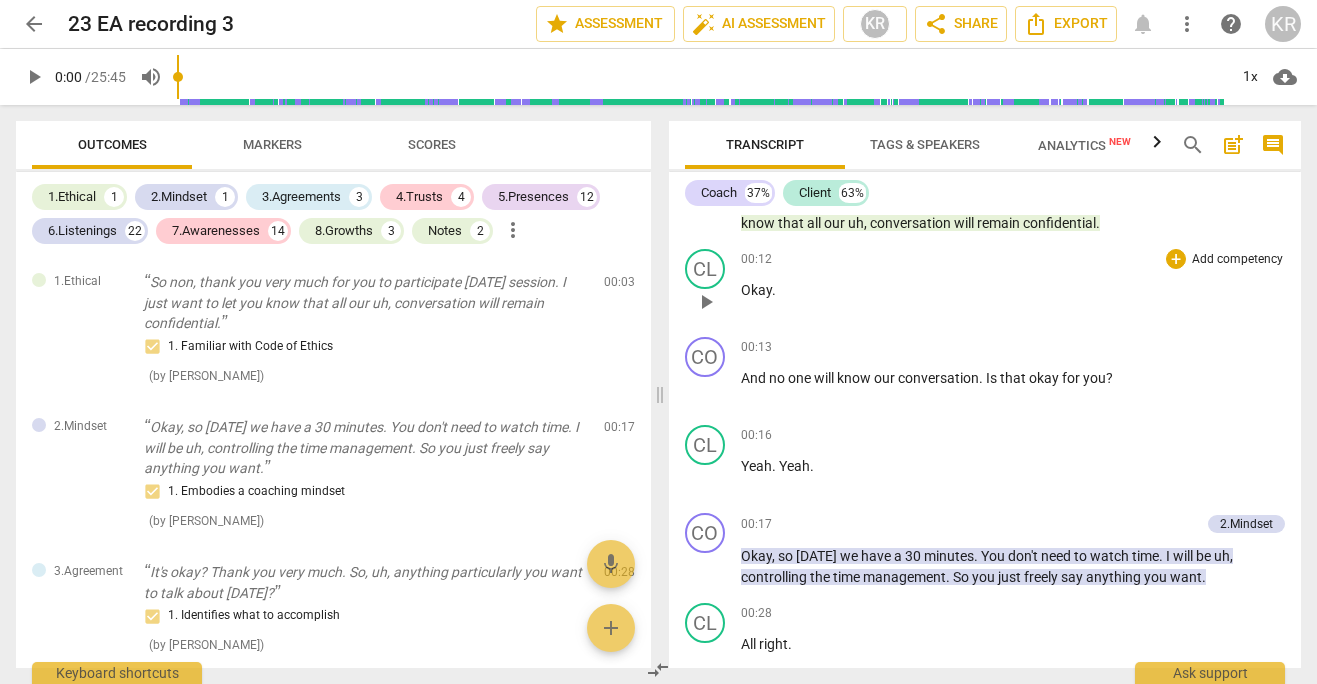 scroll, scrollTop: 71, scrollLeft: 0, axis: vertical 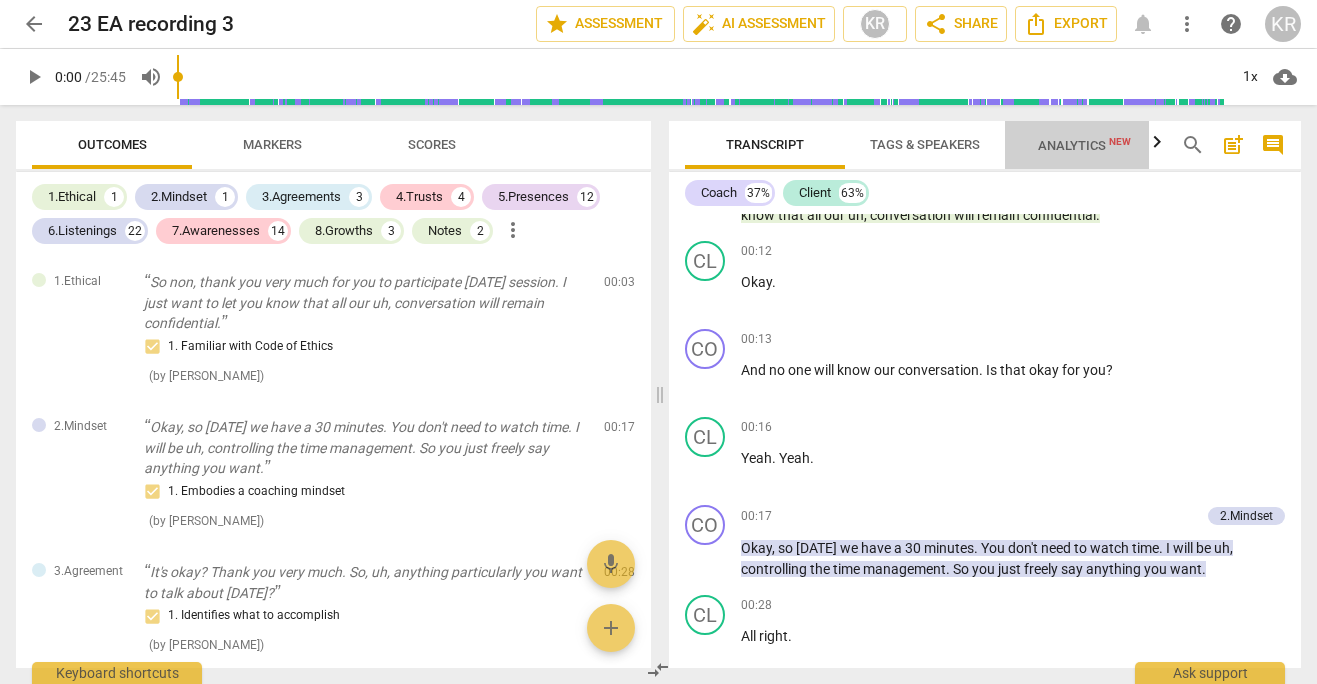 click on "Analytics   New" at bounding box center (1084, 145) 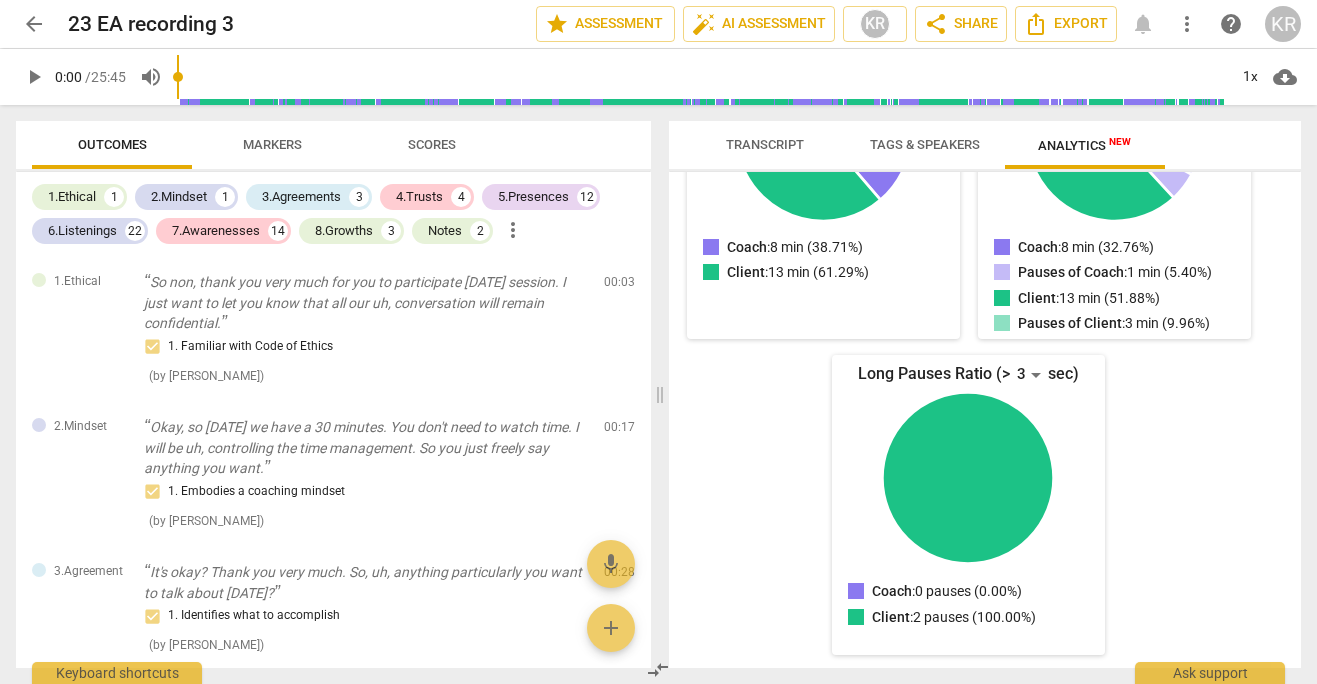 scroll, scrollTop: 81, scrollLeft: 0, axis: vertical 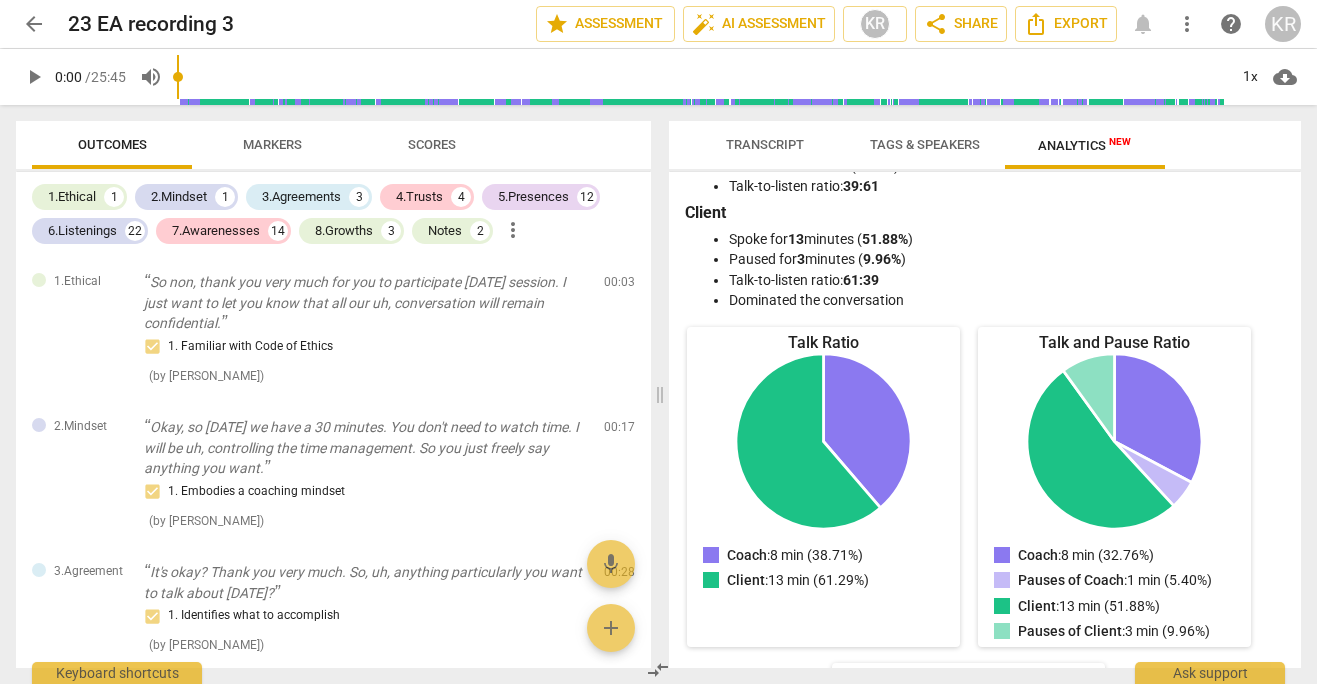 click on "Transcript" at bounding box center [765, 144] 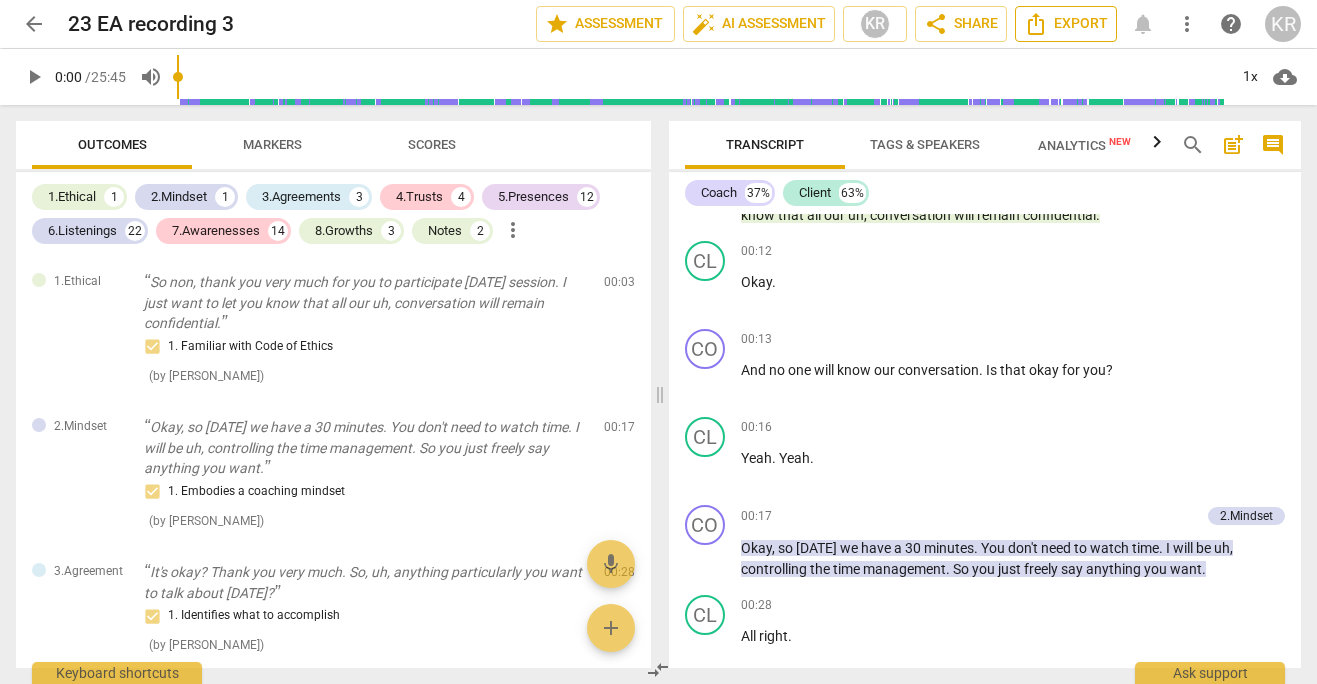 click on "Export" at bounding box center [1066, 24] 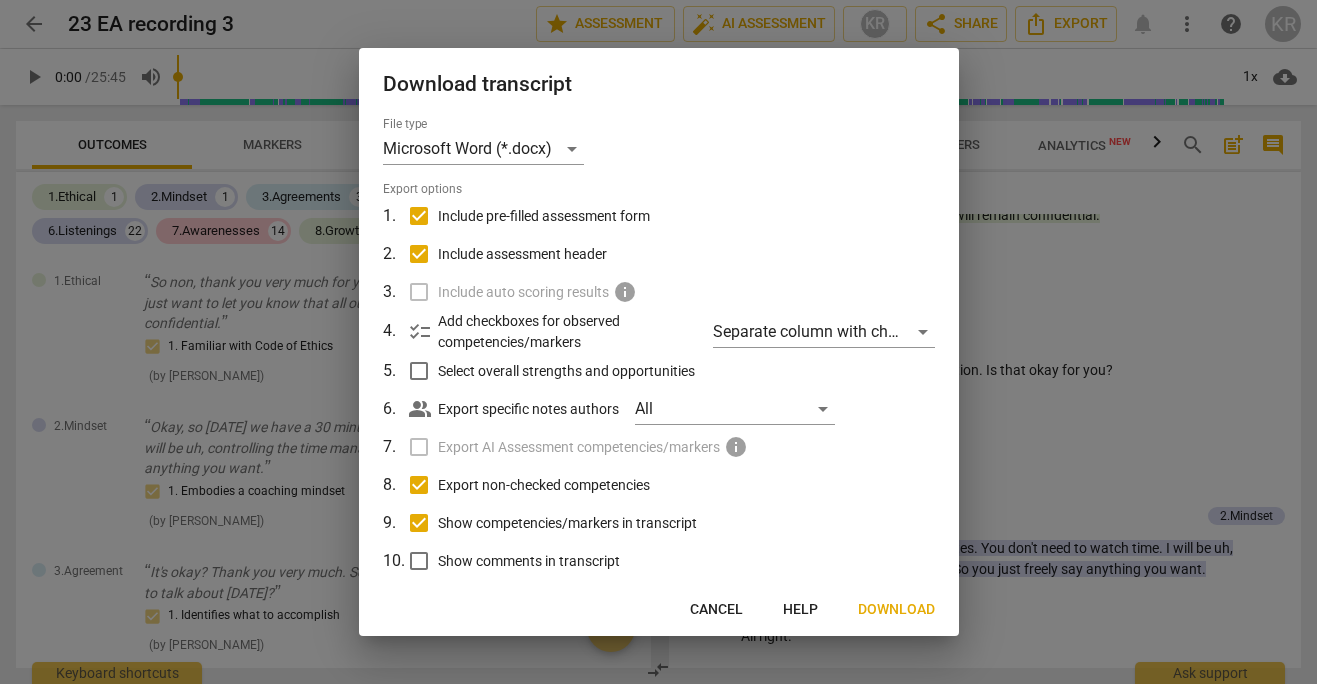 click on "Download" at bounding box center [896, 610] 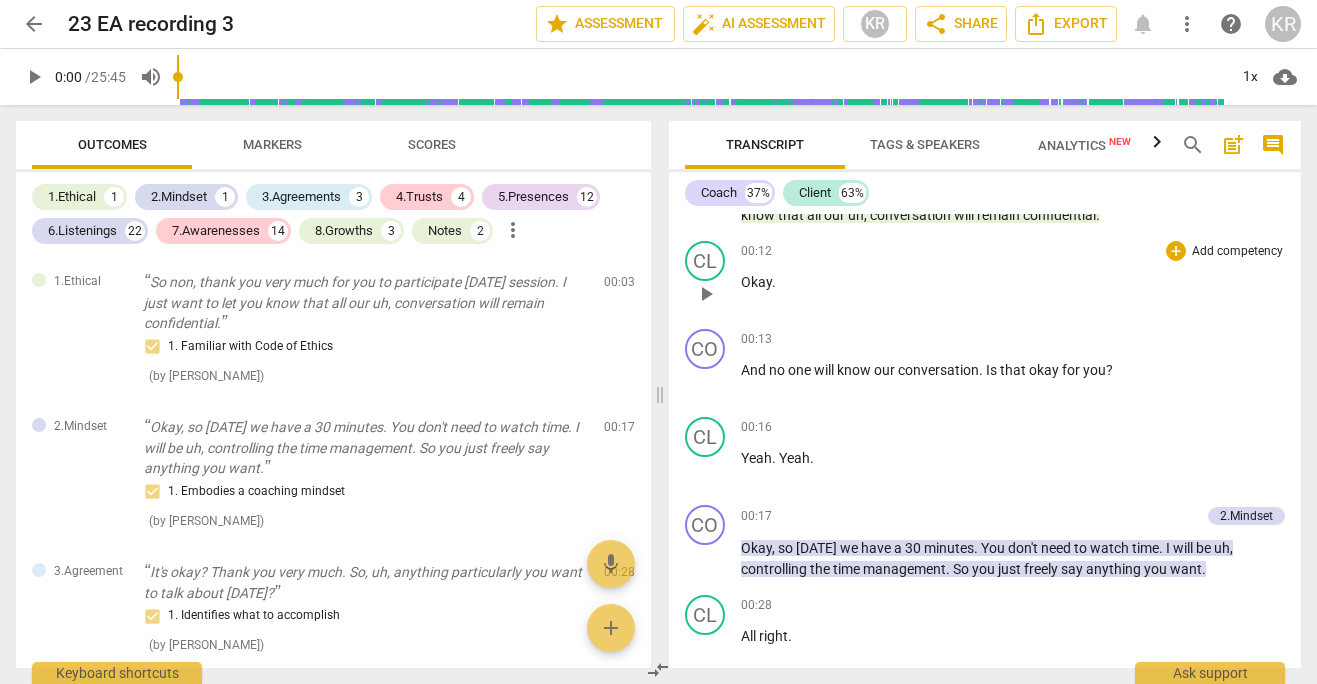 scroll, scrollTop: 0, scrollLeft: 0, axis: both 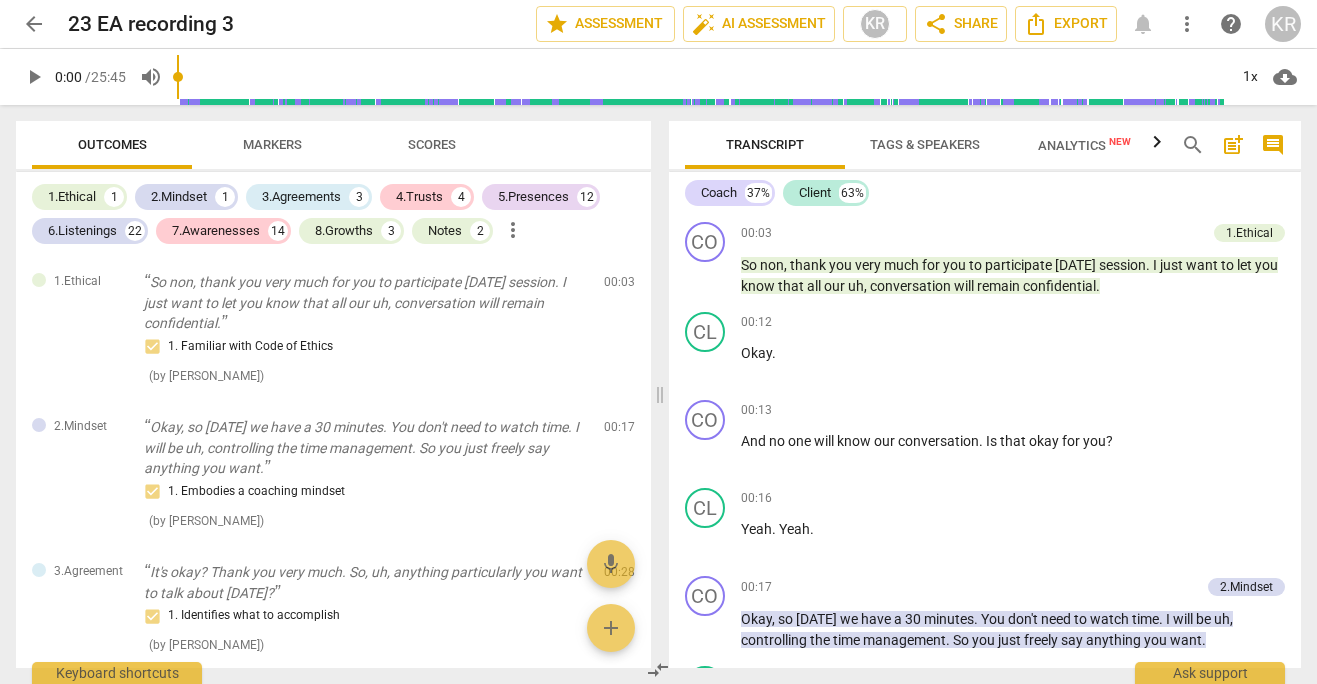 click on "post_add" at bounding box center [1233, 145] 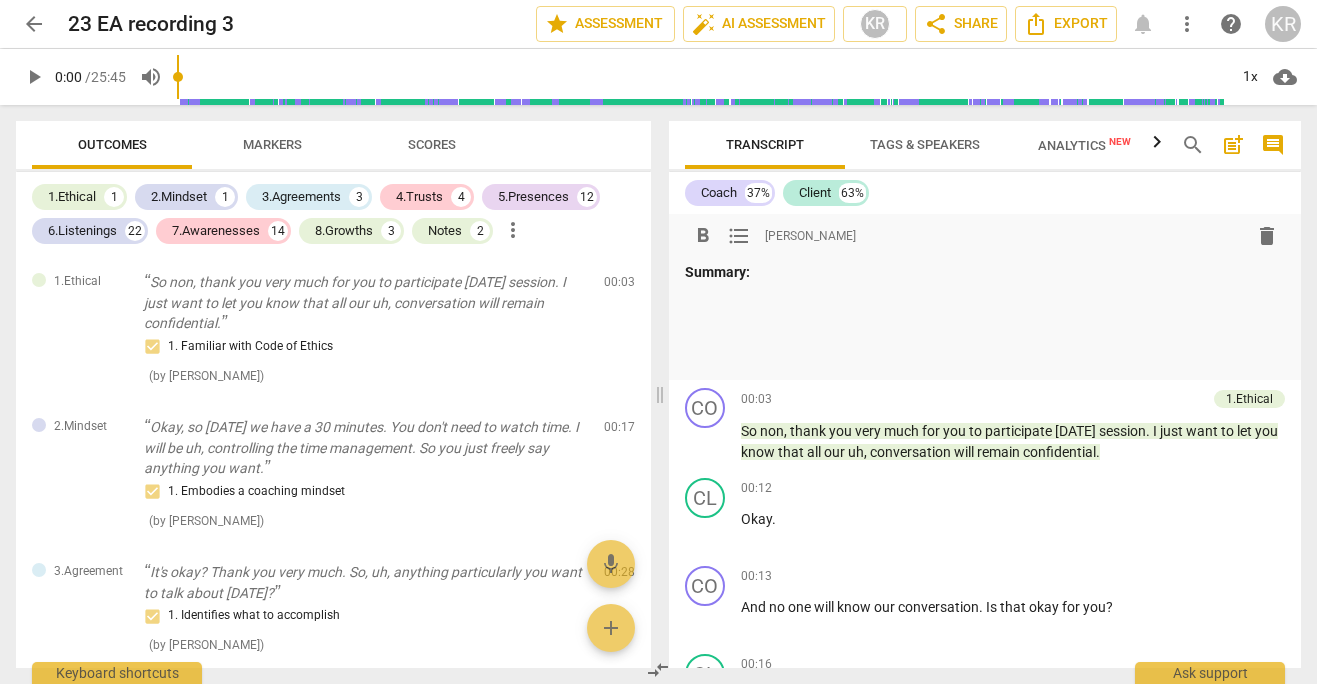 click on "Summary:" at bounding box center (717, 272) 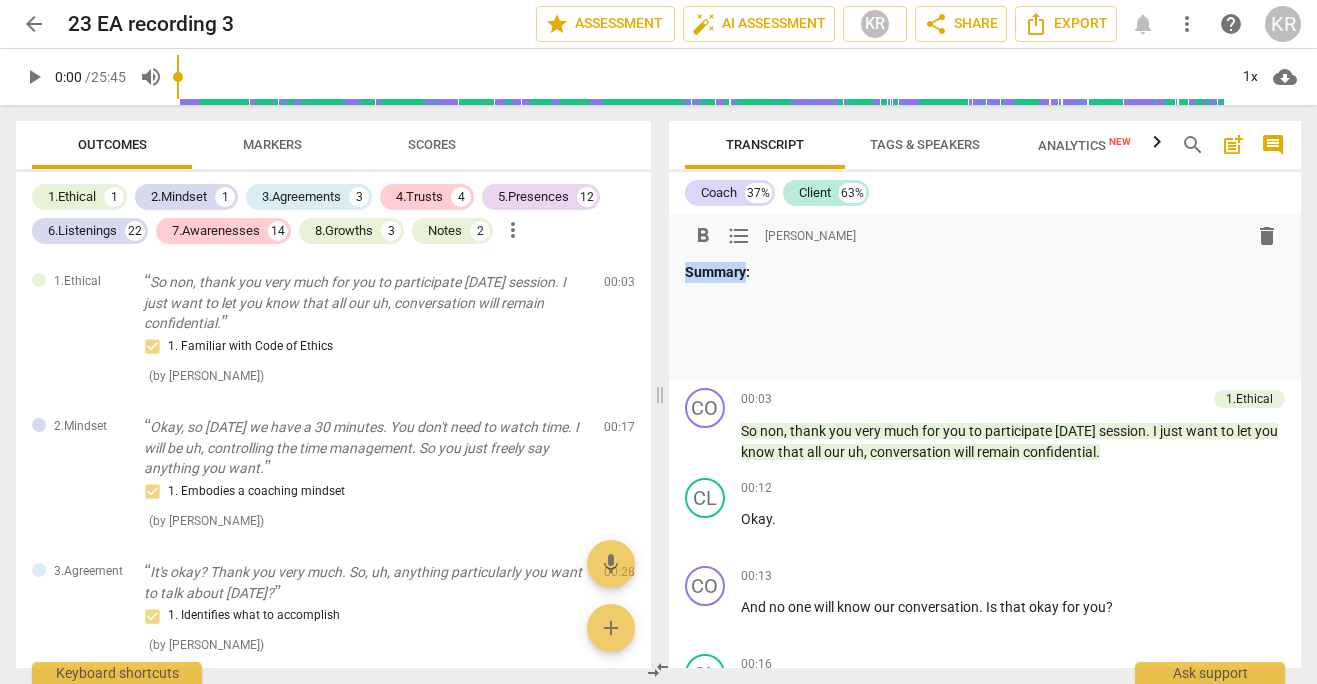 click on "Summary:" at bounding box center [717, 272] 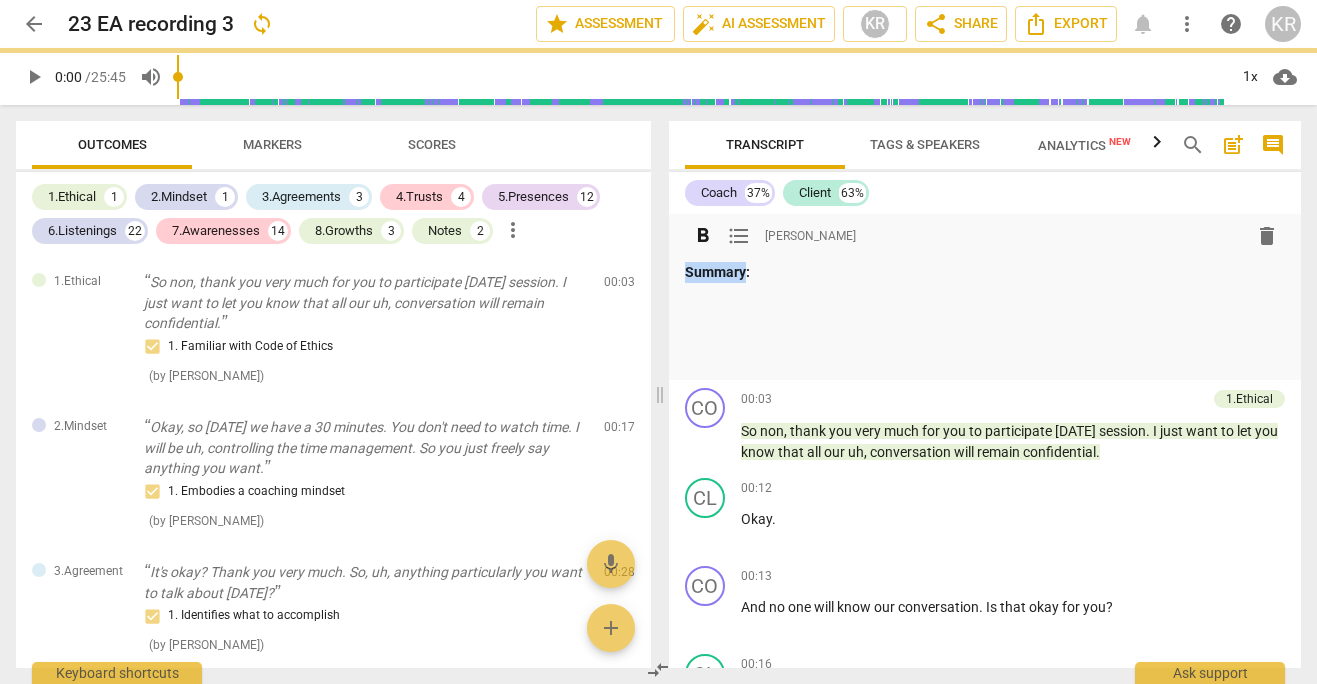 type 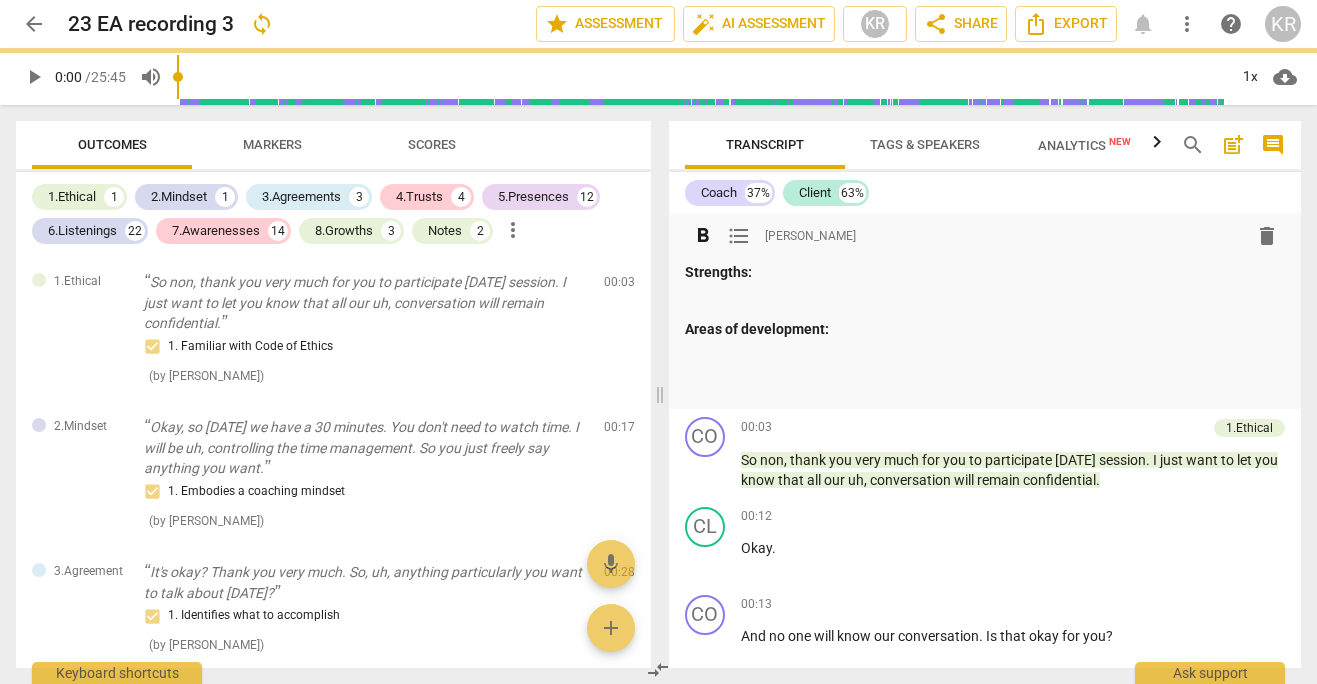click at bounding box center [985, 301] 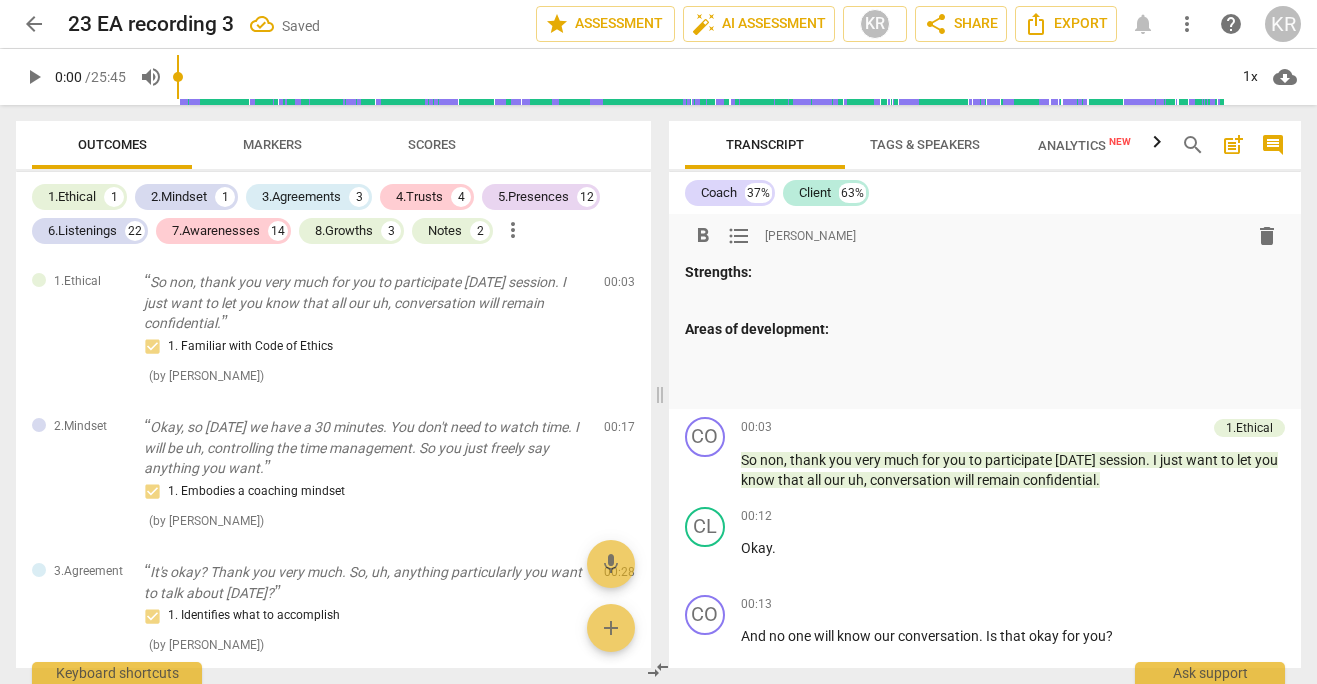 click on "format_list_bulleted" at bounding box center [739, 236] 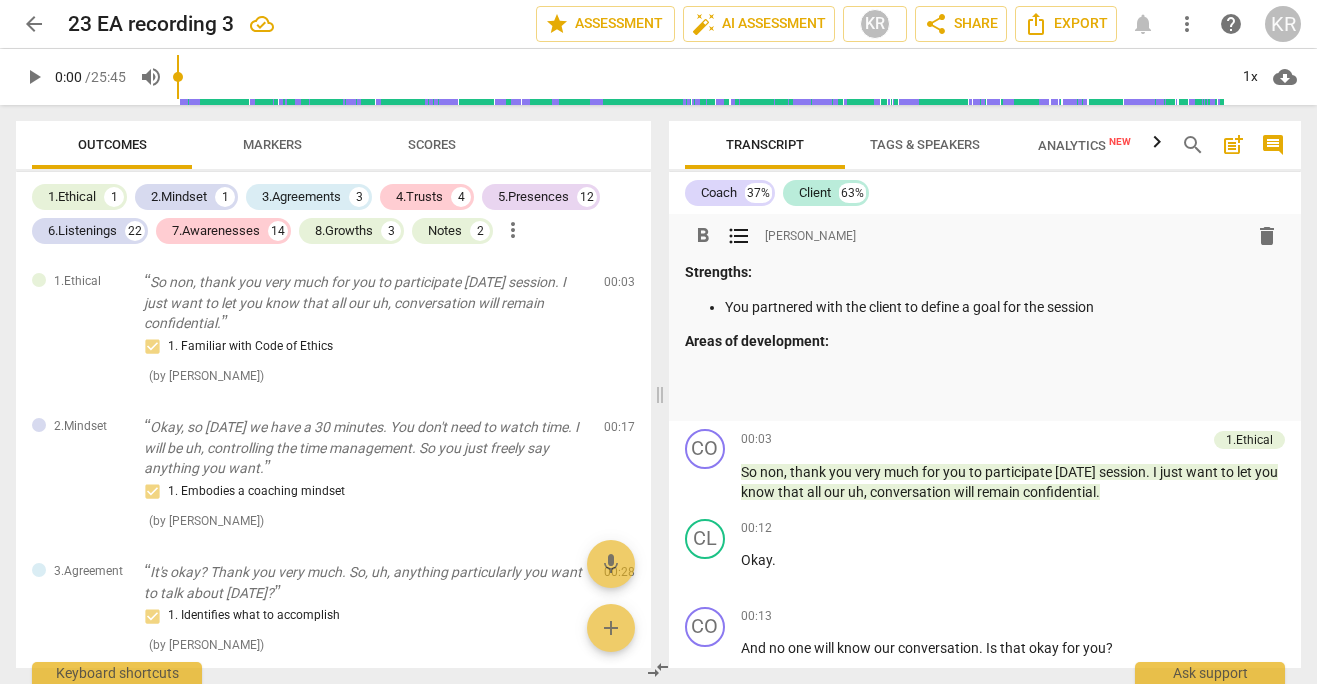 click on "Strengths:    You partnered with the client to define a goal for the session Areas of development:" at bounding box center (985, 335) 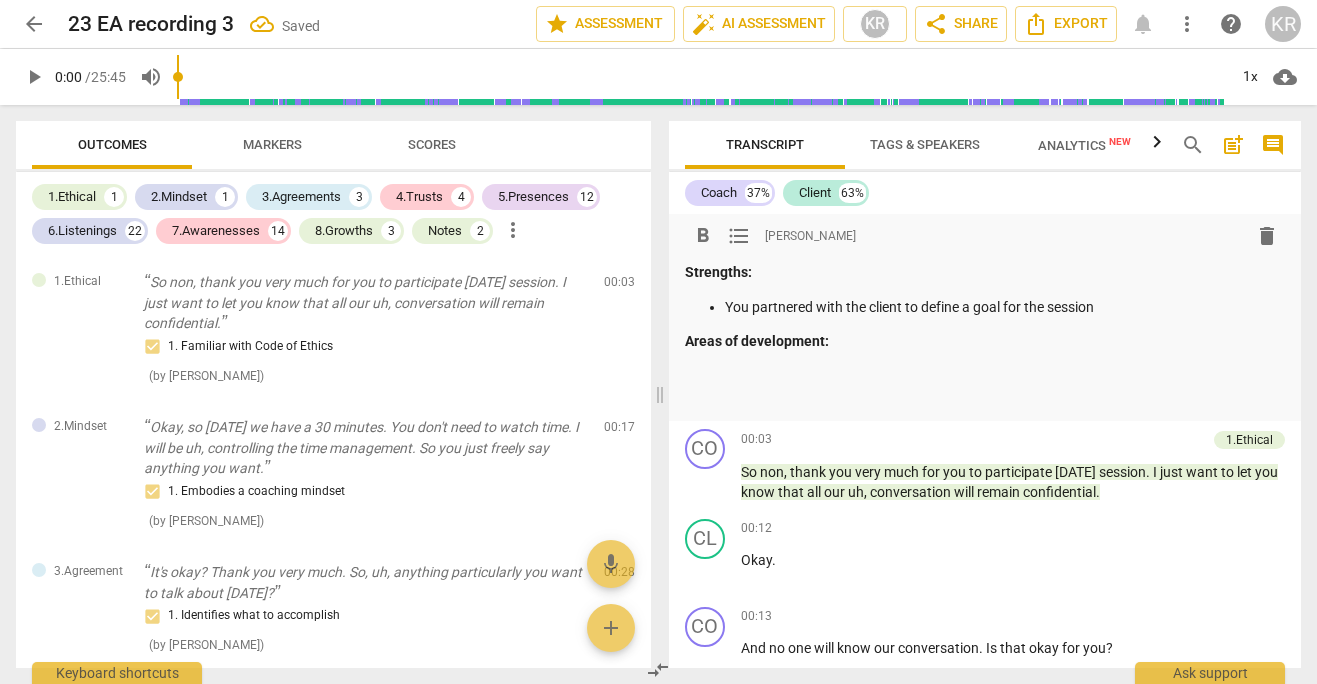 click at bounding box center [985, 370] 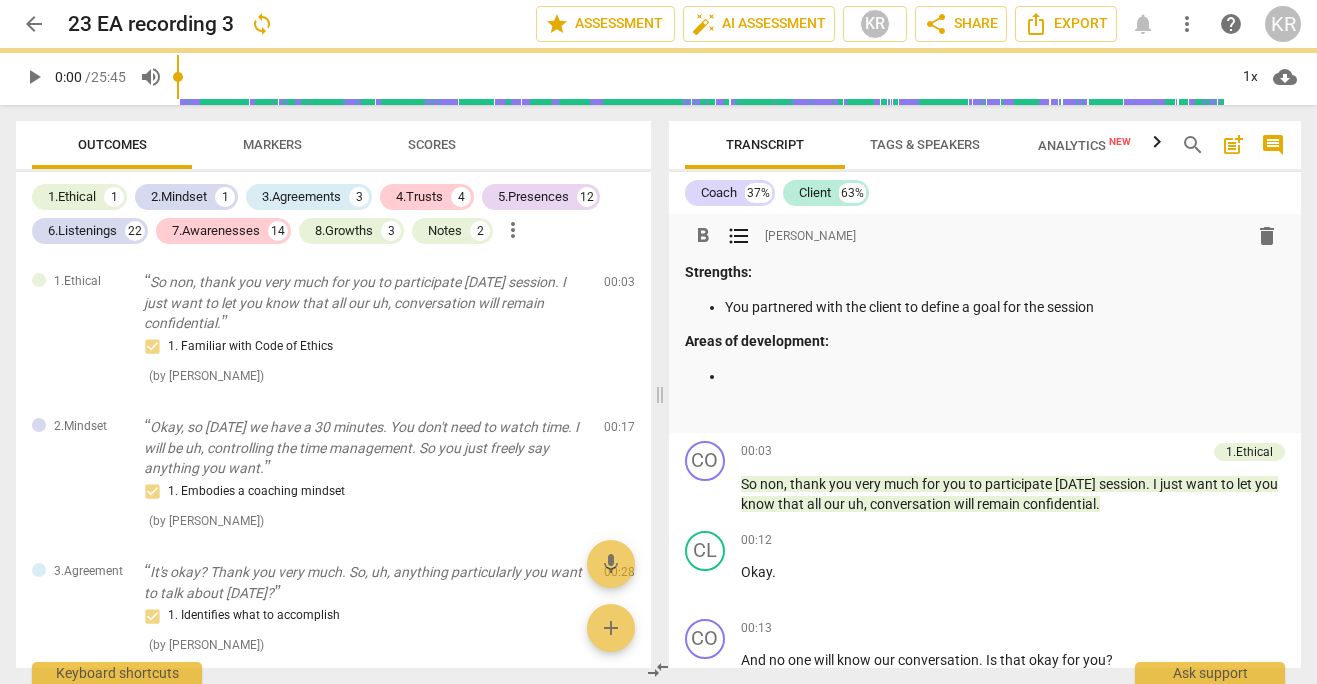 click on "You partnered with the client to define a goal for the session" at bounding box center [1005, 307] 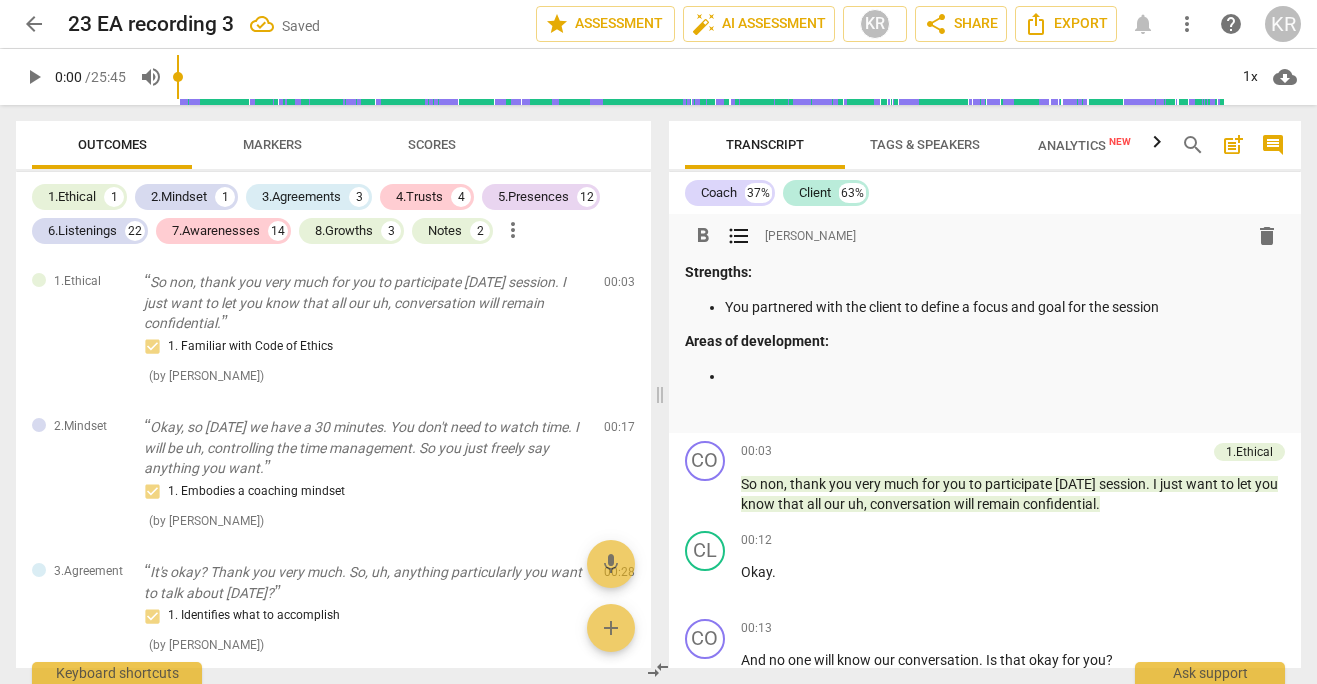 click at bounding box center (1005, 376) 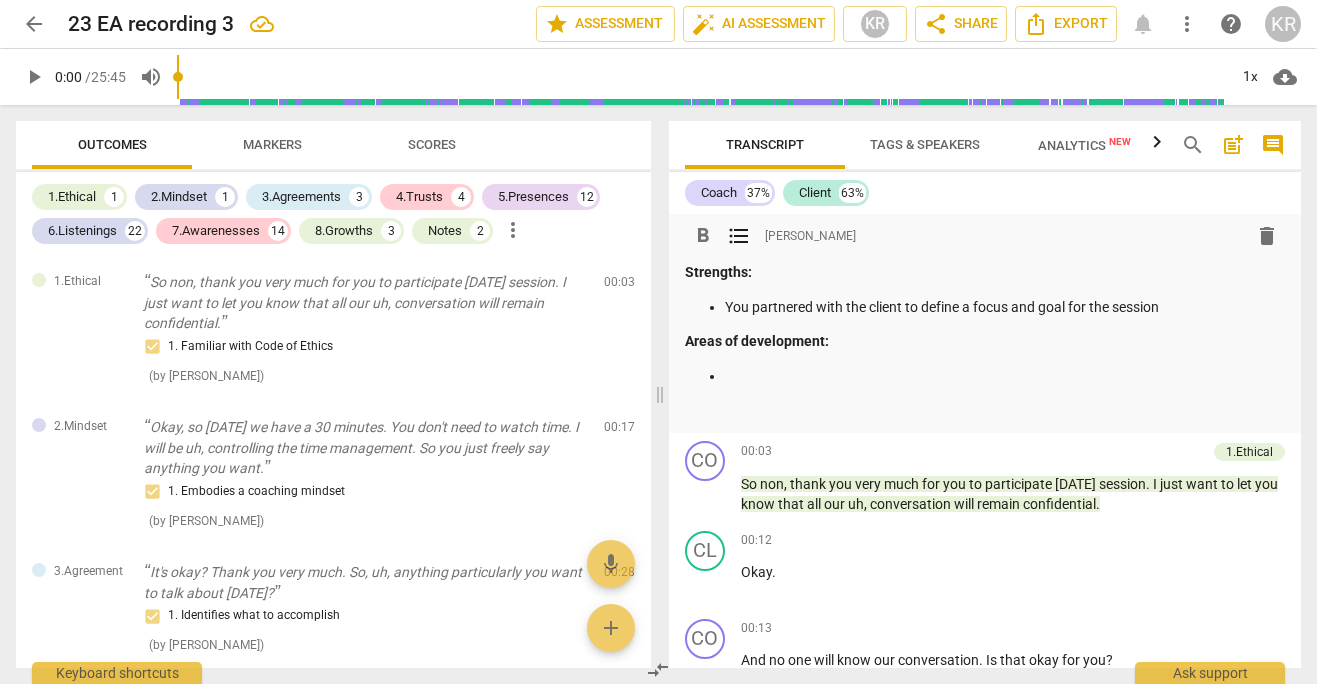 click on "You partnered with the client to define a focus and goal for the session" at bounding box center (1005, 307) 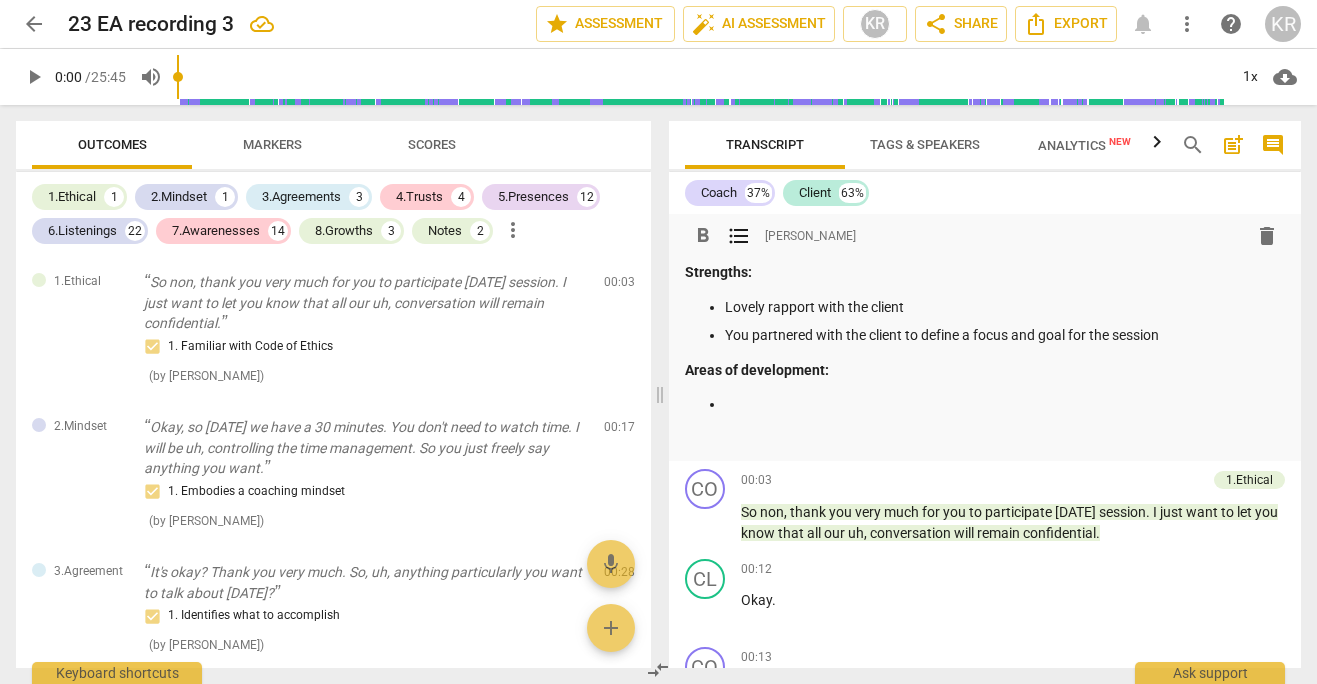 click at bounding box center [1005, 404] 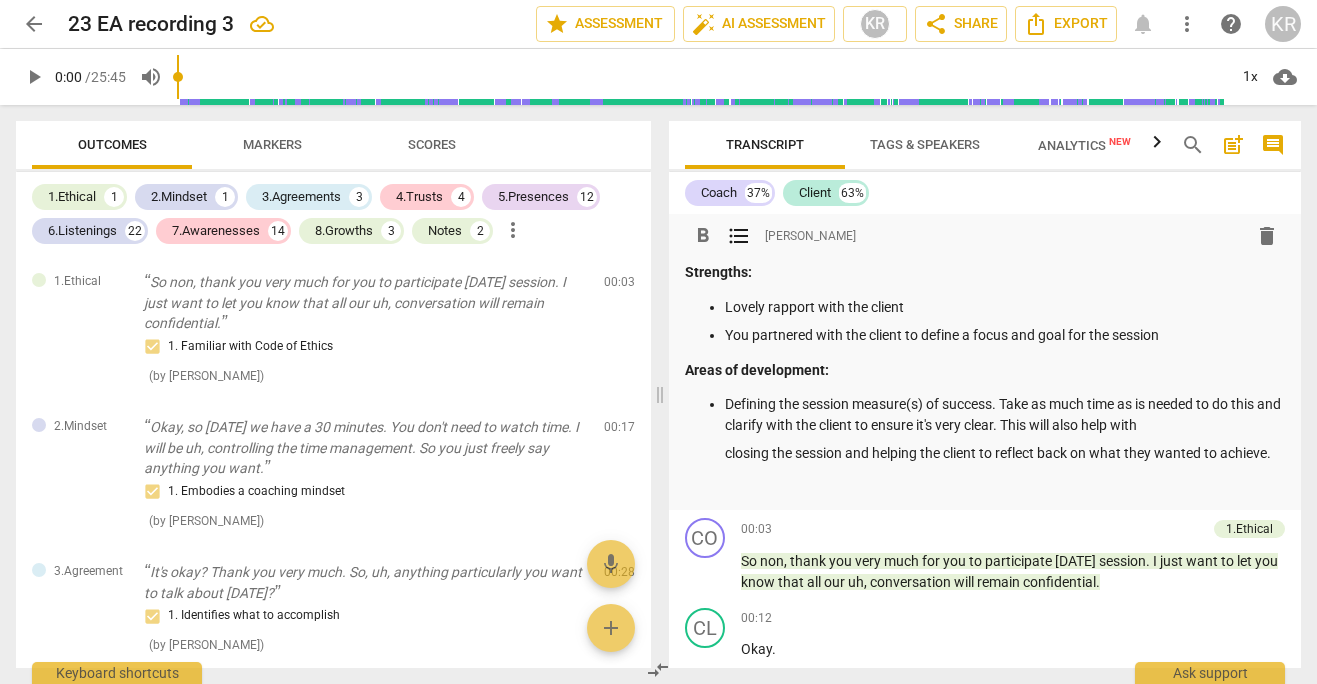 click on "Defining the session measure(s) of success. Take as much time as is needed to do this and clarify with the client to ensure it's very clear. This will also help with closing the session and helping the client to reflect back on what they wanted to achieve." at bounding box center [1005, 429] 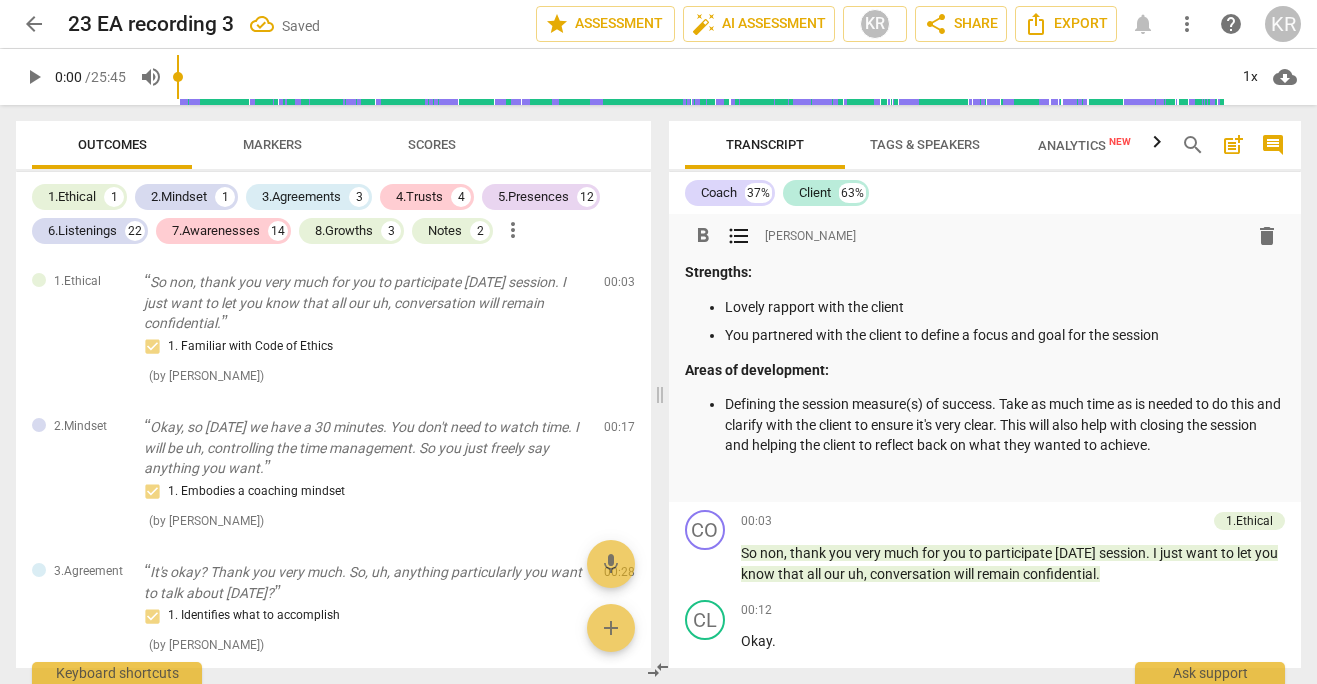 click on "Defining the session measure(s) of success. Take as much time as is needed to do this and clarify with the client to ensure it's very clear. This will also help with closing the session and helping the client to reflect back on what they wanted to achieve." at bounding box center [985, 425] 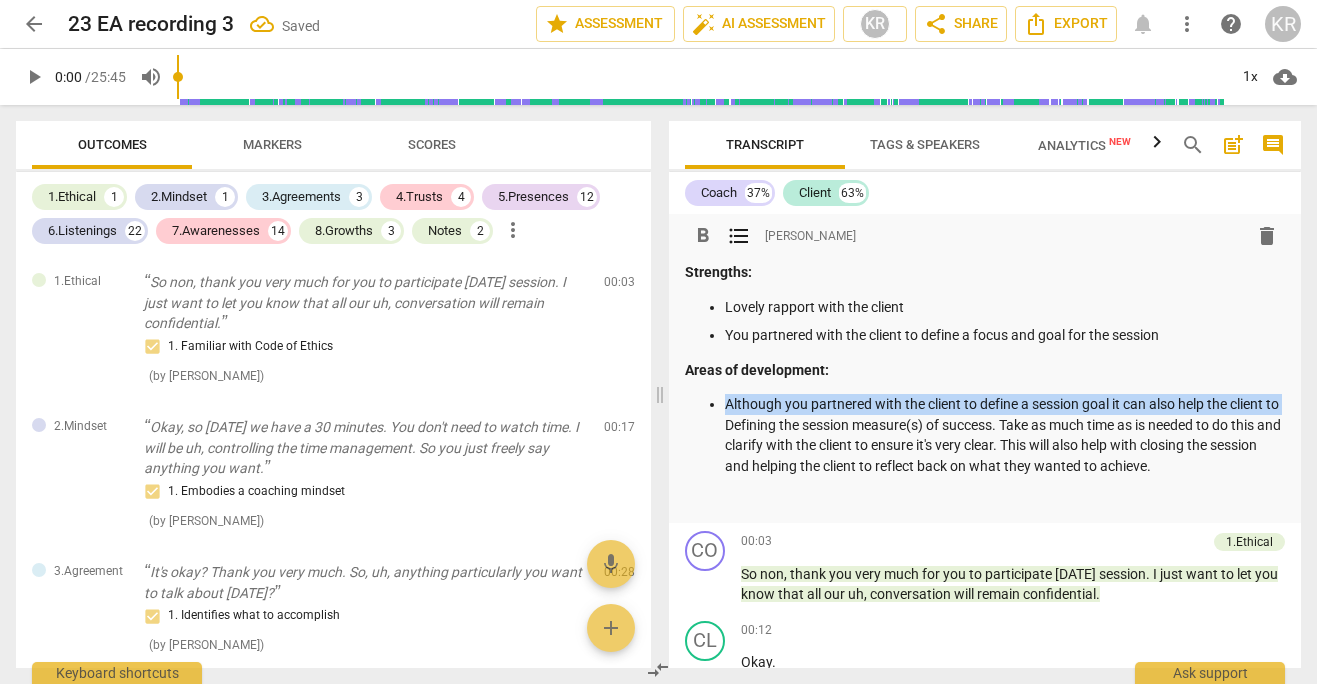 drag, startPoint x: 739, startPoint y: 421, endPoint x: 727, endPoint y: 403, distance: 21.633308 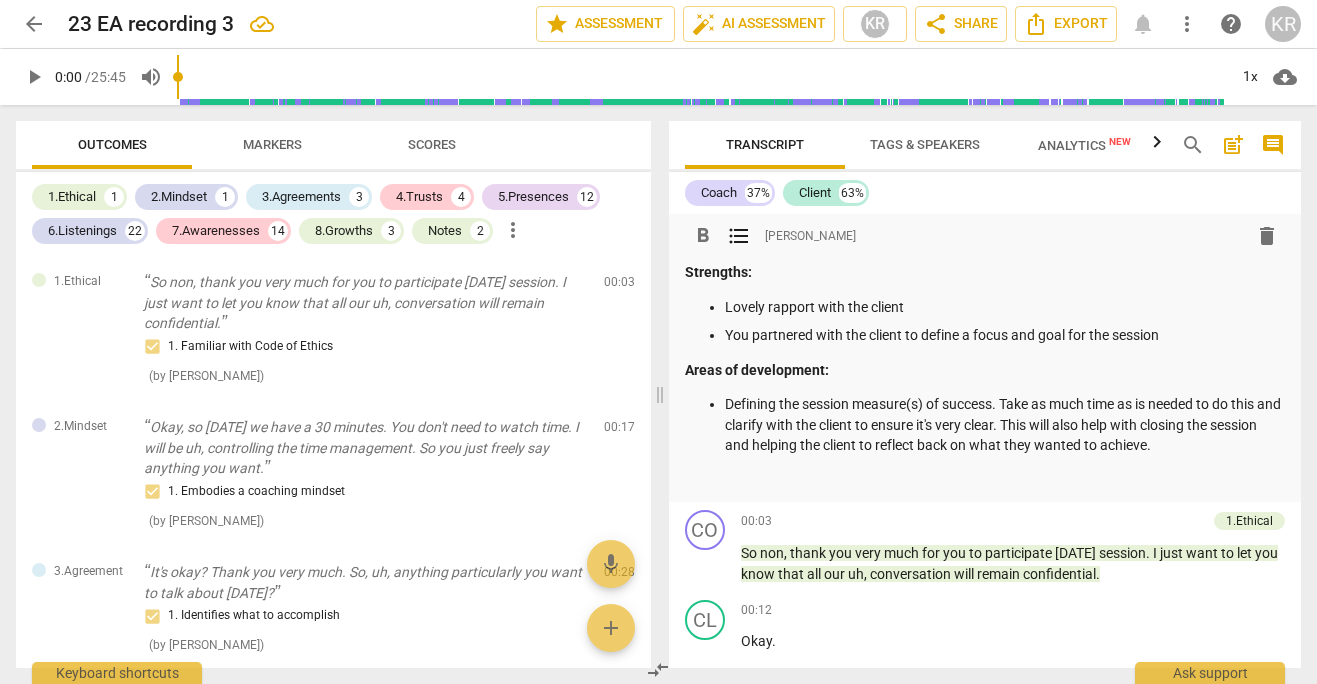 click on "Defining the session measure(s) of success. Take as much time as is needed to do this and clarify with the client to ensure it's very clear. This will also help with closing the session and helping the client to reflect back on what they wanted to achieve." at bounding box center (1005, 425) 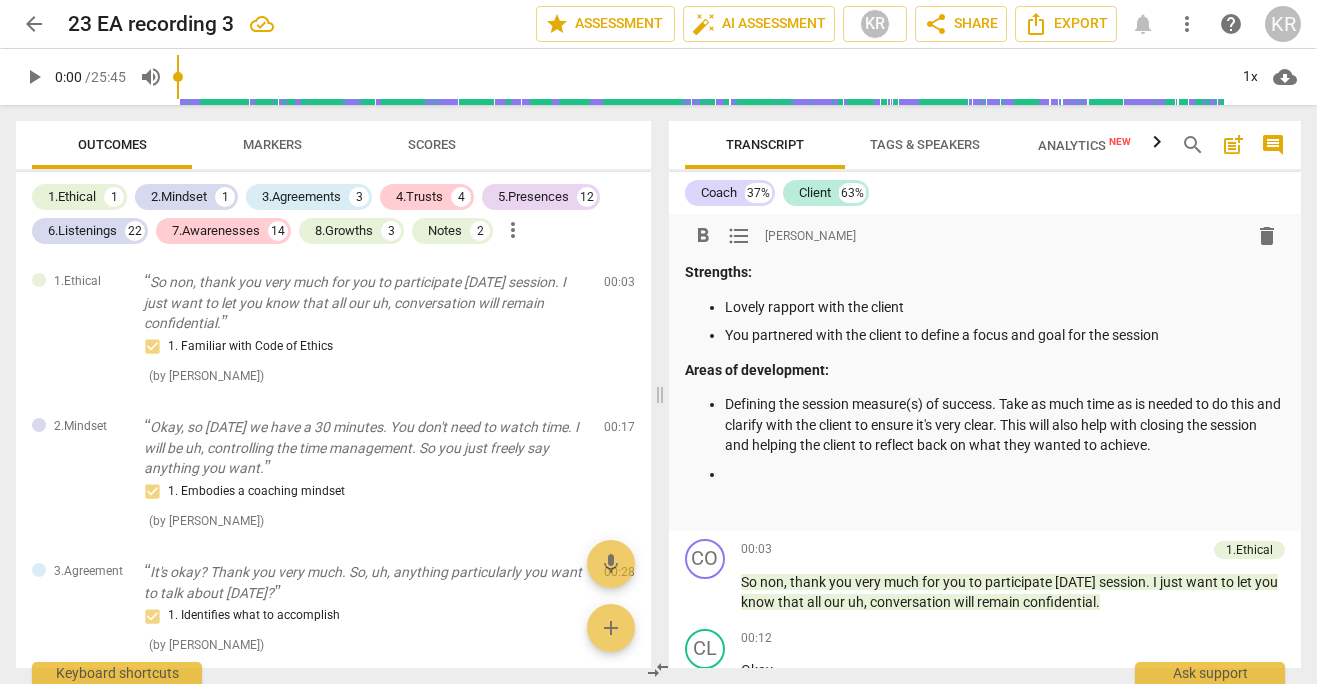 click on "You partnered with the client to define a focus and goal for the session" at bounding box center [1005, 335] 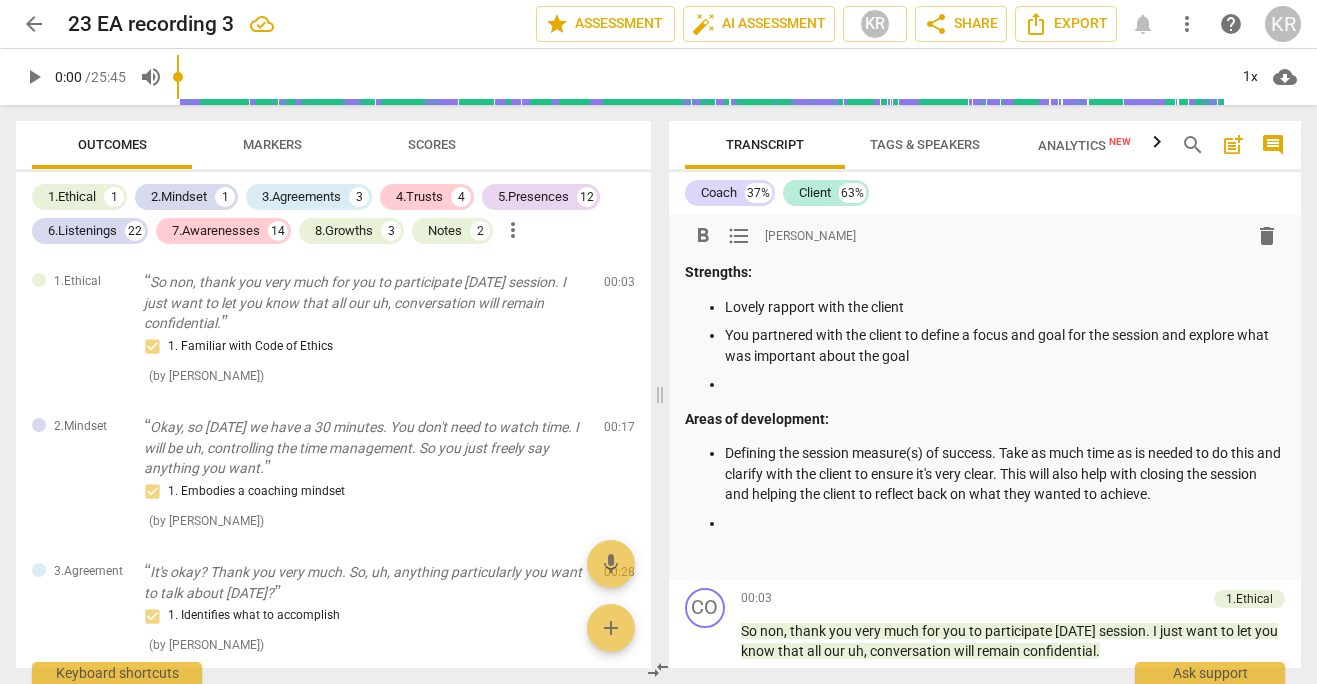 click on "Lovely rapport with the client You partnered with the client to define a focus and goal for the session and explore what was important about the goal" at bounding box center [985, 346] 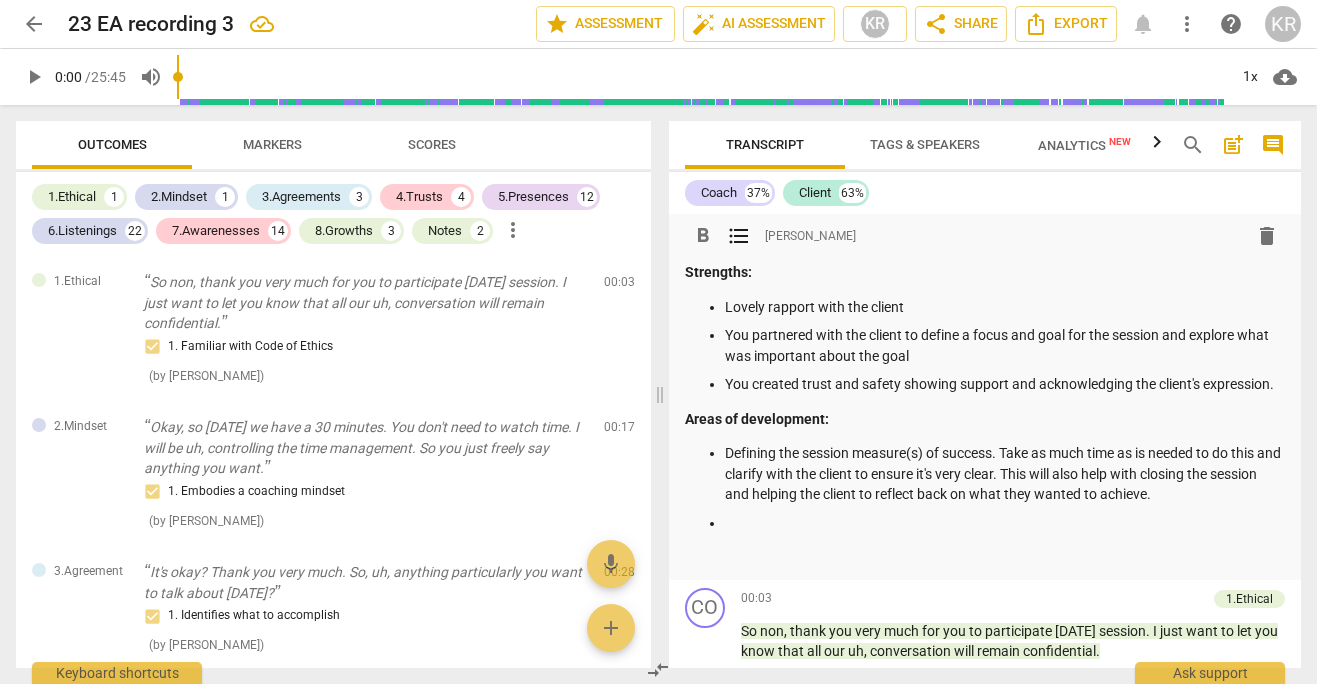 click on "You created trust and safety showing support and acknowledging the client's expression." at bounding box center (1005, 384) 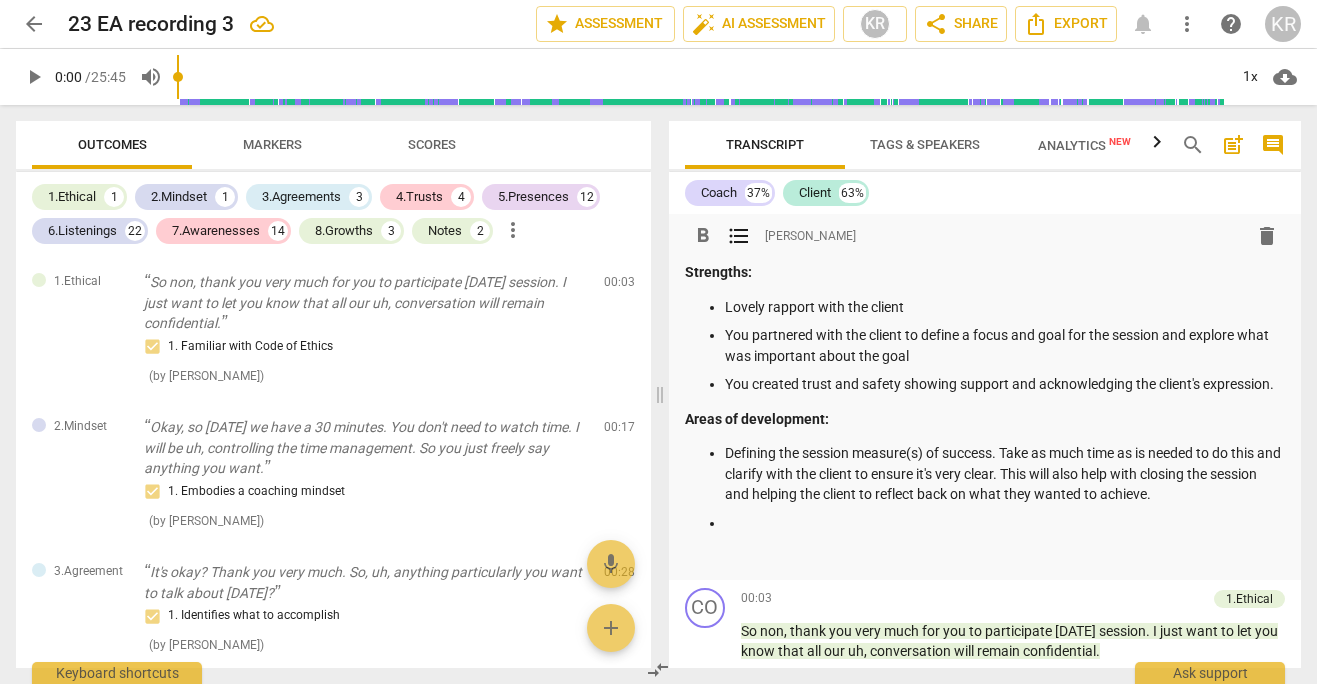 click on "You created trust and safety showing support and acknowledging the client's expression." at bounding box center (1005, 384) 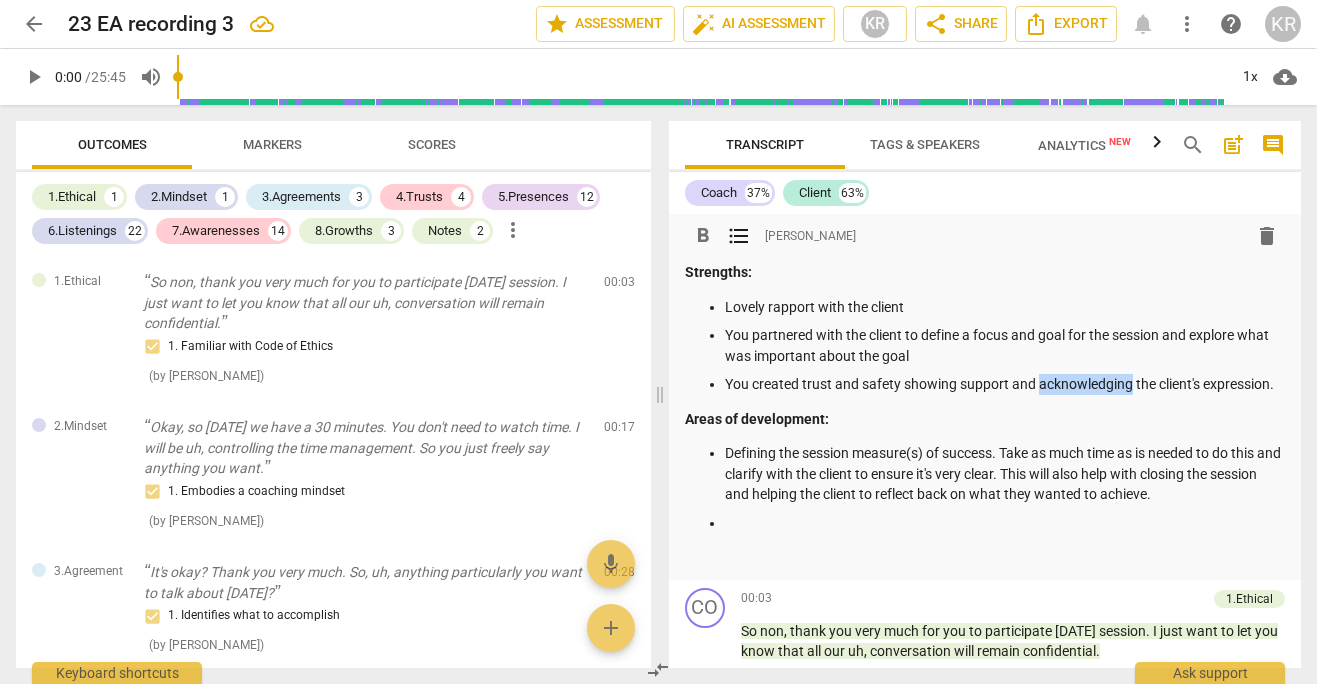 click on "You created trust and safety showing support and acknowledging the client's expression." at bounding box center [1005, 384] 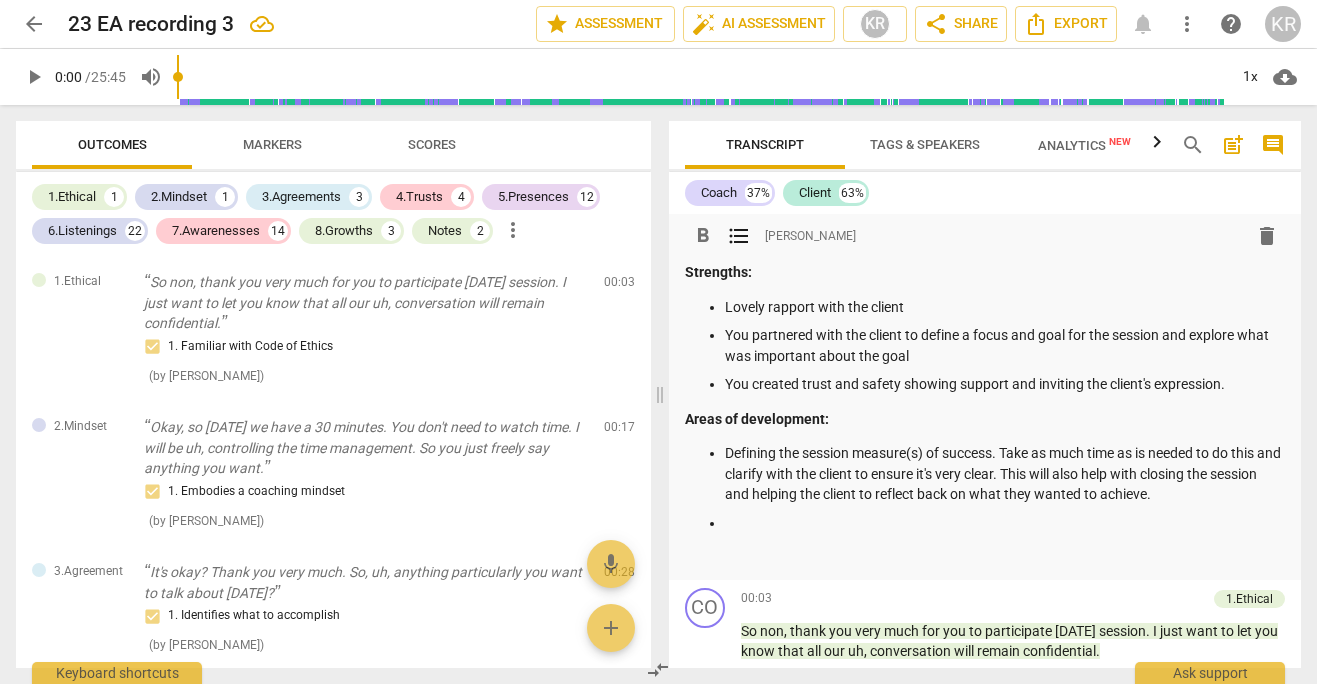 click on "You created trust and safety showing support and inviting the client's expression." at bounding box center [1005, 384] 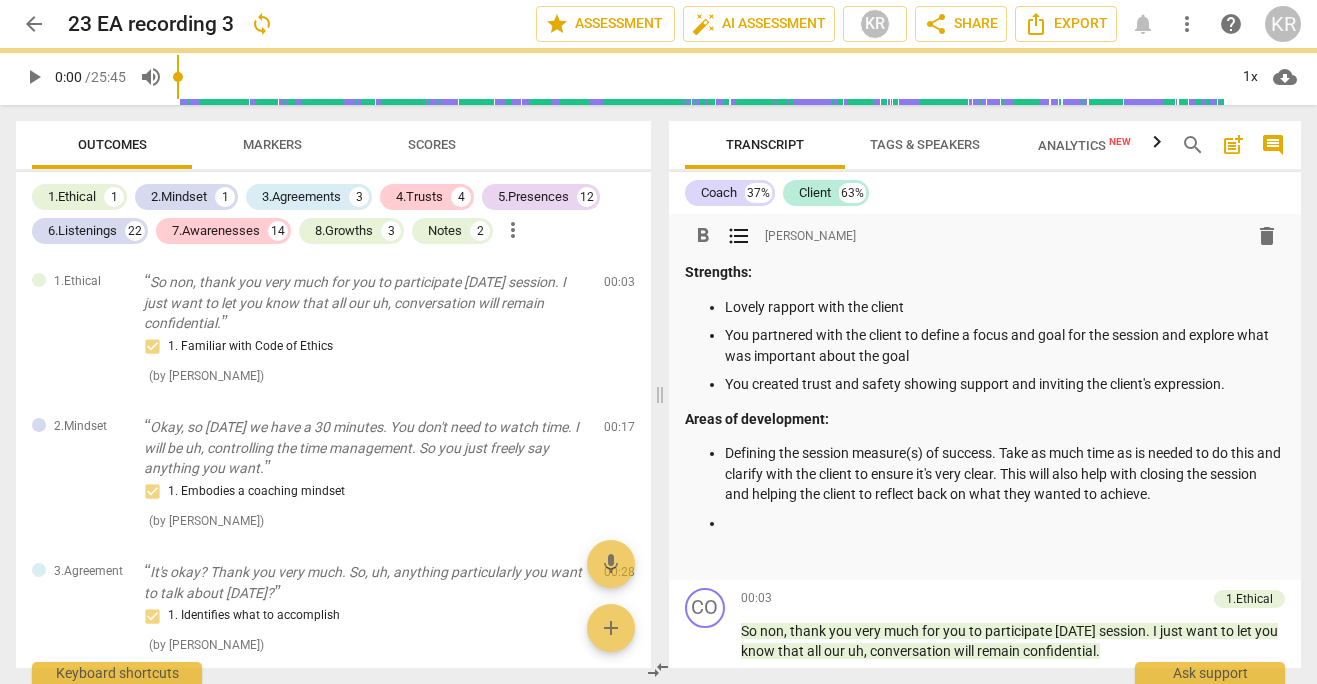 click on "You created trust and safety showing support and inviting the client's expression." at bounding box center [1005, 384] 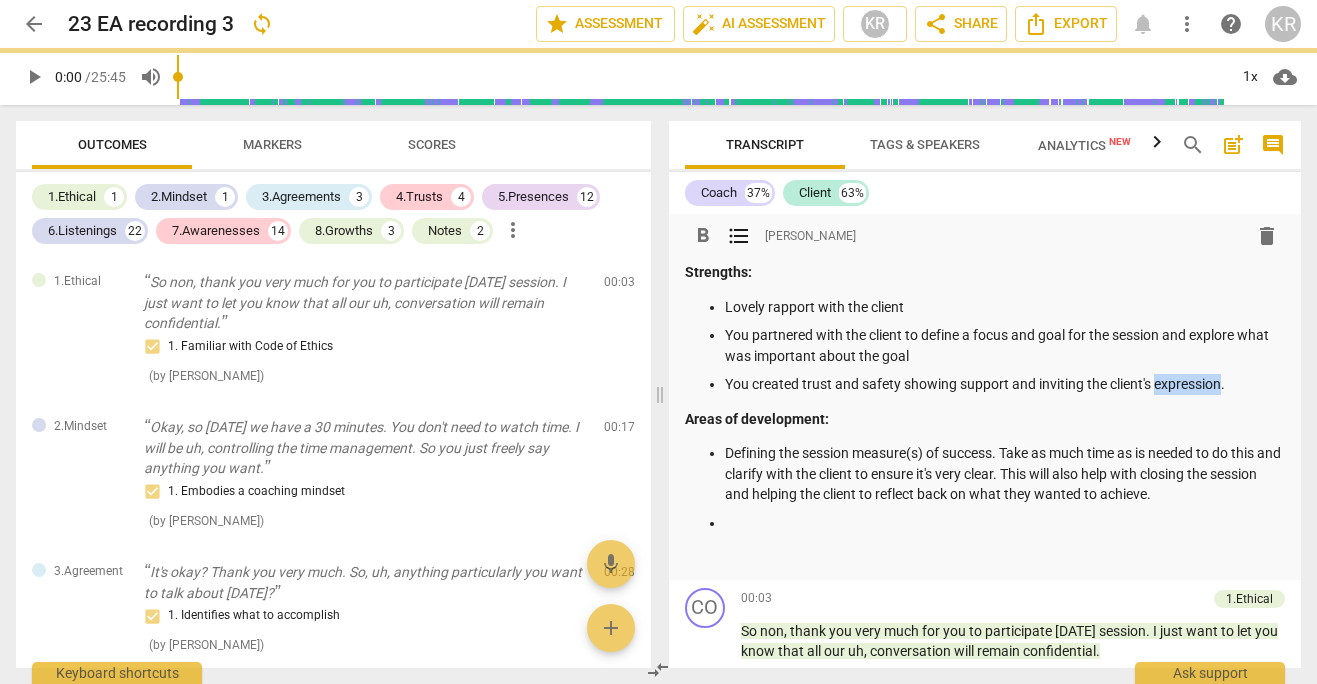 click on "You created trust and safety showing support and inviting the client's expression." at bounding box center (1005, 384) 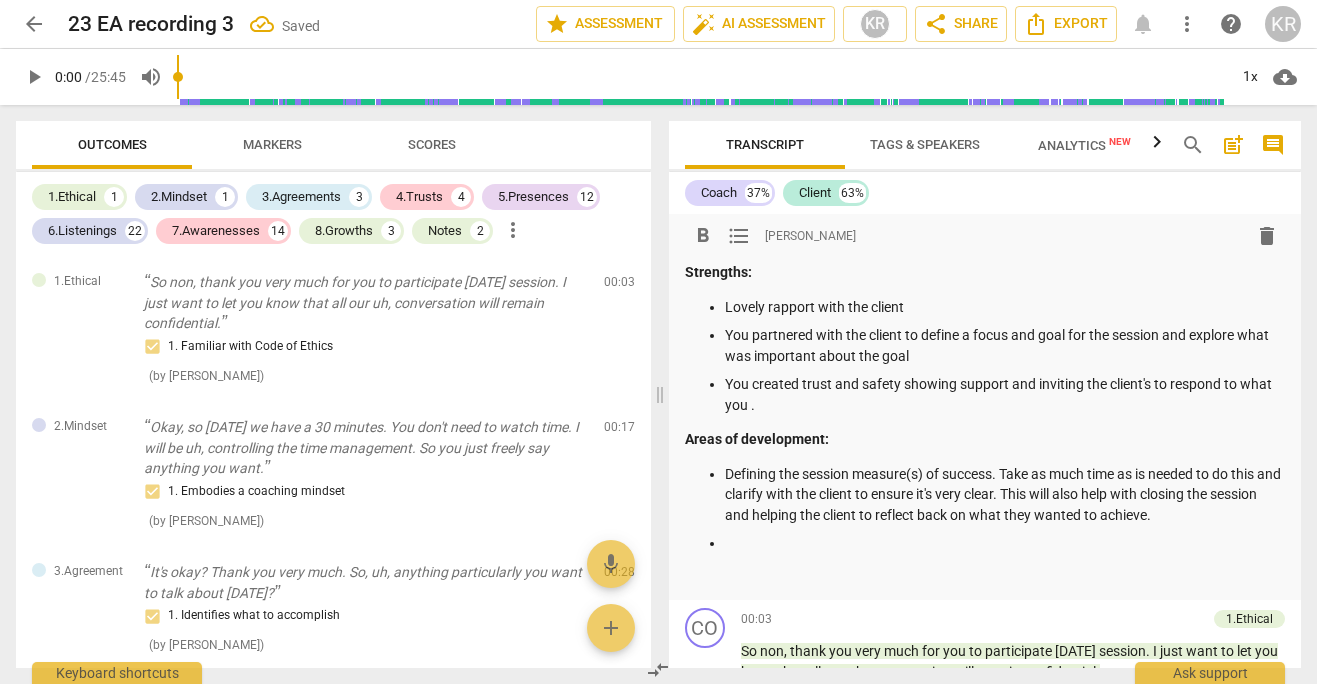 click on "You created trust and safety showing support and inviting the client's to respond to what you ." at bounding box center (1005, 394) 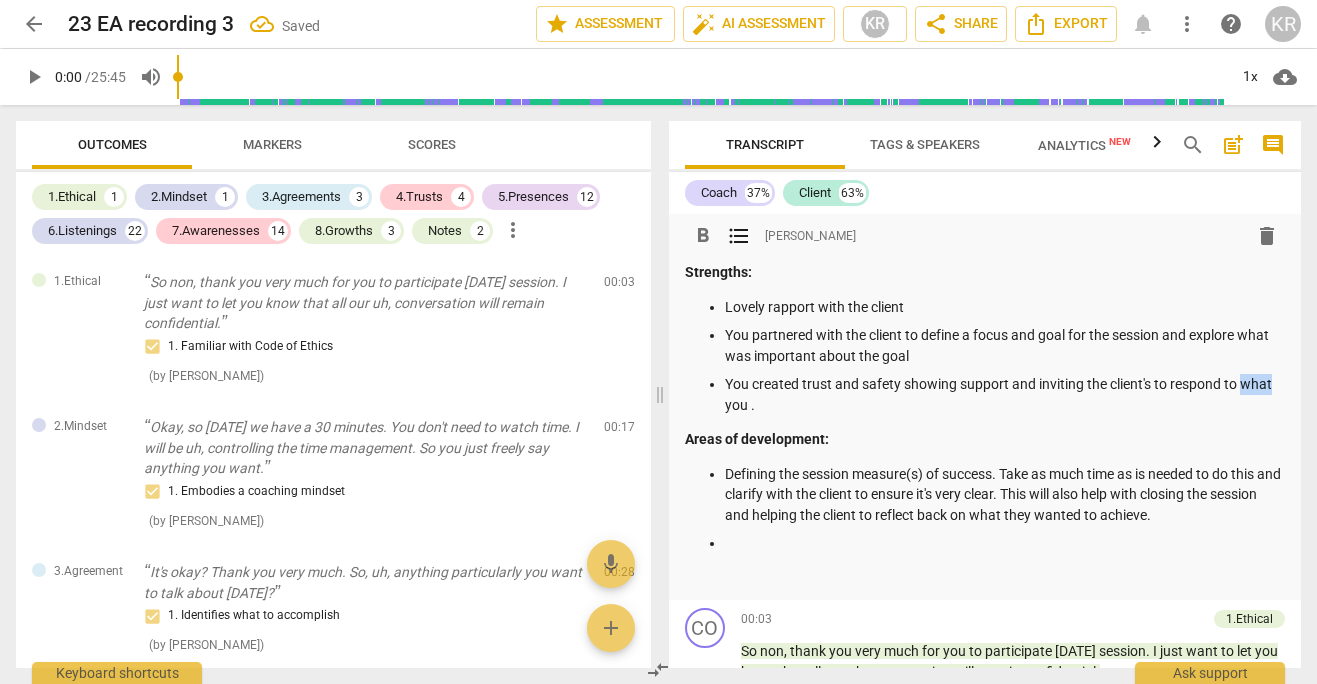 click on "You created trust and safety showing support and inviting the client's to respond to what you ." at bounding box center (1005, 394) 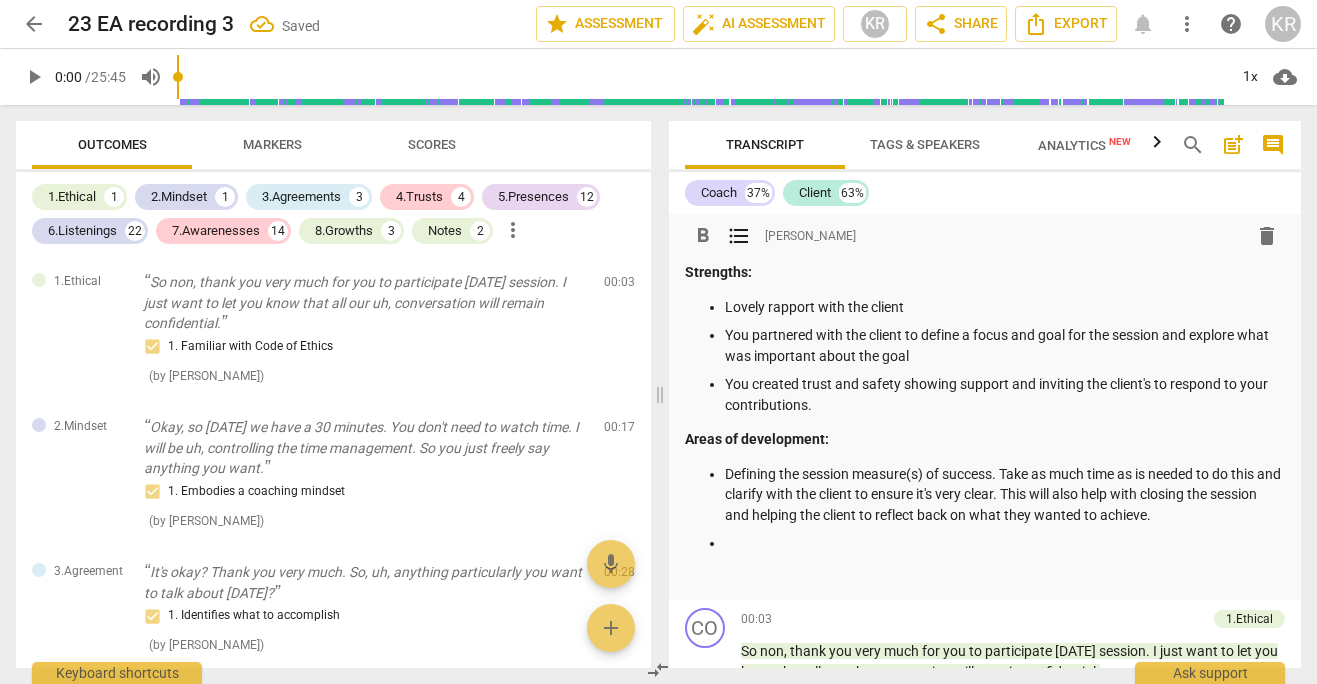 click on "Lovely rapport with the client" at bounding box center [1005, 307] 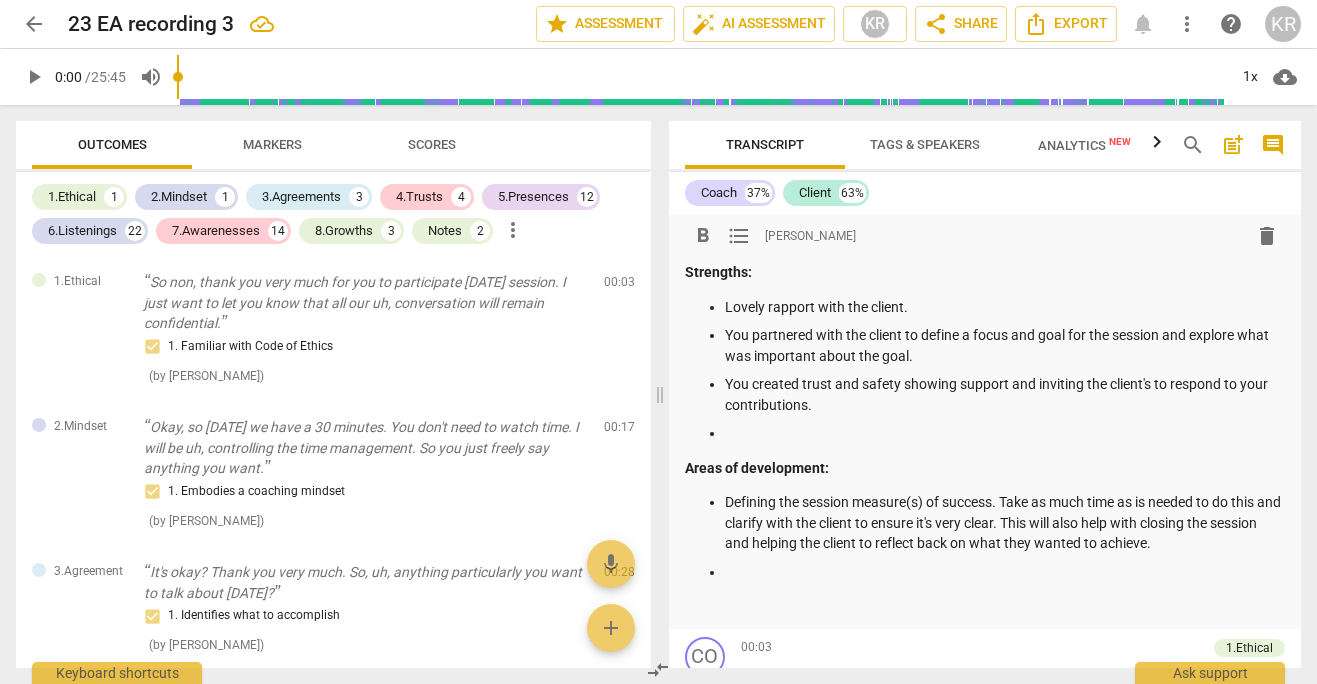 click at bounding box center (1005, 433) 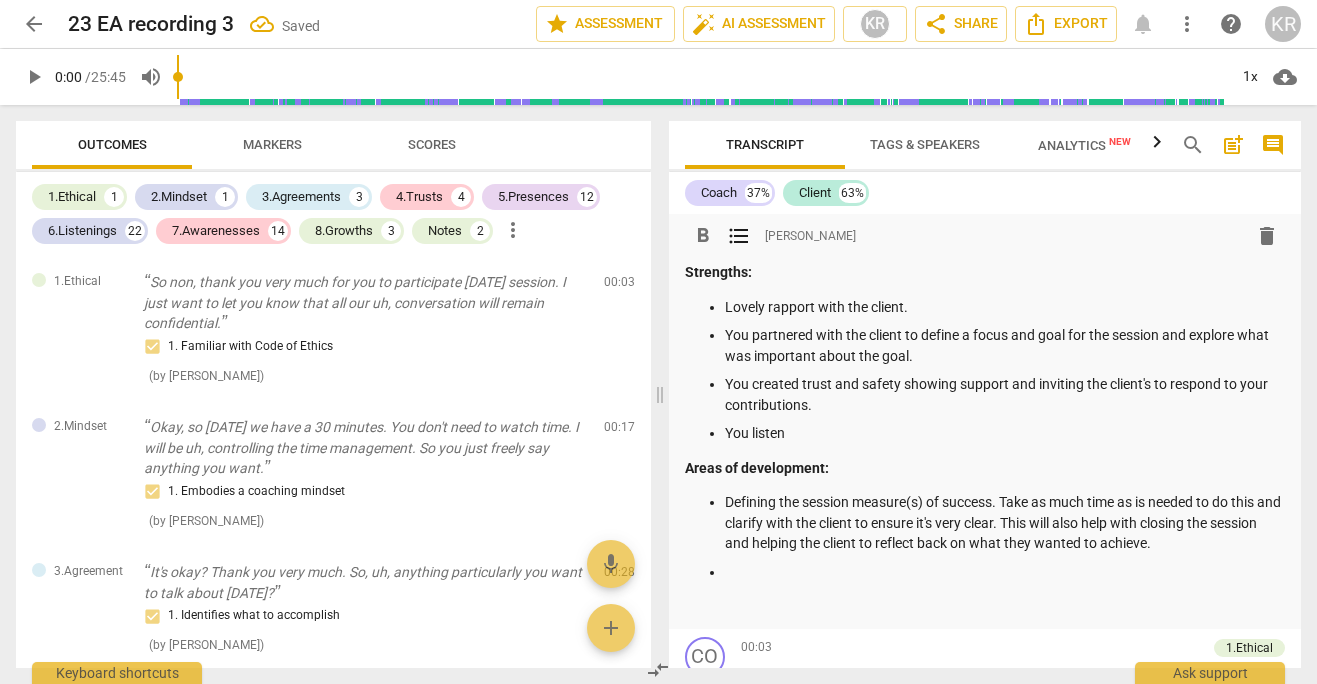 click on "You listen" at bounding box center (1005, 433) 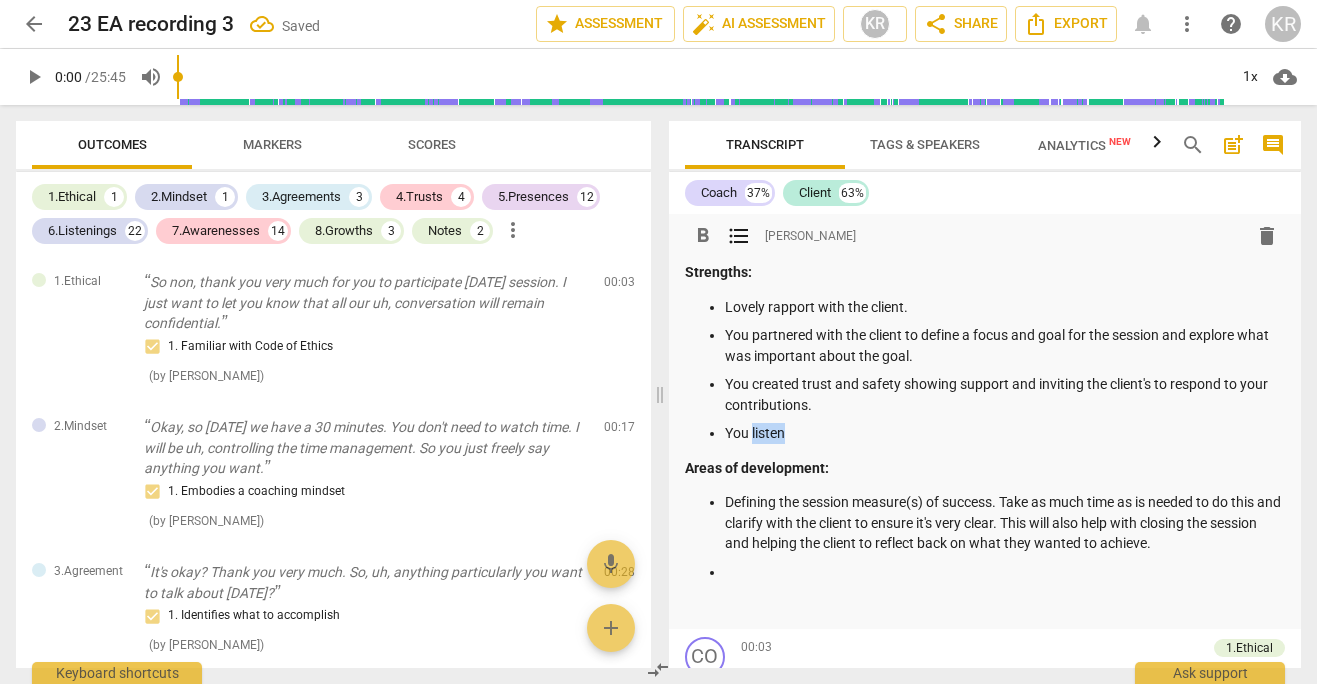 click on "You listen" at bounding box center [1005, 433] 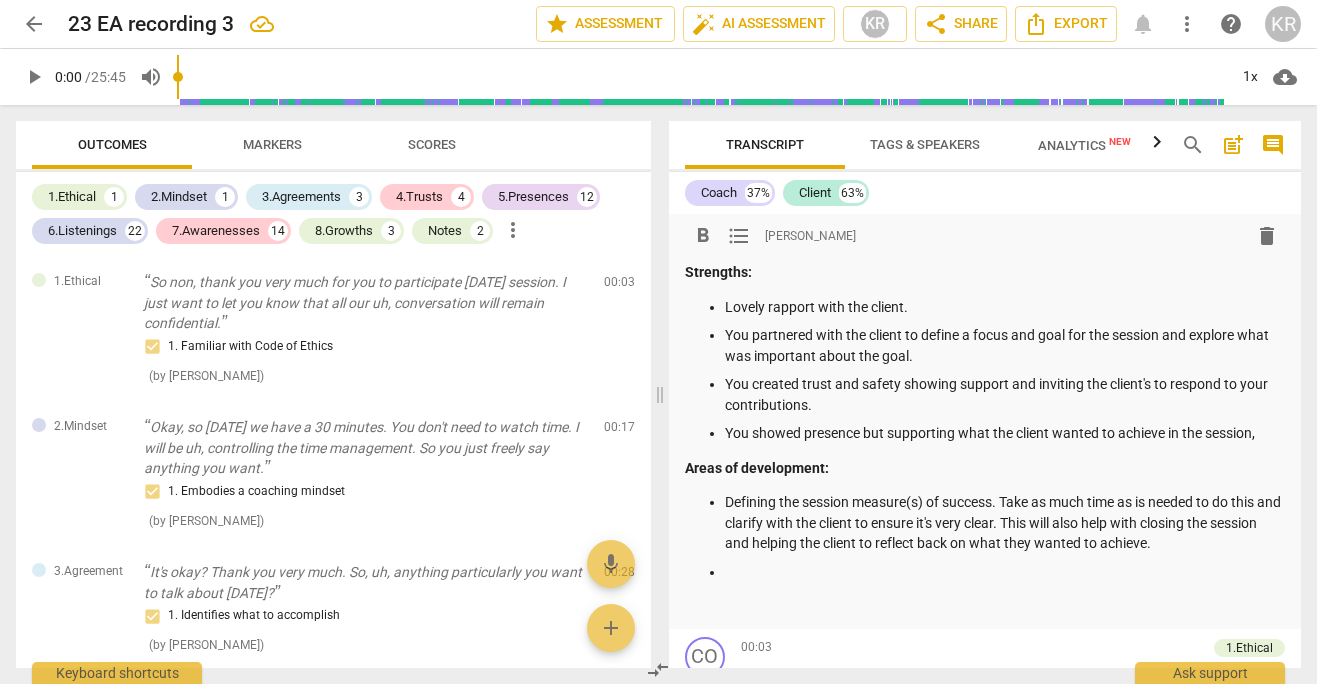 click on "format_bold format_list_bulleted [PERSON_NAME] delete Strengths:    Lovely rapport with the client. You partnered with the client to define a focus and goal for the session and explore what was important about the goal. You created trust and safety showing support and inviting the client's to respond to your contributions. You showed presence but supporting what the client wanted to achieve in the session,  Areas of development: Defining the session measure(s) of success. Take as much time as is needed to do this and clarify with the client to ensure it's very clear. This will also help with closing the session and helping the client to reflect back on what they wanted to achieve." at bounding box center (985, 421) 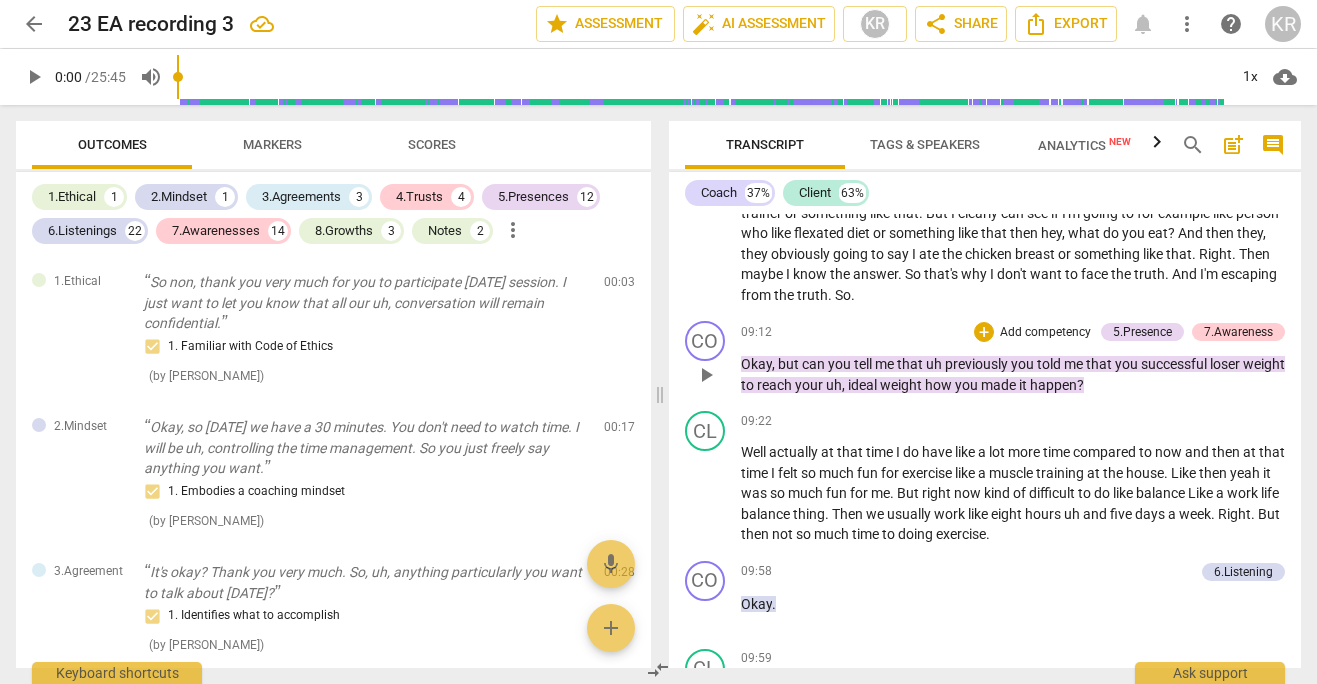 scroll, scrollTop: 5971, scrollLeft: 0, axis: vertical 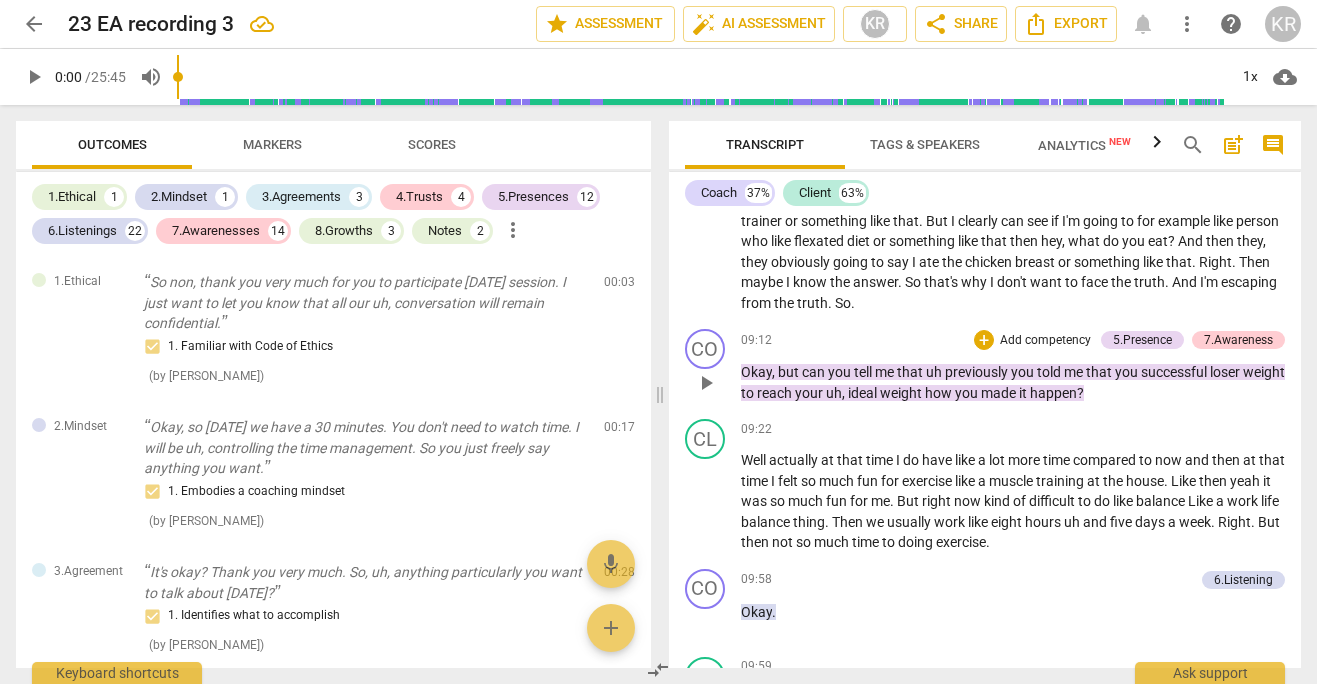 click on "that" at bounding box center (1100, 372) 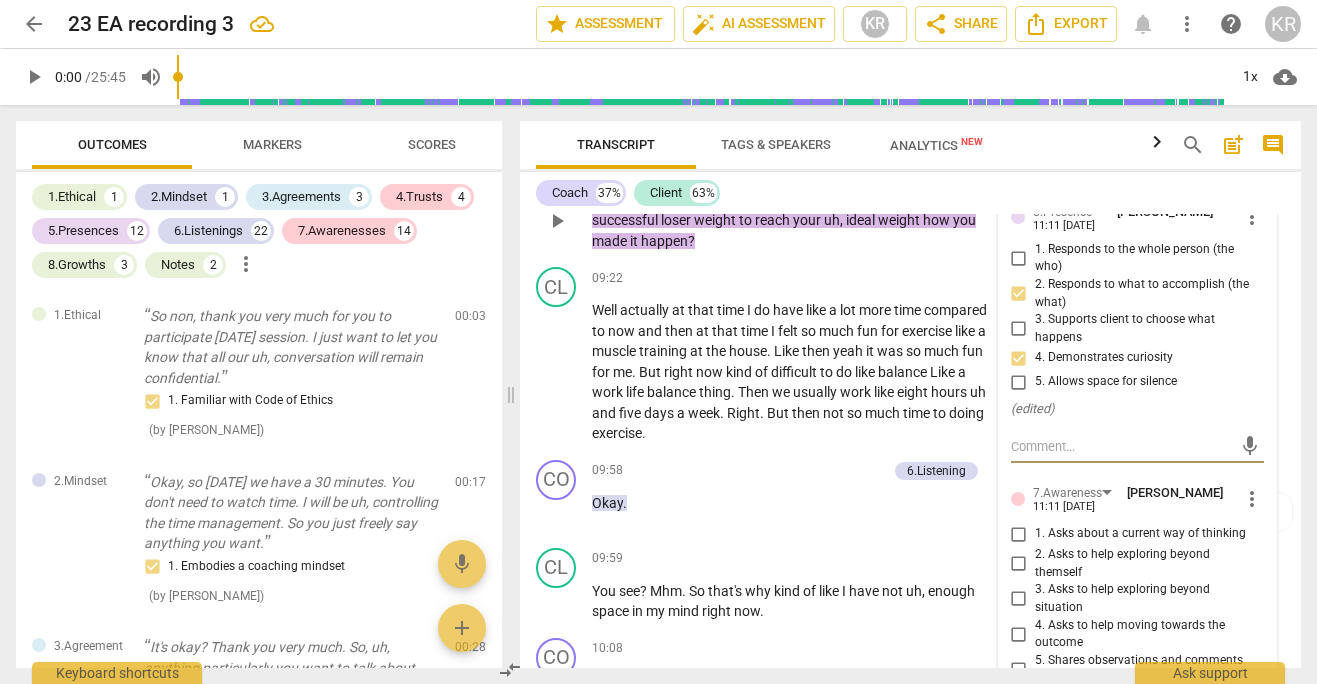scroll, scrollTop: 6594, scrollLeft: 0, axis: vertical 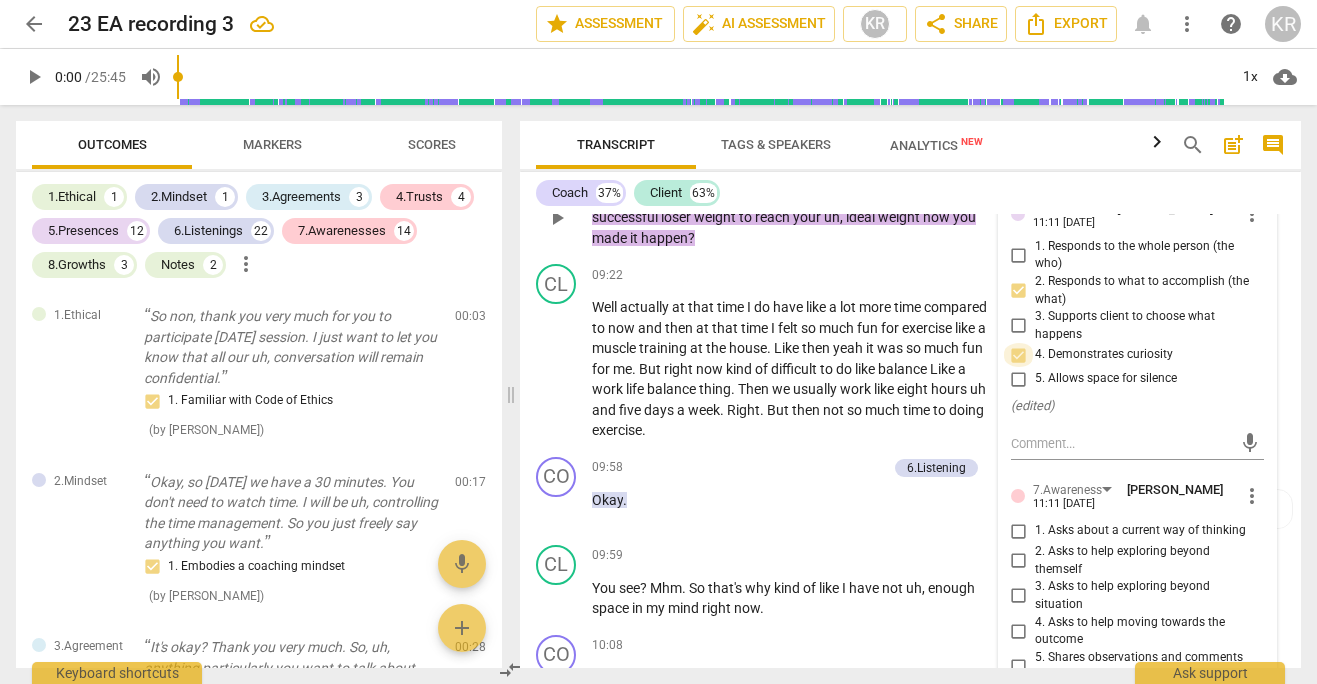 click on "4. Demonstrates curiosity" at bounding box center [1019, 355] 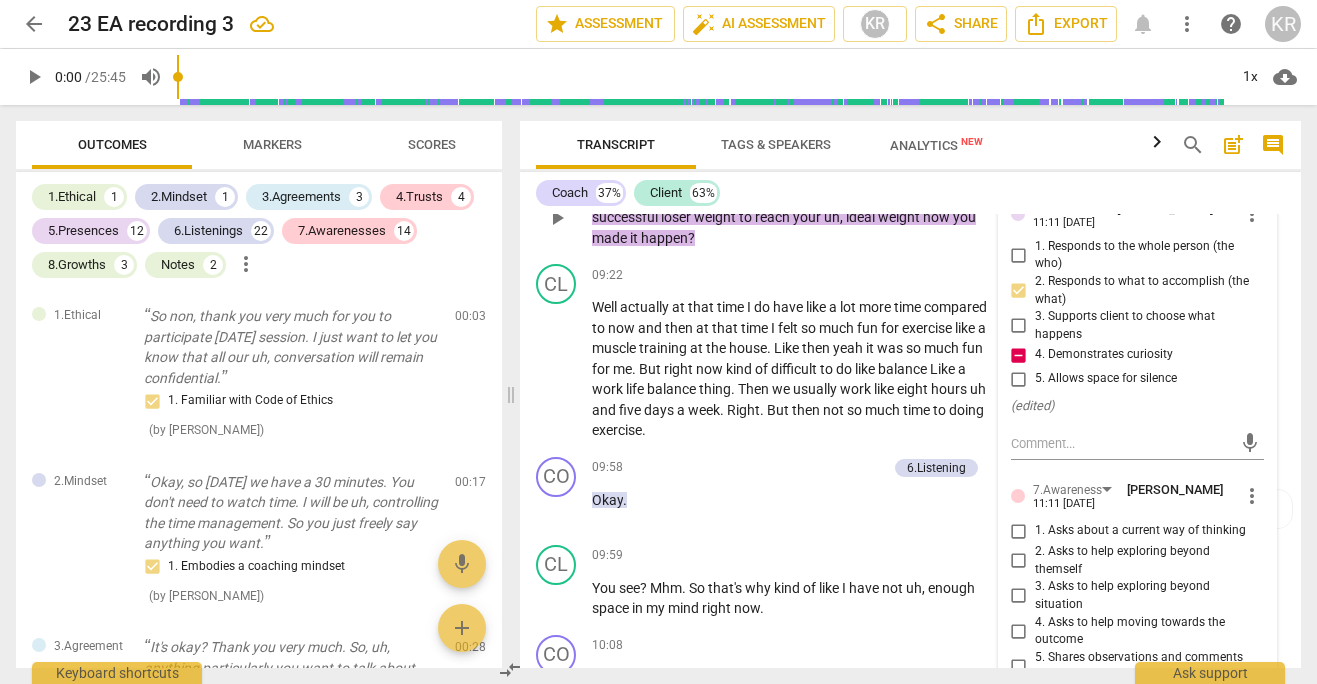 click on "4. Demonstrates curiosity" at bounding box center [1019, 355] 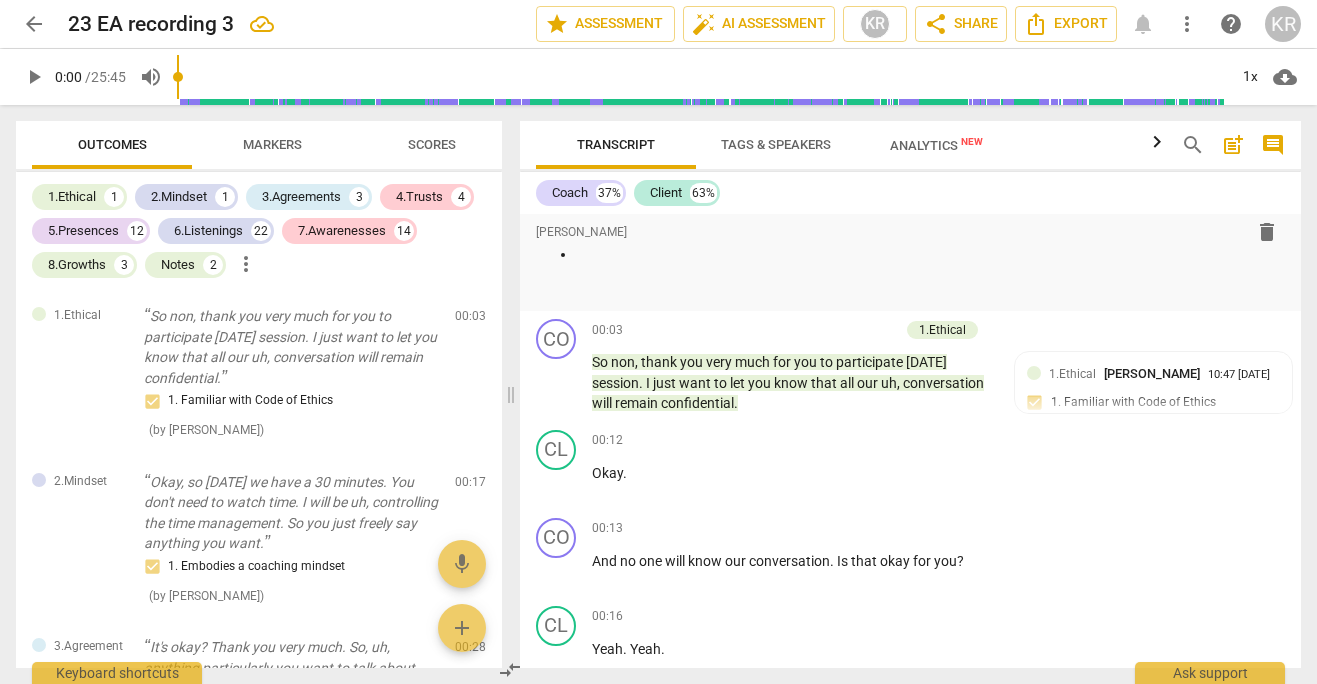 scroll, scrollTop: 0, scrollLeft: 0, axis: both 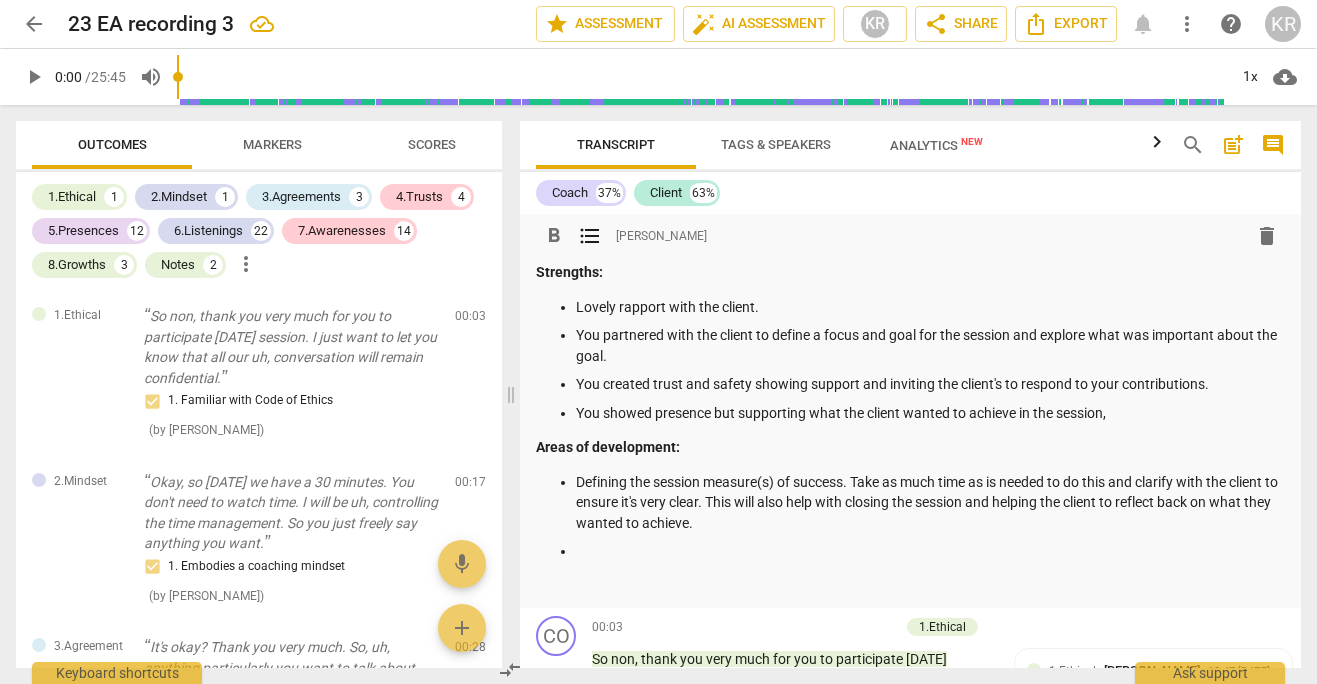drag, startPoint x: 736, startPoint y: 407, endPoint x: 737, endPoint y: 443, distance: 36.013885 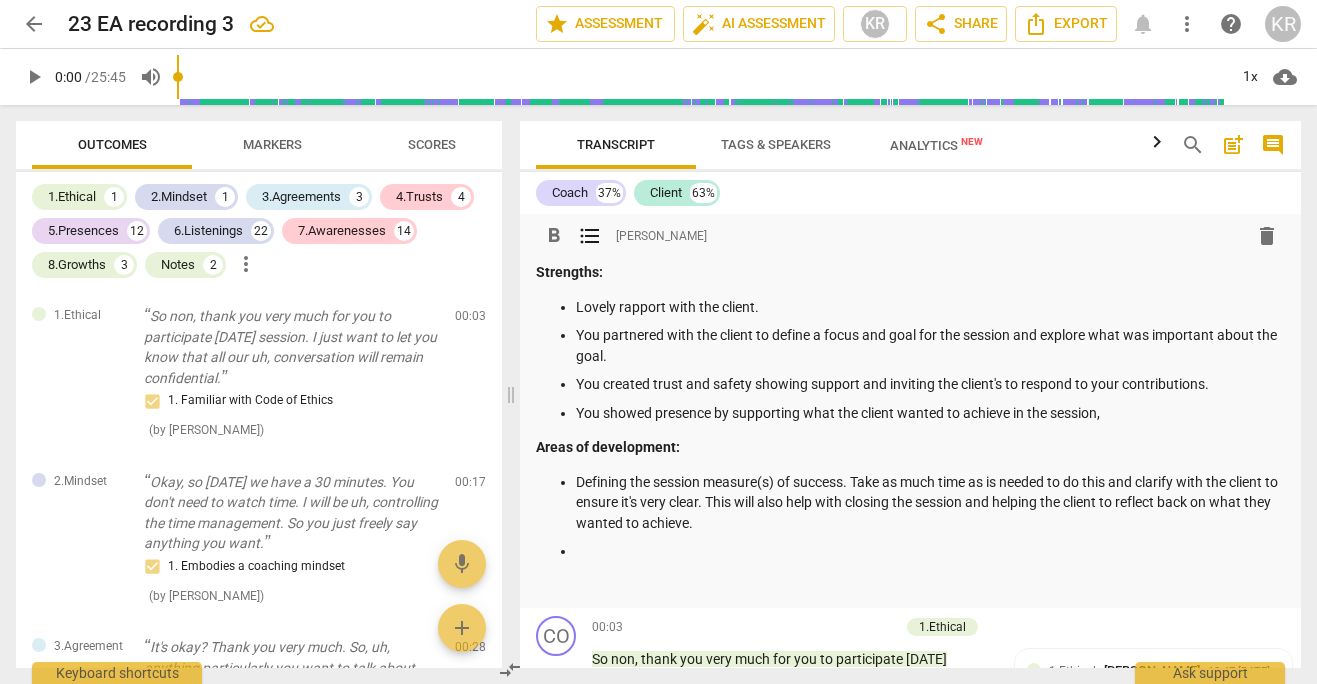 click on "You showed presence by supporting what the client wanted to achieve in the session," at bounding box center [930, 413] 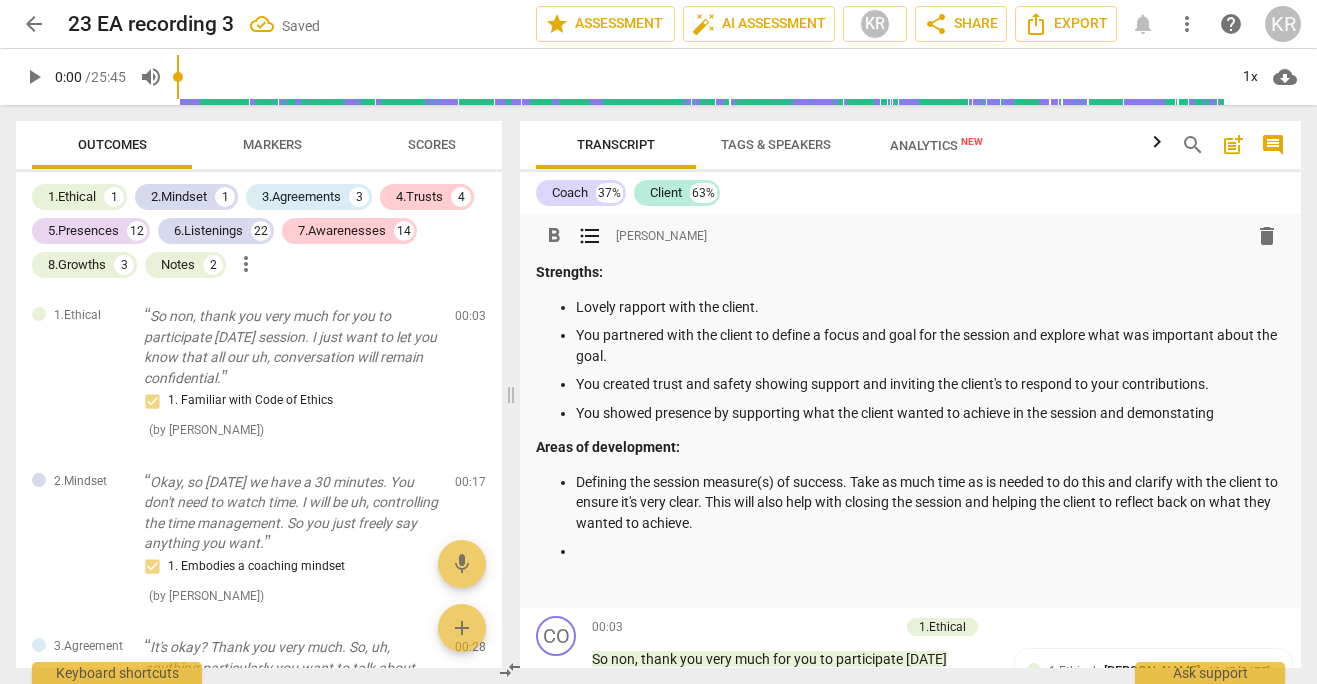 click on "You showed presence by supporting what the client wanted to achieve in the session and demonstating" at bounding box center [930, 413] 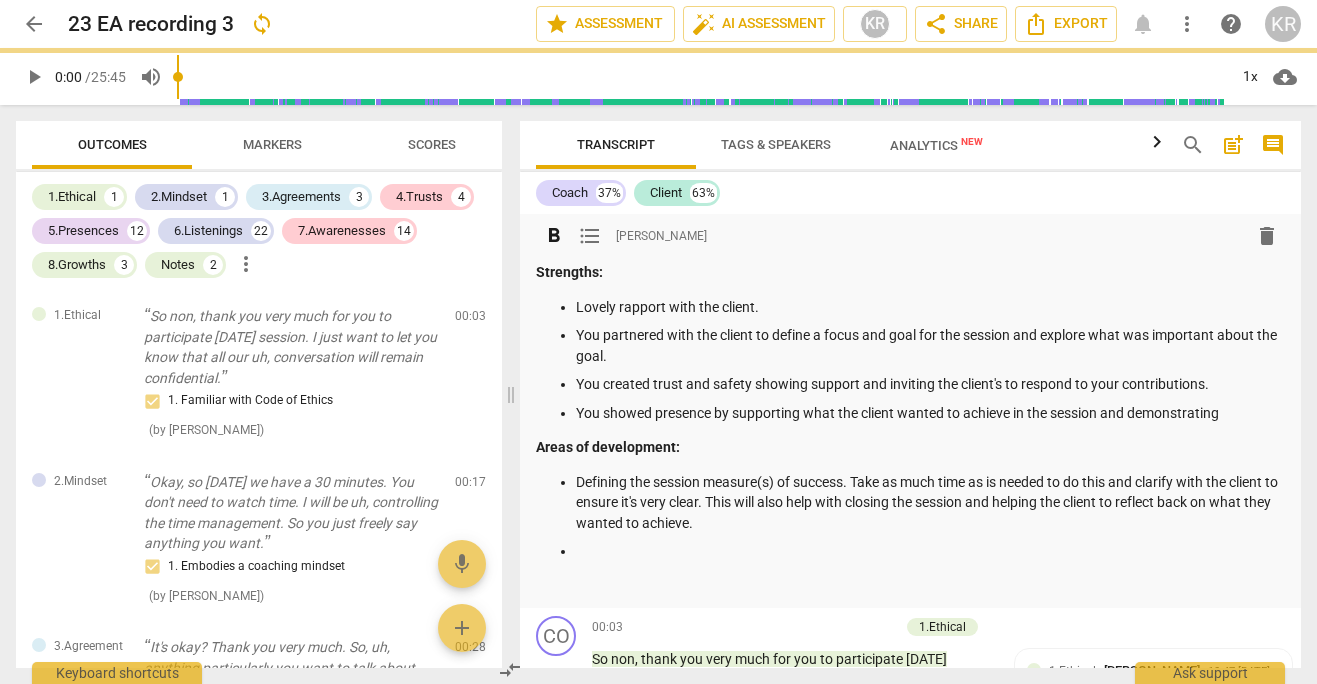 click on "You showed presence by supporting what the client wanted to achieve in the session and demonstrating" at bounding box center (930, 413) 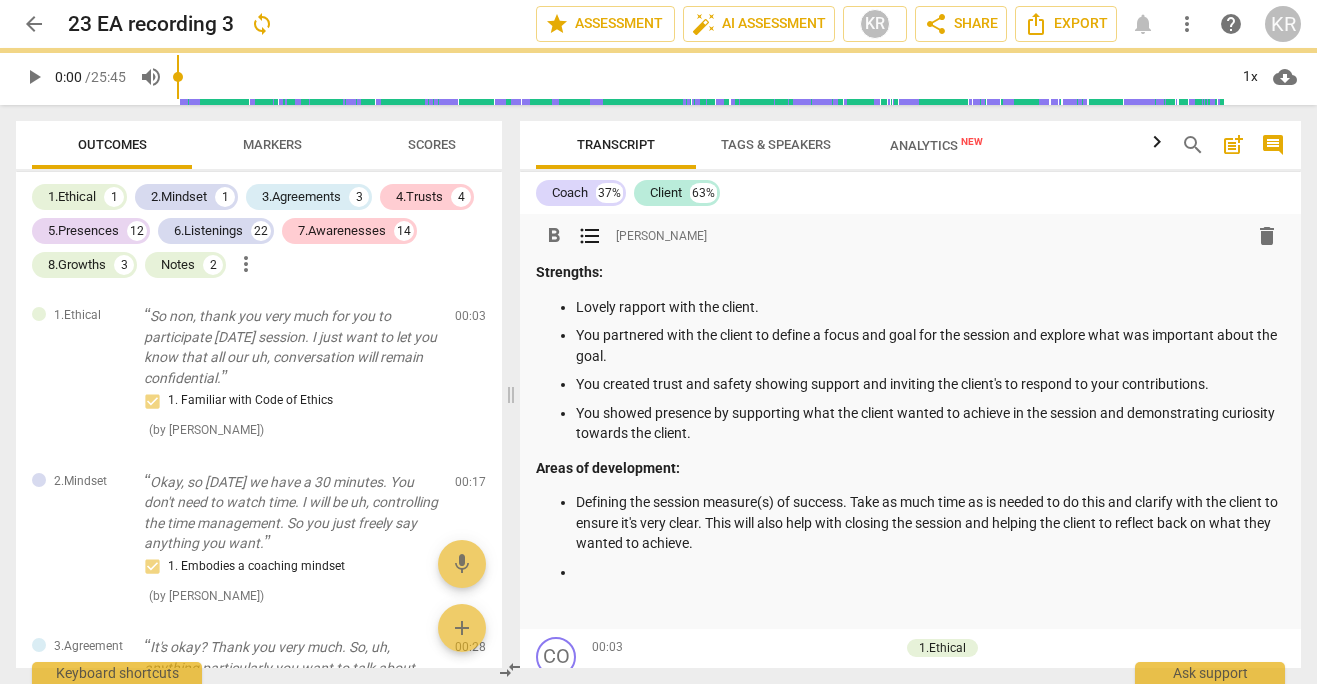 click at bounding box center (930, 572) 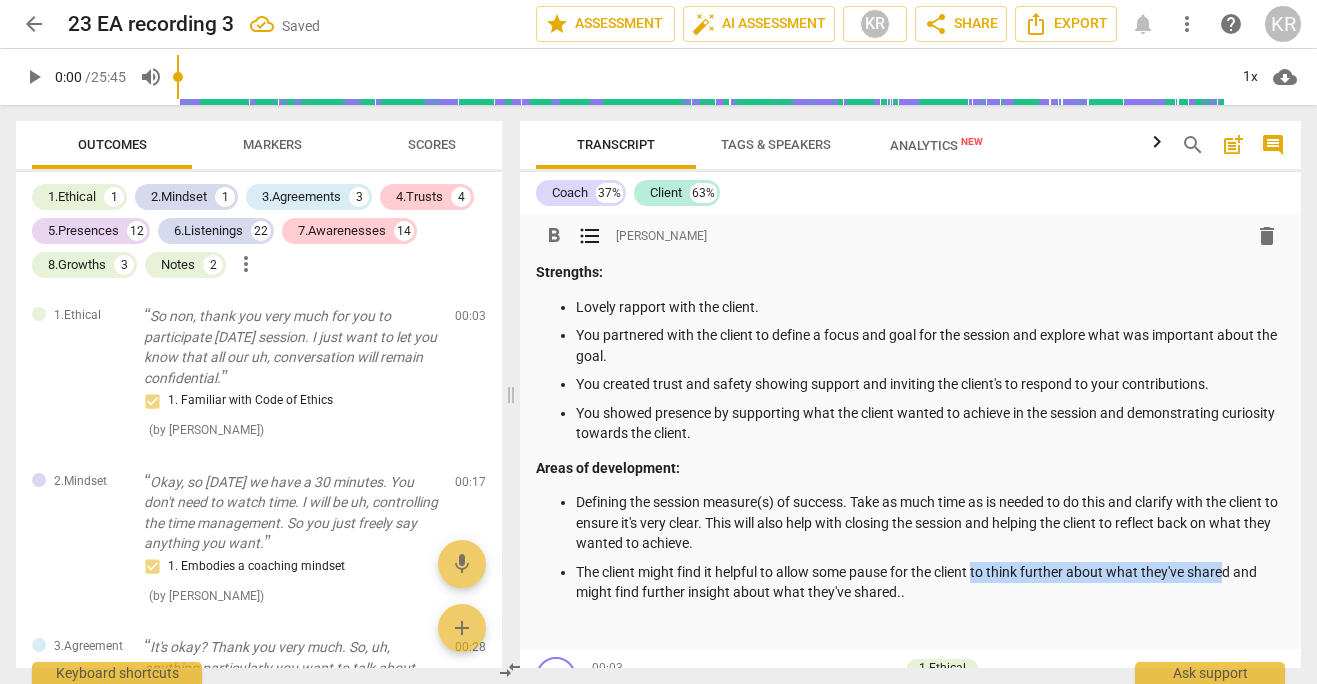drag, startPoint x: 977, startPoint y: 574, endPoint x: 1224, endPoint y: 574, distance: 247 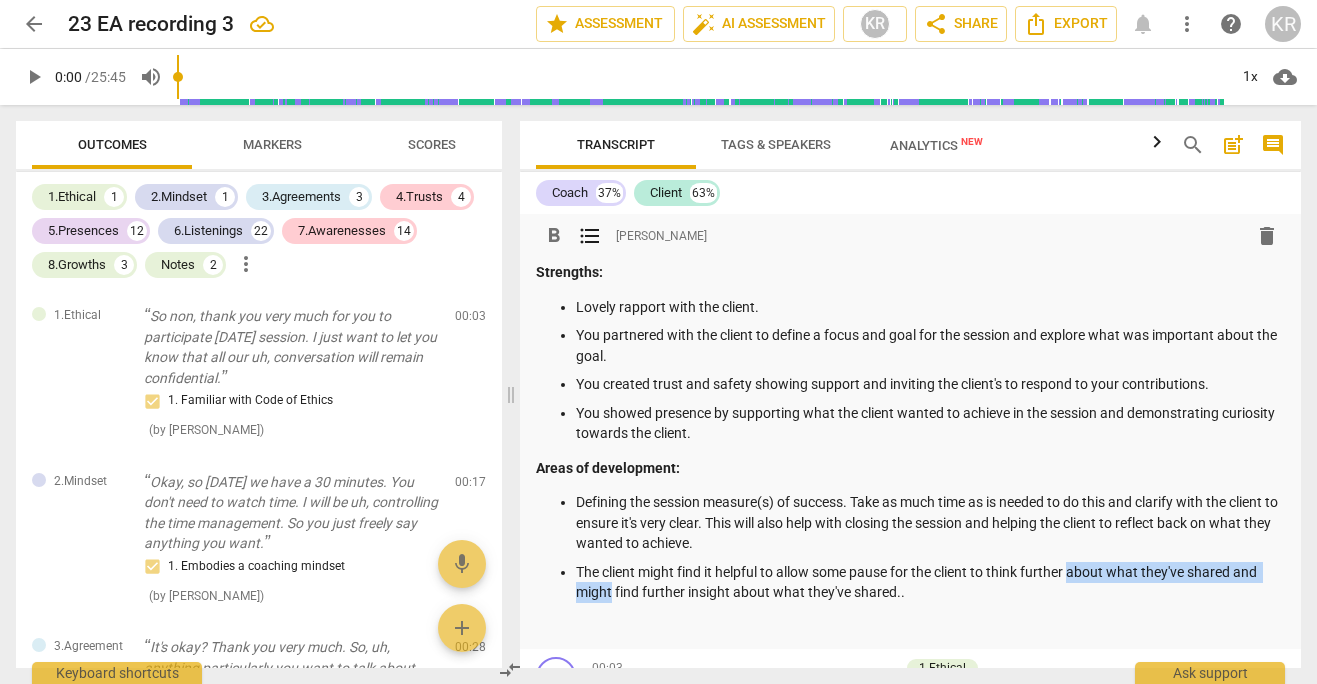 drag, startPoint x: 612, startPoint y: 593, endPoint x: 1074, endPoint y: 564, distance: 462.90927 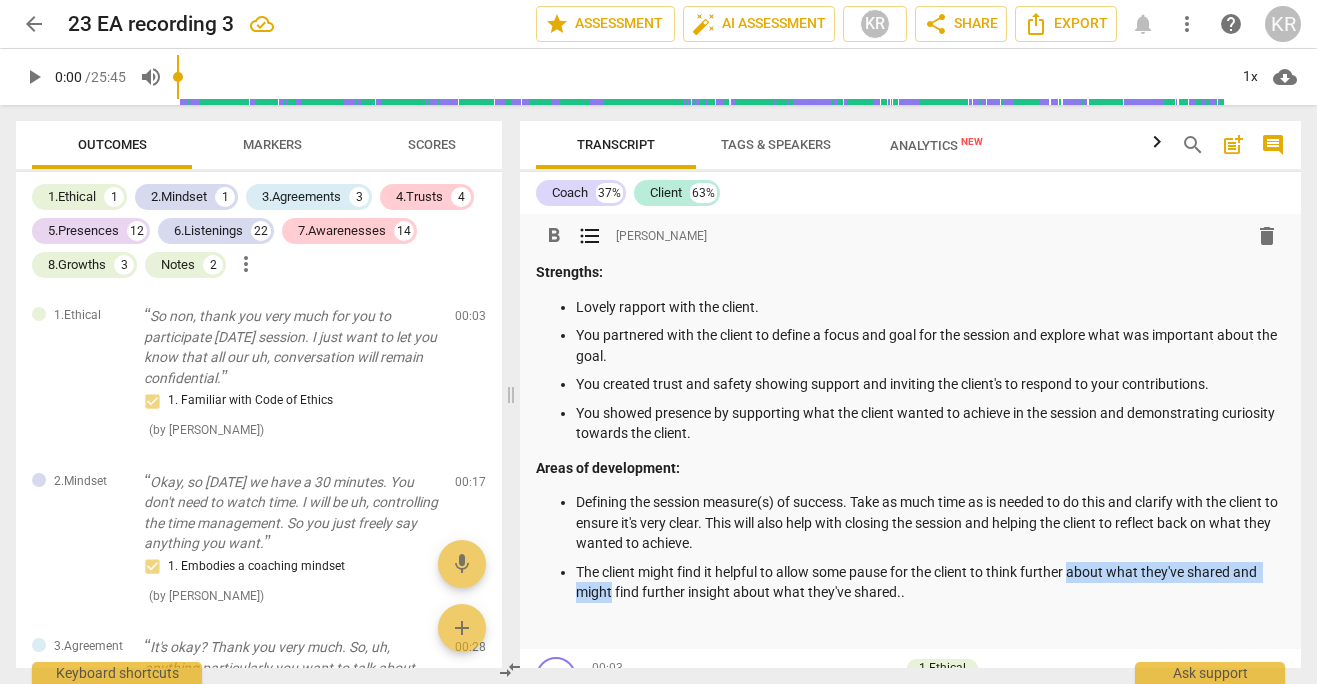 click on "The client might find it helpful to allow some pause for the client to think further about what they've shared and might find further insight about what they've shared.." at bounding box center (930, 582) 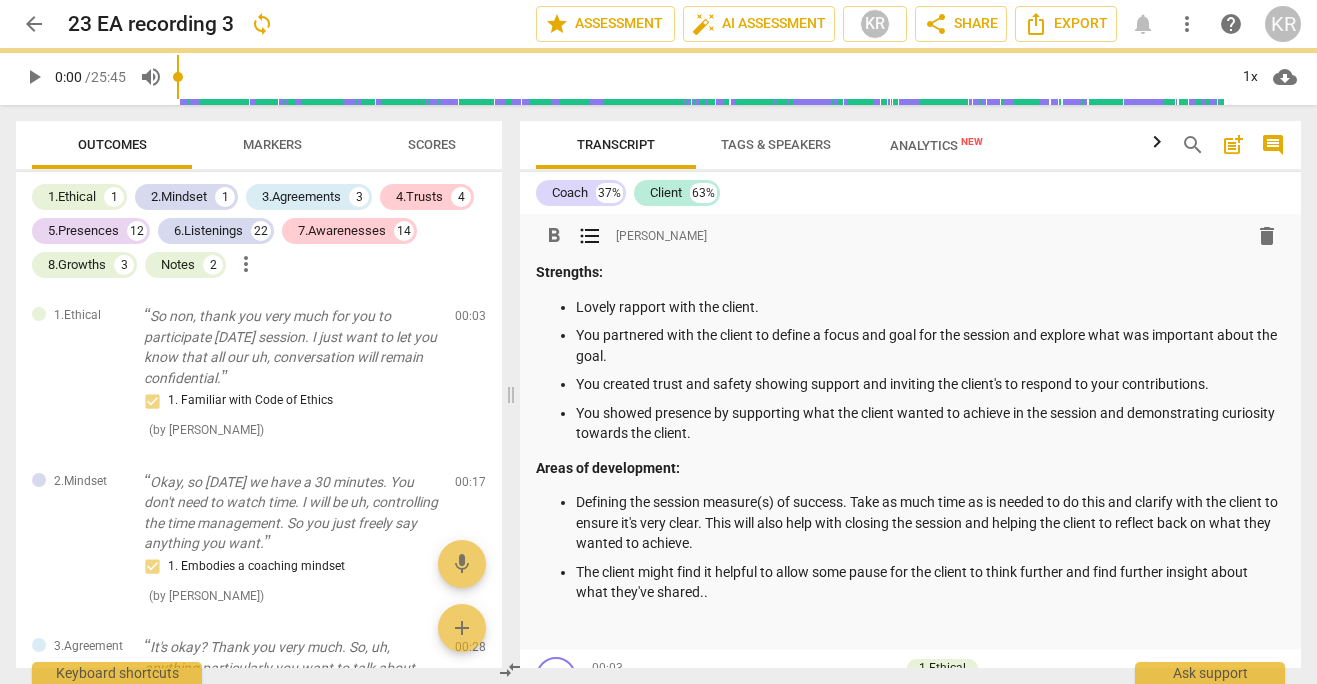 click on "The client might find it helpful to allow some pause for the client to think further and find further insight about what they've shared.." at bounding box center [930, 582] 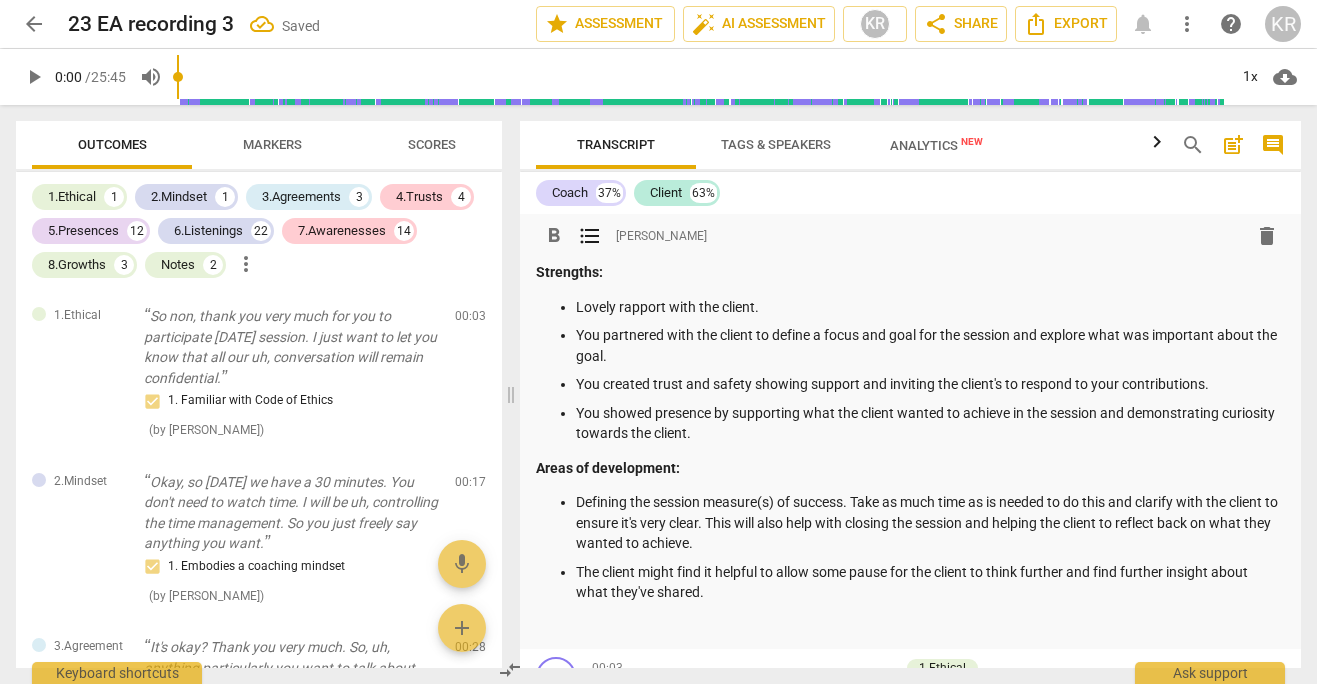 click on "The client might find it helpful to allow some pause for the client to think further and find further insight about what they've shared." at bounding box center [930, 582] 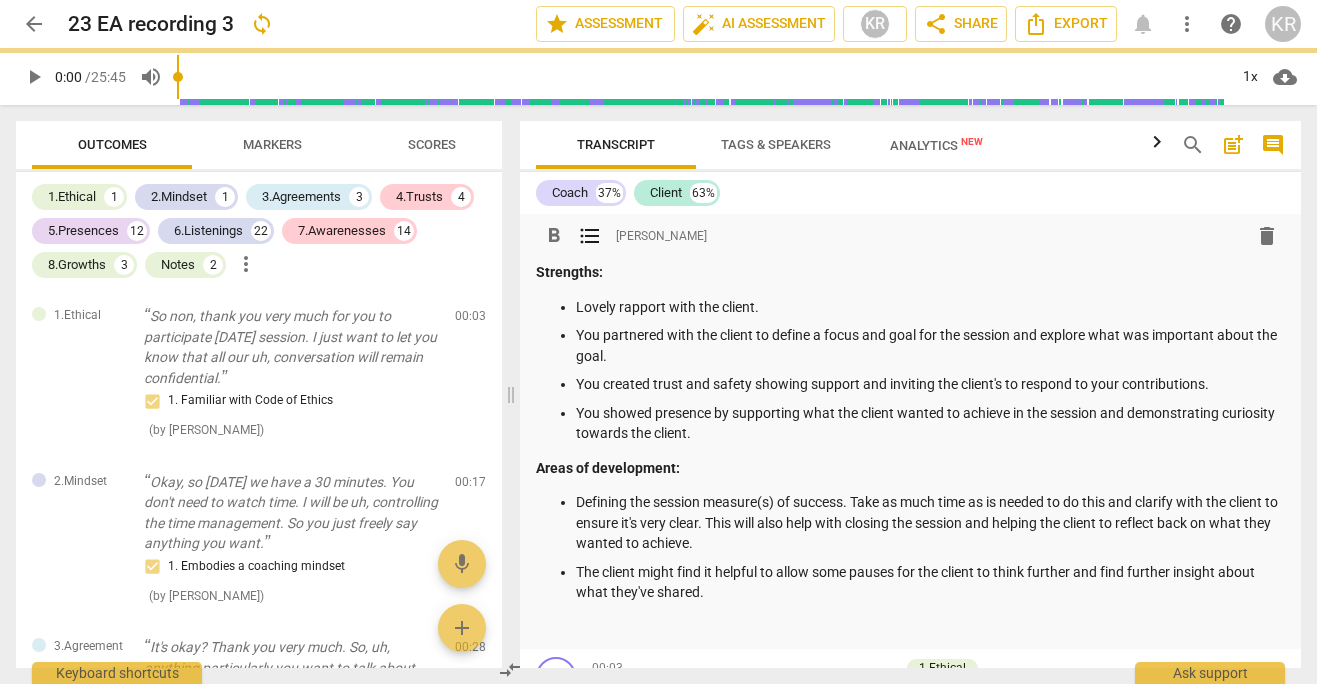 click on "The client might find it helpful to allow some pauses for the client to think further and find further insight about what they've shared." at bounding box center (930, 582) 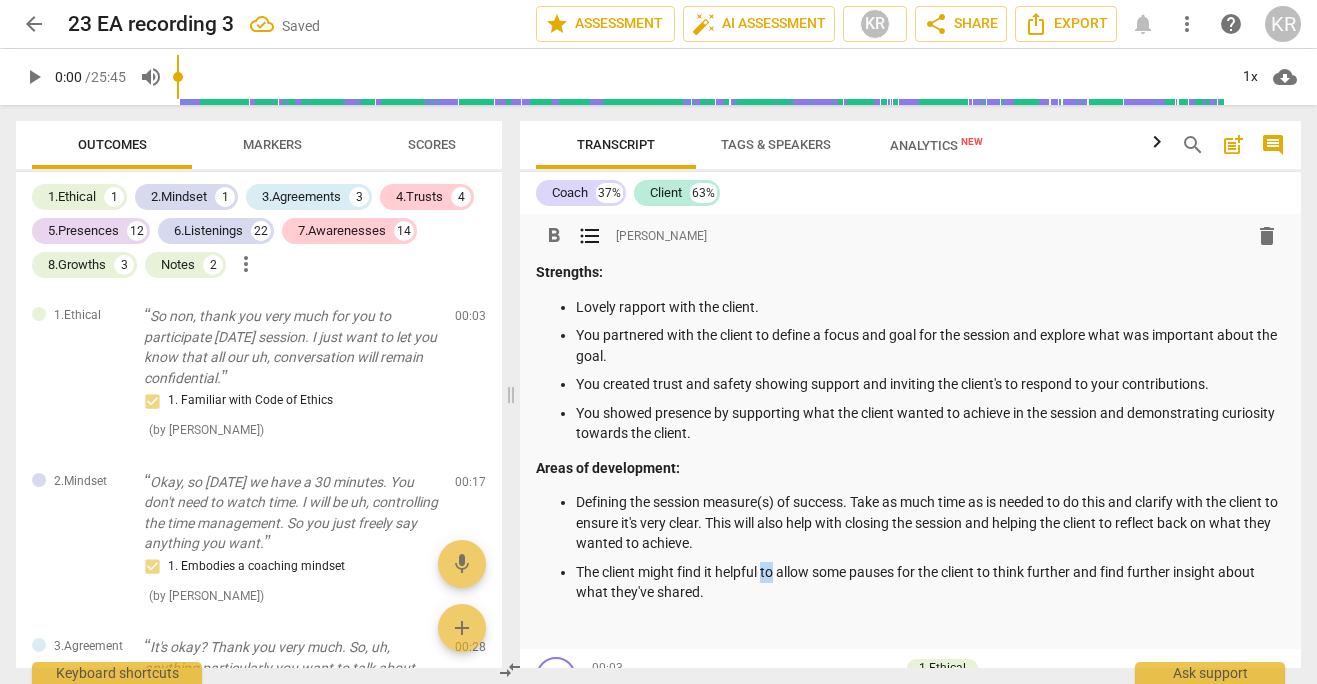 click on "The client might find it helpful to allow some pauses for the client to think further and find further insight about what they've shared." at bounding box center (930, 582) 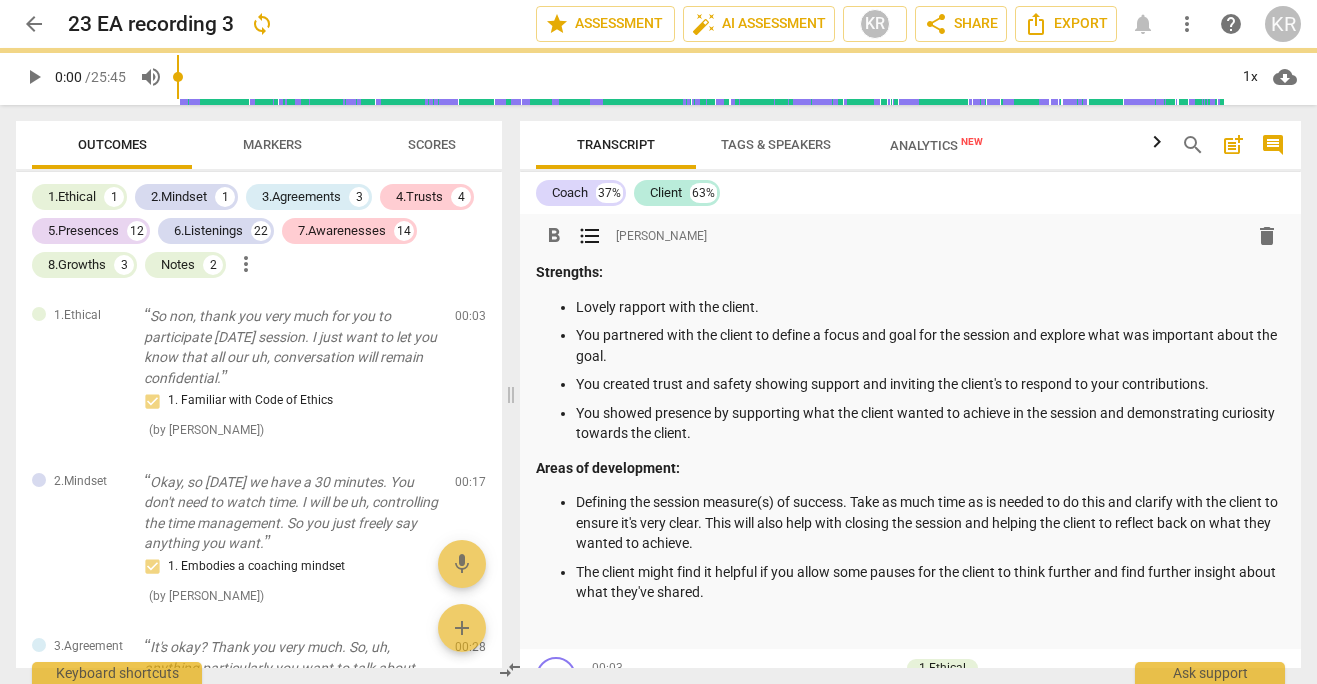 click on "The client might find it helpful if you allow some pauses for the client to think further and find further insight about what they've shared." at bounding box center [930, 582] 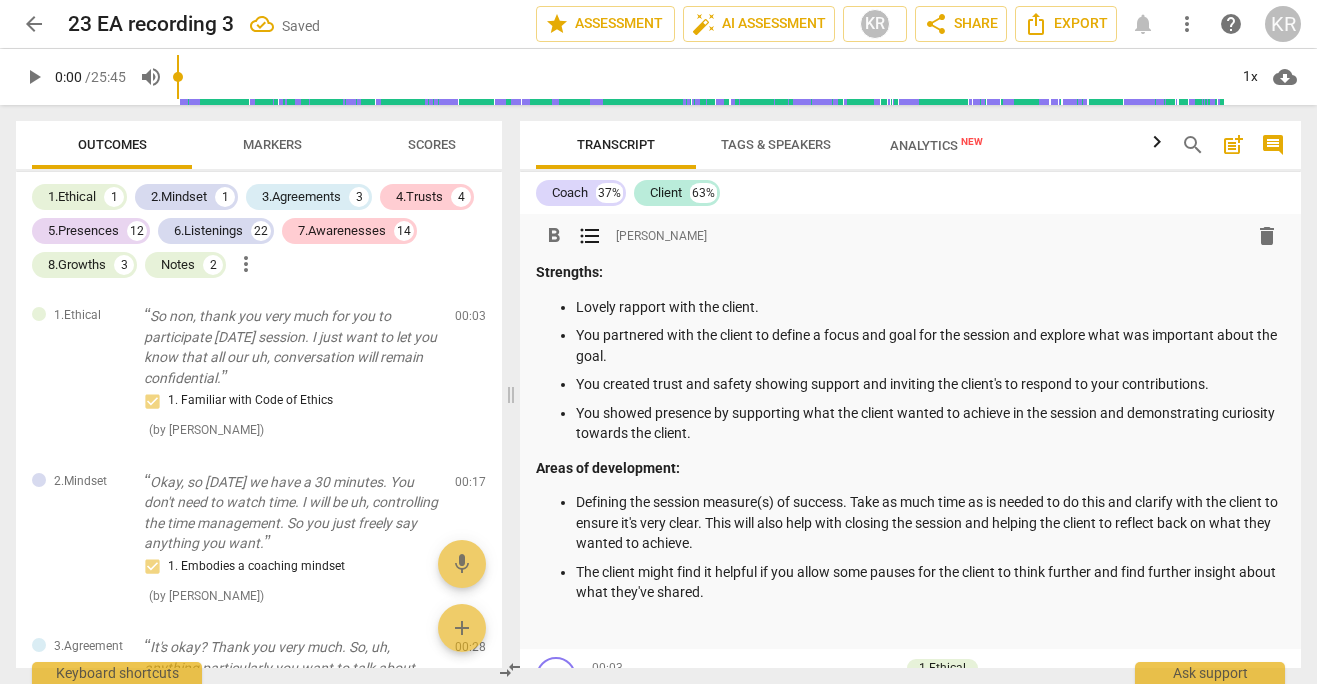 click on "The client might find it helpful if you allow some pauses for the client to think further and find further insight about what they've shared." at bounding box center [930, 582] 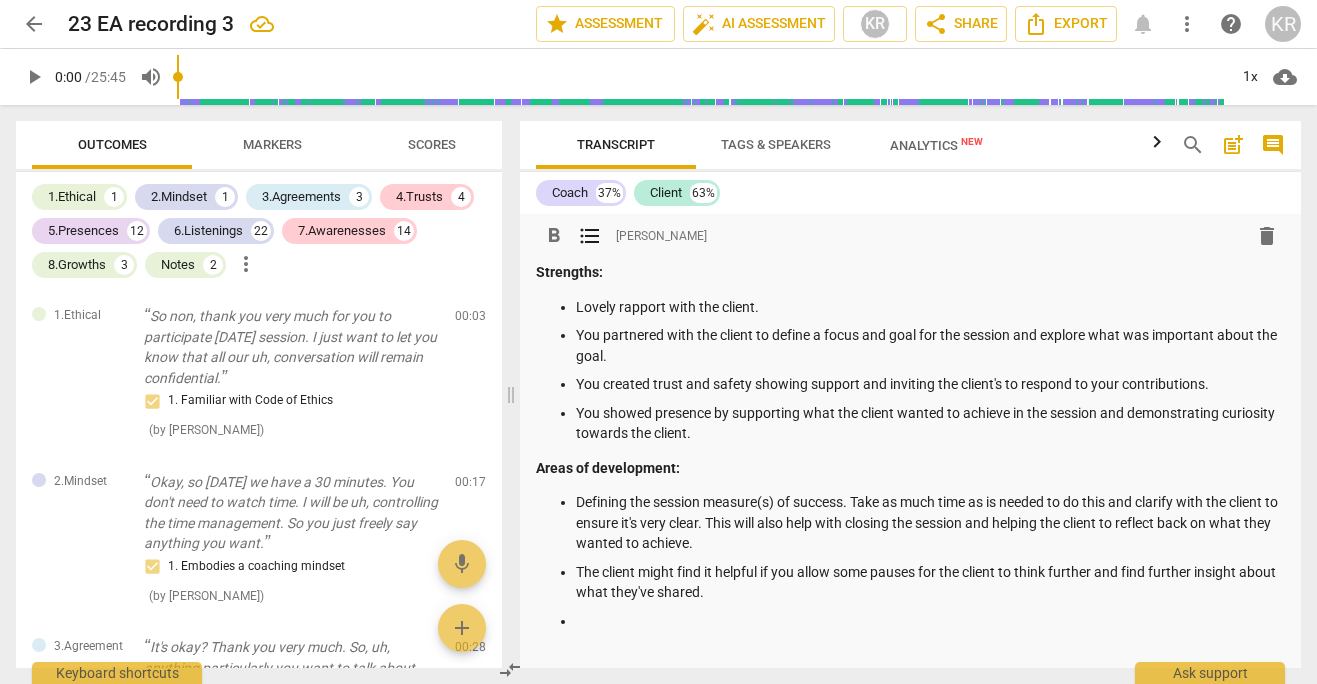 click on "You showed presence by supporting what the client wanted to achieve in the session and demonstrating curiosity towards the client." at bounding box center (930, 423) 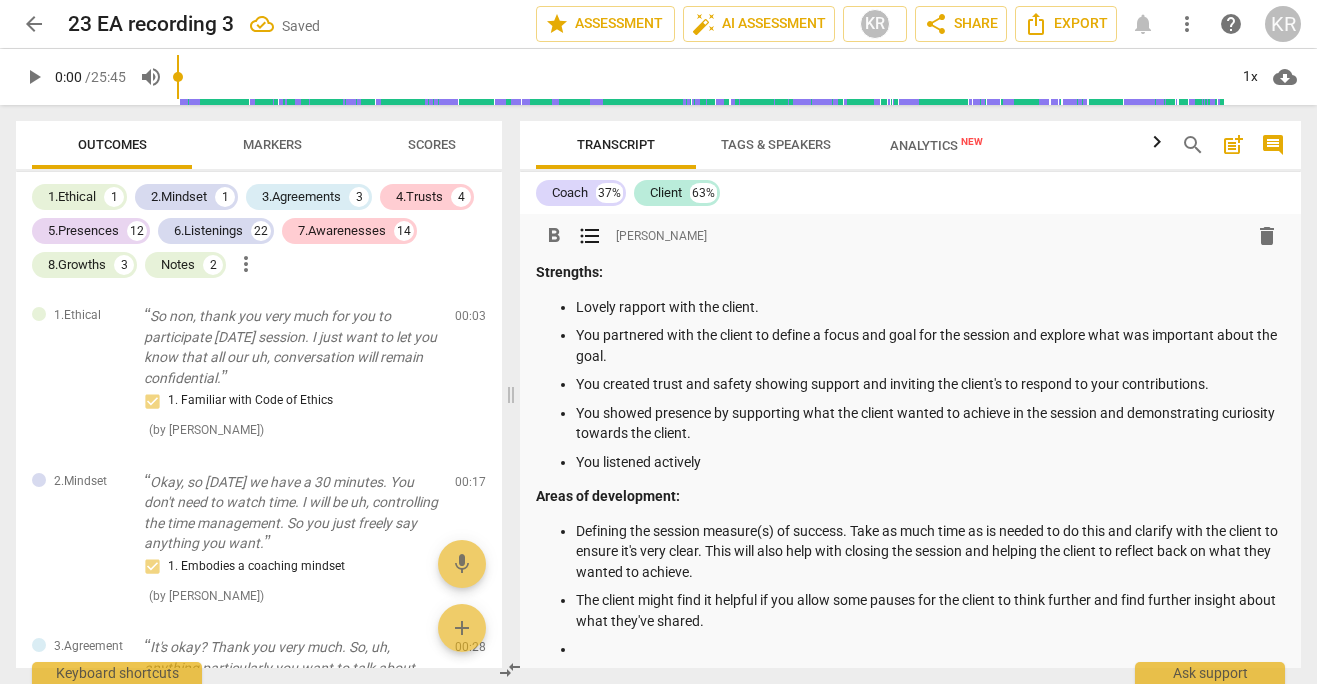 click on "You listened actively" at bounding box center (930, 462) 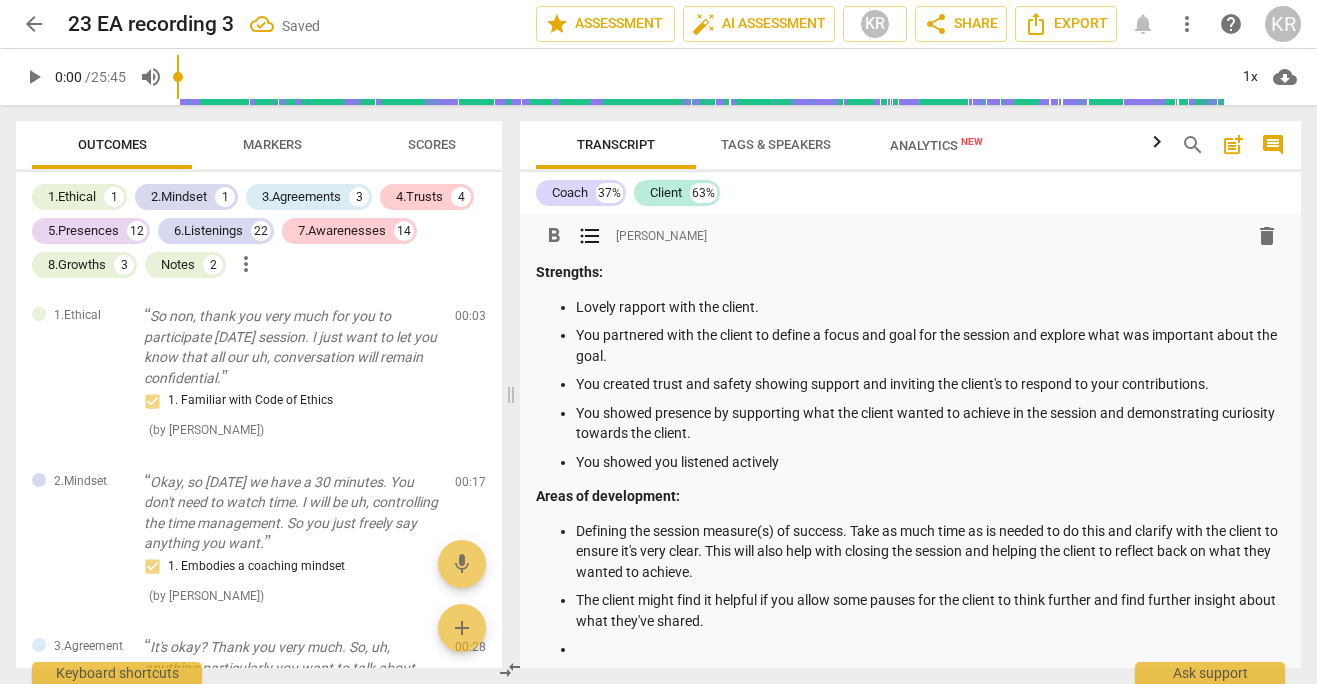 click on "You showed you listened actively" at bounding box center (930, 462) 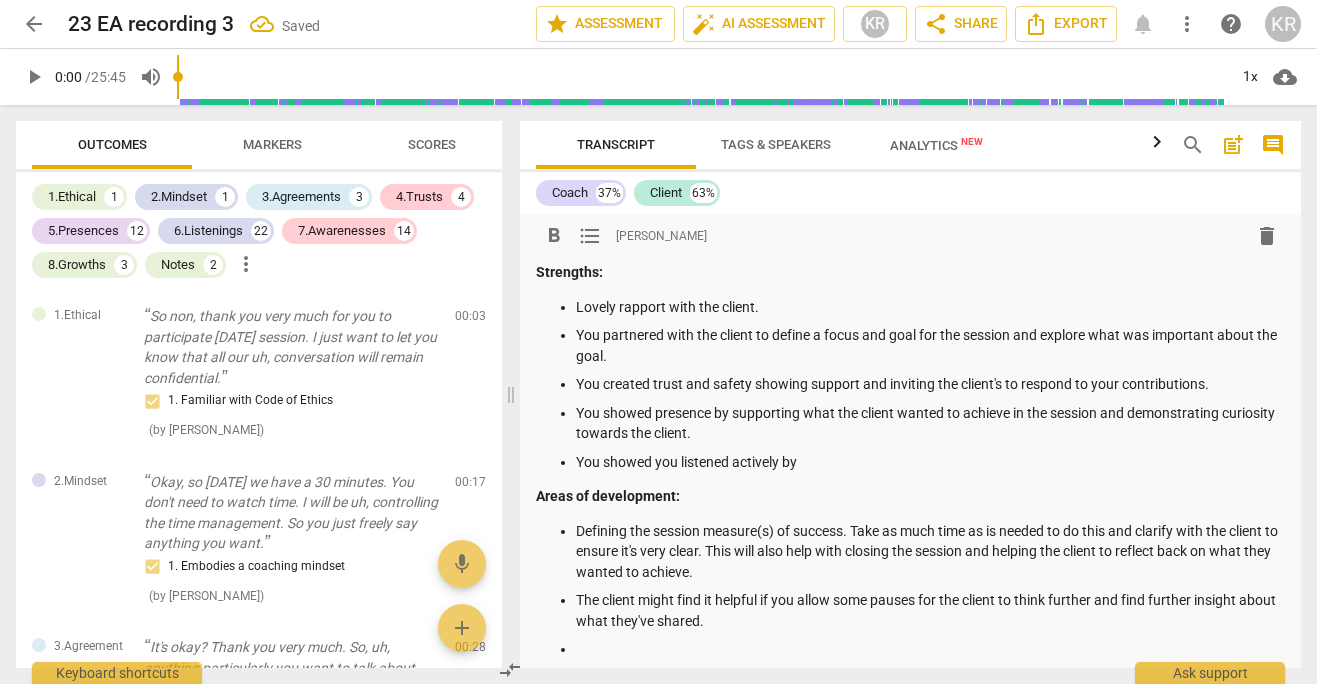 click on "You showed you listened actively by" at bounding box center (930, 462) 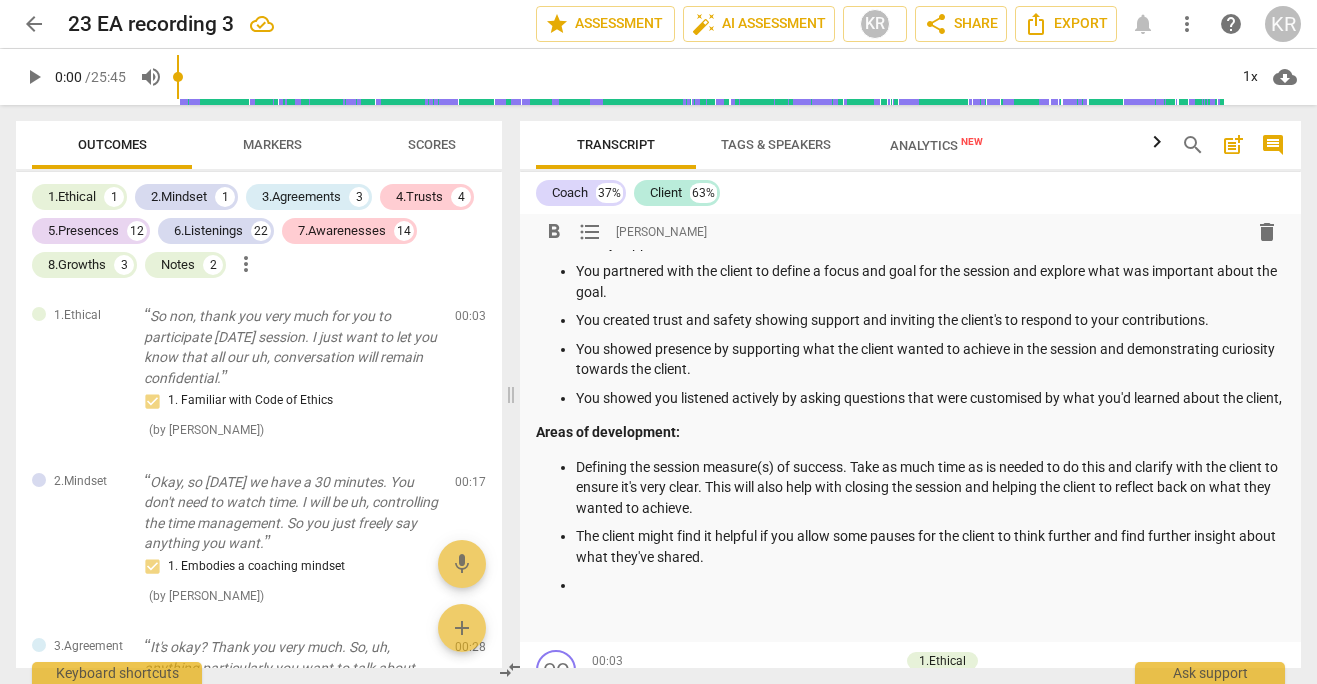 scroll, scrollTop: 69, scrollLeft: 0, axis: vertical 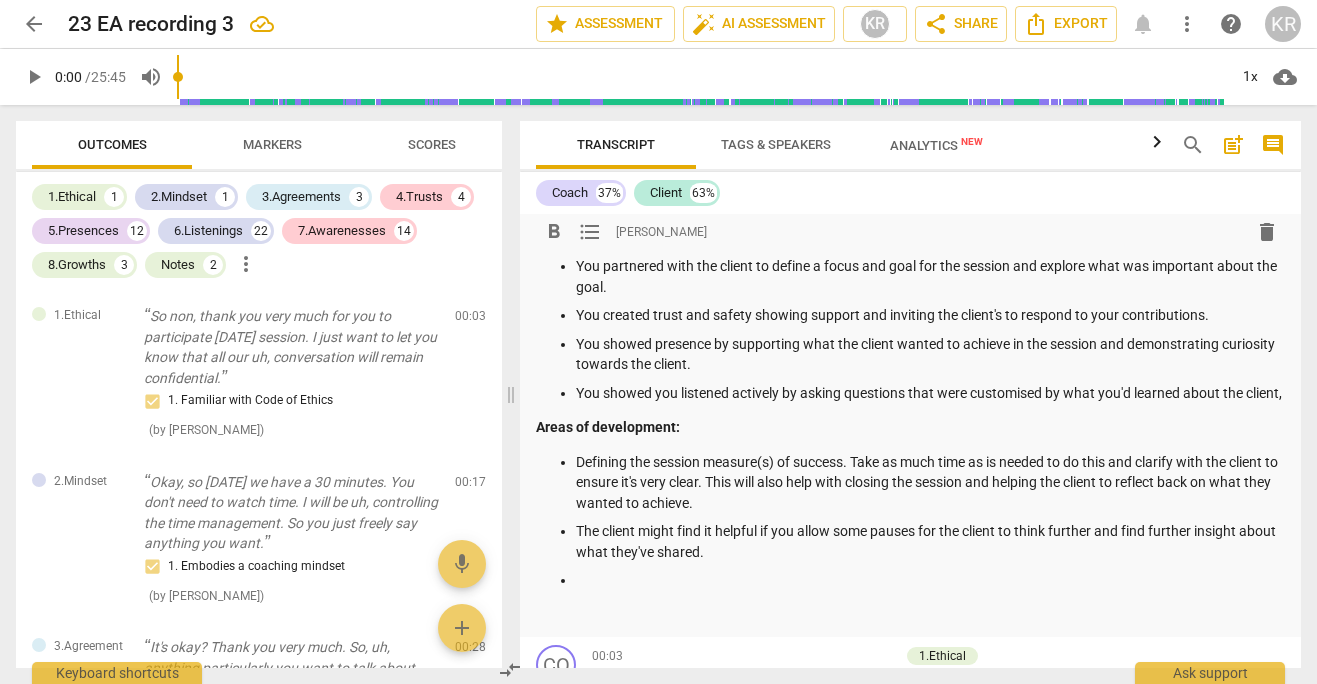 click on "You showed you listened actively by asking questions that were customised by what you'd learned about the client," at bounding box center (930, 393) 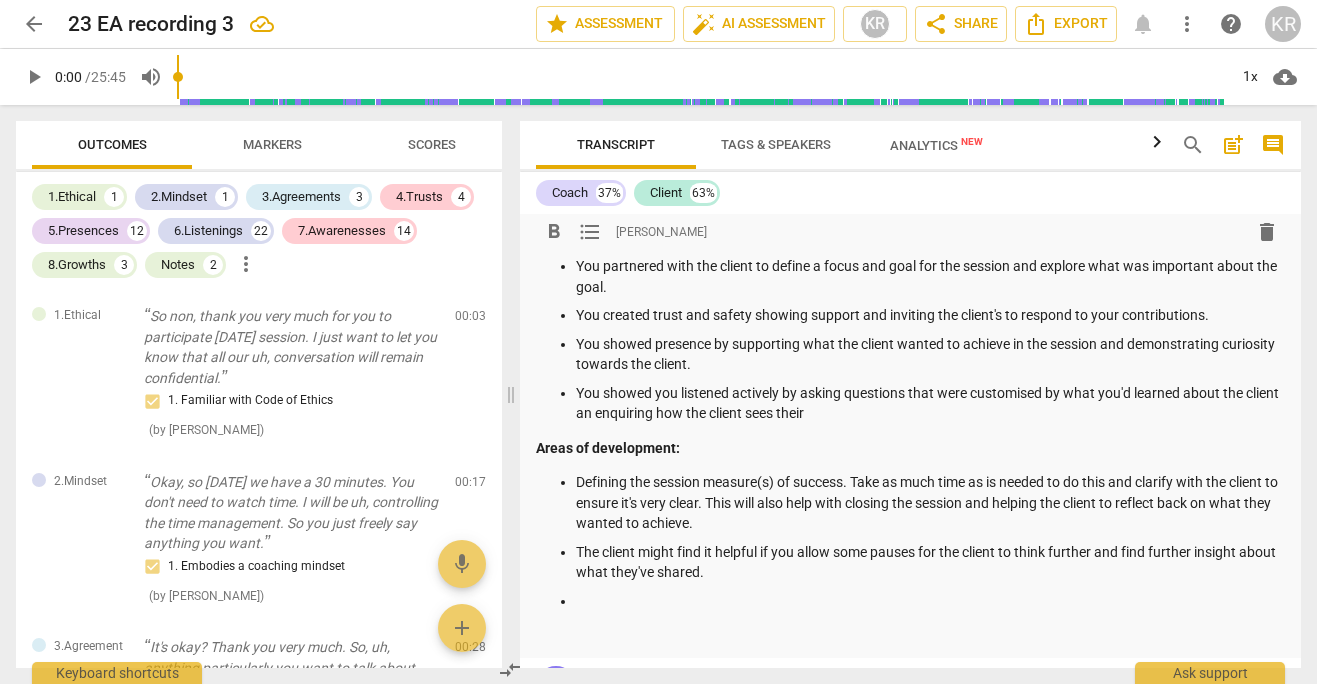 click on "You showed you listened actively by asking questions that were customised by what you'd learned about the client an enquiring how the client sees their" at bounding box center [930, 403] 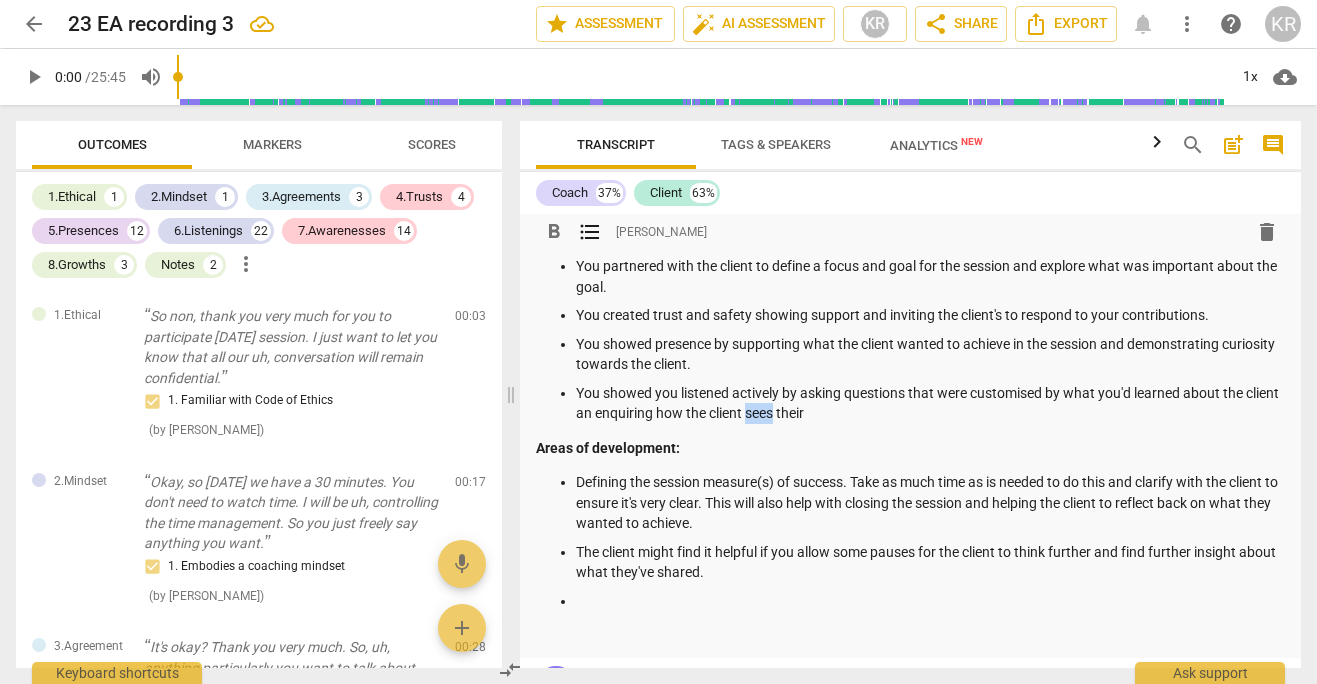 click on "You showed you listened actively by asking questions that were customised by what you'd learned about the client an enquiring how the client sees their" at bounding box center (930, 403) 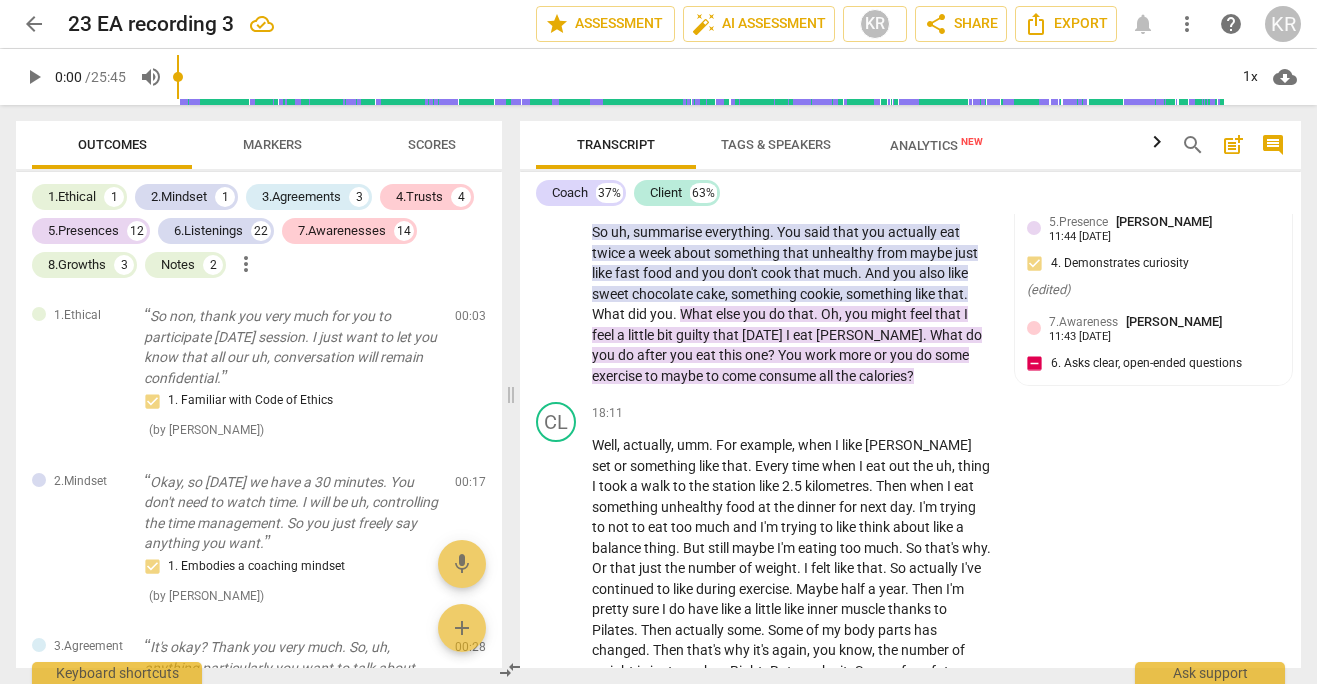 scroll, scrollTop: 12725, scrollLeft: 0, axis: vertical 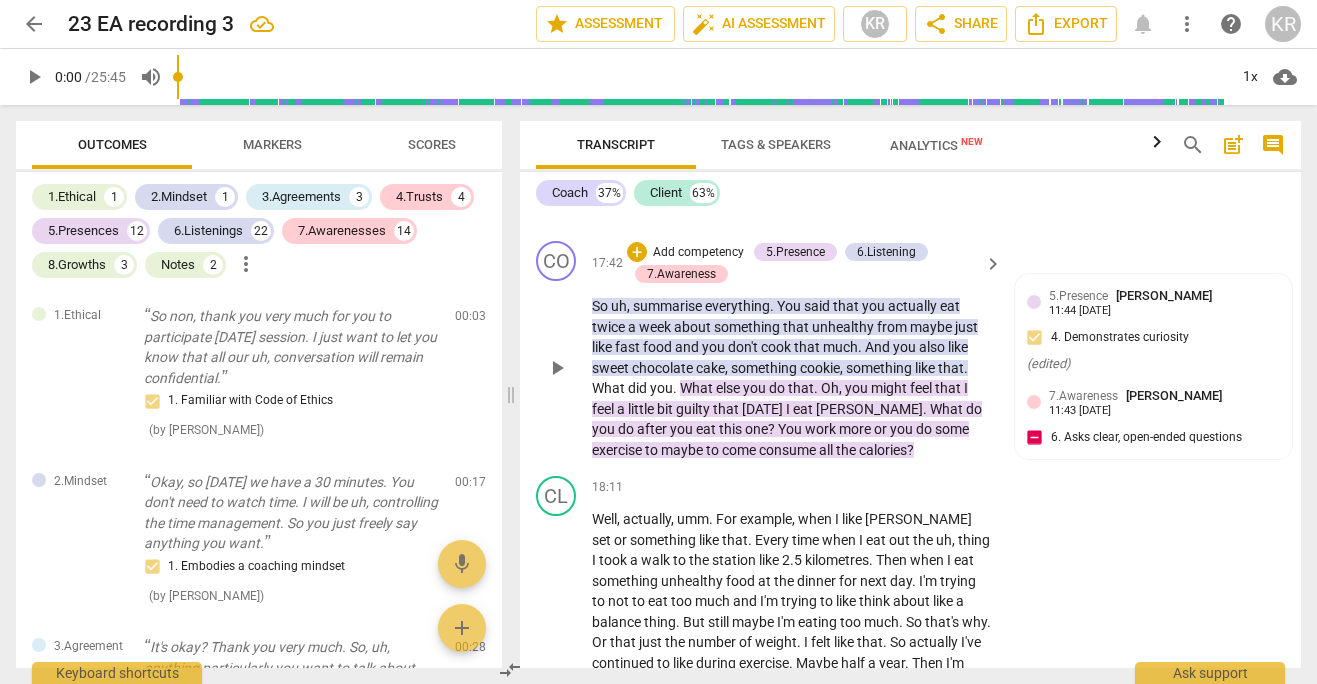 click on "something" at bounding box center (748, 327) 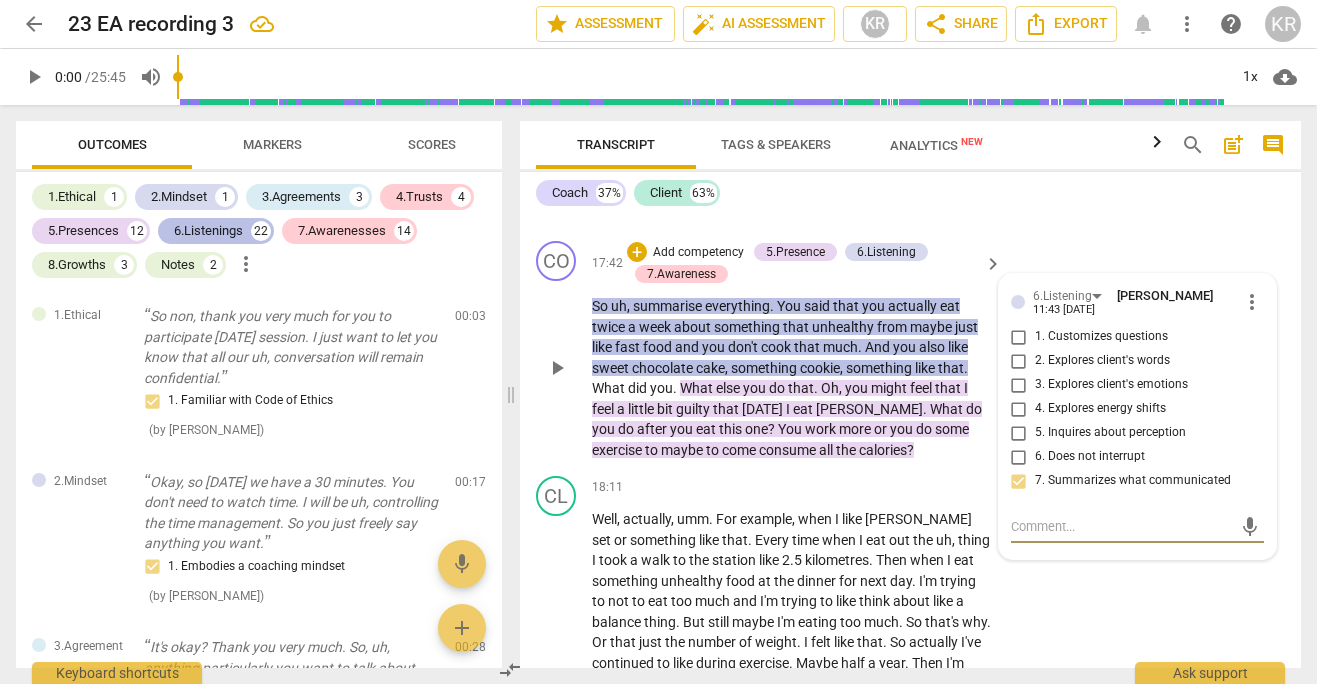 click on "6.Listenings" at bounding box center [208, 231] 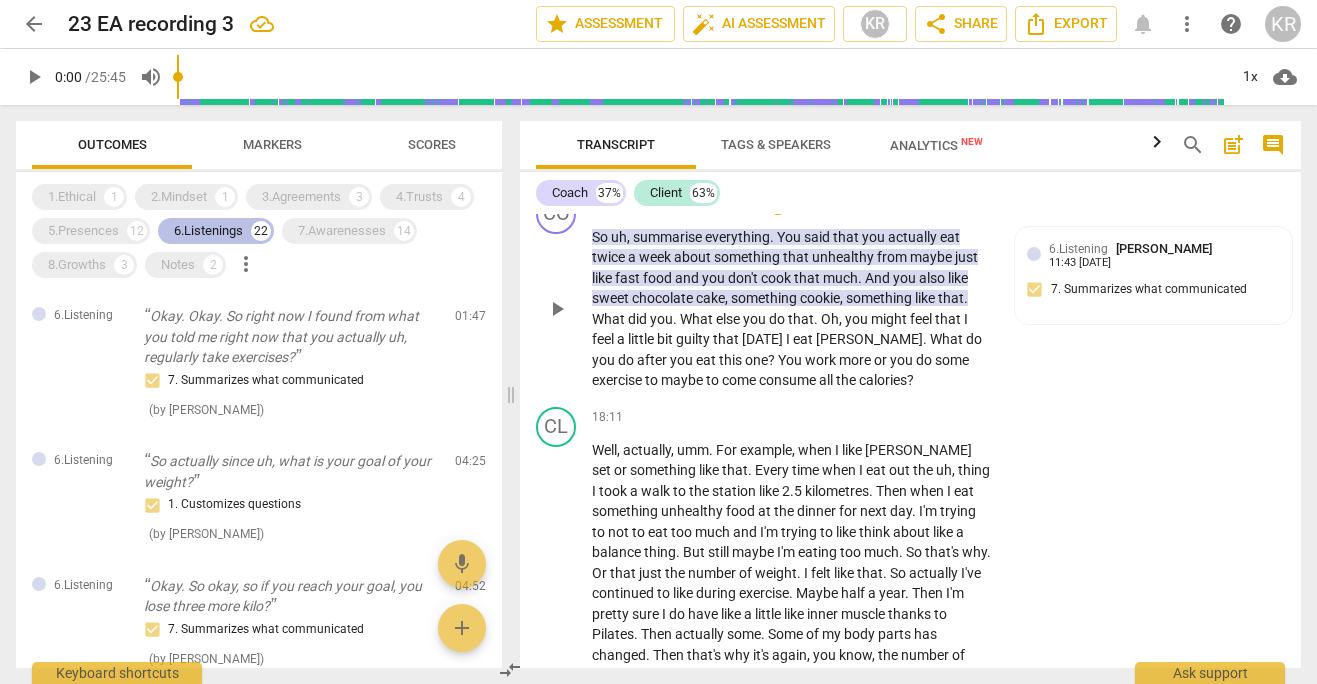 scroll, scrollTop: 12677, scrollLeft: 0, axis: vertical 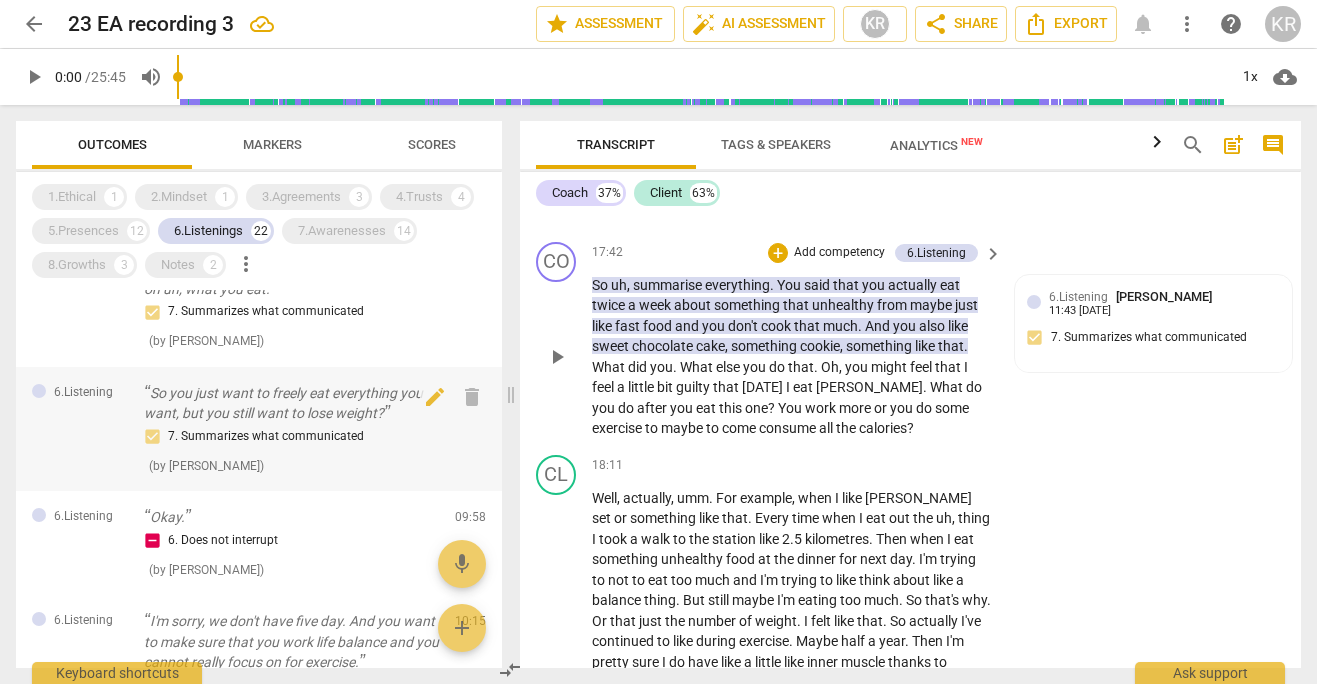click on "So you just want to freely eat everything you want, but you still want to lose weight?" at bounding box center (291, 403) 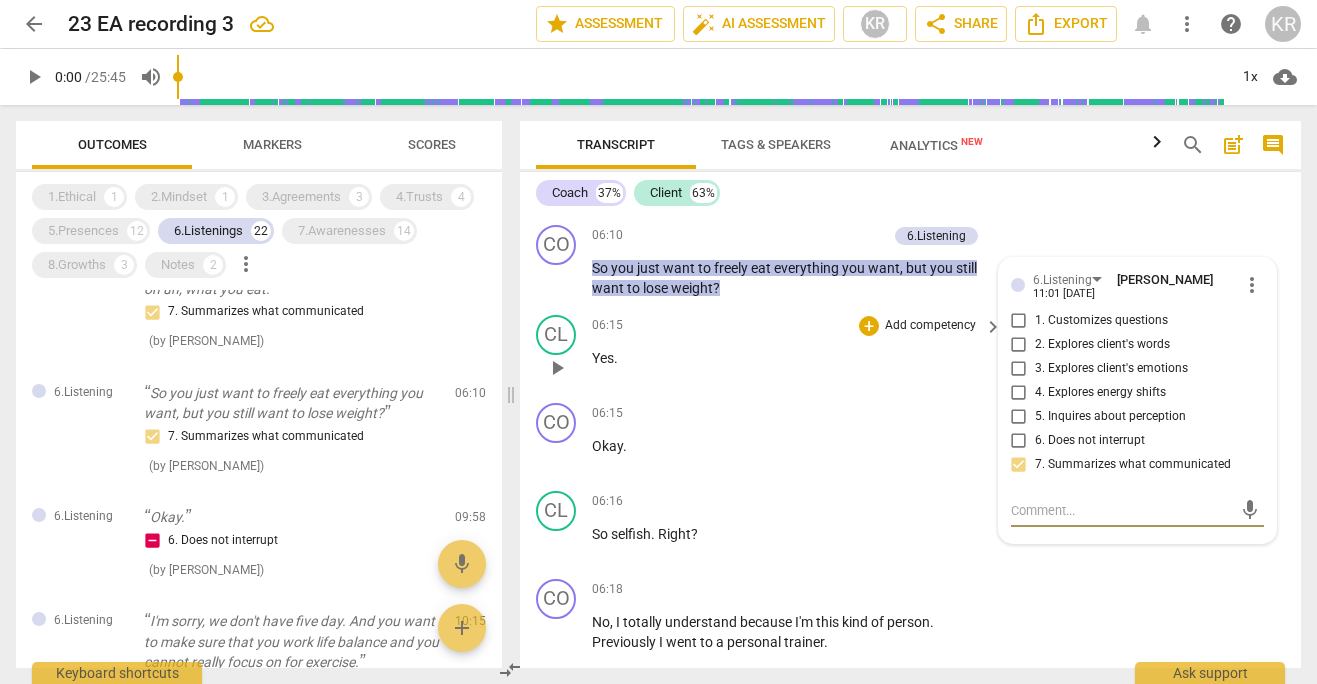 scroll, scrollTop: 4683, scrollLeft: 0, axis: vertical 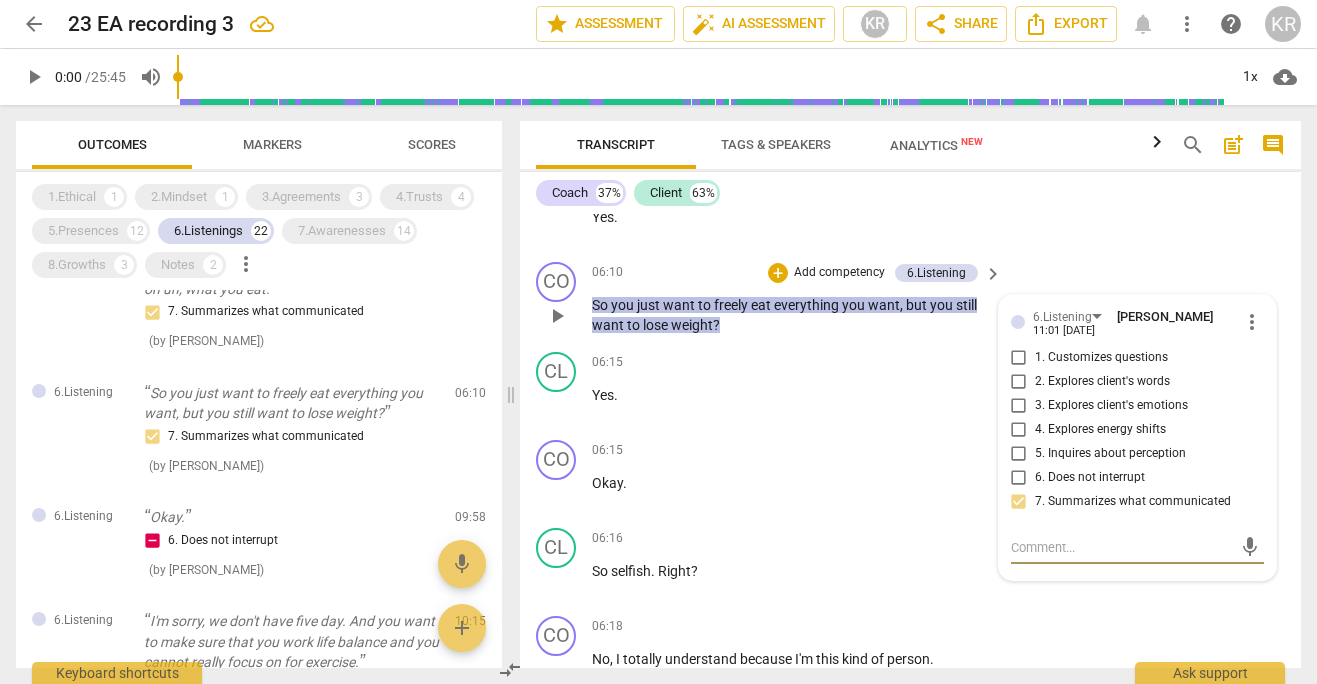 click on "more_vert" at bounding box center (1252, 322) 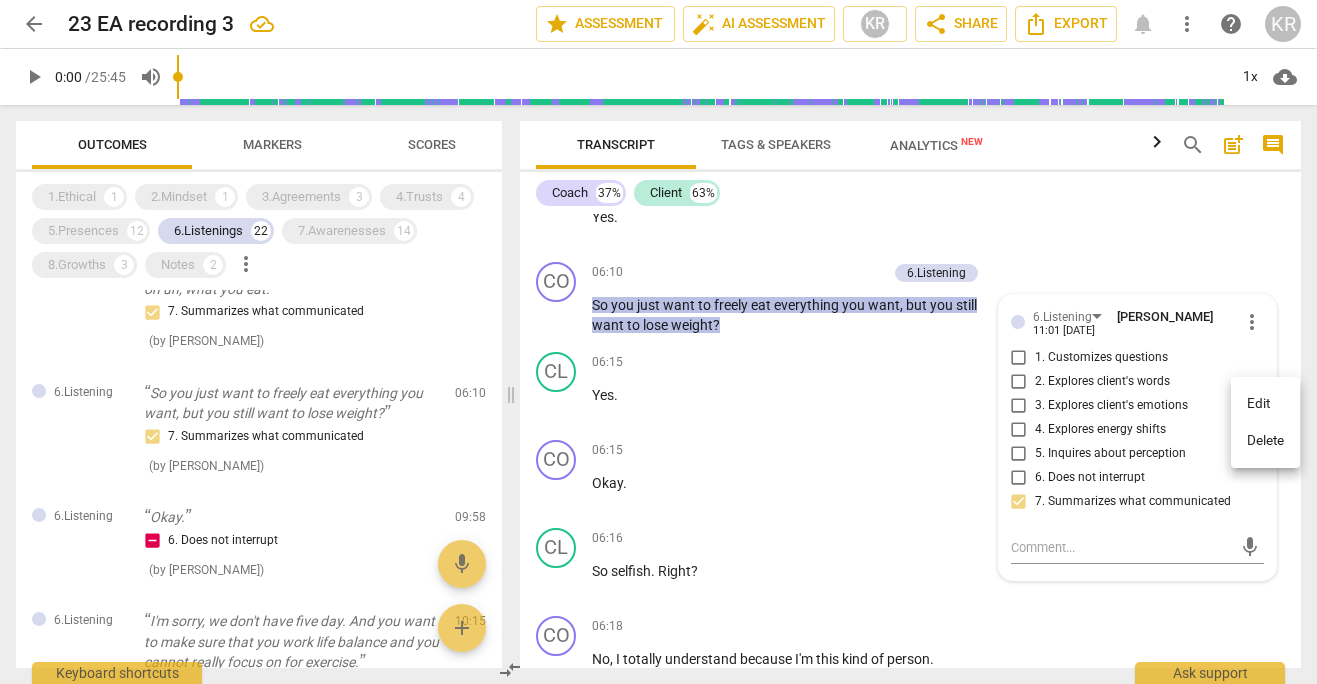 click on "Delete" at bounding box center (1265, 441) 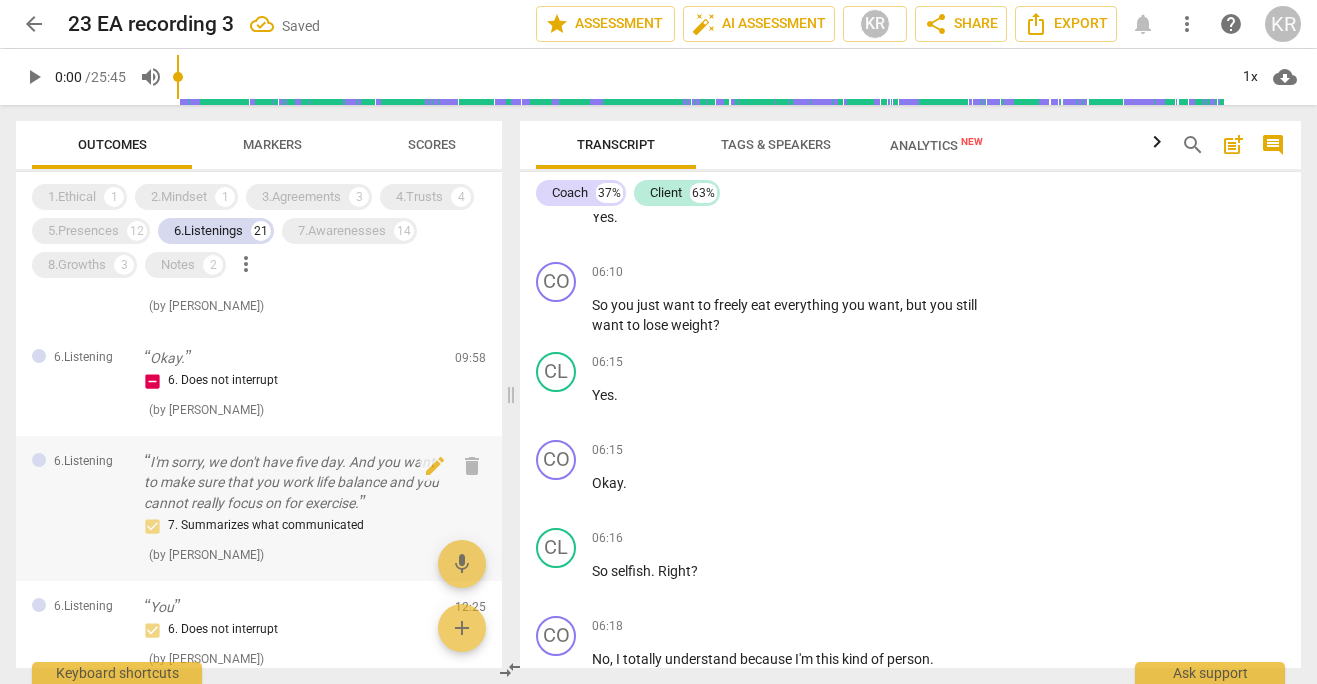 scroll, scrollTop: 483, scrollLeft: 0, axis: vertical 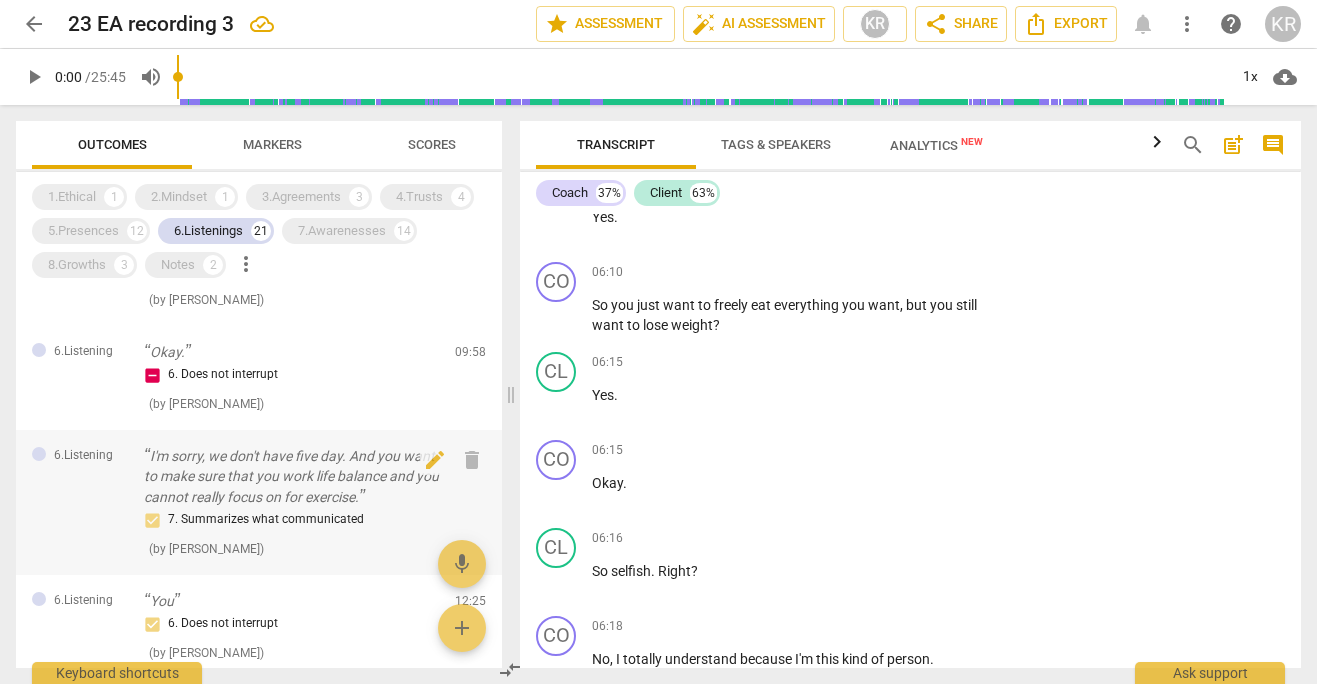 click on "I'm sorry, we don't have five day. And you want to make sure that you work life balance and you cannot really focus on for exercise." at bounding box center (291, 477) 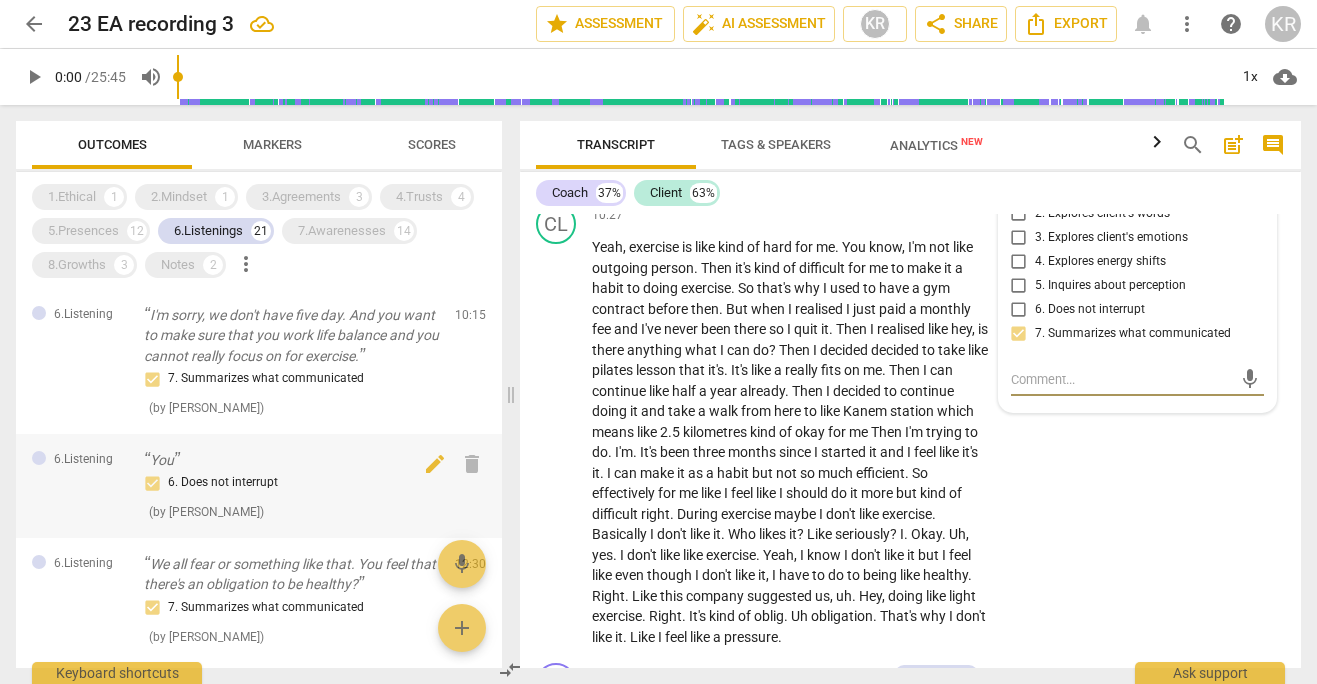 scroll, scrollTop: 631, scrollLeft: 0, axis: vertical 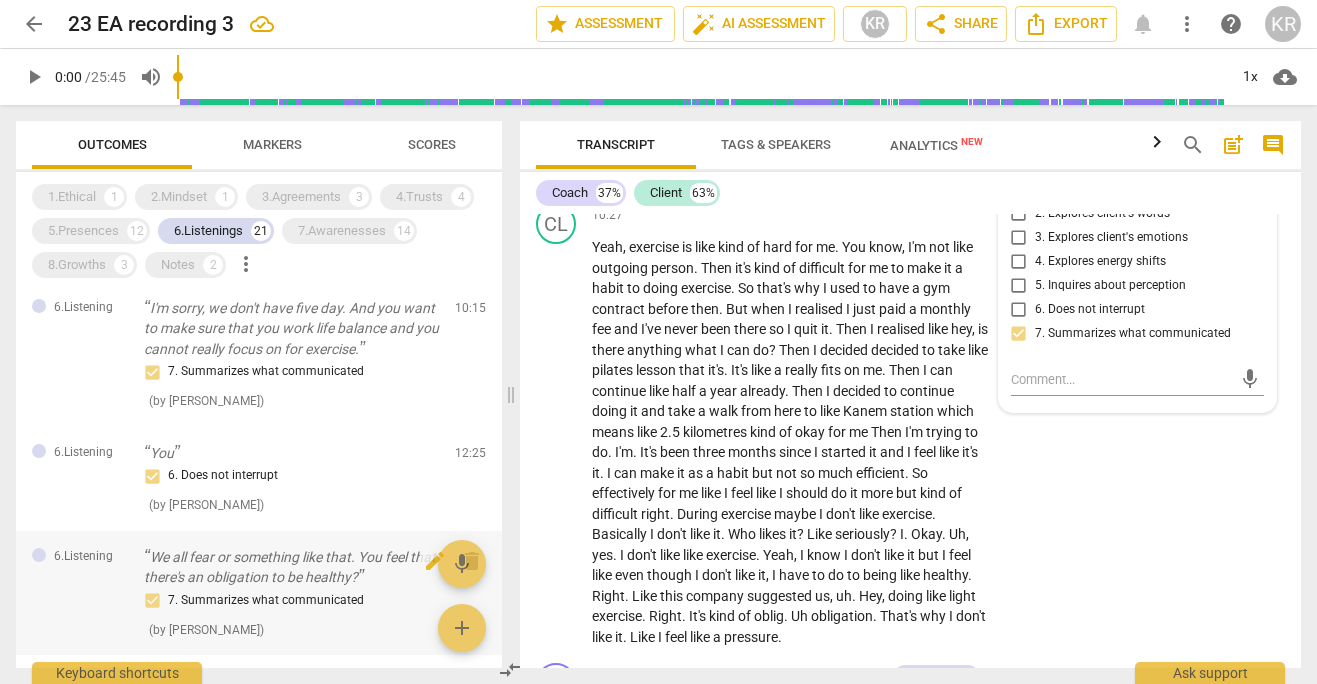 click on "We all fear or something like that. You feel that there's an obligation to be healthy?" at bounding box center (291, 567) 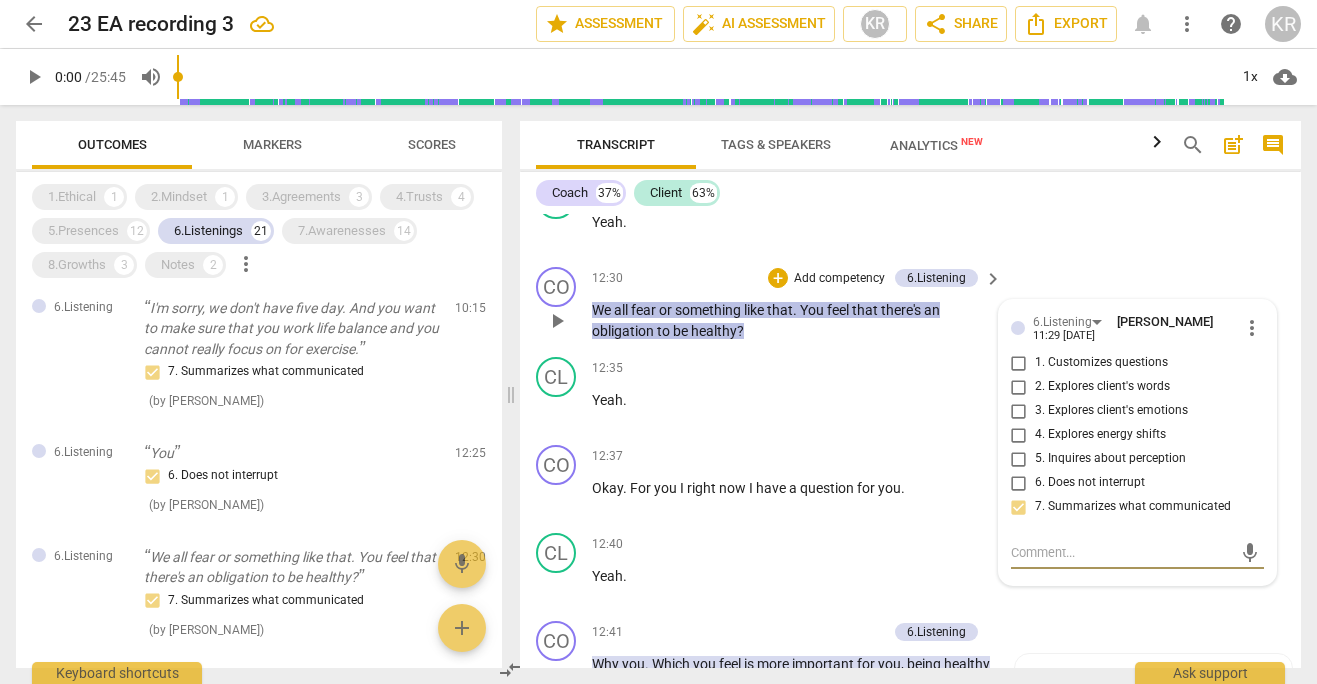 scroll, scrollTop: 8185, scrollLeft: 0, axis: vertical 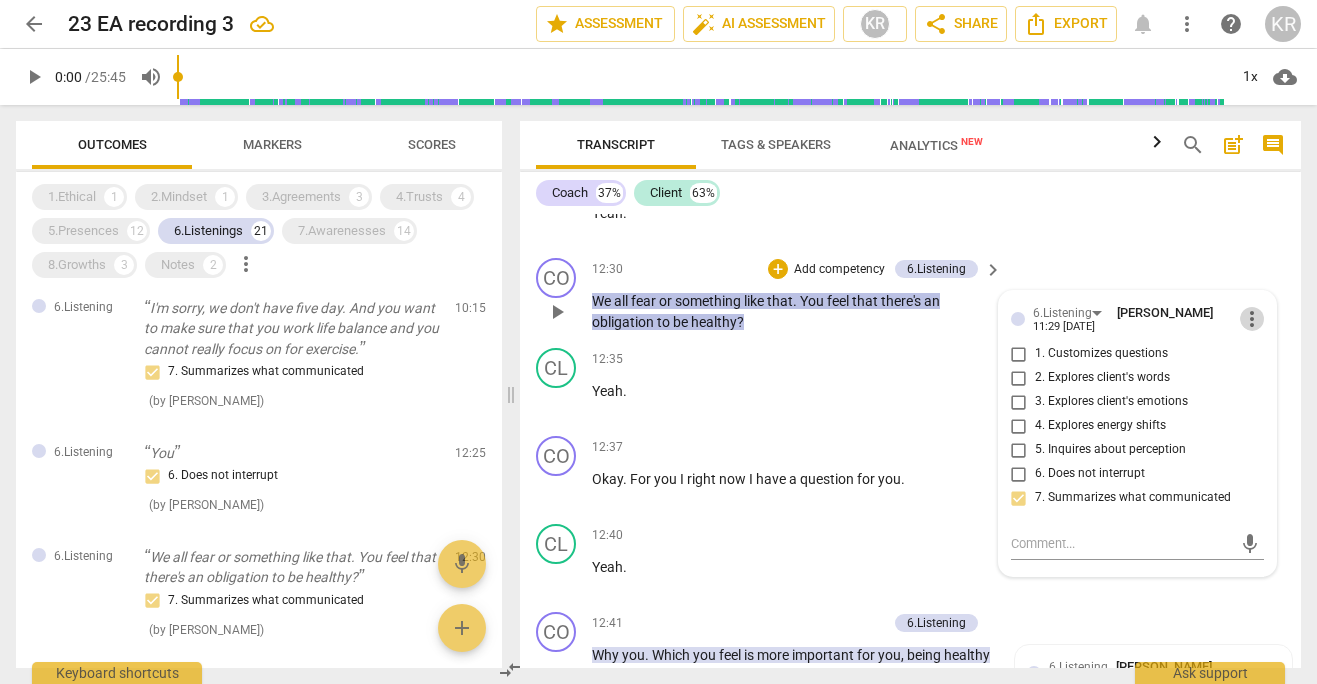 click on "more_vert" at bounding box center [1252, 319] 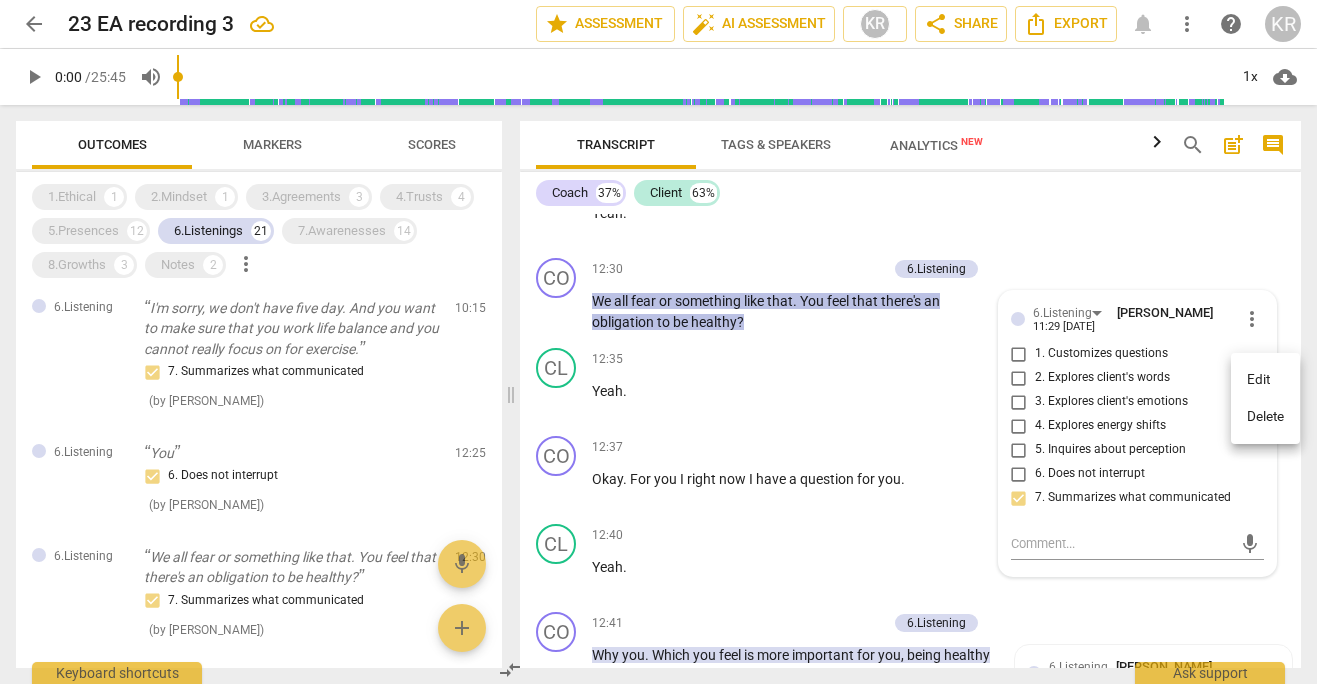 click at bounding box center (658, 342) 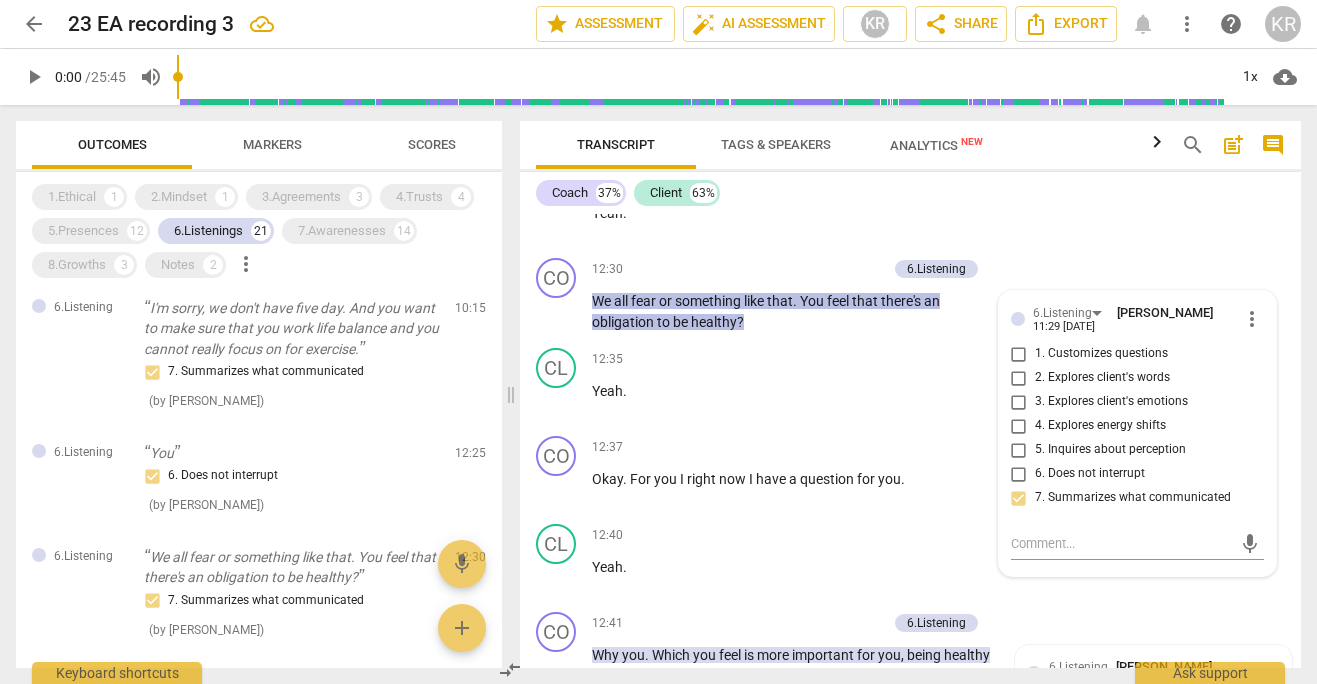 click on "1. Customizes questions" at bounding box center [1019, 354] 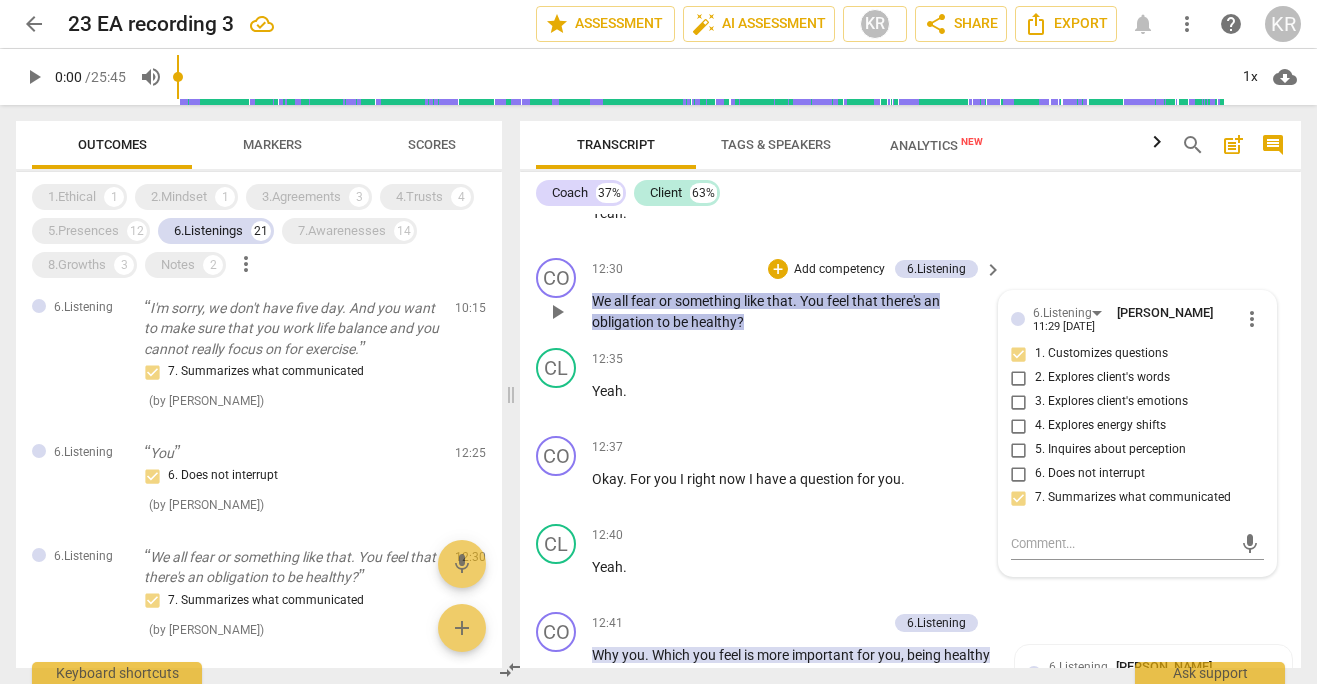 click on "7. Summarizes what communicated" at bounding box center (1019, 498) 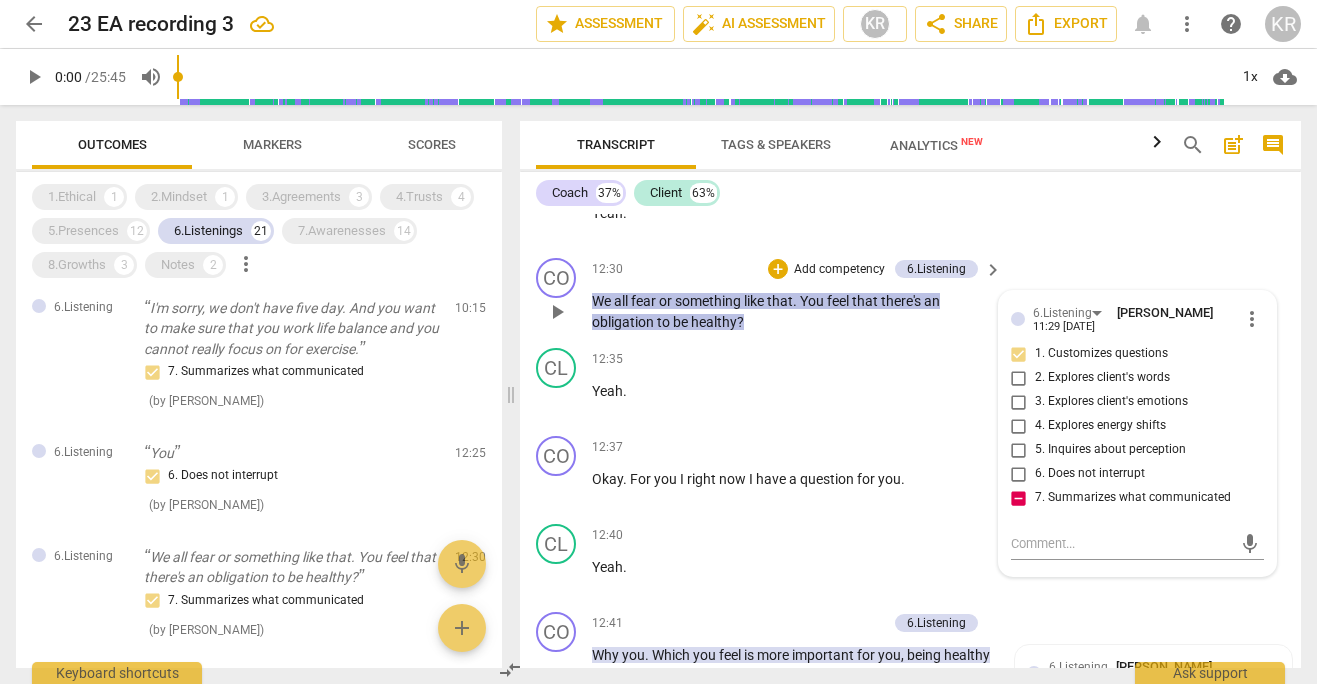 click on "7. Summarizes what communicated" at bounding box center [1019, 498] 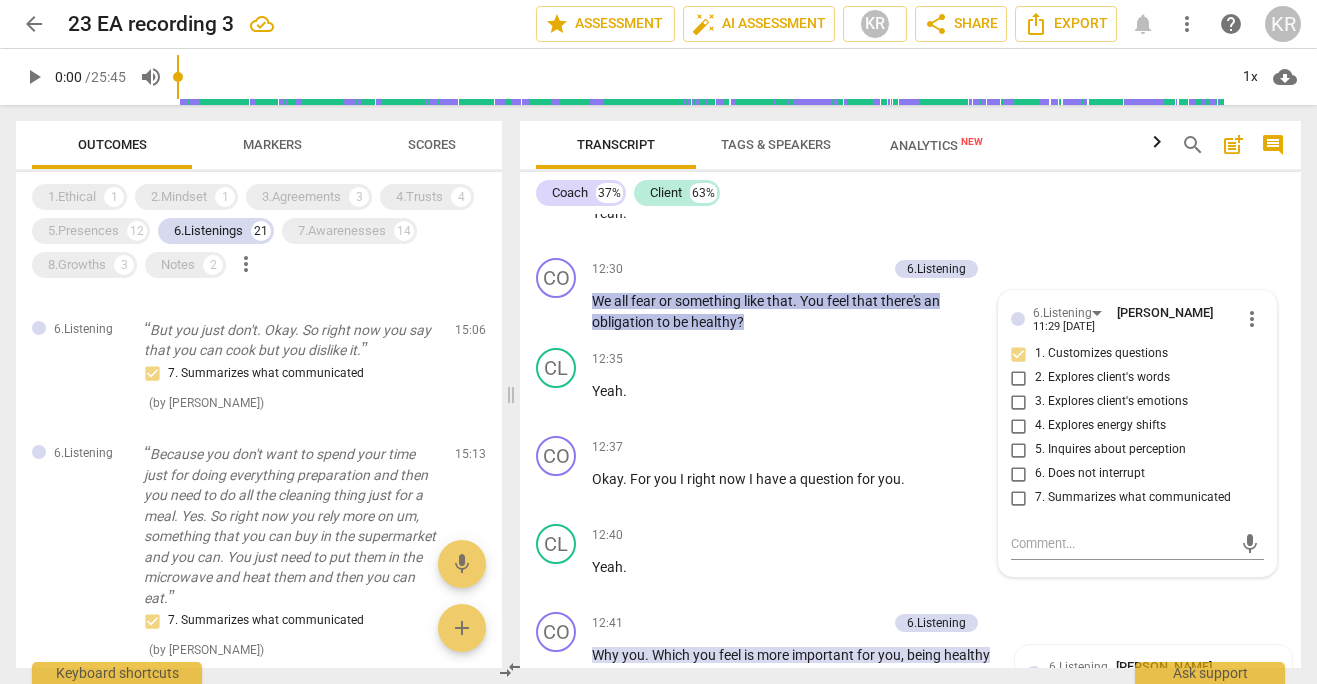 scroll, scrollTop: 1407, scrollLeft: 0, axis: vertical 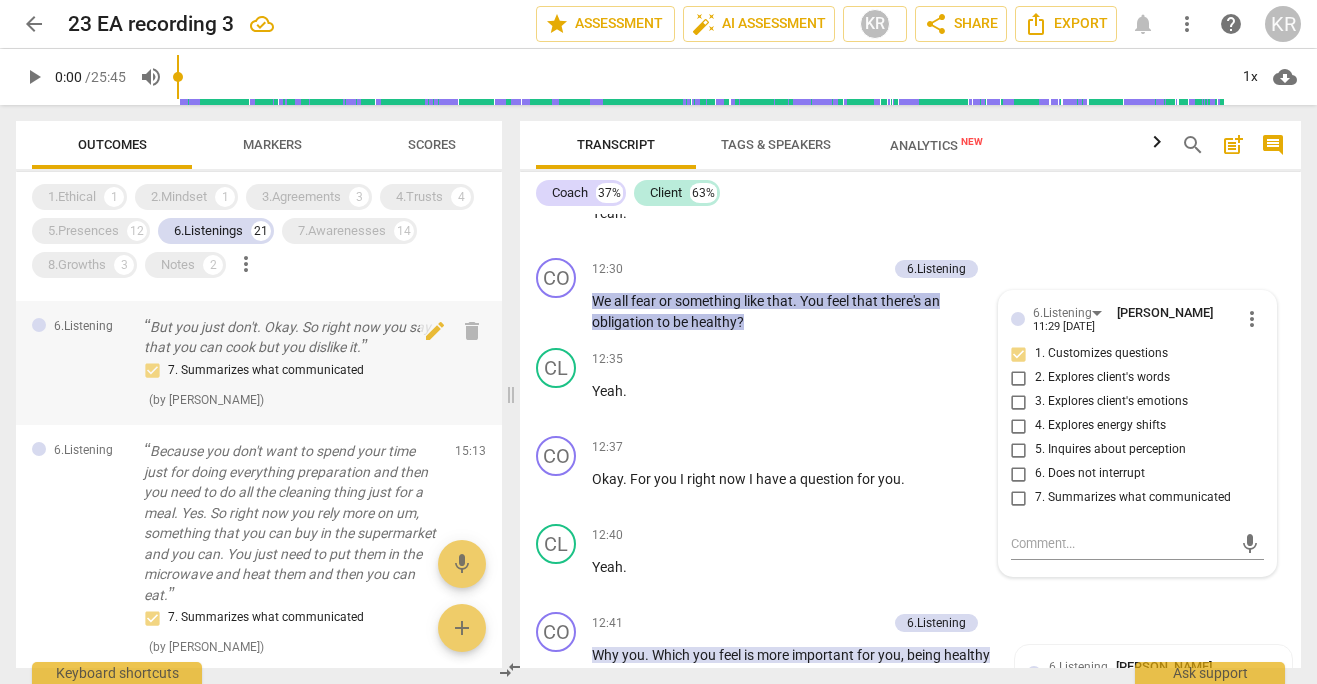 click on "But you just don't. Okay. So right now you say that you can cook but you dislike it." at bounding box center [291, 337] 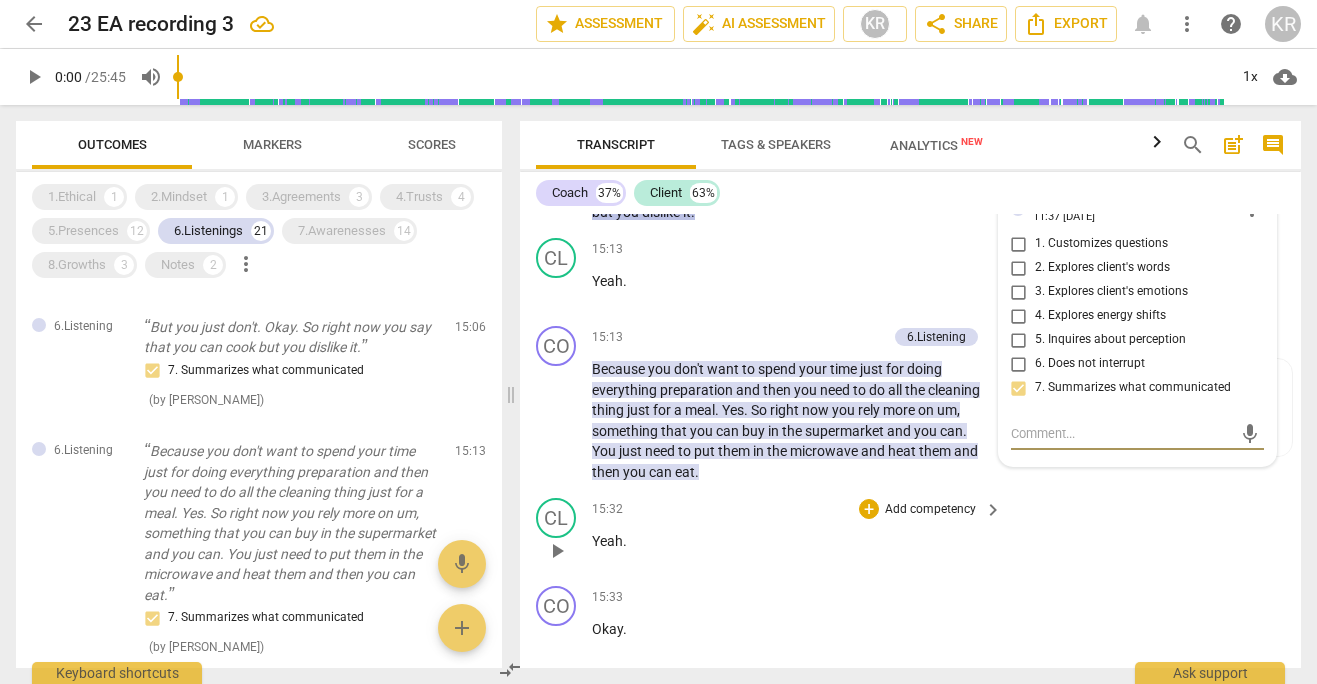 scroll, scrollTop: 10594, scrollLeft: 0, axis: vertical 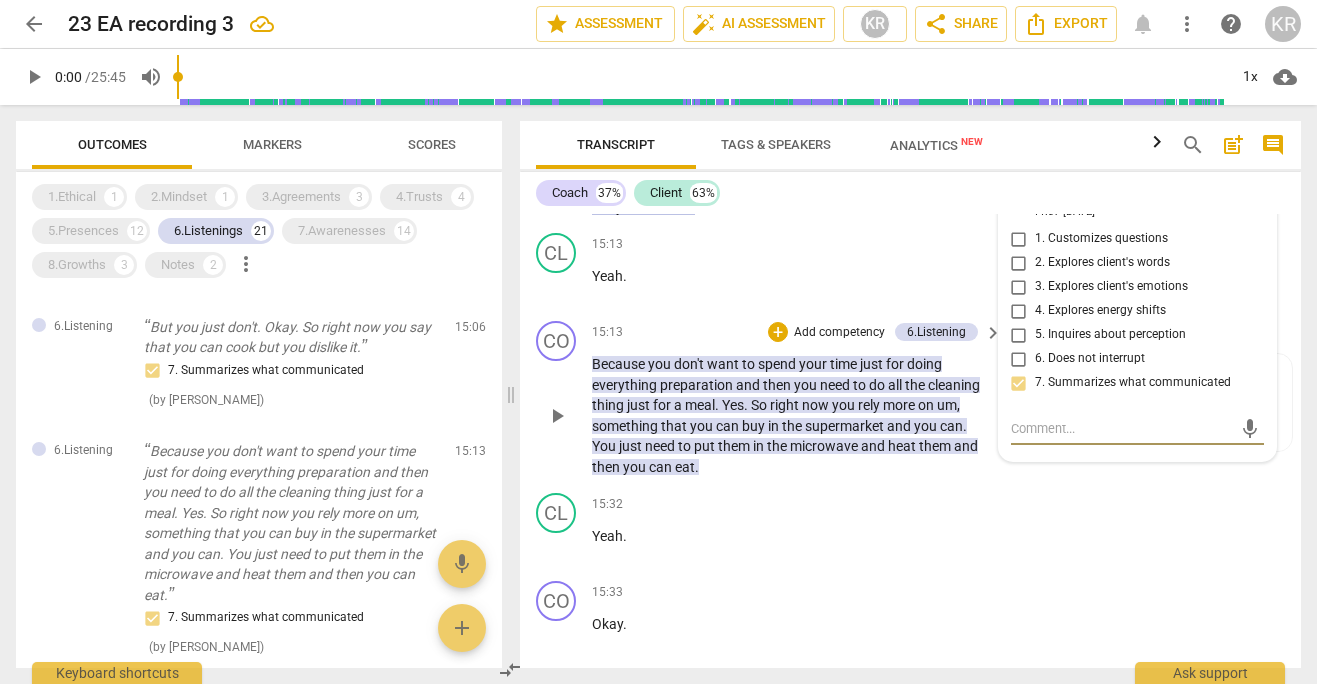 click on "now" at bounding box center (817, 405) 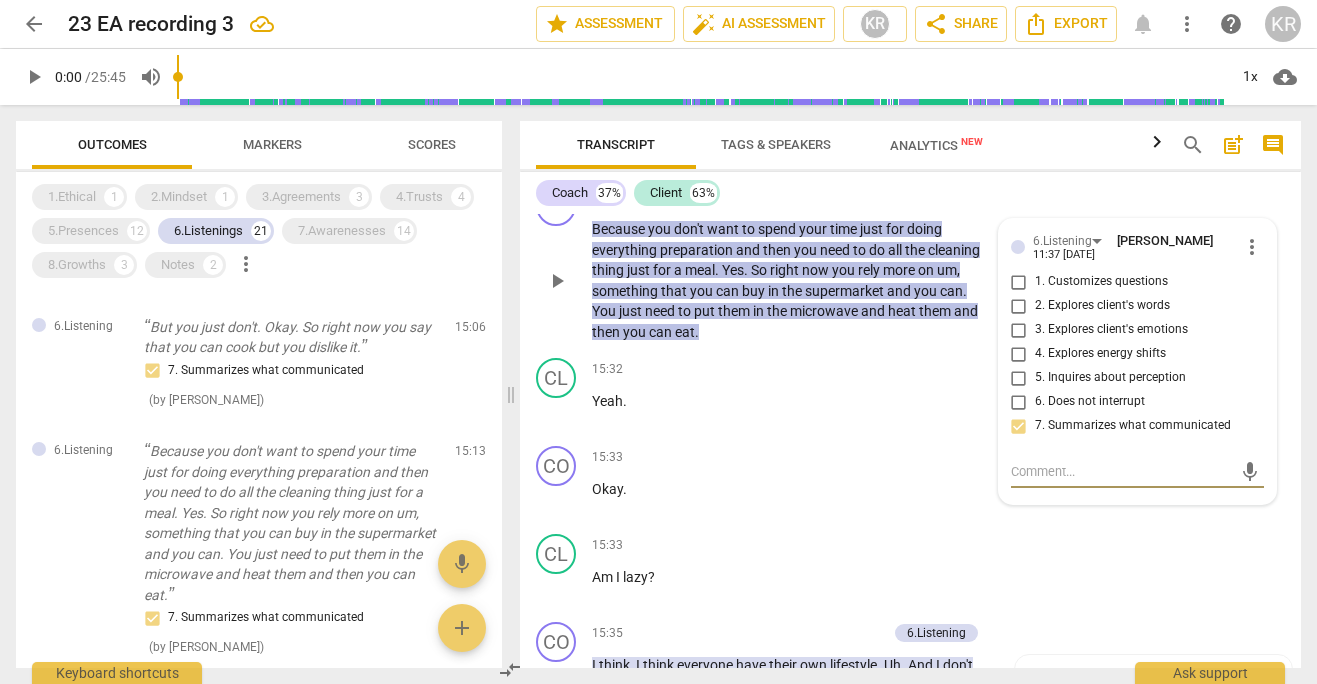 scroll, scrollTop: 10727, scrollLeft: 0, axis: vertical 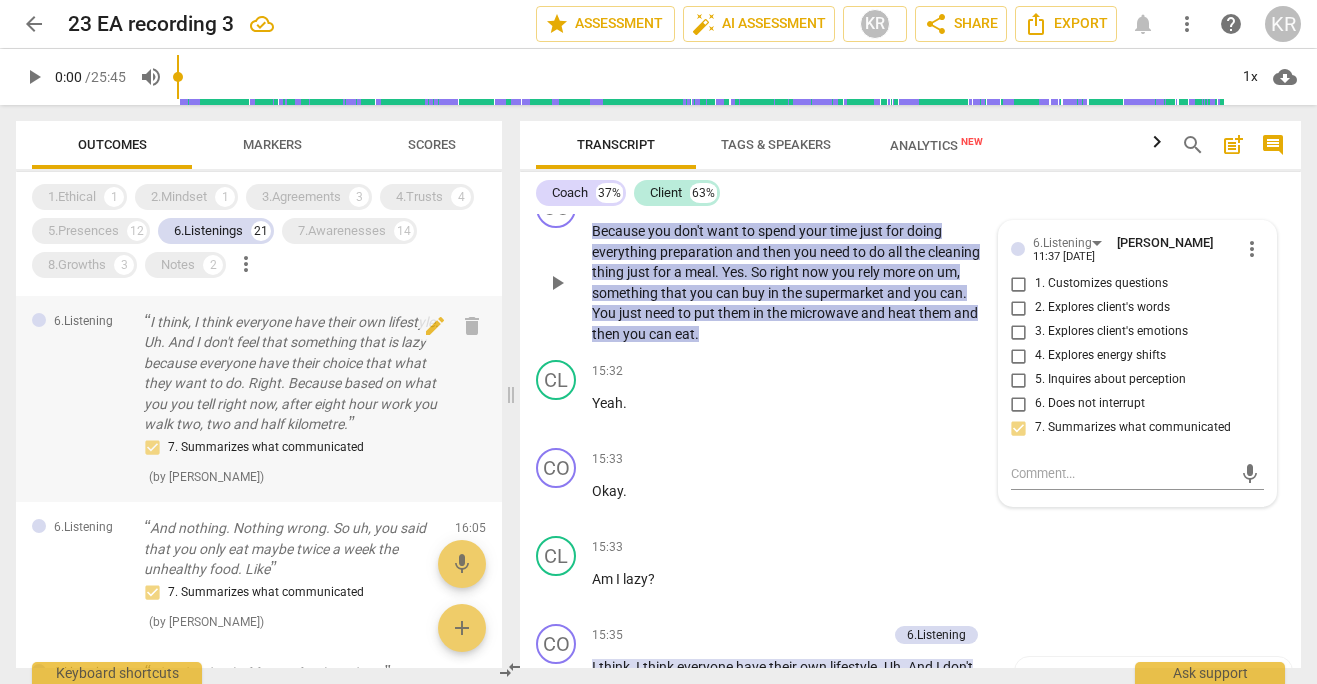 click on "I think, I think everyone have their own lifestyle. Uh. And I don't feel that something that is lazy because everyone have their choice that what they want to do. Right. Because based on what you you tell right now, after eight hour work you walk two, two and half kilometre." at bounding box center (291, 373) 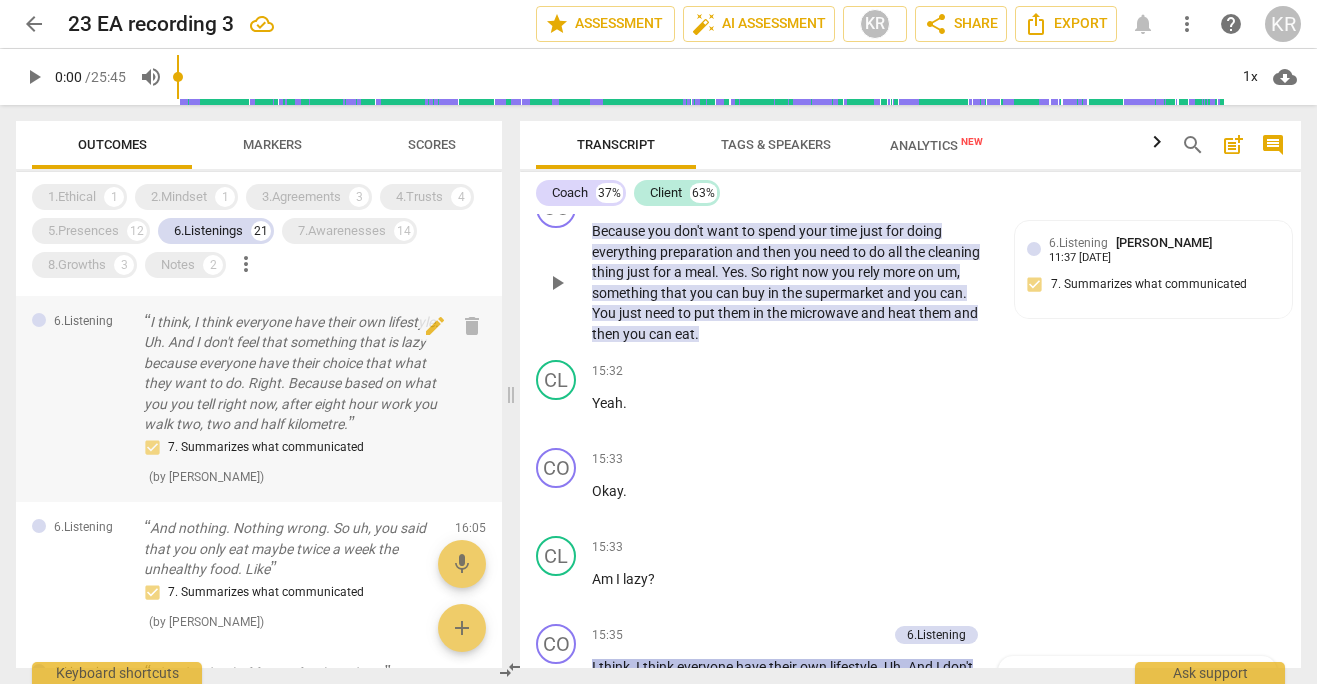 scroll, scrollTop: 11278, scrollLeft: 0, axis: vertical 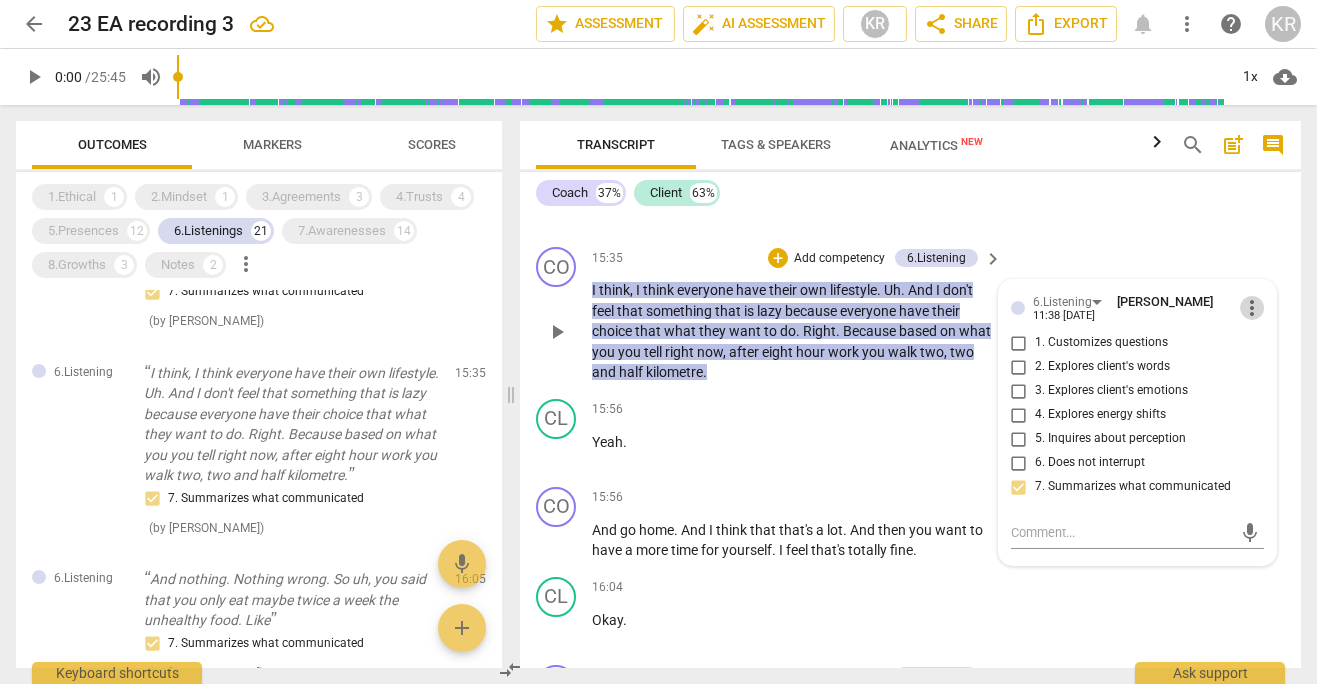 click on "more_vert" at bounding box center (1252, 308) 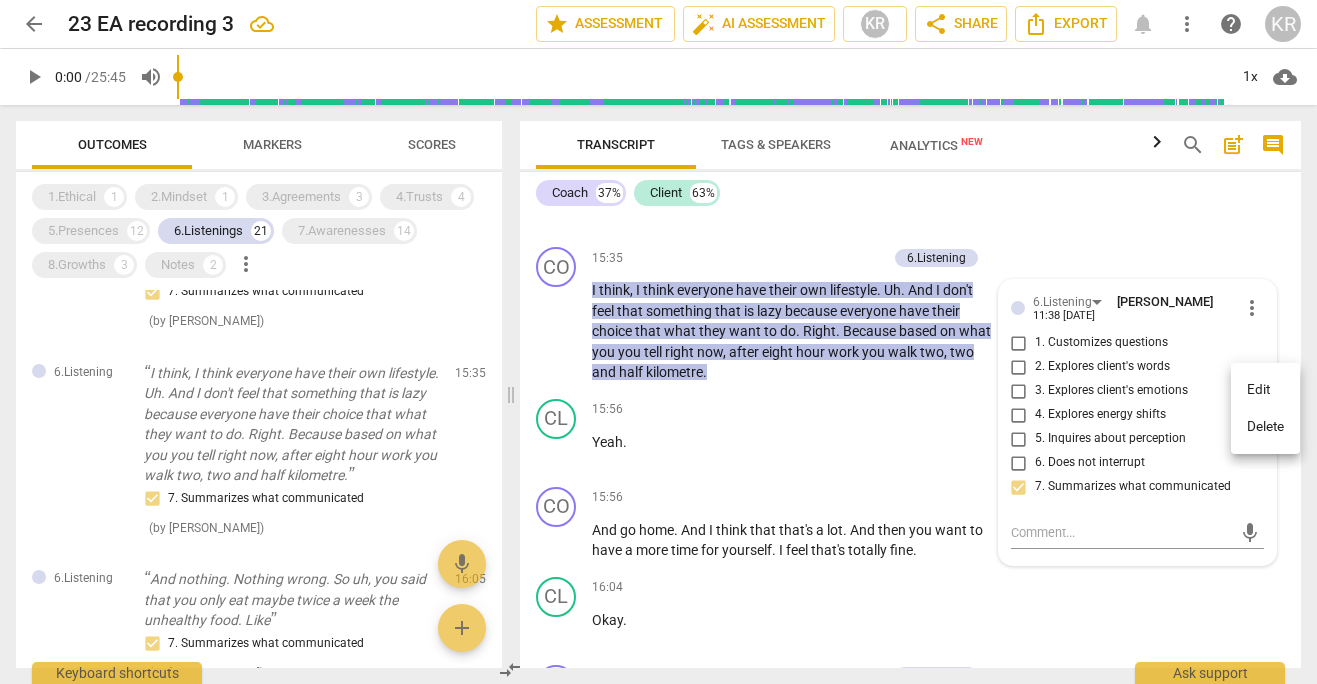 click on "Delete" at bounding box center [1265, 427] 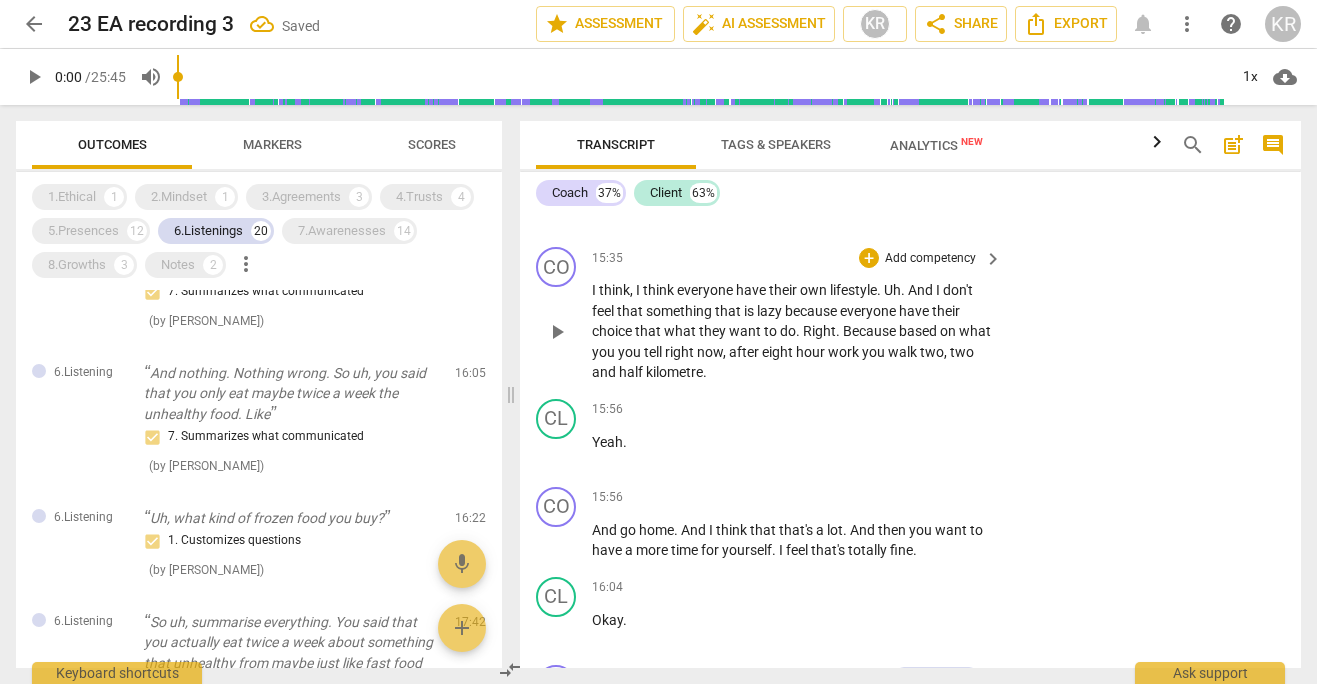 click on "Add competency" at bounding box center [930, 259] 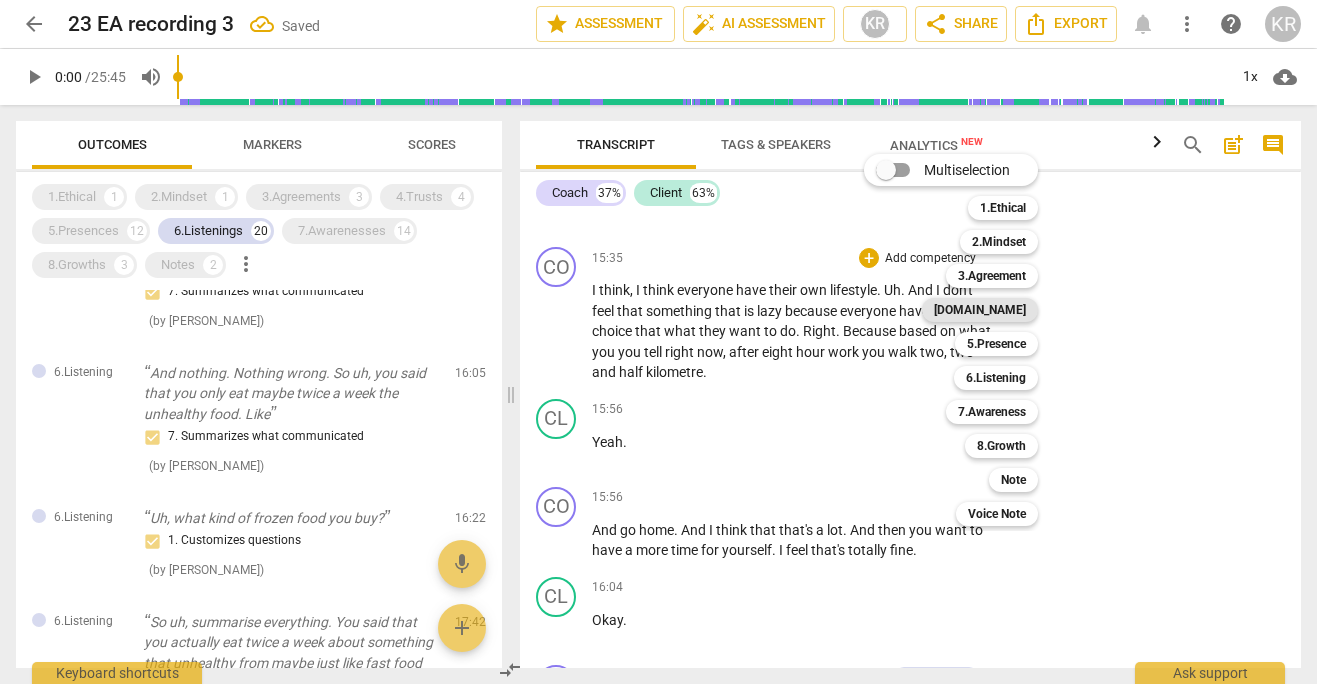 click on "[DOMAIN_NAME]" at bounding box center [980, 310] 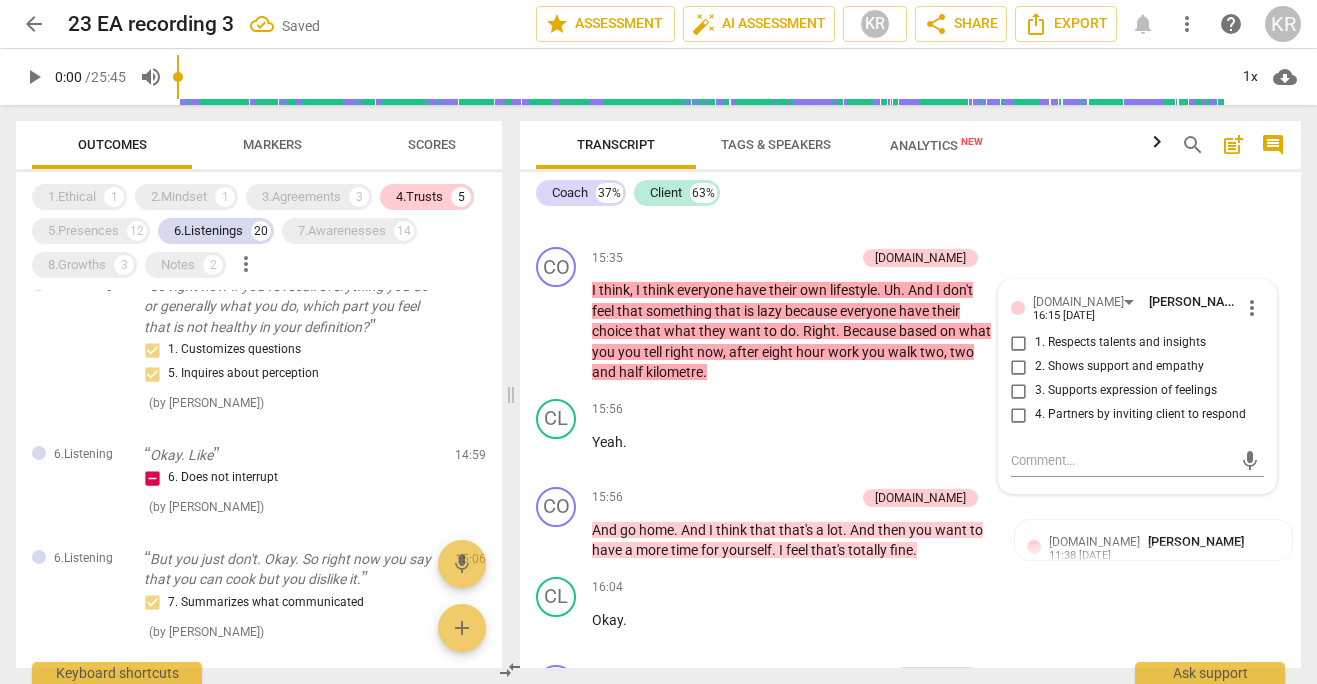 scroll, scrollTop: 2259, scrollLeft: 0, axis: vertical 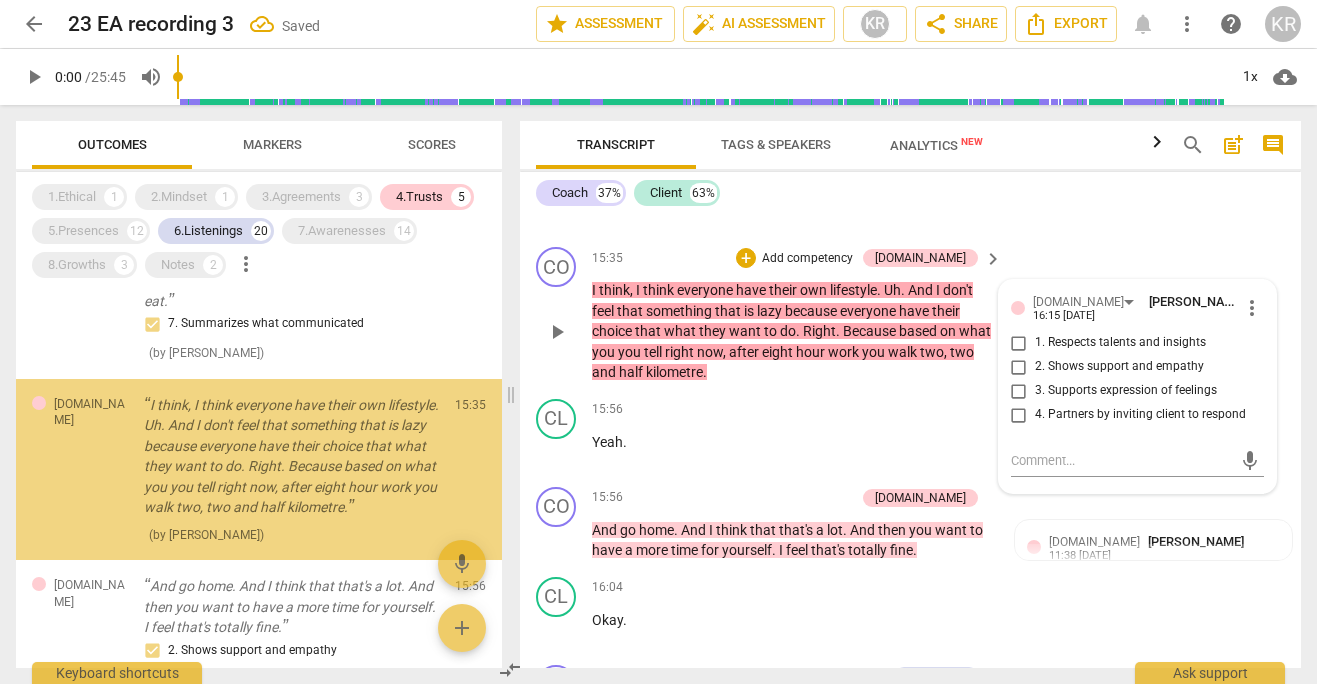 click on "2. Shows support and empathy" at bounding box center [1119, 367] 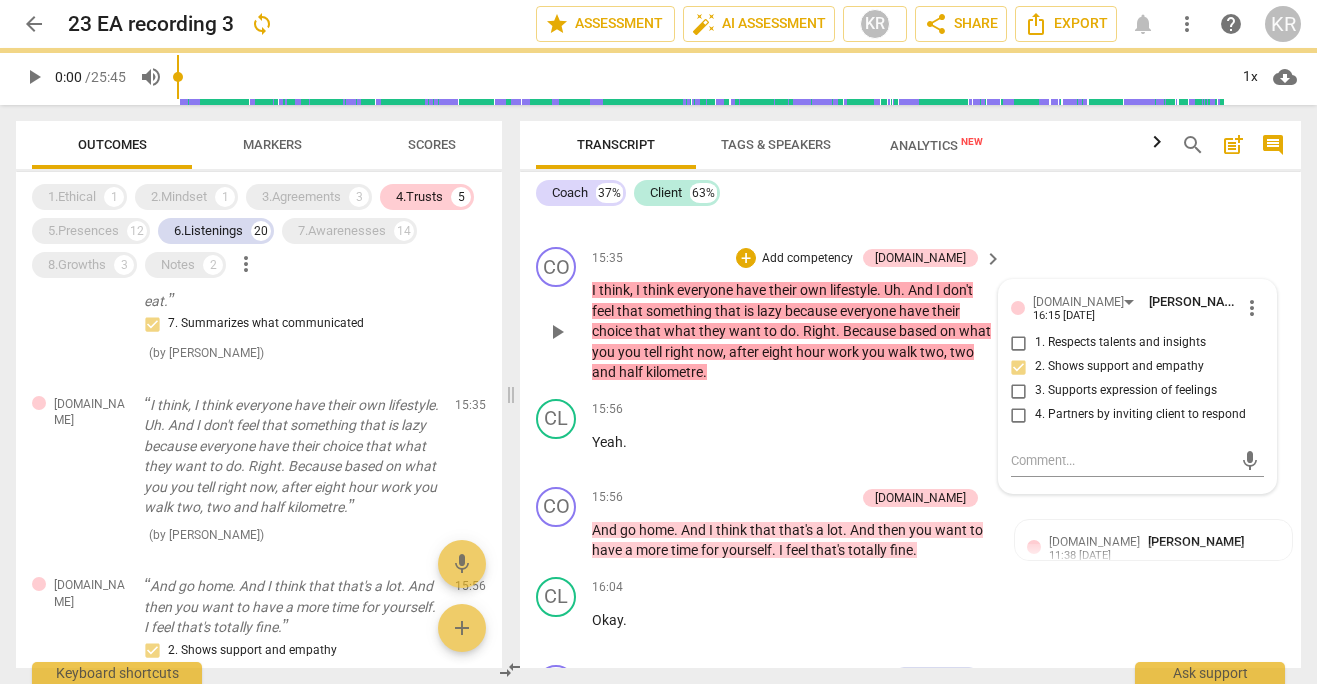 click on "3. Supports expression of feelings" at bounding box center (1019, 391) 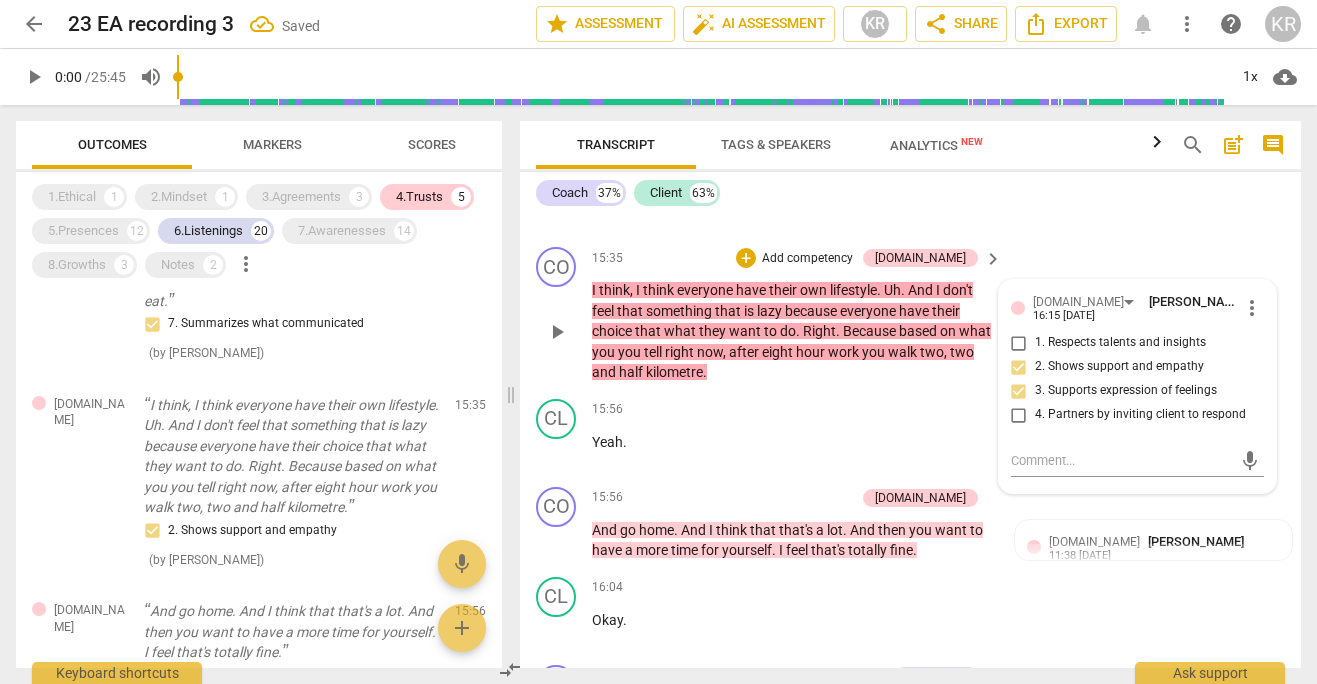 click on "2. Shows support and empathy" at bounding box center [1019, 367] 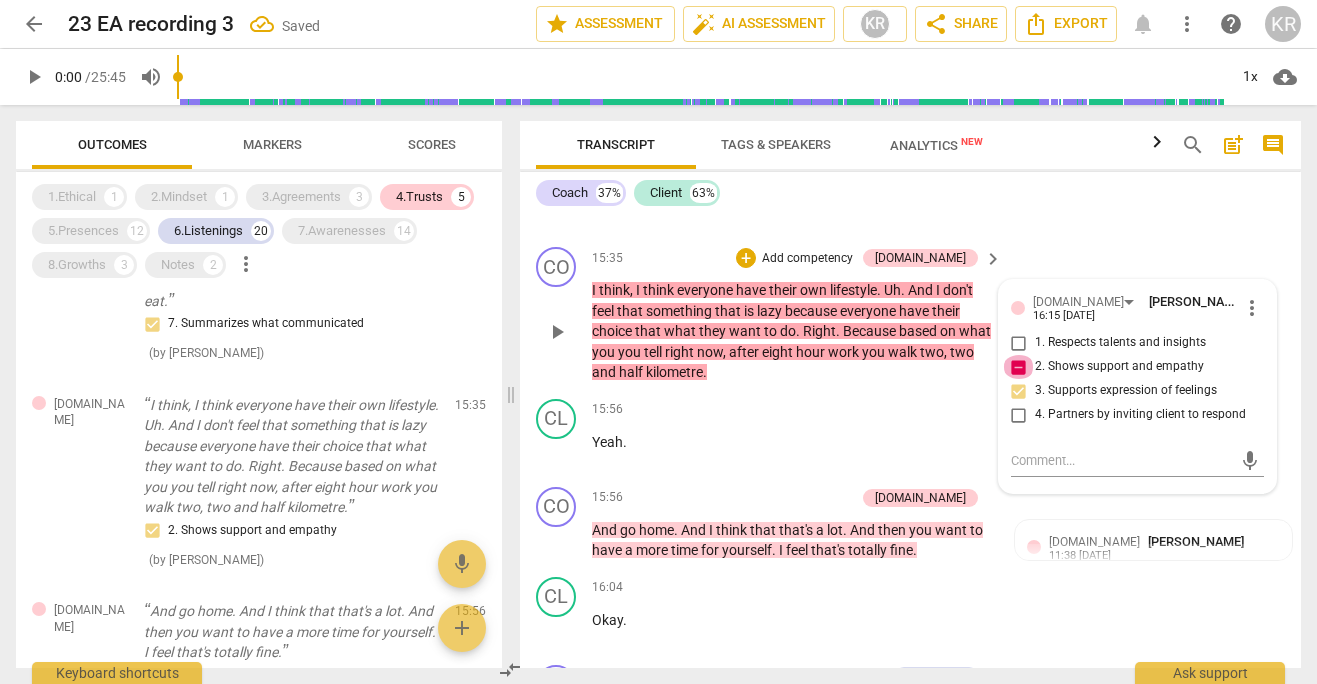 click on "2. Shows support and empathy" at bounding box center (1019, 367) 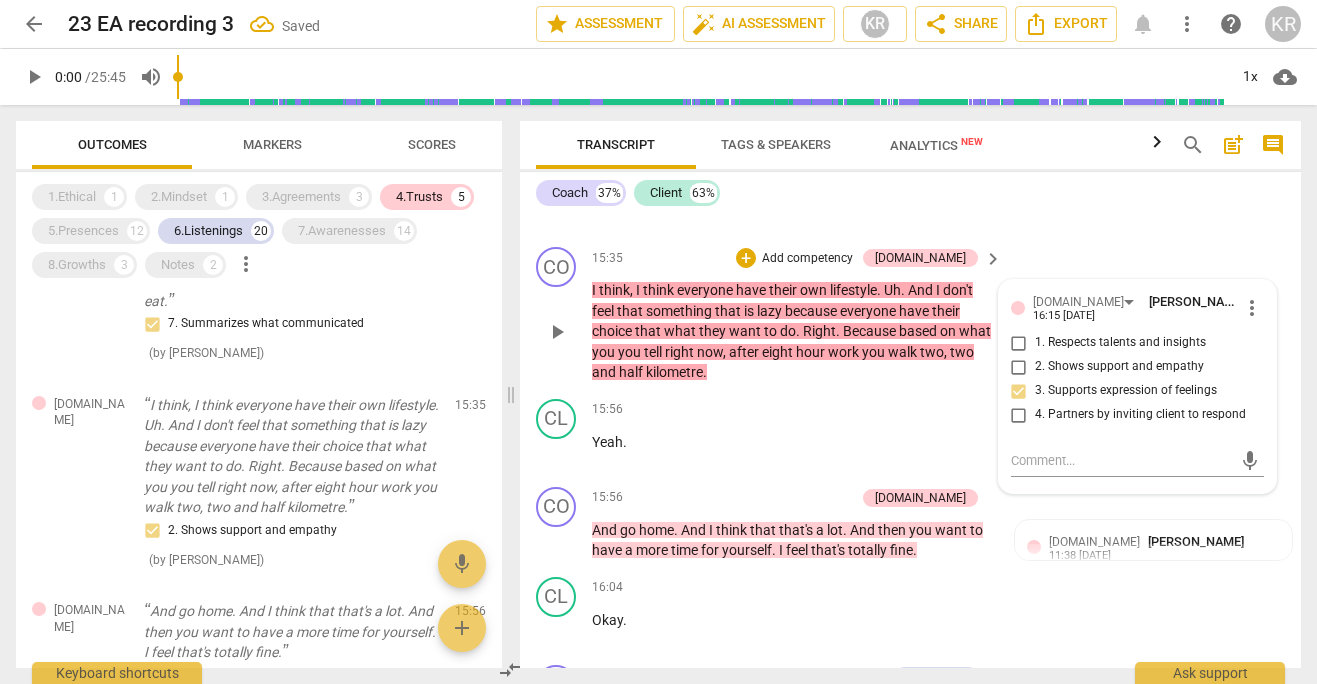 click on "2. Shows support and empathy" at bounding box center (1019, 367) 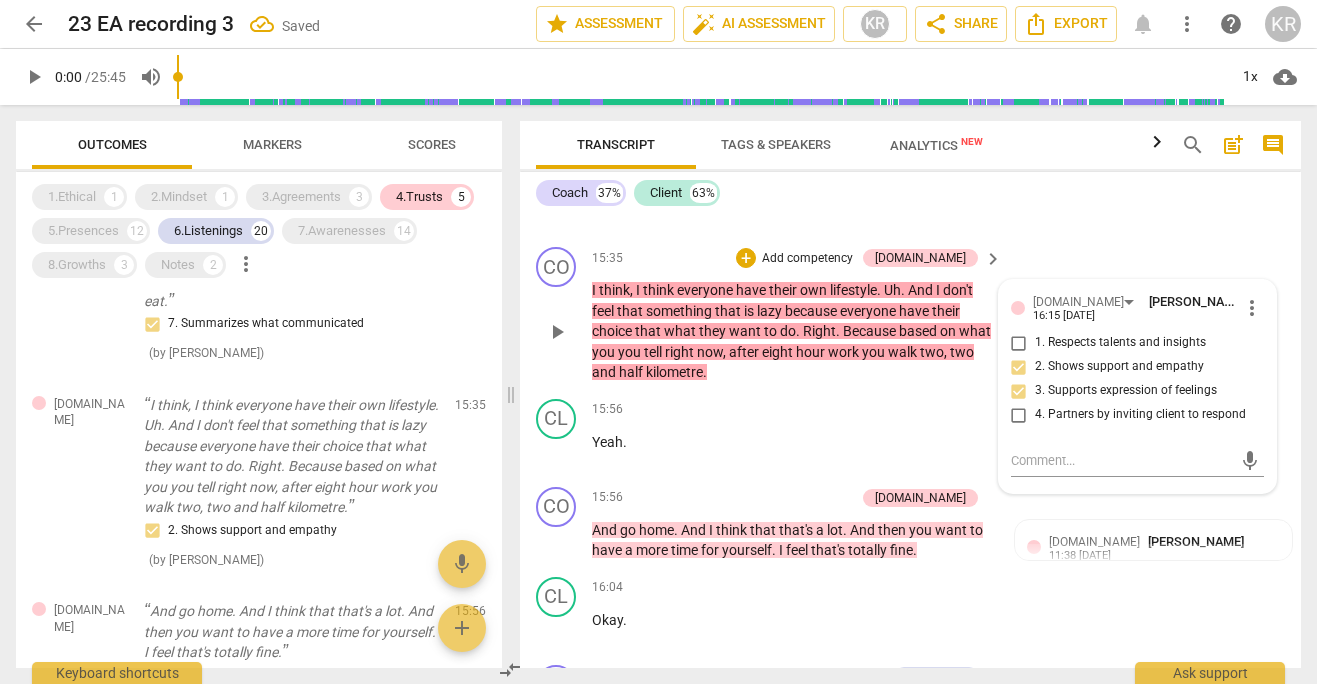 click on "3. Supports expression of feelings" at bounding box center [1019, 391] 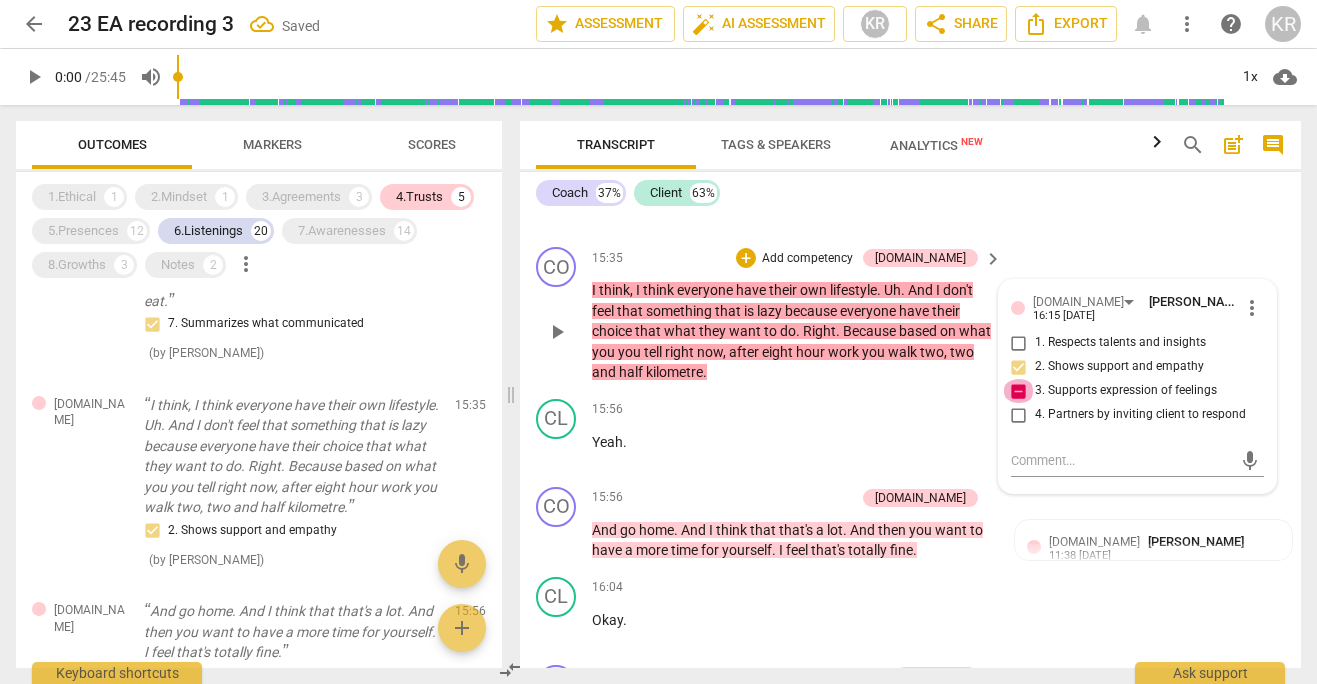 click on "3. Supports expression of feelings" at bounding box center (1019, 391) 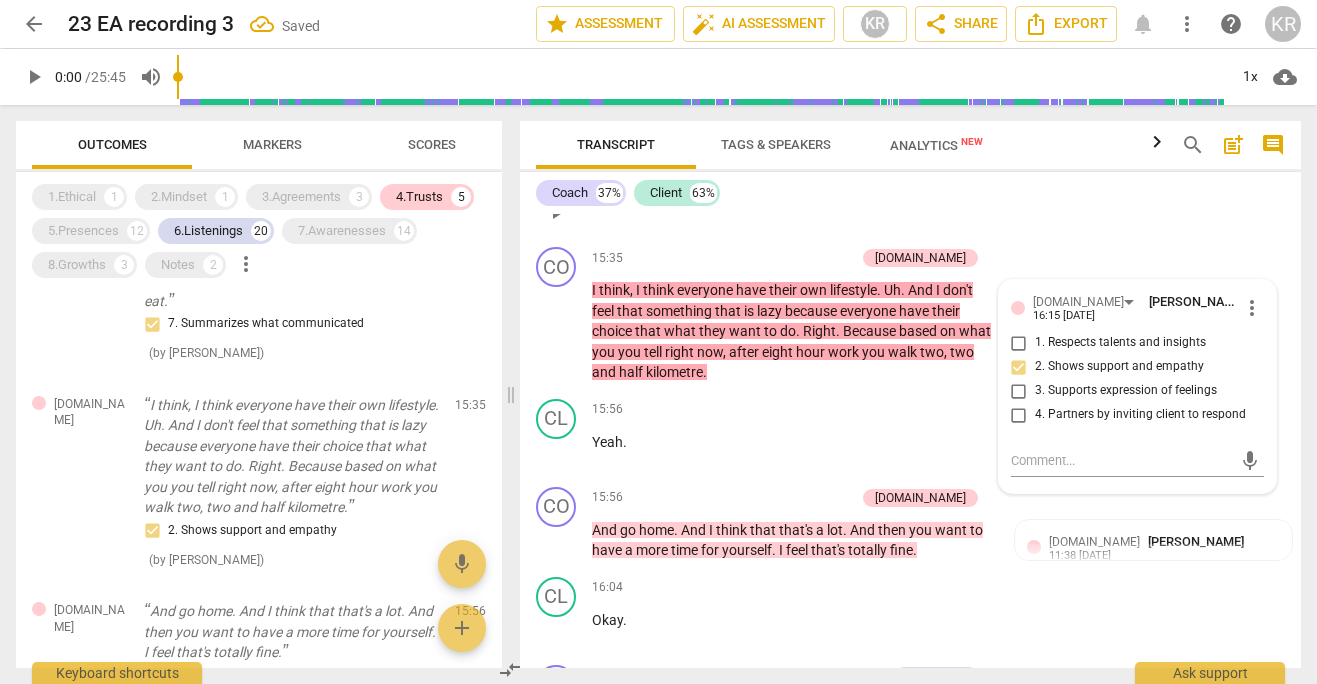click on "CL play_arrow pause 15:33 + Add competency keyboard_arrow_right Am   I   lazy ?" at bounding box center (910, 195) 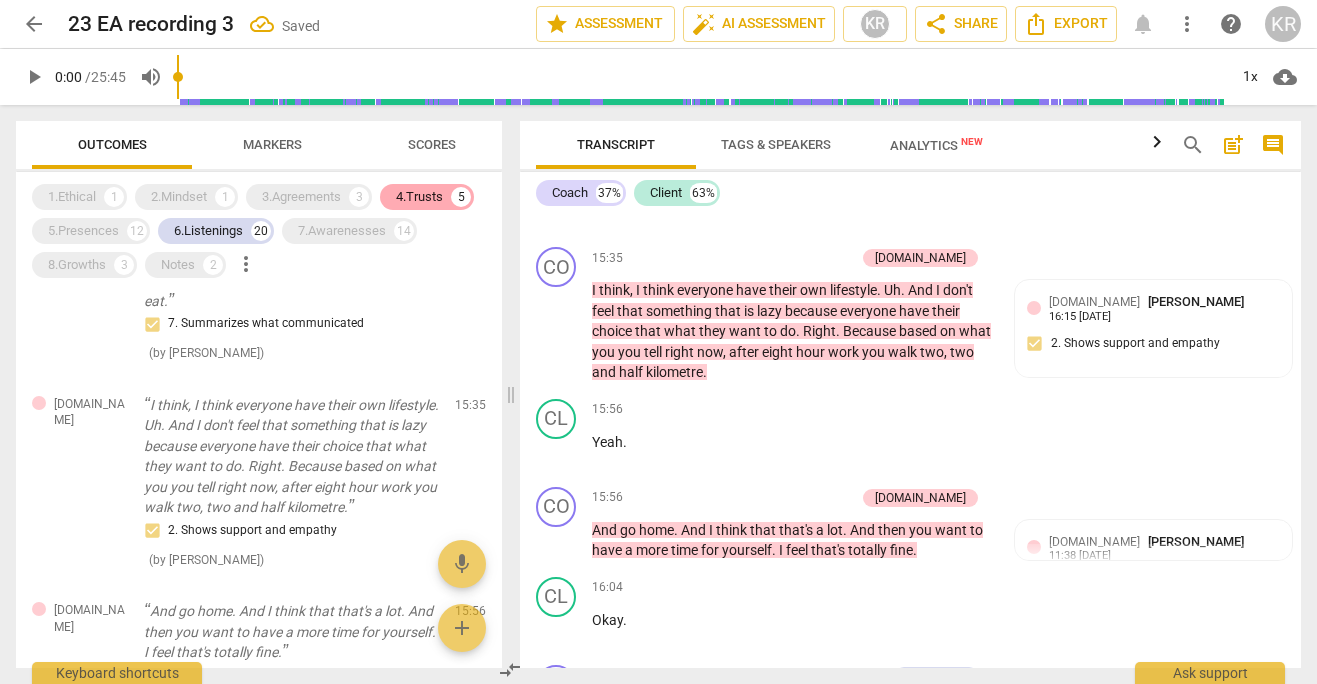click on "4.Trusts" at bounding box center [419, 197] 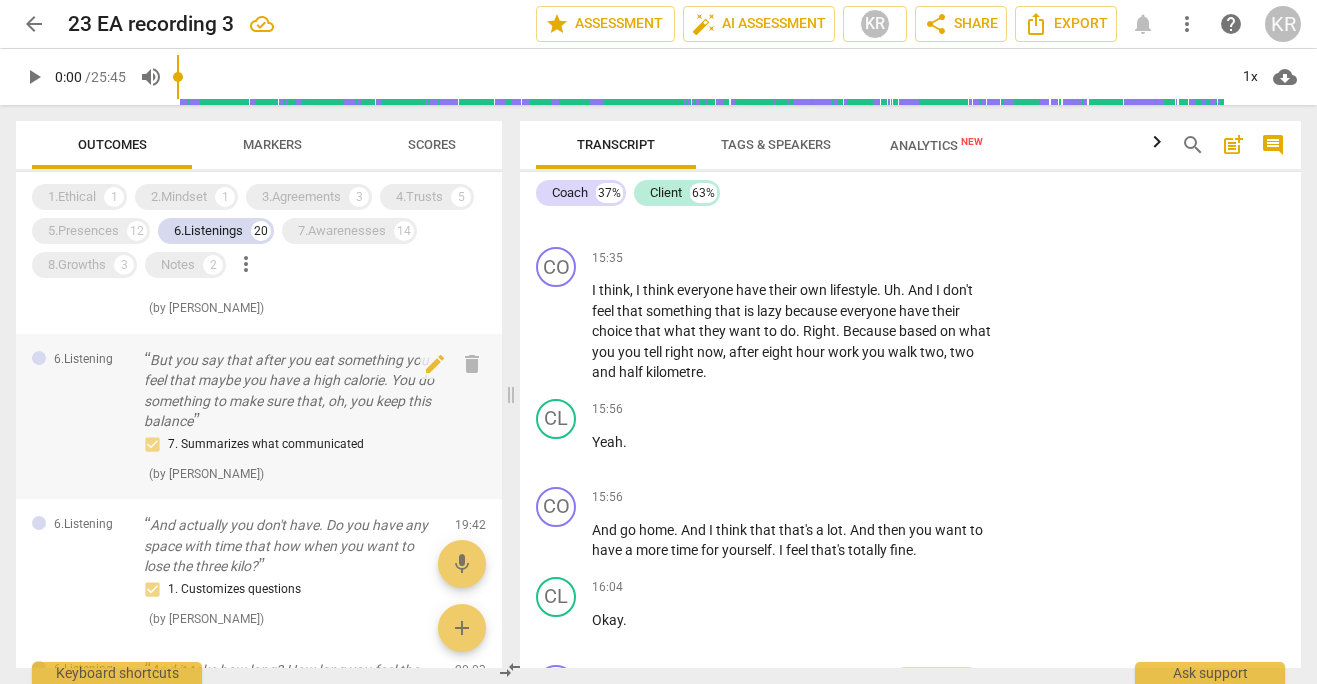 scroll, scrollTop: 2182, scrollLeft: 0, axis: vertical 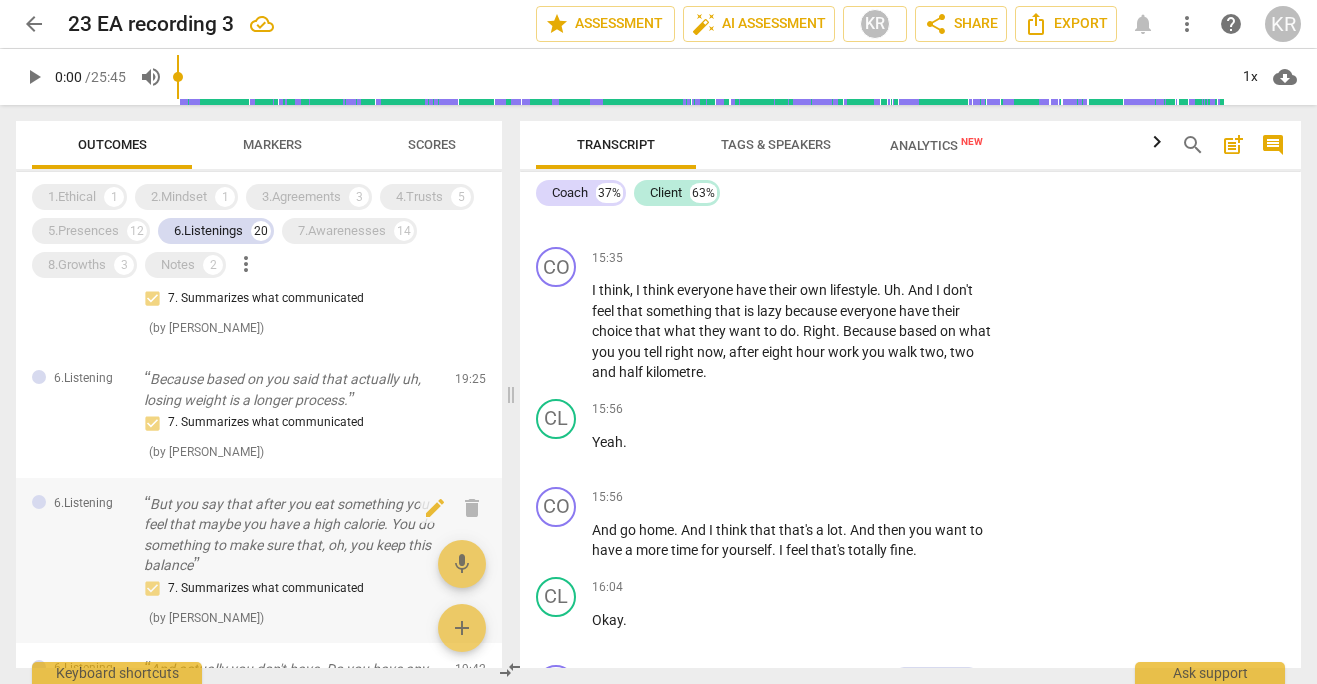 click on "But you say that after you eat something you feel that maybe you have a high calorie. You do something to make sure that, oh, you keep this balance" at bounding box center (291, 535) 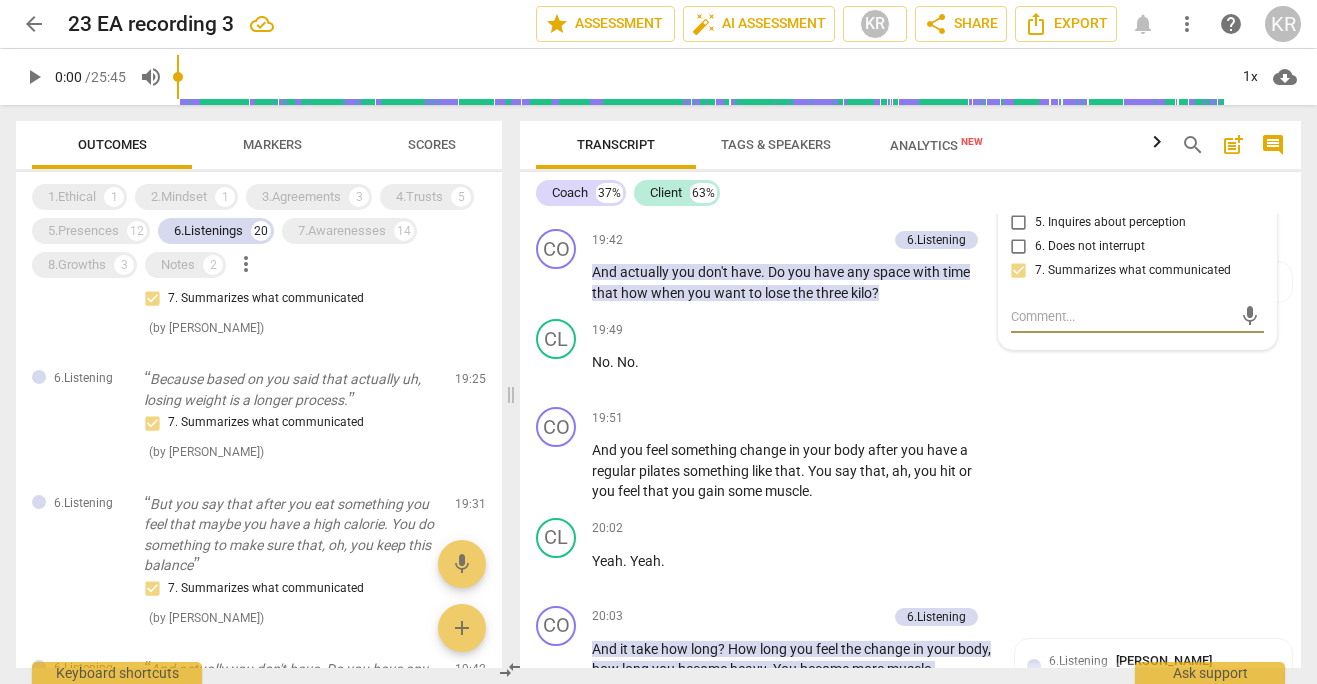 scroll, scrollTop: 13629, scrollLeft: 0, axis: vertical 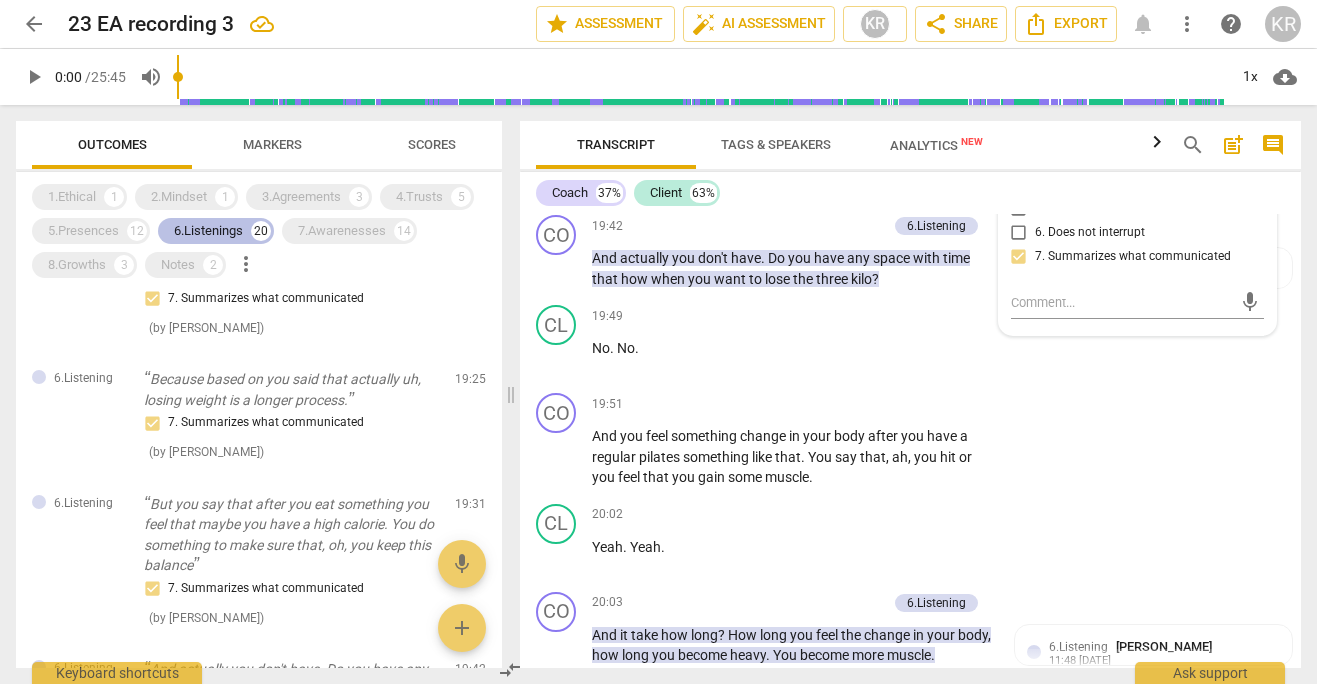 click on "6.Listenings" at bounding box center (208, 231) 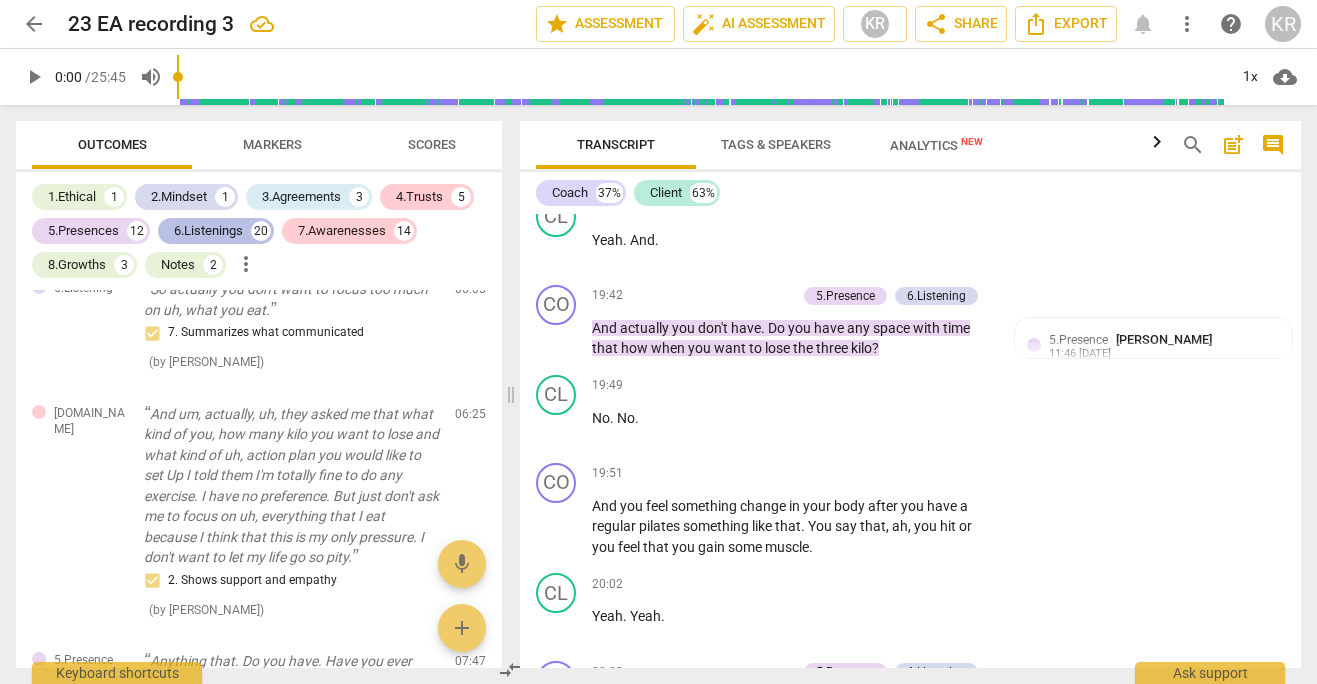 scroll, scrollTop: 6560, scrollLeft: 0, axis: vertical 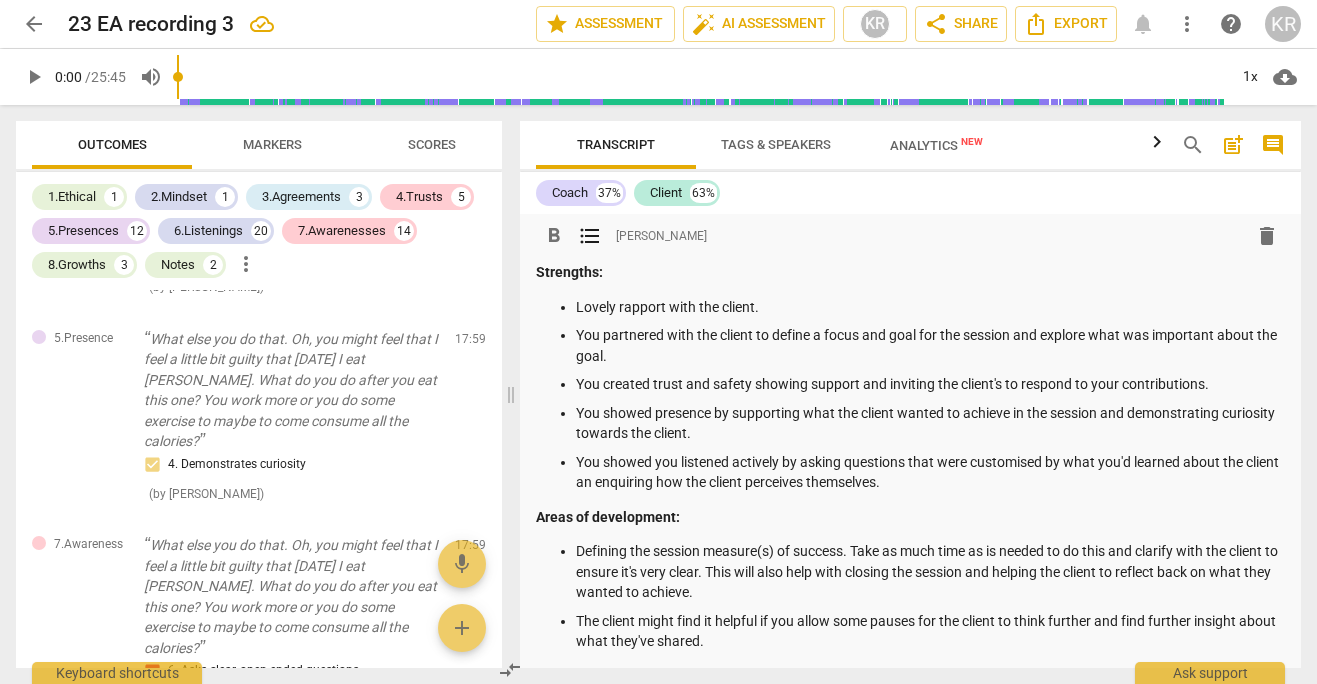 click on "You showed you listened actively by asking questions that were customised by what you'd learned about the client an enquiring how the client perceives themselves." at bounding box center [930, 472] 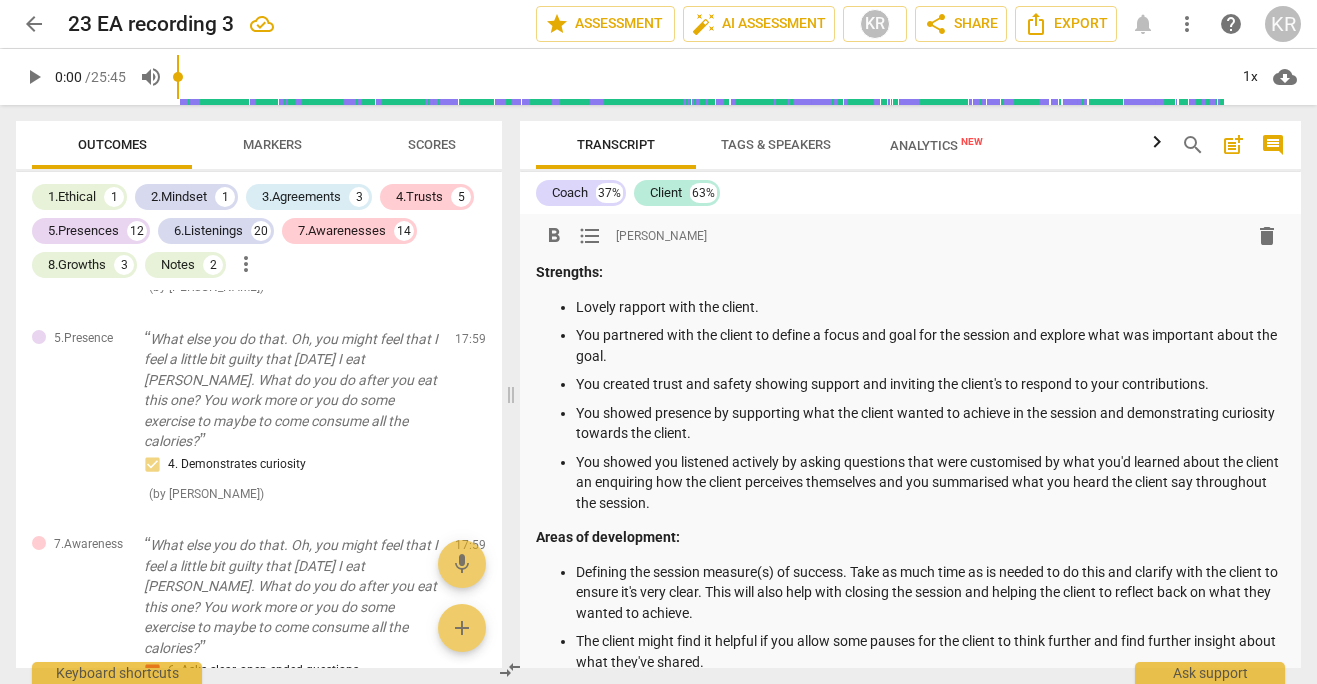 click on "You showed you listened actively by asking questions that were customised by what you'd learned about the client an enquiring how the client perceives themselves and you summarised what you heard the client say throughout the session." at bounding box center (930, 483) 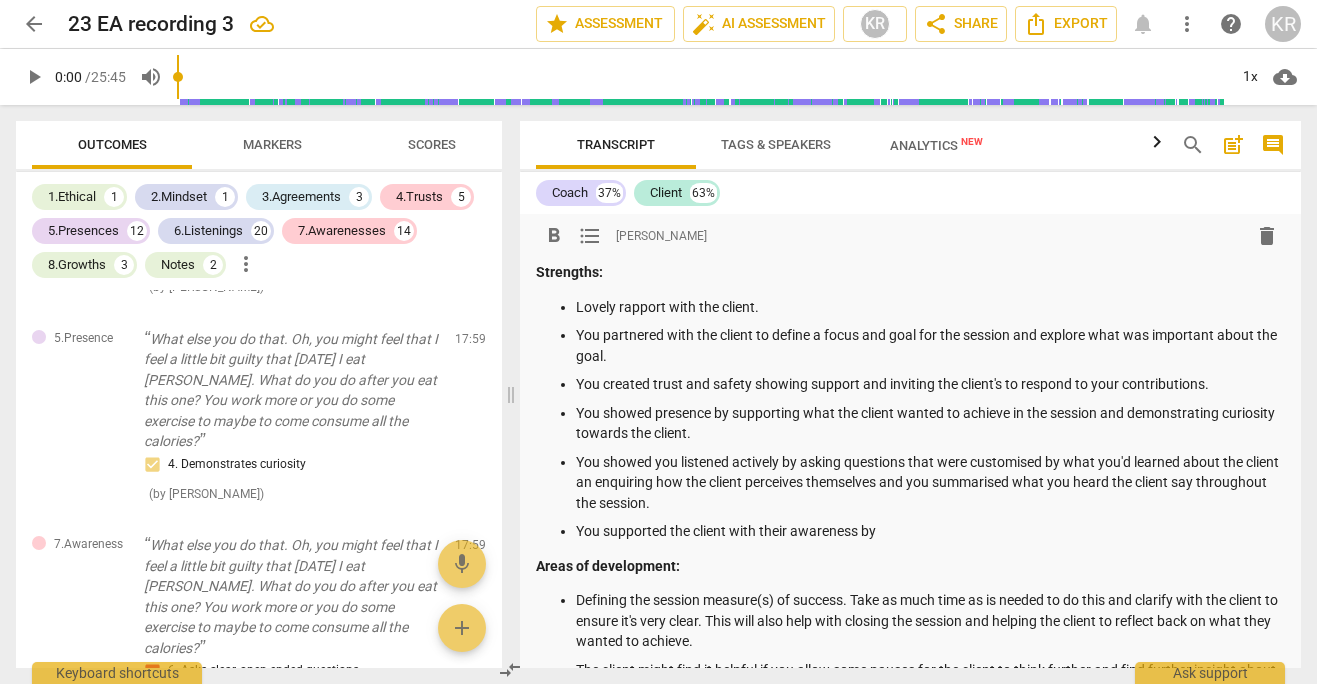 click on "You supported the client with their awareness by" at bounding box center [930, 531] 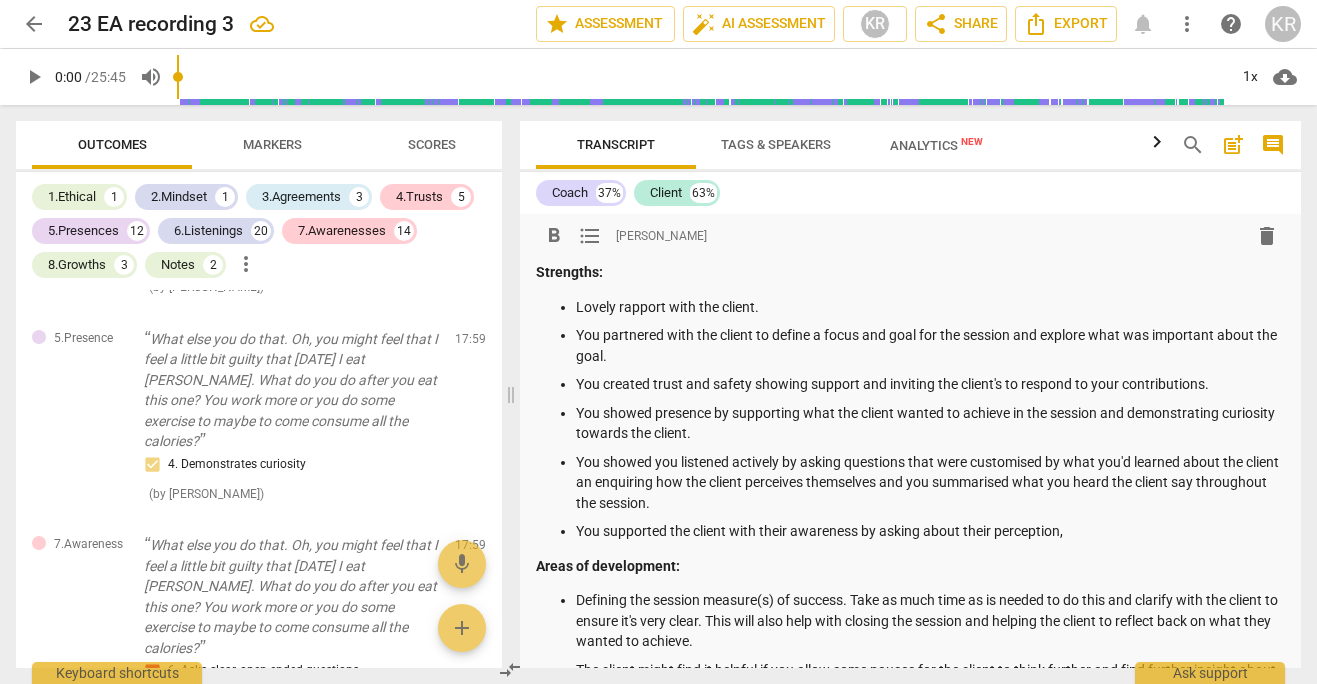 click on "You supported the client with their awareness by asking about their perception," at bounding box center (930, 531) 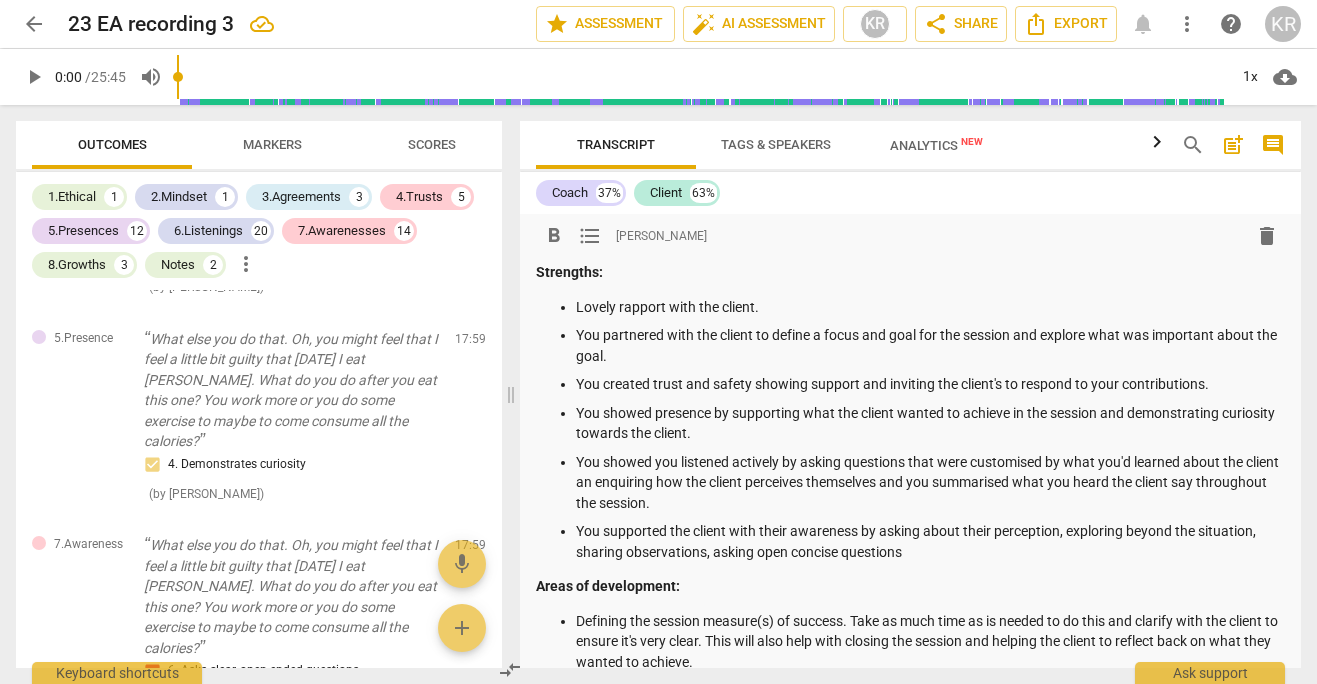 click on "You supported the client with their awareness by asking about their perception, exploring beyond the situation, sharing observations, asking open concise questions" at bounding box center (930, 541) 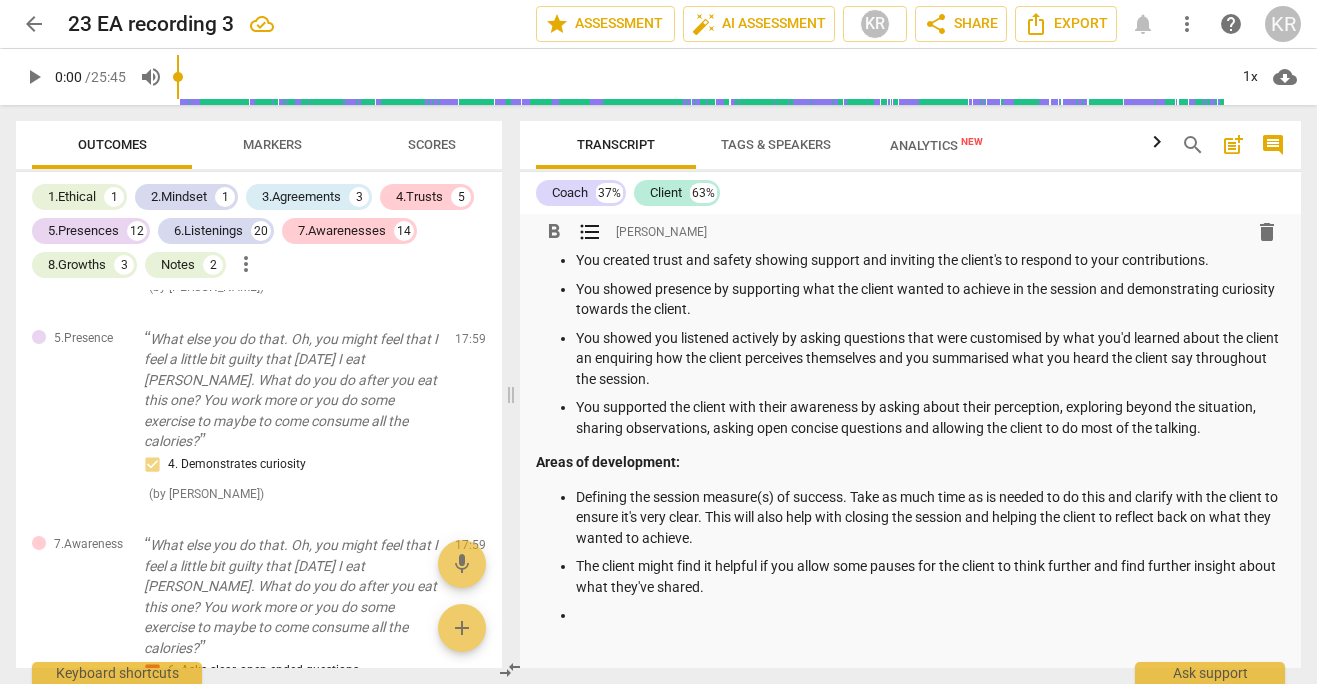 scroll, scrollTop: 142, scrollLeft: 0, axis: vertical 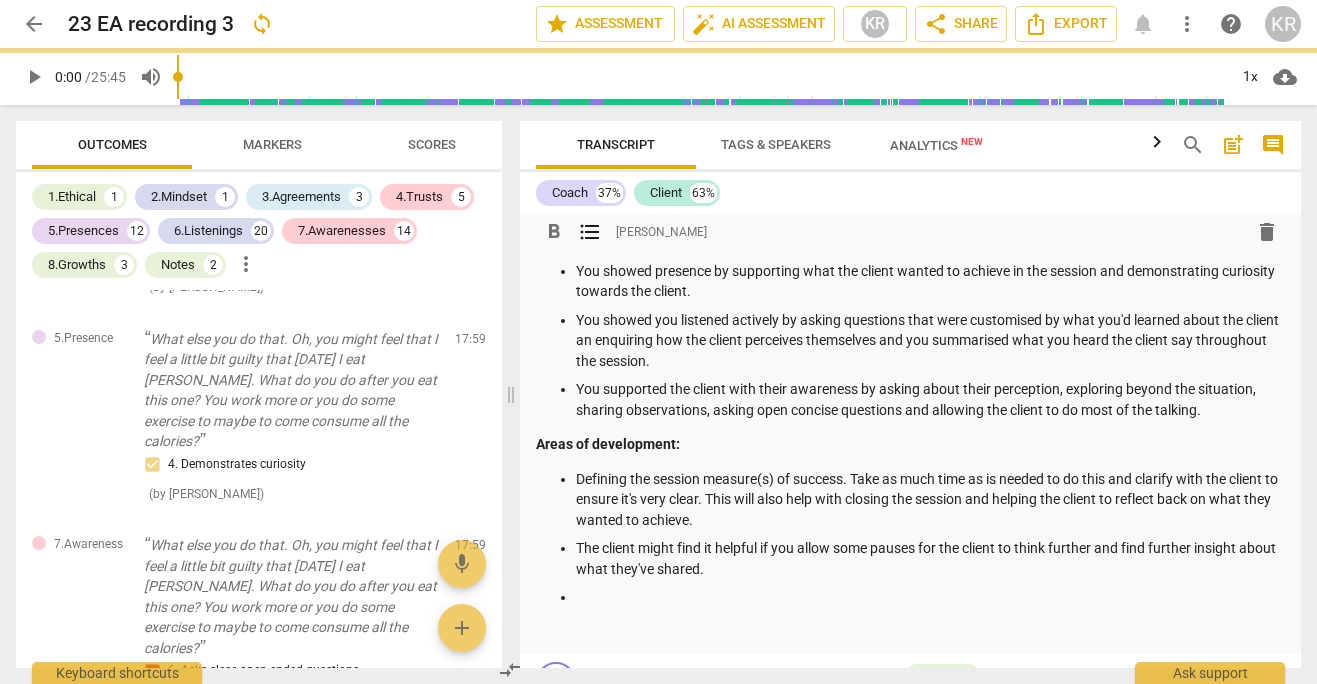 click at bounding box center (930, 597) 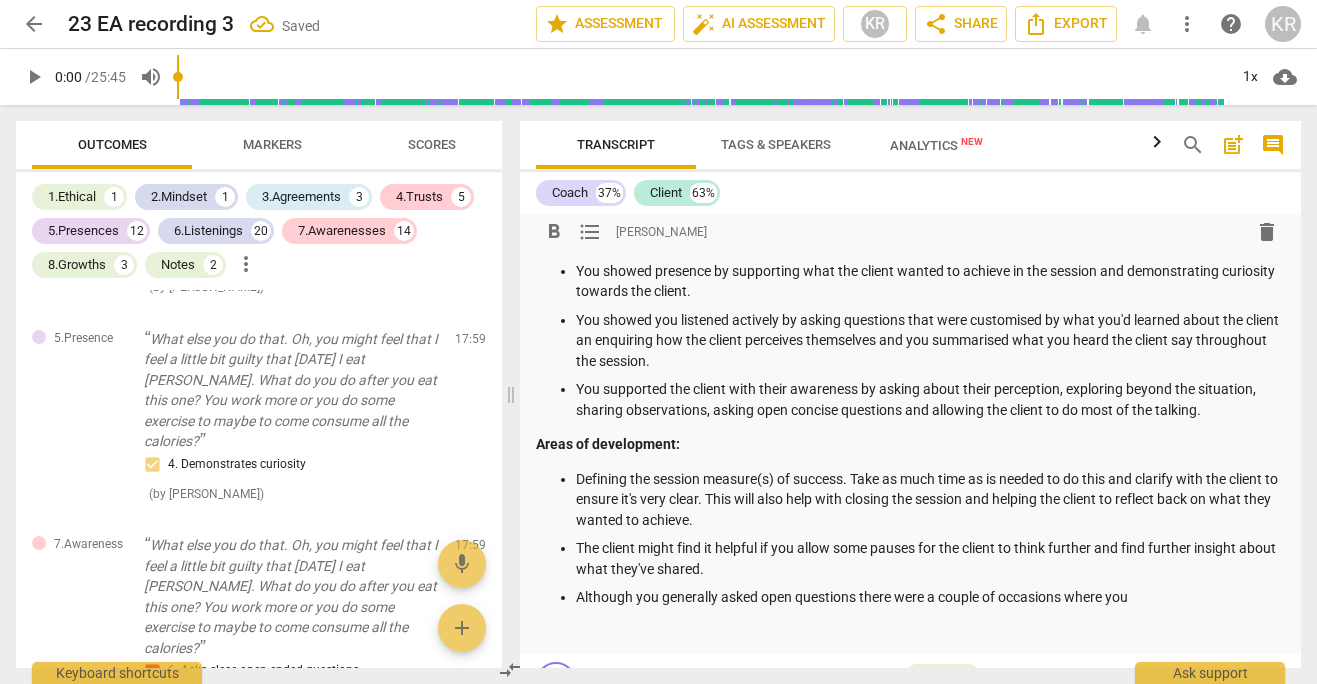 click on "Although you generally asked open questions there were a couple of occasions where you" at bounding box center [930, 597] 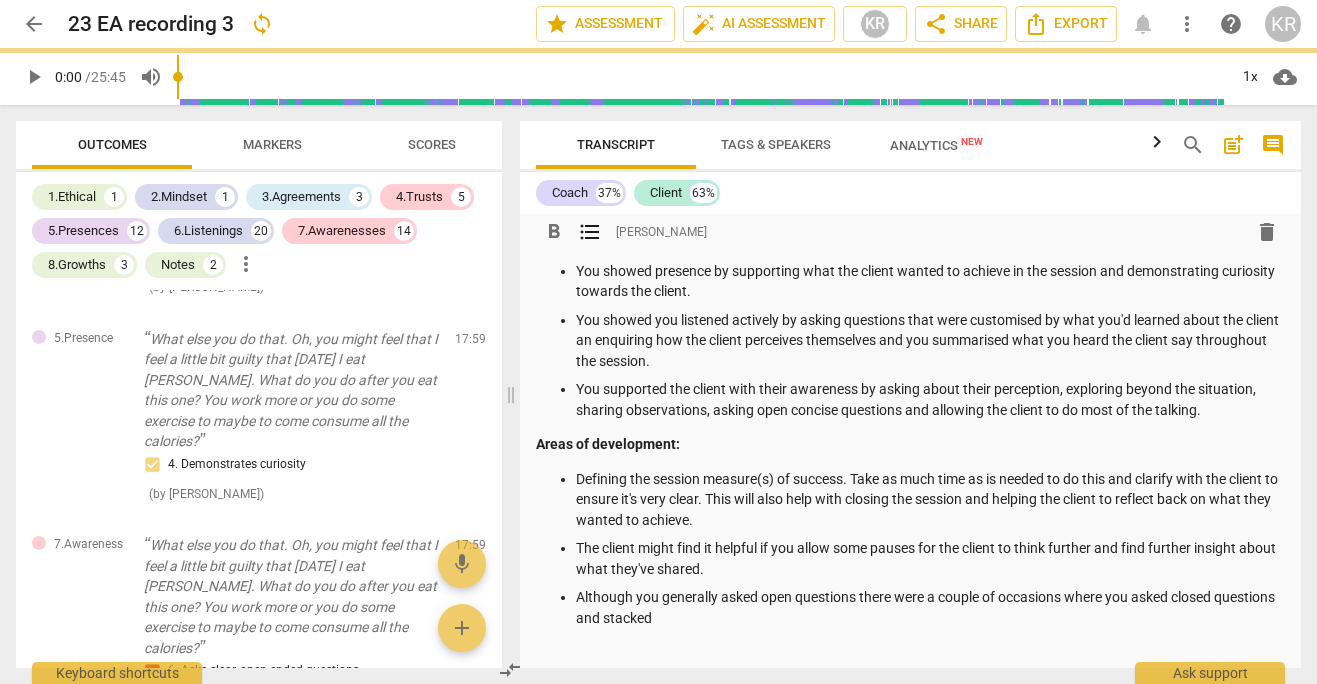 click on "Although you generally asked open questions there were a couple of occasions where you asked closed questions and stacked" at bounding box center [930, 607] 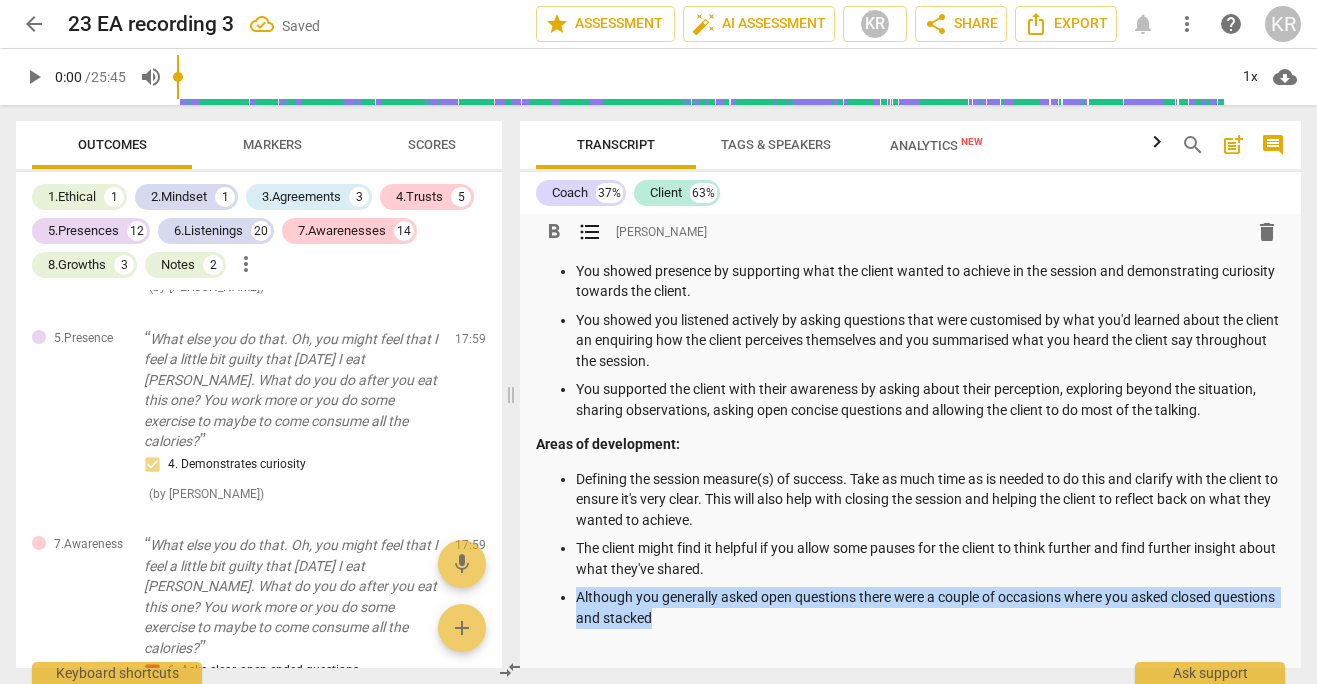 click on "Although you generally asked open questions there were a couple of occasions where you asked closed questions and stacked" at bounding box center (930, 607) 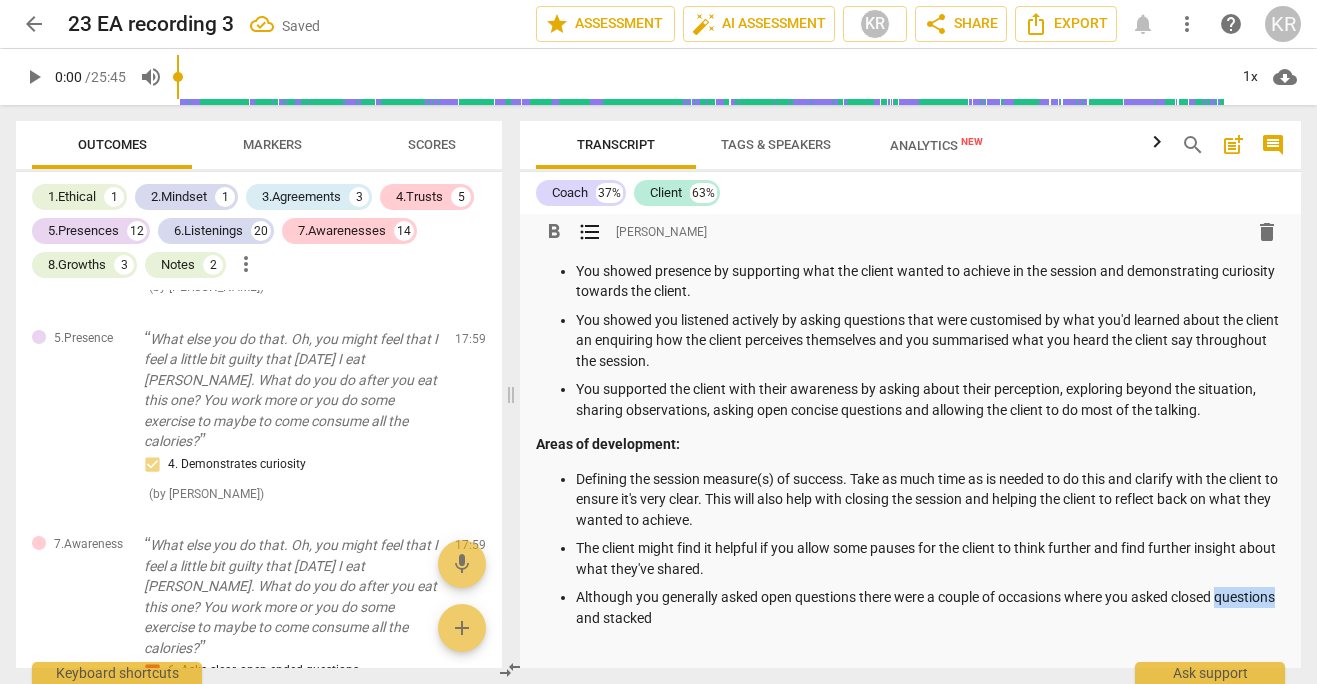 click on "Although you generally asked open questions there were a couple of occasions where you asked closed questions and stacked" at bounding box center [930, 607] 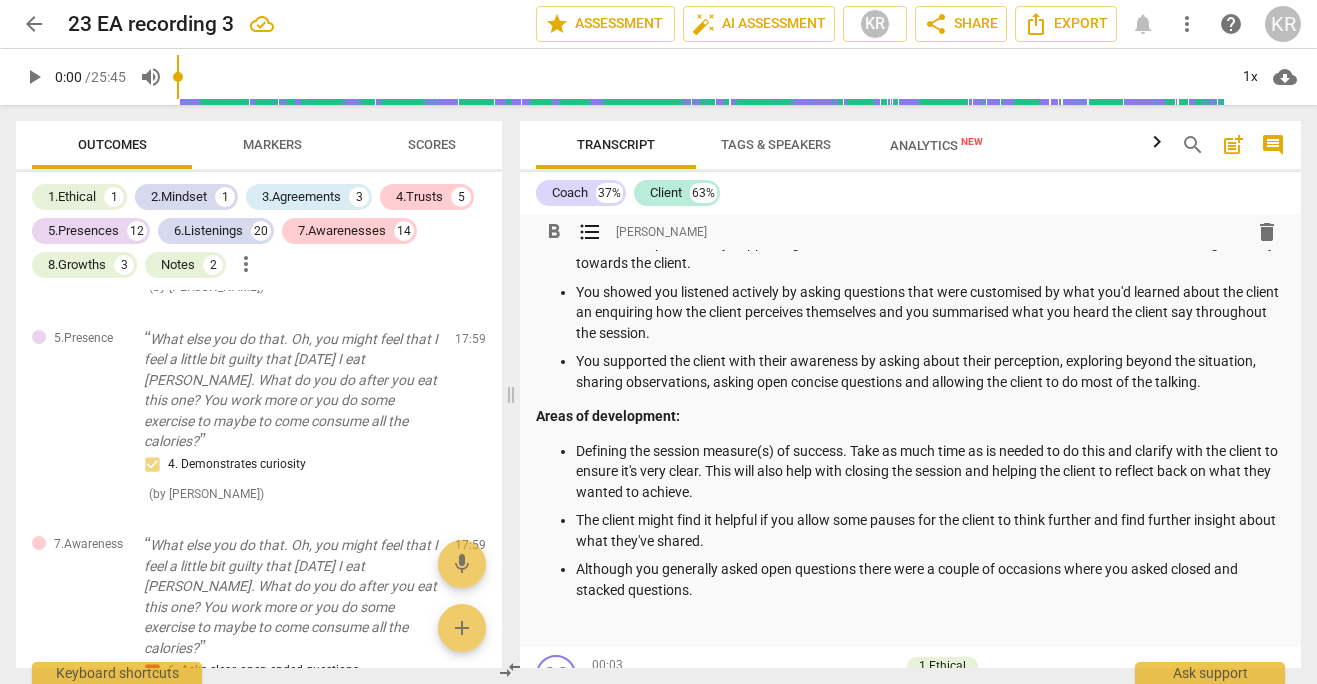 scroll, scrollTop: 171, scrollLeft: 0, axis: vertical 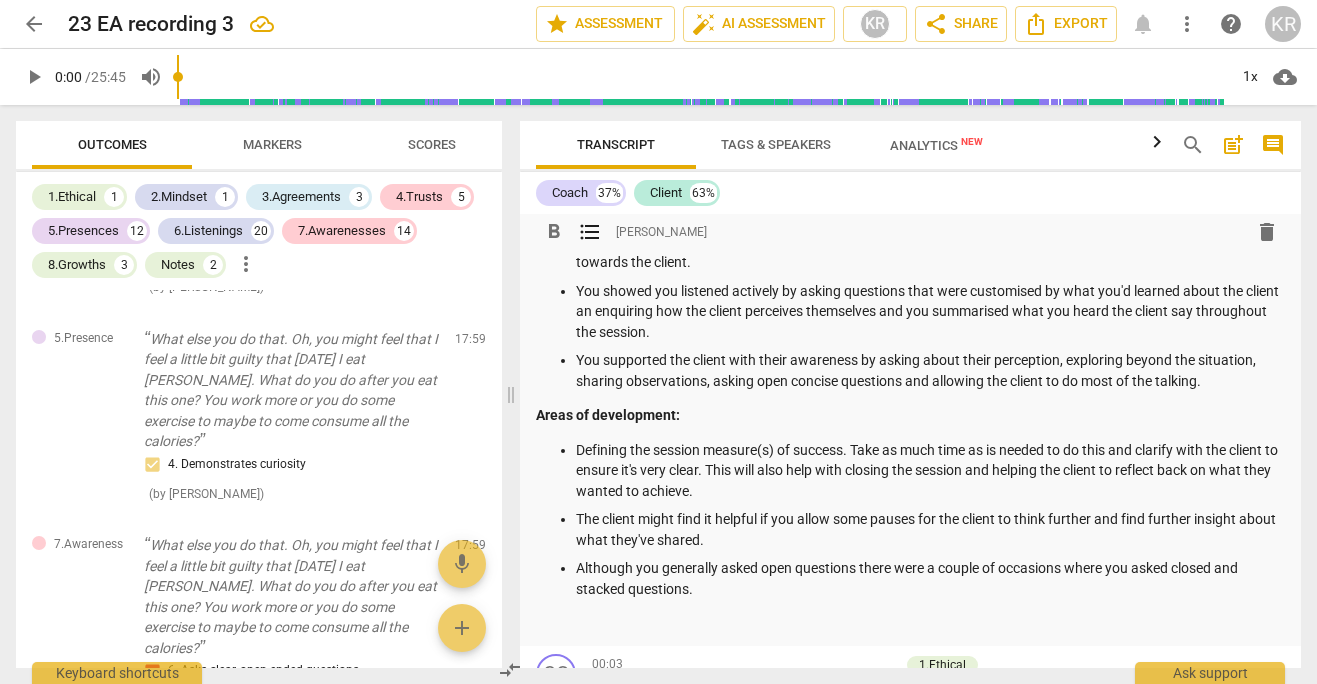 click on "You supported the client with their awareness by asking about their perception, exploring beyond the situation, sharing observations, asking open concise questions and allowing the client to do most of the talking." at bounding box center [930, 370] 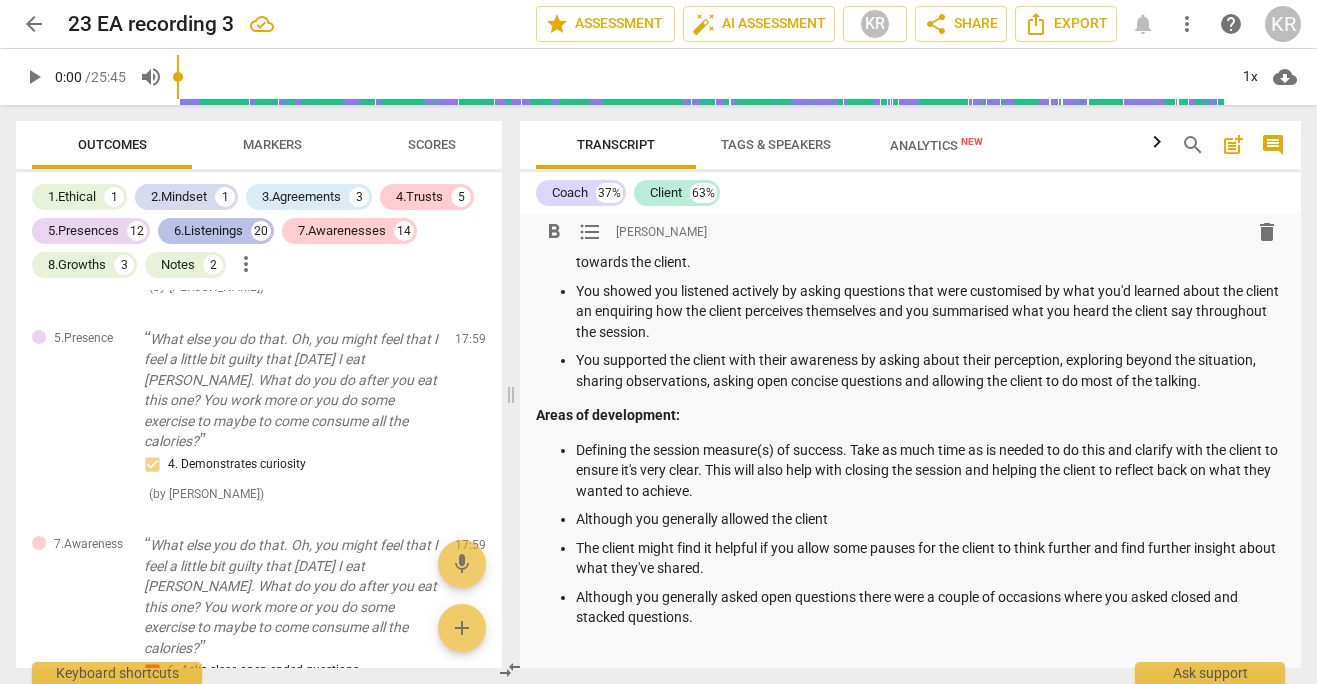 click on "6.Listenings" at bounding box center (208, 231) 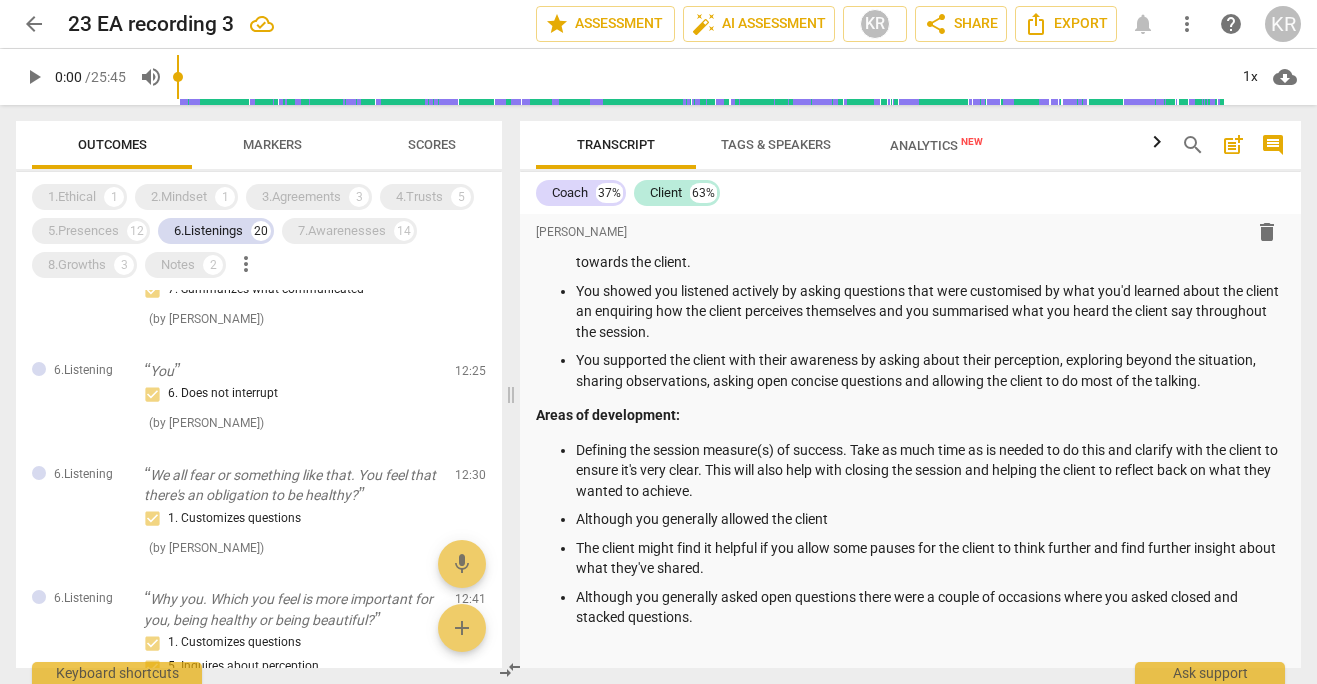 scroll, scrollTop: 698, scrollLeft: 0, axis: vertical 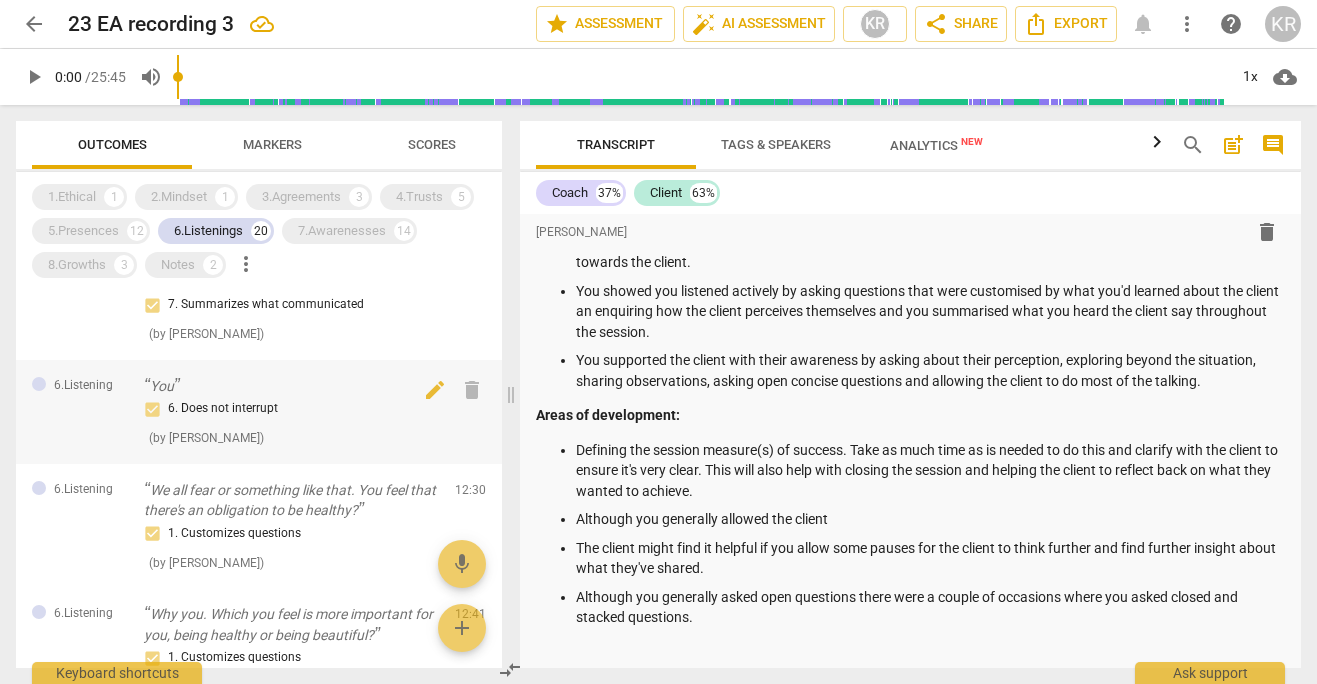 click on "6. Does not interrupt" at bounding box center [291, 409] 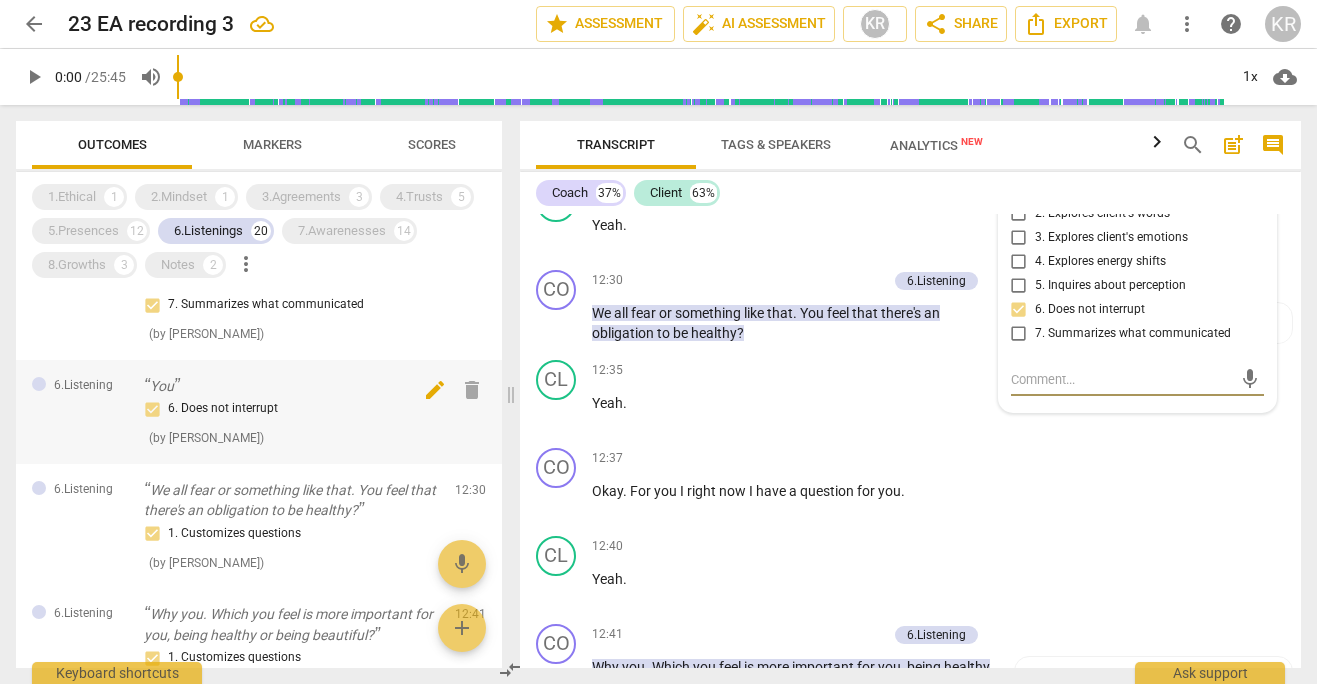 click on "delete" at bounding box center (472, 390) 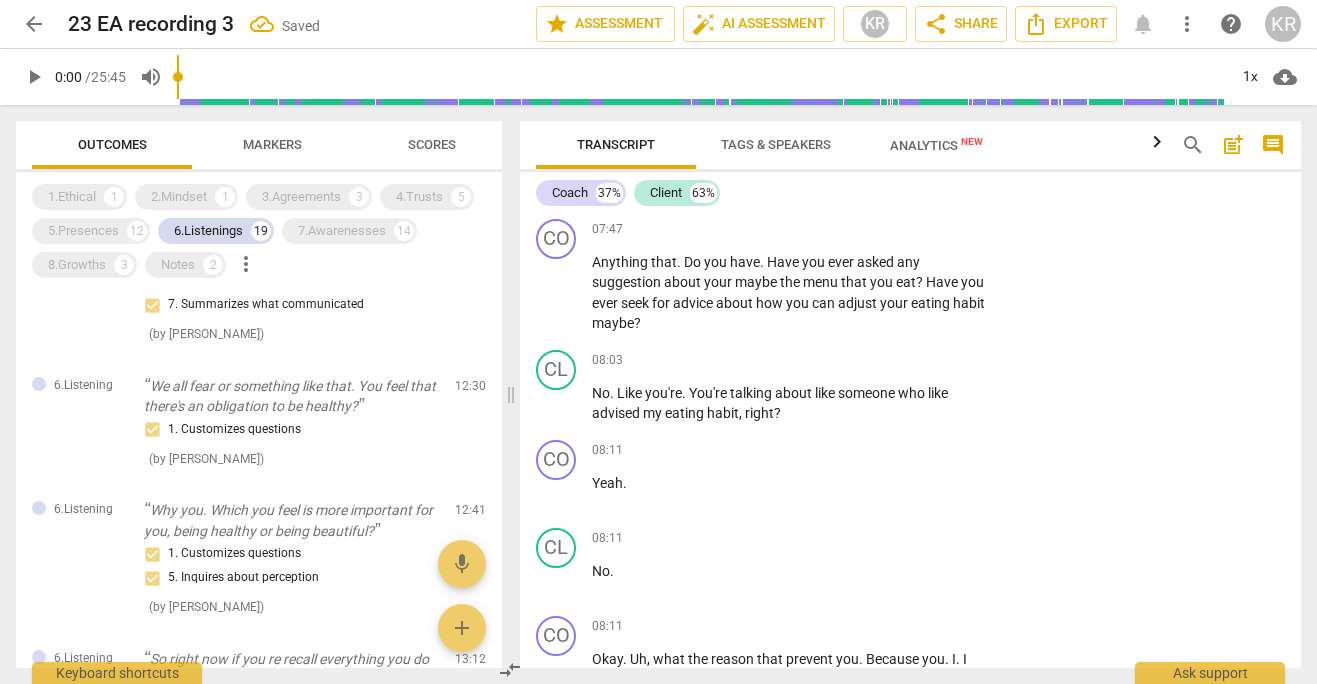 scroll, scrollTop: 4977, scrollLeft: 0, axis: vertical 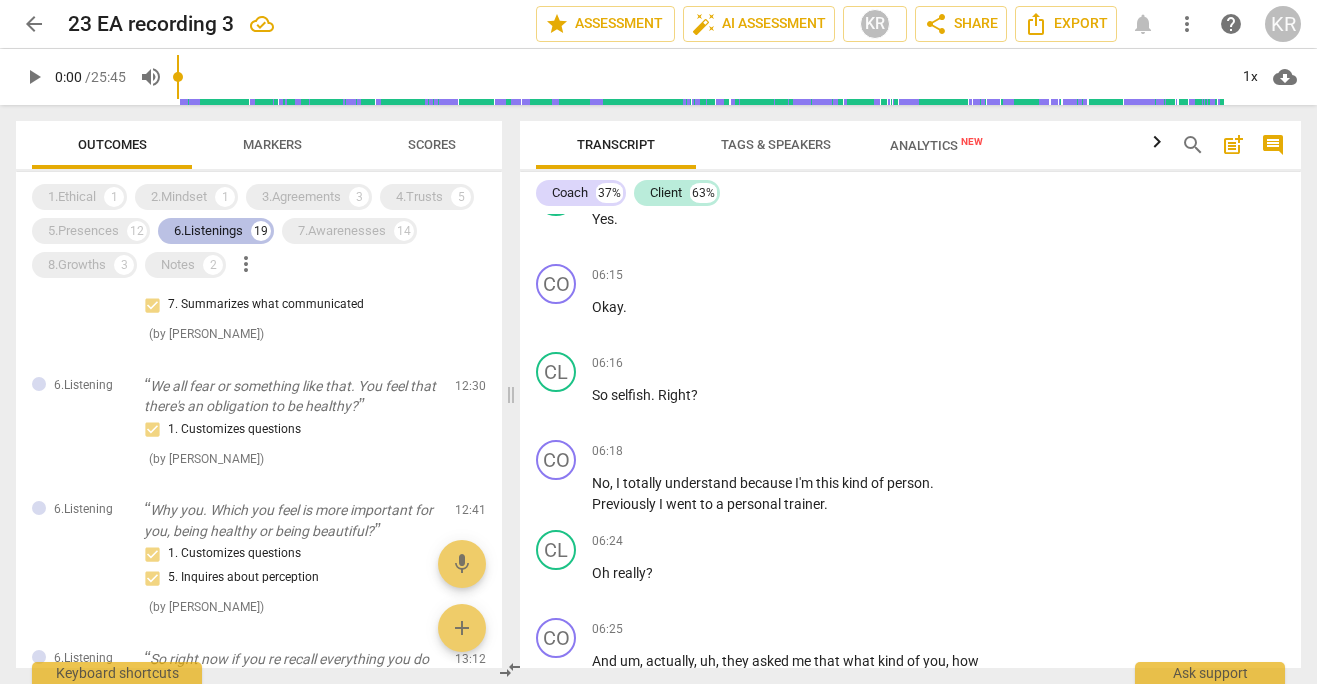 click on "6.Listenings" at bounding box center (208, 231) 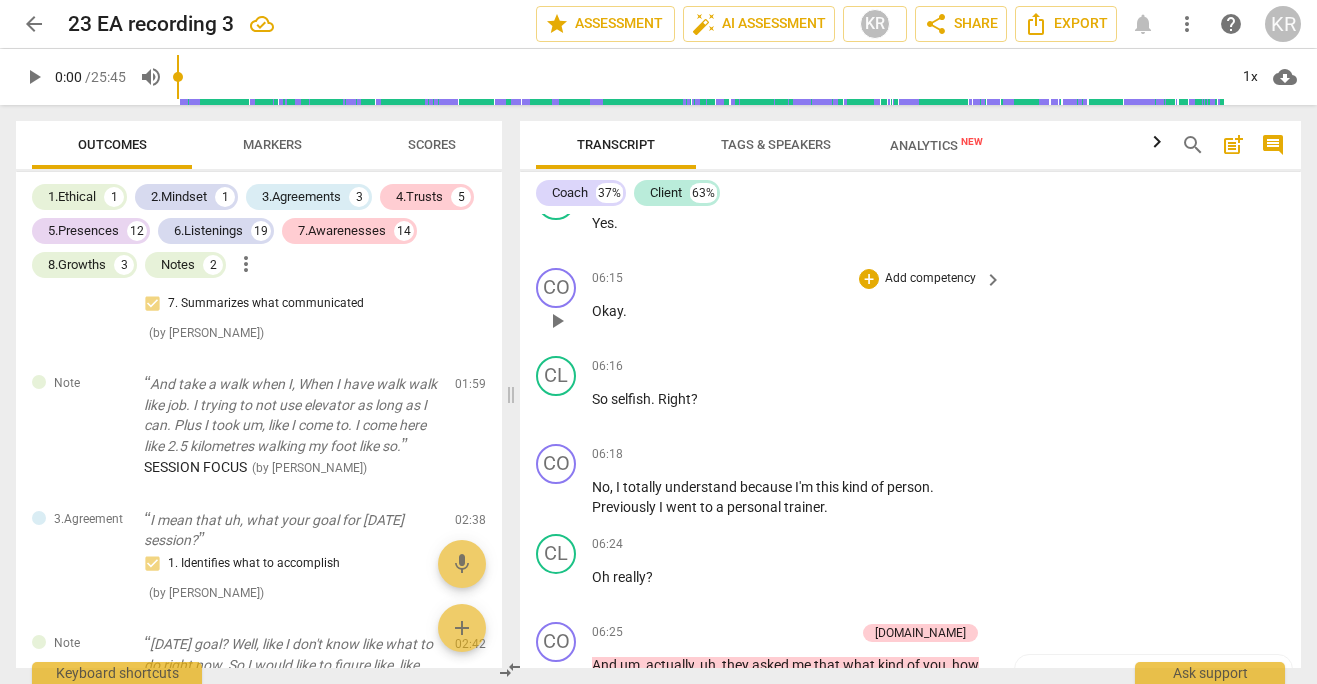 scroll, scrollTop: 3636, scrollLeft: 0, axis: vertical 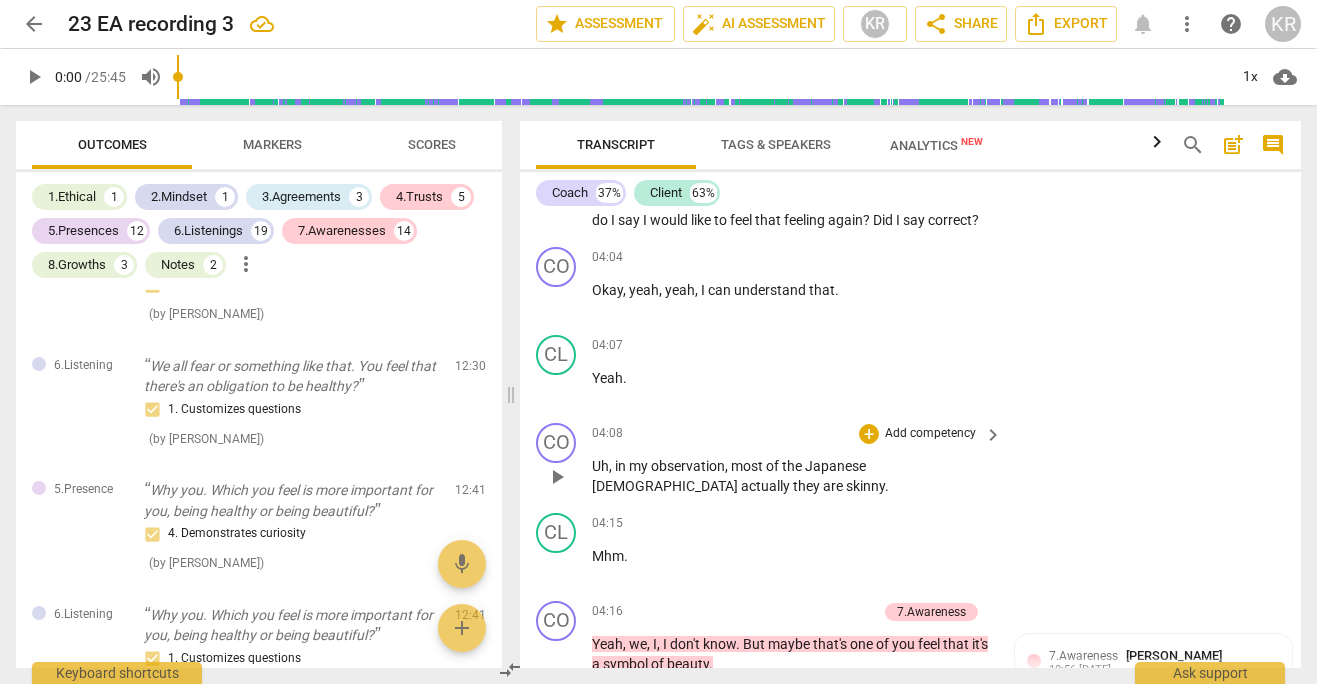 click on "Add competency" at bounding box center (930, 434) 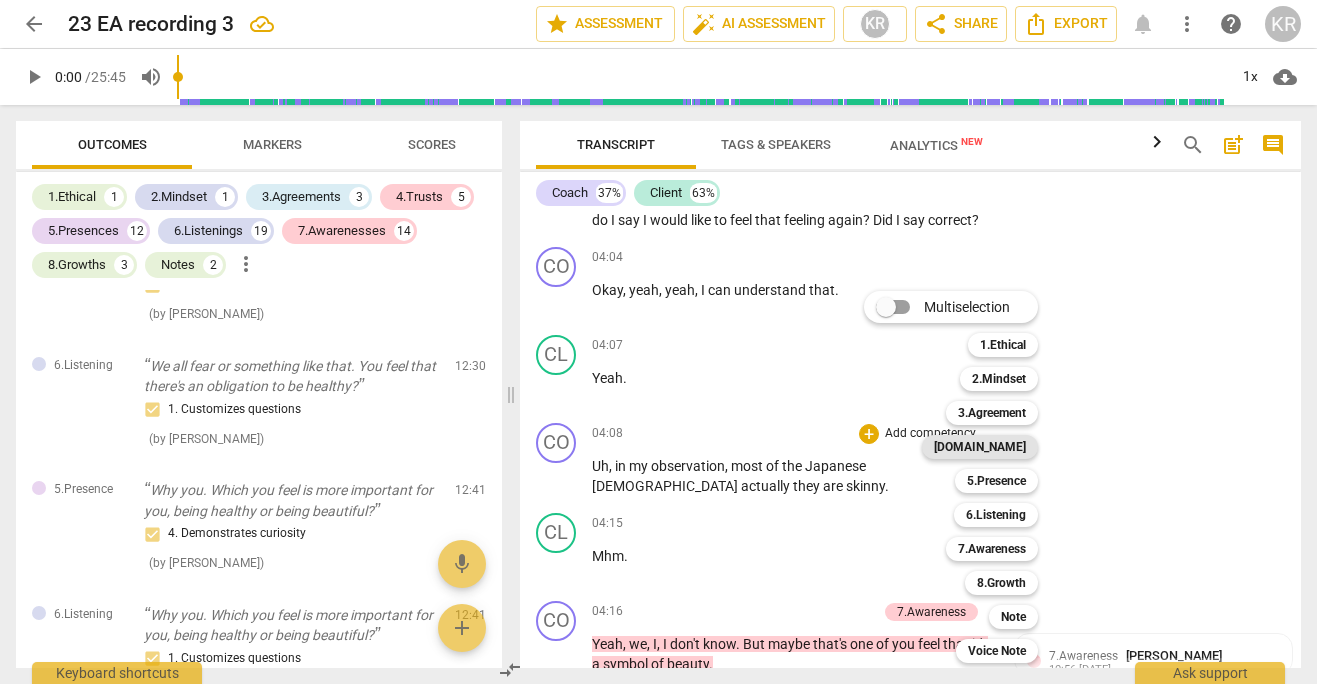 click on "[DOMAIN_NAME]" at bounding box center (980, 447) 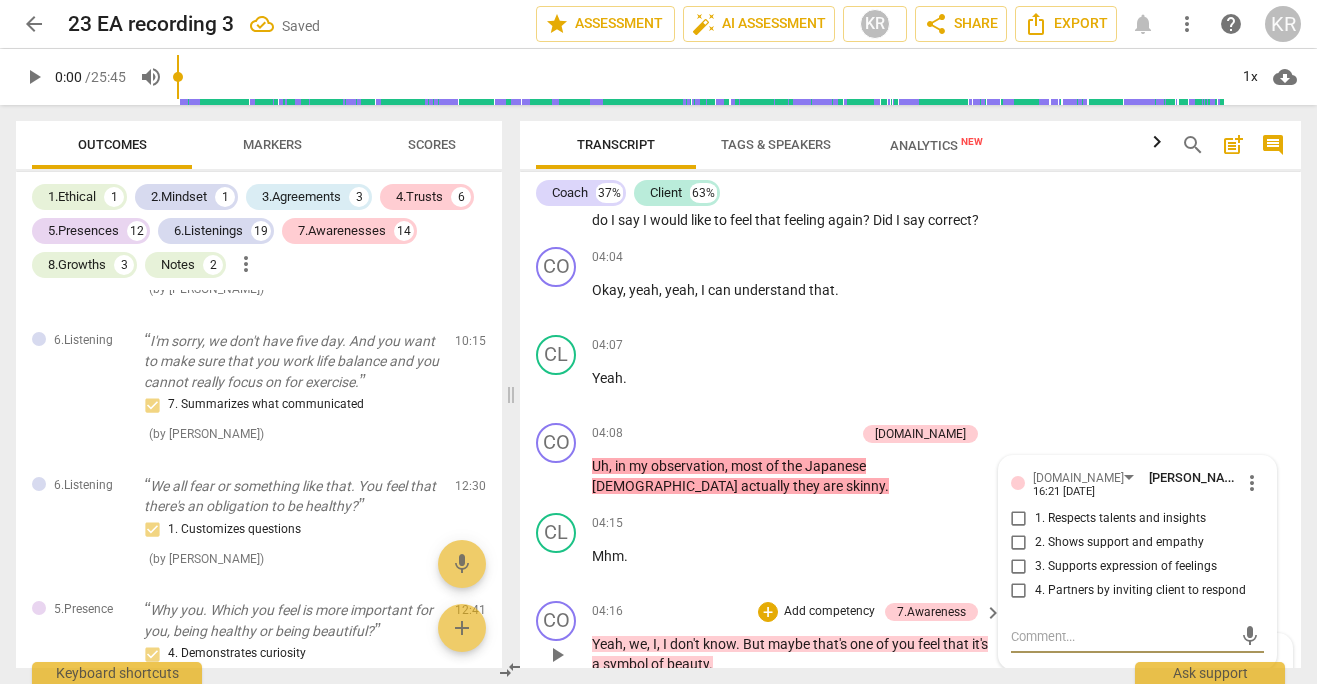 scroll, scrollTop: 3428, scrollLeft: 0, axis: vertical 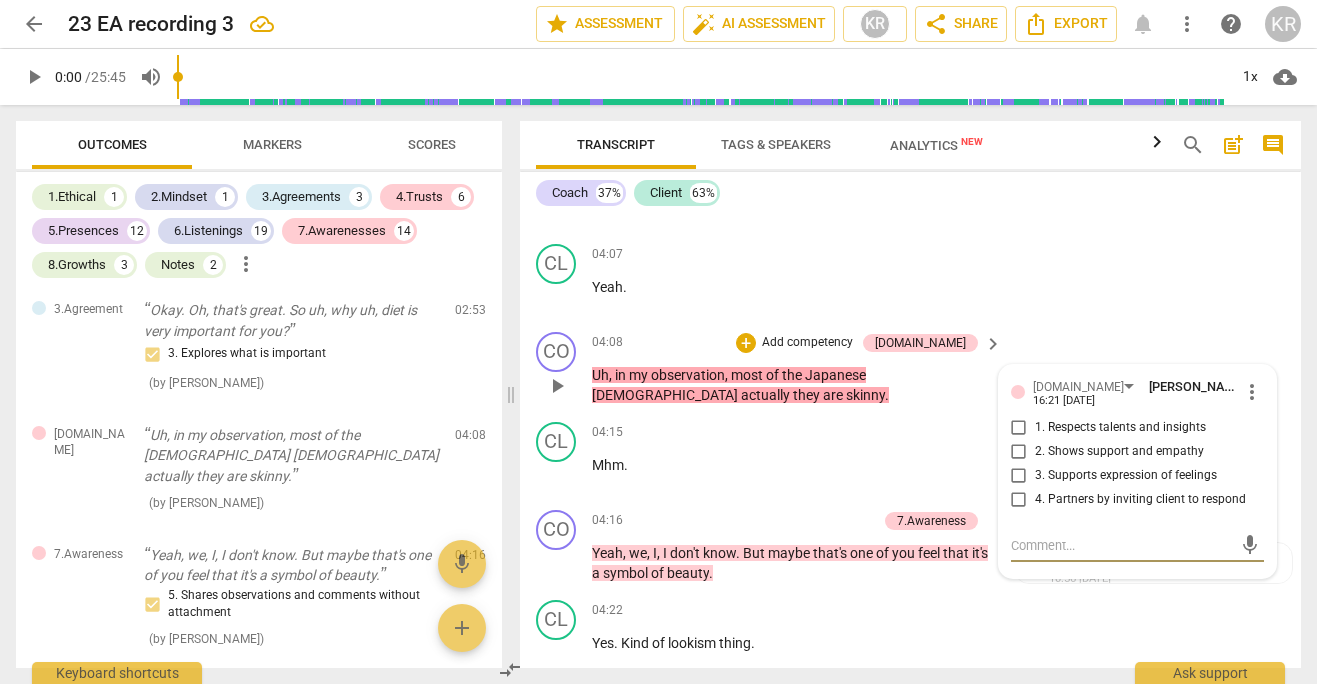 click on "2. Shows support and empathy" at bounding box center (1119, 452) 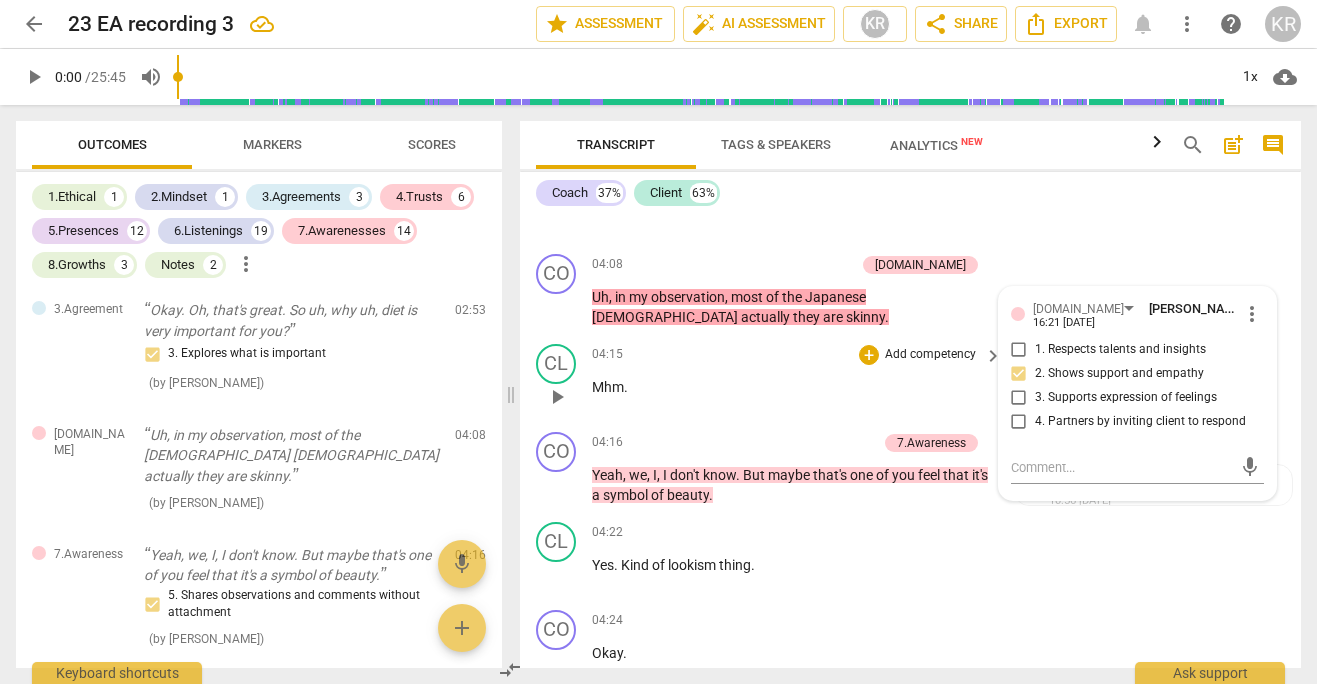 scroll, scrollTop: 3341, scrollLeft: 0, axis: vertical 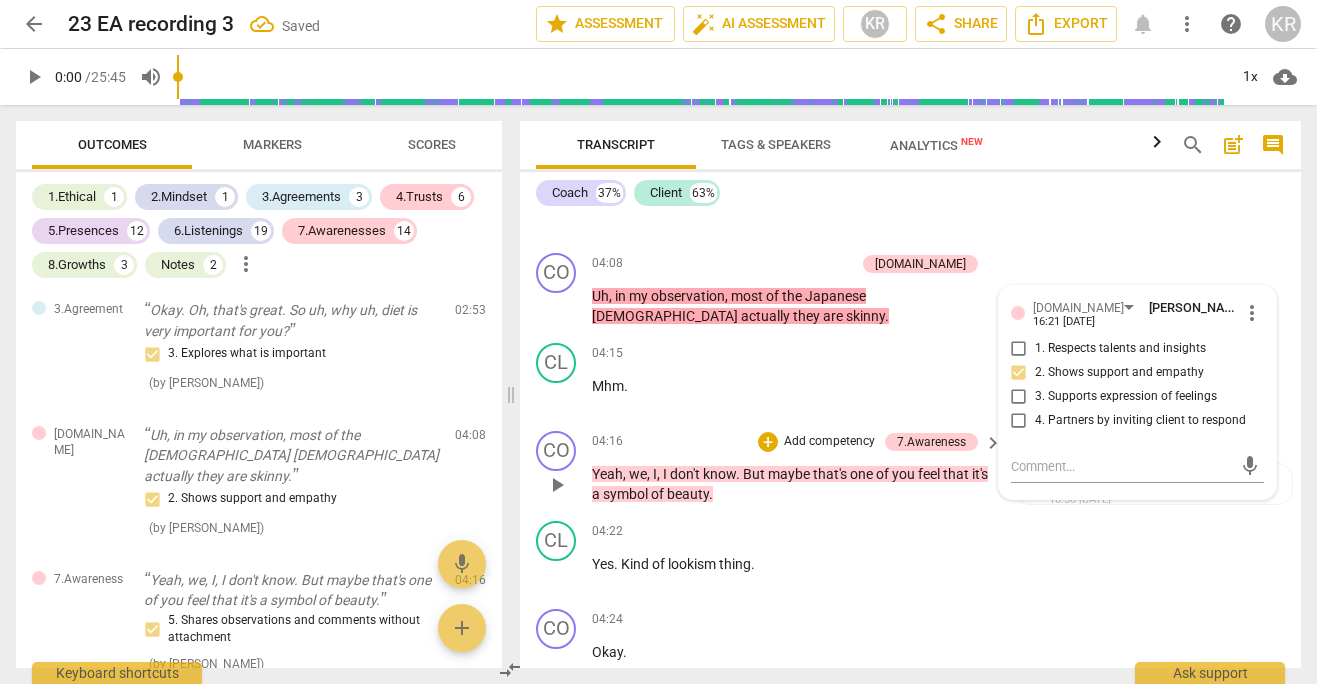 click on "But" at bounding box center (755, 474) 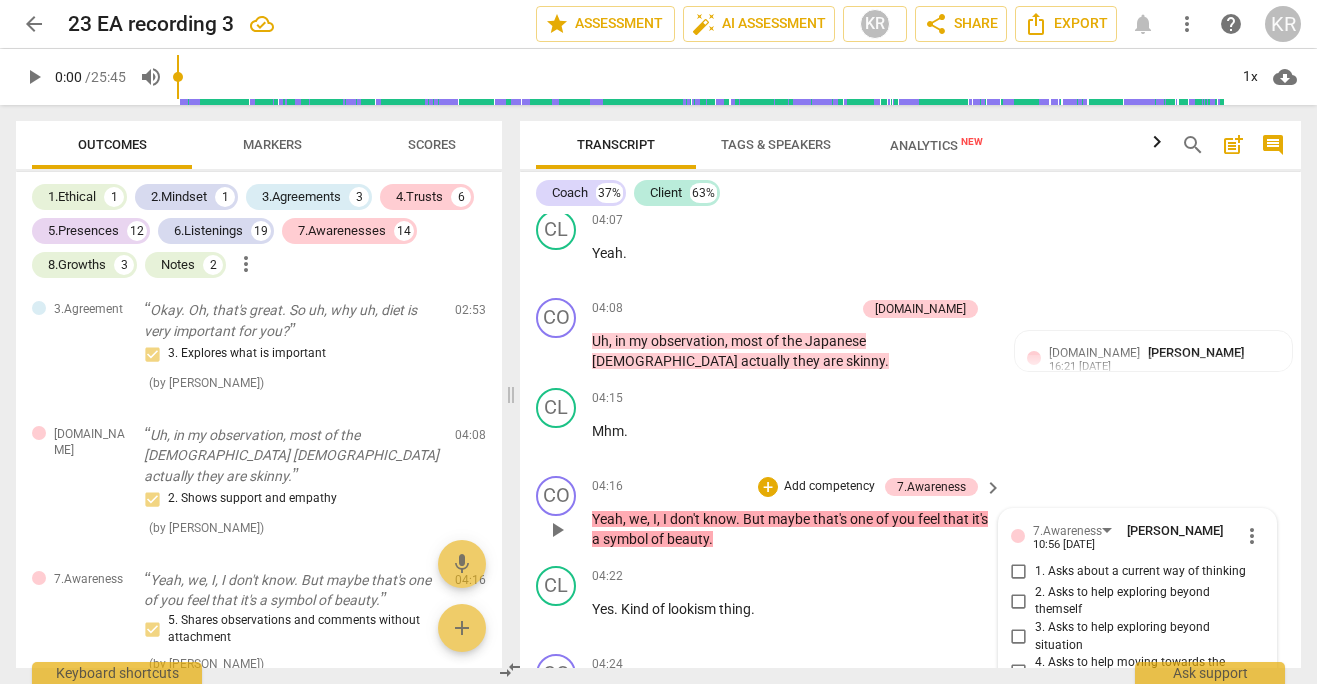 scroll, scrollTop: 3294, scrollLeft: 0, axis: vertical 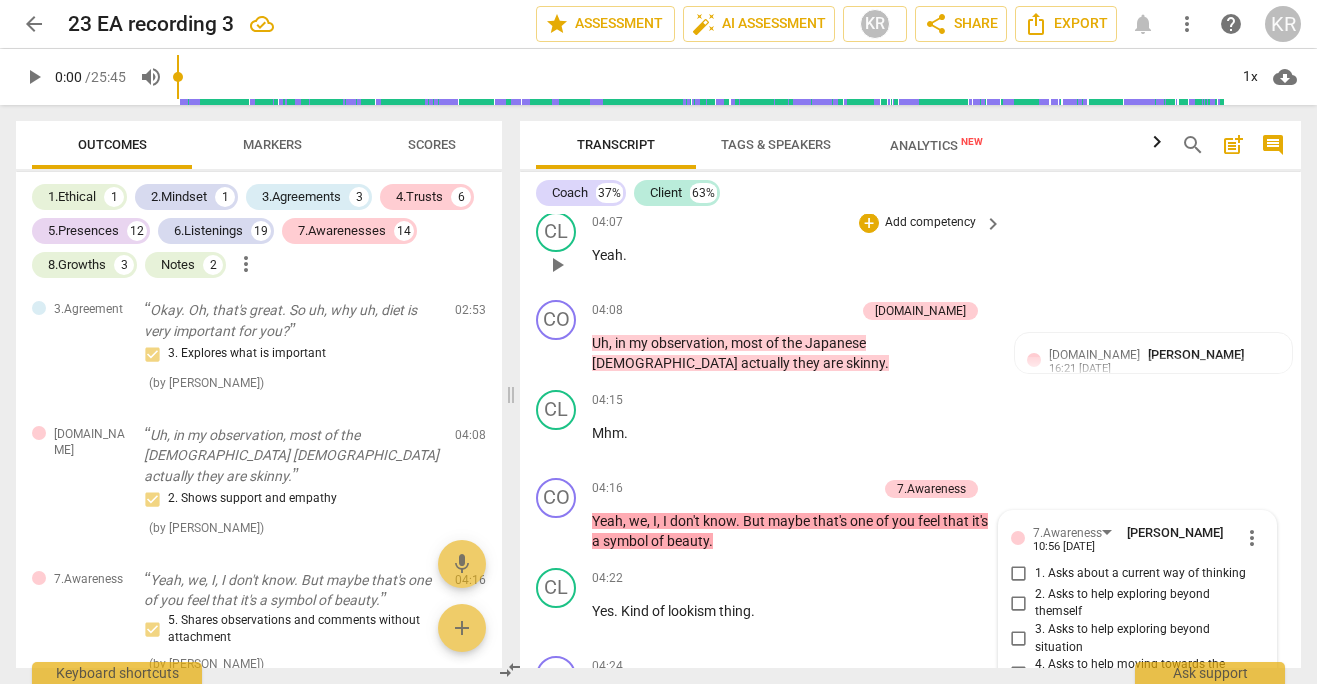 click on "CL play_arrow pause 04:07 + Add competency keyboard_arrow_right Yeah ." at bounding box center (910, 248) 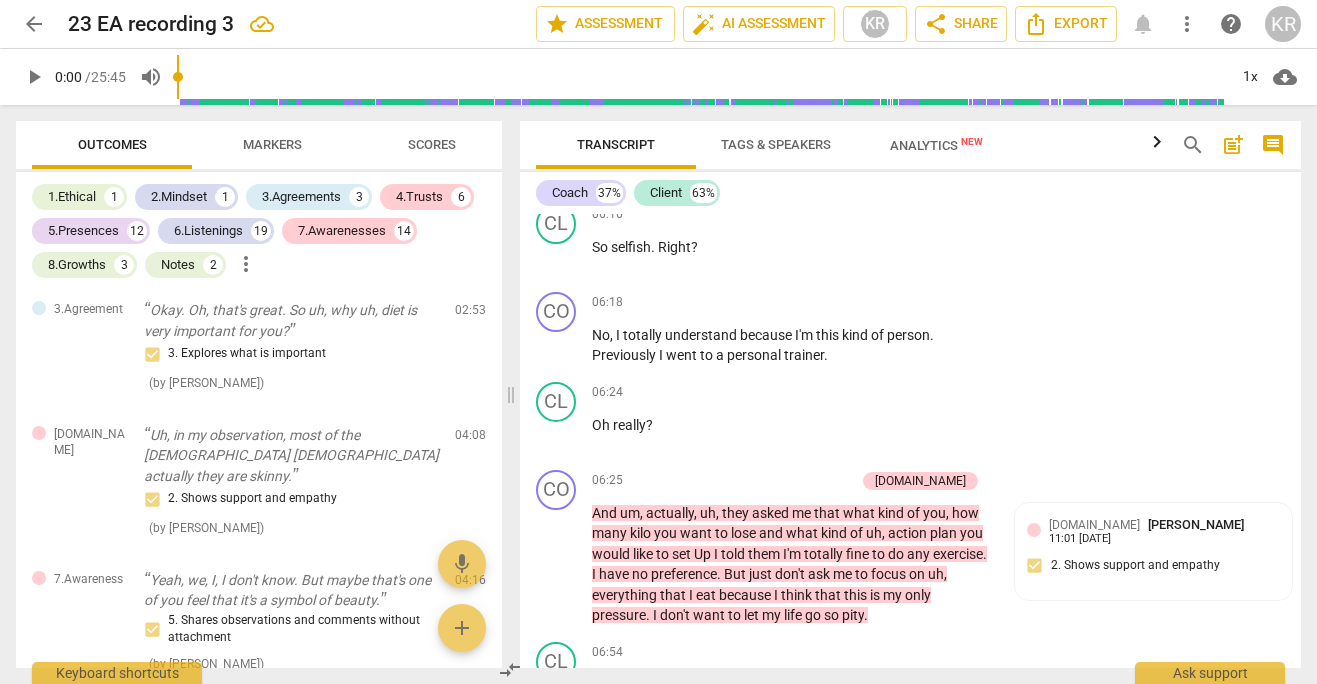 scroll, scrollTop: 5132, scrollLeft: 0, axis: vertical 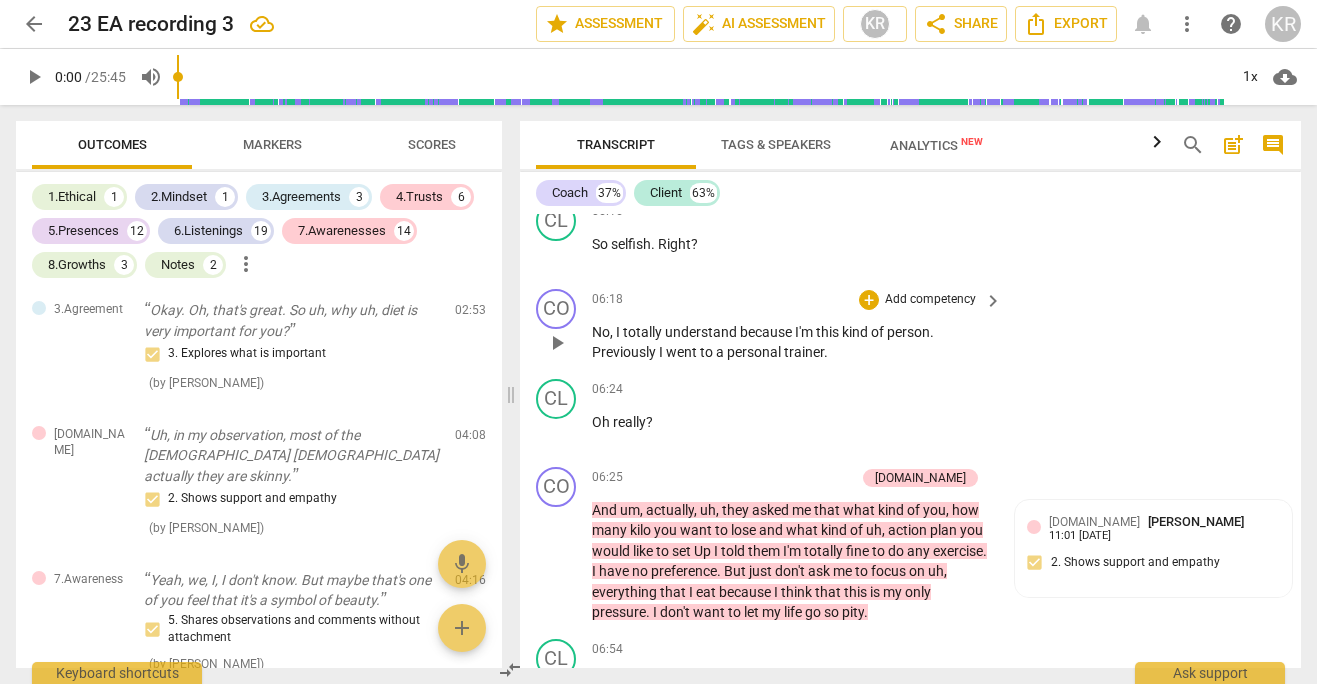 click on "Add competency" at bounding box center [930, 300] 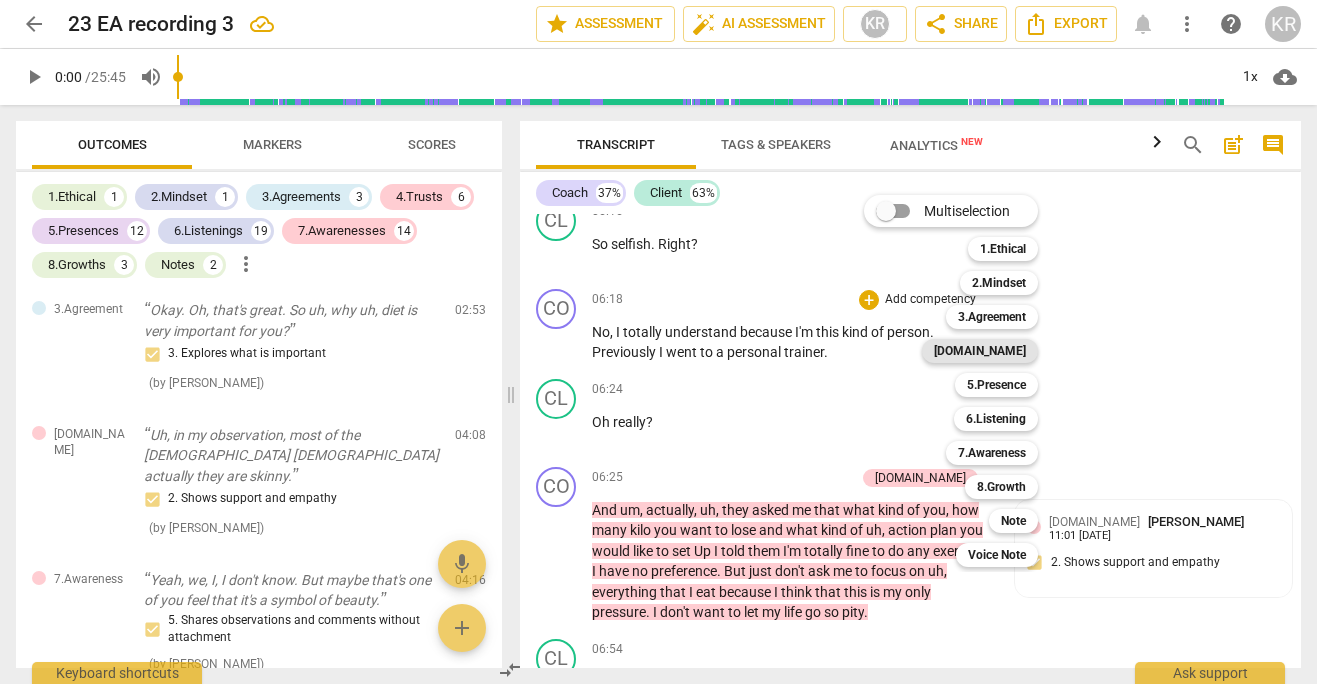 click on "[DOMAIN_NAME]" at bounding box center [980, 351] 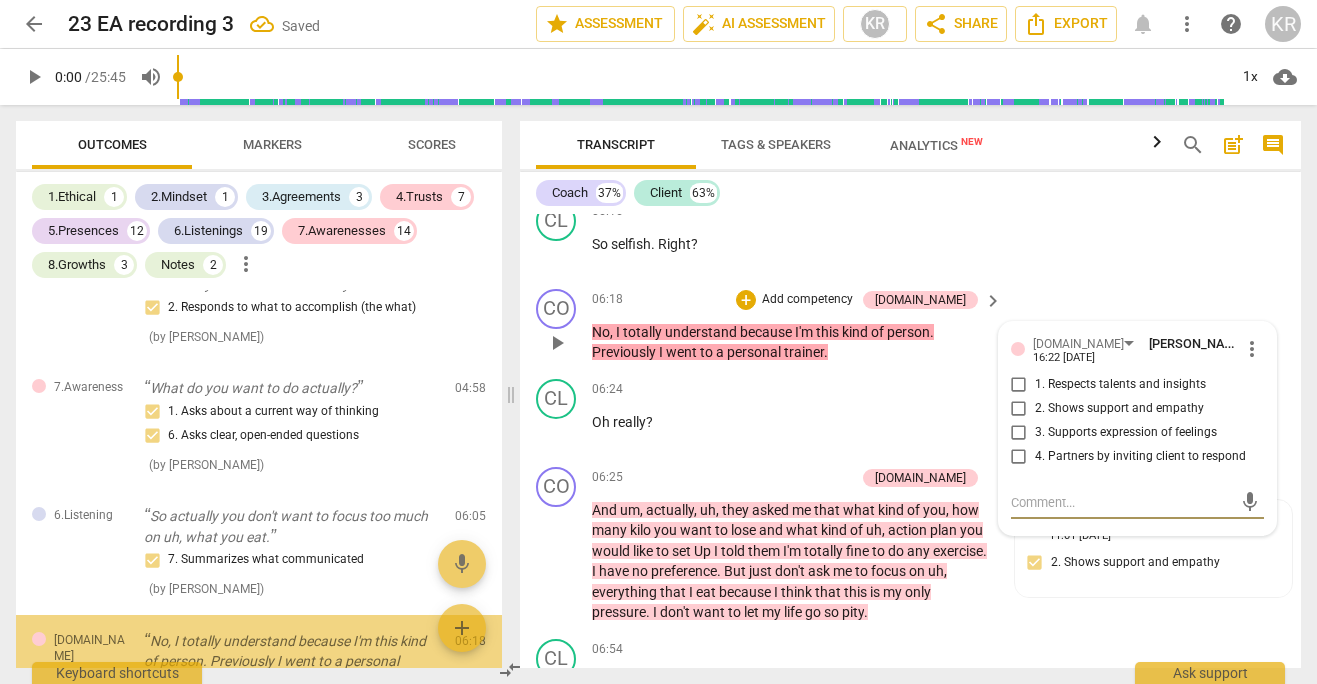 scroll, scrollTop: 2295, scrollLeft: 0, axis: vertical 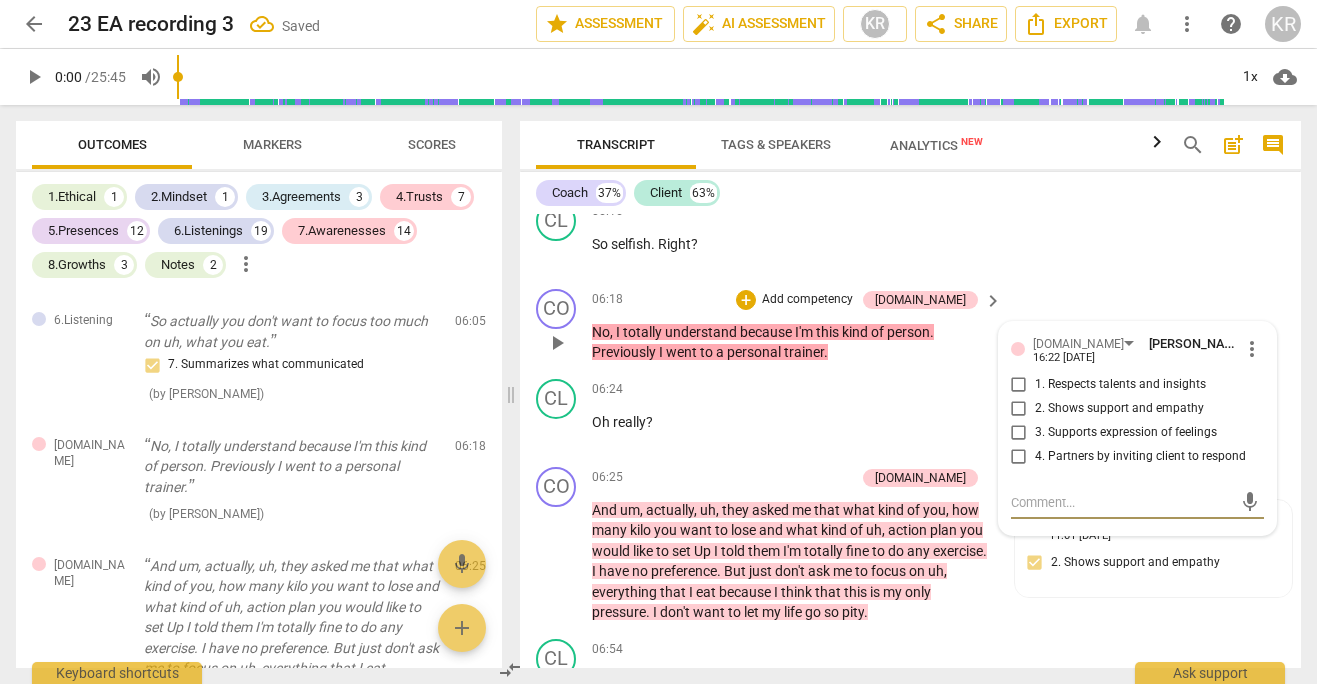 click on "3. Supports expression of feelings" at bounding box center (1126, 433) 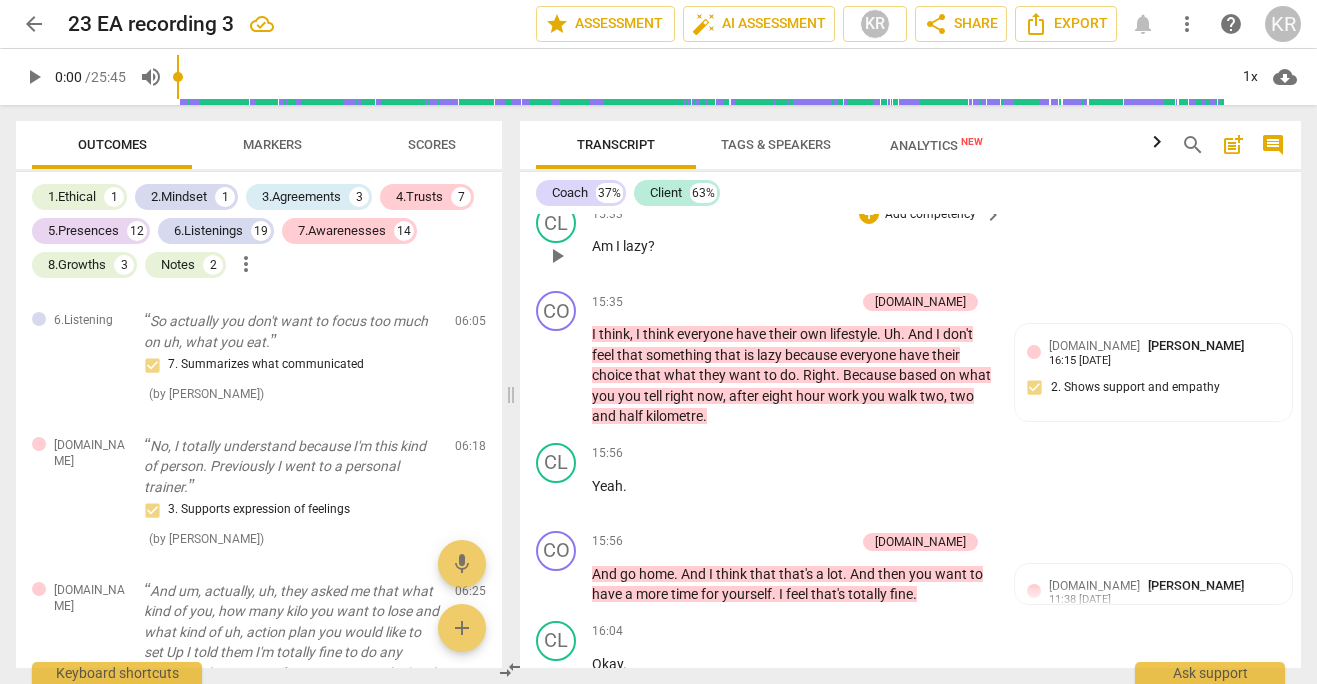 scroll, scrollTop: 11259, scrollLeft: 0, axis: vertical 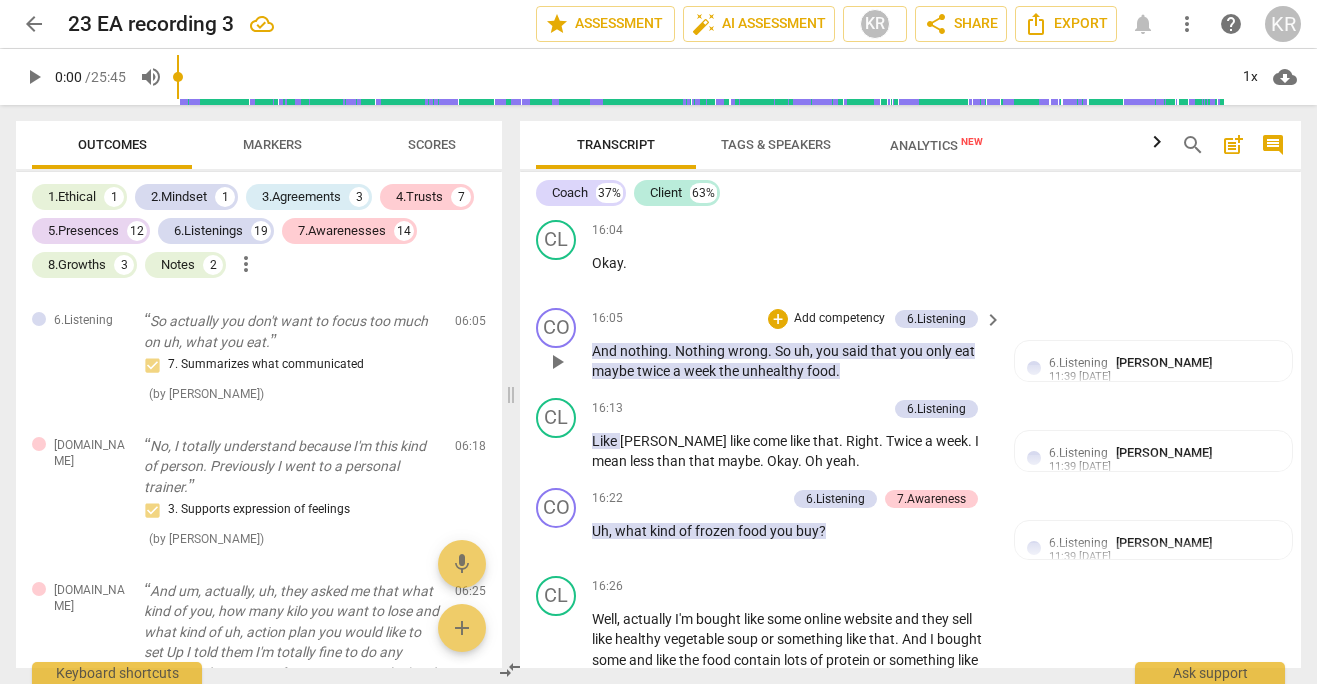 click on "the" at bounding box center (730, 371) 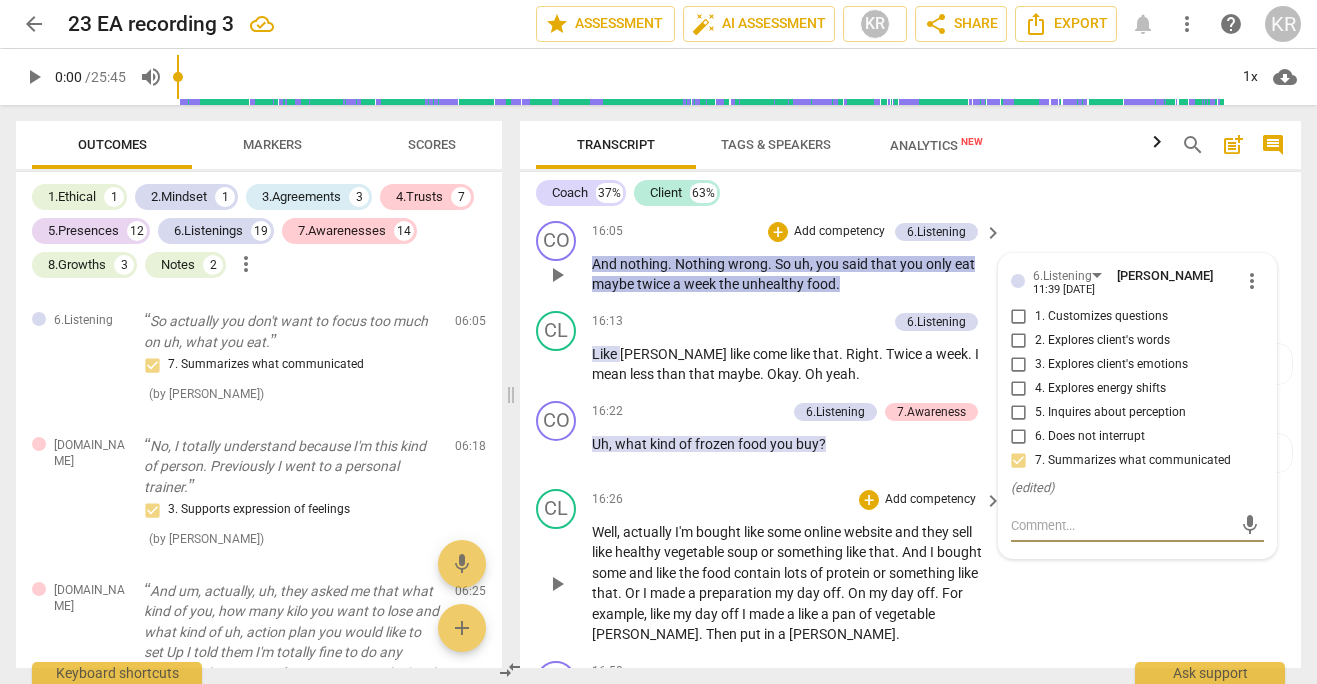 scroll, scrollTop: 11710, scrollLeft: 0, axis: vertical 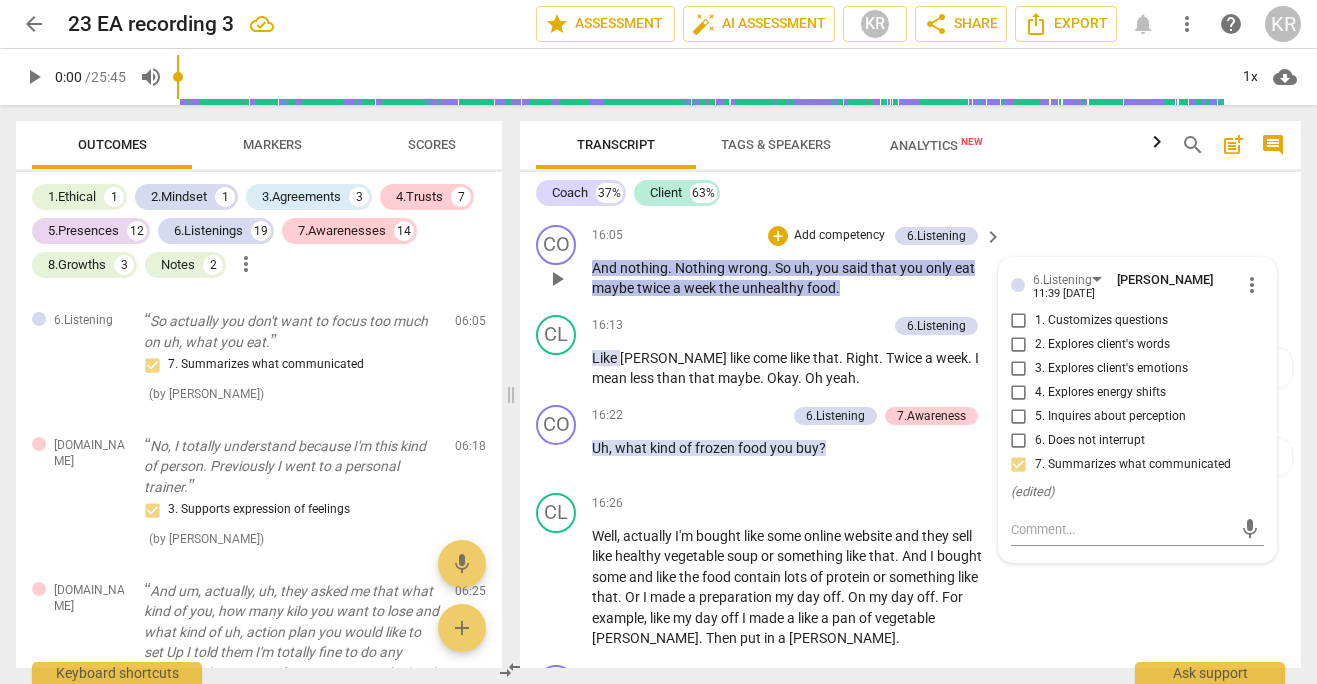 click on "Add competency" at bounding box center (839, 236) 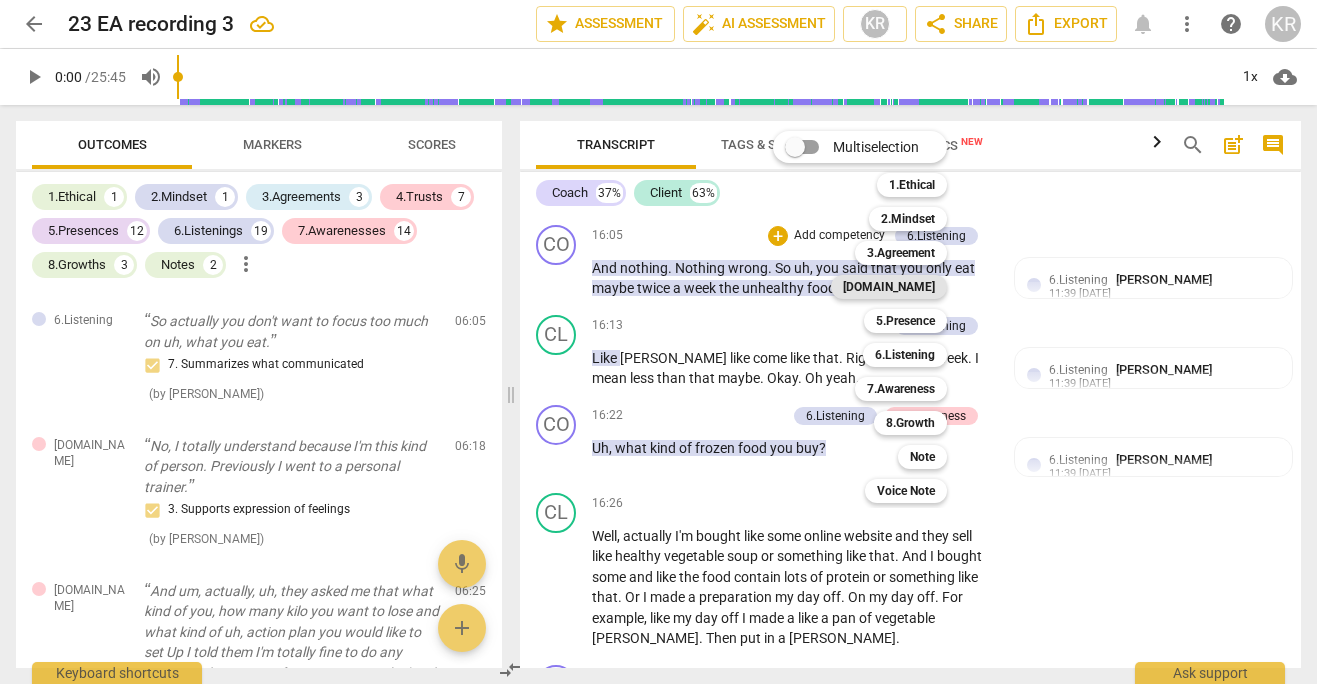 click on "[DOMAIN_NAME]" at bounding box center (889, 287) 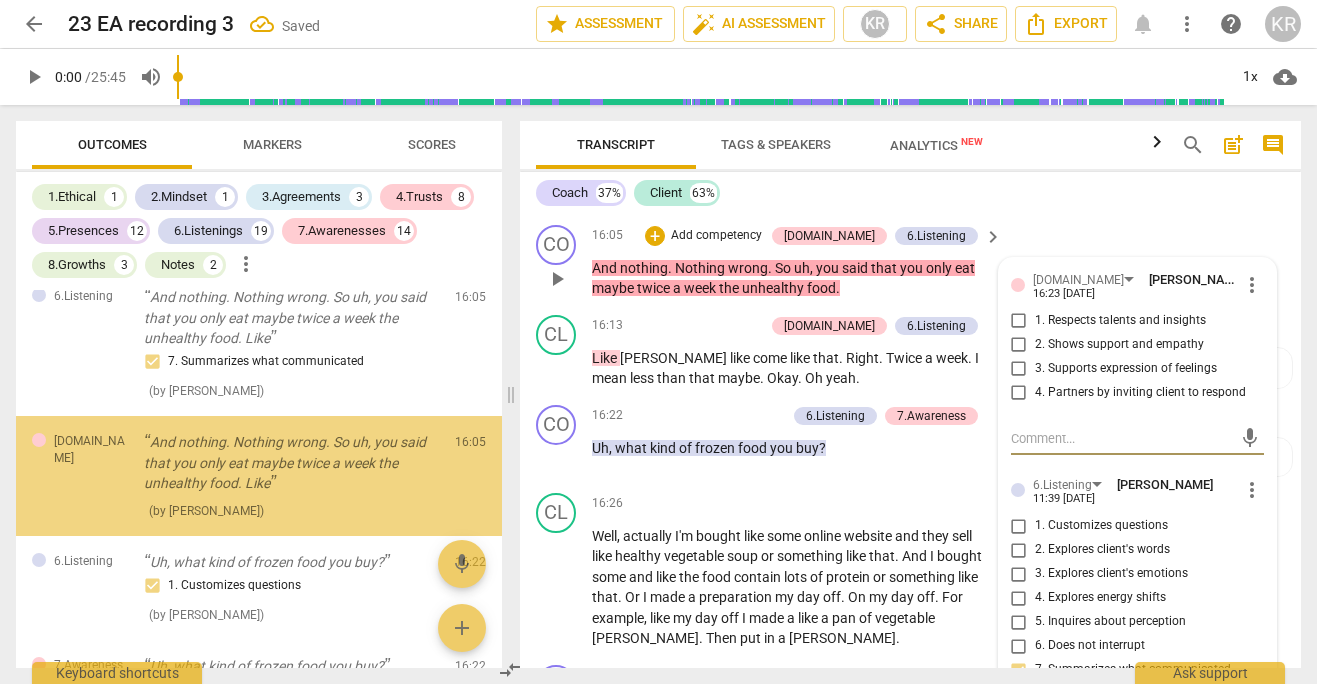 scroll, scrollTop: 6141, scrollLeft: 0, axis: vertical 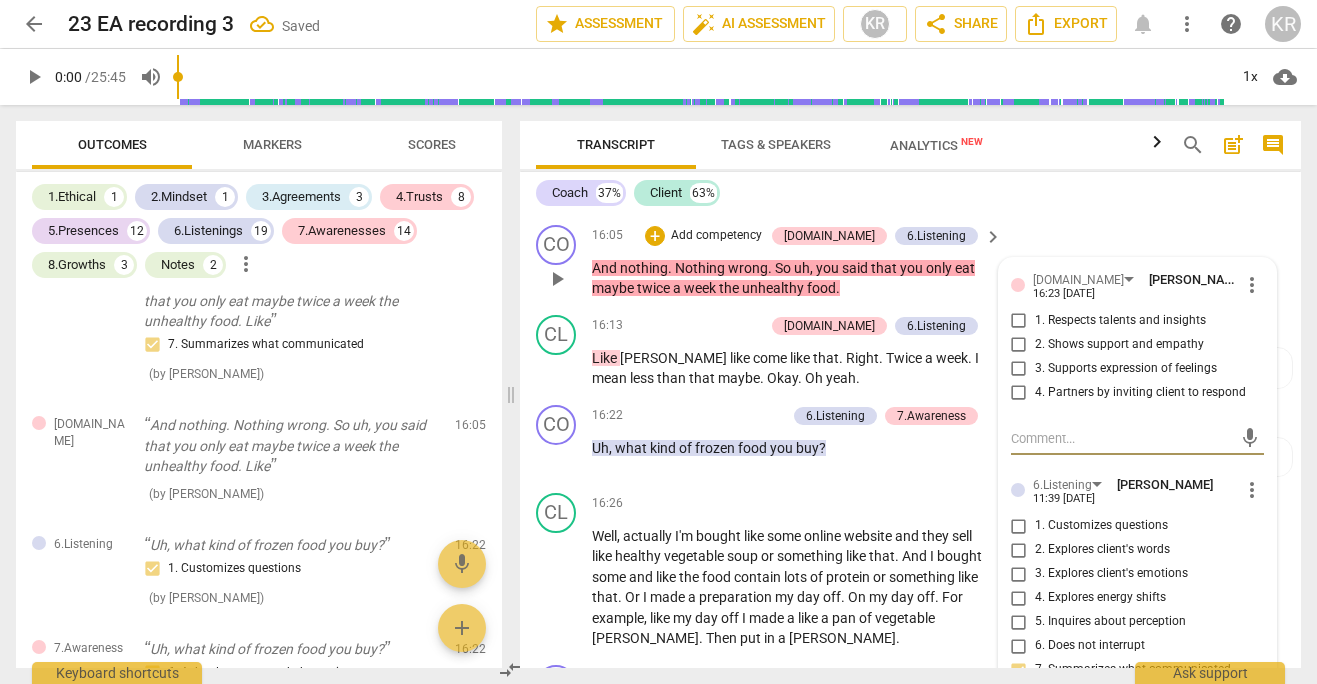 click on "2. Shows support and empathy" at bounding box center (1119, 345) 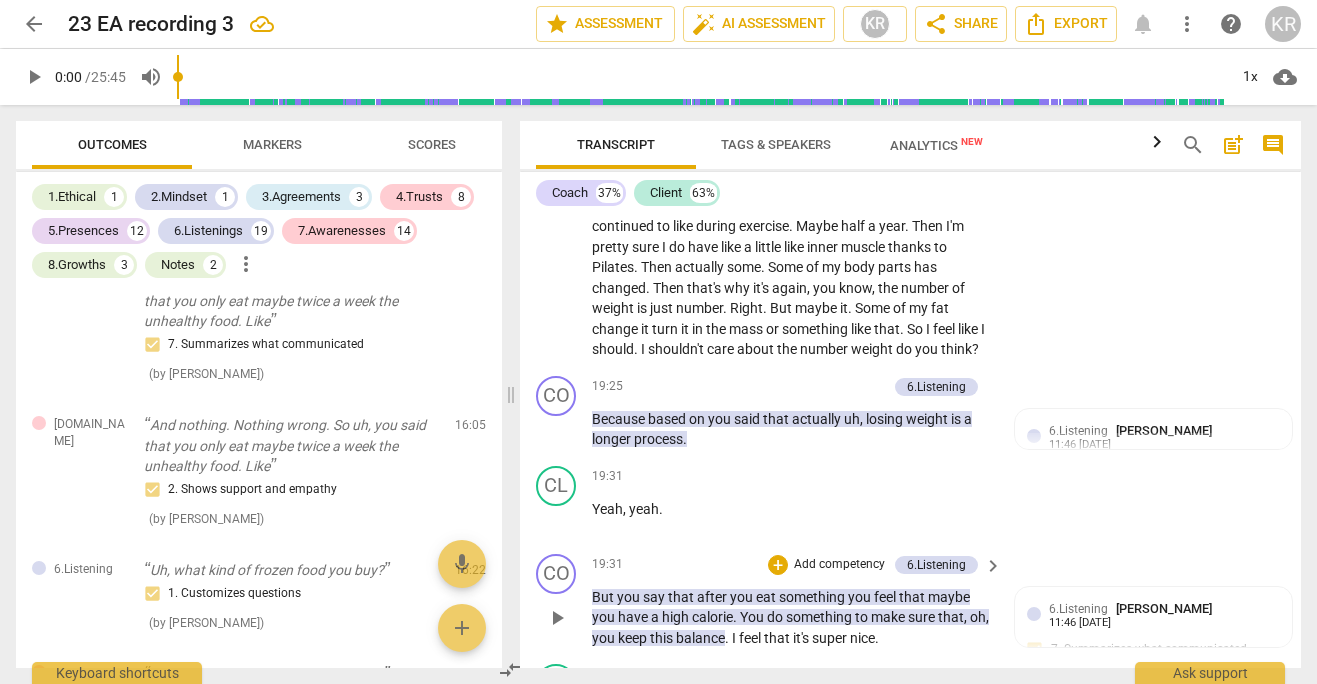 scroll, scrollTop: 13281, scrollLeft: 0, axis: vertical 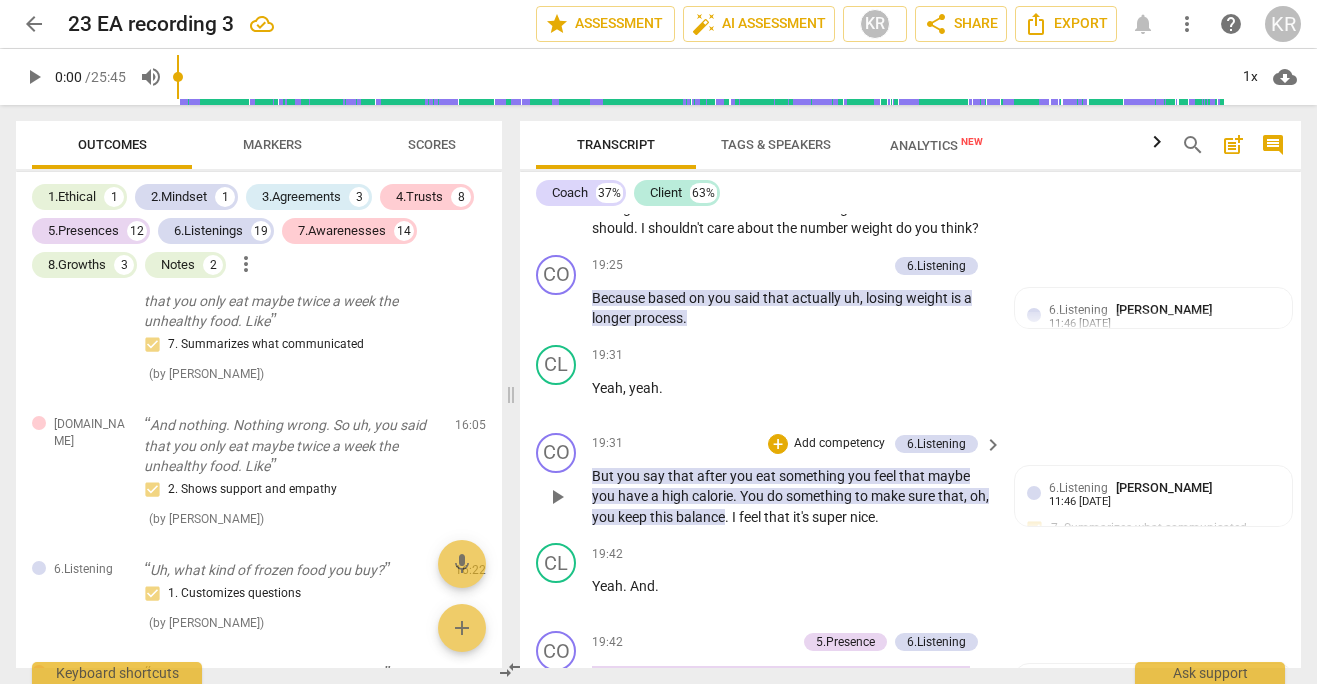 click on "something" at bounding box center (820, 496) 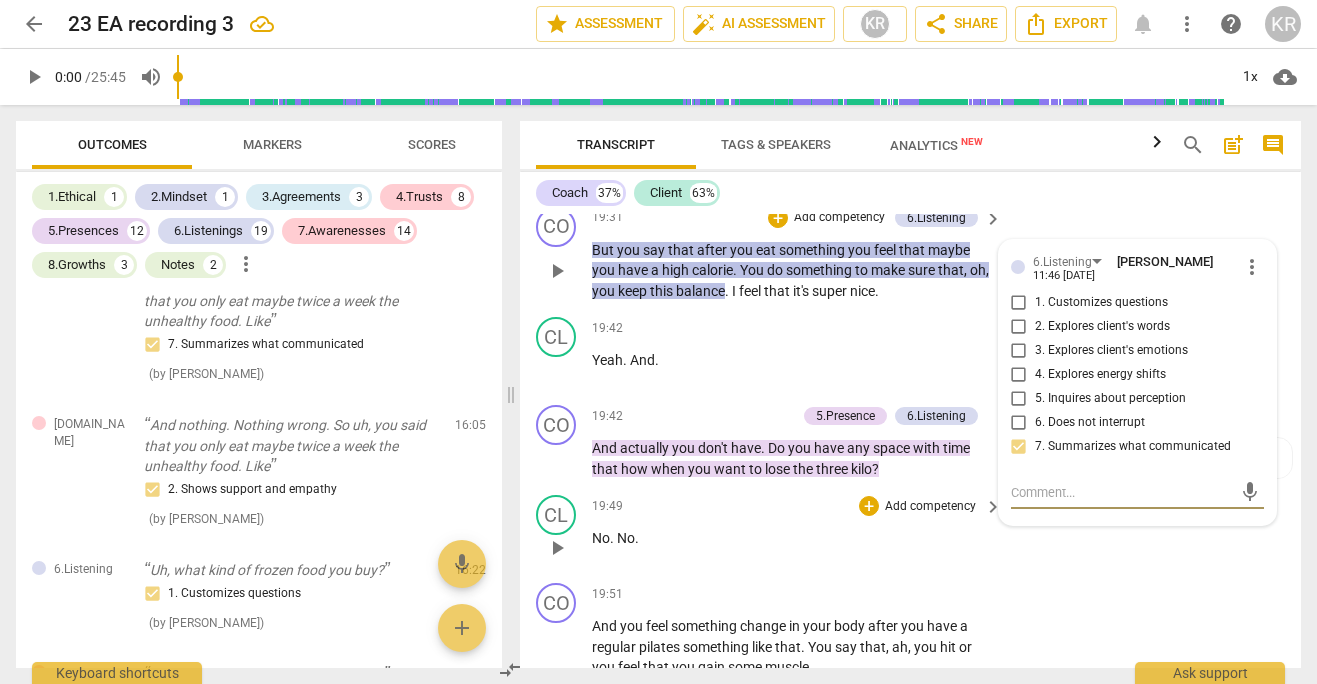 scroll, scrollTop: 13609, scrollLeft: 0, axis: vertical 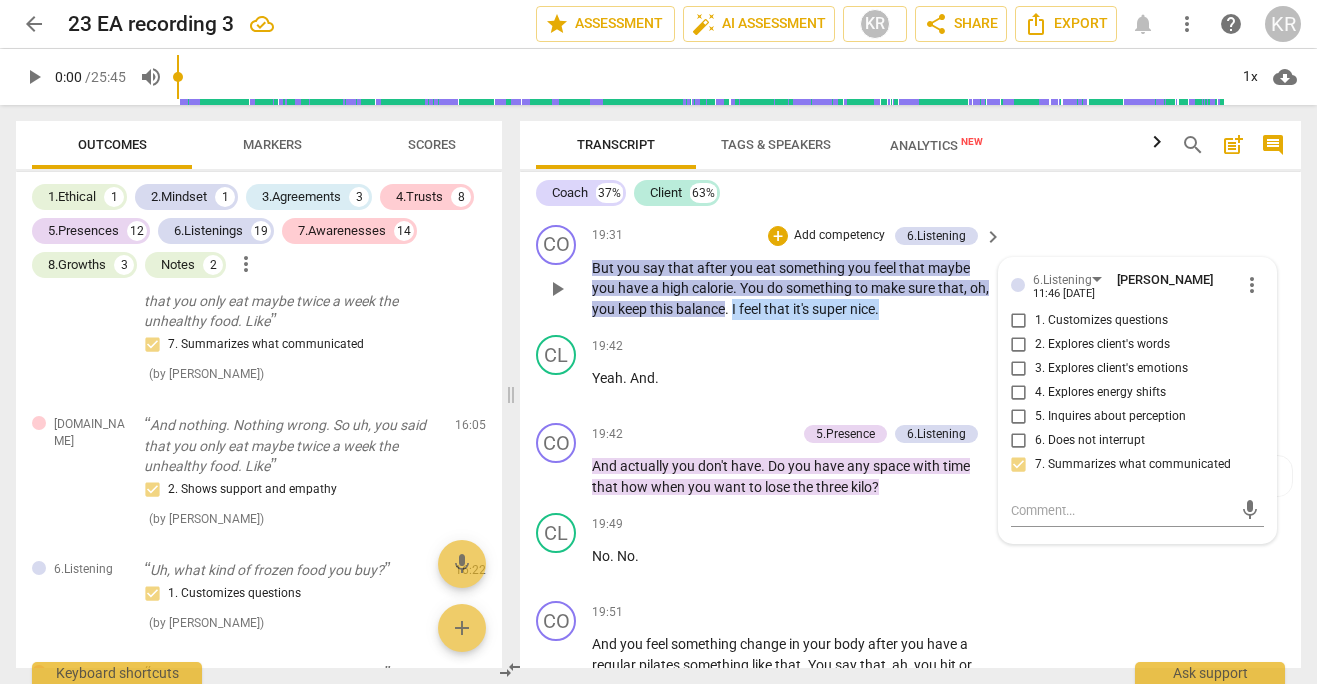 drag, startPoint x: 929, startPoint y: 392, endPoint x: 757, endPoint y: 386, distance: 172.10461 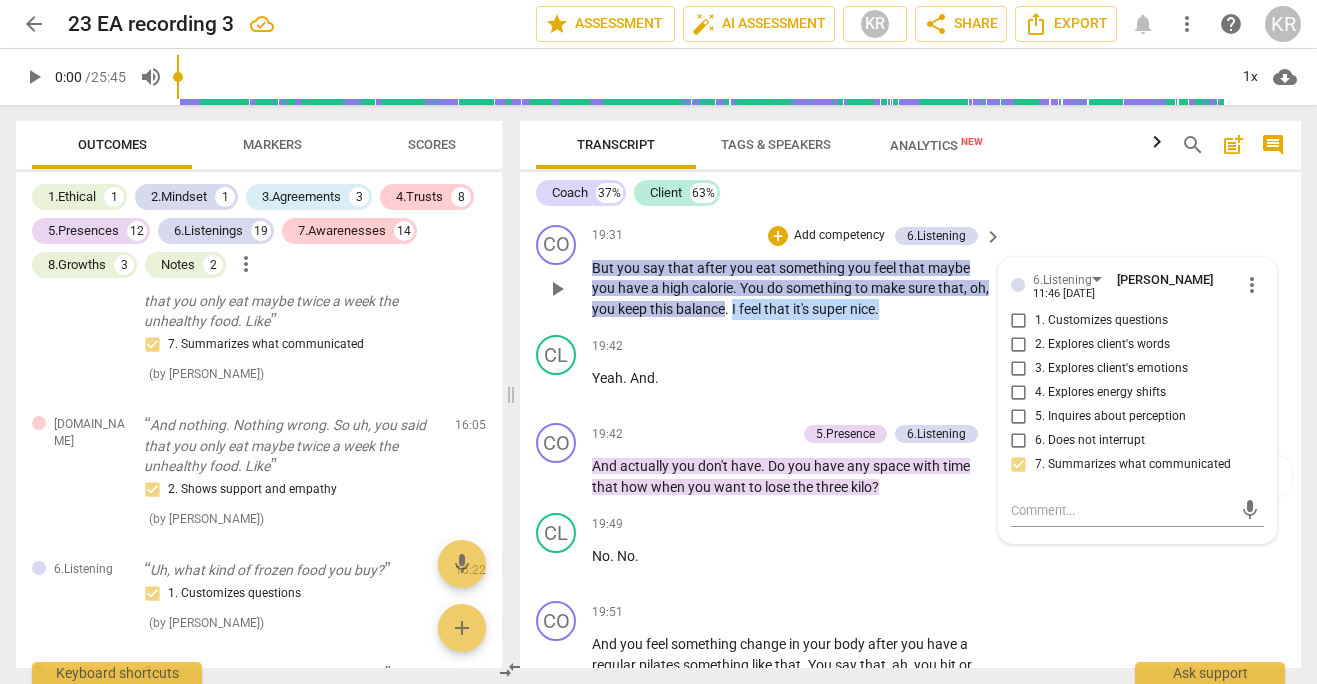 click on "But   you   say   that   after   you   eat   something   you   feel   that   maybe   you   have   a   high   calorie .   You   do   something   to   make   sure   that ,   oh ,   you   keep   this   balance .   I   feel   that   it's   super   nice ." at bounding box center [792, 289] 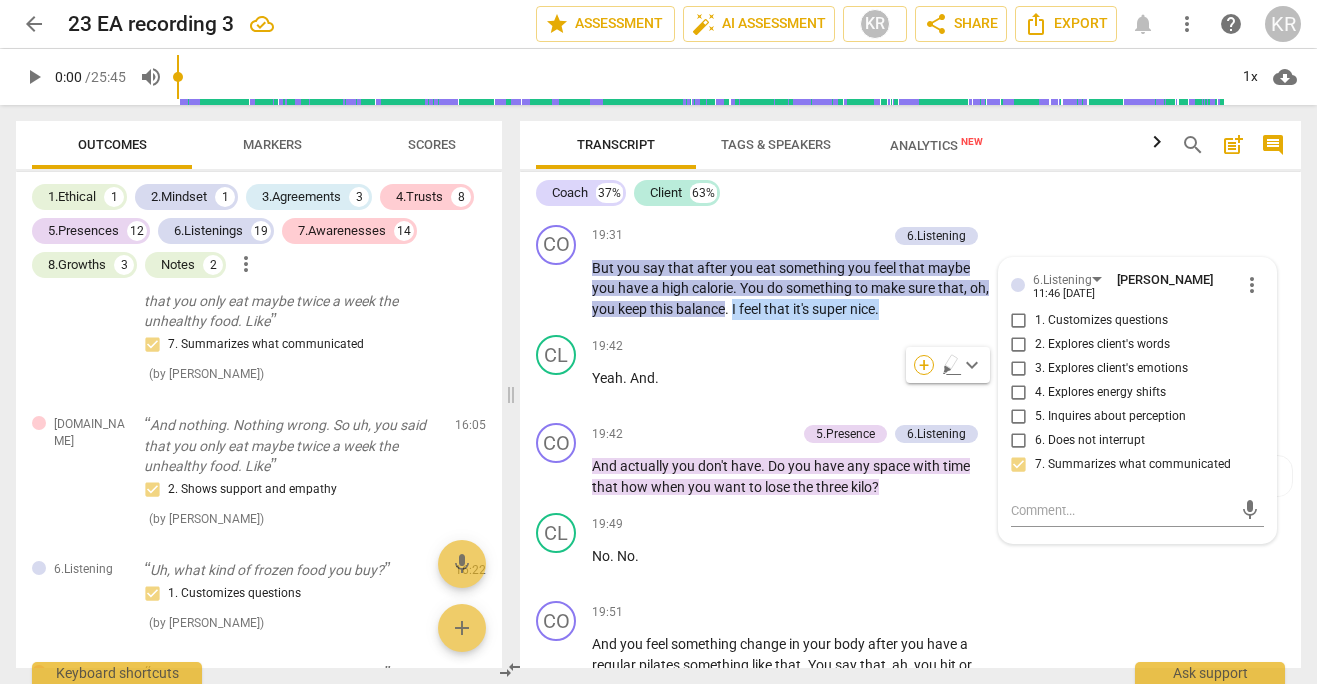 click on "+" at bounding box center (924, 365) 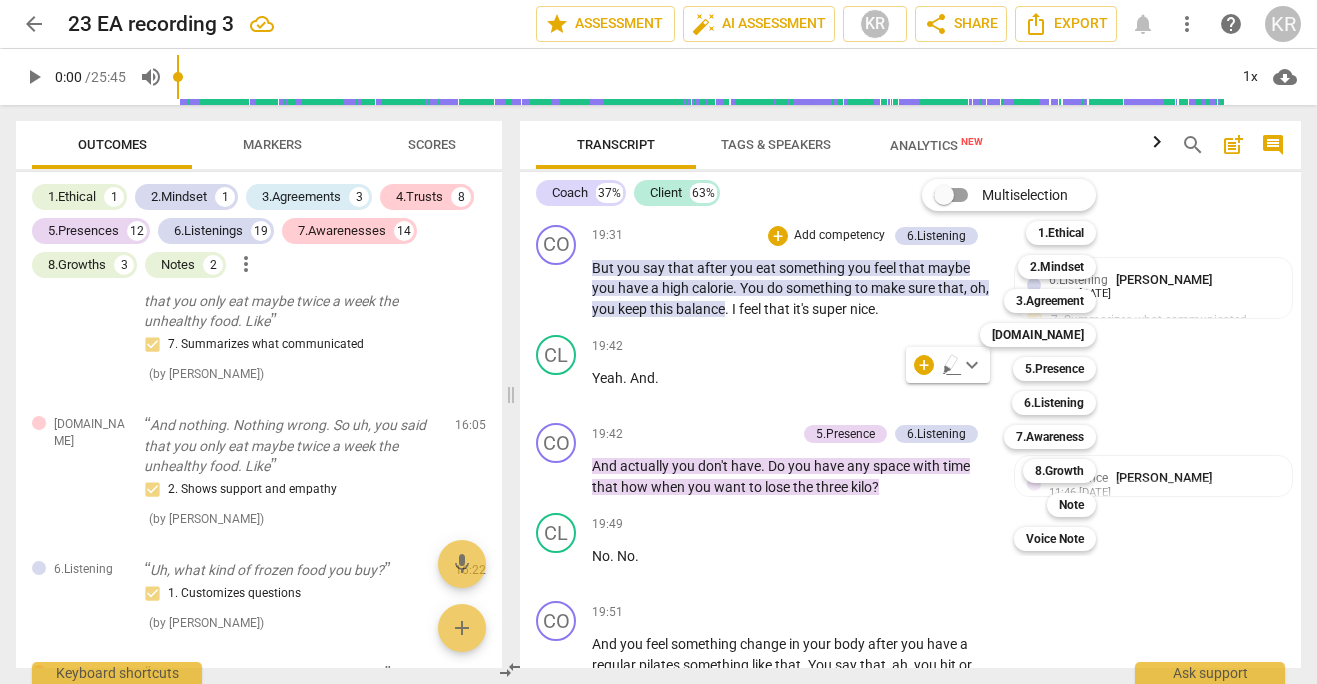 click on "3.Agreement 3" at bounding box center [1061, 301] 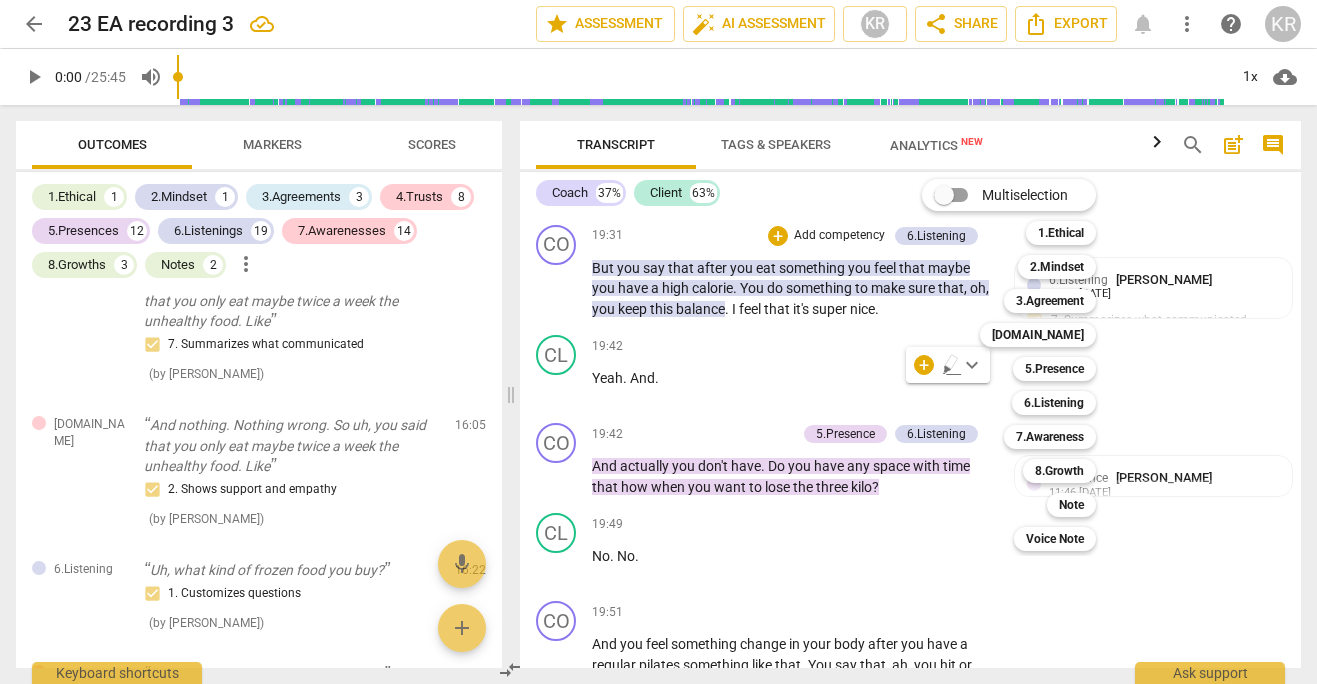 click on "Multiselection m 1.Ethical 1 2.Mindset 2 3.Agreement 3 [DOMAIN_NAME] 4 5.Presence 5 6.Listening 6 7.Awareness 7 8.Growth 8 Note 9 Voice Note 0" at bounding box center [1024, 365] 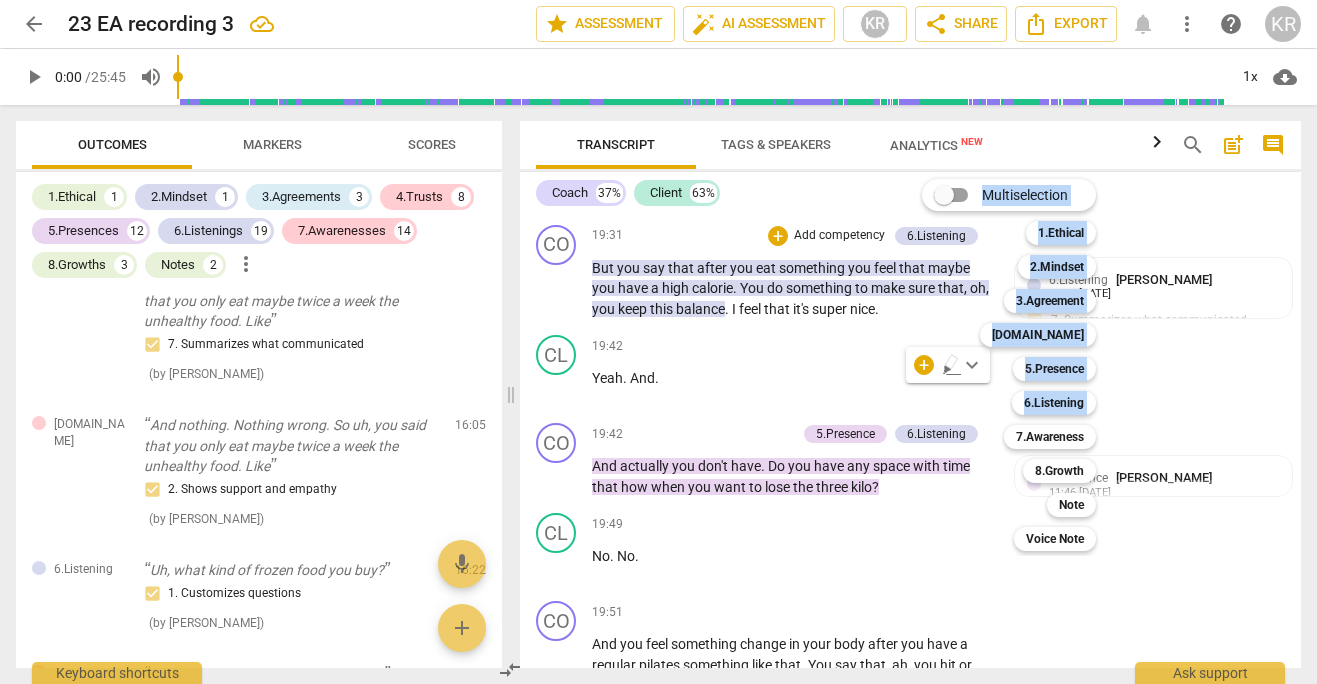drag, startPoint x: 922, startPoint y: 392, endPoint x: 837, endPoint y: 392, distance: 85 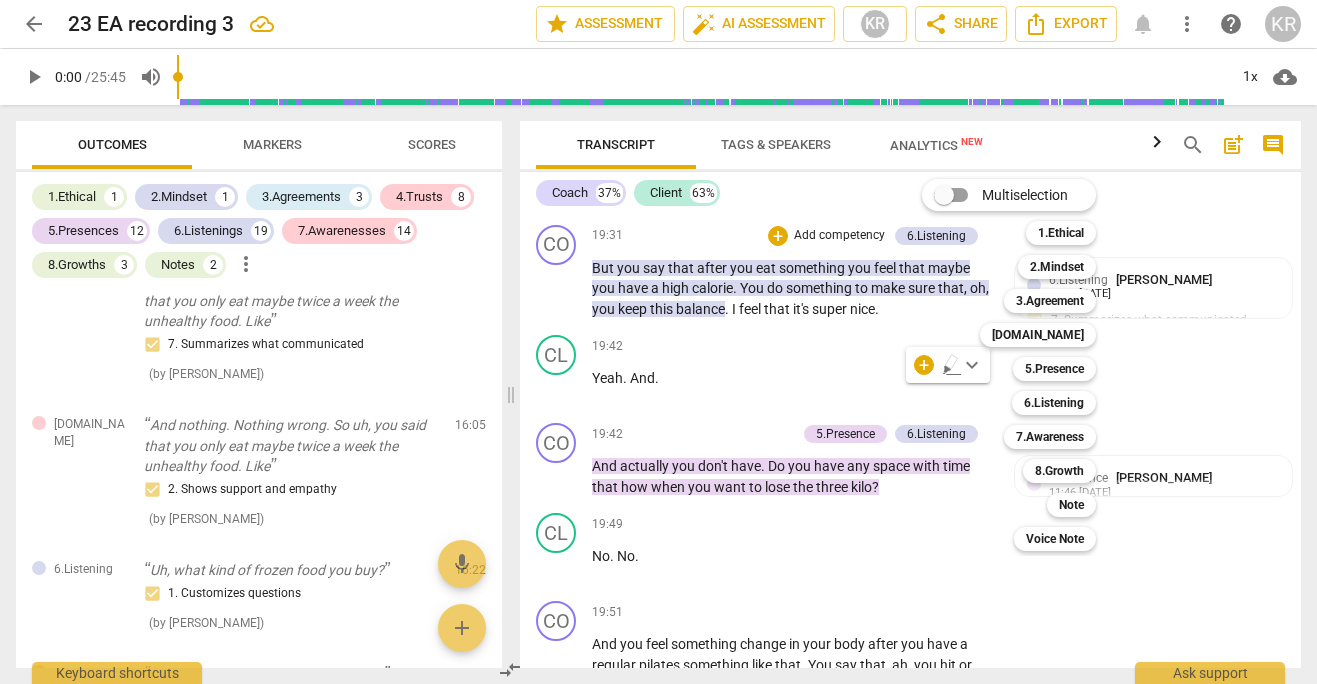 drag, startPoint x: 754, startPoint y: 391, endPoint x: 849, endPoint y: 400, distance: 95.42536 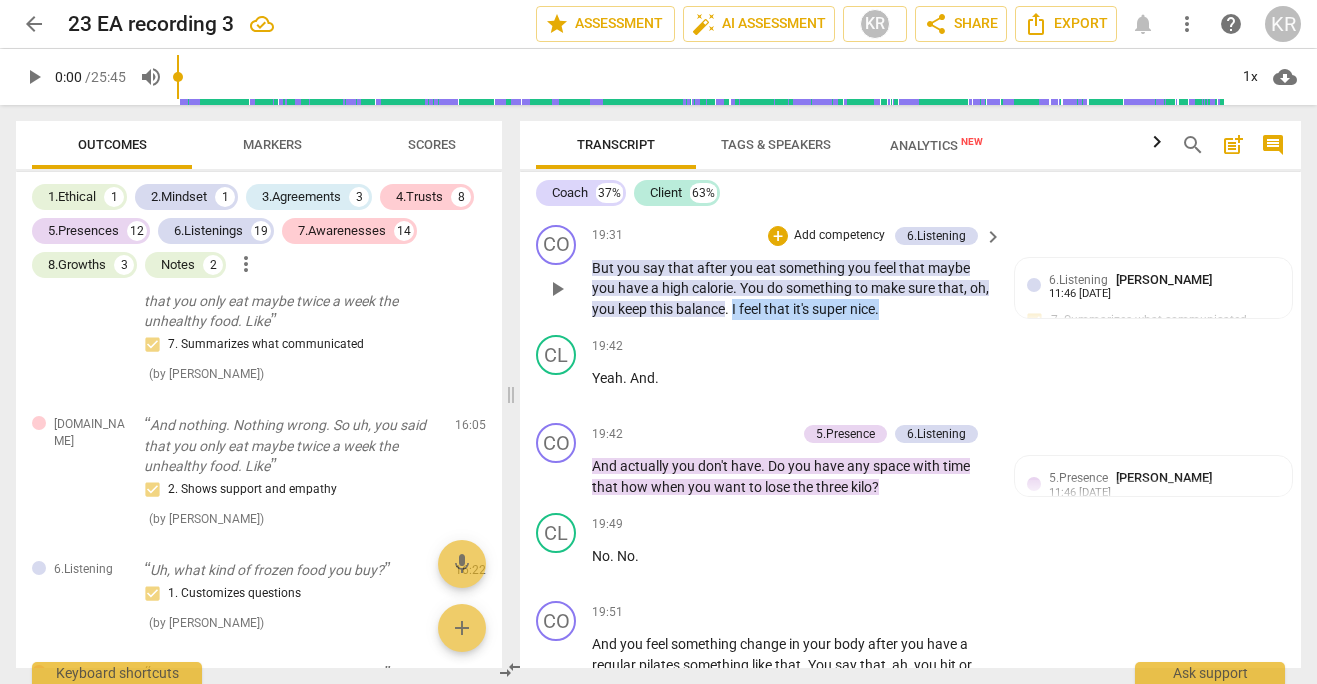 drag, startPoint x: 909, startPoint y: 391, endPoint x: 757, endPoint y: 396, distance: 152.08221 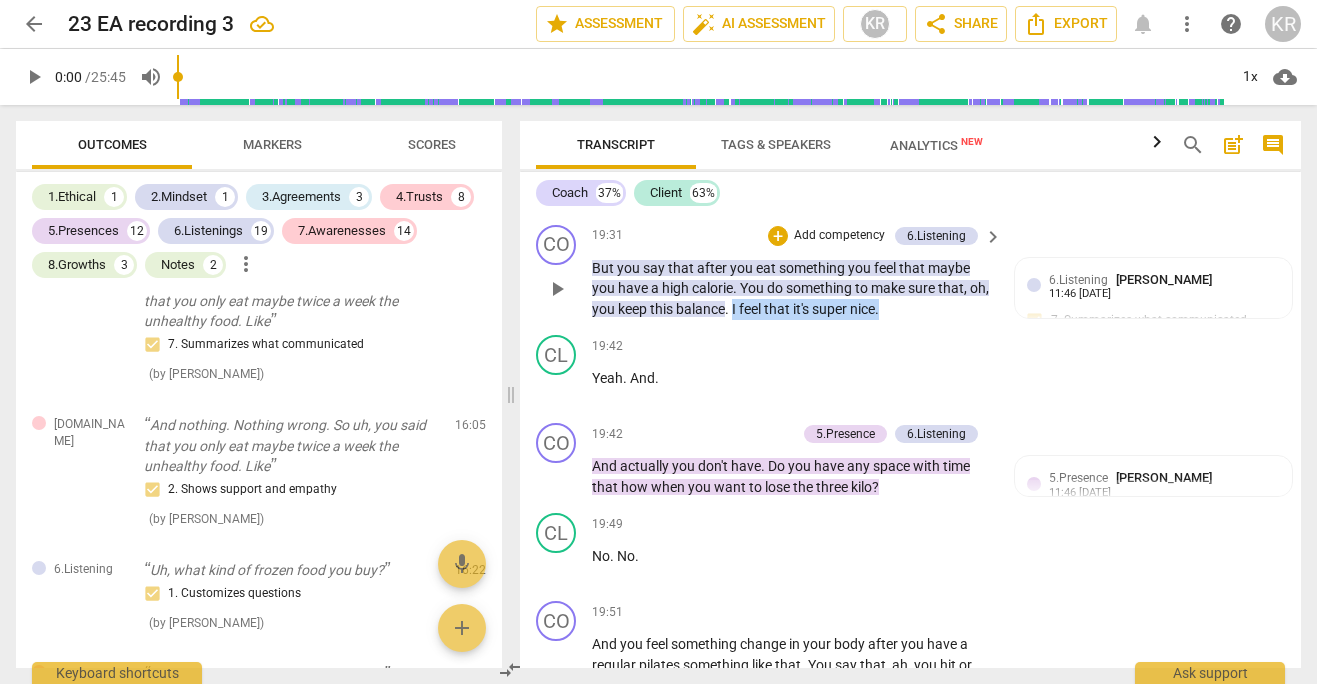 click on "But   you   say   that   after   you   eat   something   you   feel   that   maybe   you   have   a   high   calorie .   You   do   something   to   make   sure   that ,   oh ,   you   keep   this   balance .   I   feel   that   it's   super   nice ." at bounding box center [792, 289] 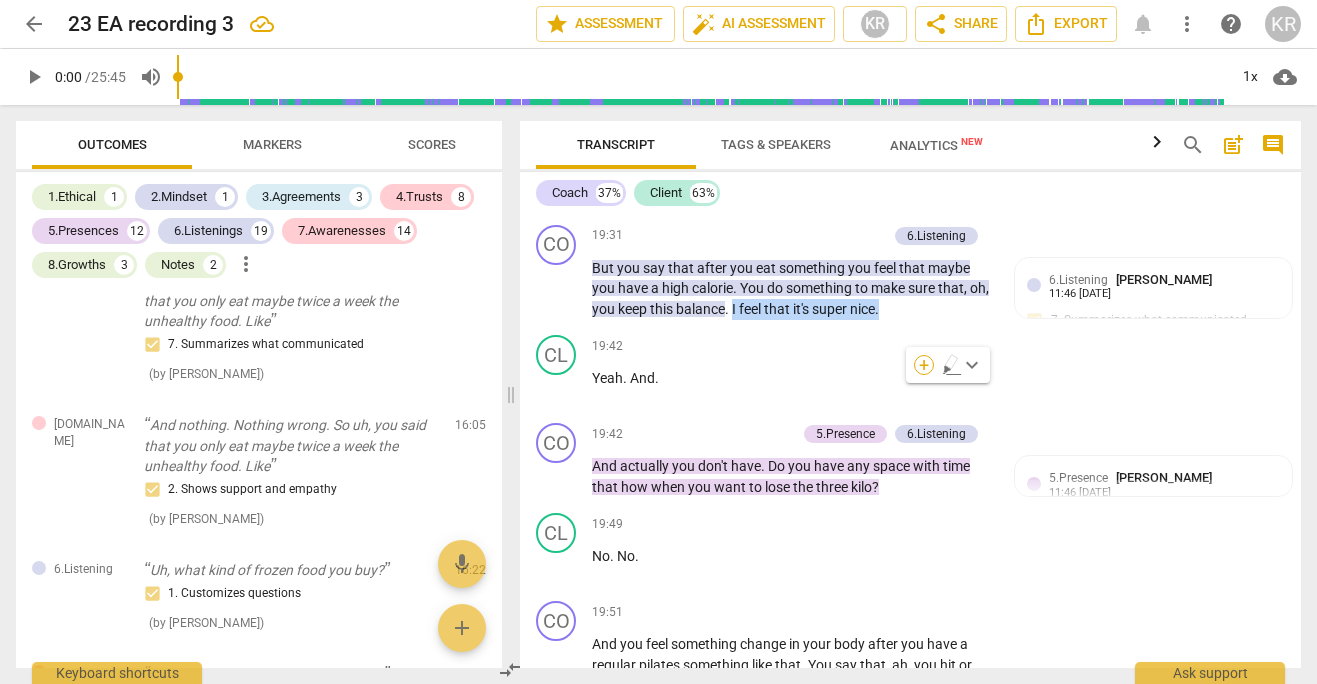 click on "+" at bounding box center (924, 365) 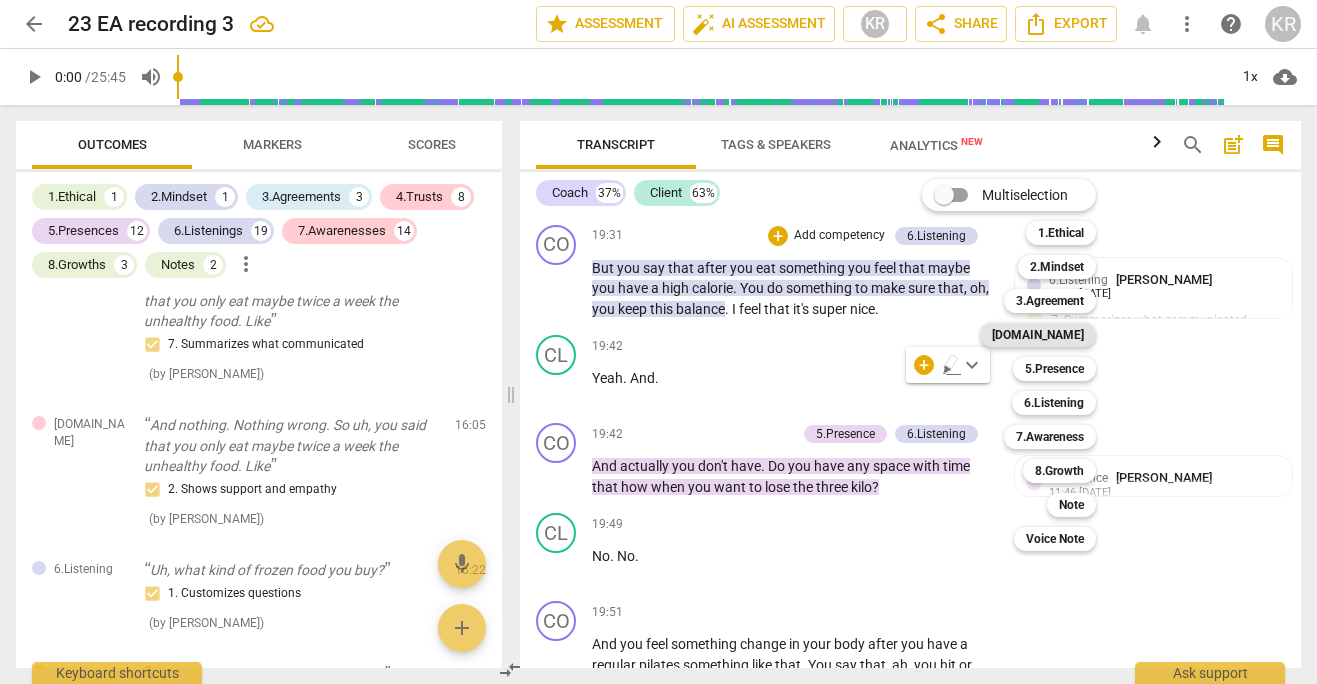 click on "[DOMAIN_NAME]" at bounding box center [1038, 335] 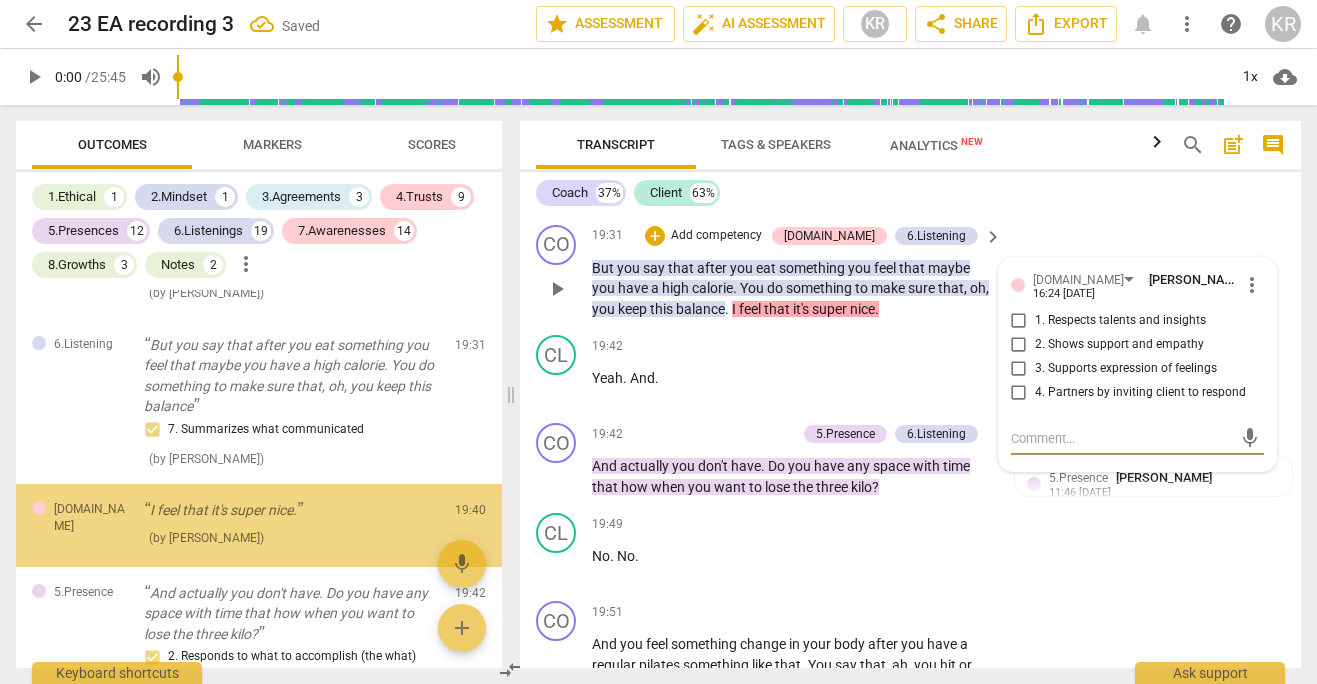 scroll, scrollTop: 7467, scrollLeft: 0, axis: vertical 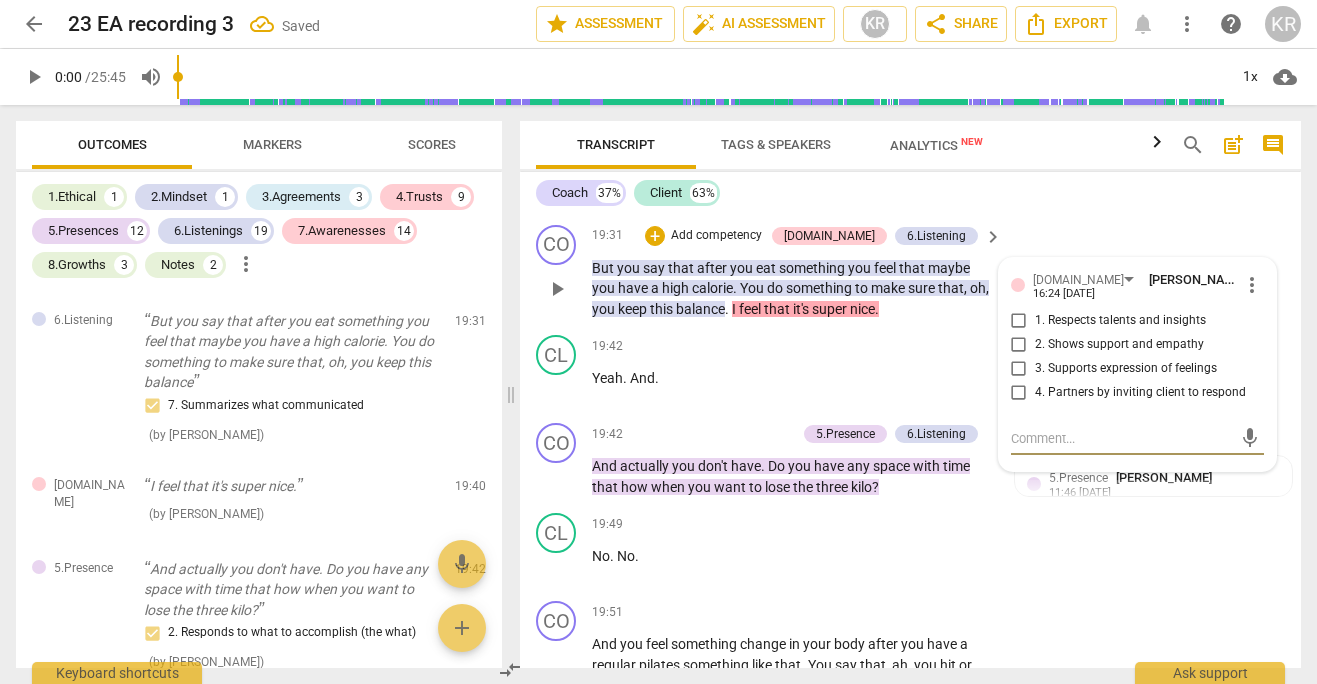 click on "2. Shows support and empathy" at bounding box center (1119, 345) 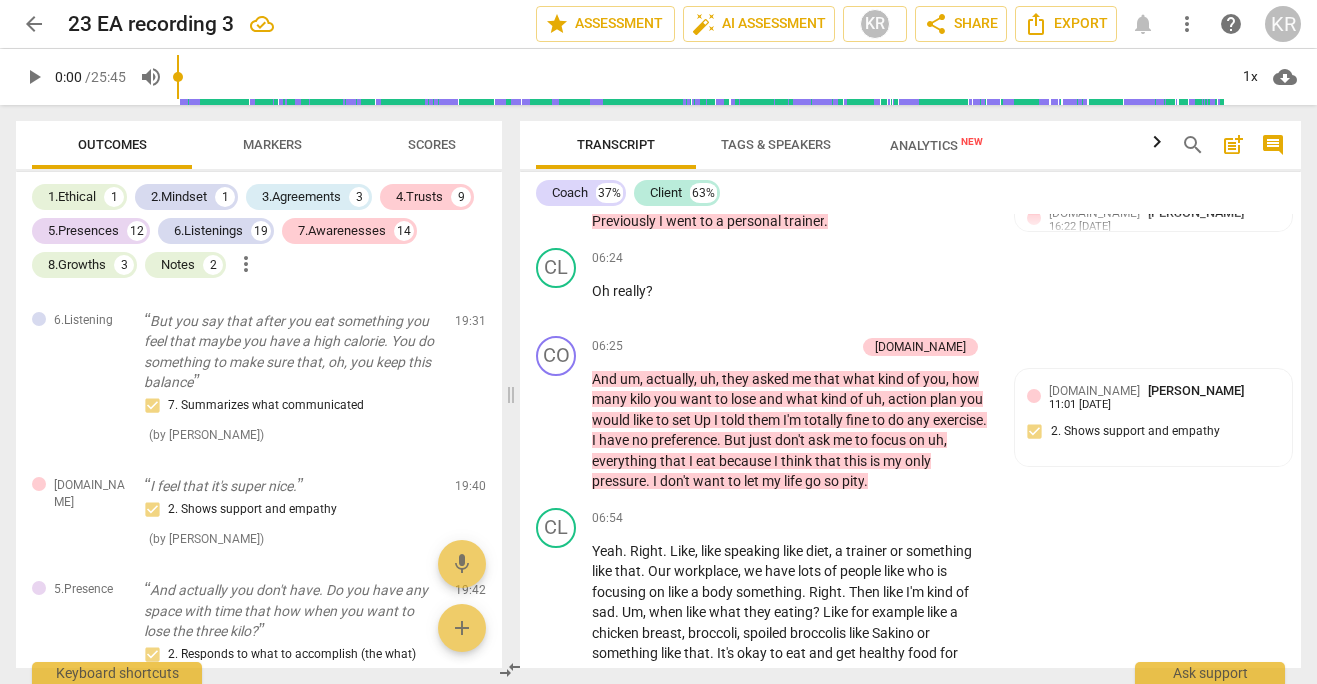 scroll, scrollTop: 5283, scrollLeft: 0, axis: vertical 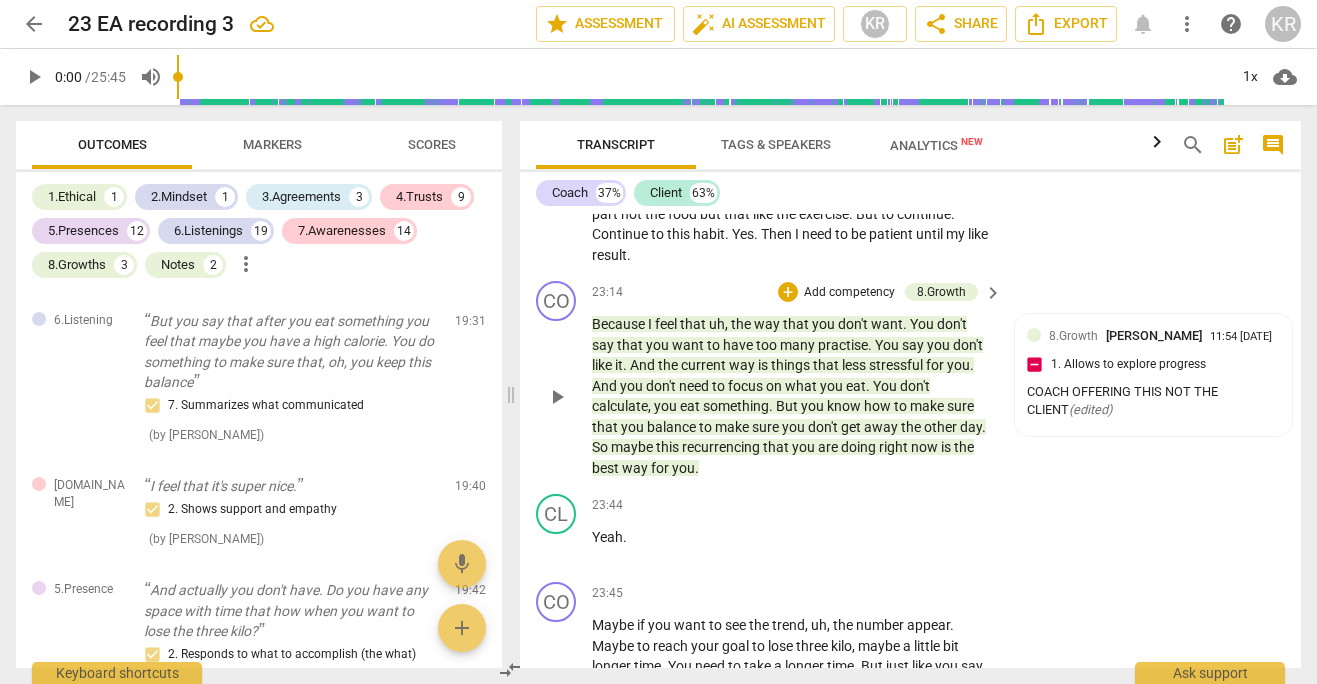 click on "Because   I   feel   that   uh ,   the   way   that   you   don't   want .   You   don't   say   that   you   want   to   have   too   many   practise .   You   say   you   don't   like   it .   And   the   current   way   is   things   that   less   stressful   for   you .   And   you   don't   need   to   focus   on   what   you   eat .   You   don't   calculate ,   you   eat   something .   But   you   know   how   to   make   sure   that   you   balance   to   make   sure   you   don't   get   away   the   other   day .   So   maybe   this   recurrencing   that   you   are   doing   right   now   is   the   best   way   for   you ." at bounding box center (792, 396) 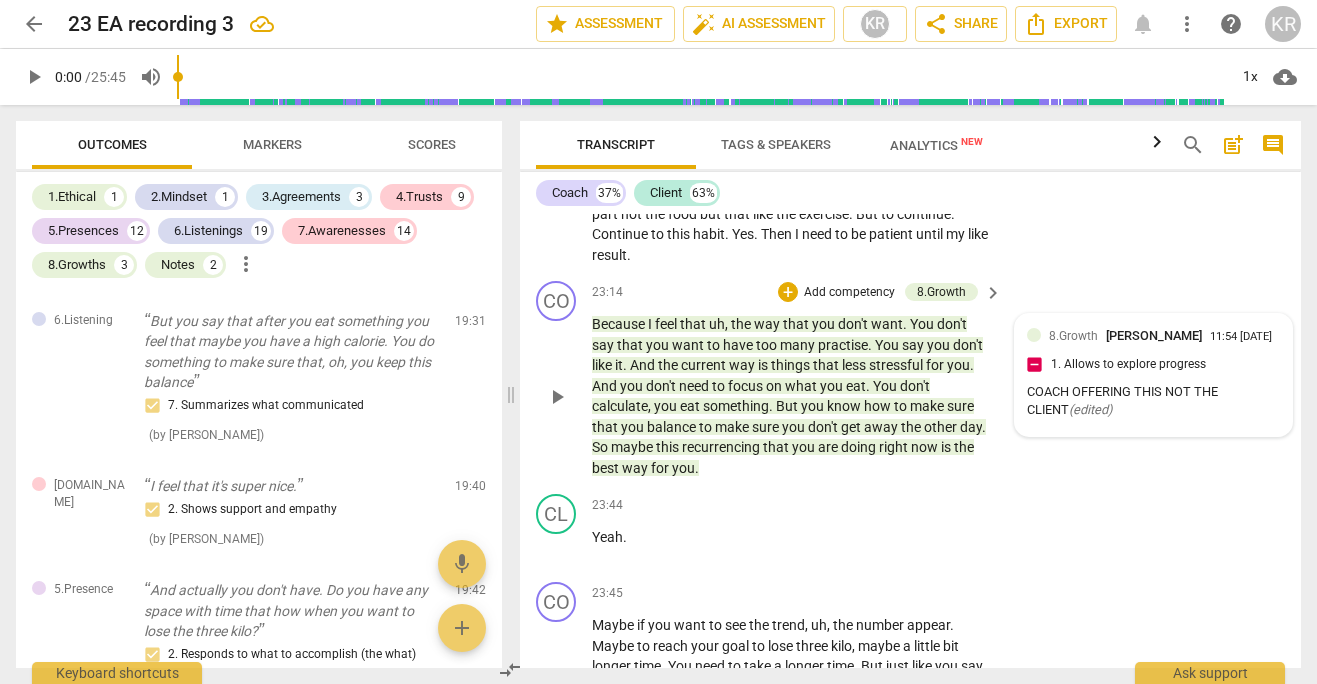 click on "8.Growth [PERSON_NAME] 11:54 [DATE] 1. Allows to explore progress COACH OFFERING THIS NOT THE CLIENT  ( edited )" at bounding box center (1153, 375) 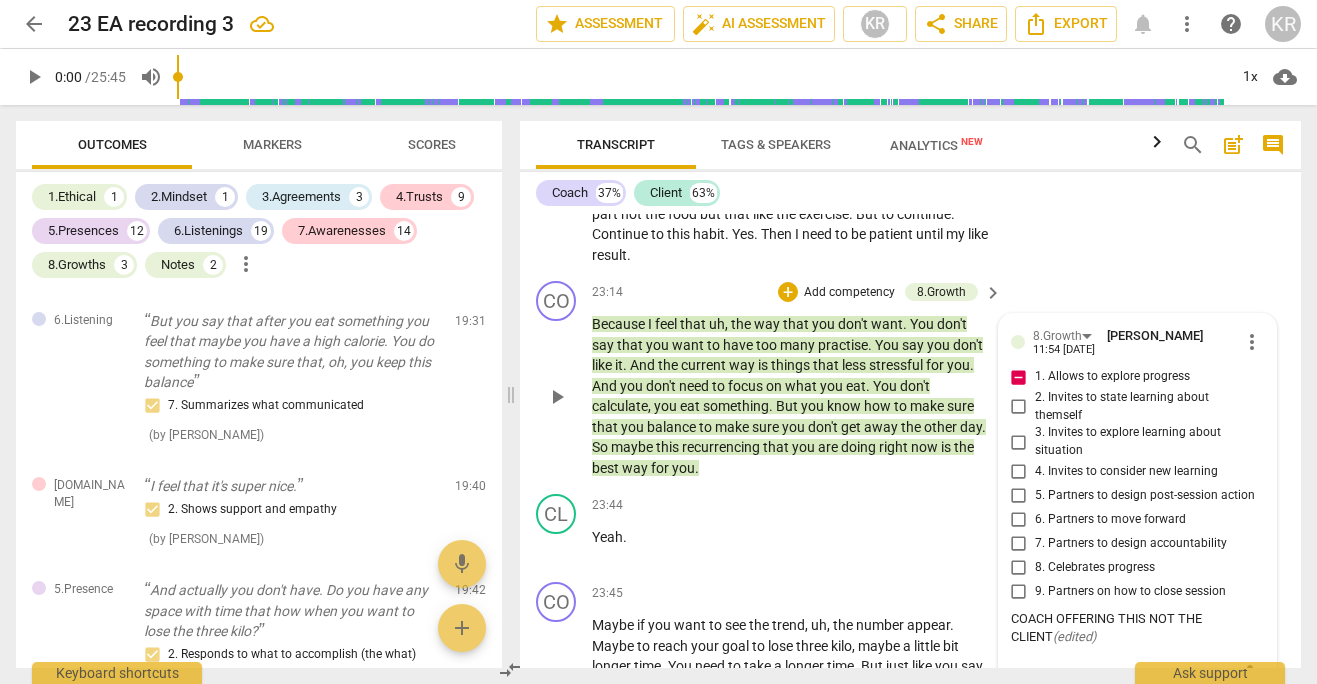 click on "more_vert" at bounding box center (1252, 342) 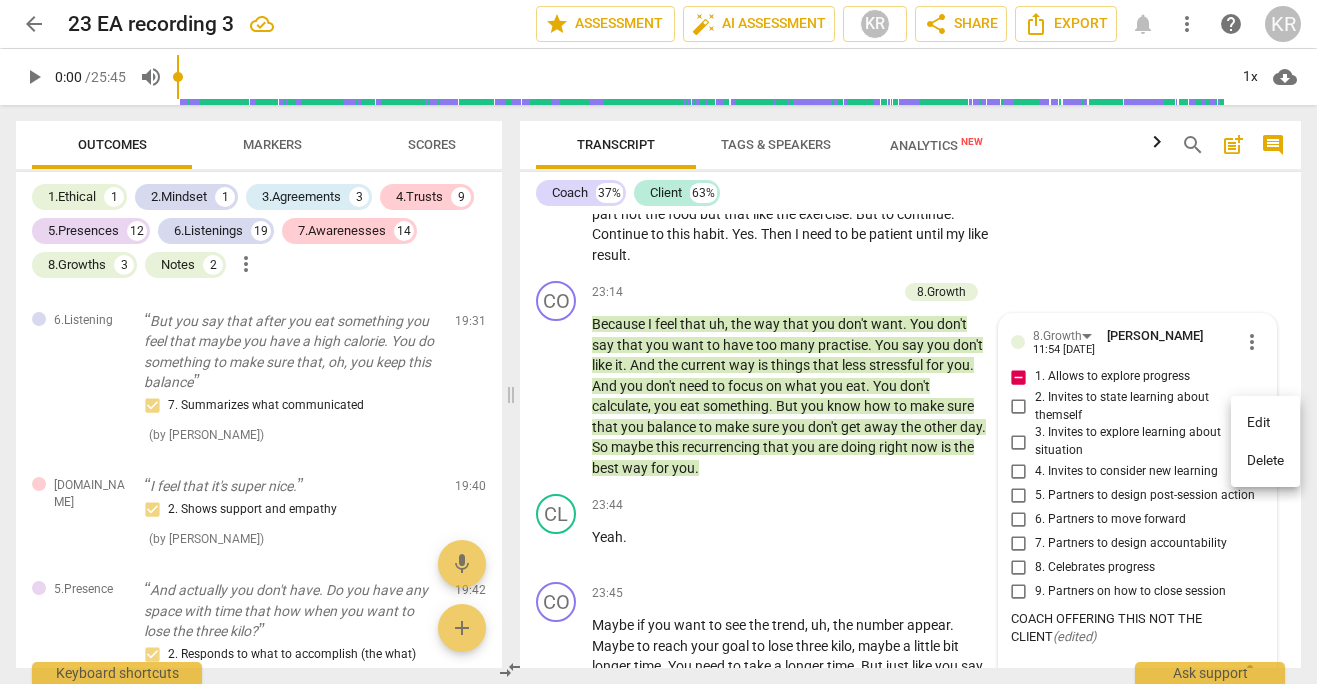 click on "Delete" at bounding box center [1265, 461] 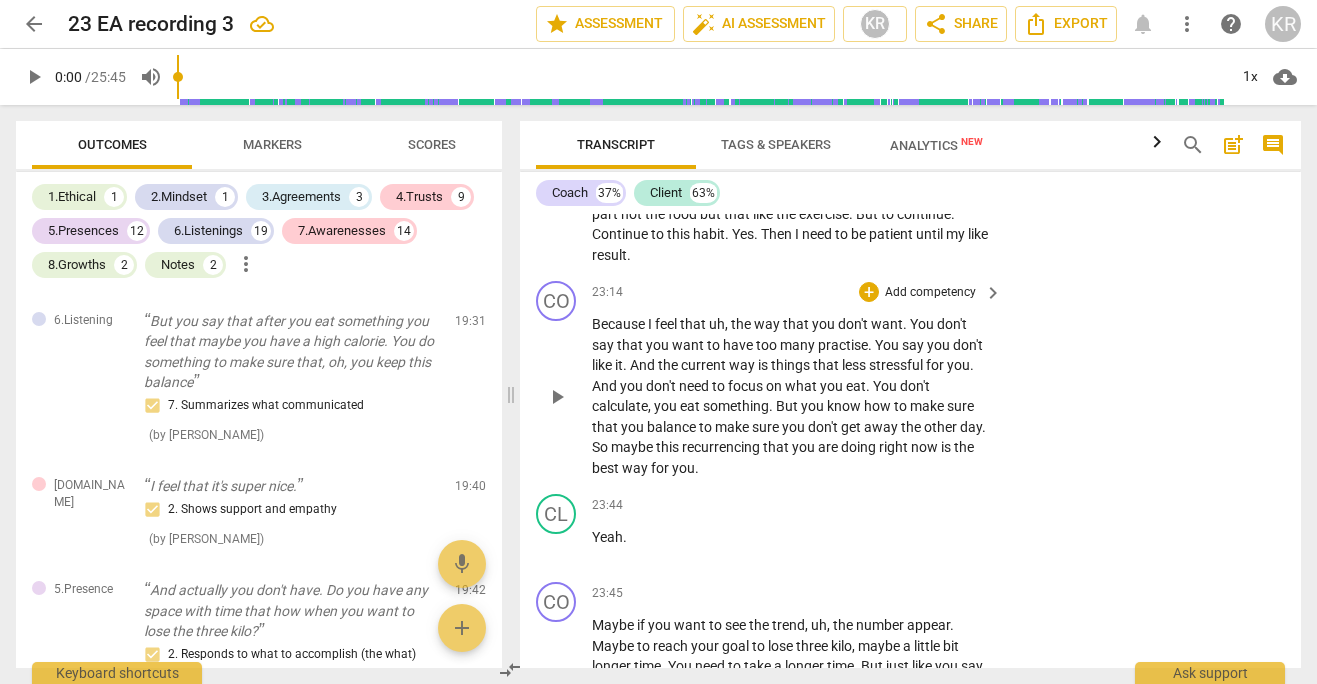 click on "Add competency" at bounding box center (930, 293) 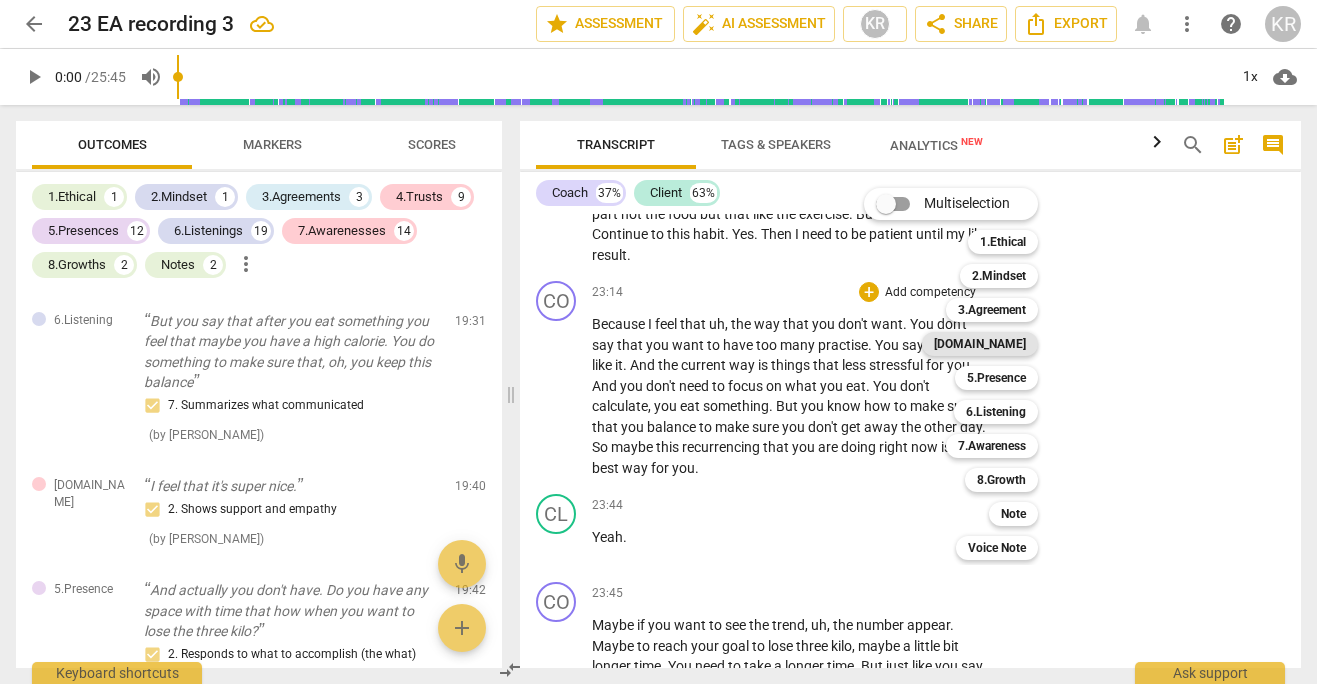 click on "[DOMAIN_NAME]" at bounding box center (980, 344) 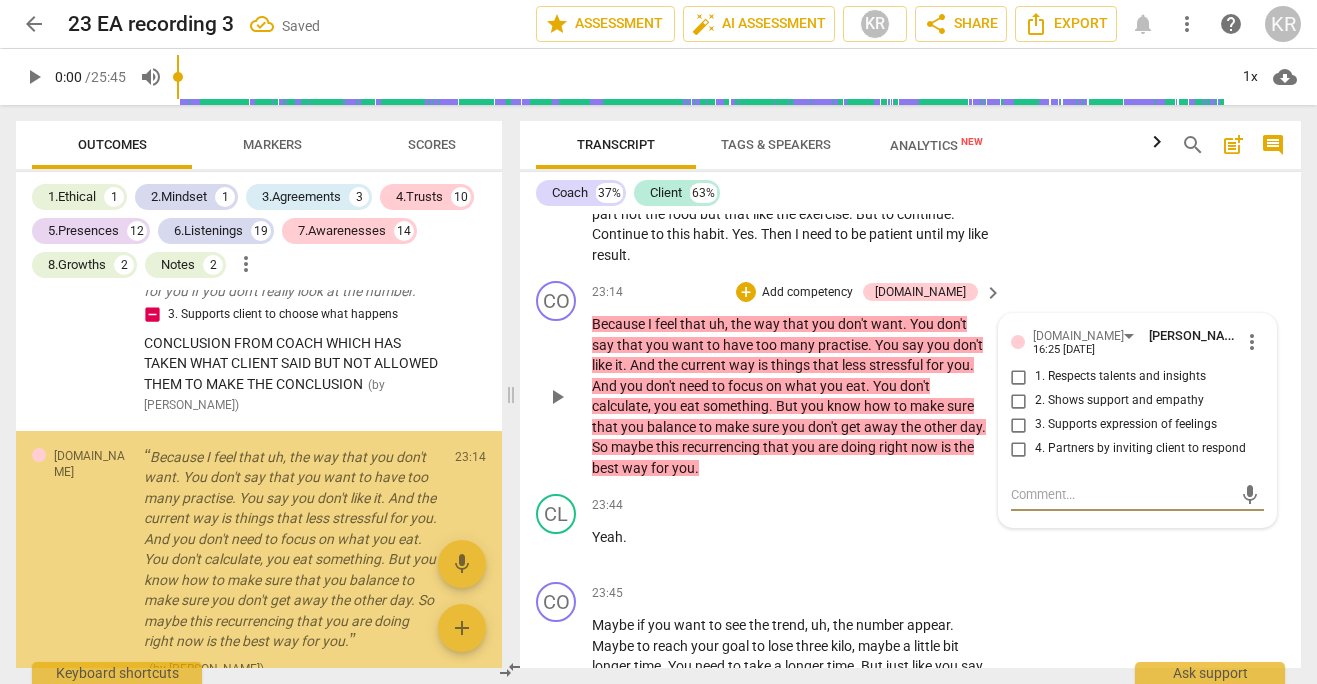 scroll, scrollTop: 8959, scrollLeft: 0, axis: vertical 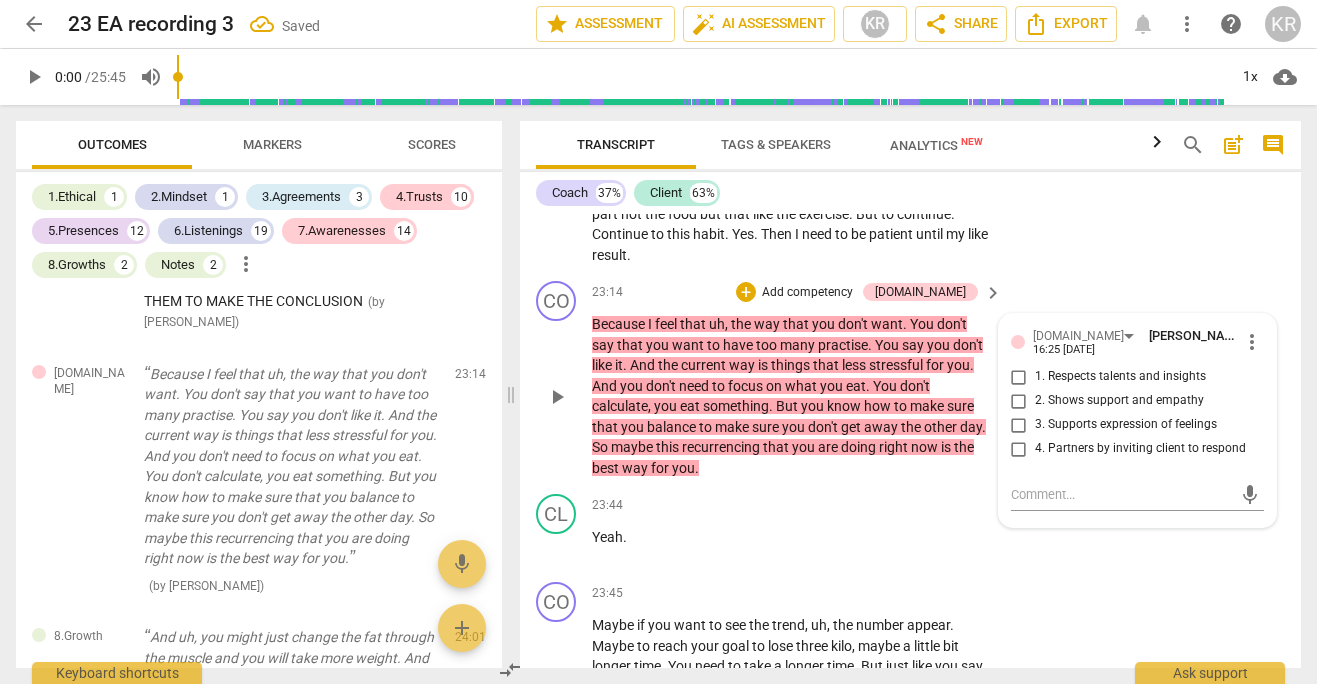 click on "2. Shows support and empathy" at bounding box center [1119, 401] 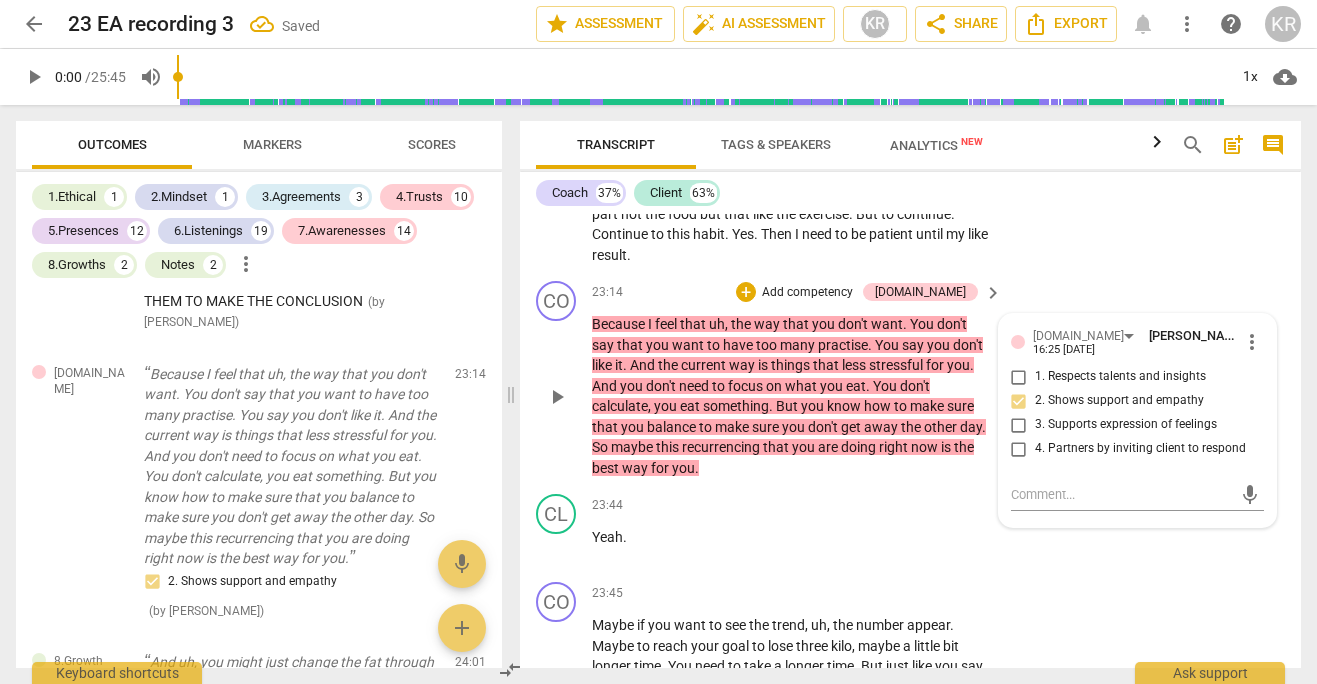 click on "Add competency" at bounding box center [807, 293] 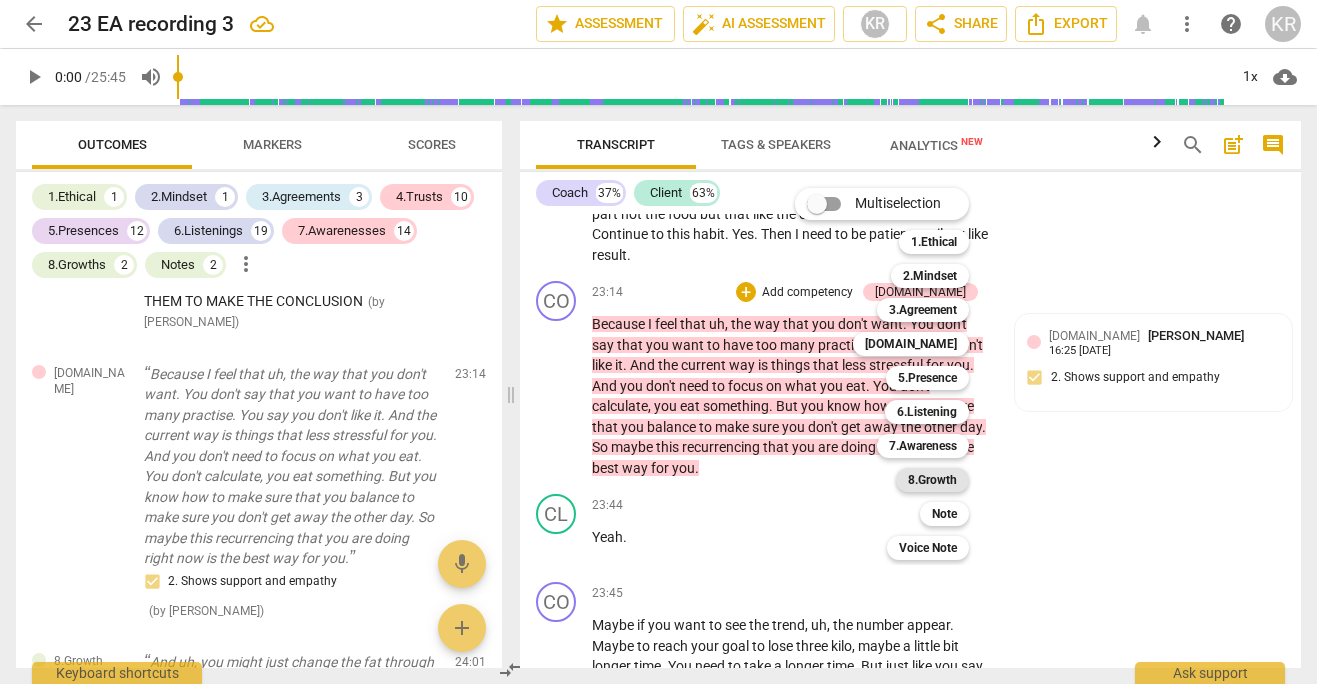 click on "8.Growth" at bounding box center [932, 480] 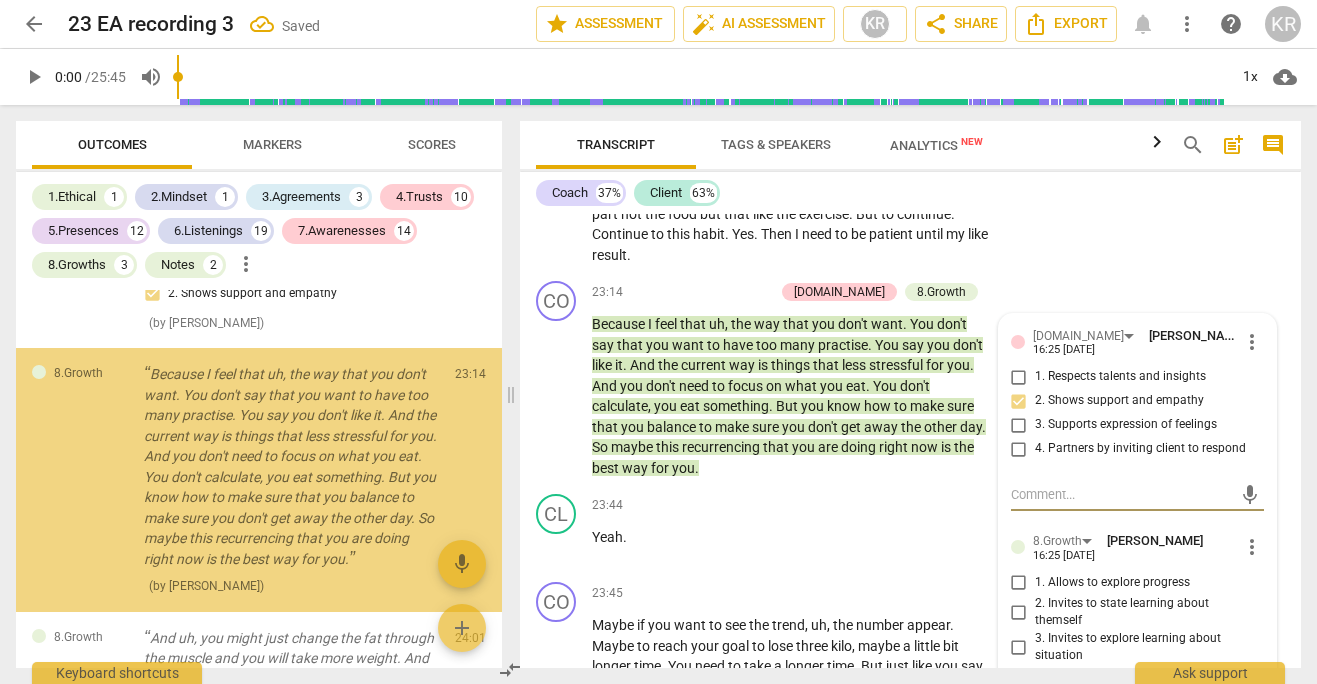 scroll, scrollTop: 9248, scrollLeft: 0, axis: vertical 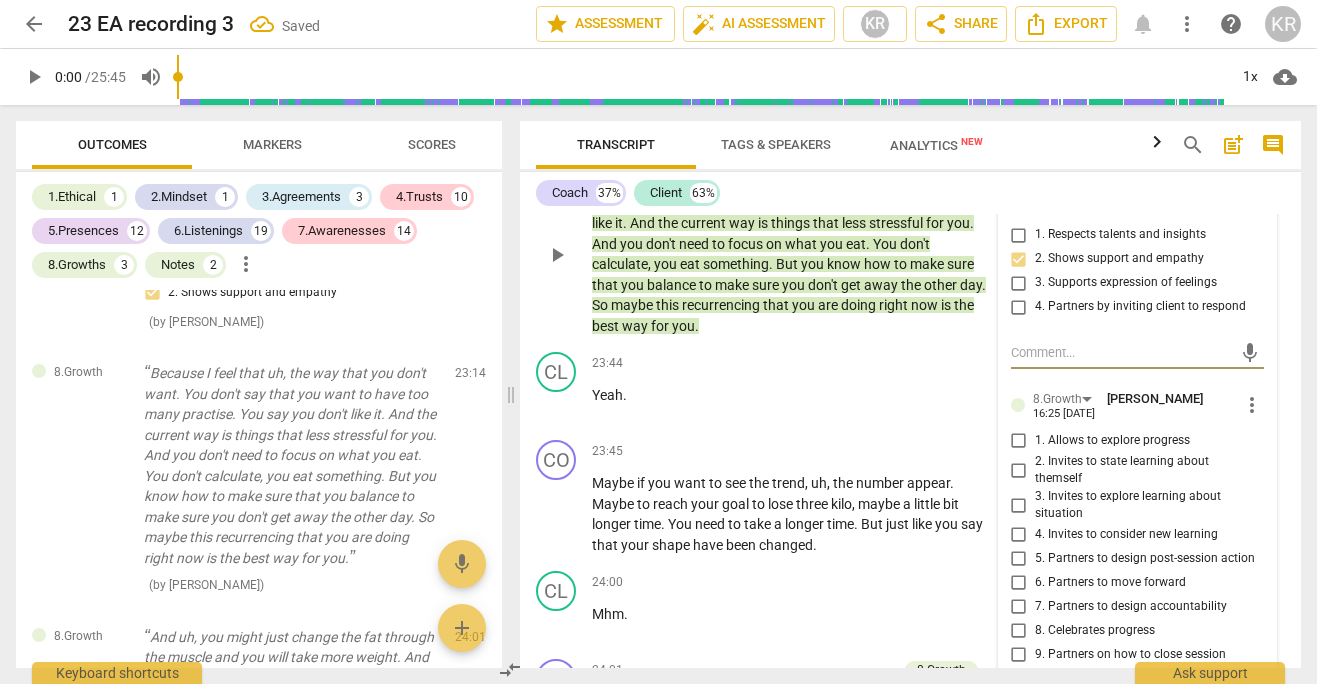 click on "more_vert" at bounding box center (1252, 405) 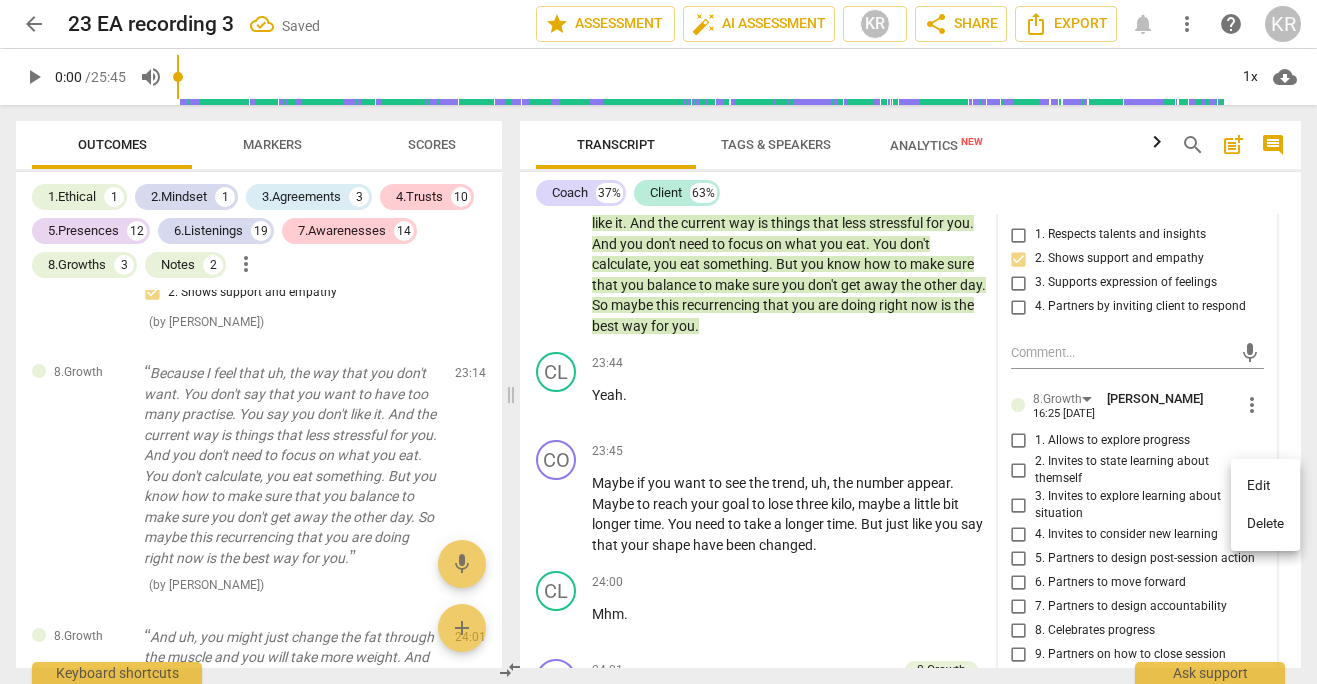 click on "Delete" at bounding box center [1265, 524] 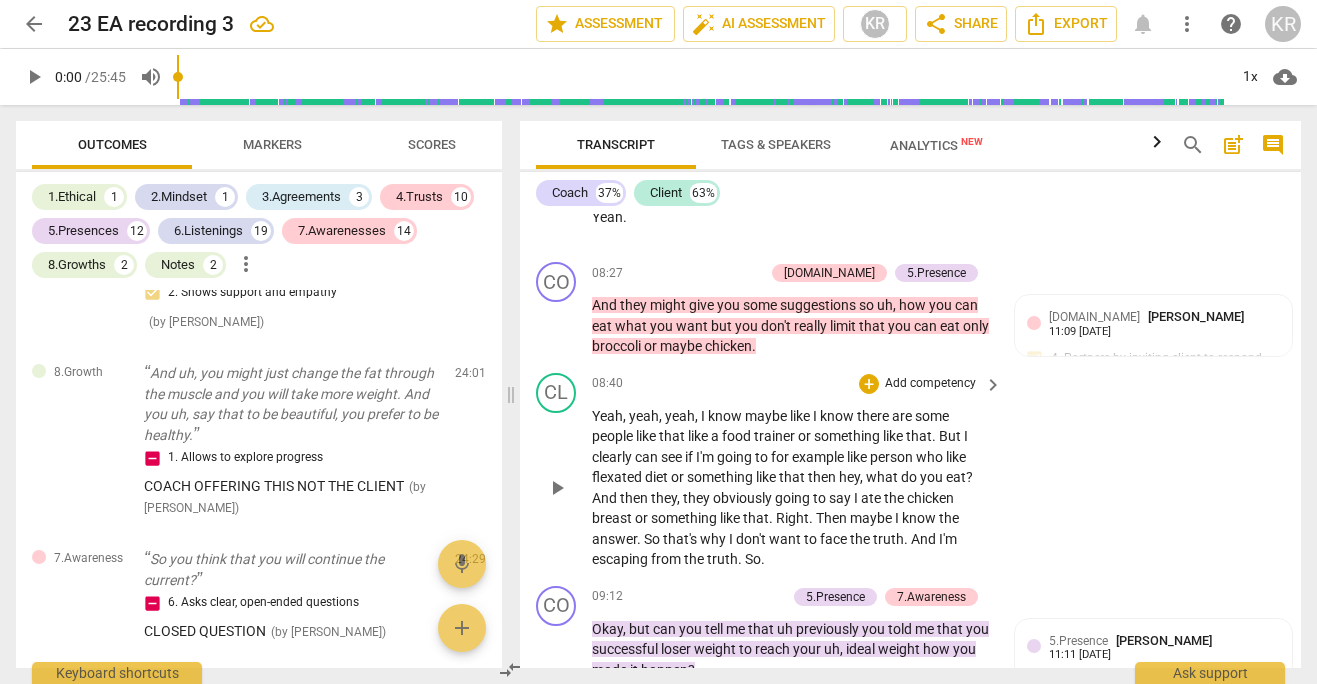 scroll, scrollTop: 6402, scrollLeft: 0, axis: vertical 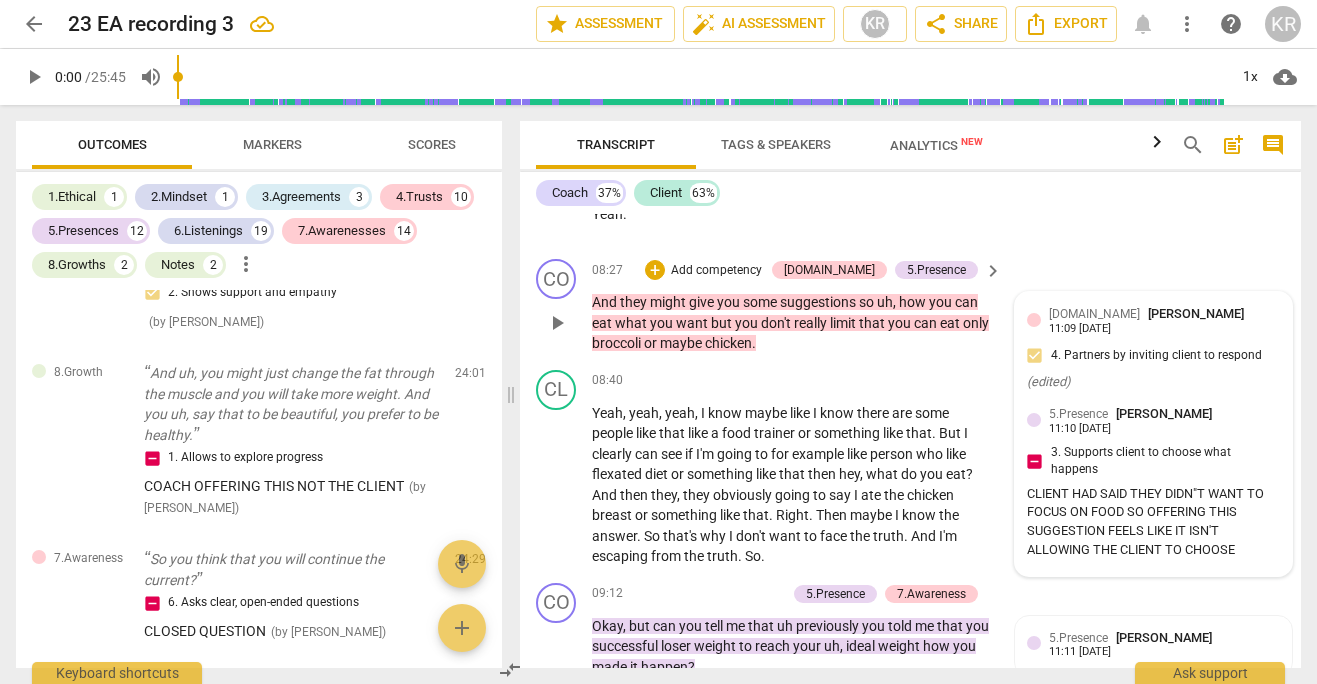 click on "5.Presence [PERSON_NAME] 11:10 [DATE] 3. Supports client to choose what happens CLIENT HAD SAID THEY DIDN"T WANT TO FOCUS ON FOOD SO OFFERING THIS SUGGESTION FEELS LIKE IT ISN'T ALLOWING THE CLIENT TO CHOOSE" at bounding box center [1153, 484] 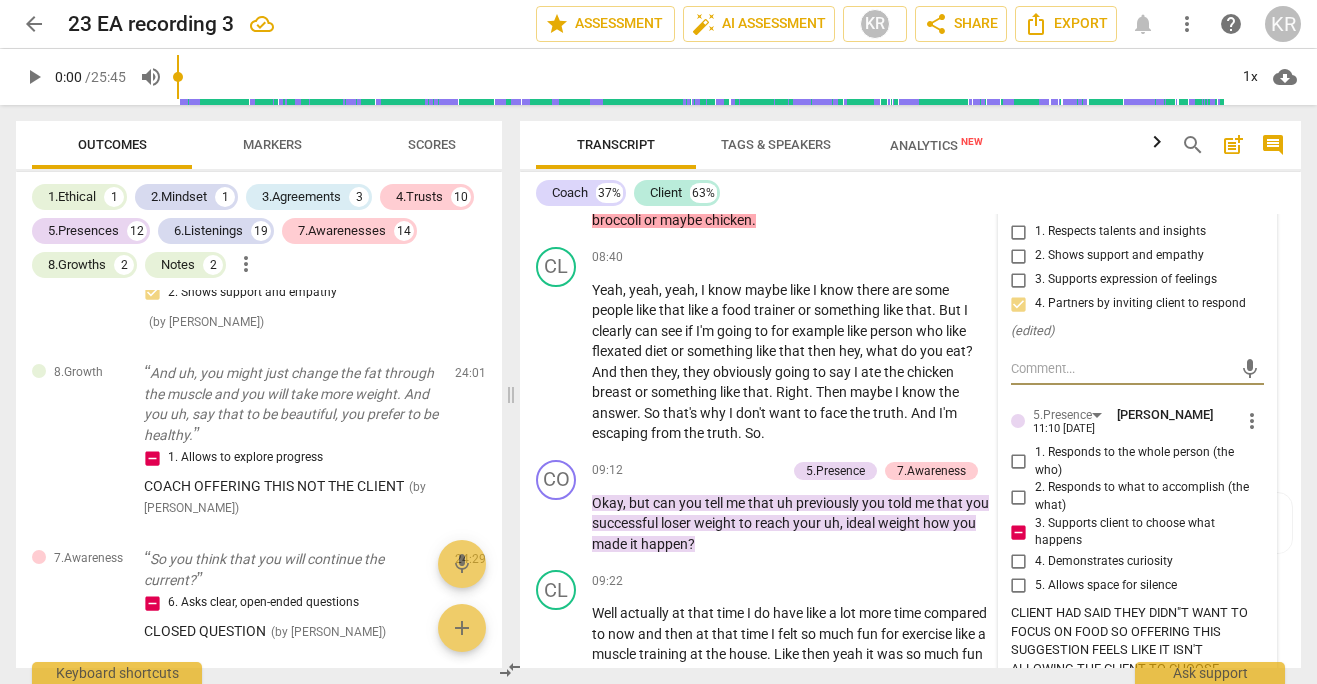 scroll, scrollTop: 6544, scrollLeft: 0, axis: vertical 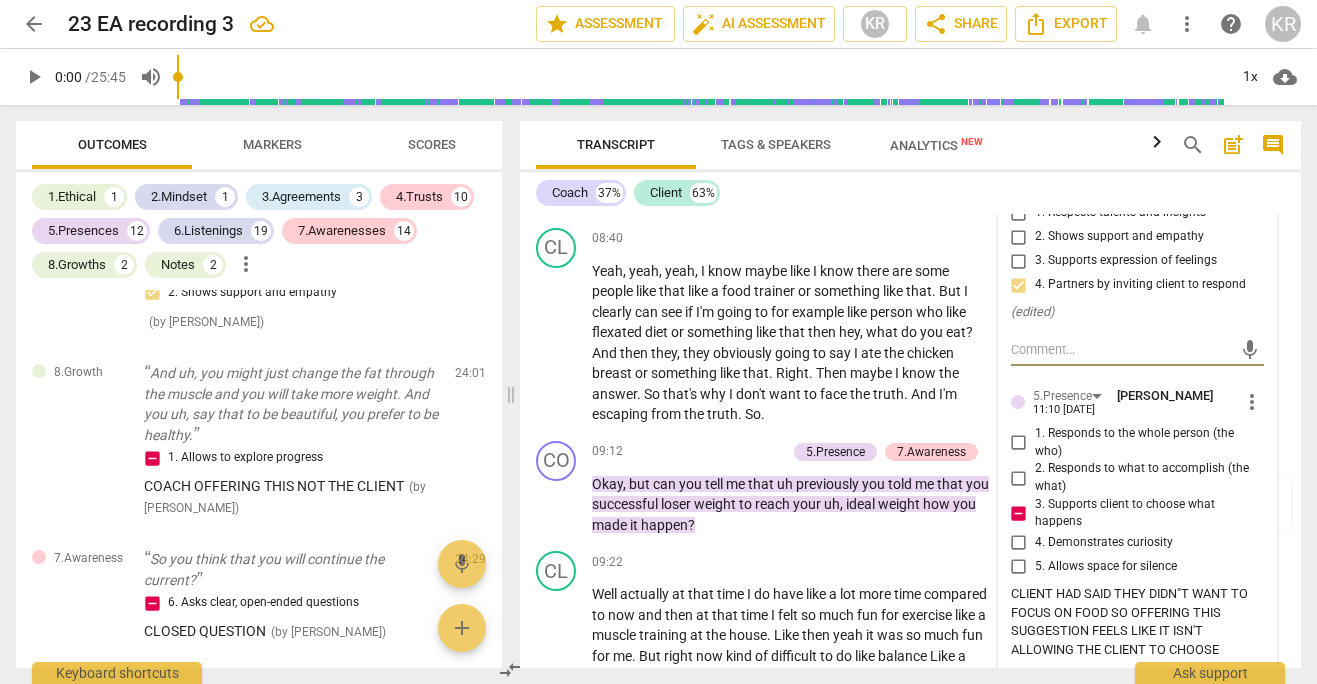 click on "more_vert" at bounding box center [1252, 402] 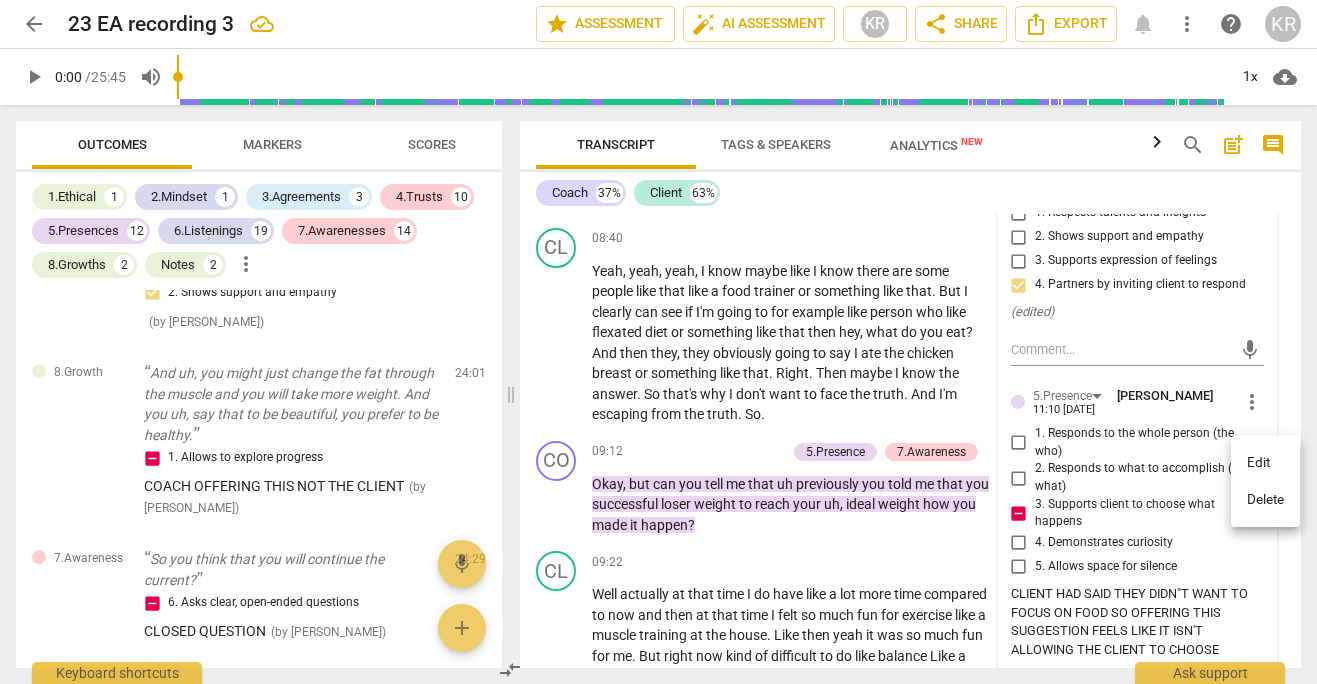 click on "Delete" at bounding box center [1265, 500] 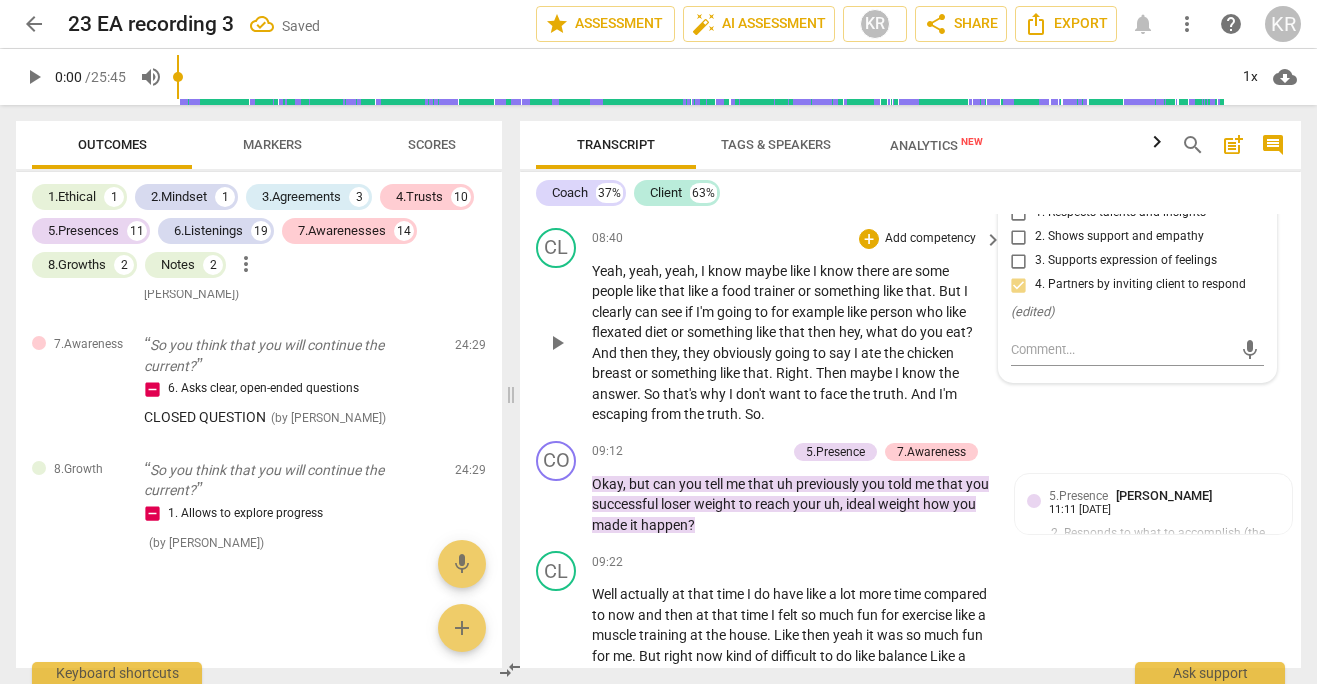 scroll, scrollTop: 9021, scrollLeft: 0, axis: vertical 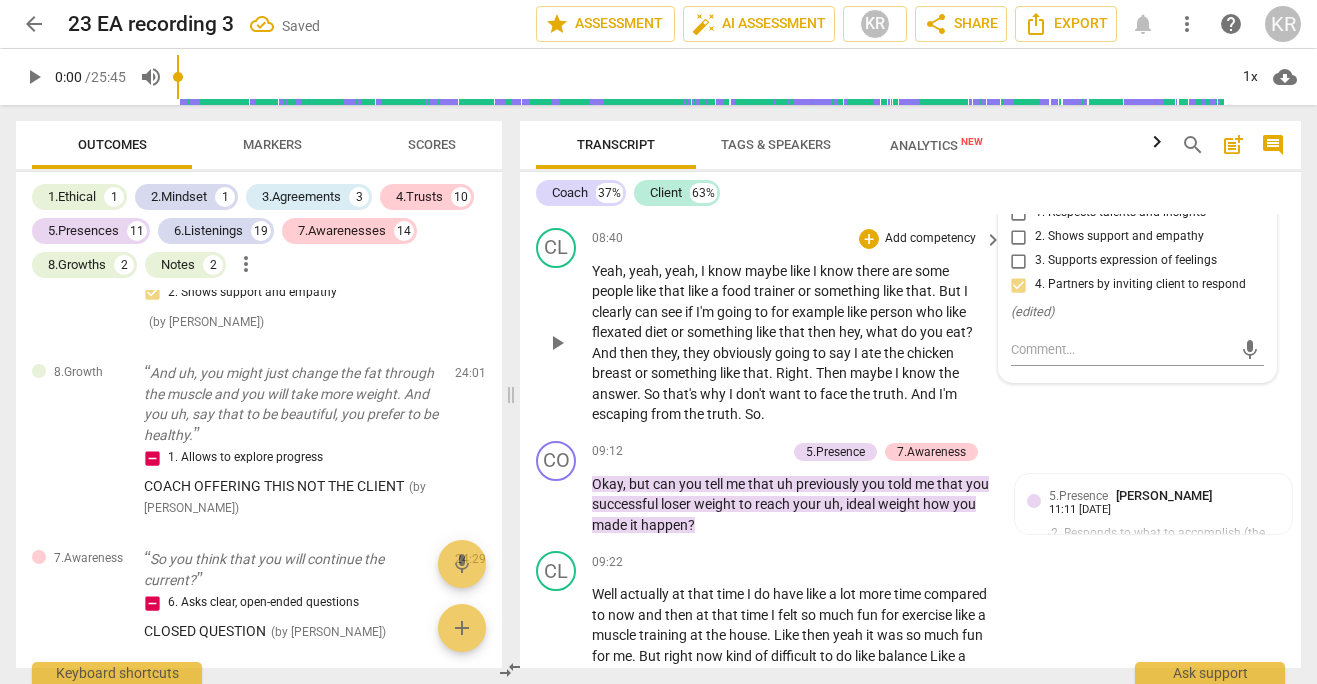 click on "going" at bounding box center [736, 312] 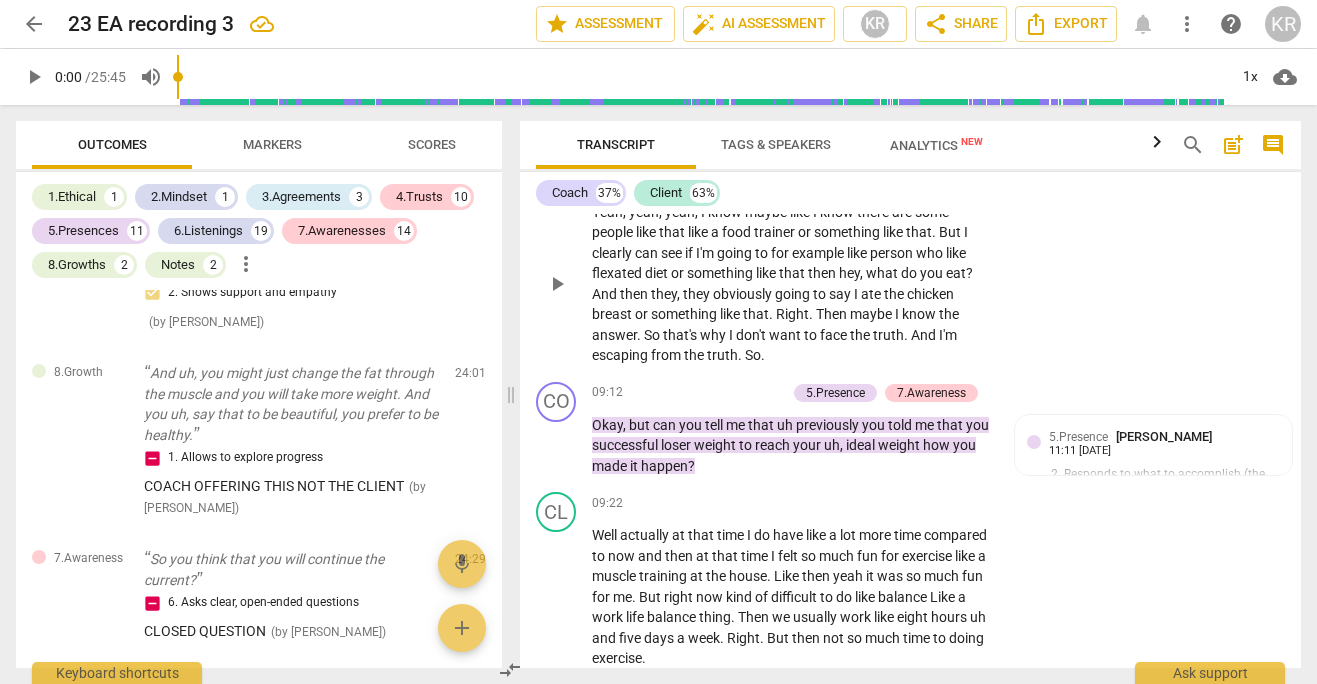 scroll, scrollTop: 6605, scrollLeft: 0, axis: vertical 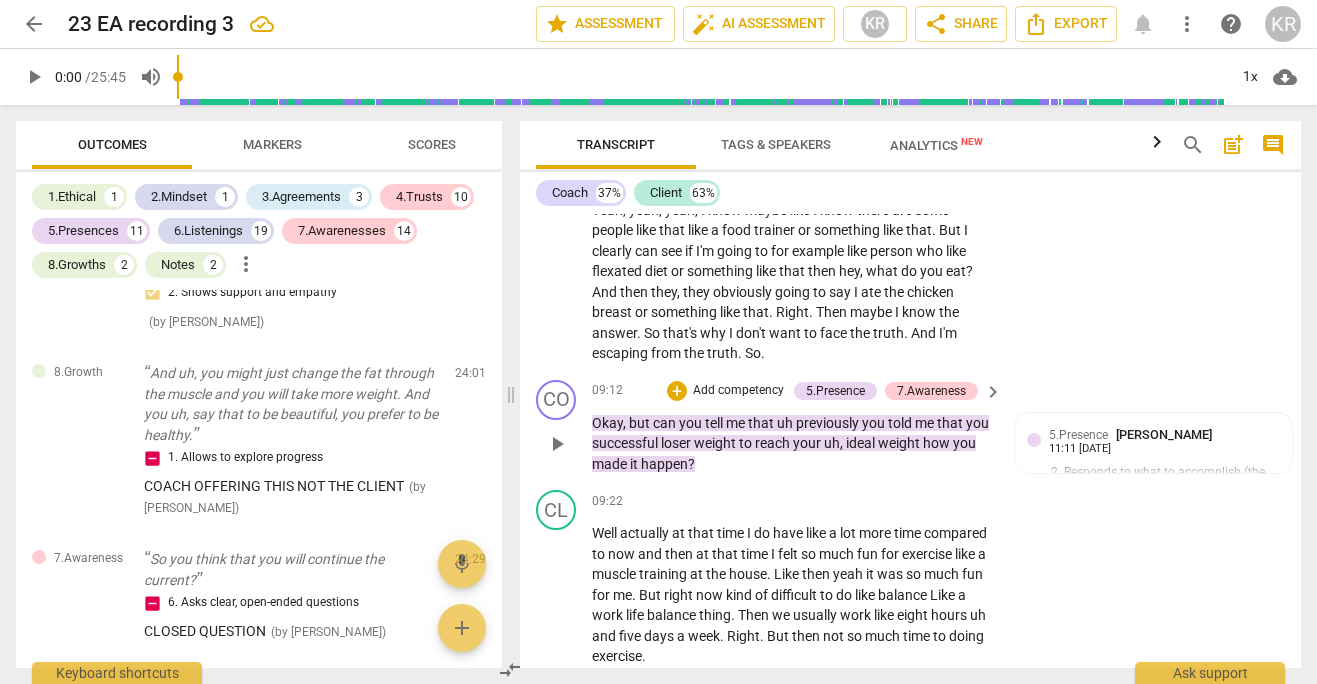 click on "Add competency" at bounding box center [738, 391] 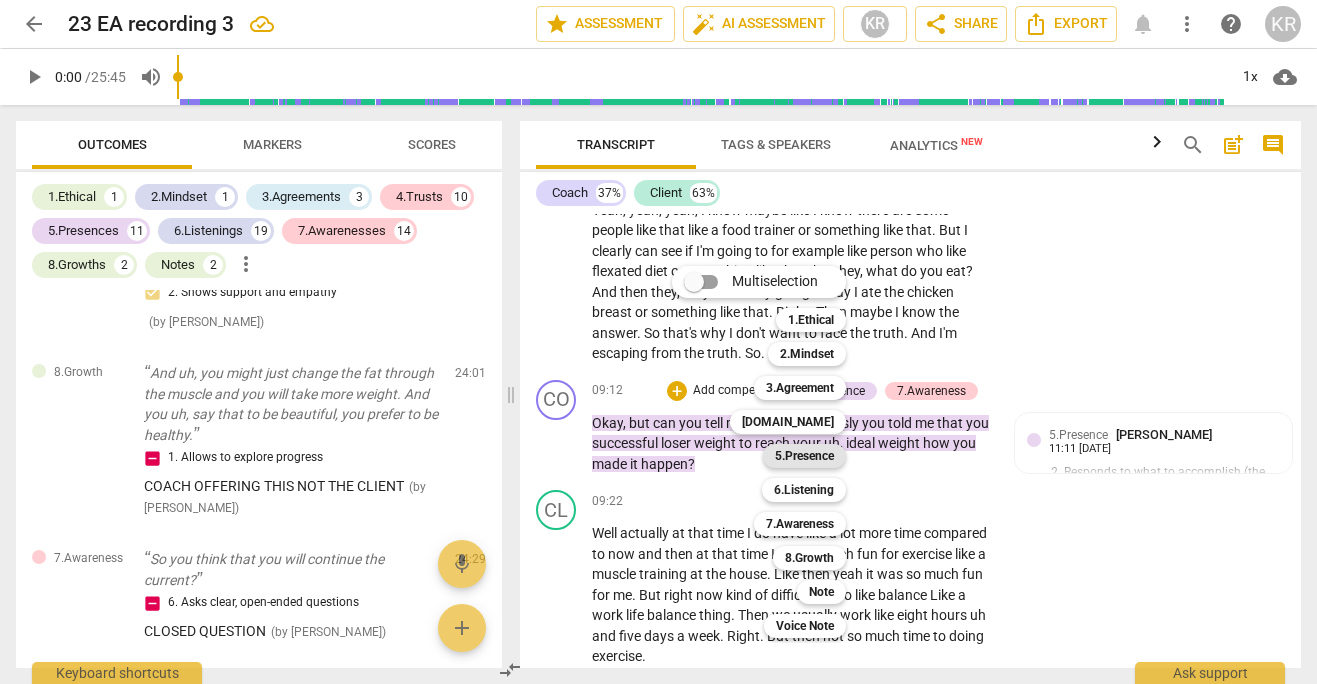 click on "5.Presence" at bounding box center [804, 456] 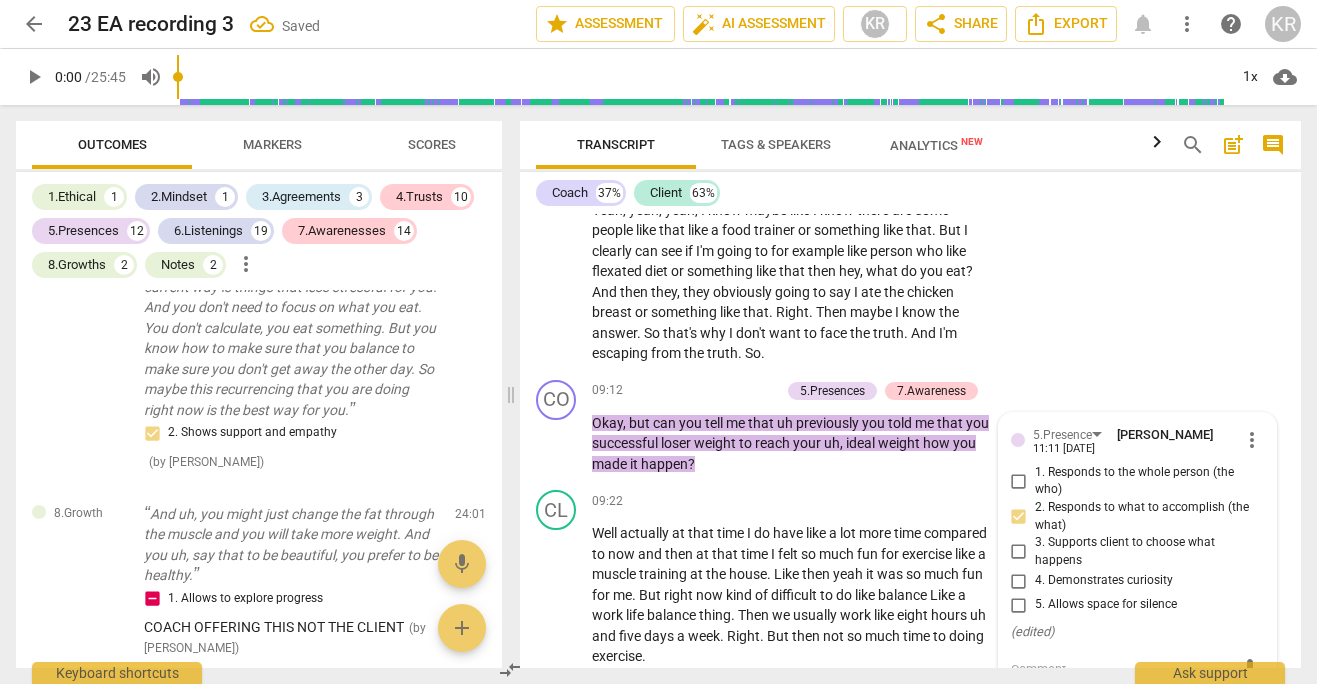 scroll, scrollTop: 6895, scrollLeft: 0, axis: vertical 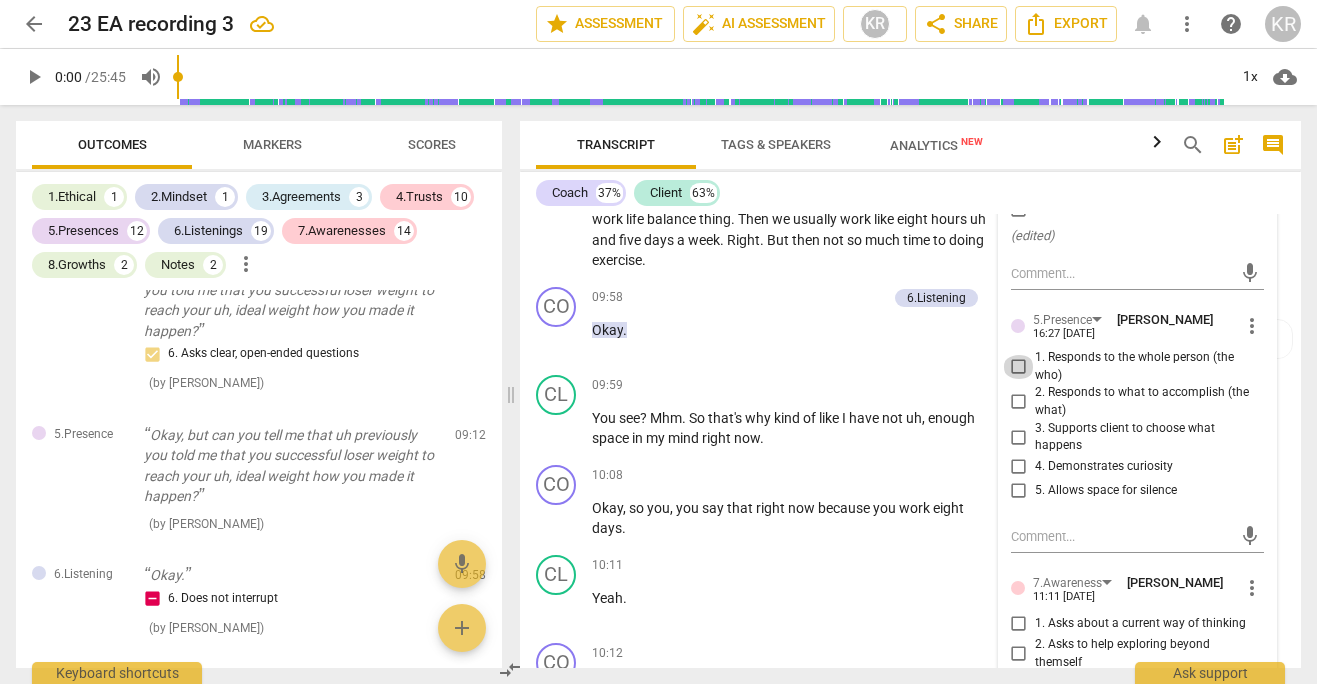 click on "1. Responds to the whole person (the who)" at bounding box center (1019, 367) 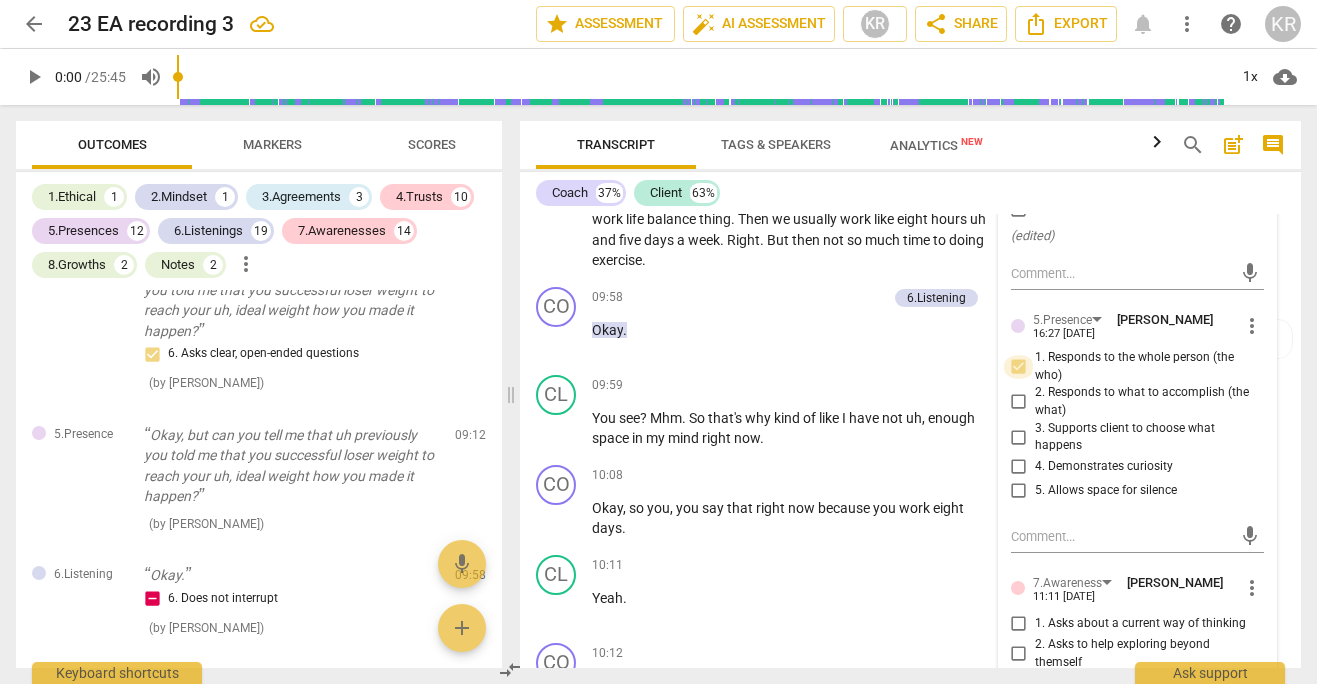 click on "1. Responds to the whole person (the who)" at bounding box center [1019, 367] 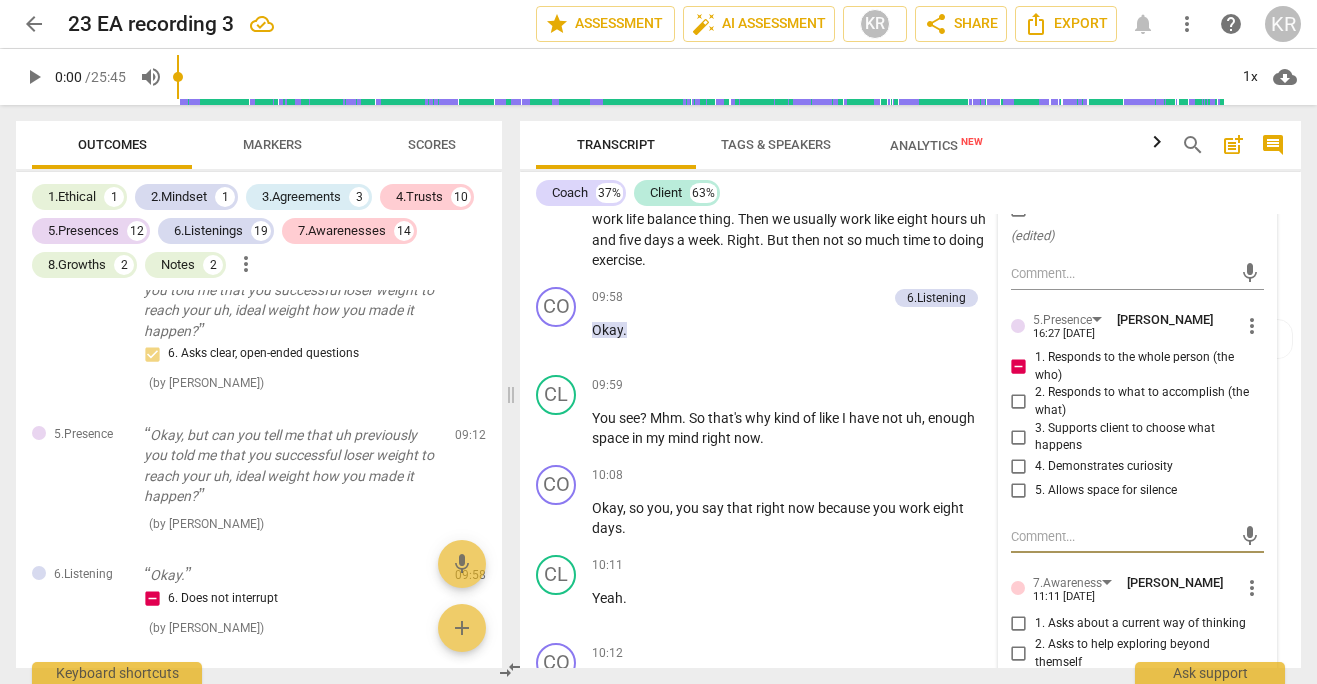 click at bounding box center [1121, 536] 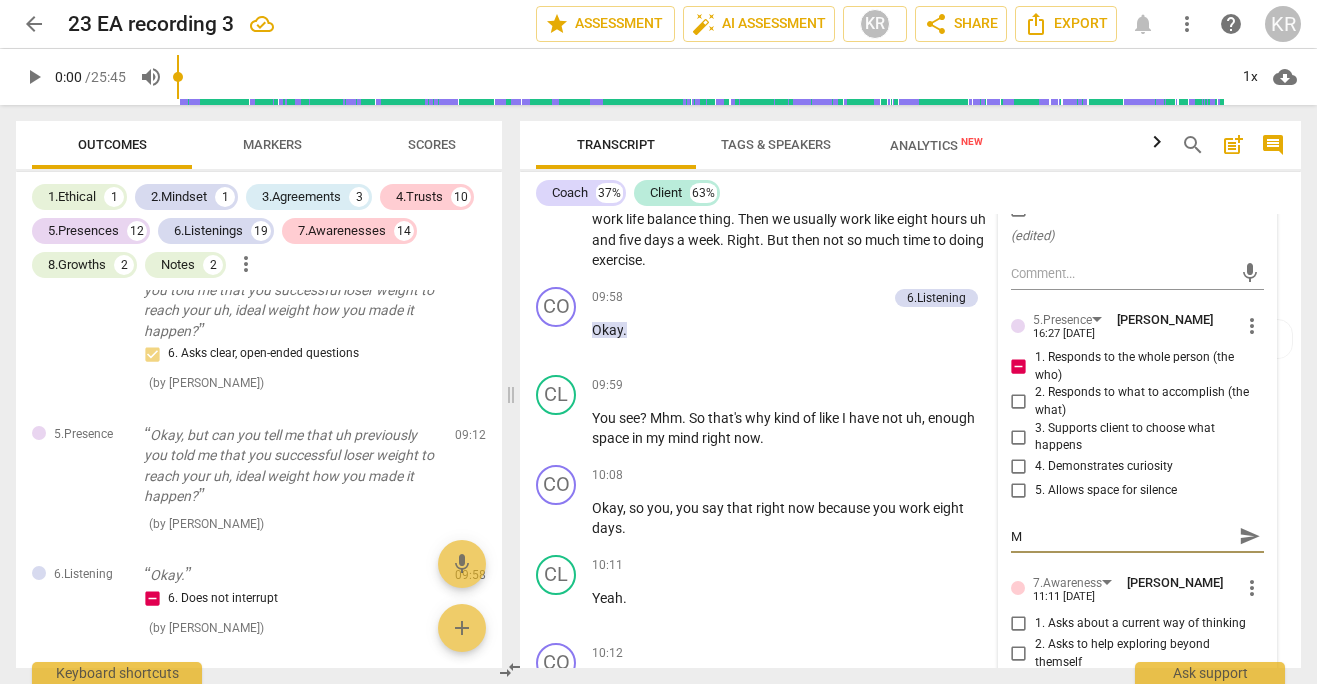 type on "MI" 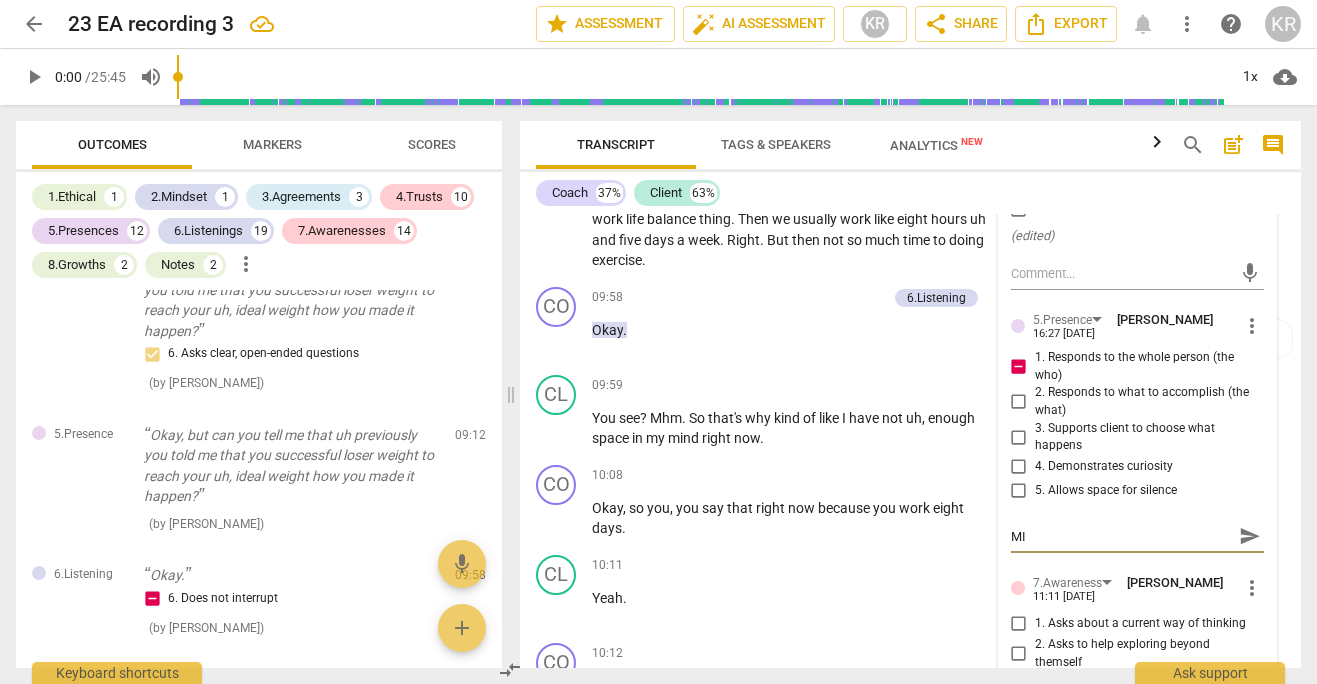 type on "MIS" 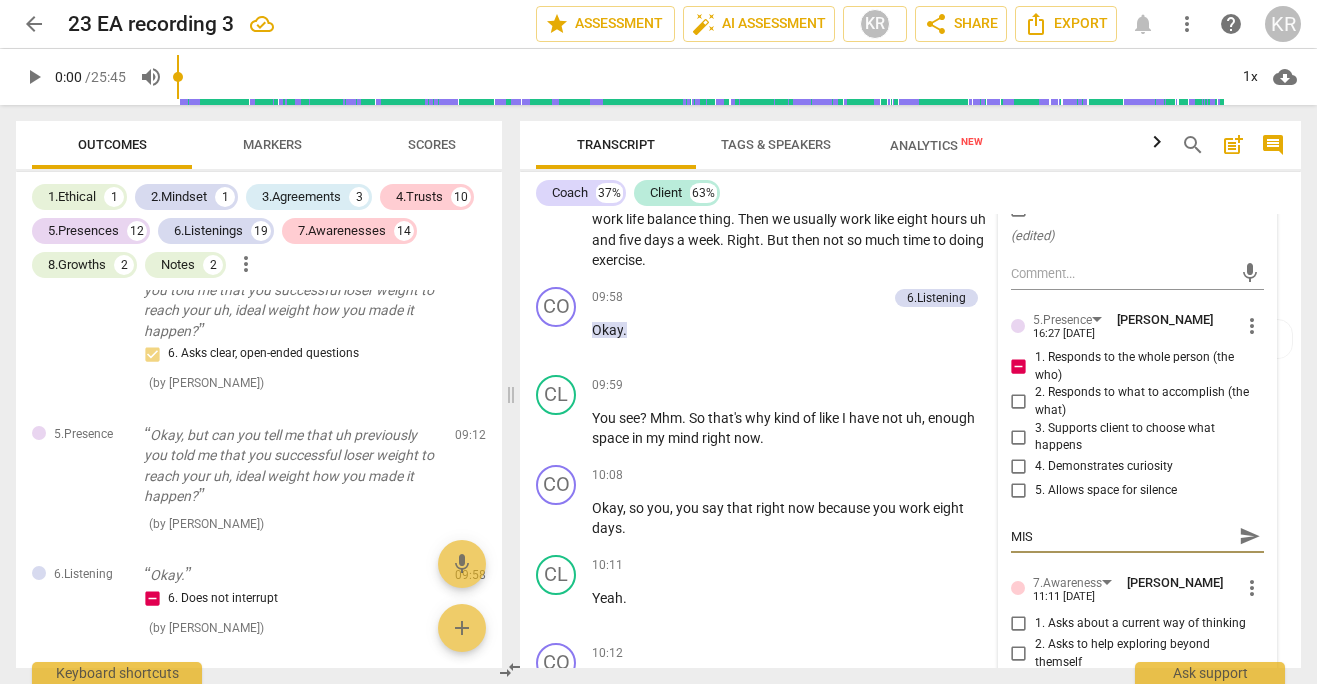 type on "MIS" 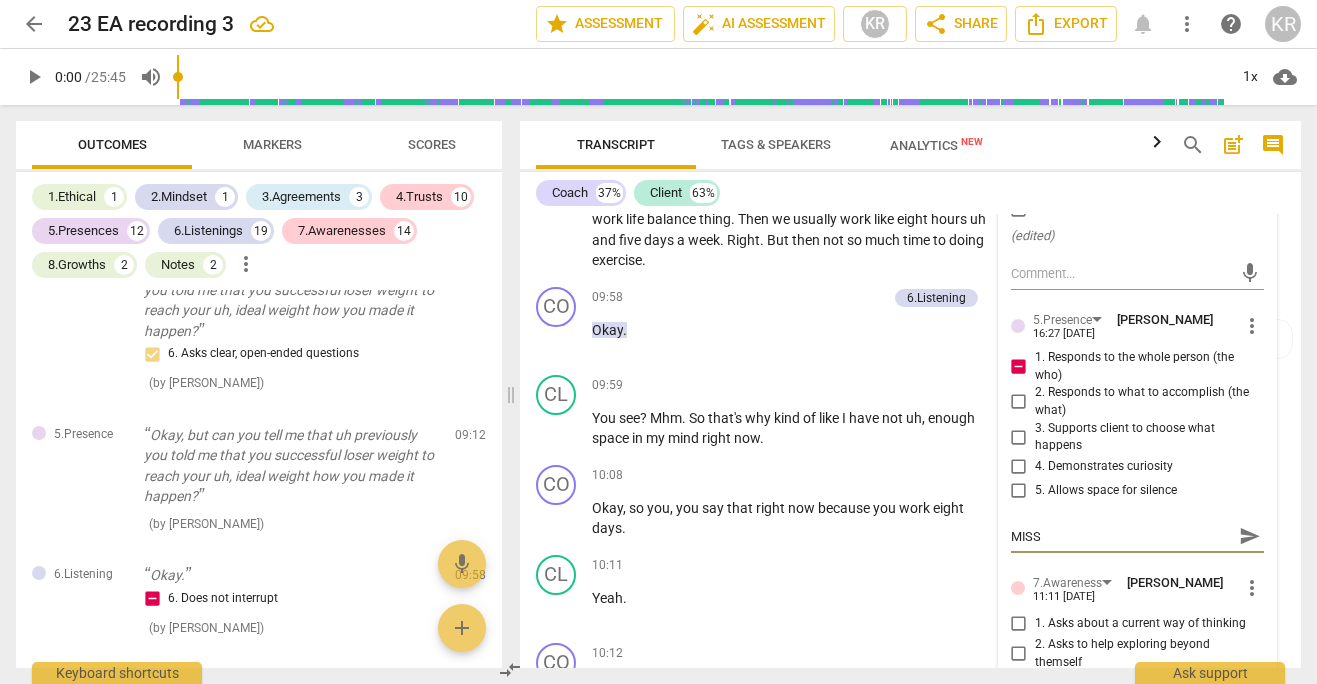 type on "MISSE" 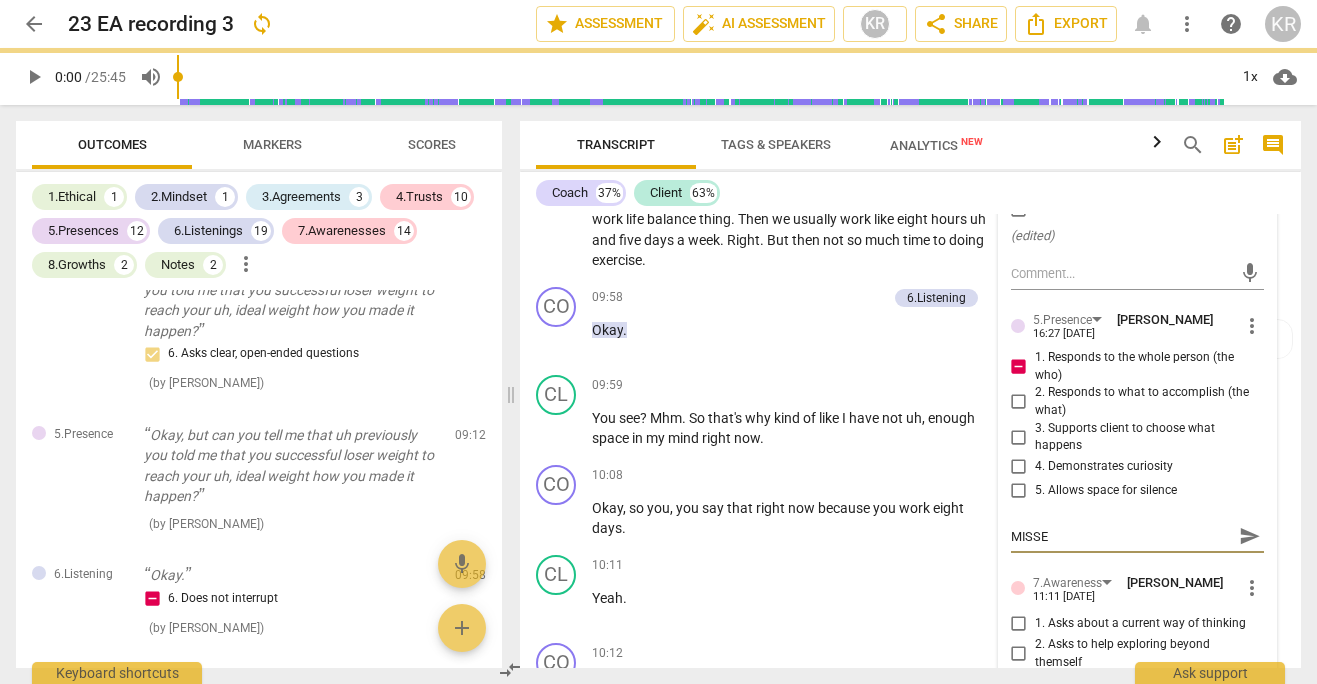 type on "MISSED" 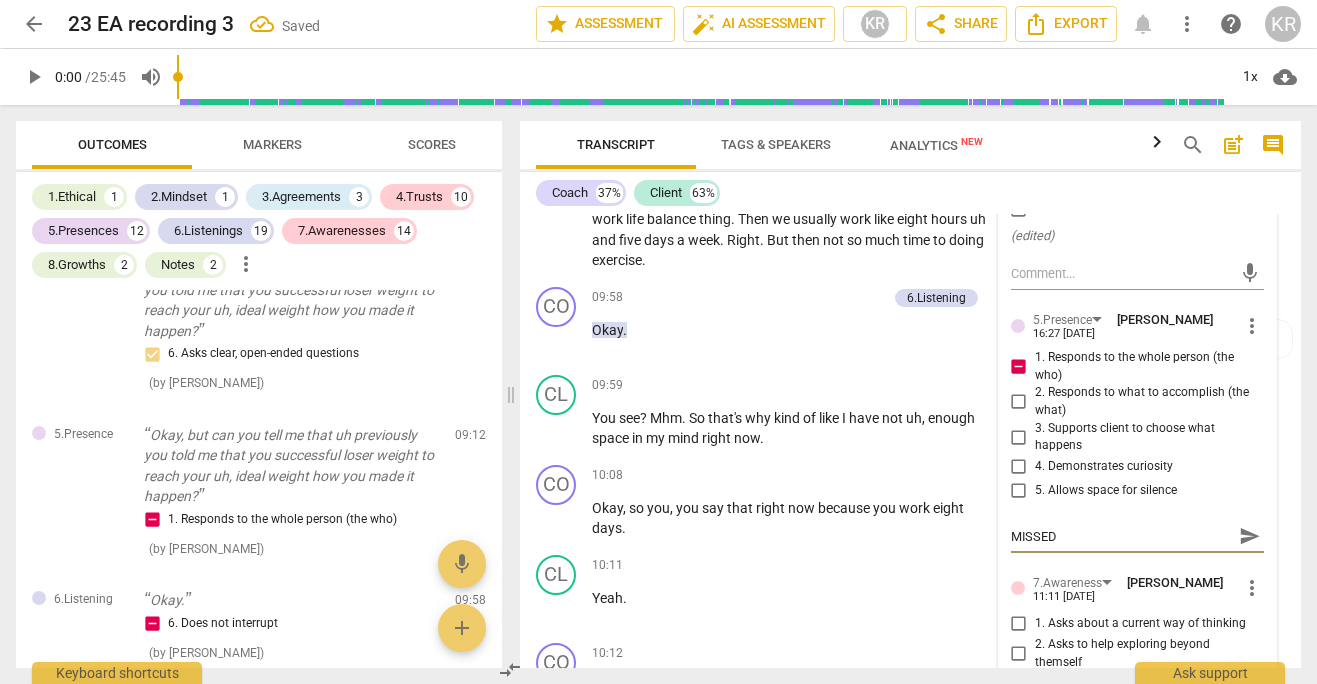 type on "MISSED" 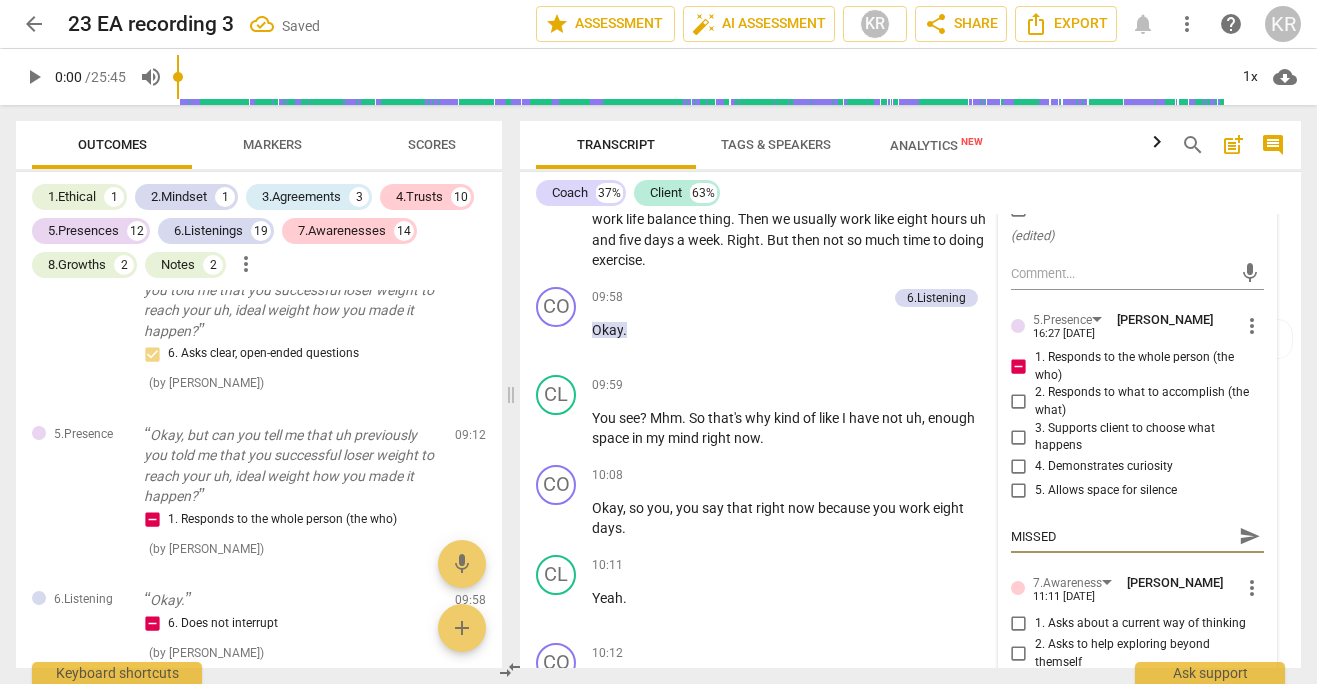 type on "MISSED" 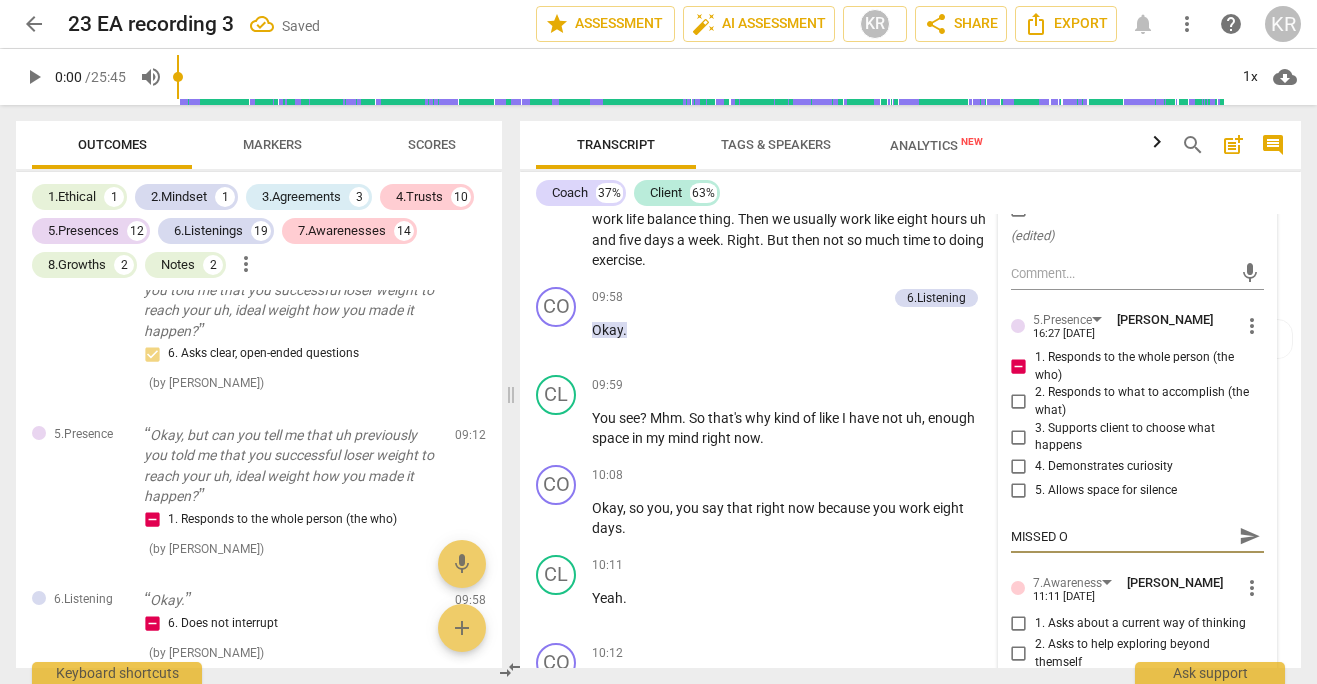 type on "MISSED OP" 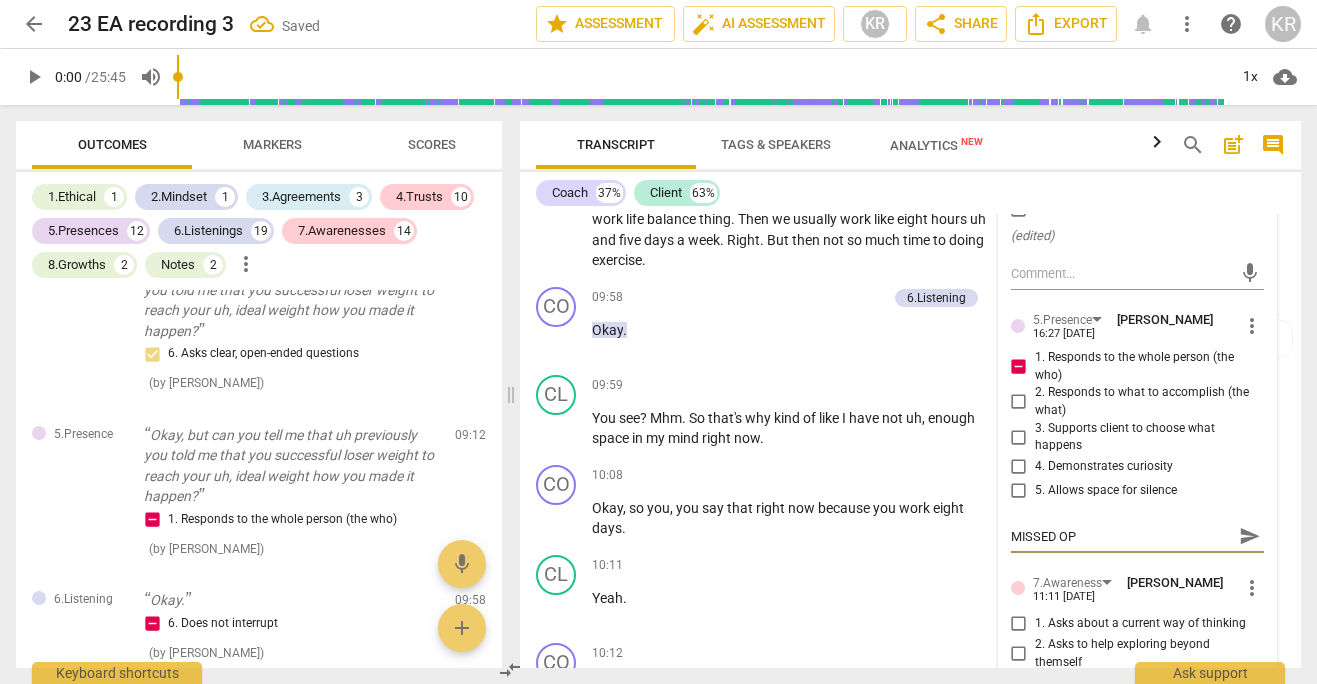 type on "MISSED OPP" 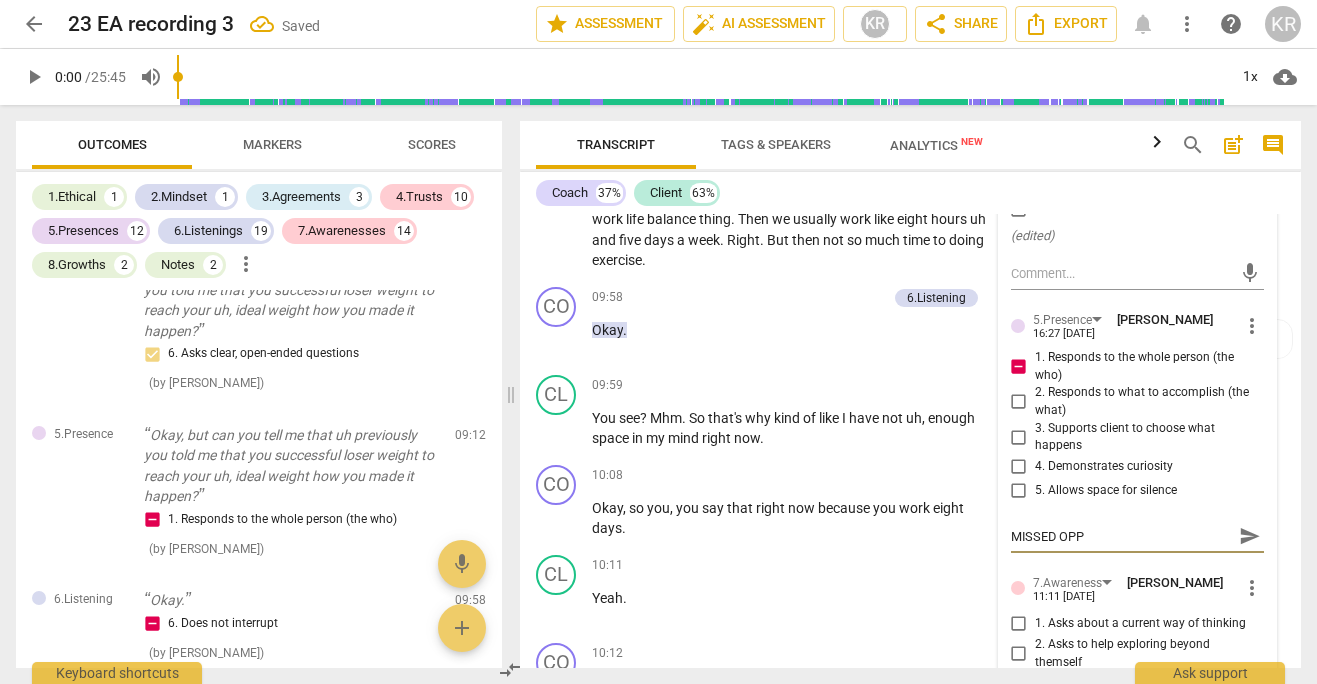 type on "MISSED OPPO" 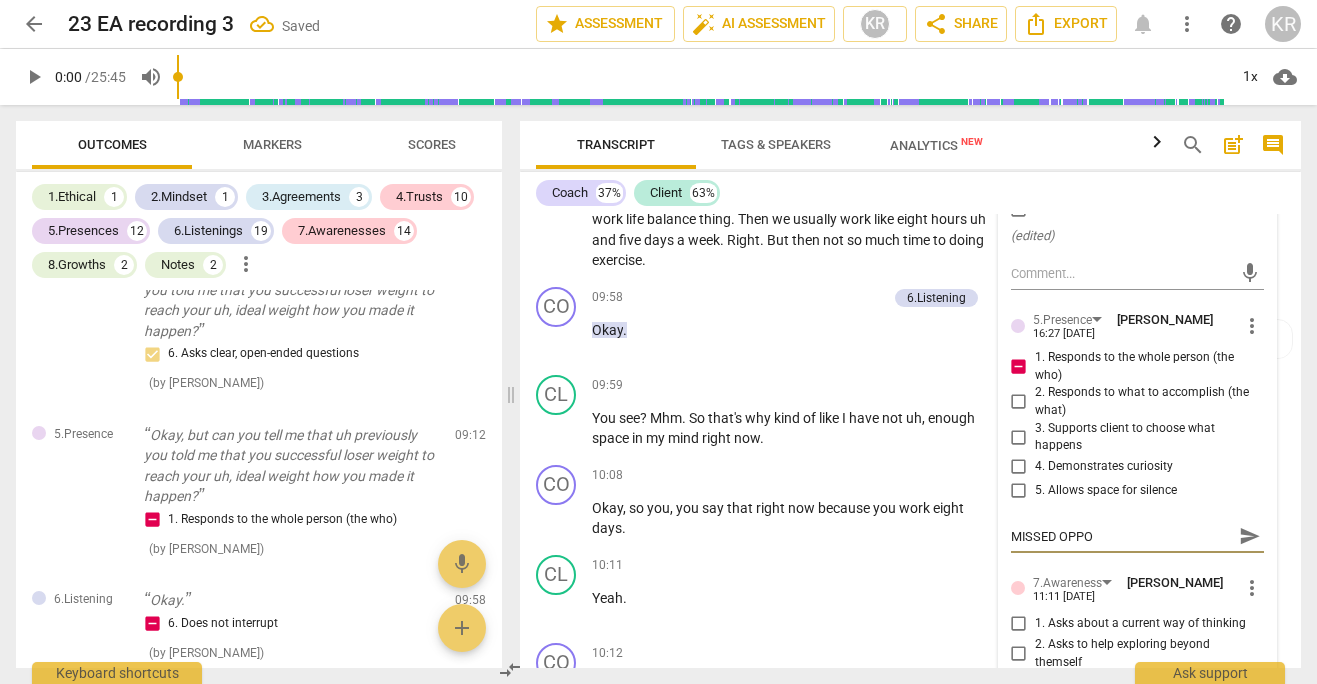 type on "MISSED OPPOR" 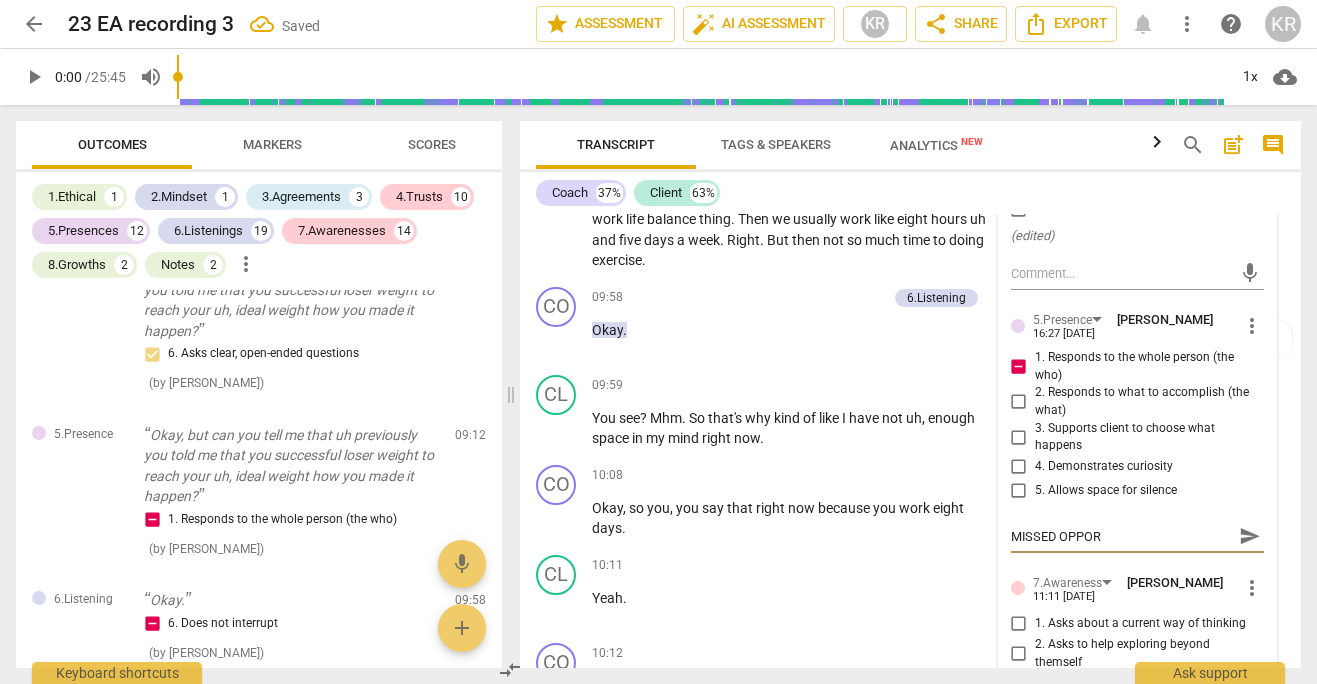 type on "MISSED OPPORT" 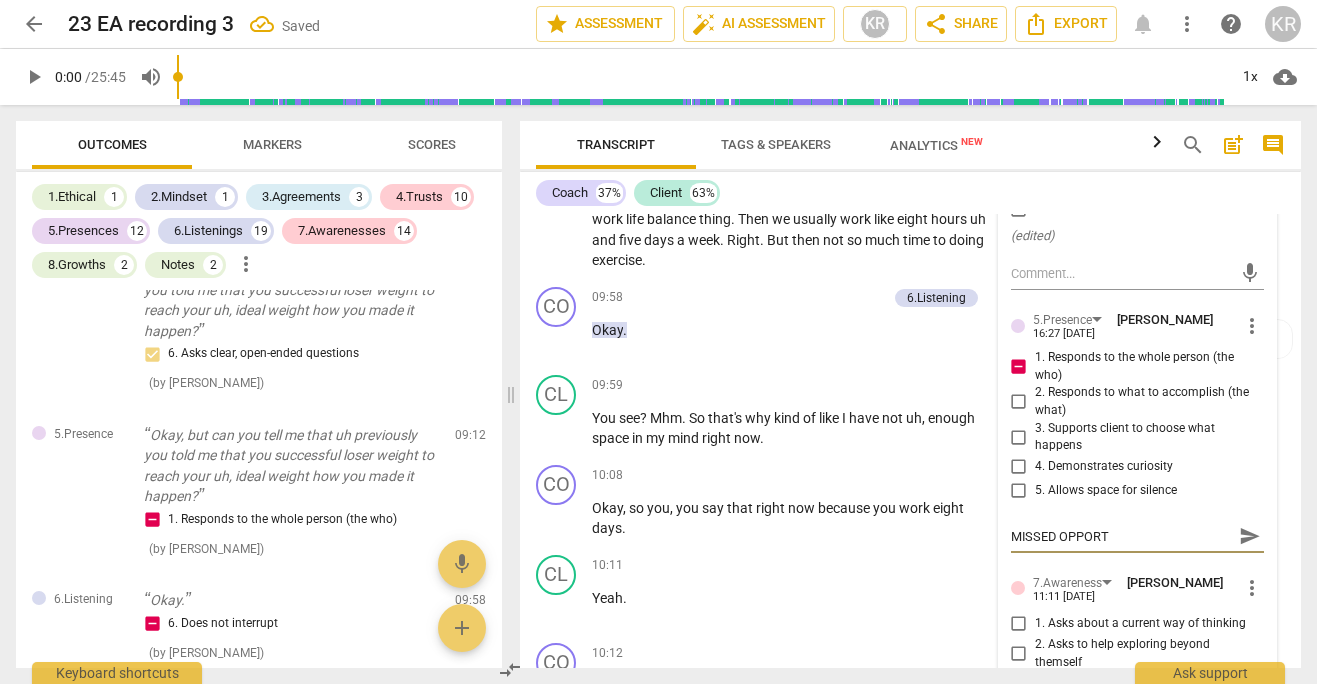 type on "MISSED OPPORTU" 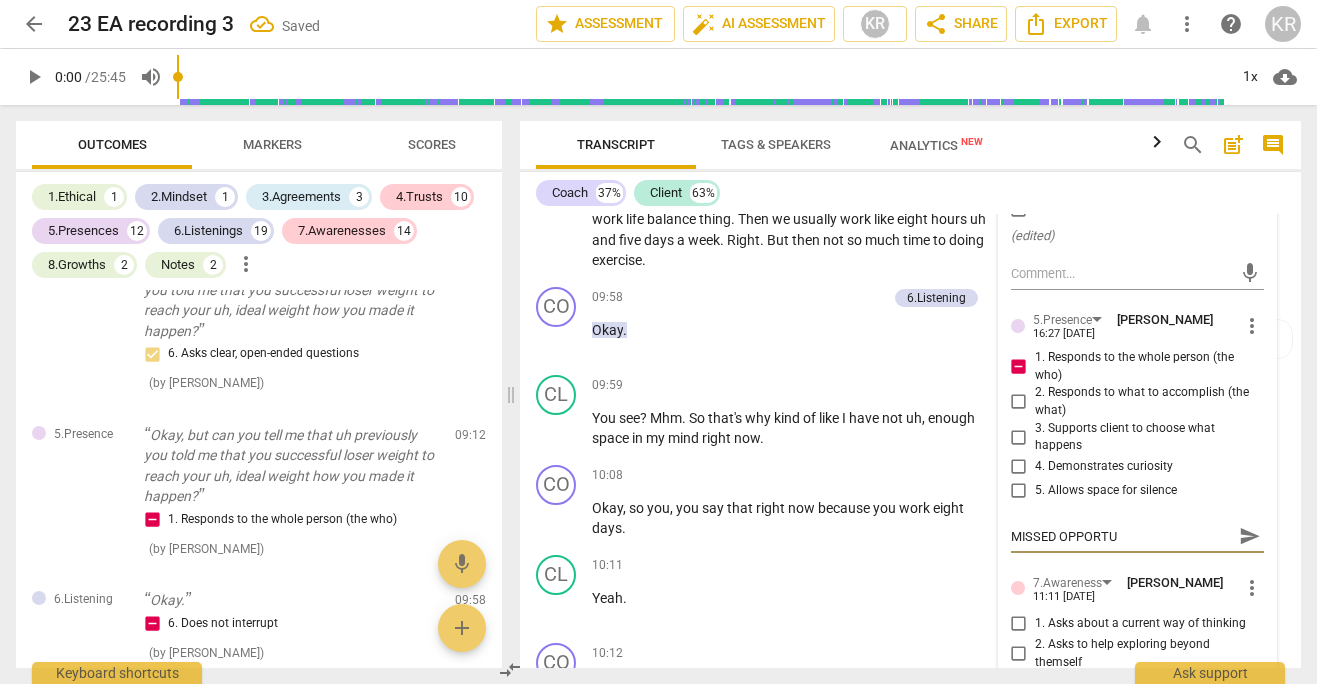 type on "MISSED OPPORTUN" 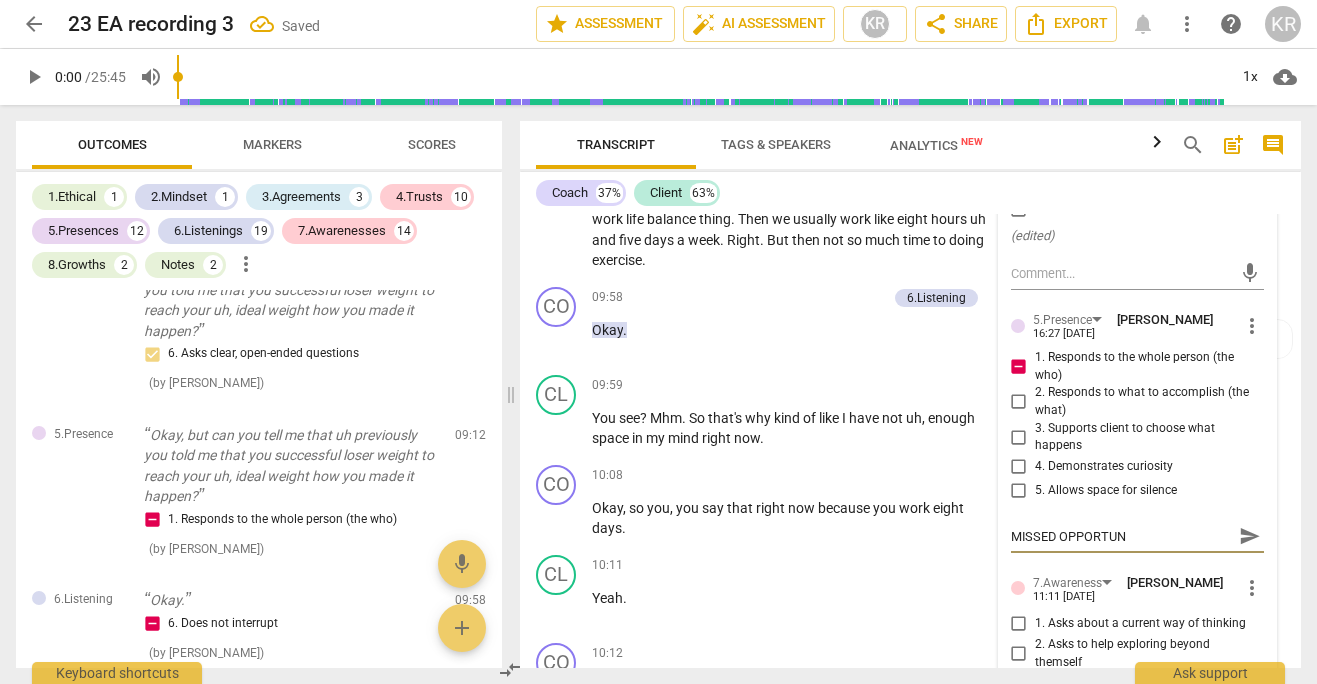 type on "MISSED OPPORTUNI" 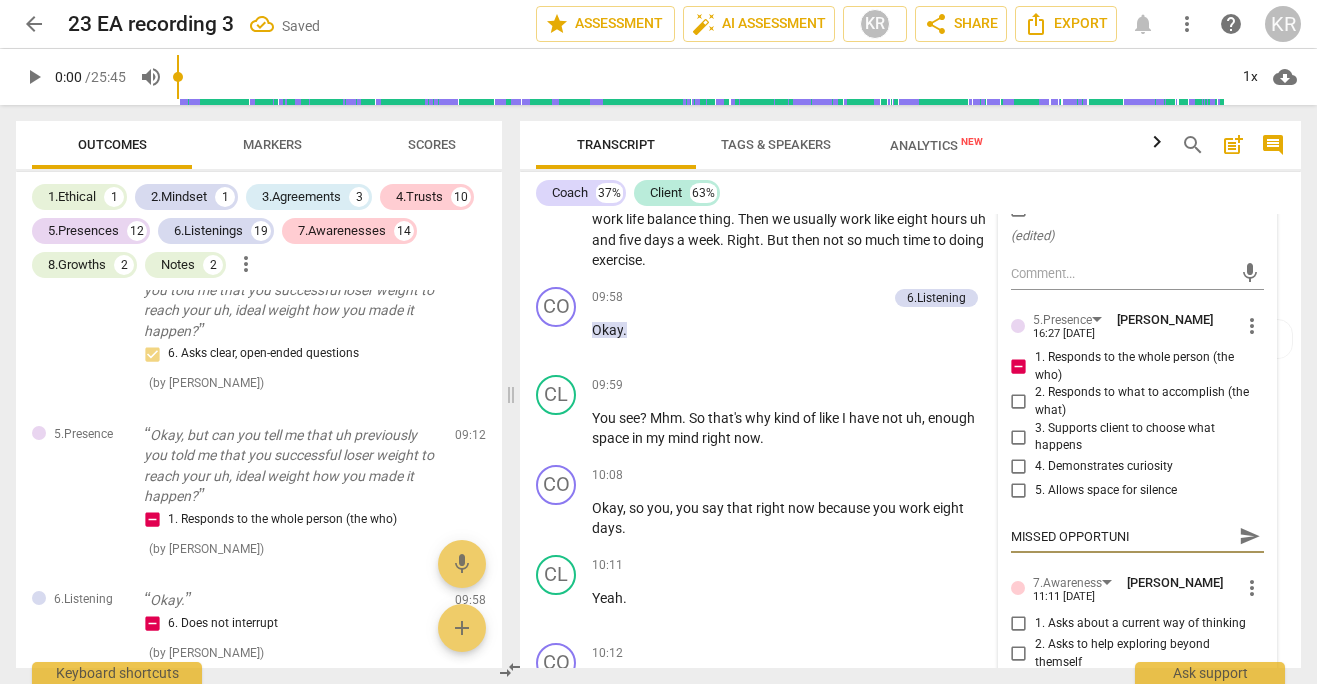 type on "MISSED OPPORTUNIT" 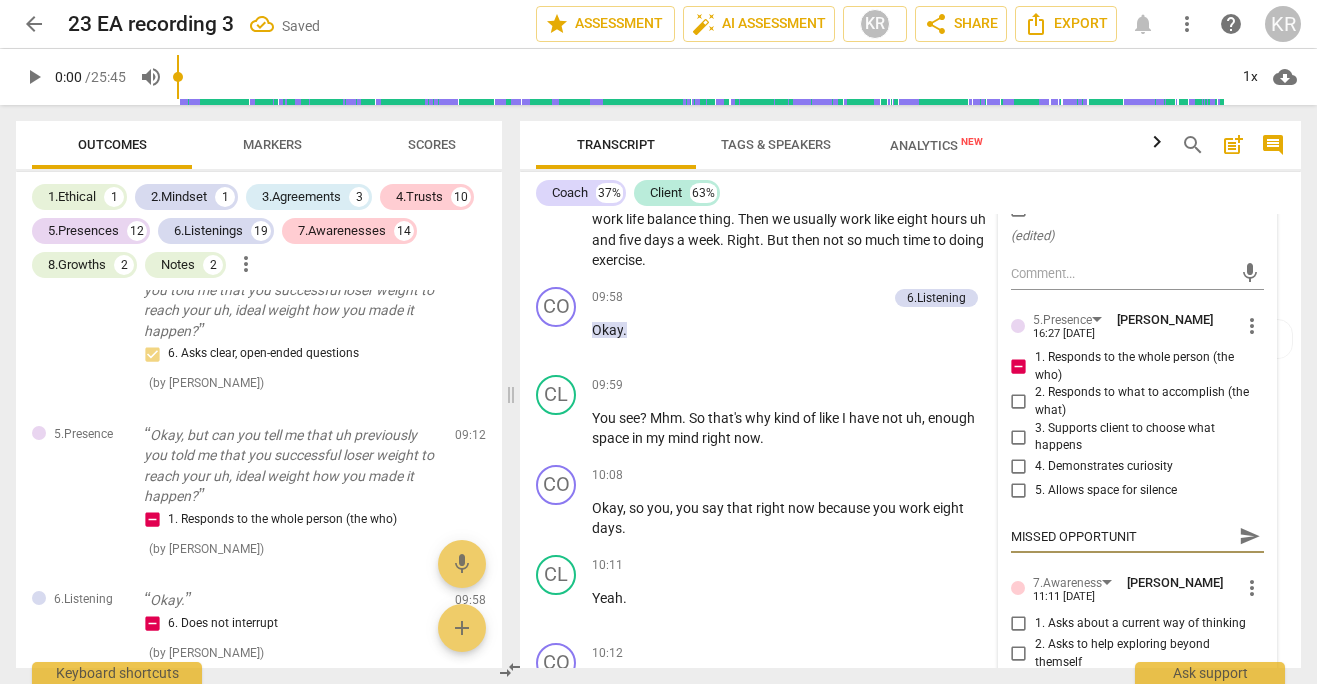 type on "MISSED OPPORTUNITY" 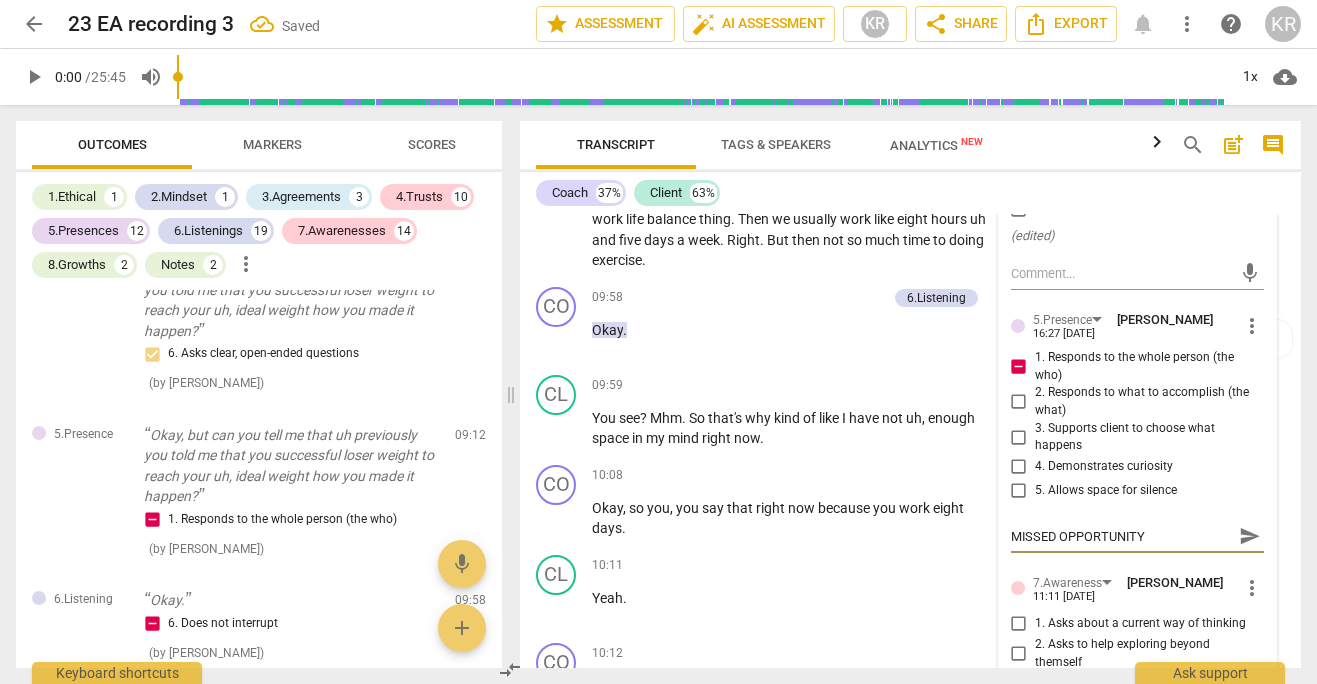 type on "MISSED OPPORTUNITY" 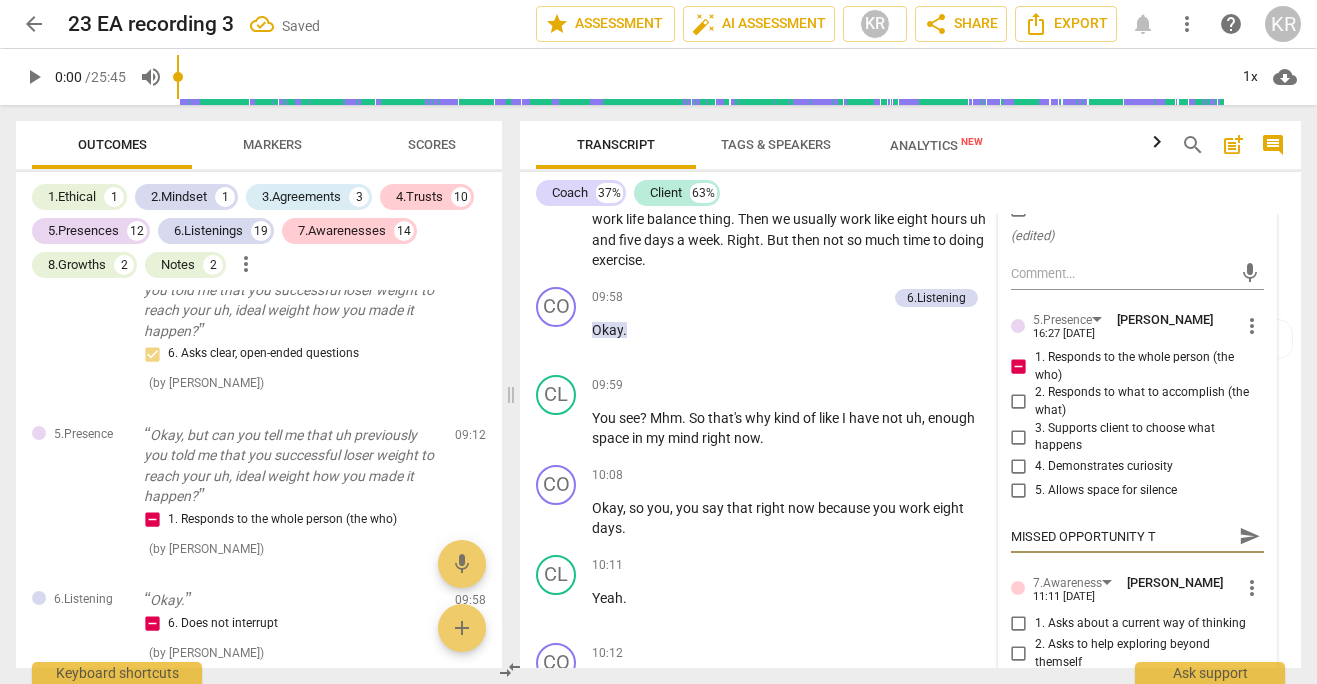 type on "MISSED OPPORTUNITY TO" 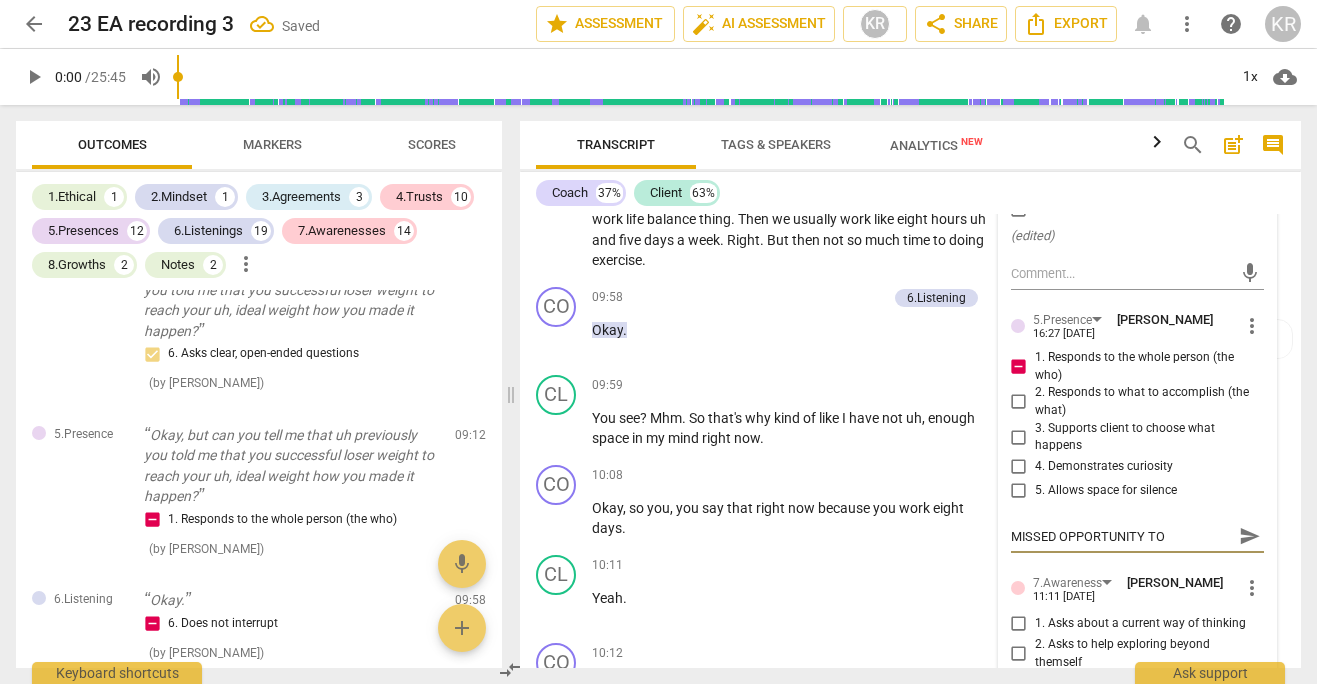 type on "MISSED OPPORTUNITY TO" 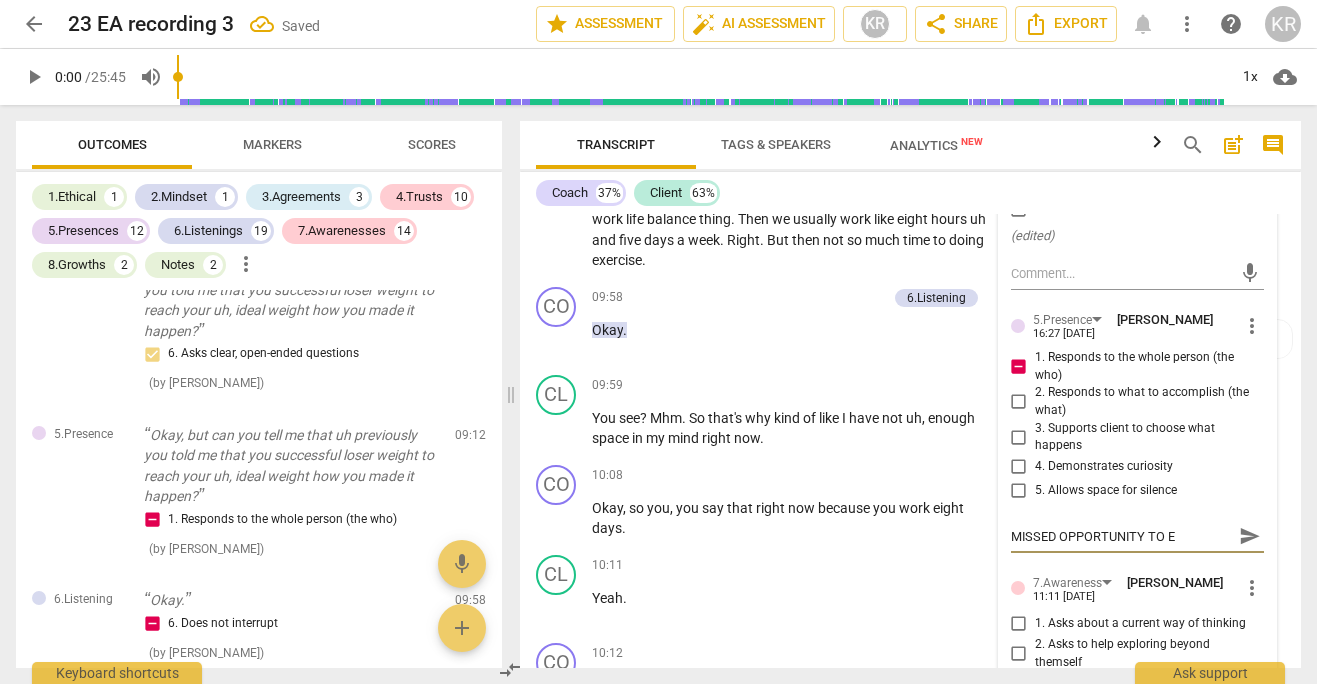 type on "MISSED OPPORTUNITY TO EX" 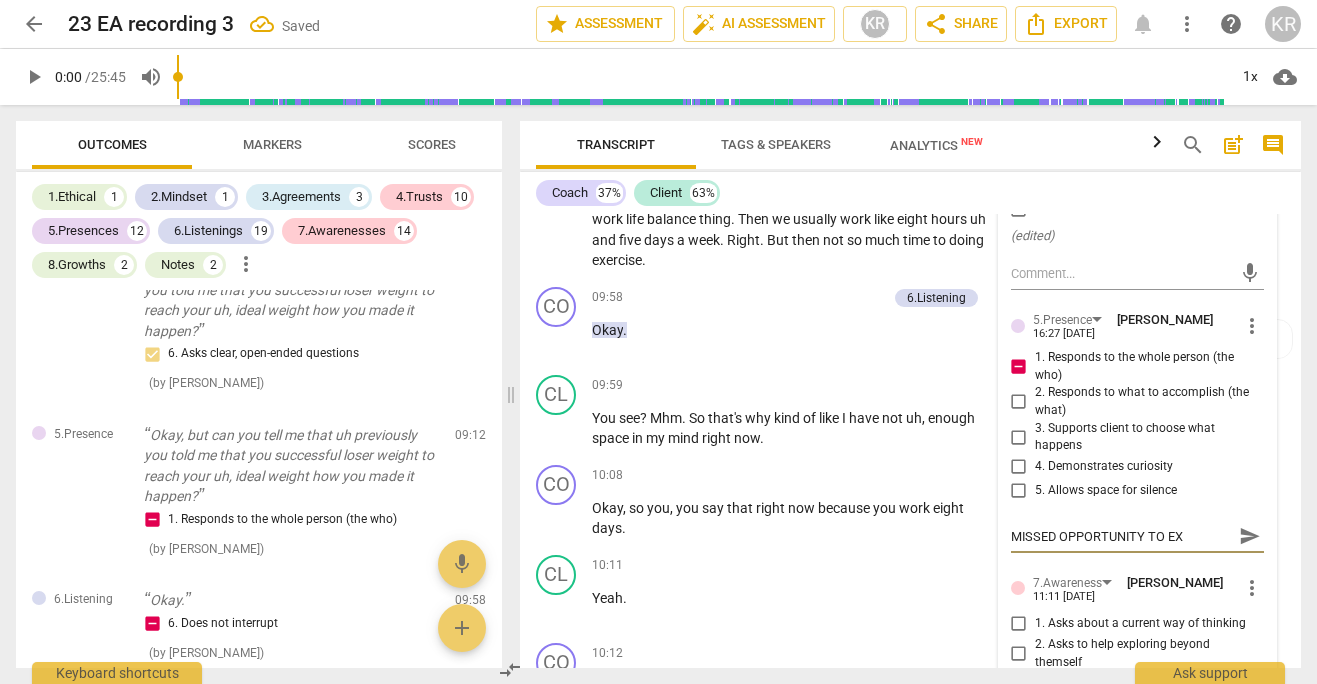 type on "MISSED OPPORTUNITY TO EXP" 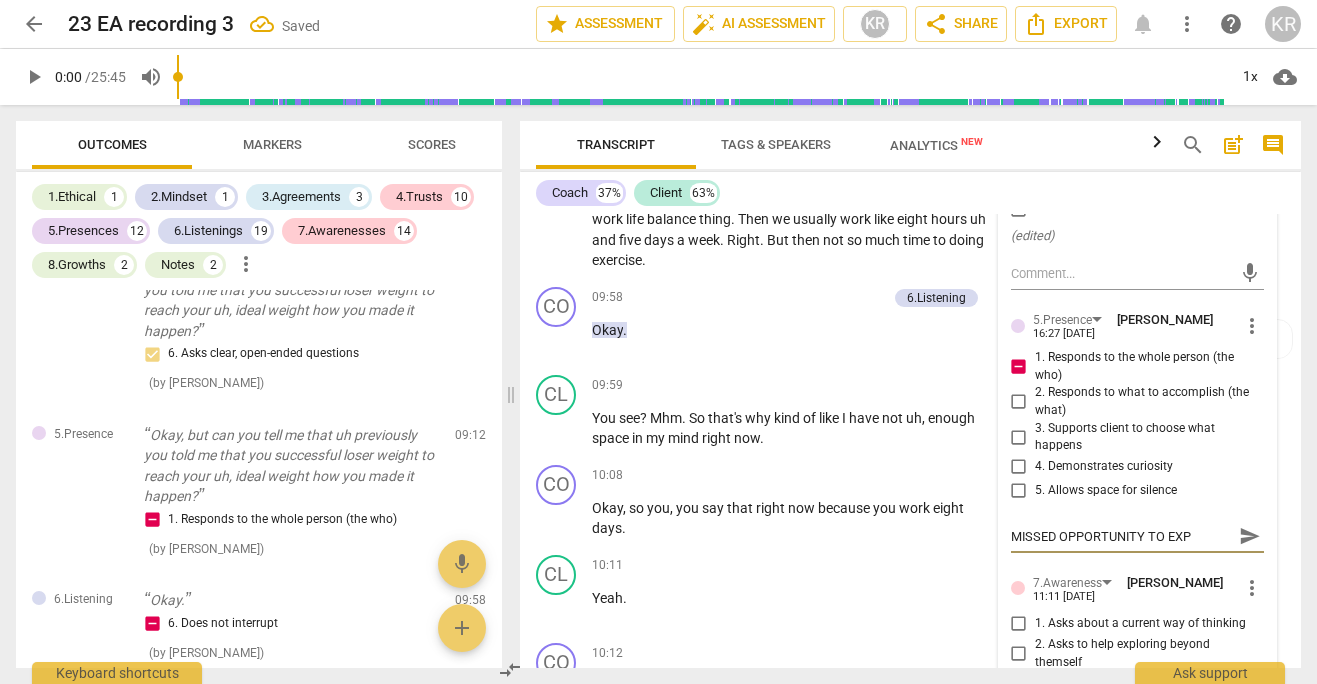 type on "MISSED OPPORTUNITY TO EXPL" 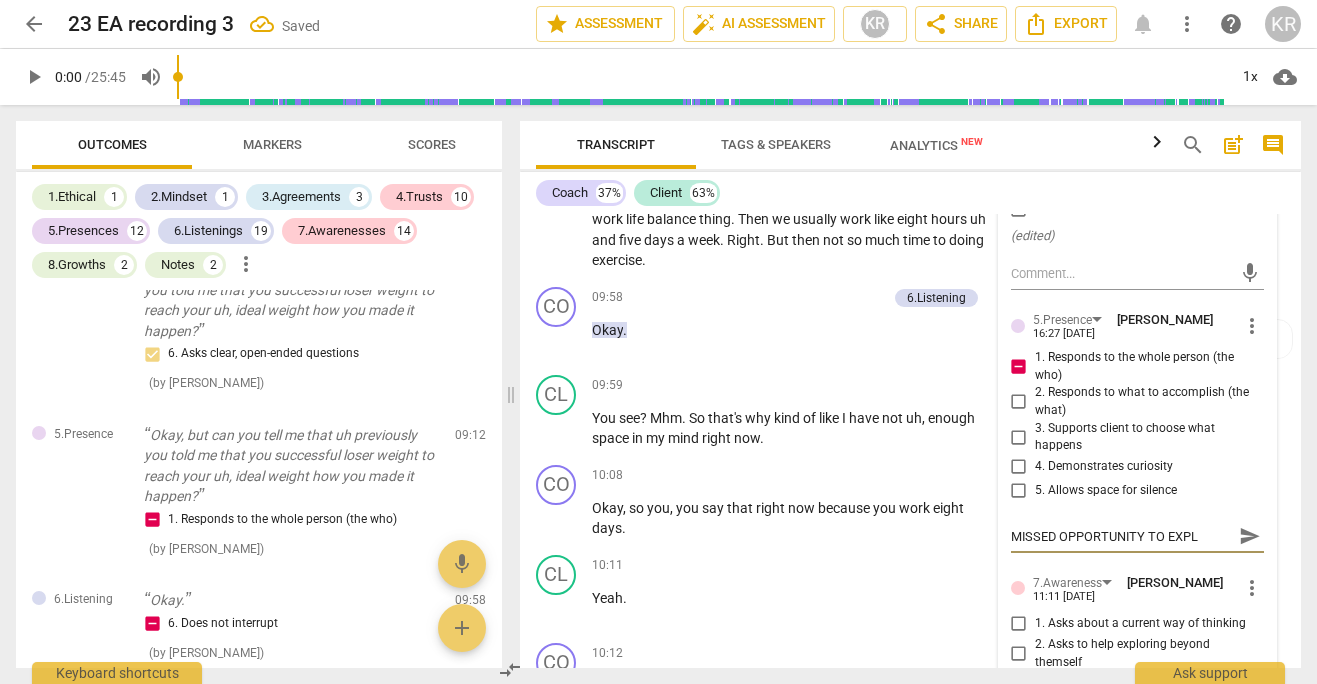 type on "MISSED OPPORTUNITY TO EXPLO" 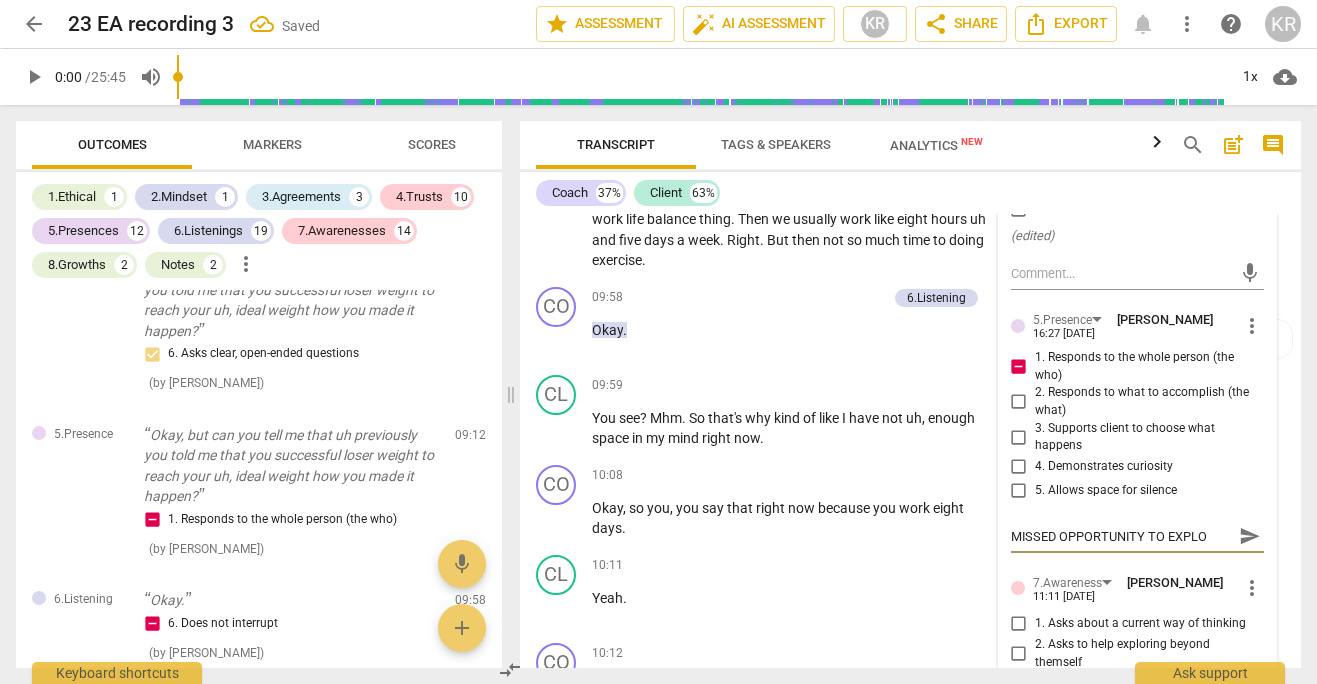 type on "MISSED OPPORTUNITY TO EXPLOR" 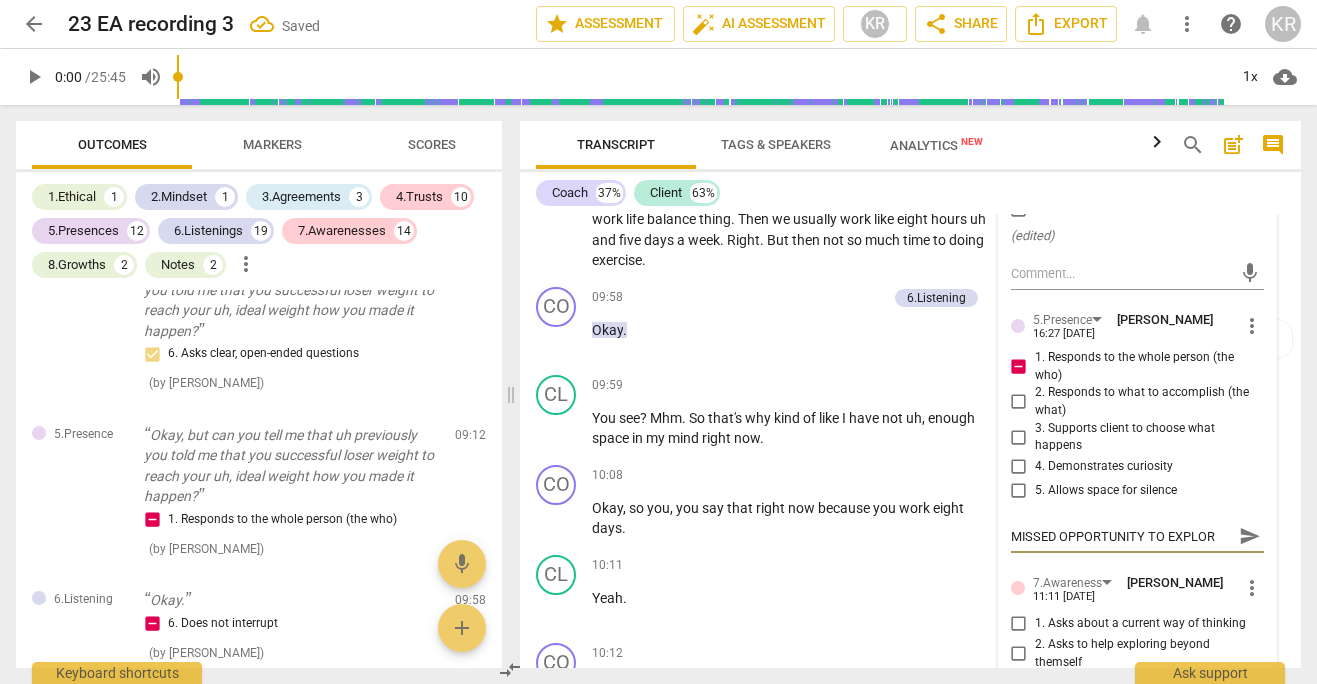 type on "MISSED OPPORTUNITY TO EXPLORE" 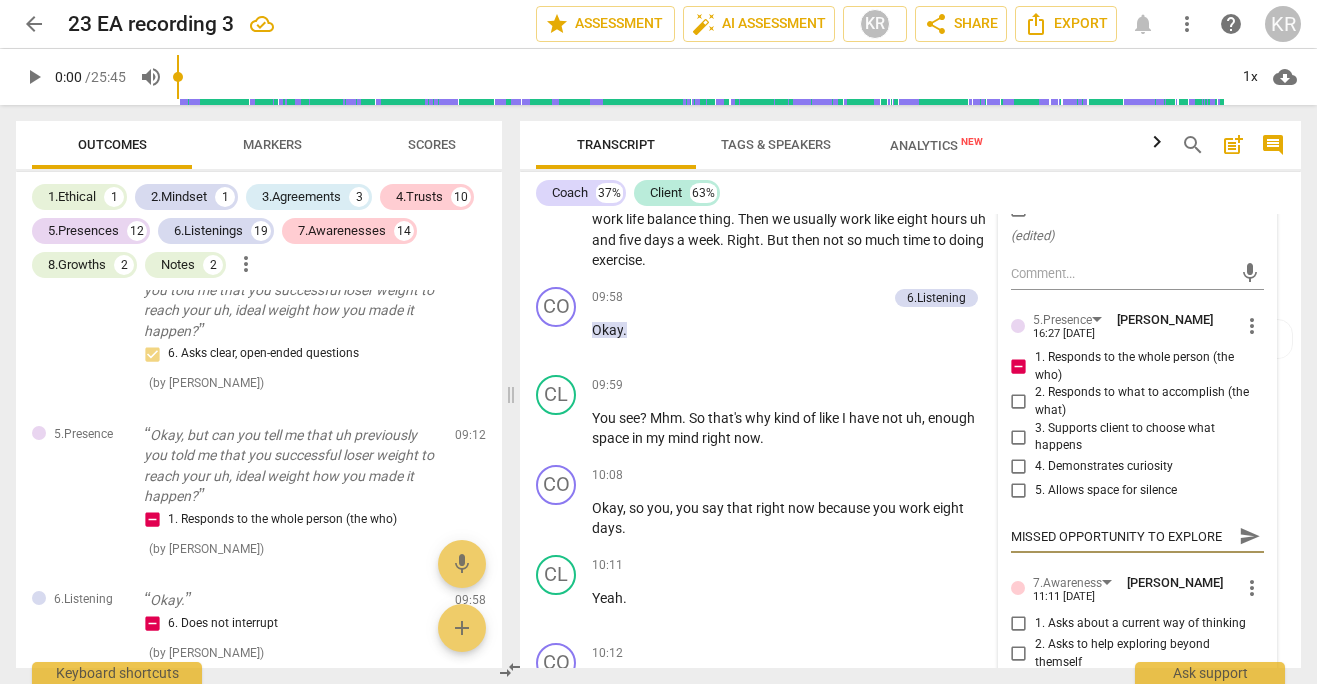 type on "MISSED OPPORTUNITY TO EXPLORE" 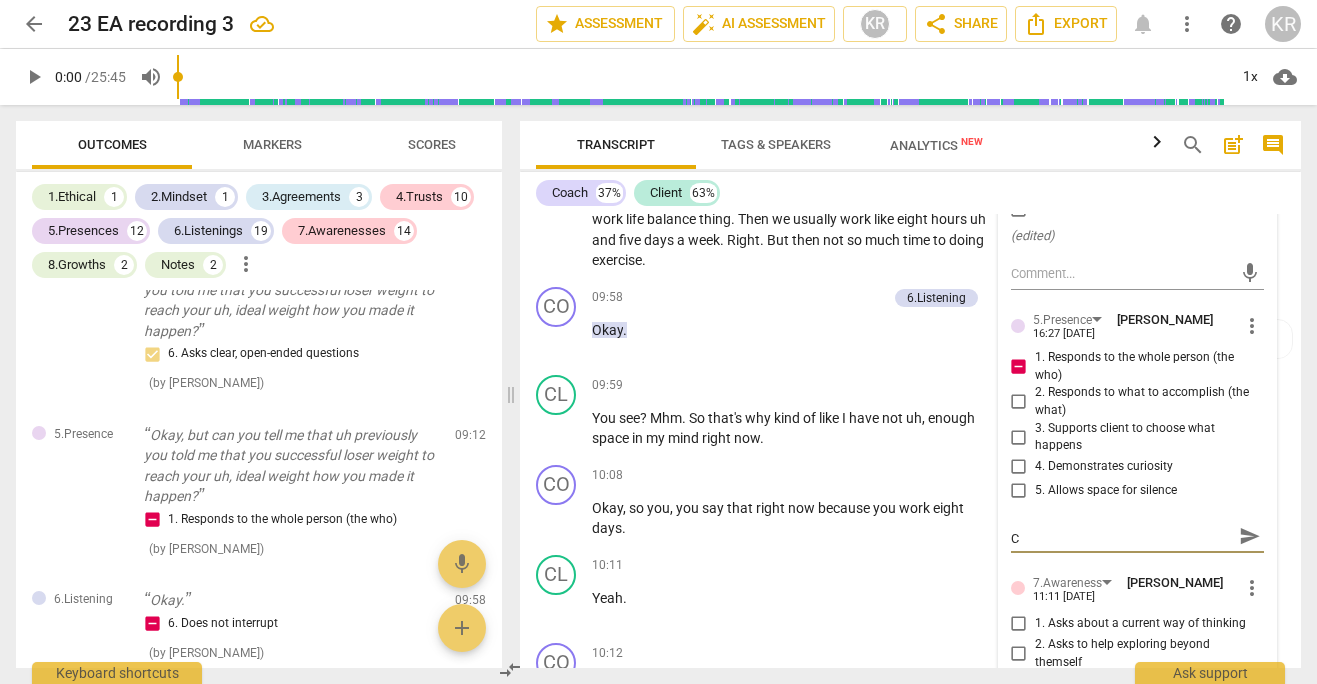 type on "MISSED OPPORTUNITY TO EXPLORE CL" 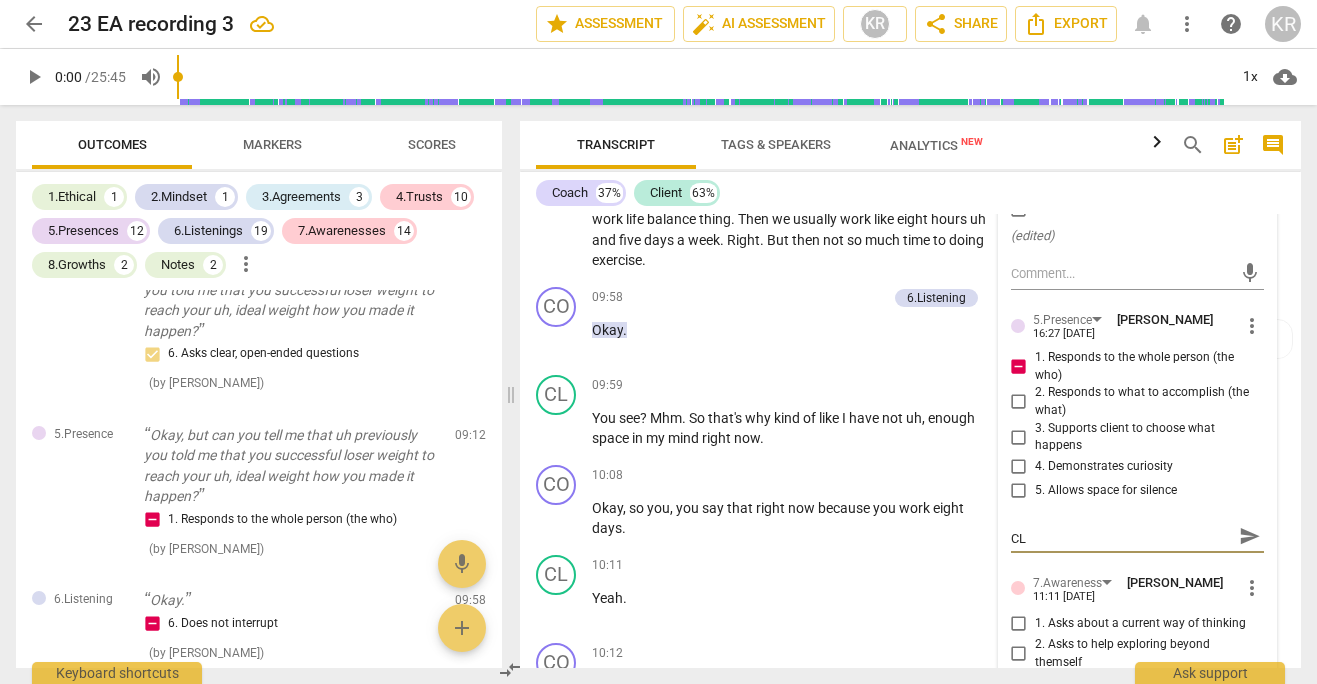 type on "MISSED OPPORTUNITY TO EXPLORE CLI" 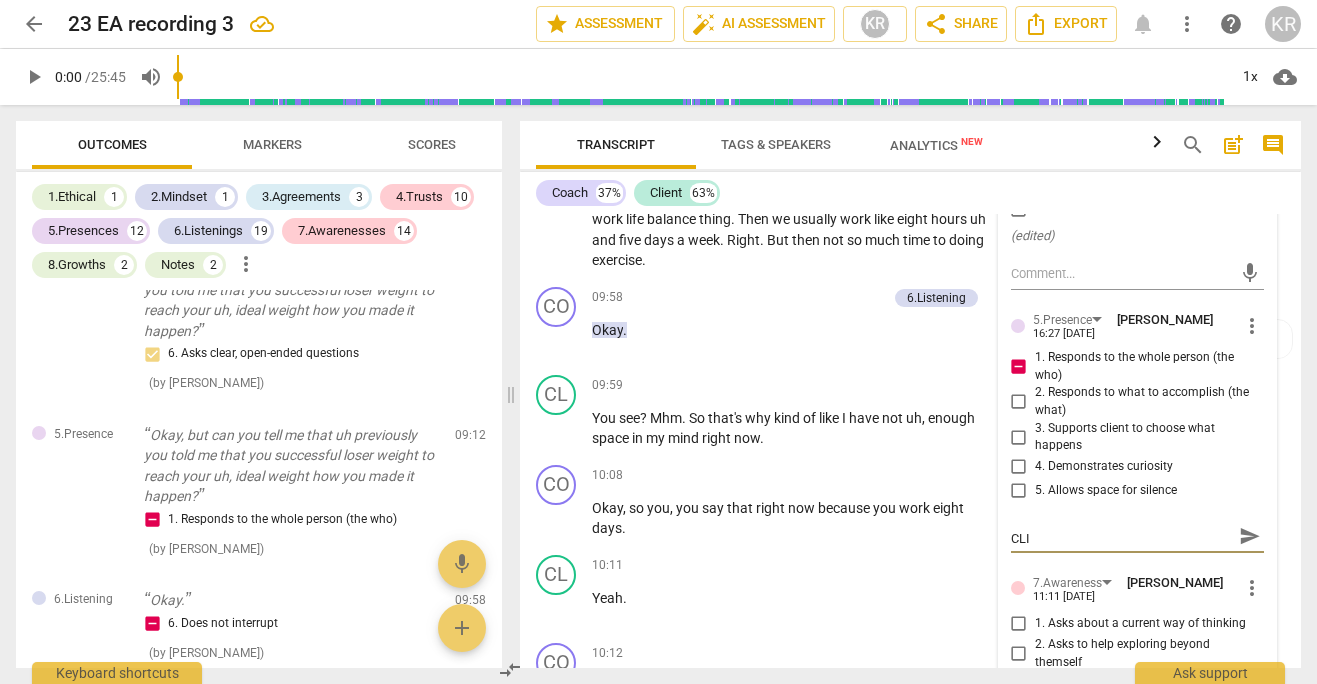 type on "MISSED OPPORTUNITY TO EXPLORE CLIE" 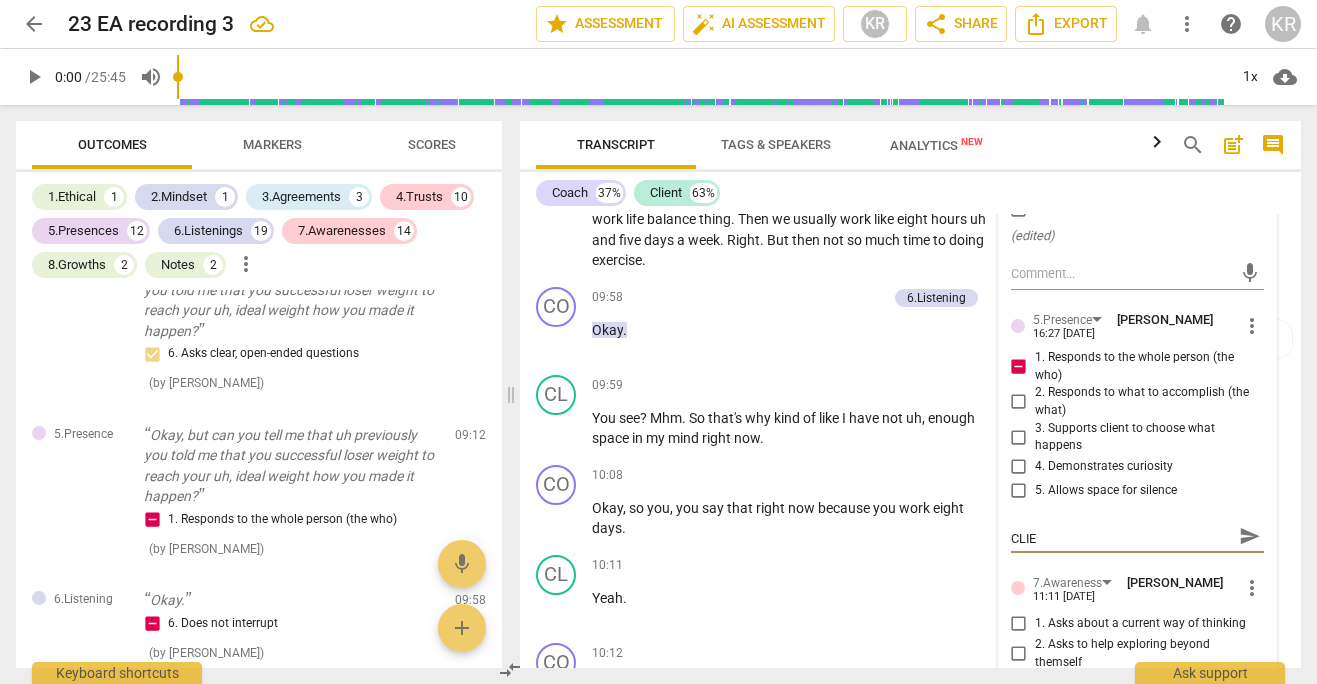 type on "MISSED OPPORTUNITY TO EXPLORE CLIEN" 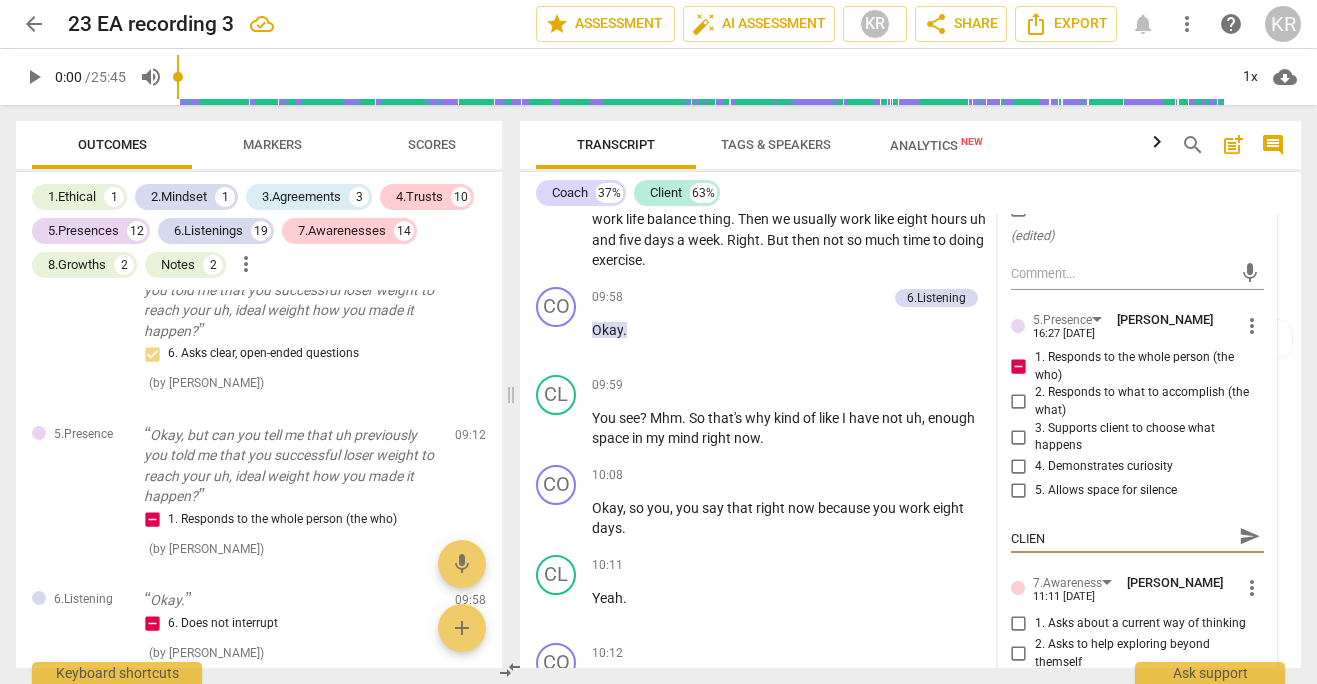 type on "MISSED OPPORTUNITY TO EXPLORE CLIENT" 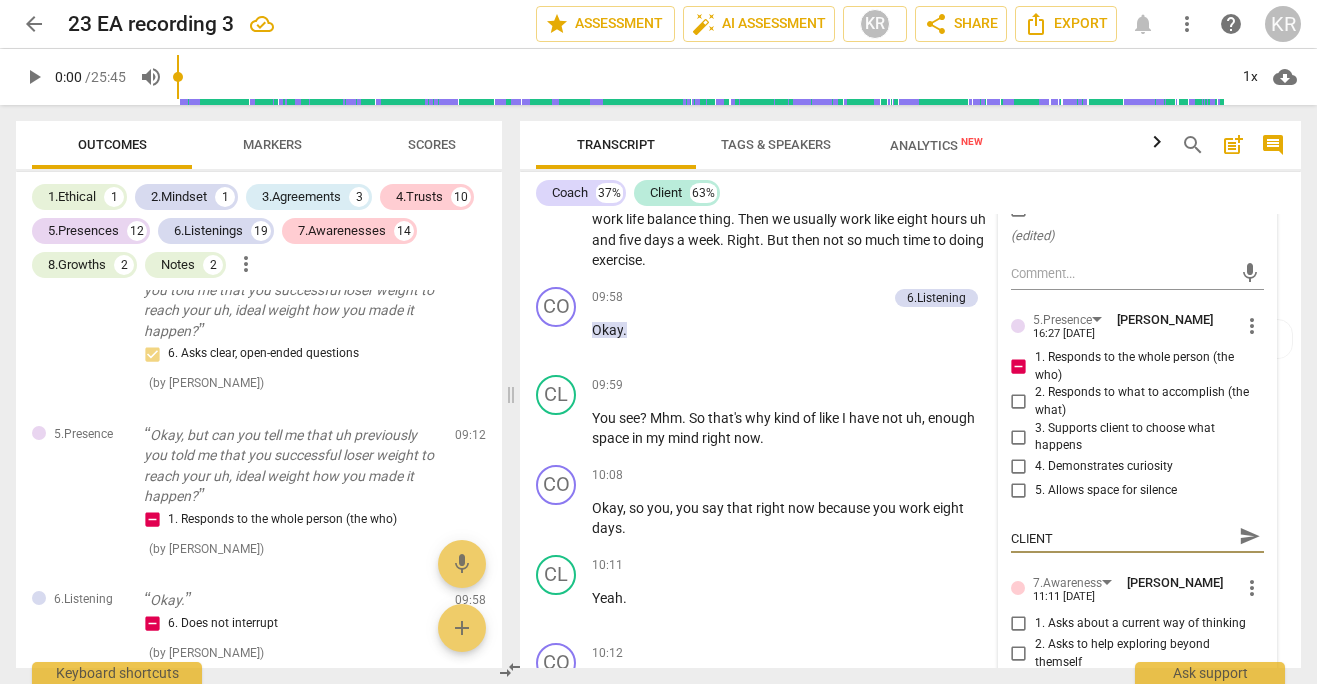 scroll, scrollTop: 0, scrollLeft: 0, axis: both 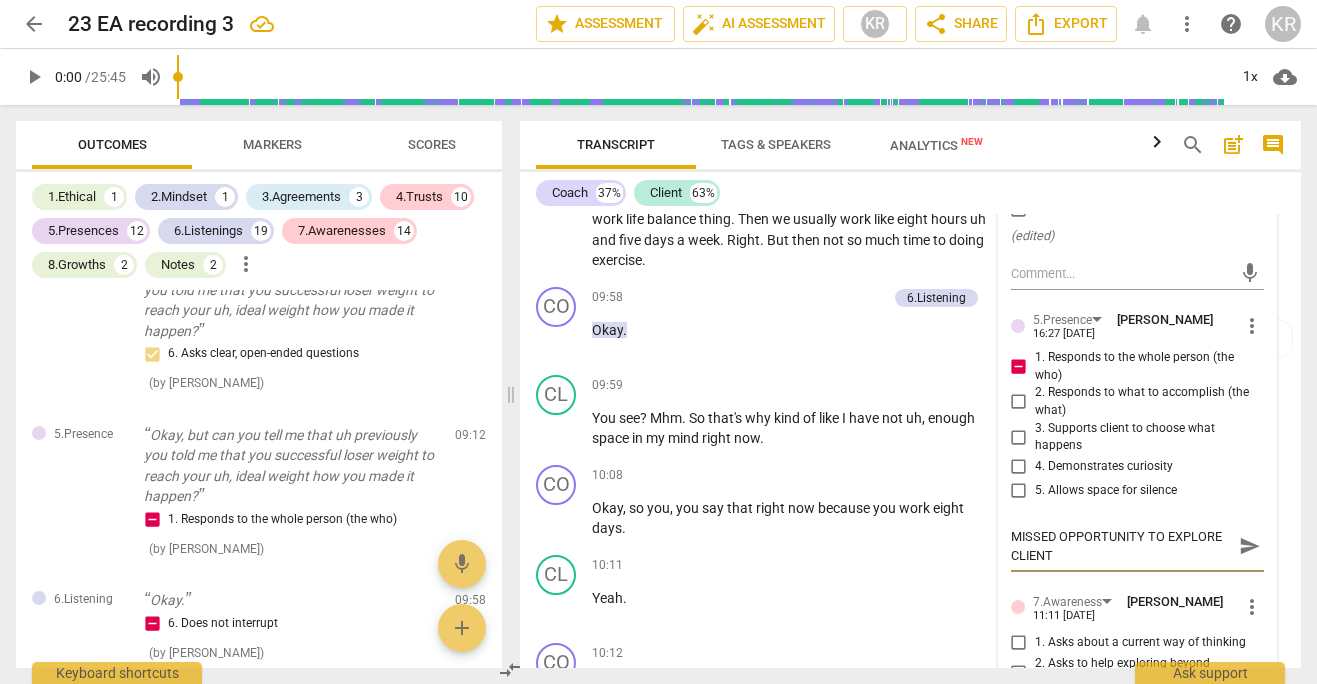 type on "MISSED OPPORTUNITY TO EXPLORE CLIENT"" 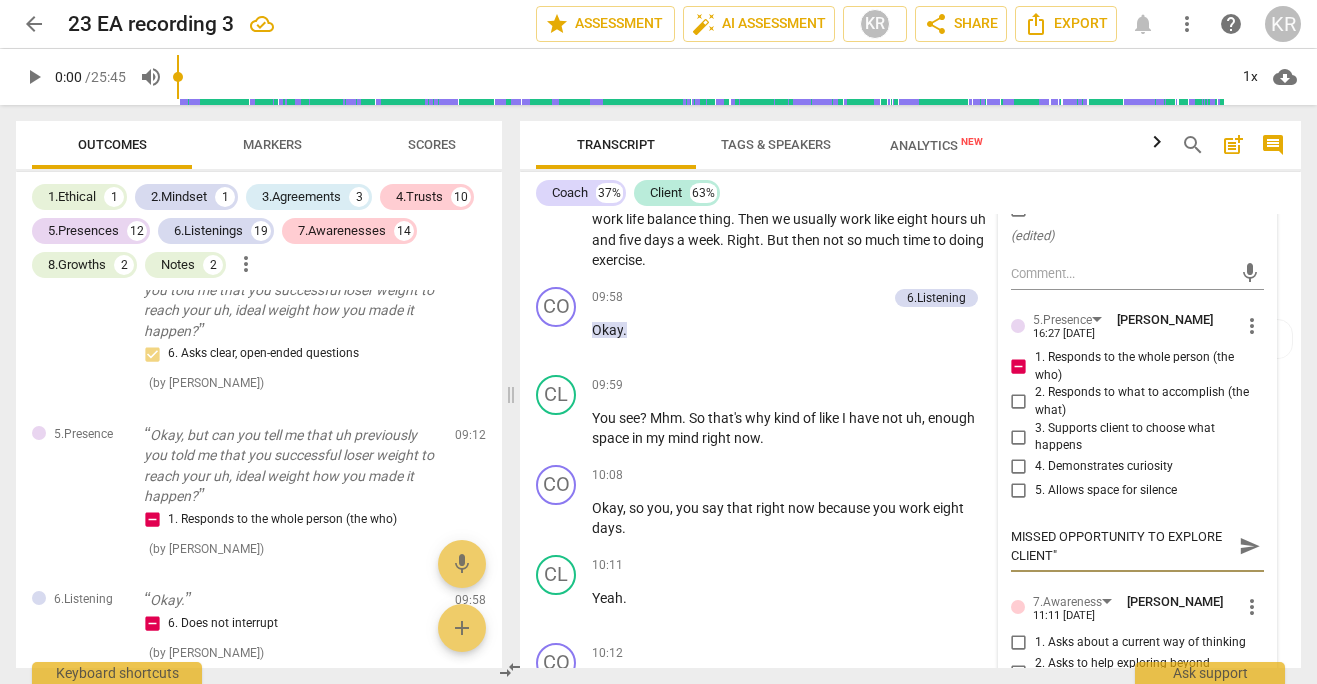 type on "MISSED OPPORTUNITY TO EXPLORE CLIENT"S" 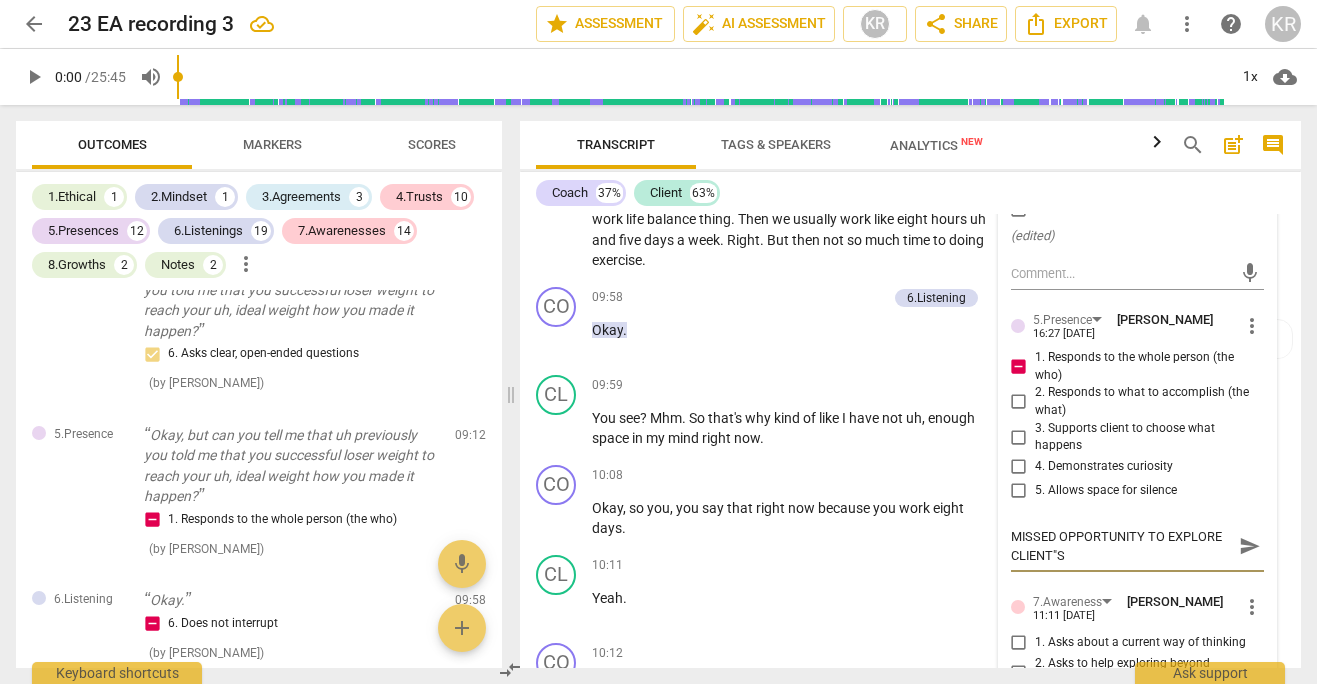 type on "MISSED OPPORTUNITY TO EXPLORE CLIENT"" 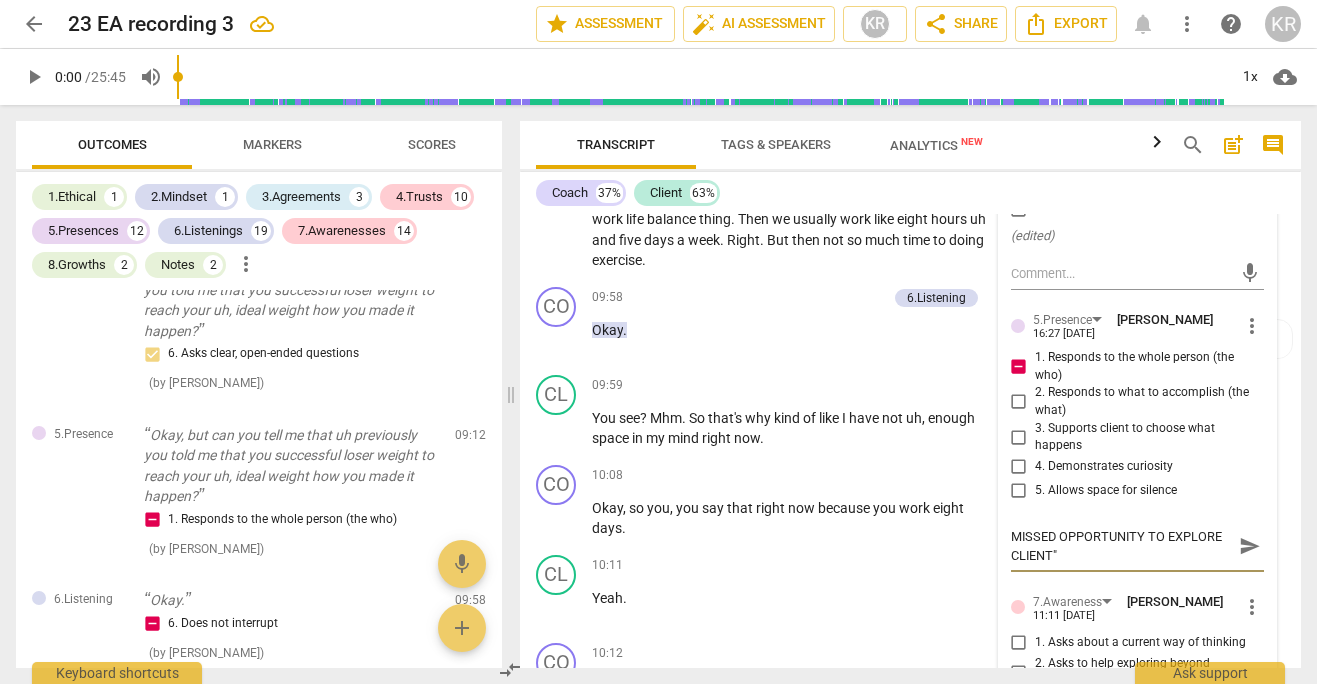 type on "MISSED OPPORTUNITY TO EXPLORE CLIENT" 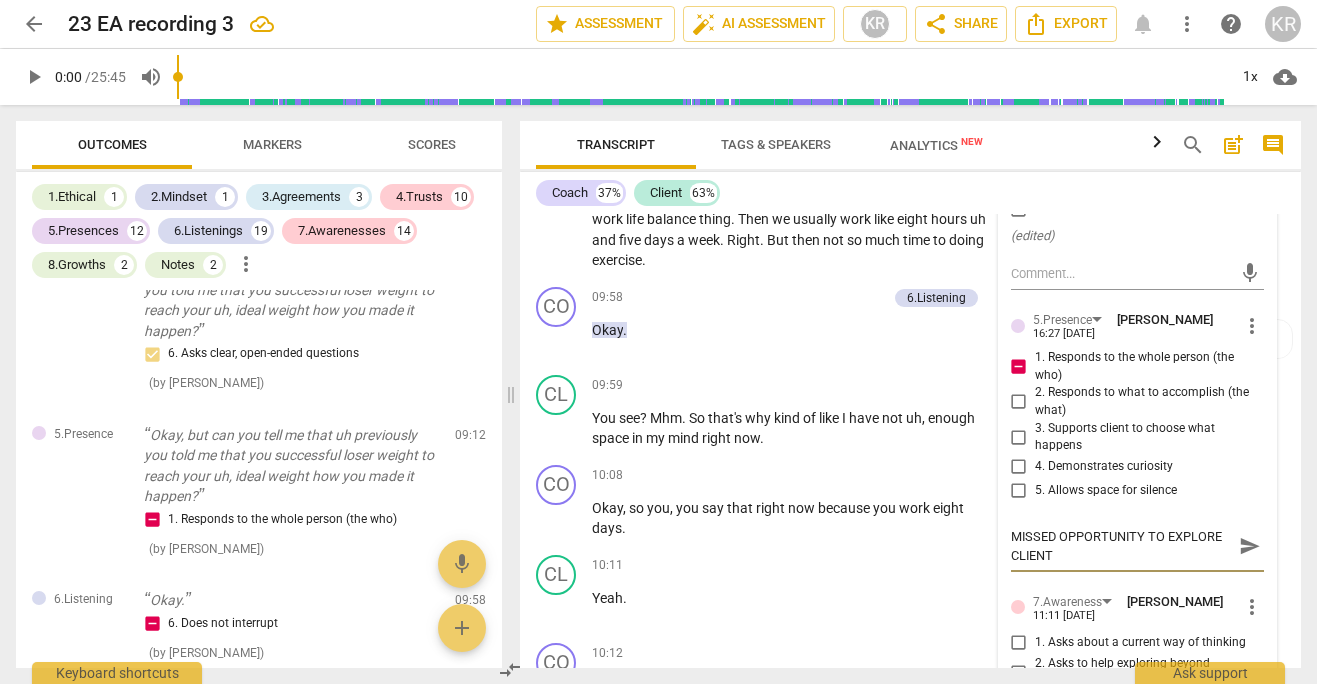 type on "MISSED OPPORTUNITY TO EXPLORE CLIENT'" 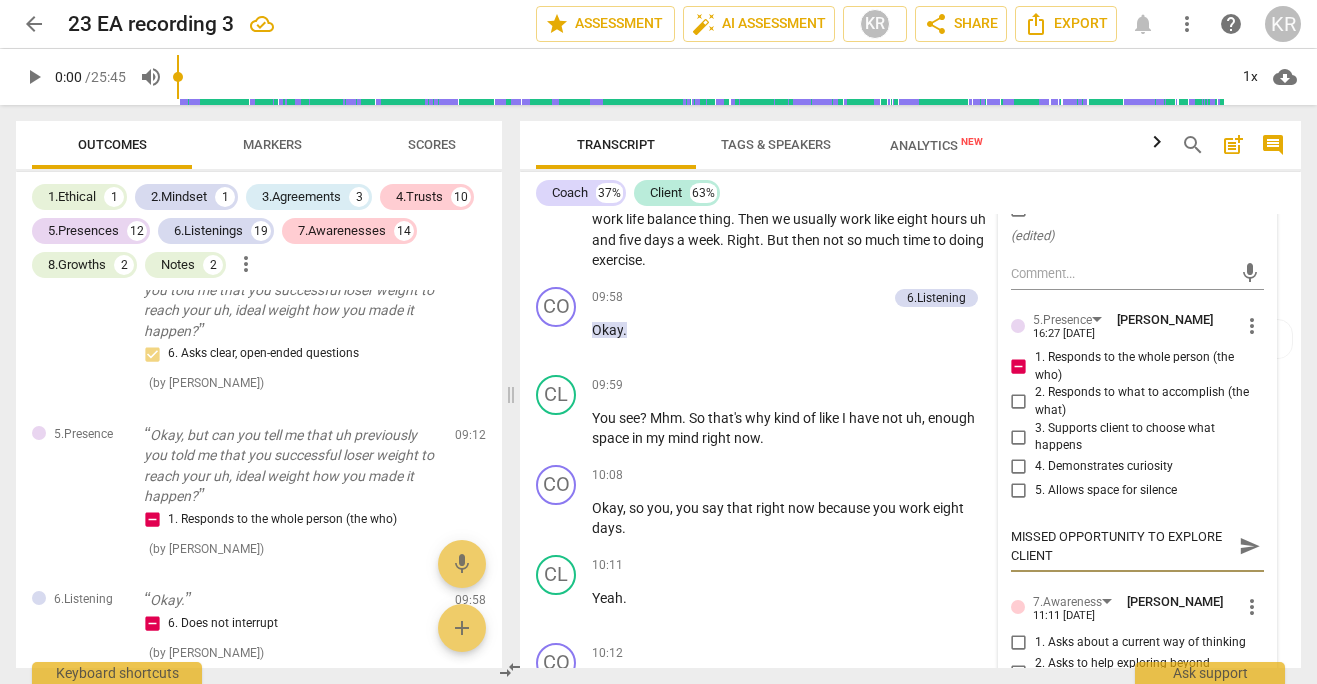 type on "MISSED OPPORTUNITY TO EXPLORE CLIENT'" 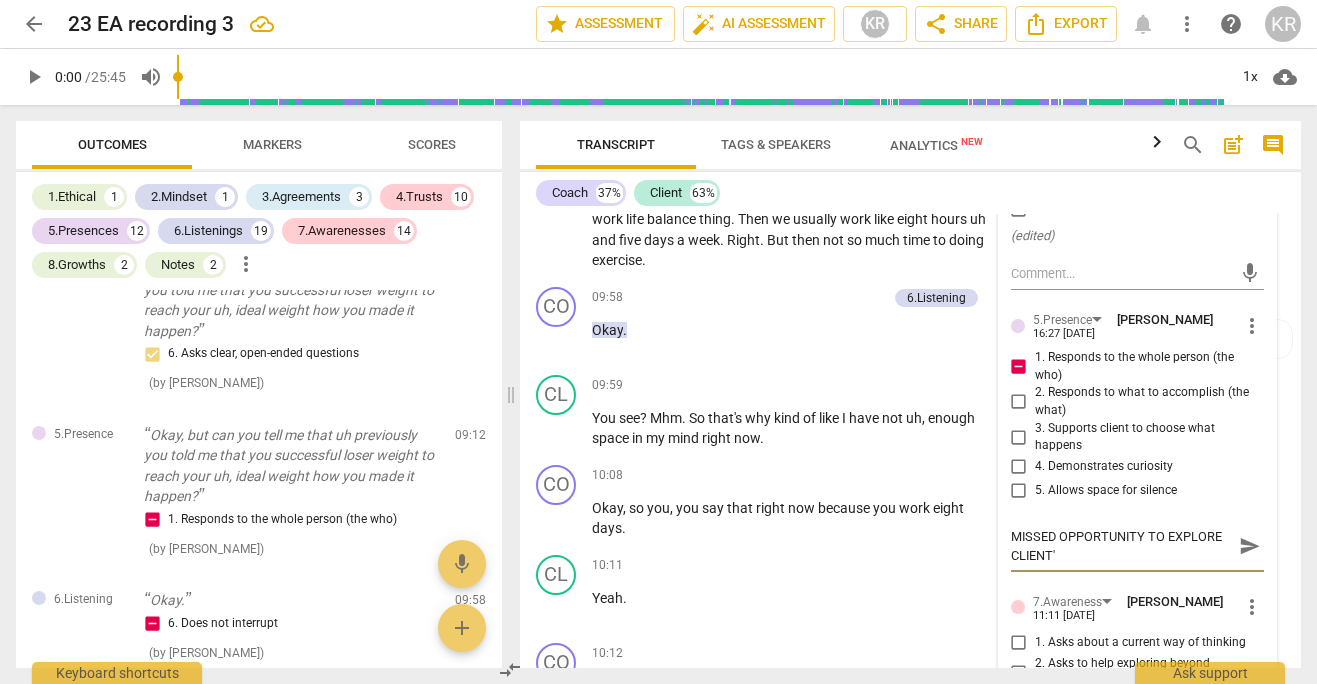 type on "MISSED OPPORTUNITY TO EXPLORE CLIENT'S" 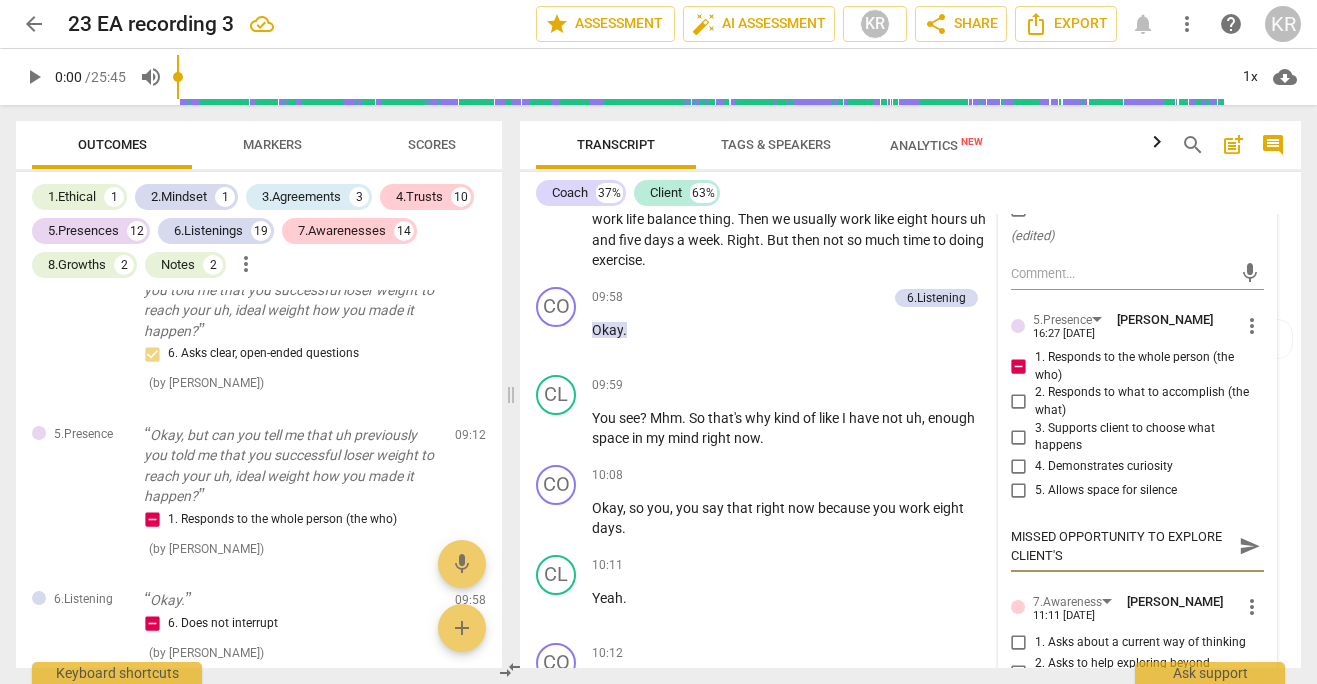 type on "MISSED OPPORTUNITY TO EXPLORE CLIENT'S" 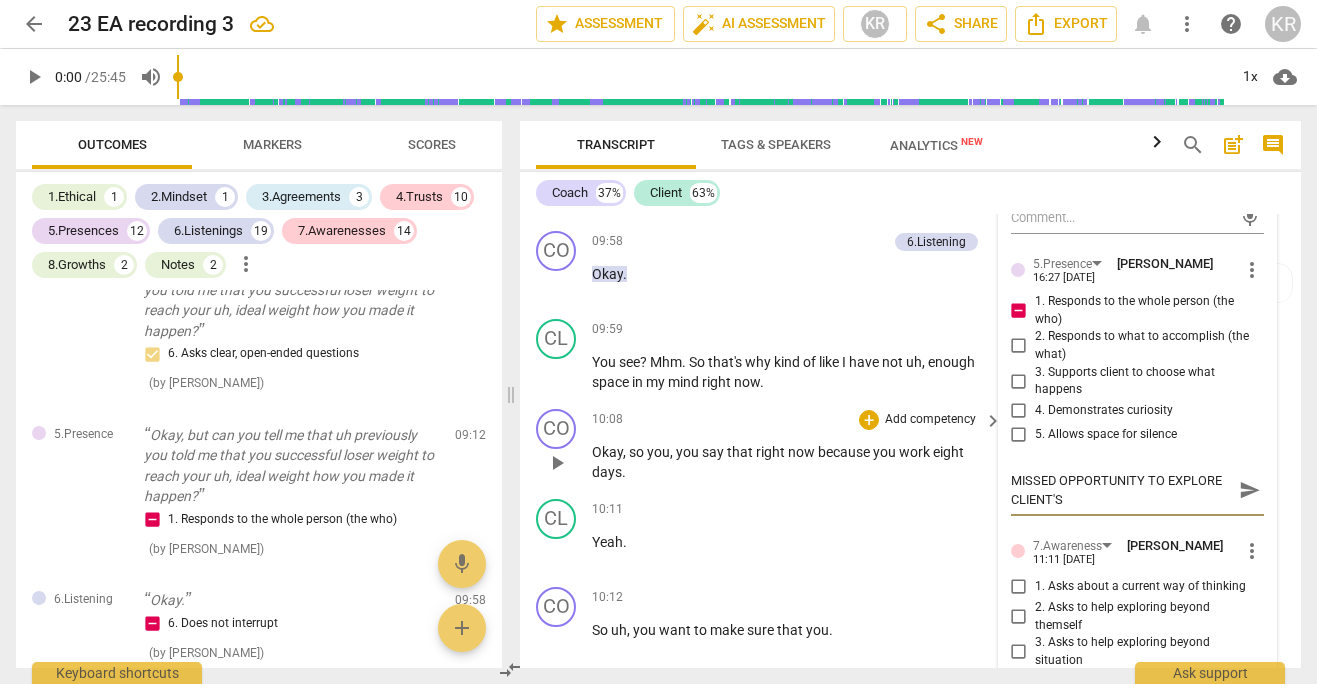 scroll, scrollTop: 7077, scrollLeft: 0, axis: vertical 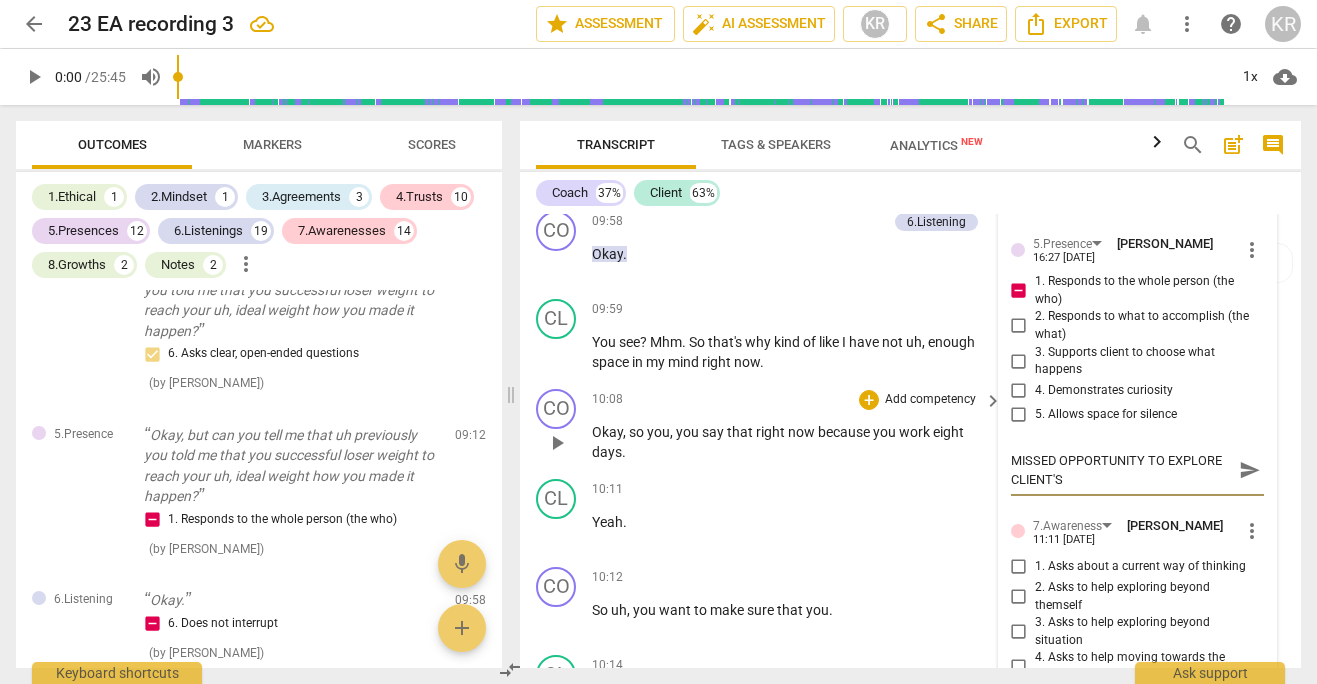 type on "MISSED OPPORTUNITY TO EXPLORE CLIENT'S S" 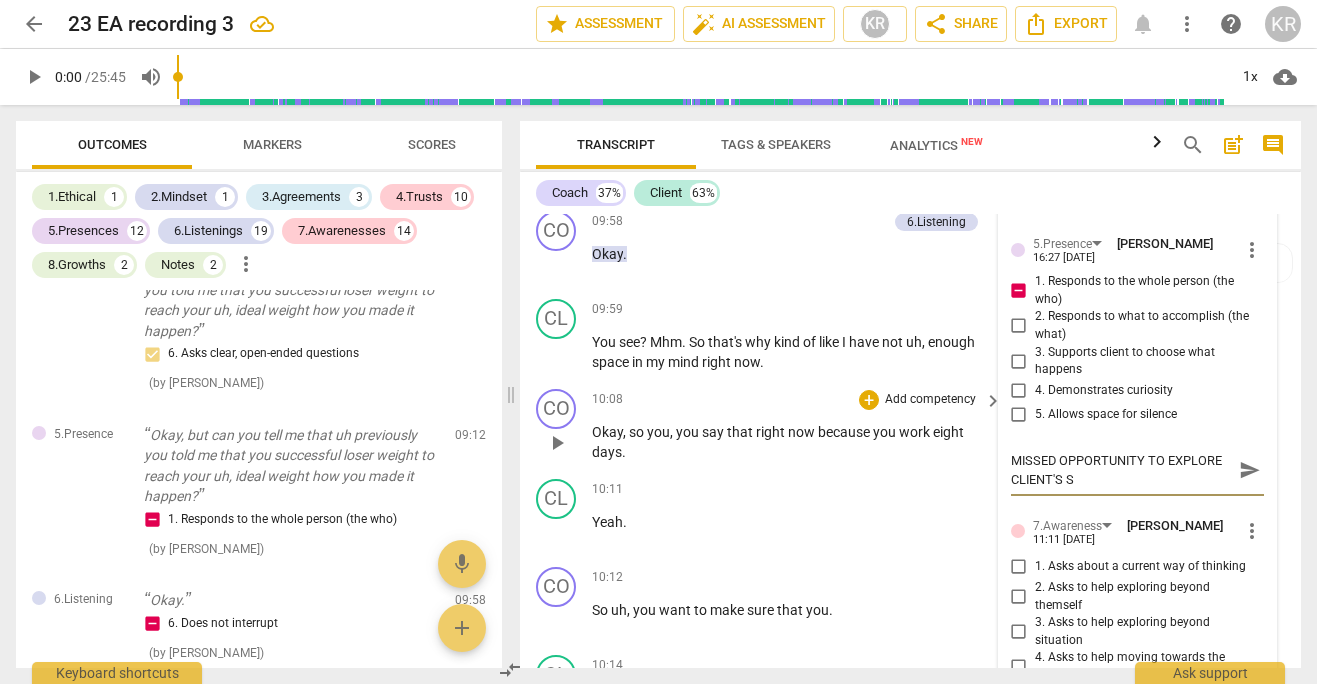 type on "MISSED OPPORTUNITY TO EXPLORE CLIENT'S ST" 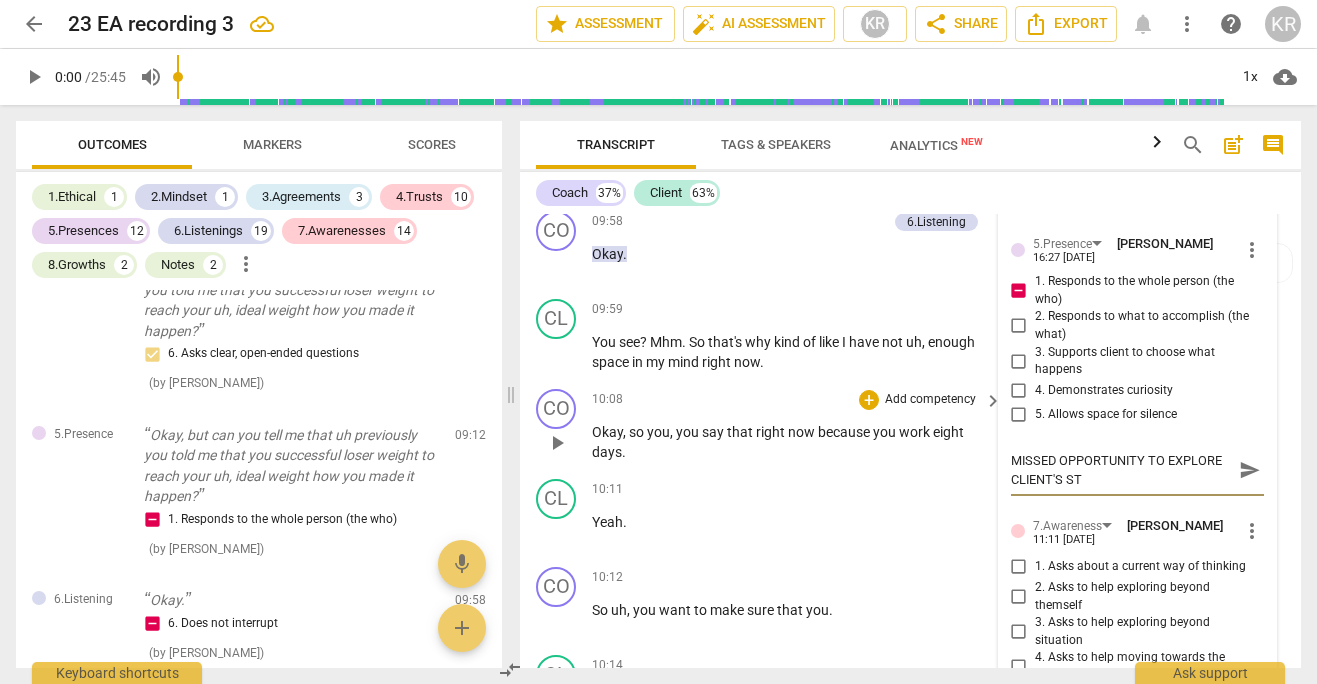 type on "MISSED OPPORTUNITY TO EXPLORE CLIENT'S STA" 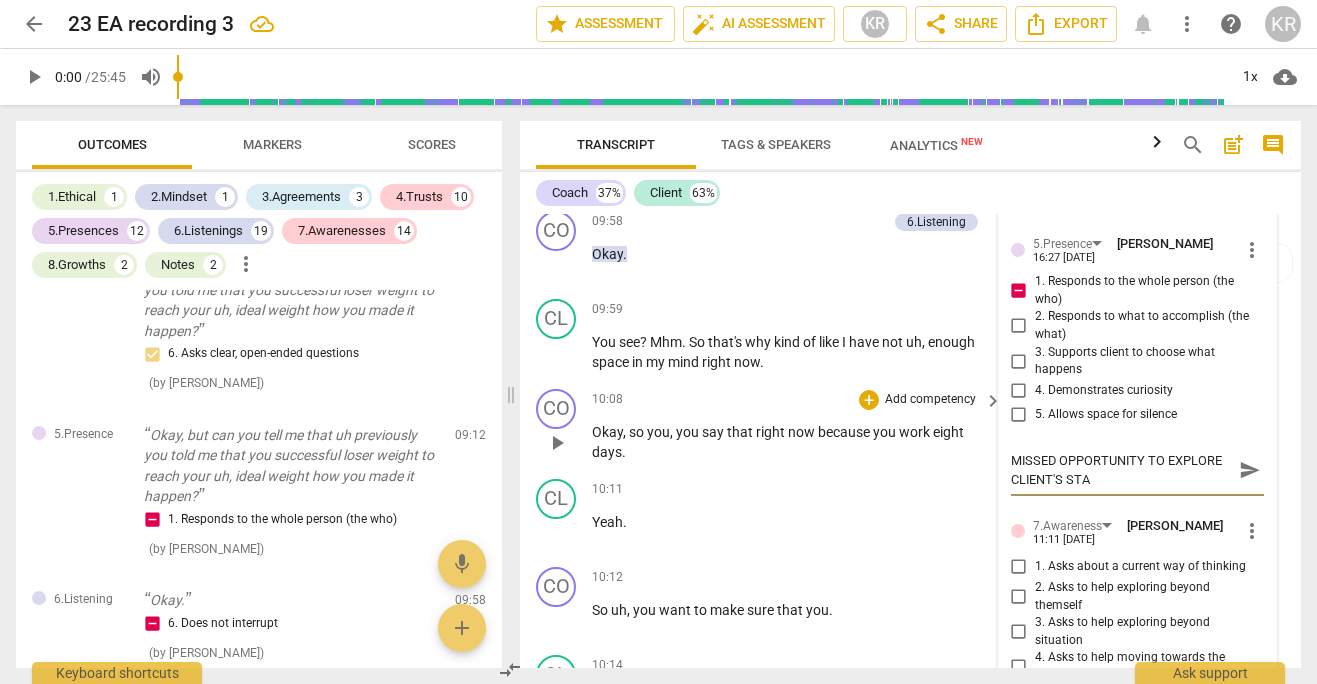 type on "MISSED OPPORTUNITY TO EXPLORE CLIENT'S STAT" 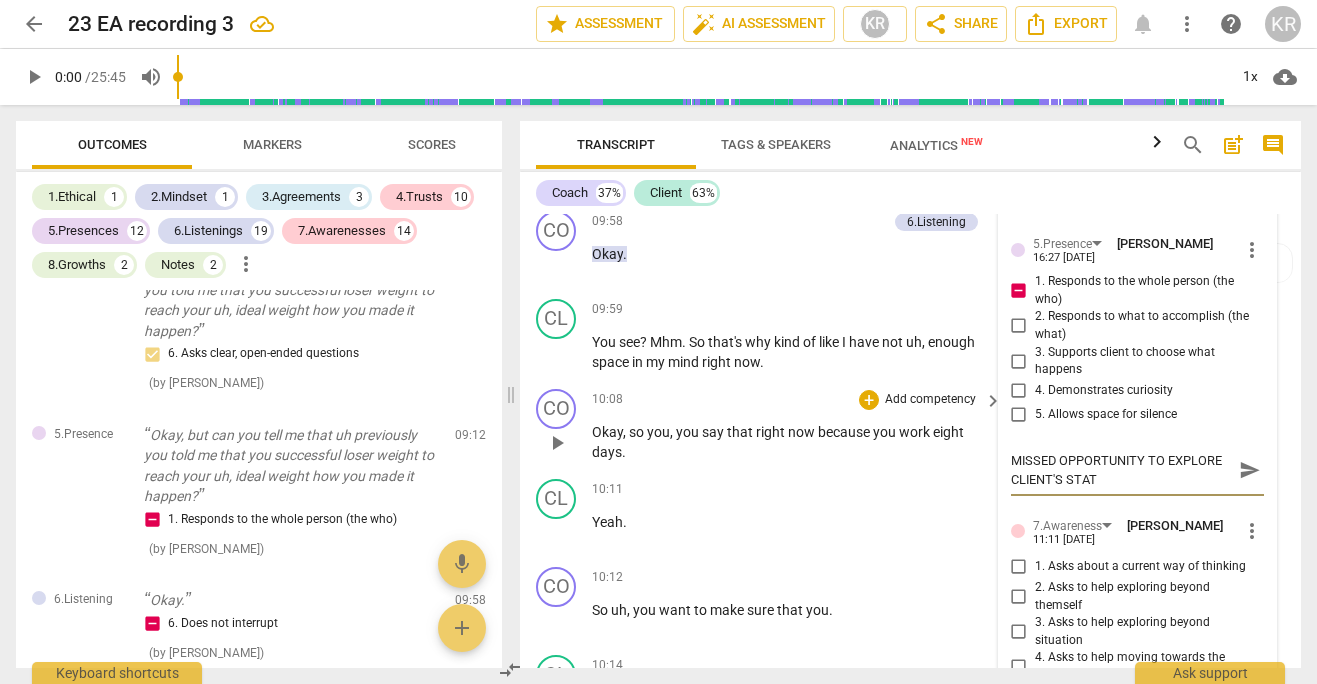 type on "MISSED OPPORTUNITY TO EXPLORE CLIENT'S STATE" 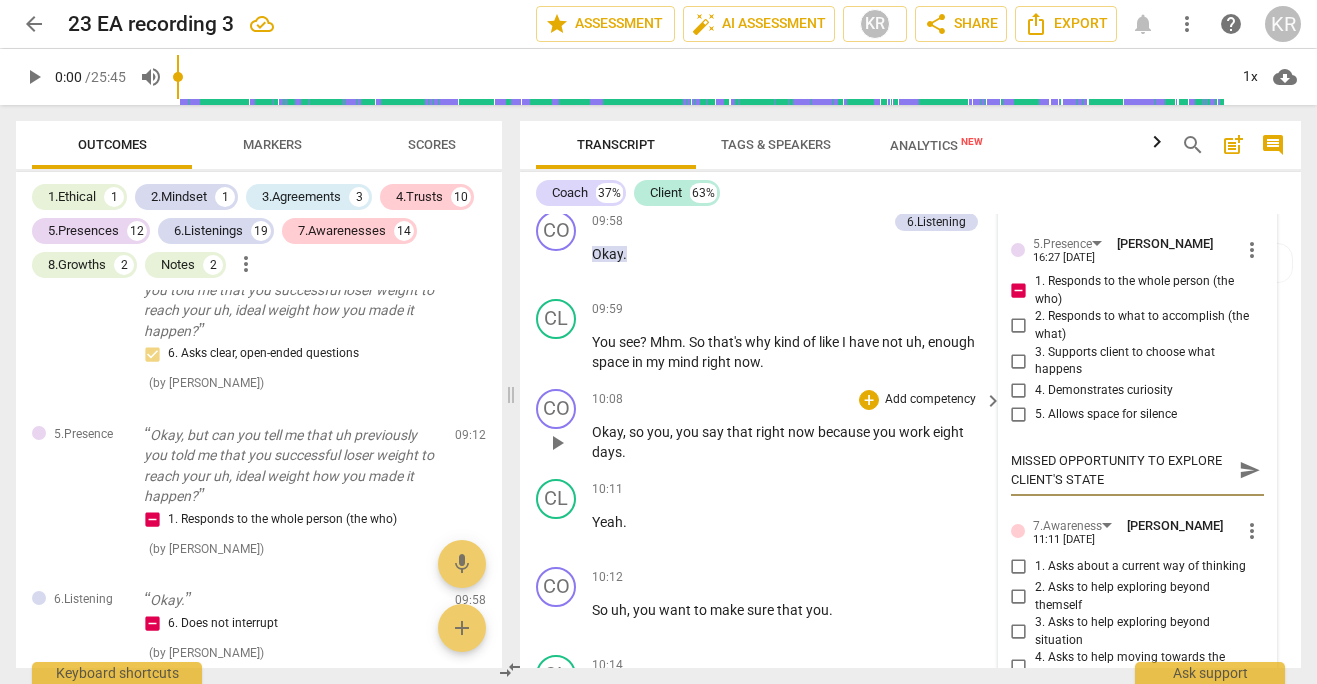 type on "MISSED OPPORTUNITY TO EXPLORE CLIENT'S STATEM" 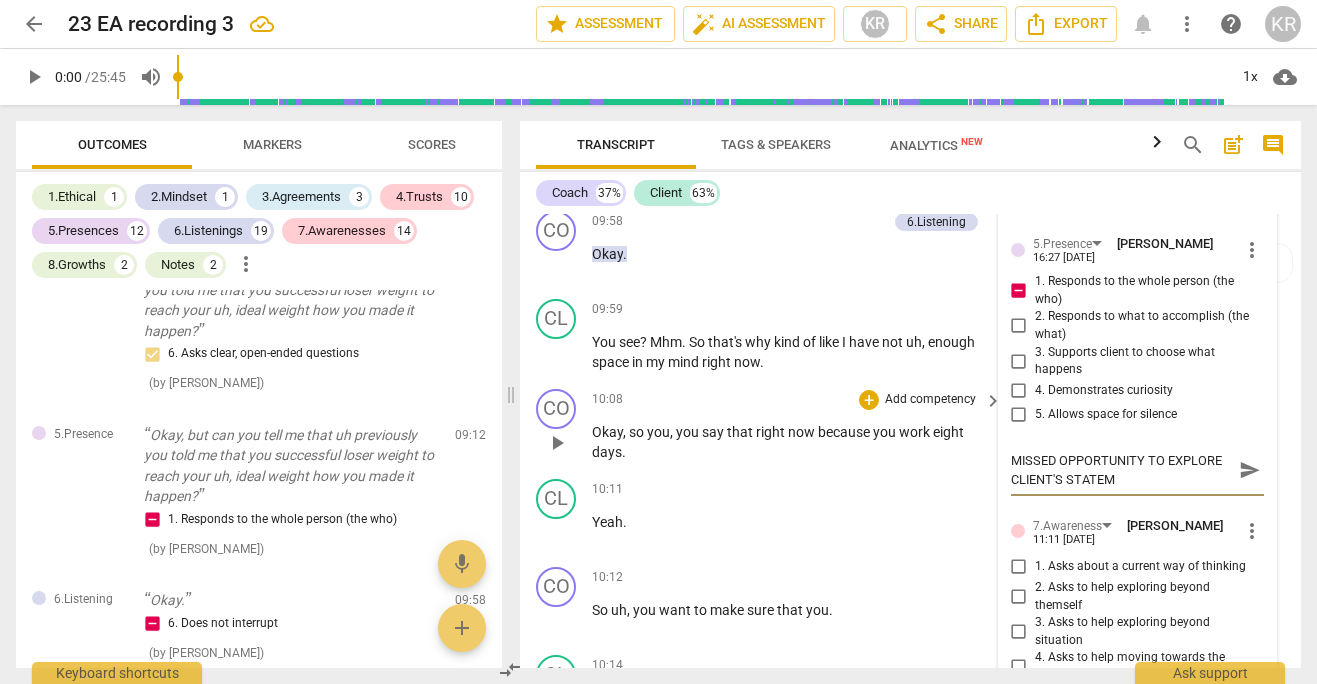 type on "MISSED OPPORTUNITY TO EXPLORE CLIENT'S STATEME" 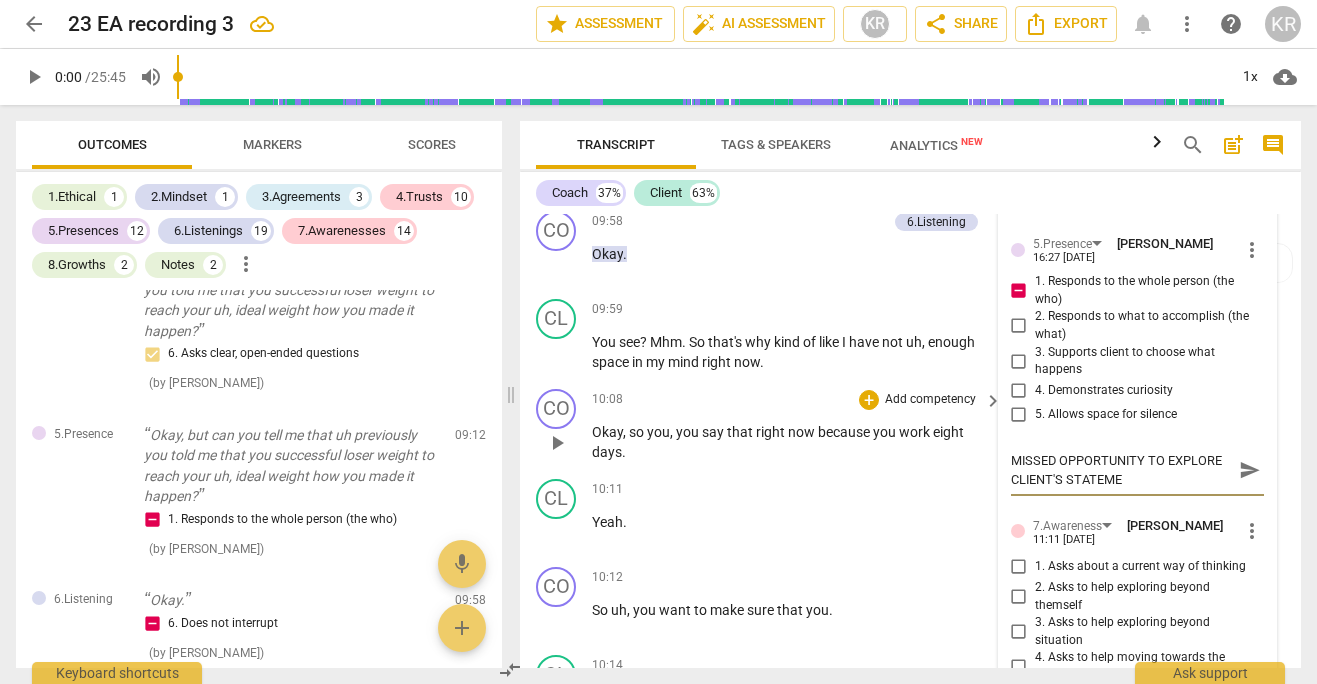 type on "MISSED OPPORTUNITY TO EXPLORE CLIENT'S STATEMEN" 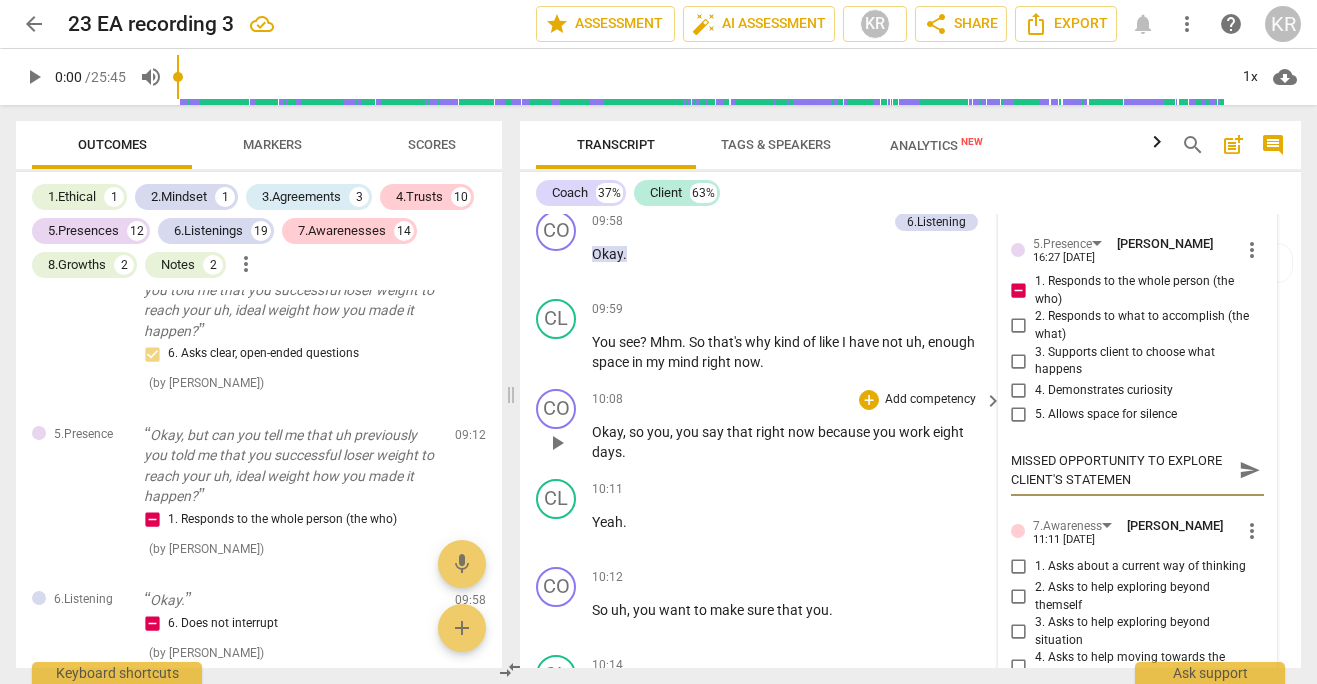 type on "MISSED OPPORTUNITY TO EXPLORE CLIENT'S STATEMENT" 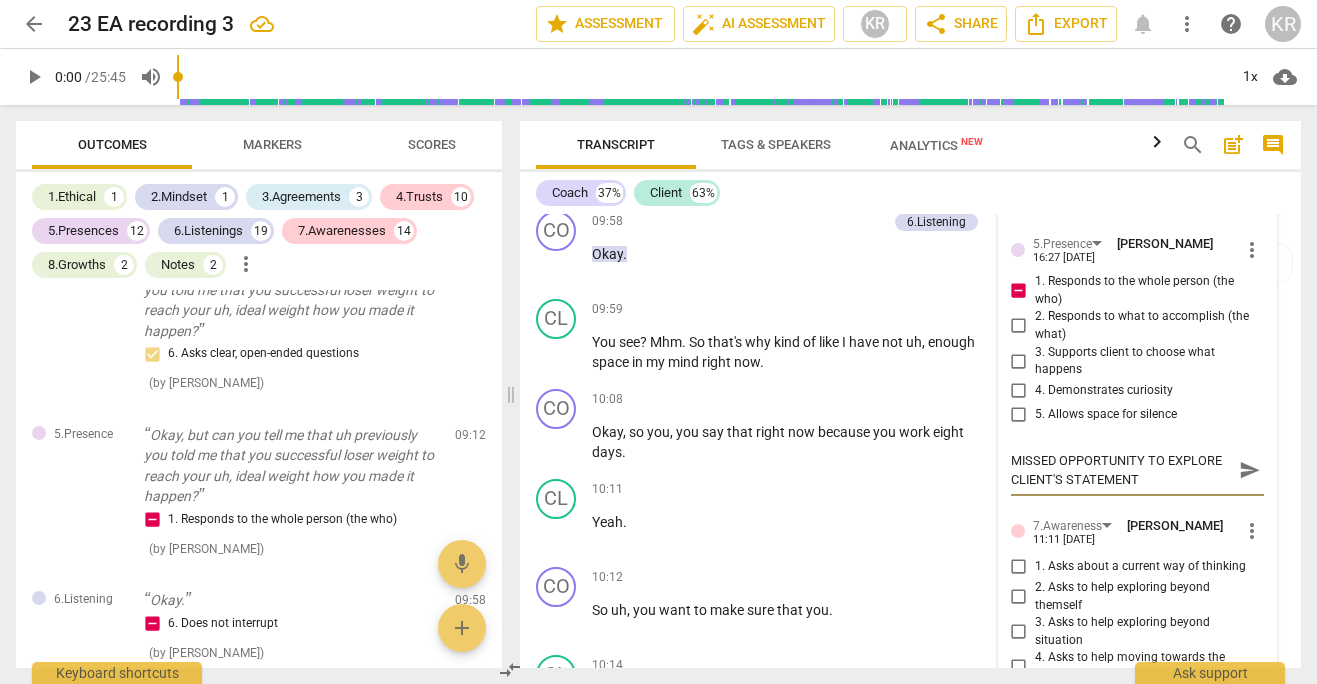 click on "MISSED OPPORTUNITY TO EXPLORE CLIENT'S STATEMENT" at bounding box center [1121, 470] 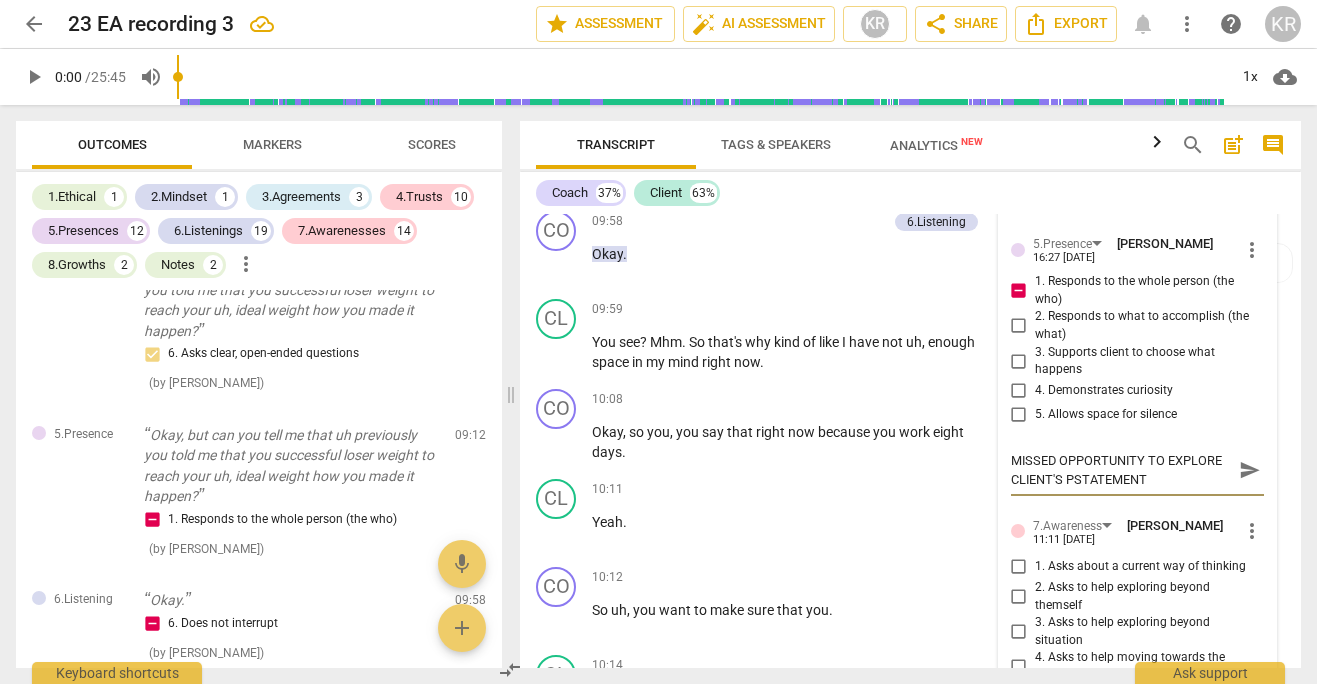 type on "MISSED OPPORTUNITY TO EXPLORE CLIENT'S PRSTATEMENT" 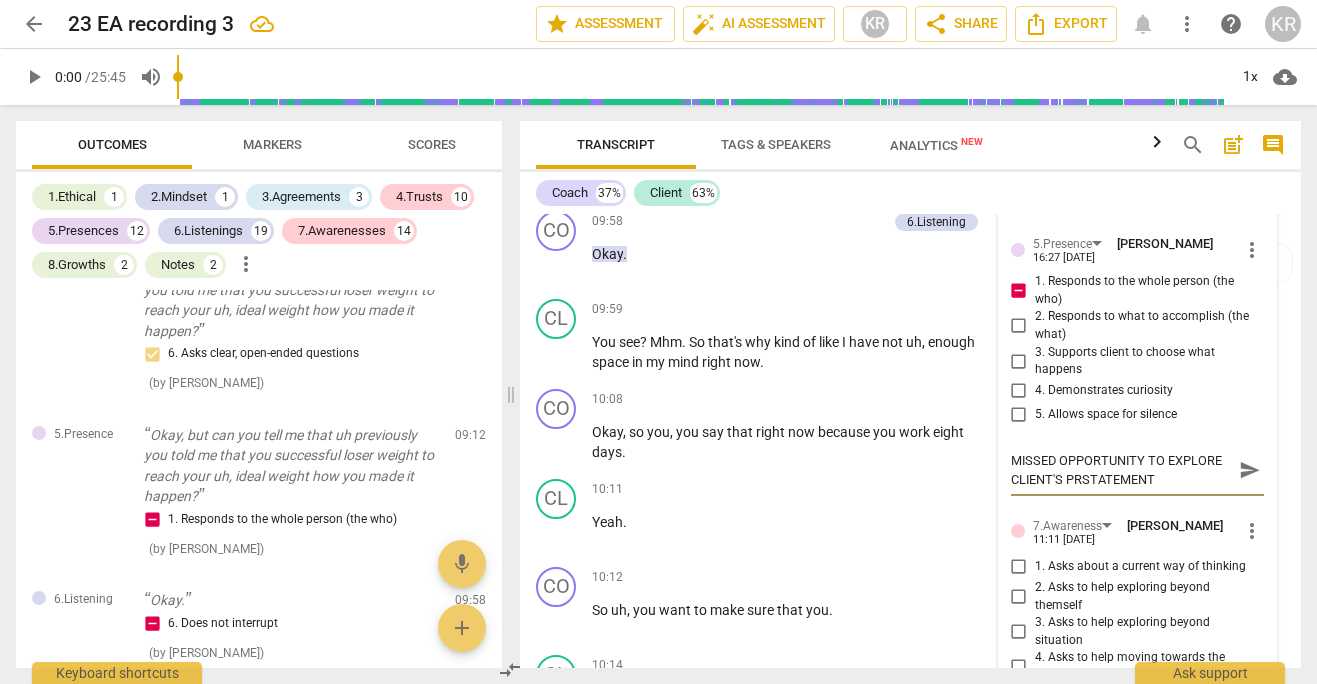 type on "MISSED OPPORTUNITY TO EXPLORE CLIENT'S PRESTATEMENT" 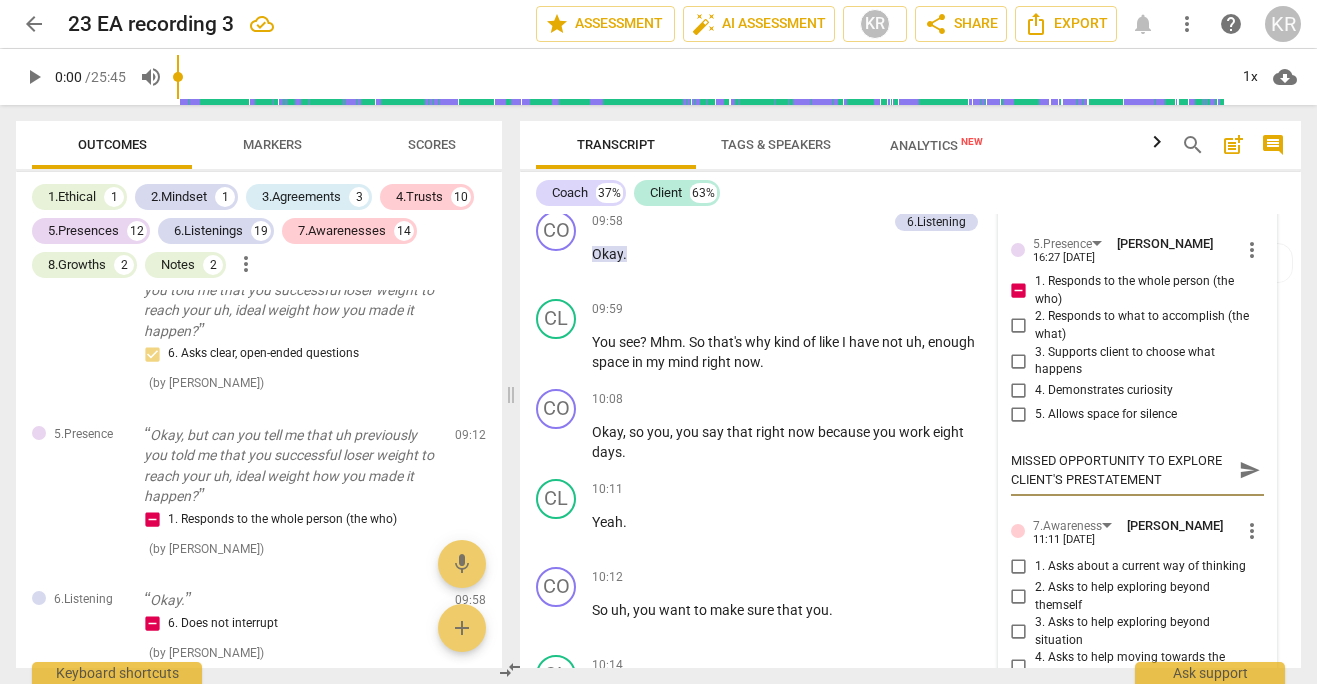 type on "MISSED OPPORTUNITY TO EXPLORE CLIENT'S PREVSTATEMENT" 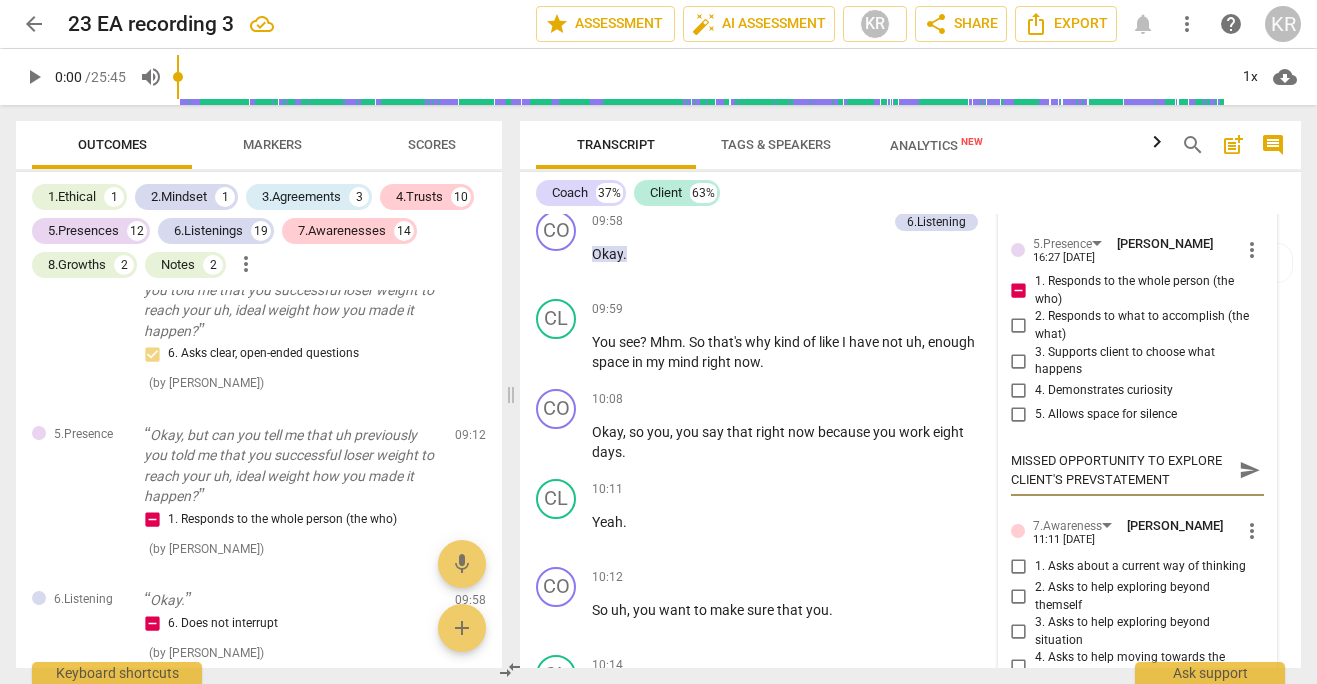 type on "MISSED OPPORTUNITY TO EXPLORE CLIENT'S PREVISTATEMENT" 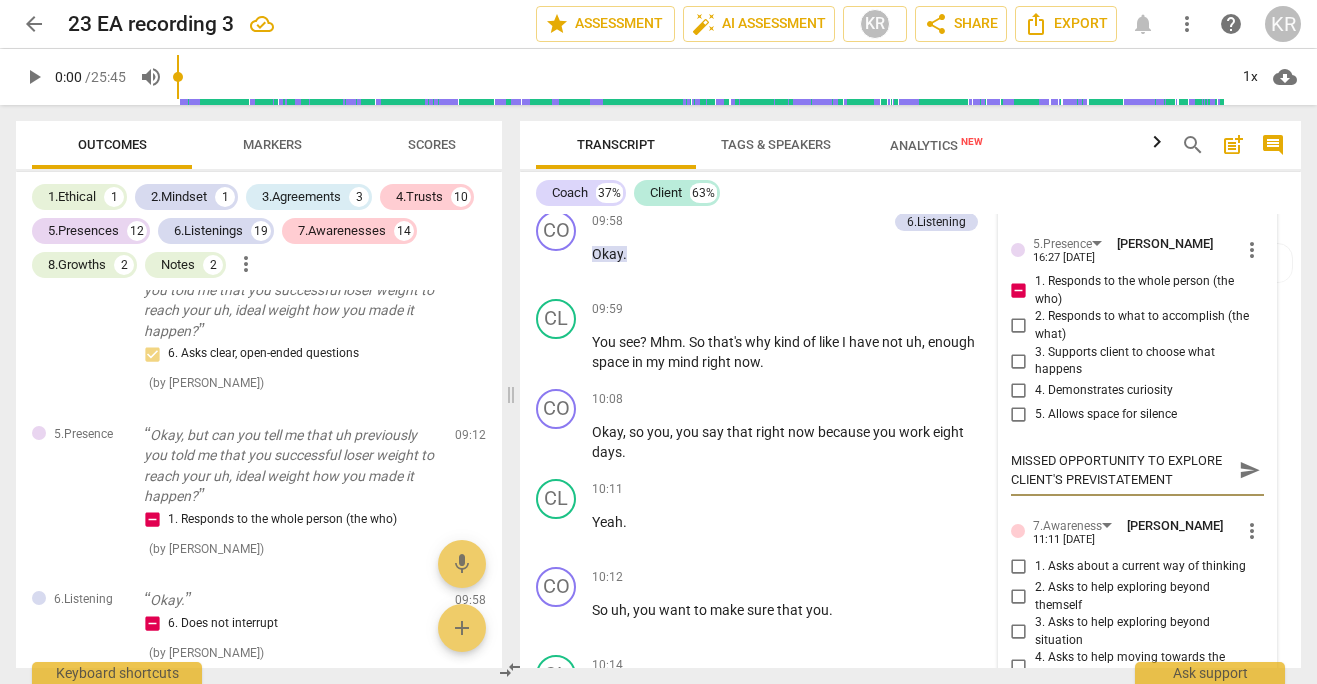 type on "MISSED OPPORTUNITY TO EXPLORE CLIENT'S PREVIOSTATEMENT" 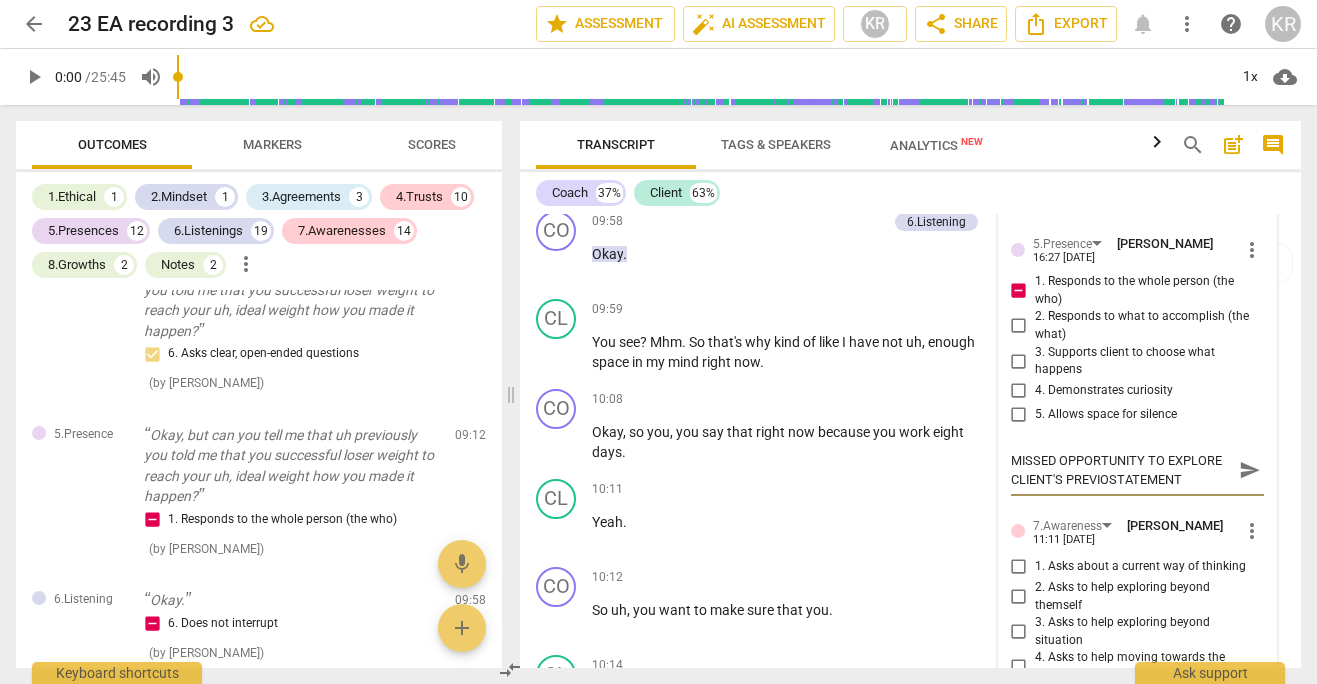 type on "MISSED OPPORTUNITY TO EXPLORE CLIENT'S PREVIOUSTATEMENT" 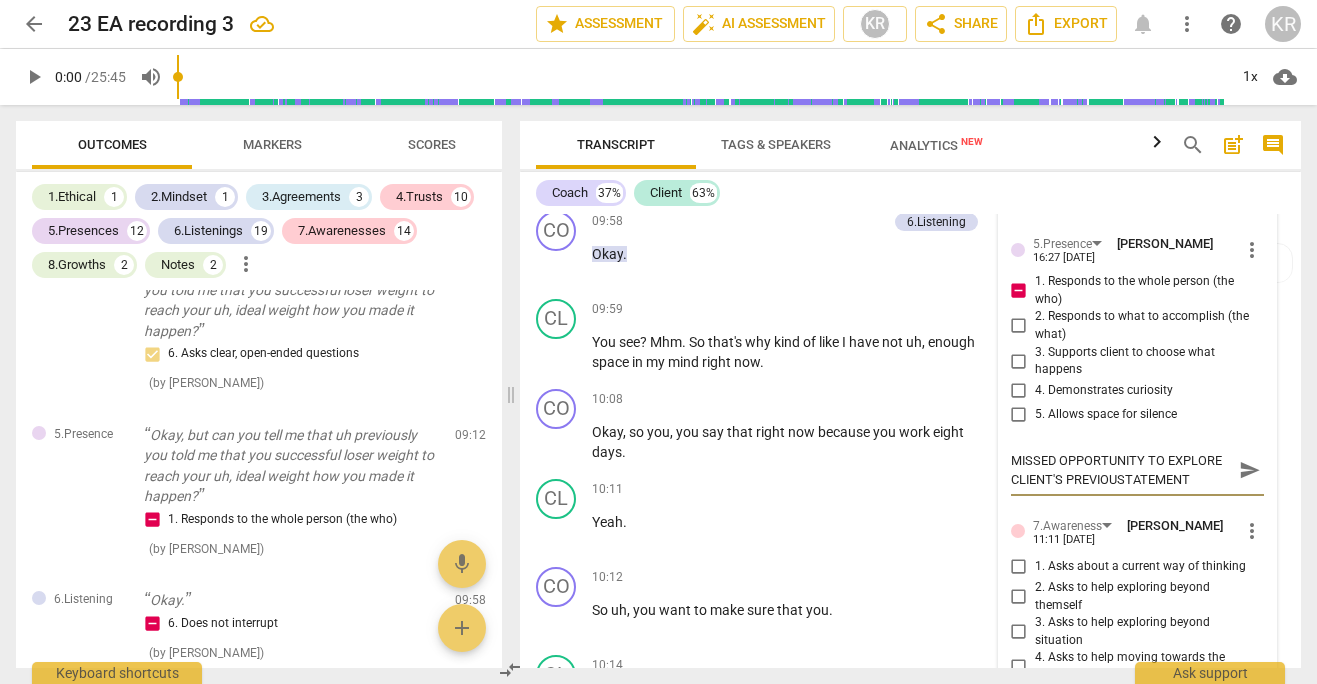 type on "MISSED OPPORTUNITY TO EXPLORE CLIENT'S PREVIOUSSTATEMENT" 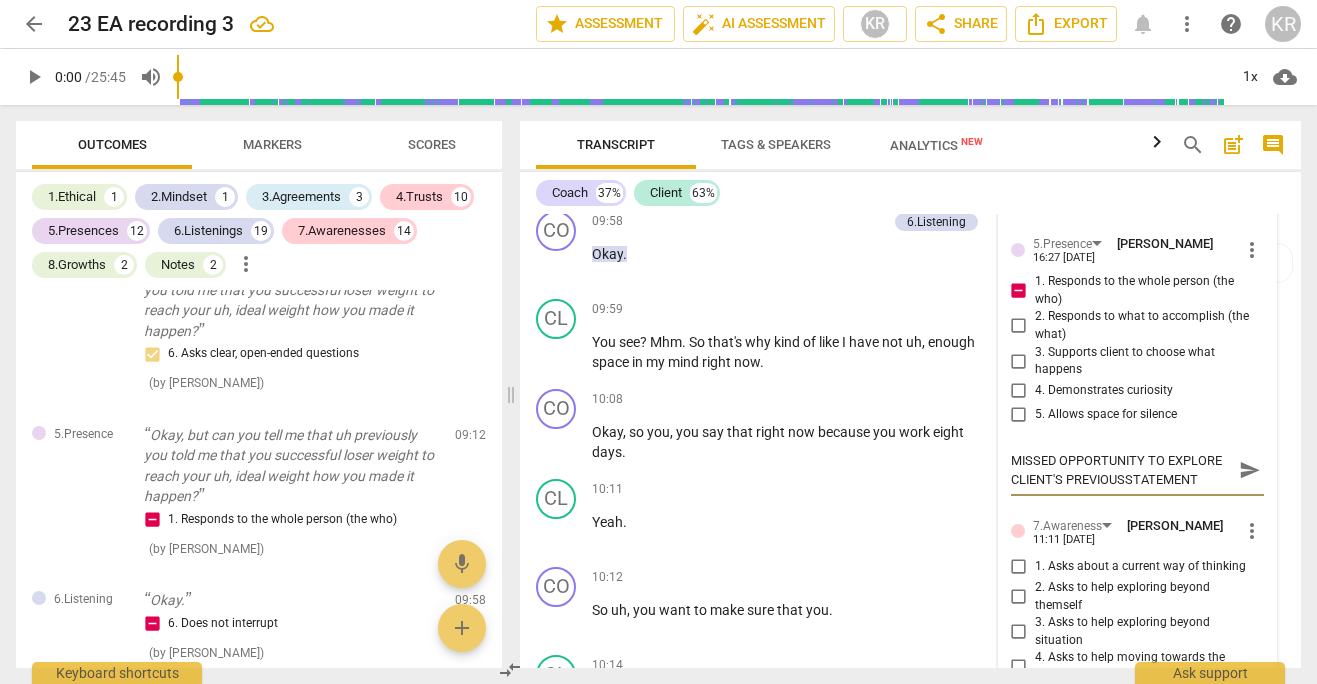 type on "MISSED OPPORTUNITY TO EXPLORE CLIENT'S PREVIOUS STATEMENT" 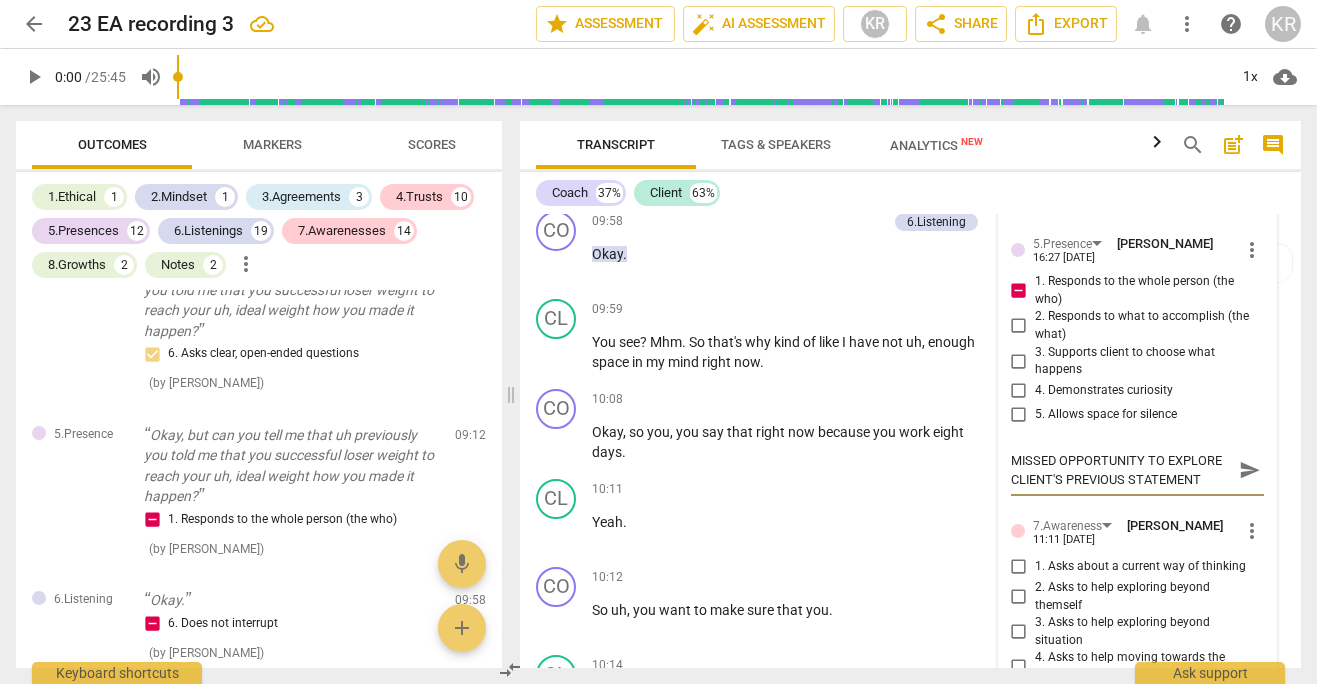 click on "MISSED OPPORTUNITY TO EXPLORE CLIENT'S PREVIOUS STATEMENT" at bounding box center [1121, 470] 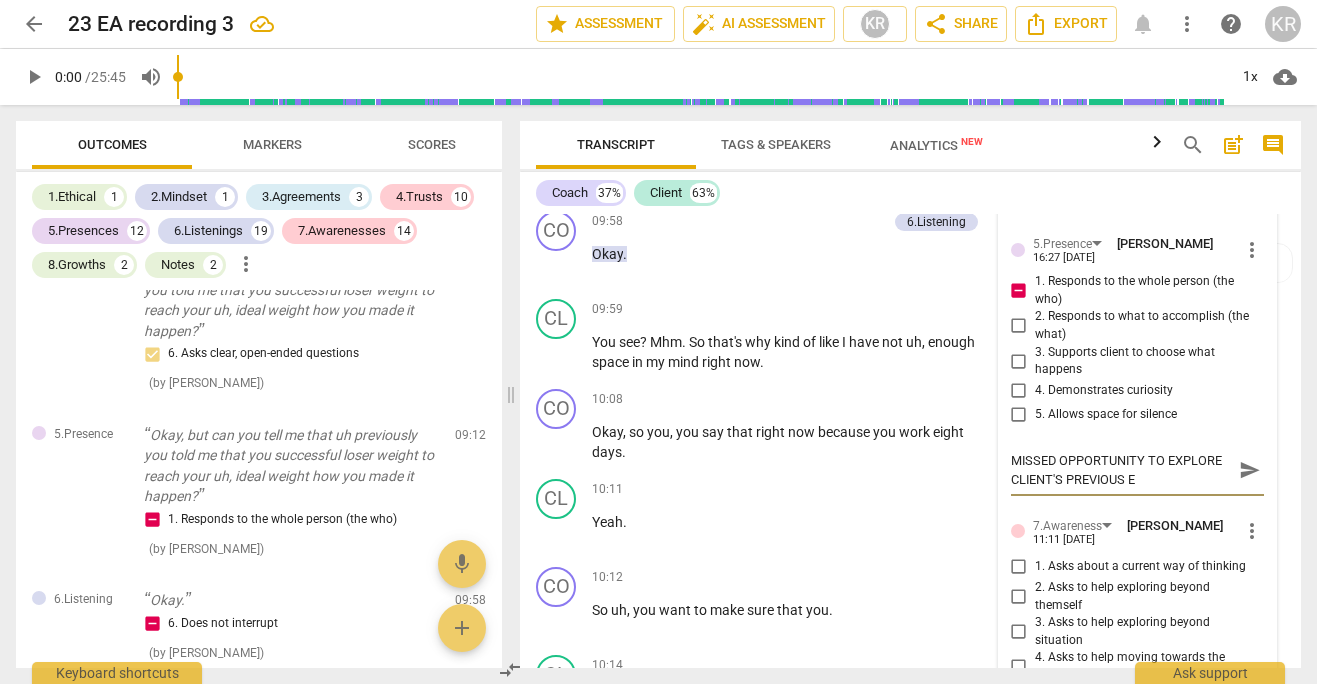type on "MISSED OPPORTUNITY TO EXPLORE CLIENT'S PREVIOUS EX" 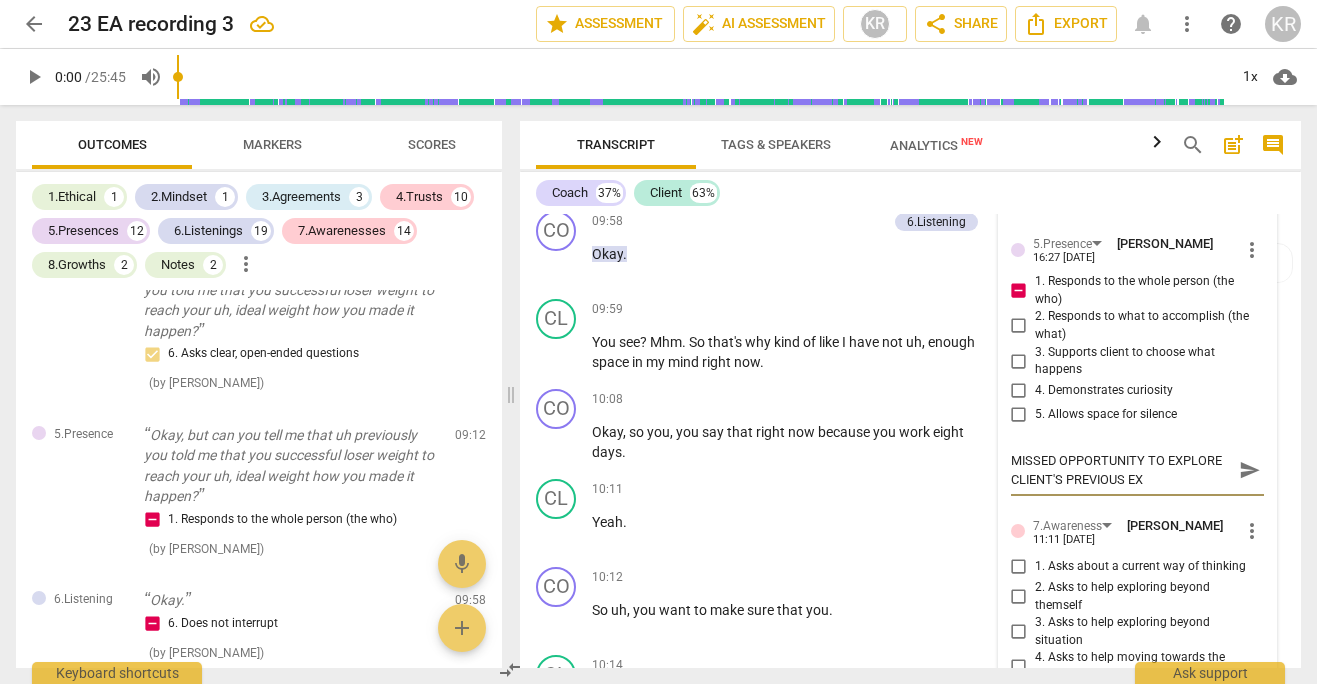 type on "MISSED OPPORTUNITY TO EXPLORE CLIENT'S PREVIOUS EXP" 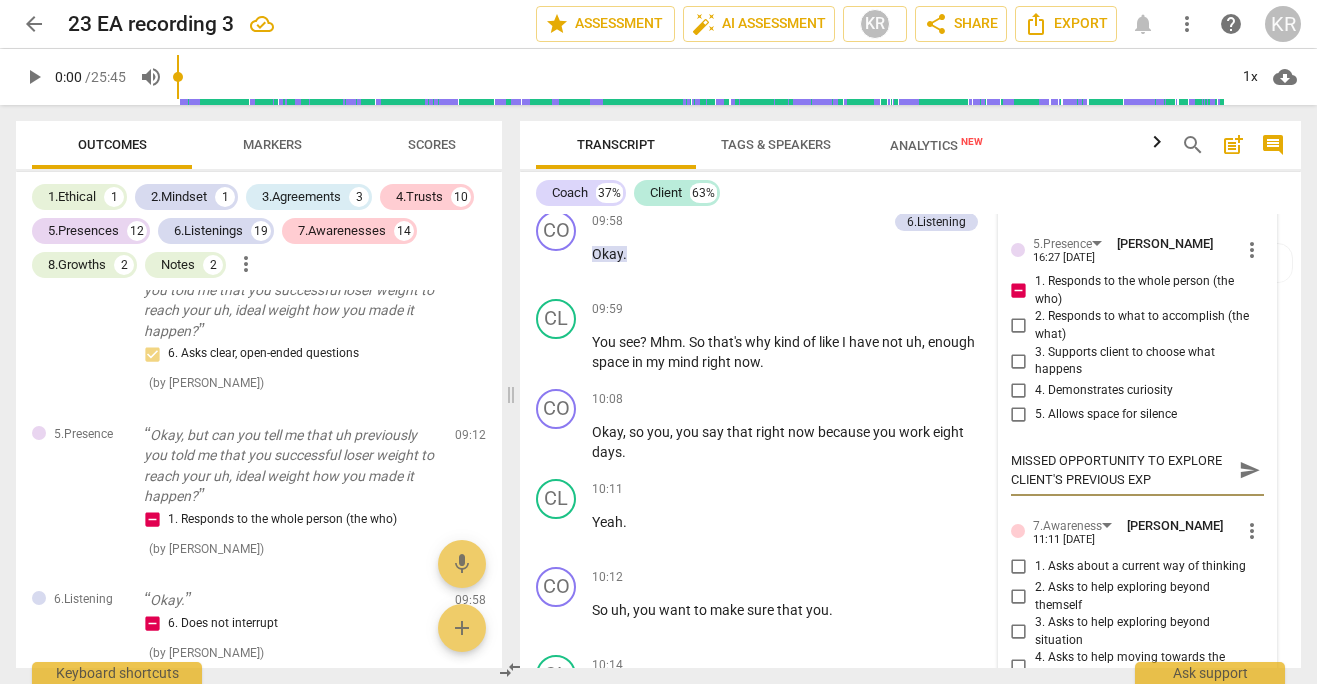 type on "MISSED OPPORTUNITY TO EXPLORE CLIENT'S PREVIOUS EXPR" 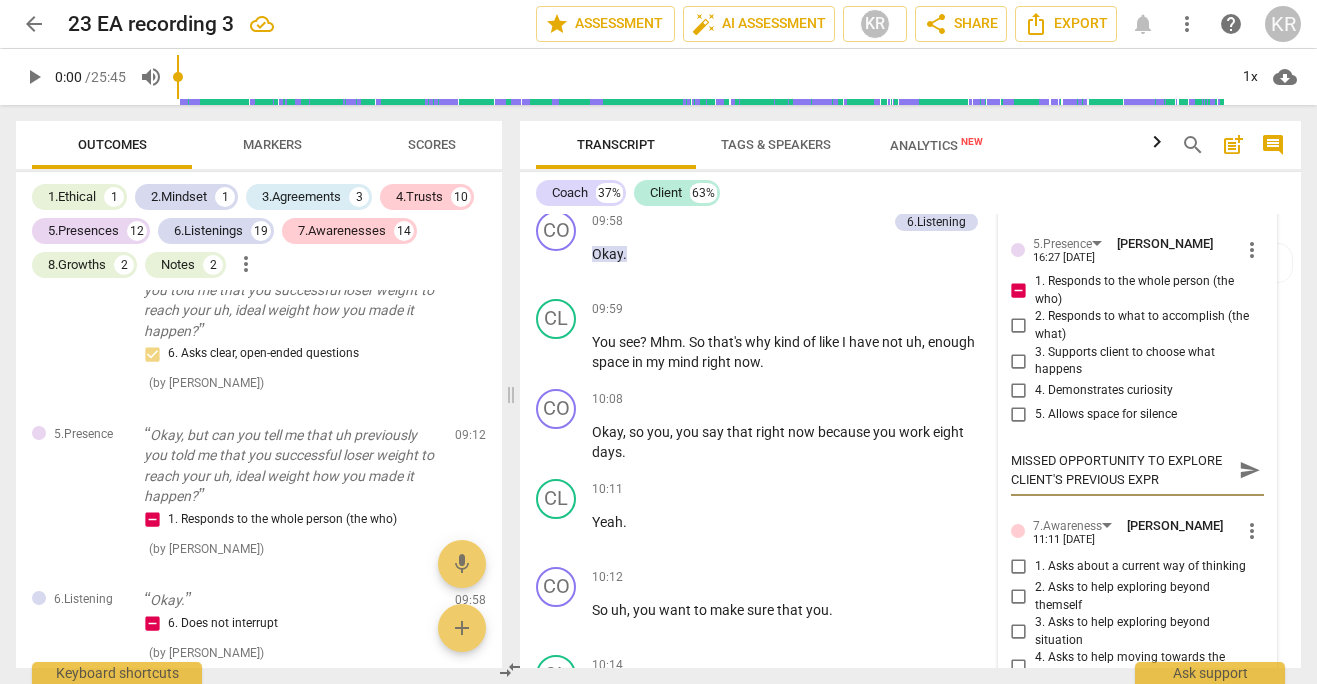 type on "MISSED OPPORTUNITY TO EXPLORE CLIENT'S PREVIOUS EXPRE" 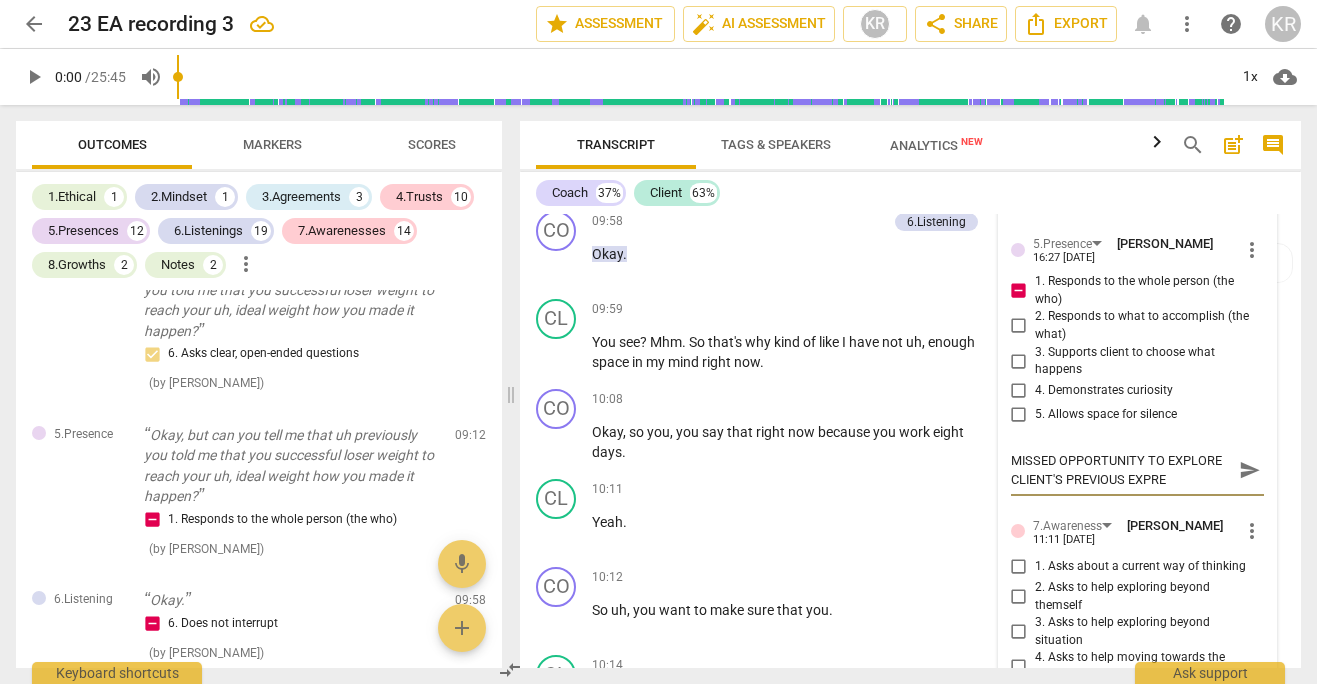 type on "MISSED OPPORTUNITY TO EXPLORE CLIENT'S PREVIOUS EXPRES" 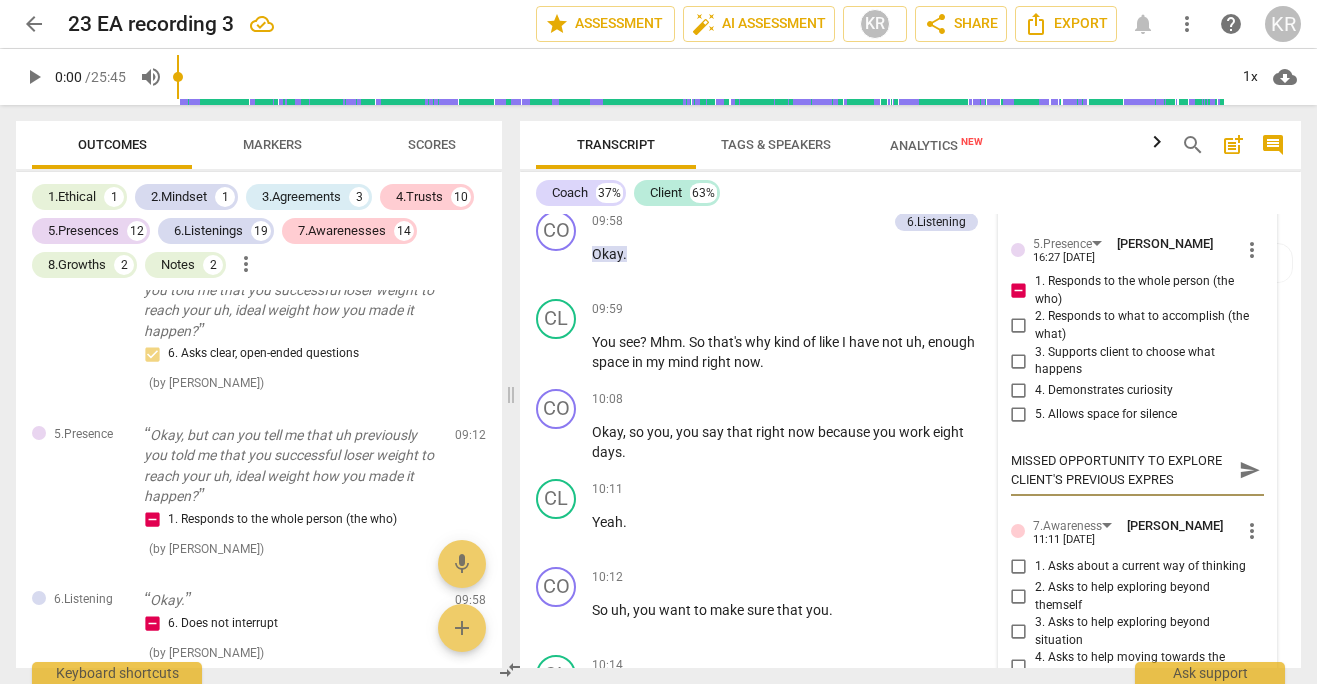 type on "MISSED OPPORTUNITY TO EXPLORE [PERSON_NAME]'S PREVIOUS EXPRESS" 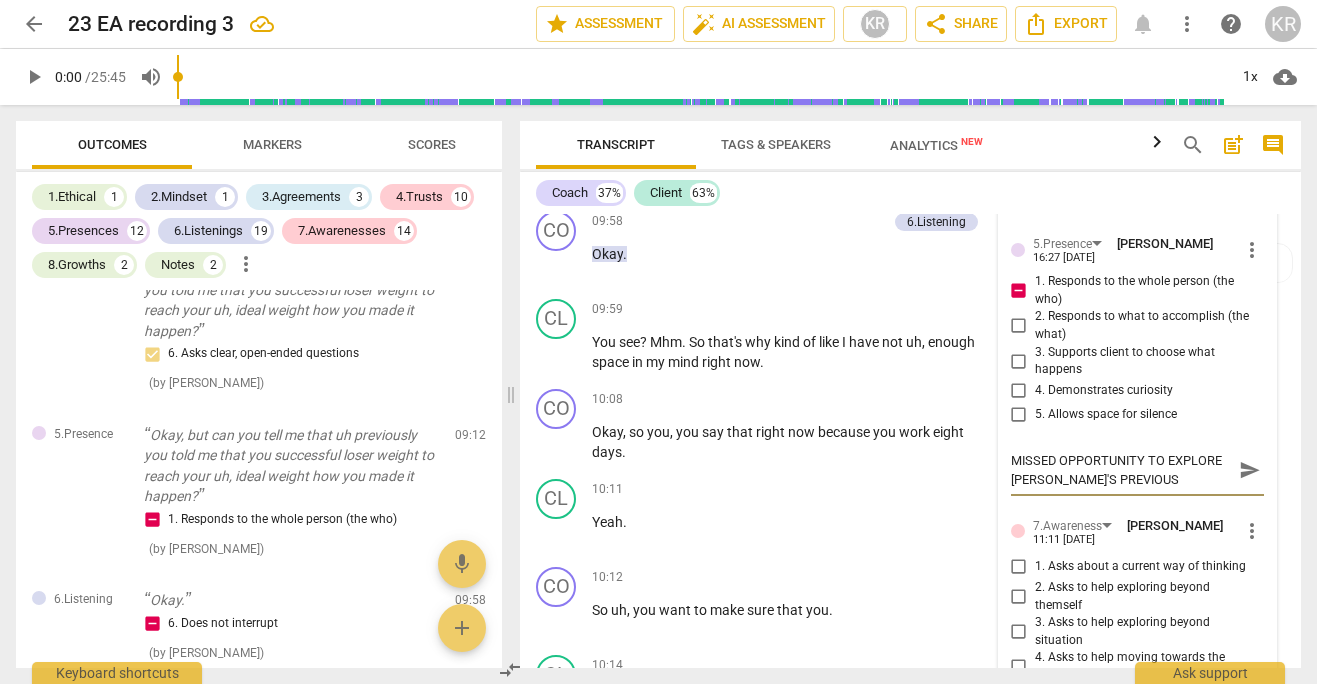 type on "MISSED OPPORTUNITY TO EXPLORE CLIENT'S PREVIOUS EXPRESSI" 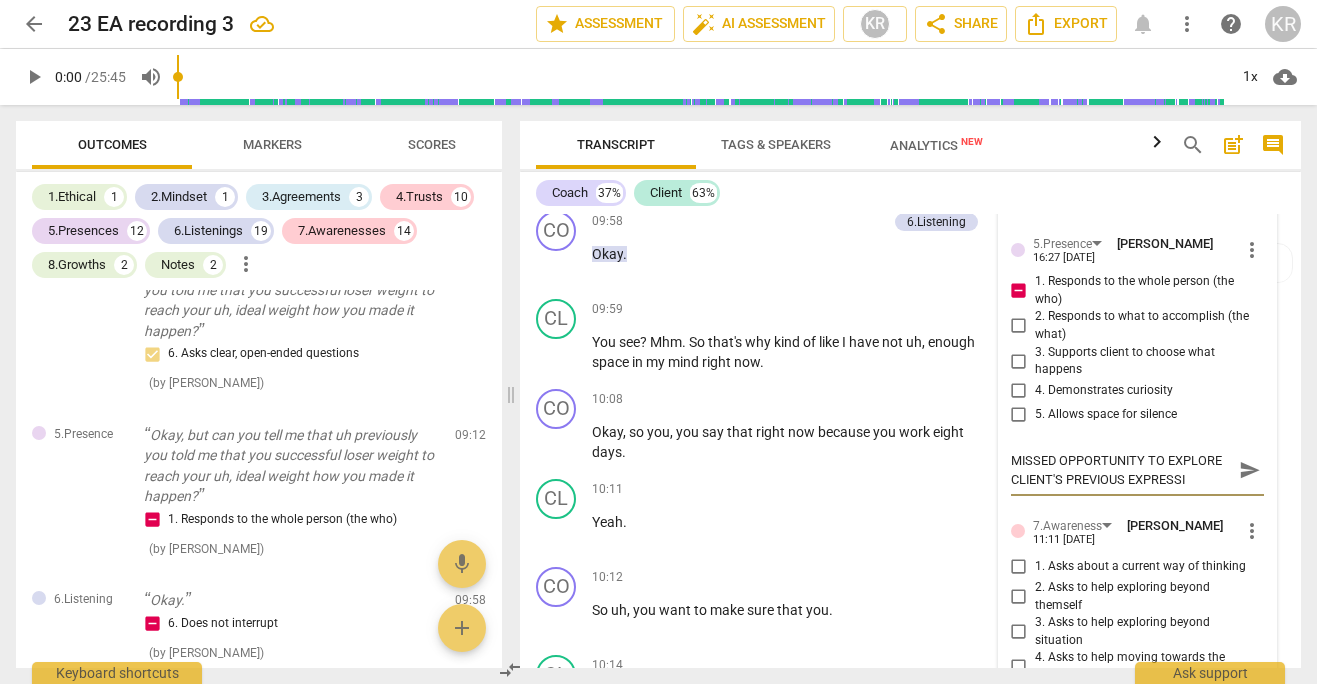 type on "MISSED OPPORTUNITY TO EXPLORE CLIENT'S PREVIOUS EXPRESSIO" 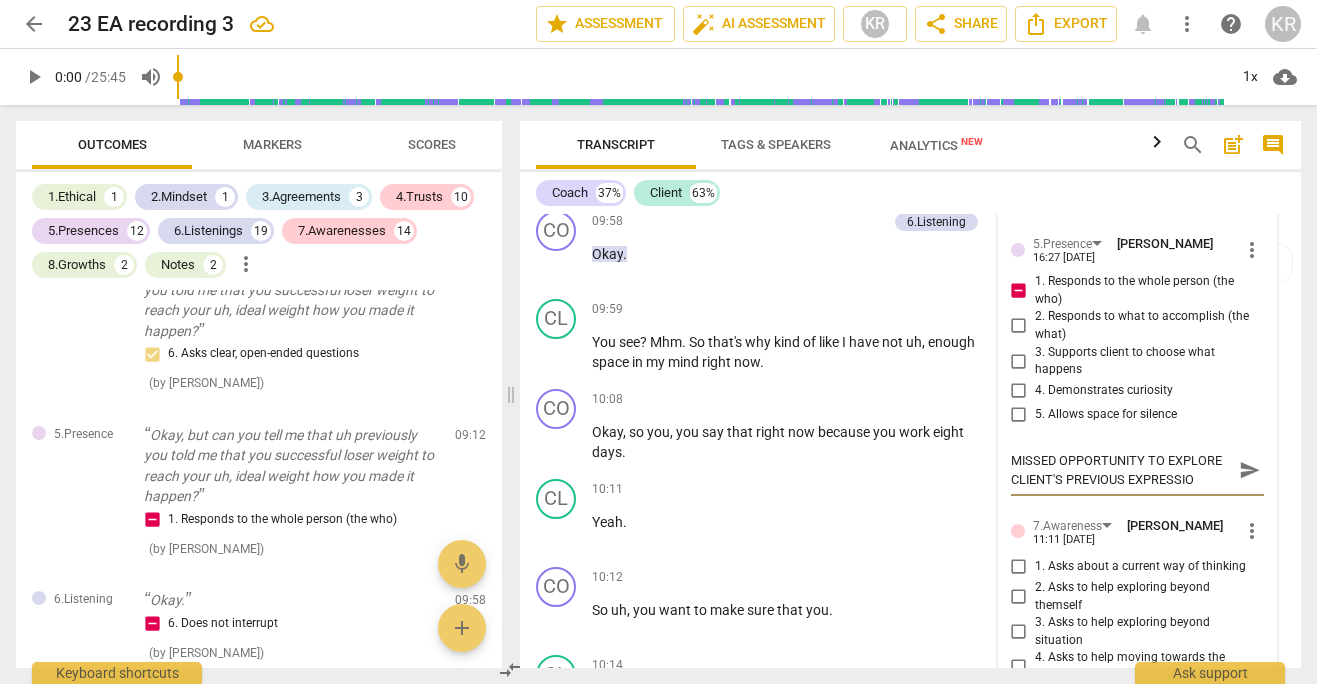 type on "MISSED OPPORTUNITY TO EXPLORE CLIENT'S PREVIOUS EXPRESSION" 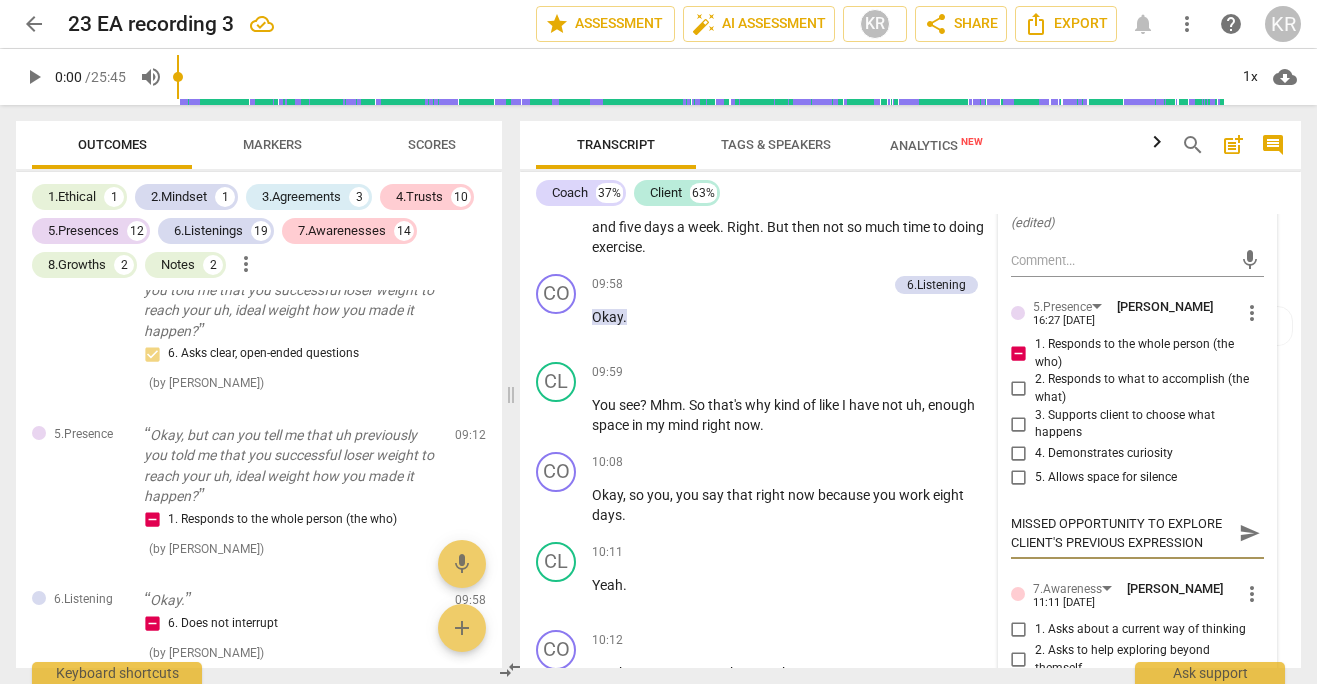 scroll, scrollTop: 7017, scrollLeft: 0, axis: vertical 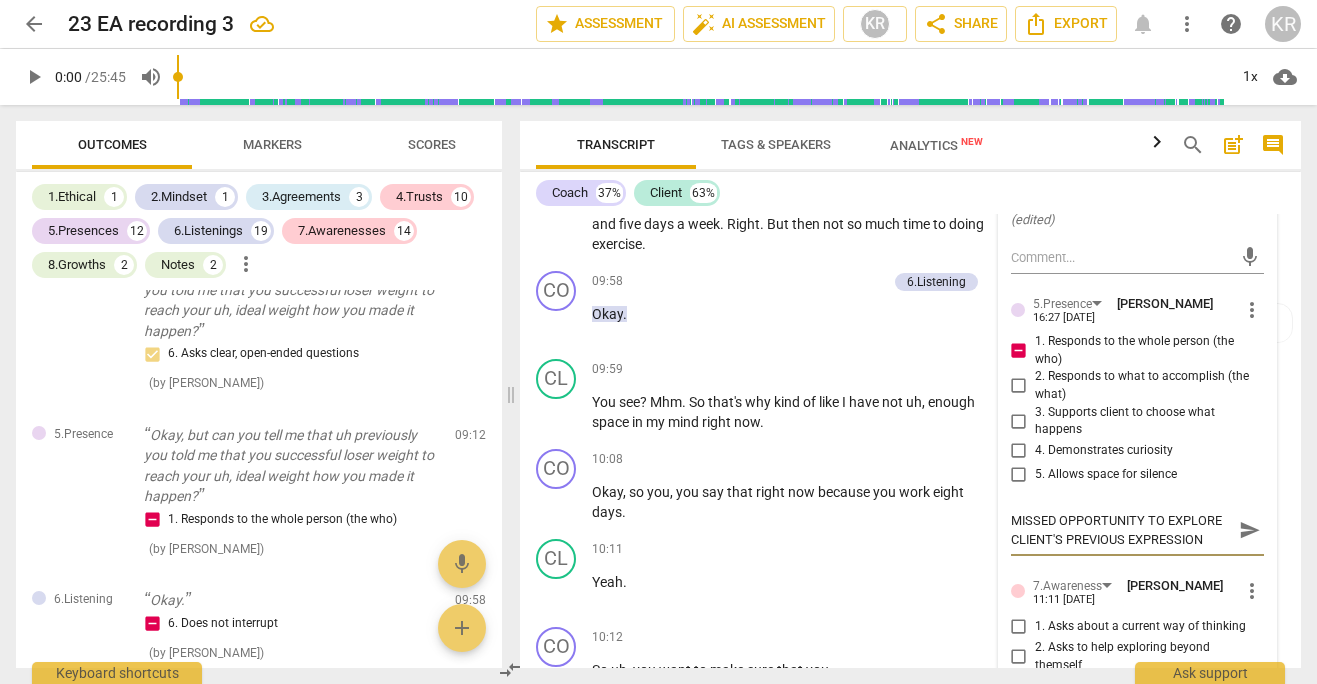 type on "MISSED OPPORTUNITY TO EXPLORE CLIENT'S PREVIOUS EXPRESSION" 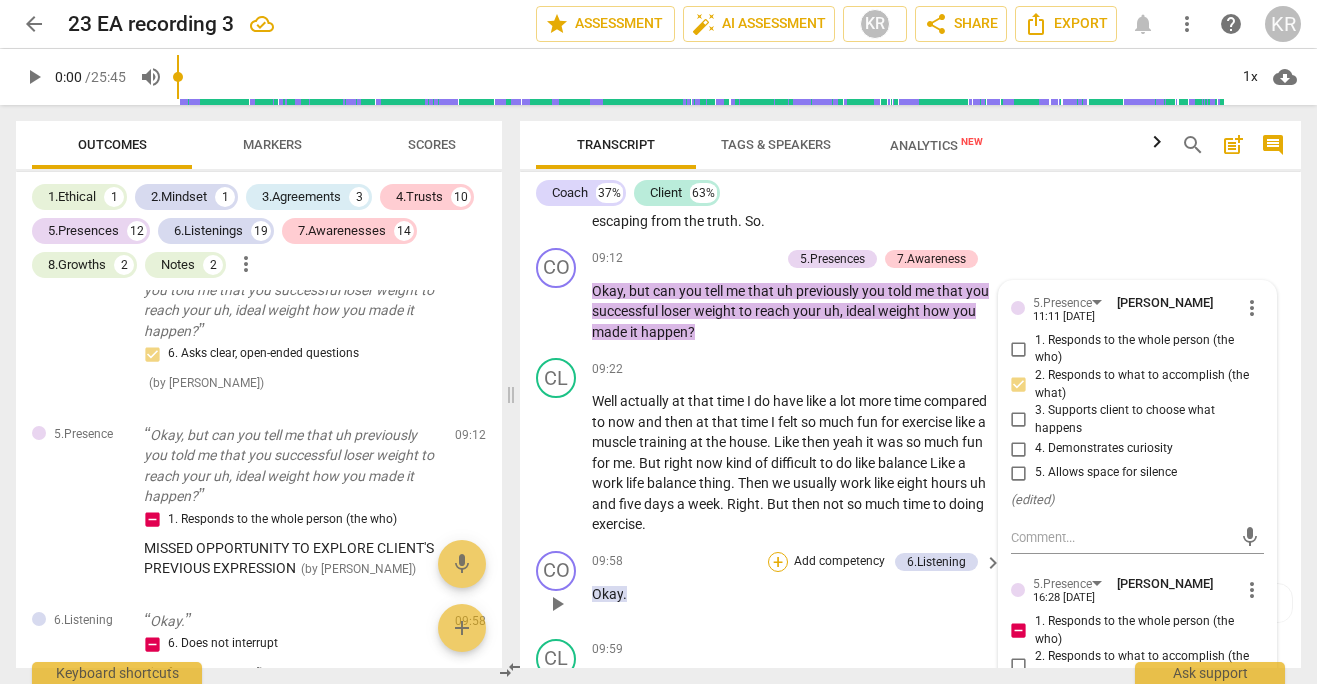 scroll, scrollTop: 6740, scrollLeft: 0, axis: vertical 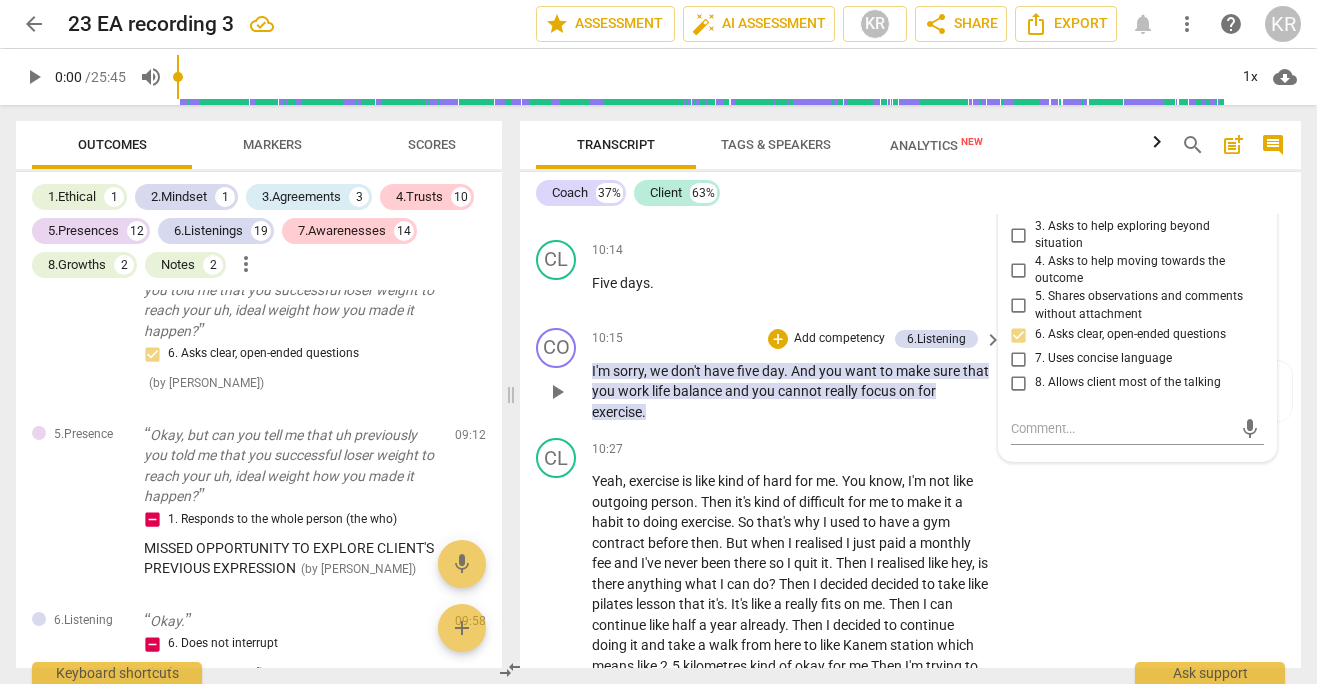 click on "don't" at bounding box center (687, 371) 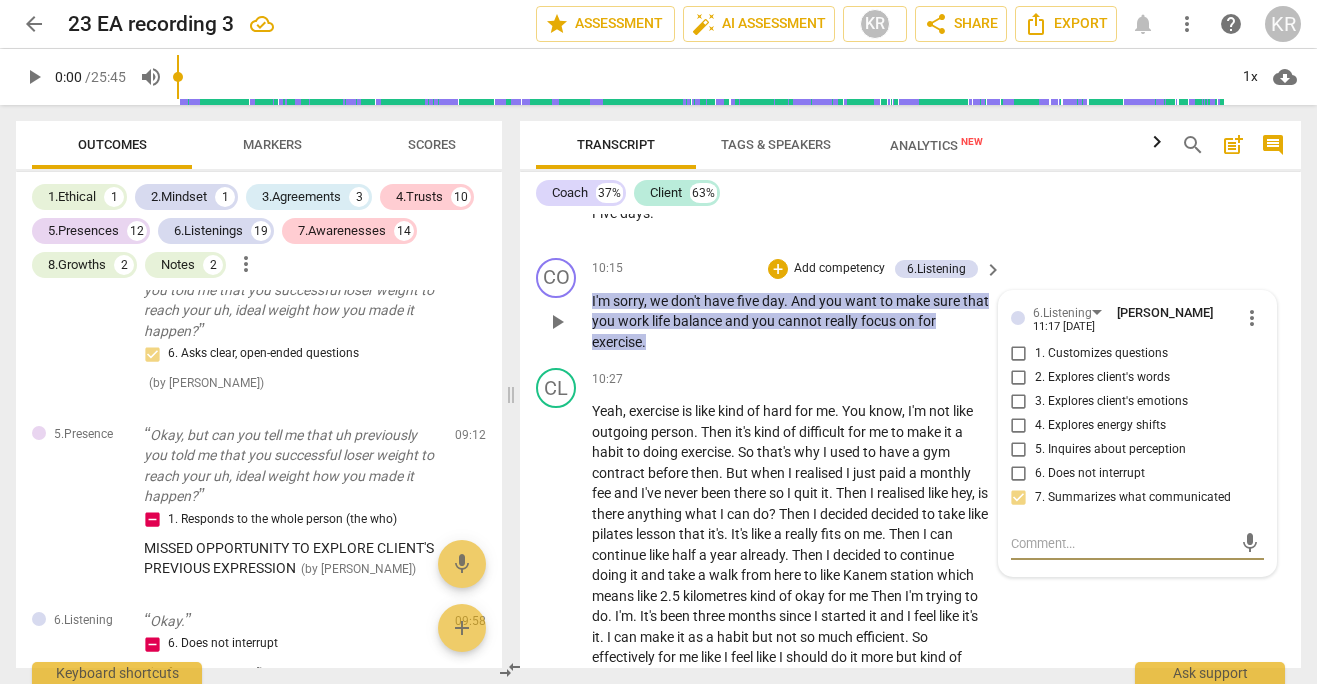 scroll, scrollTop: 7602, scrollLeft: 0, axis: vertical 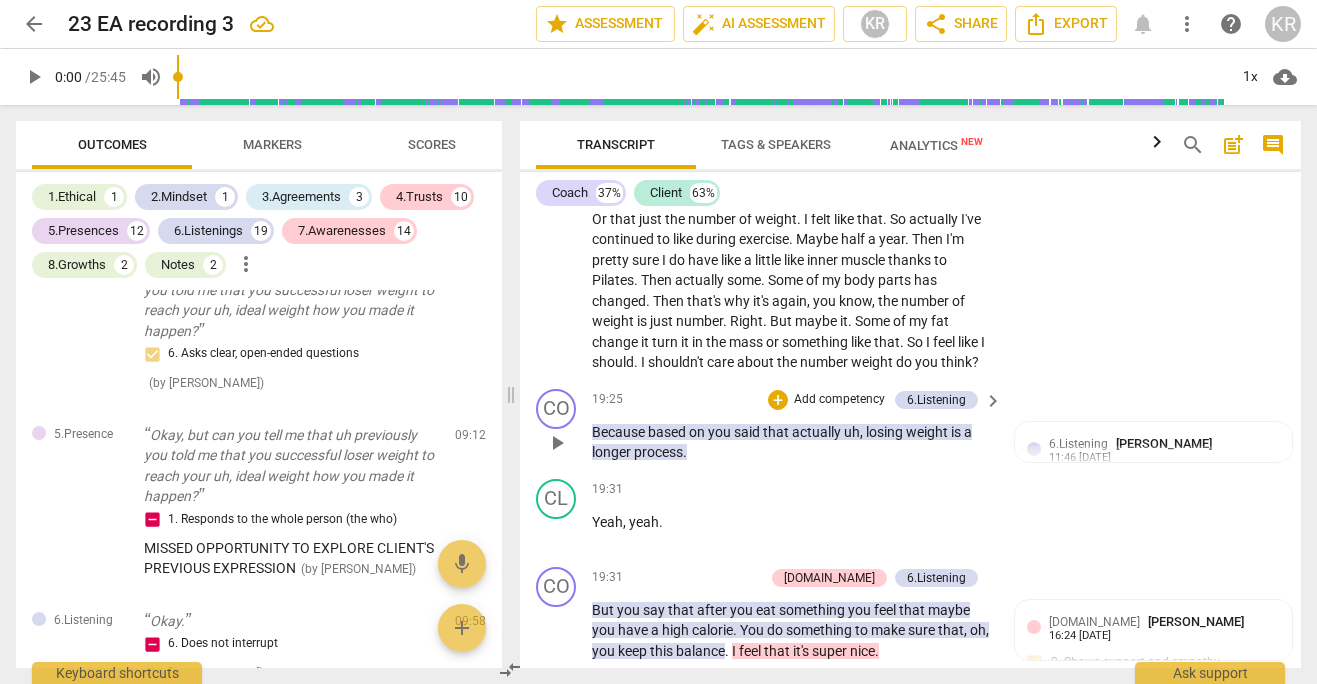 click on "Add competency" at bounding box center [839, 400] 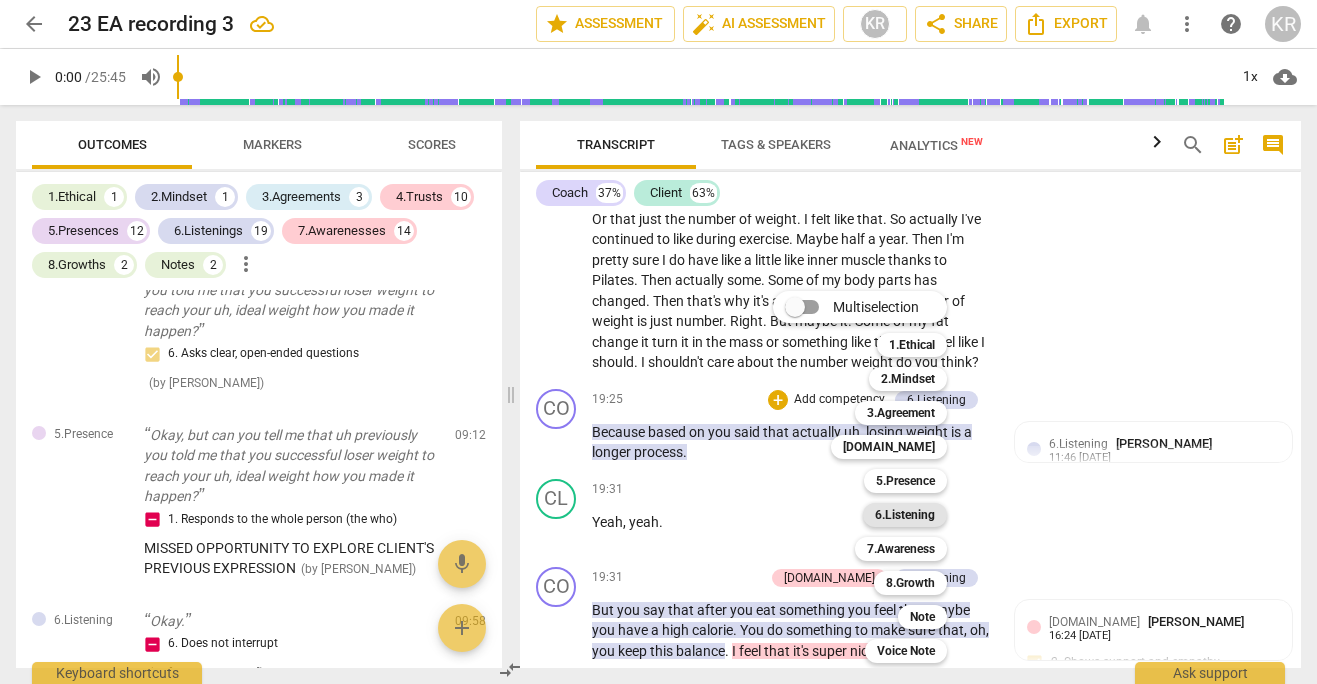 click on "6.Listening" at bounding box center [905, 515] 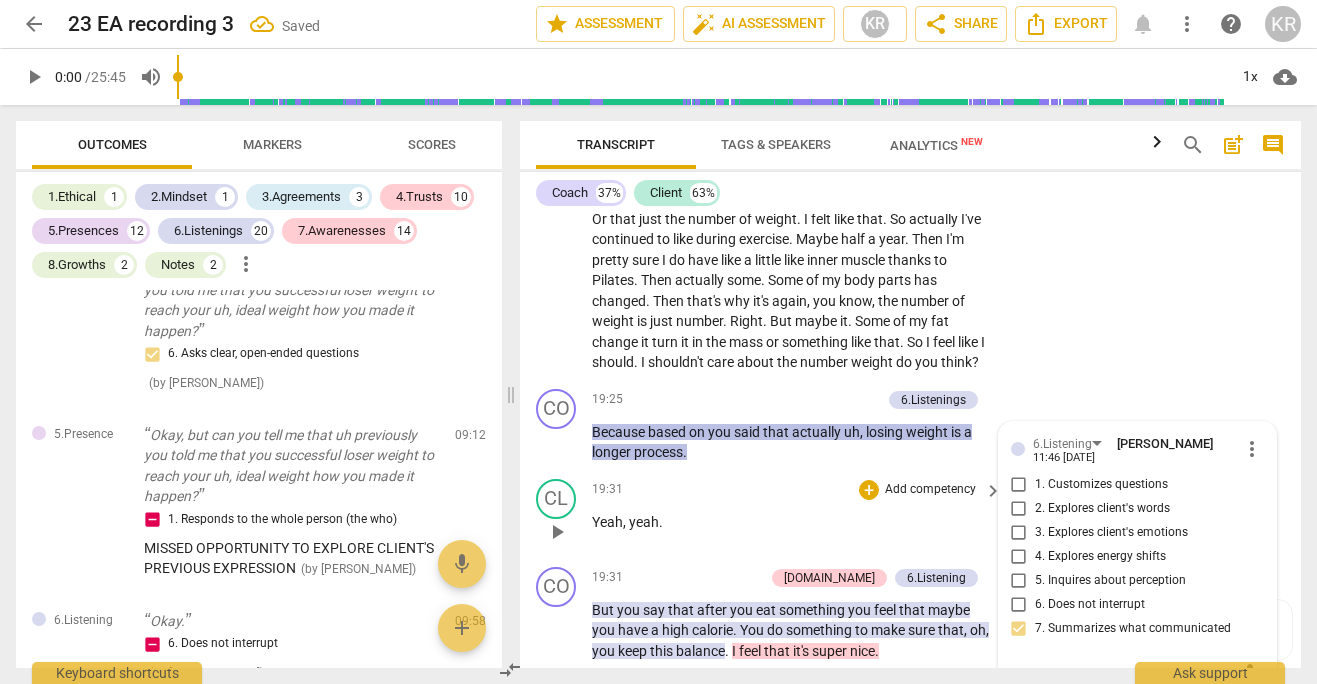 scroll, scrollTop: 13582, scrollLeft: 0, axis: vertical 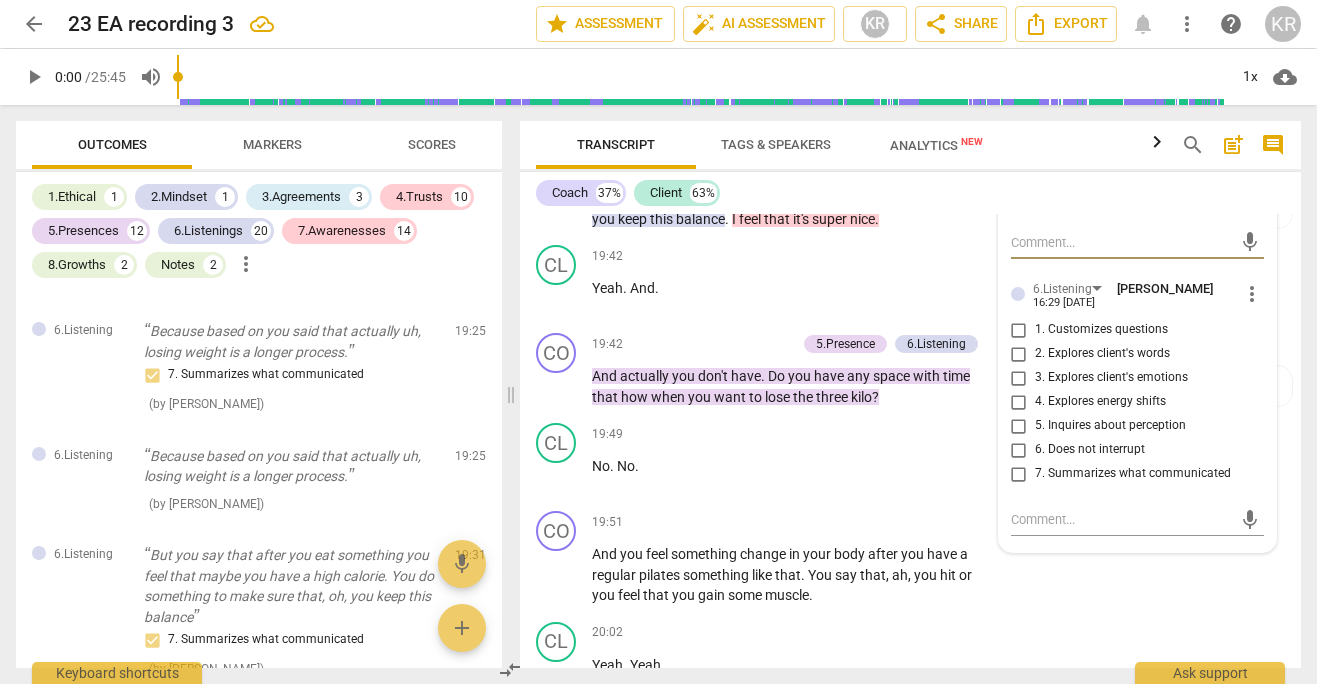 click on "5. Inquires about perception" at bounding box center [1019, 426] 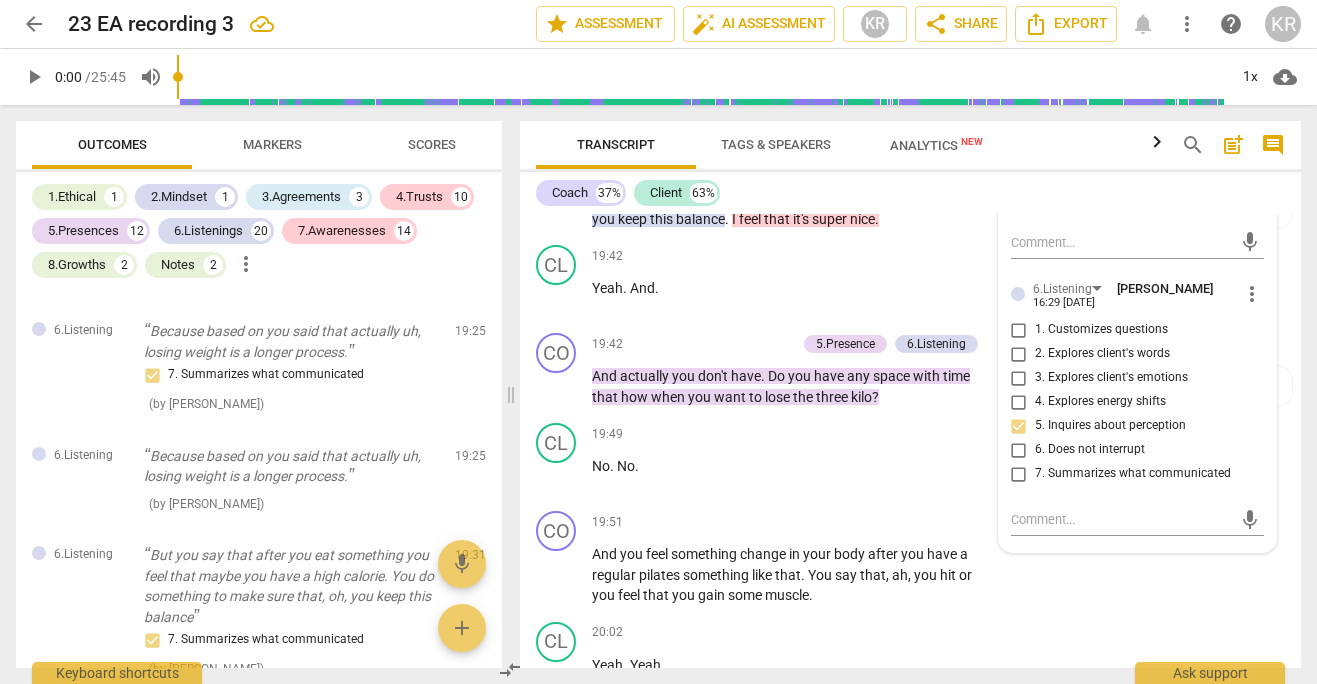click on "5. Inquires about perception" at bounding box center (1019, 426) 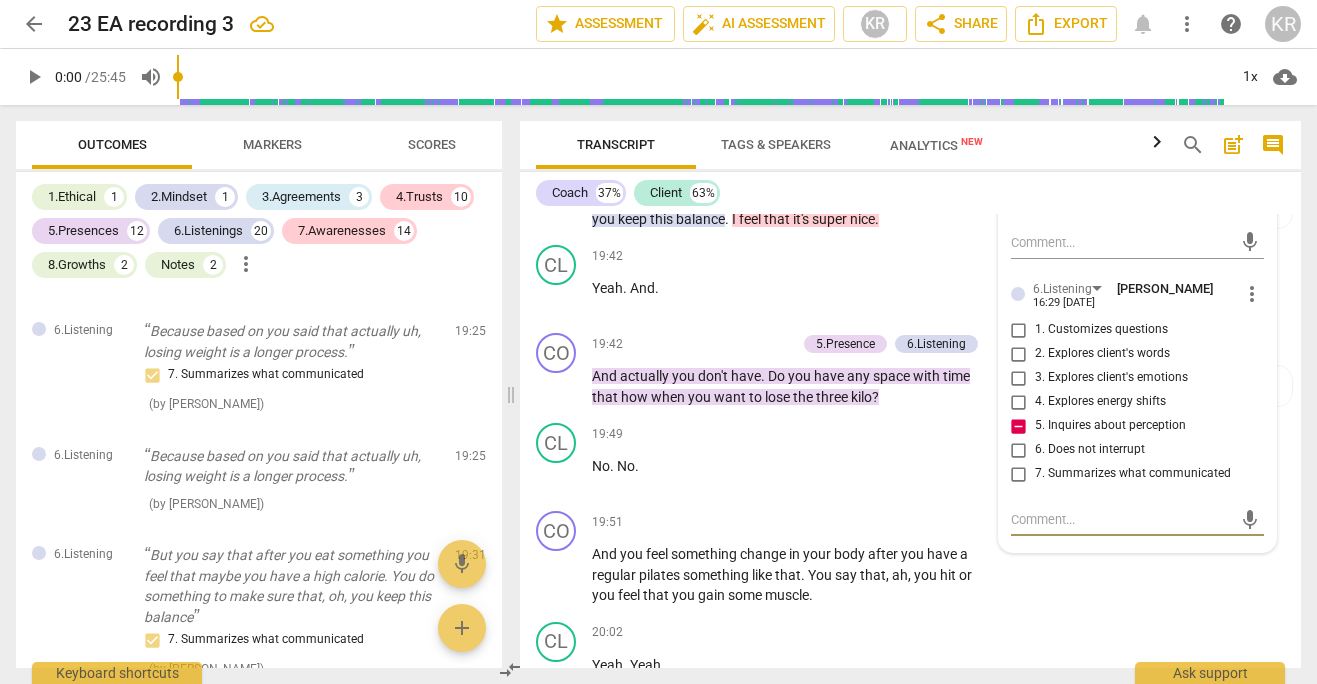 click at bounding box center [1121, 519] 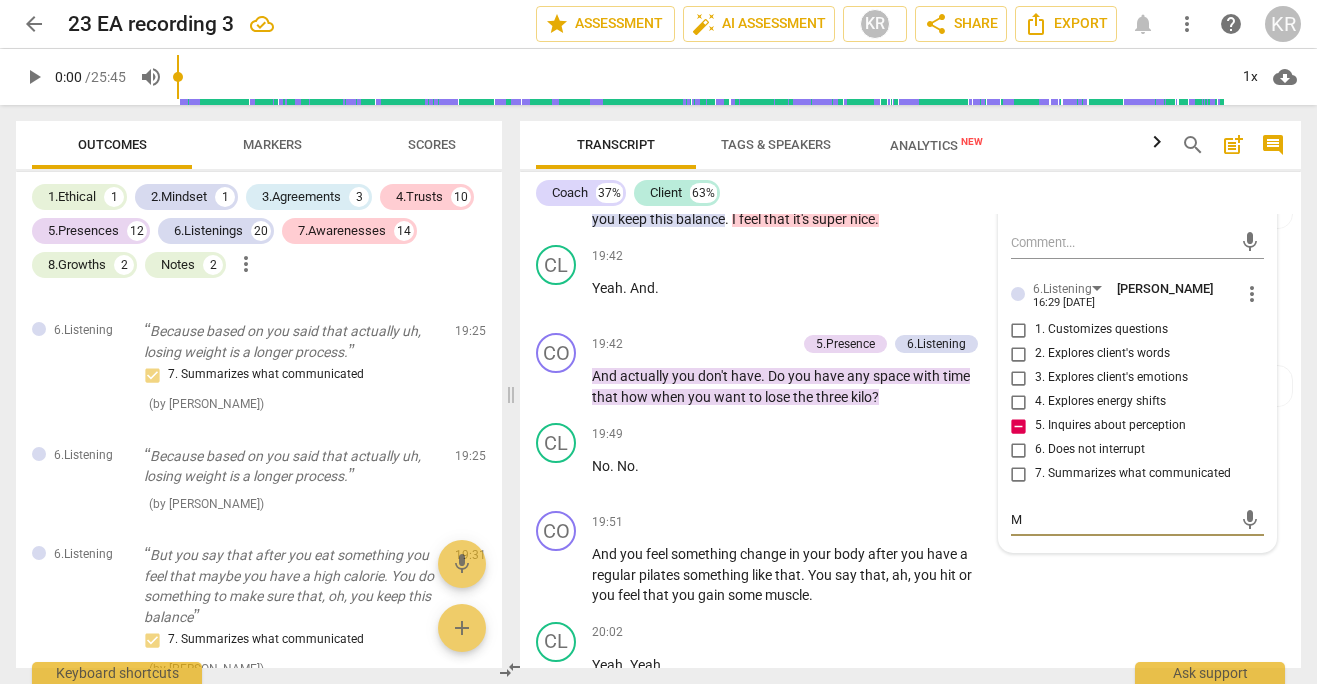 type on "MI" 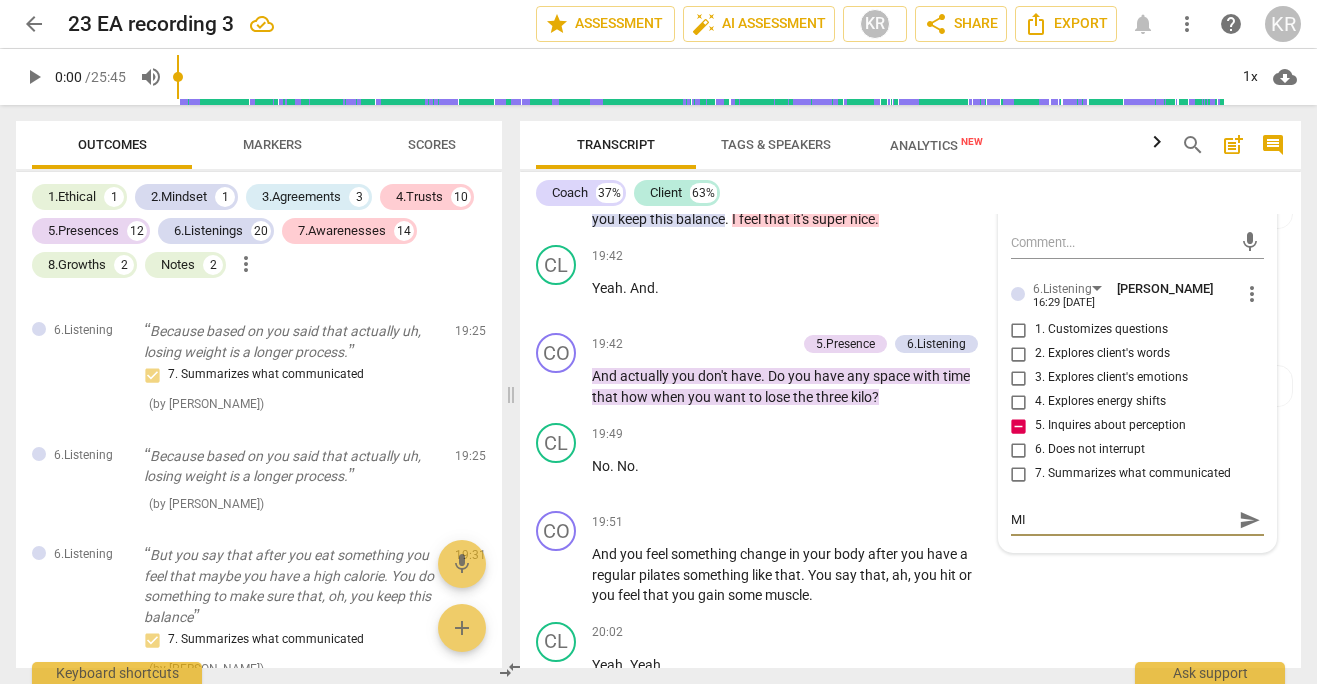 type on "MIS" 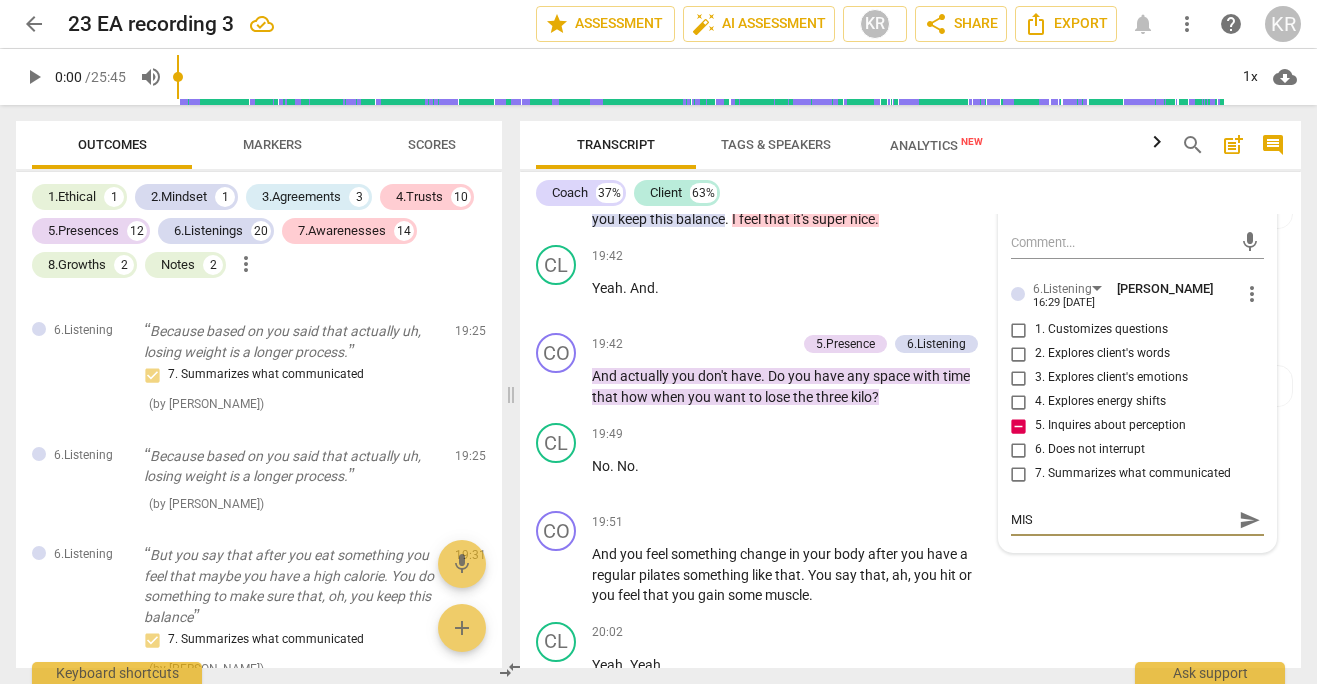 type on "MISS" 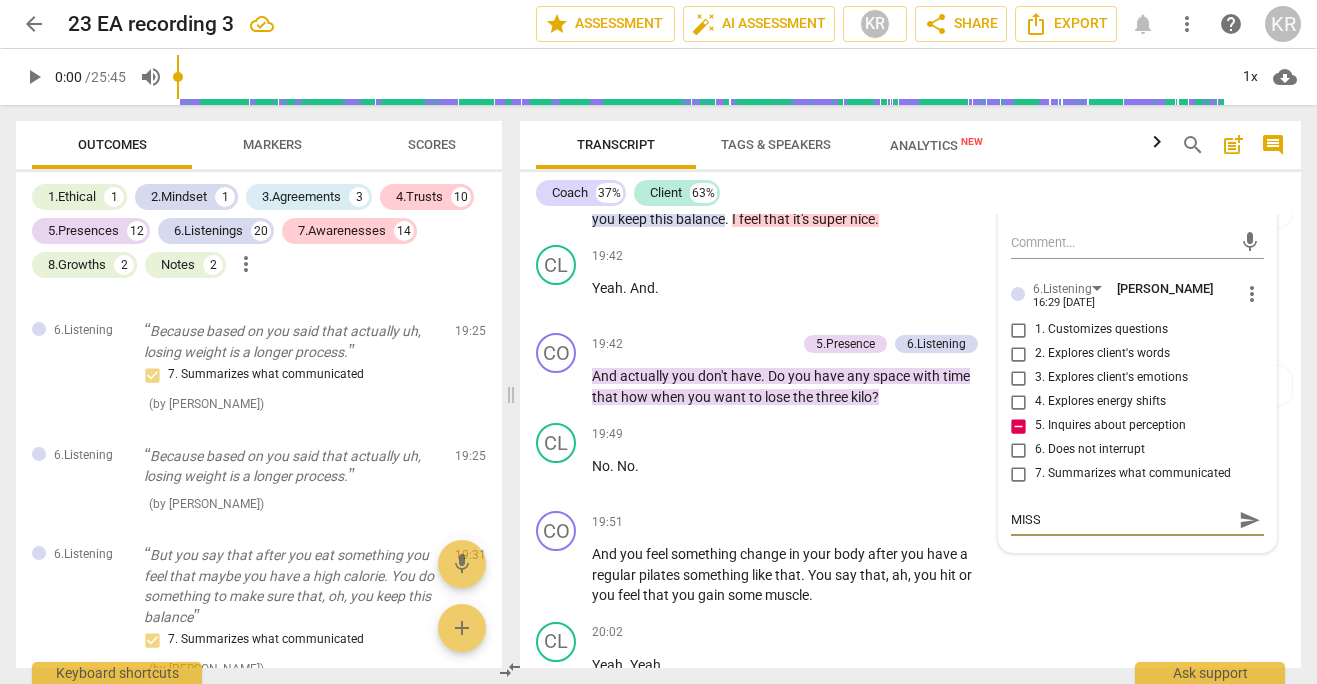 type on "MISSE" 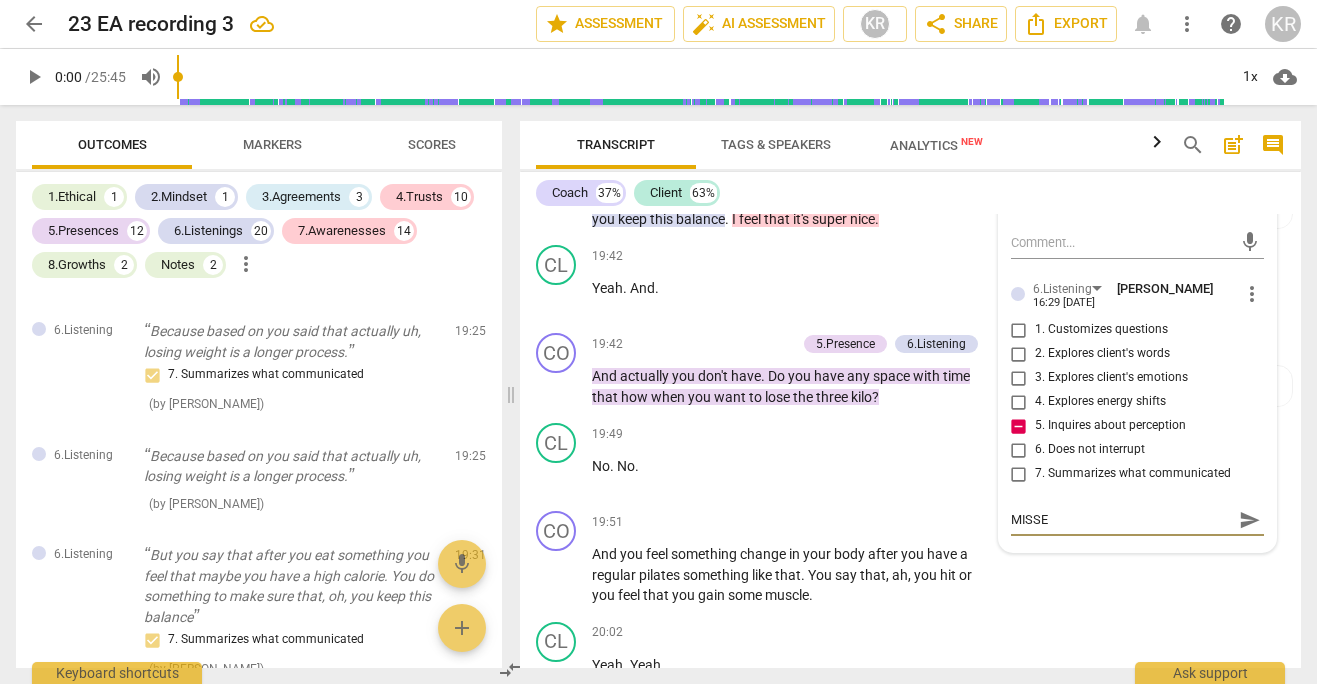 type on "MISSED" 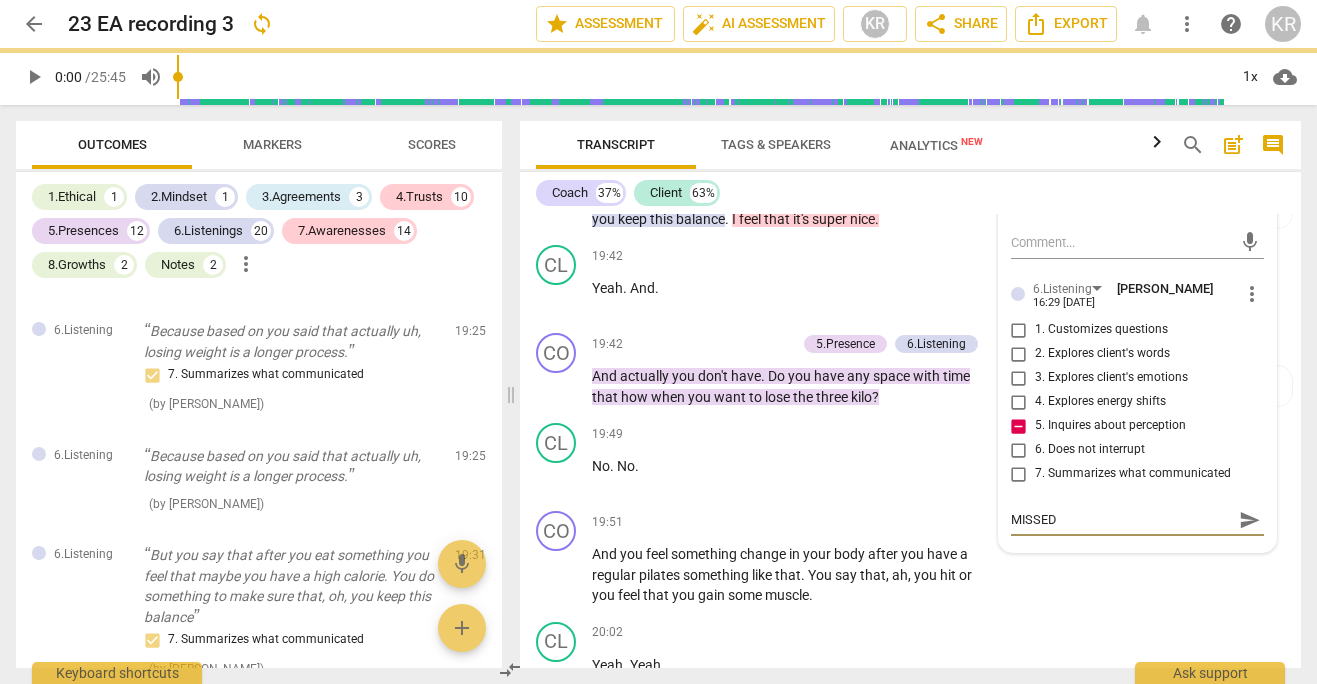 type on "MISSED" 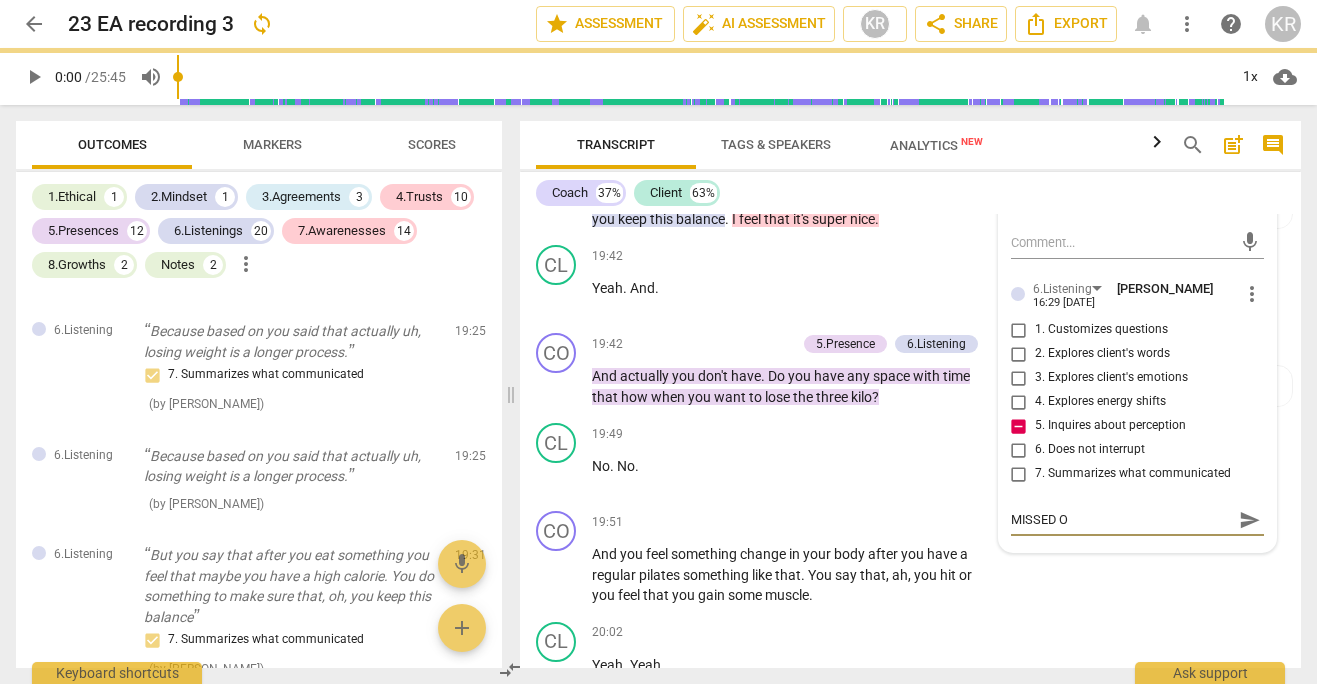 type on "MISSED OP" 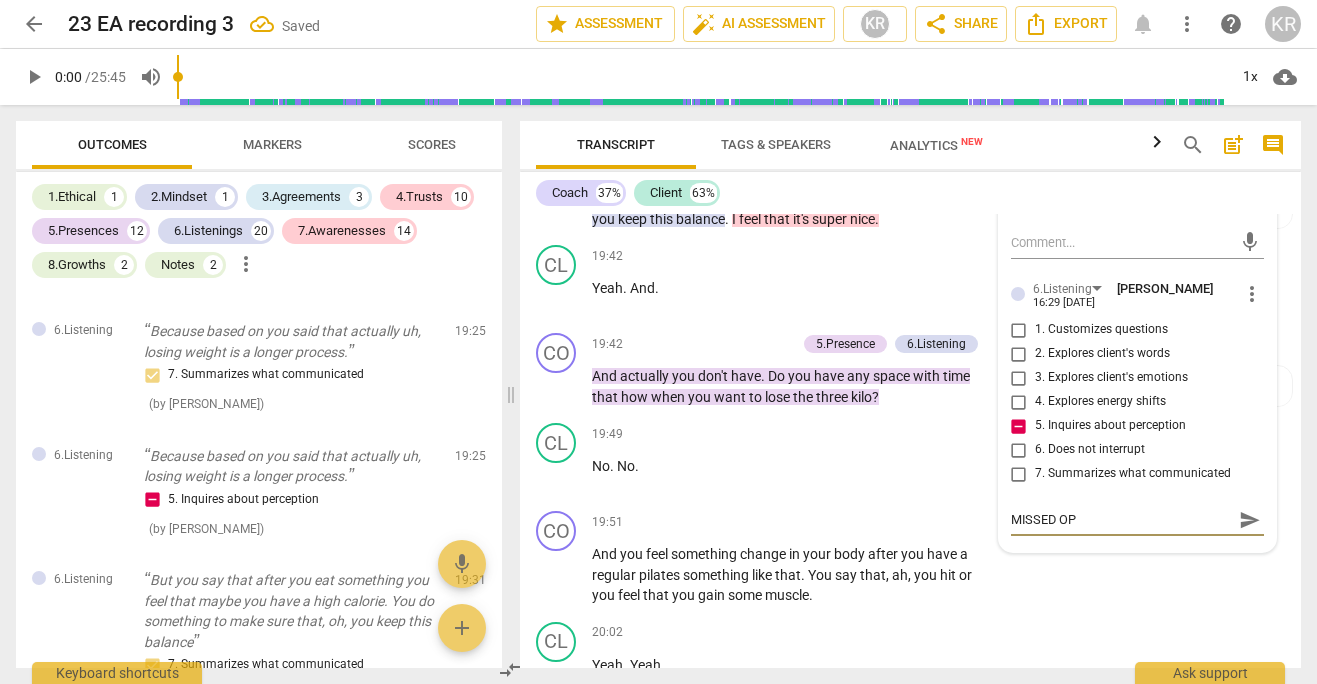 type on "MISSED OPP" 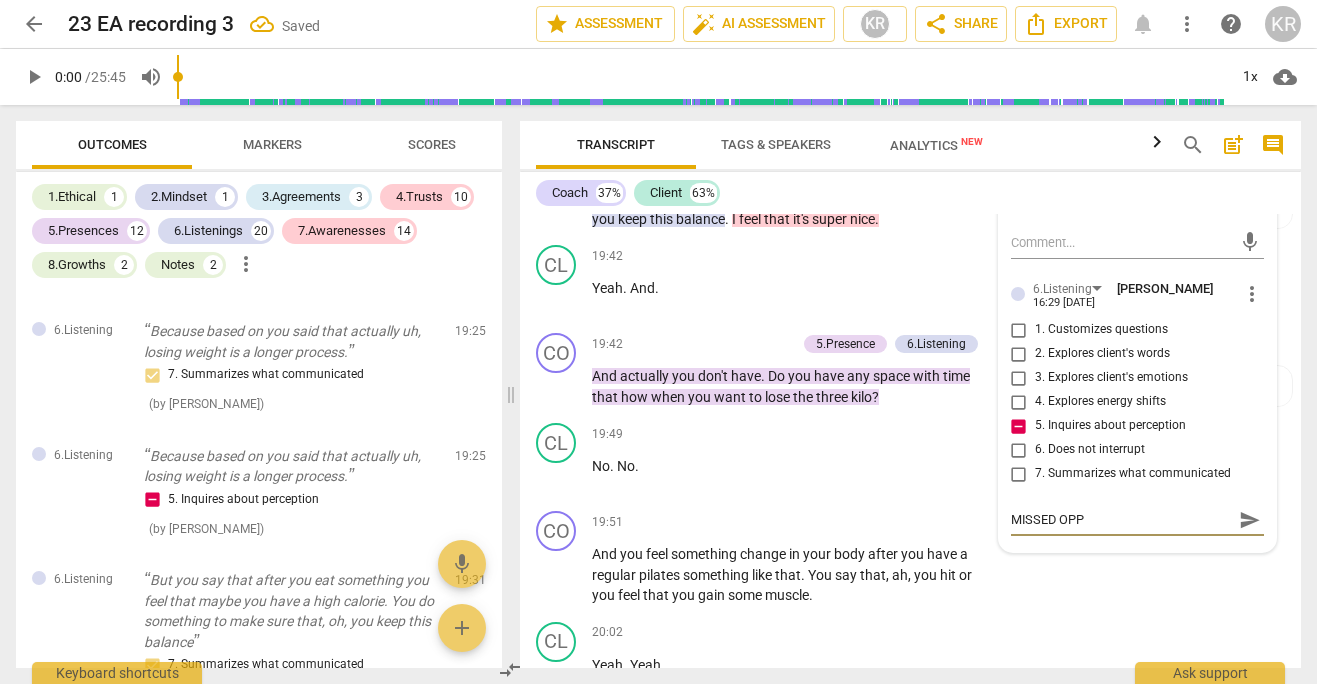 type on "MISSED OPPO" 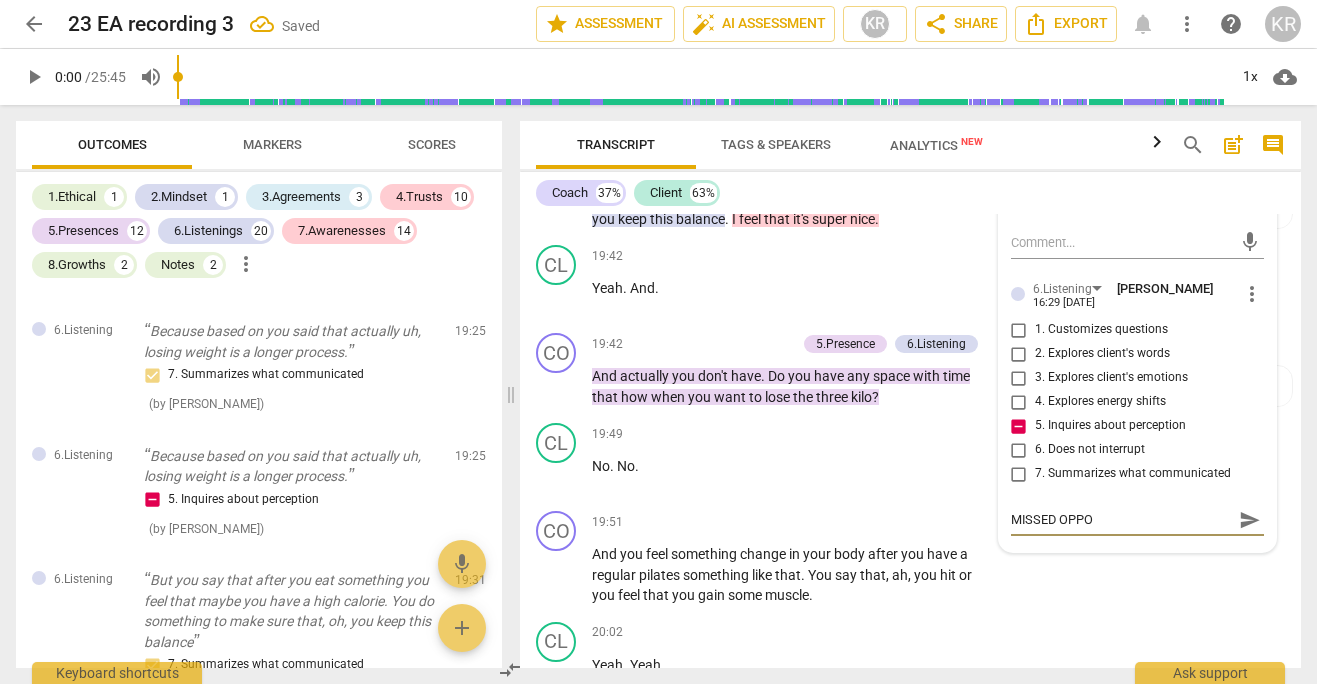 type on "MISSED OPPOR" 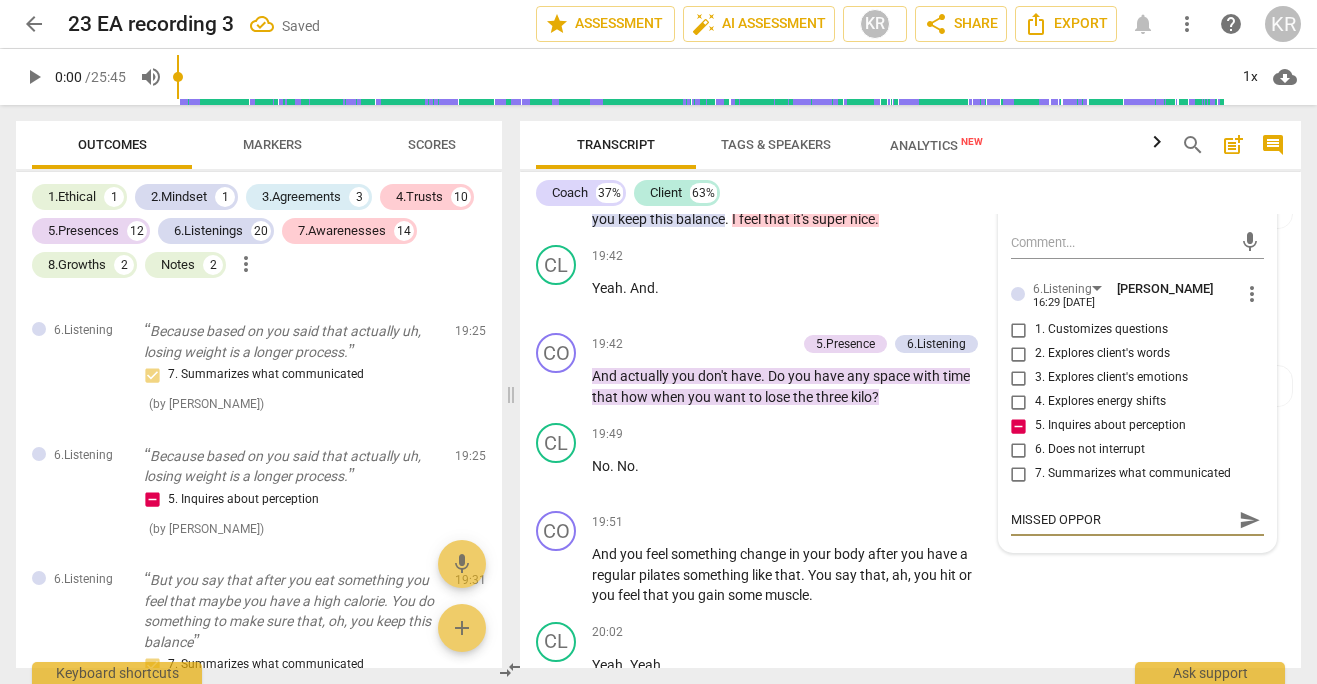 type on "MISSED OPPORT" 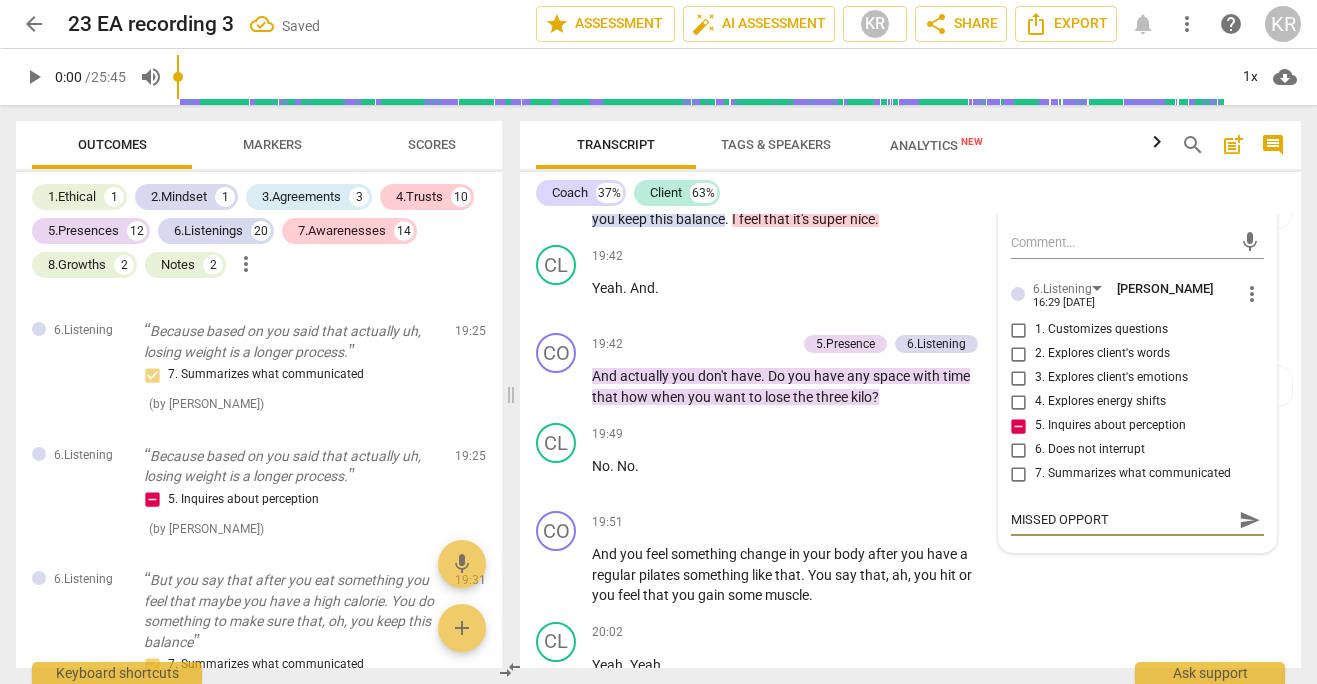 type on "MISSED OPPORTU" 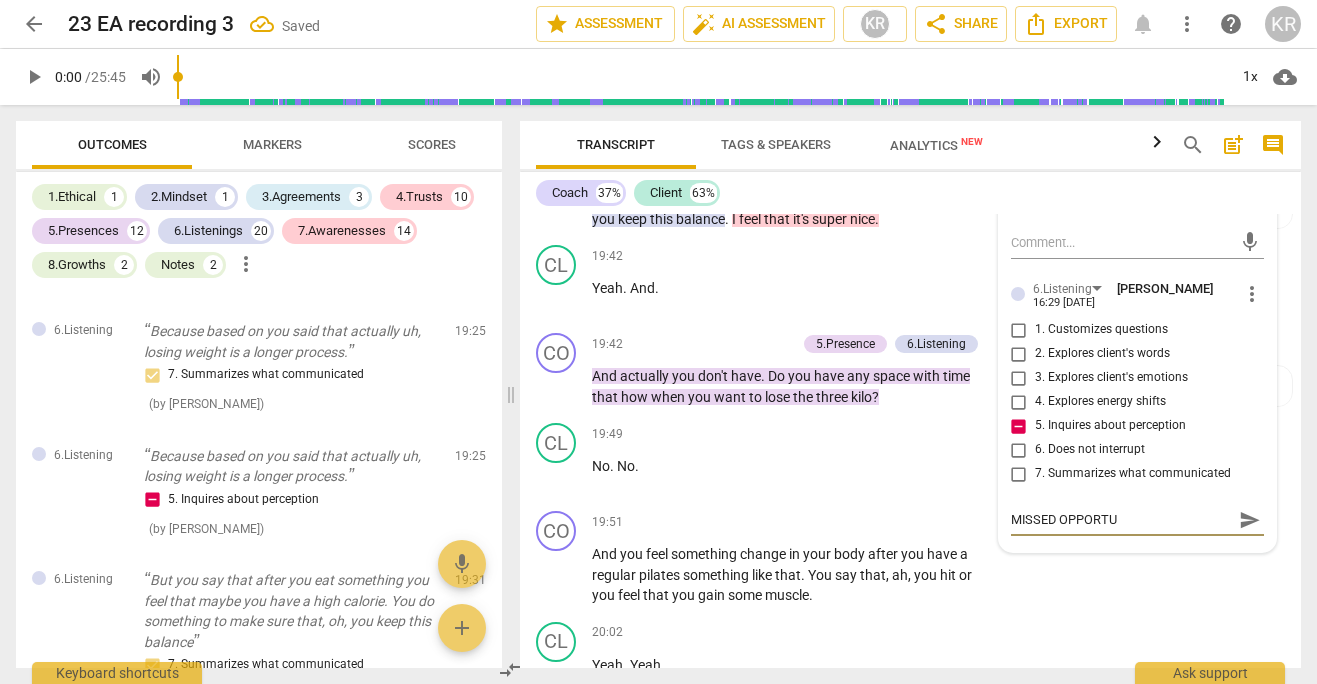 type on "MISSED OPPORTUN" 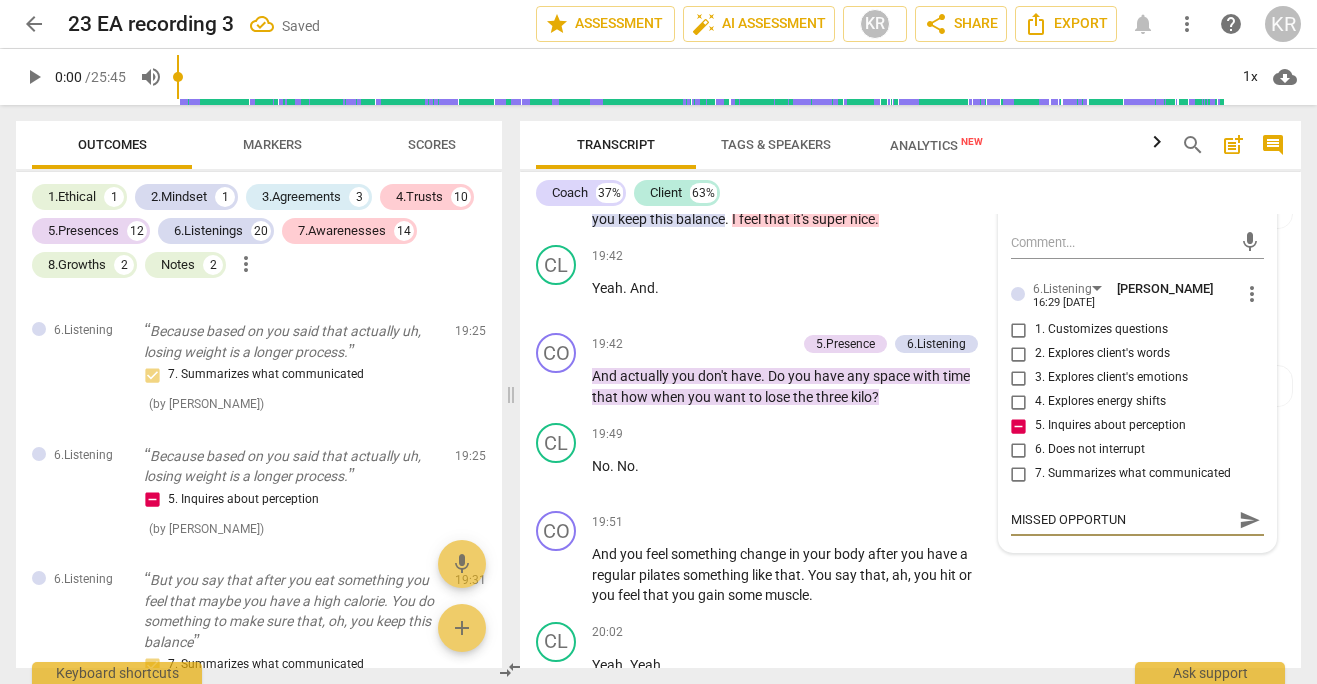 type on "MISSED OPPORTUNI" 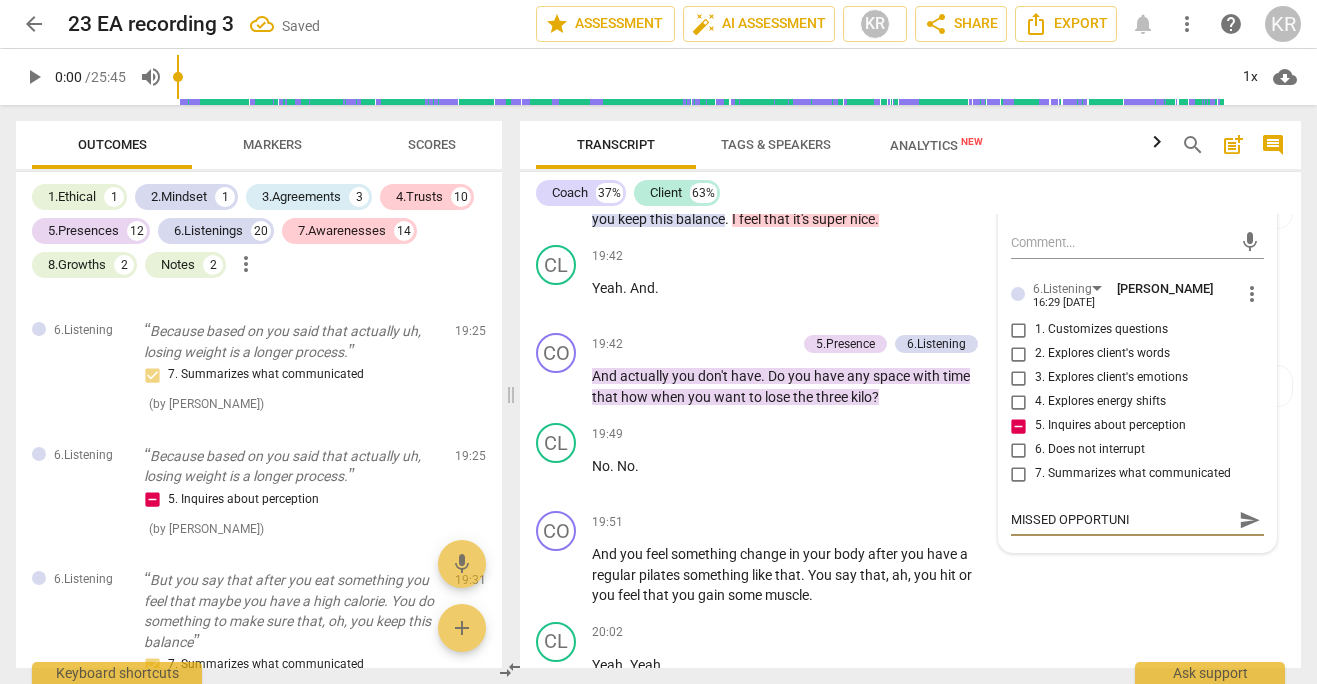 type on "MISSED OPPORTUNIT" 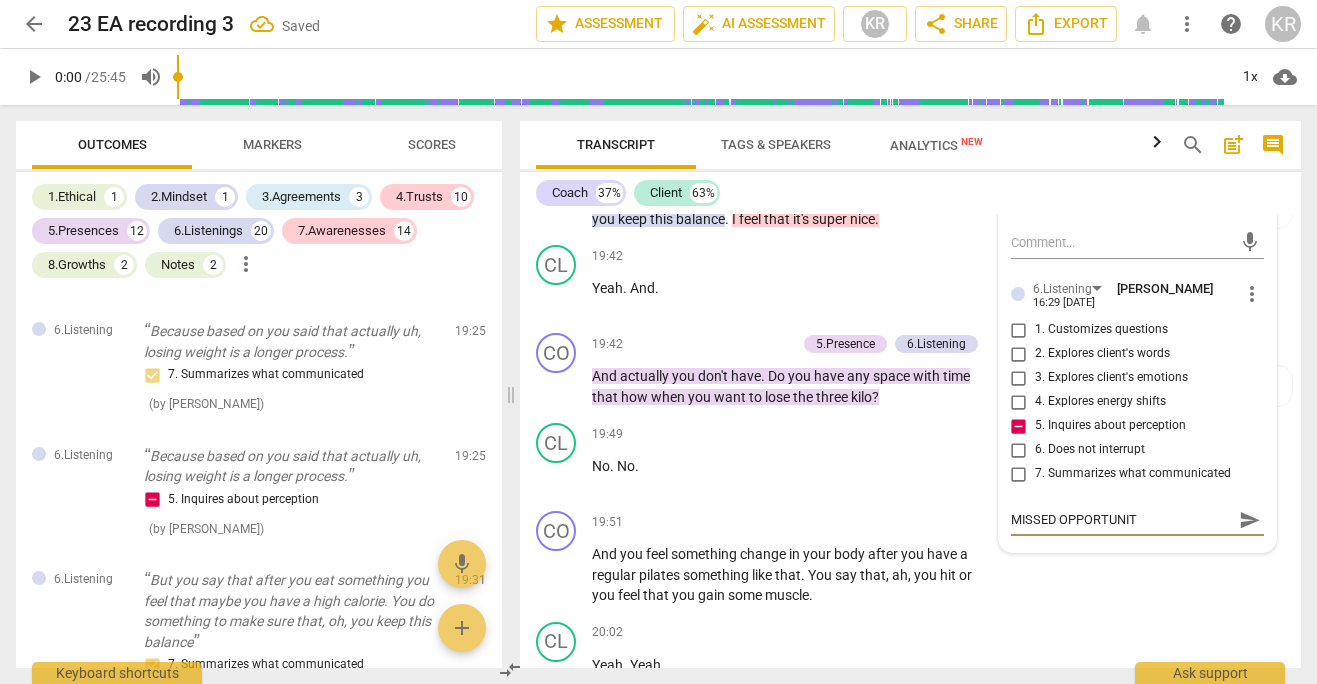 type on "MISSED OPPORTUNITY" 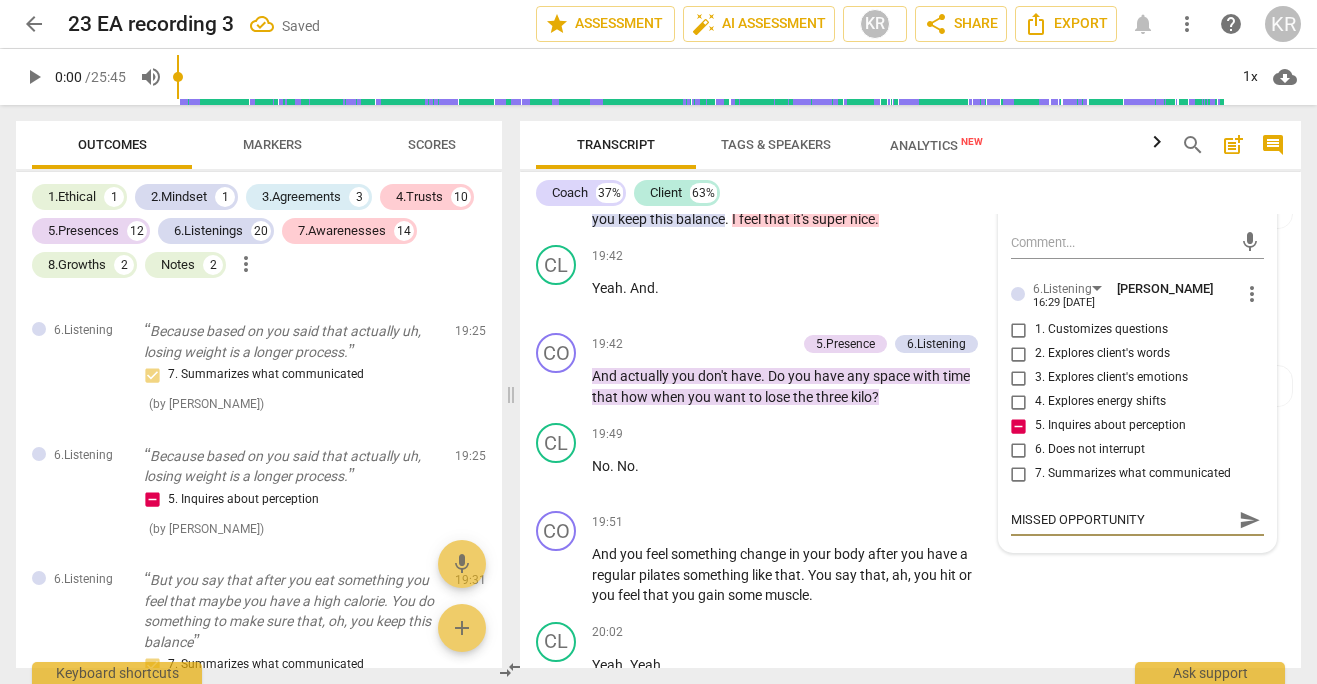 type on "MISSED OPPORTUNITY" 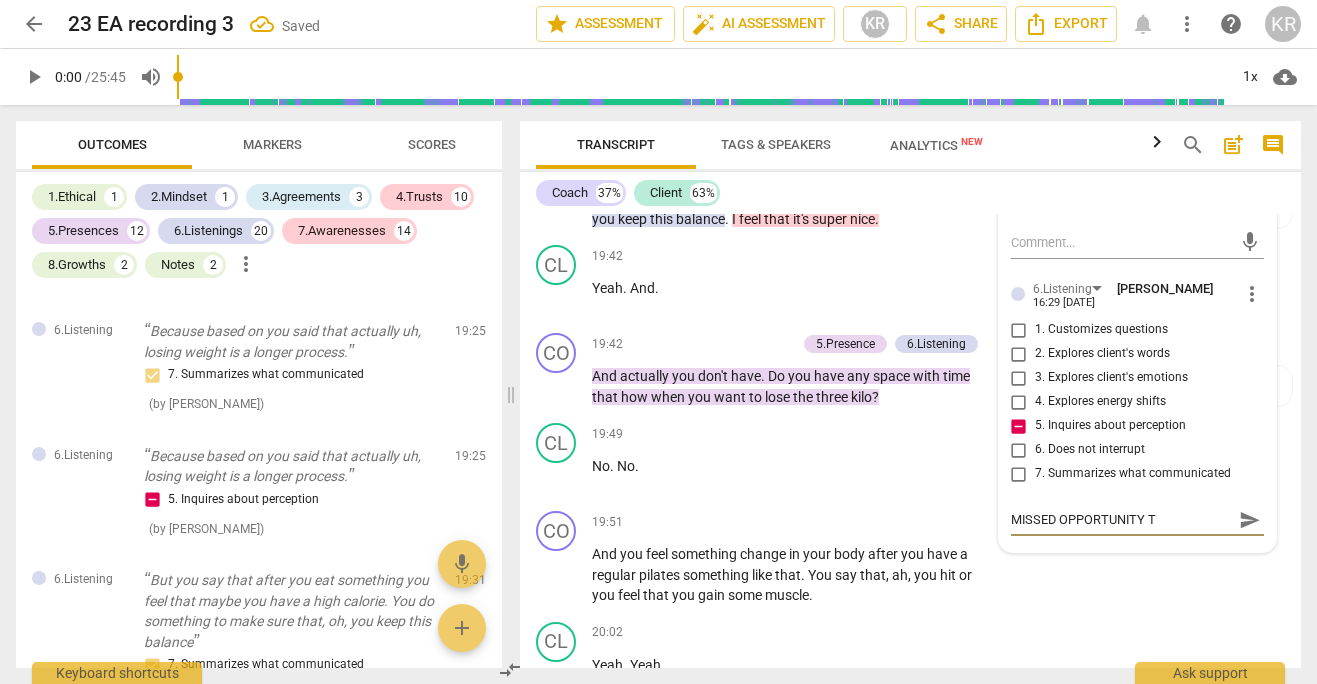 type on "MISSED OPPORTUNITY TO" 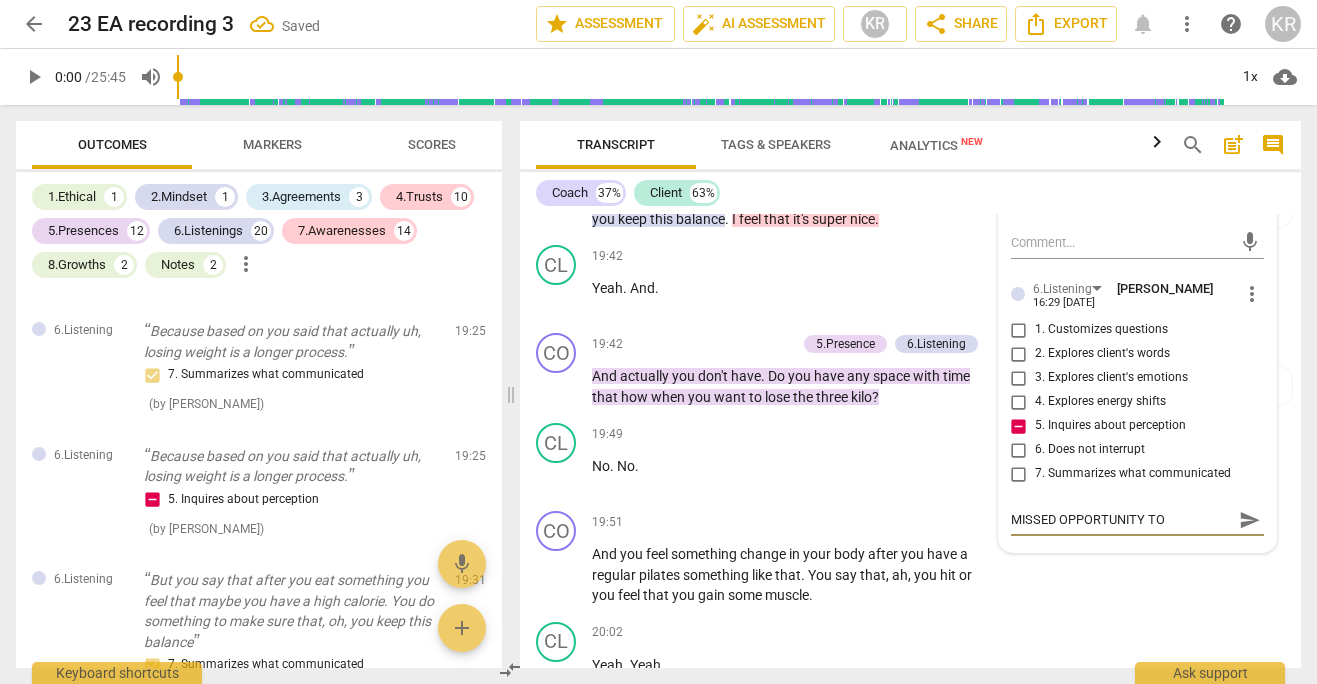 type on "MISSED OPPORTUNITY TO" 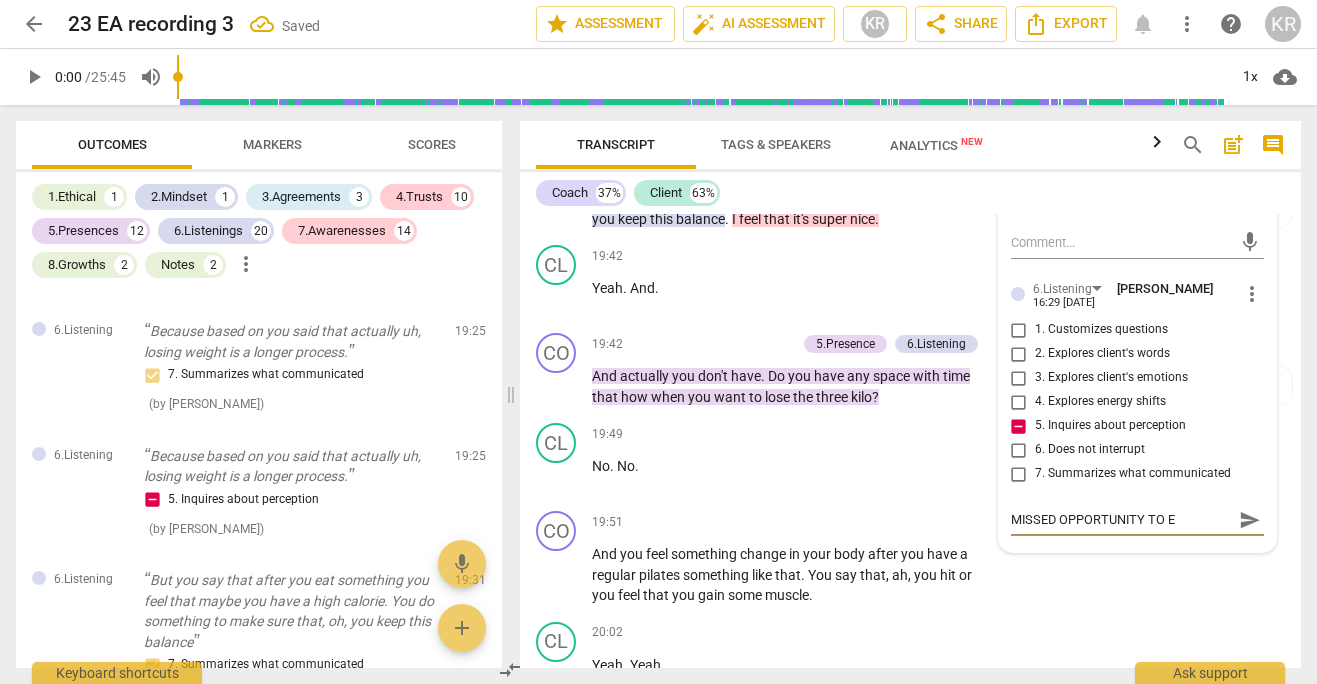 type on "MISSED OPPORTUNITY TO EX" 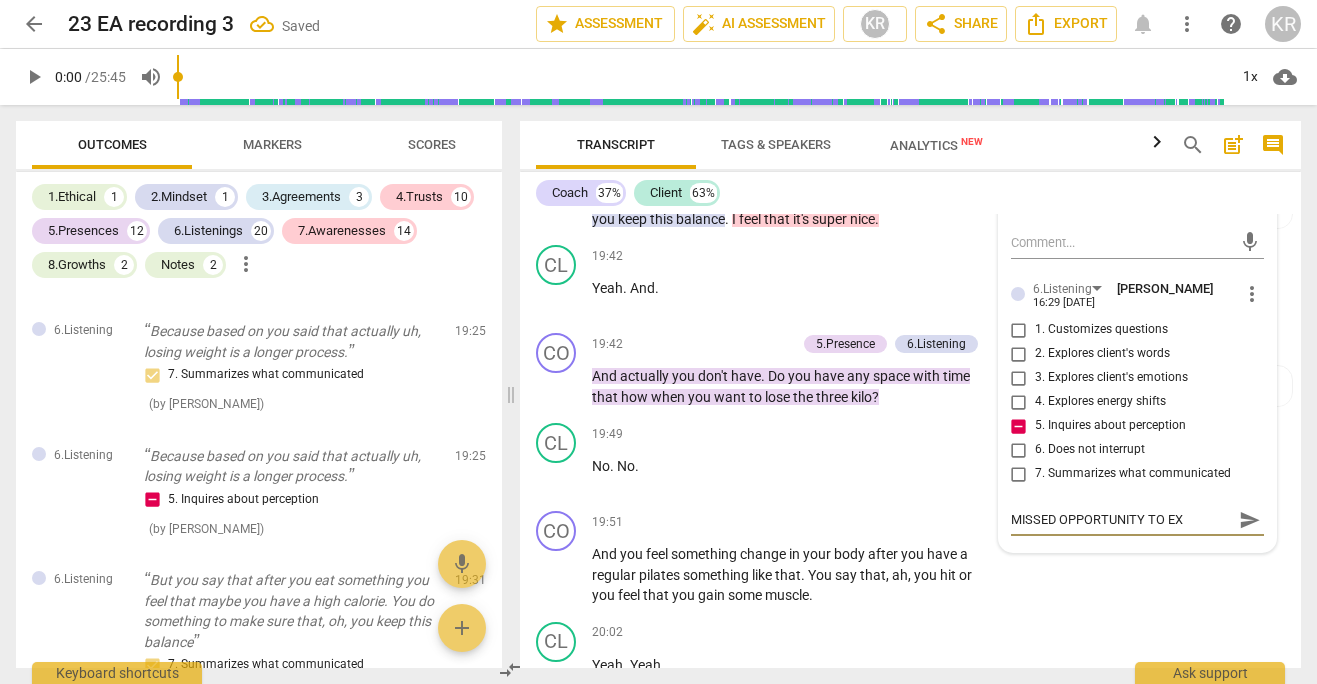 type on "MISSED OPPORTUNITY TO EXP" 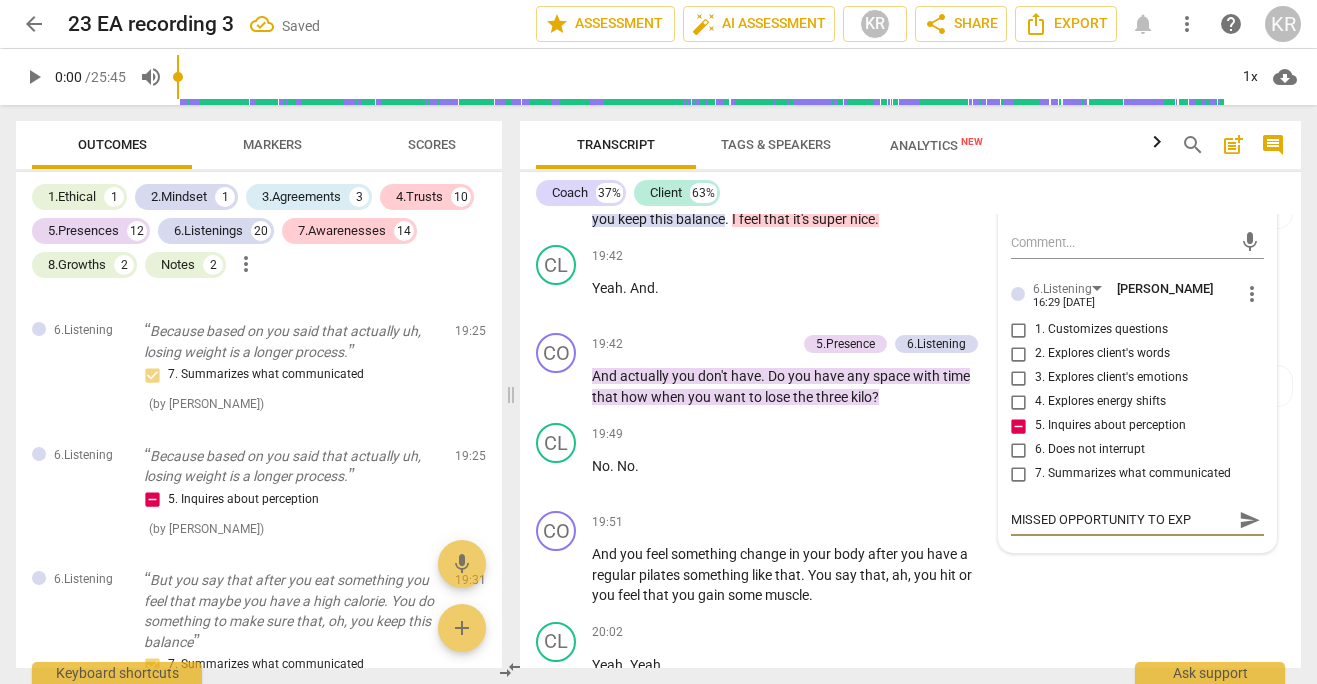 type on "MISSED OPPORTUNITY TO EXPL" 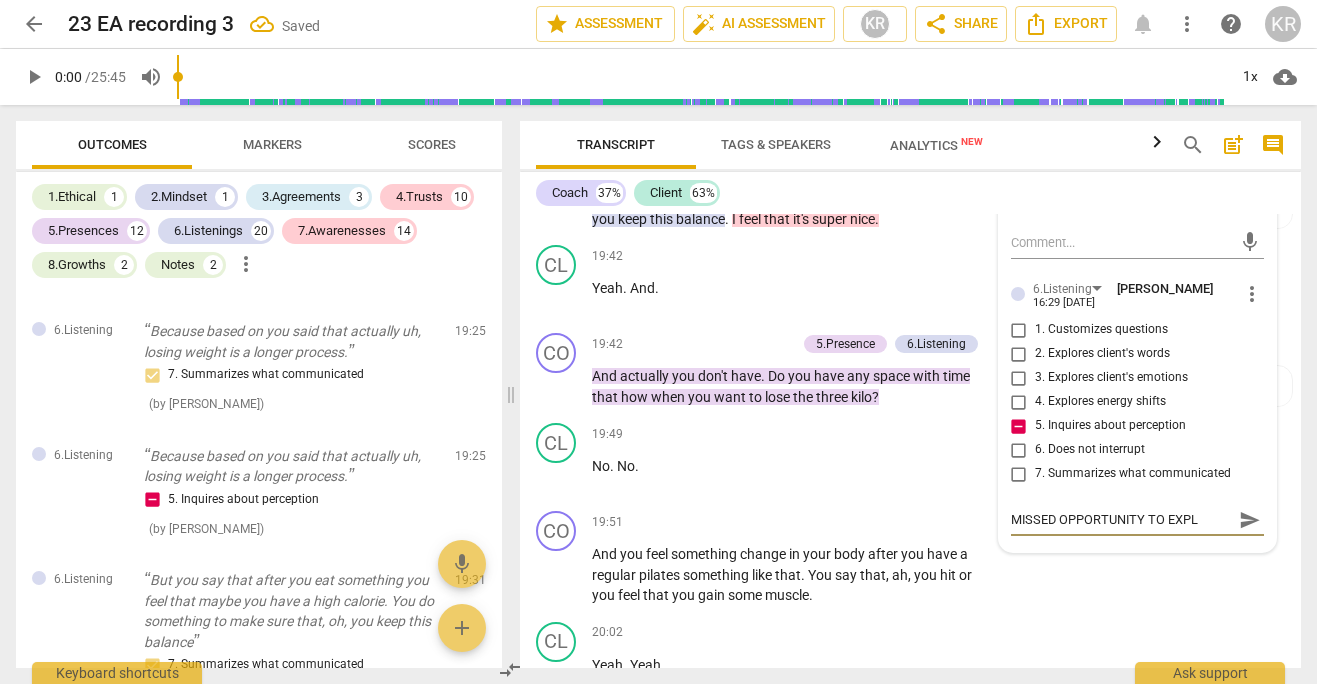 type on "MISSED OPPORTUNITY TO EXPL" 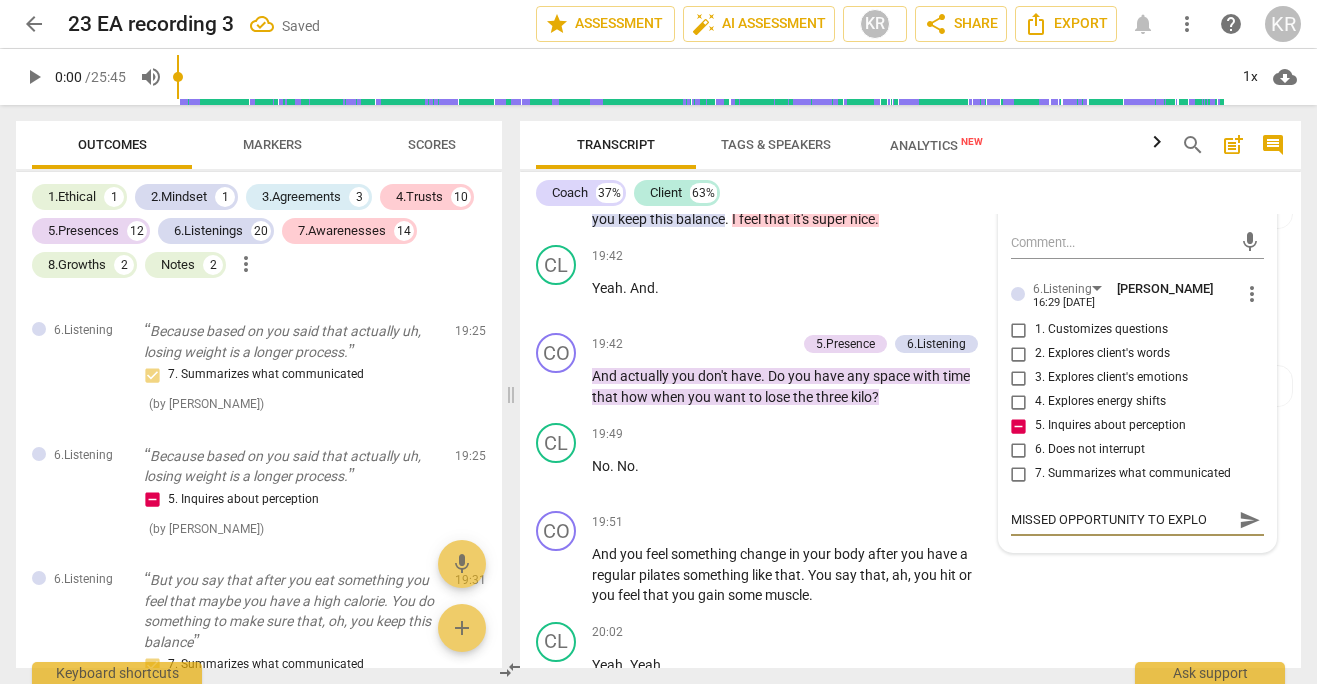 type on "MISSED OPPORTUNITY TO EXPLOI" 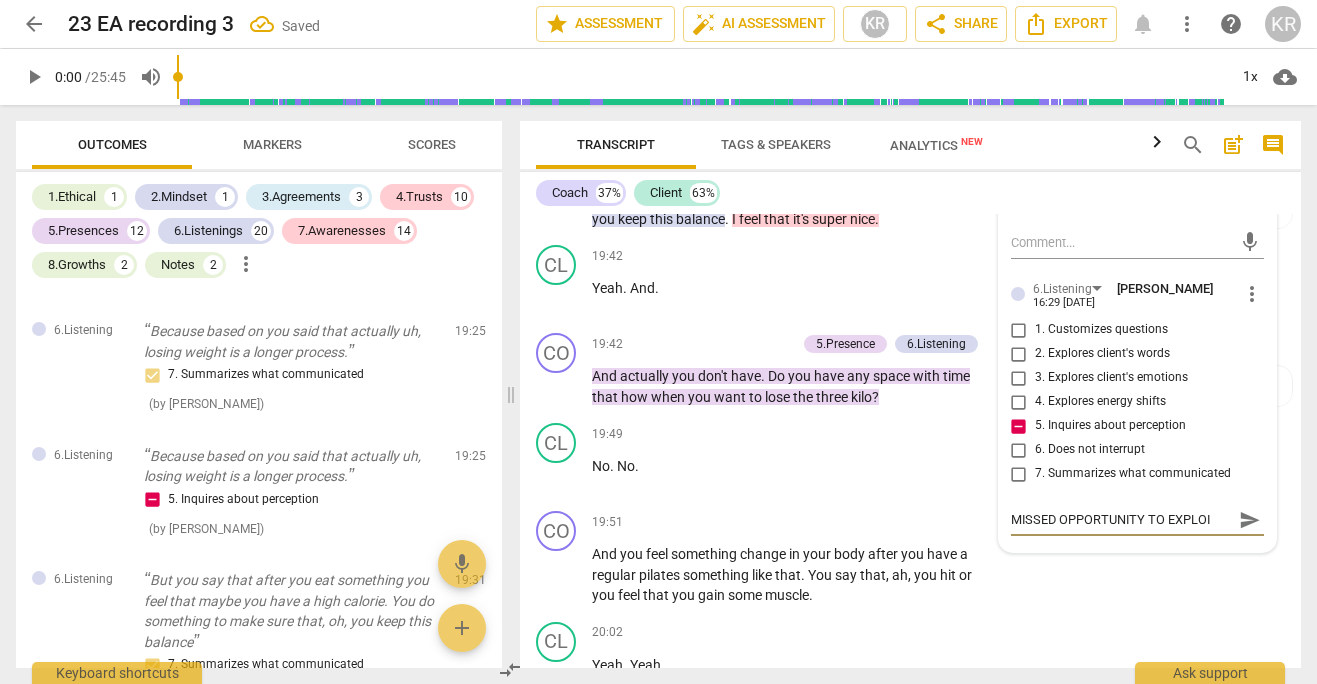type on "MISSED OPPORTUNITY TO EXPLOIR" 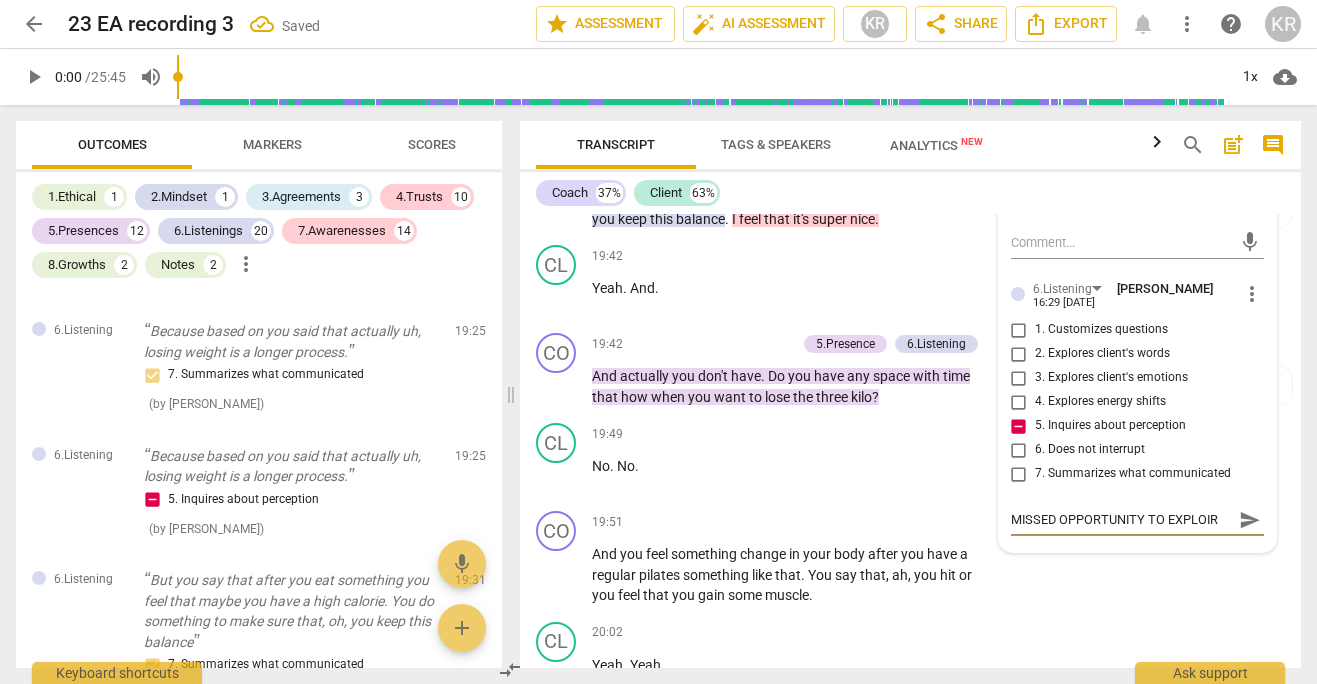 type 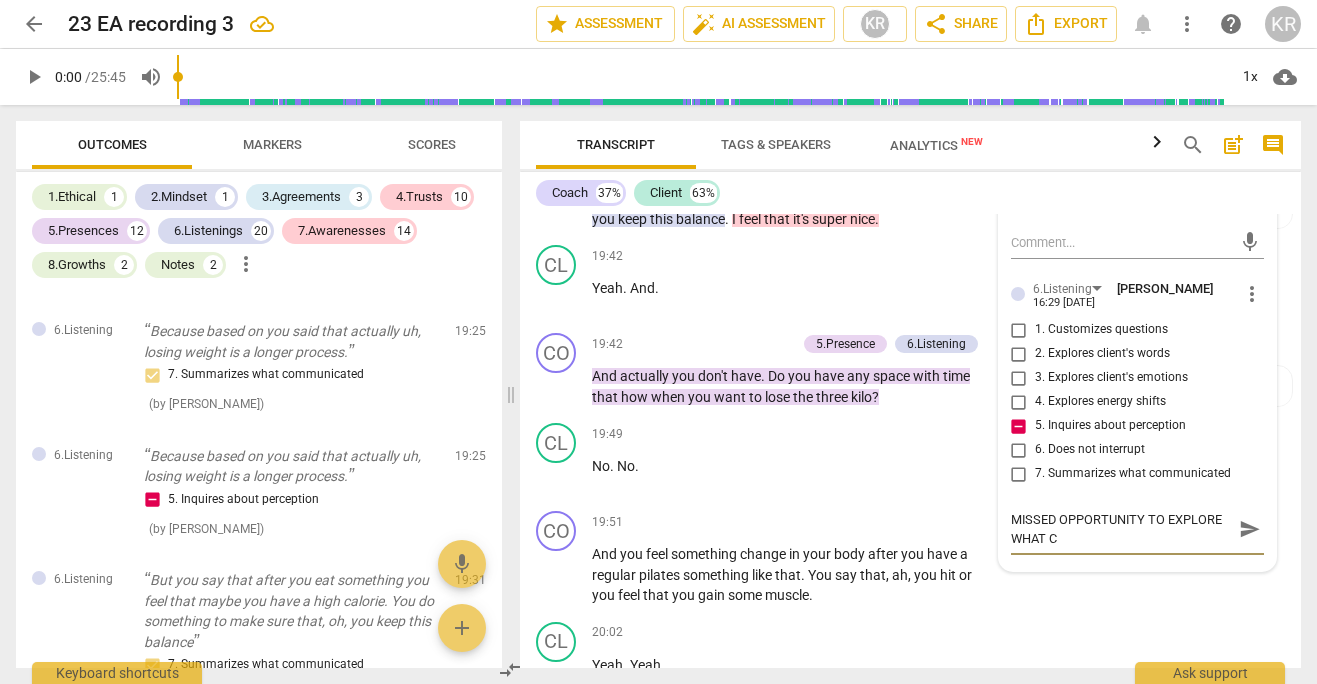 scroll, scrollTop: 0, scrollLeft: 0, axis: both 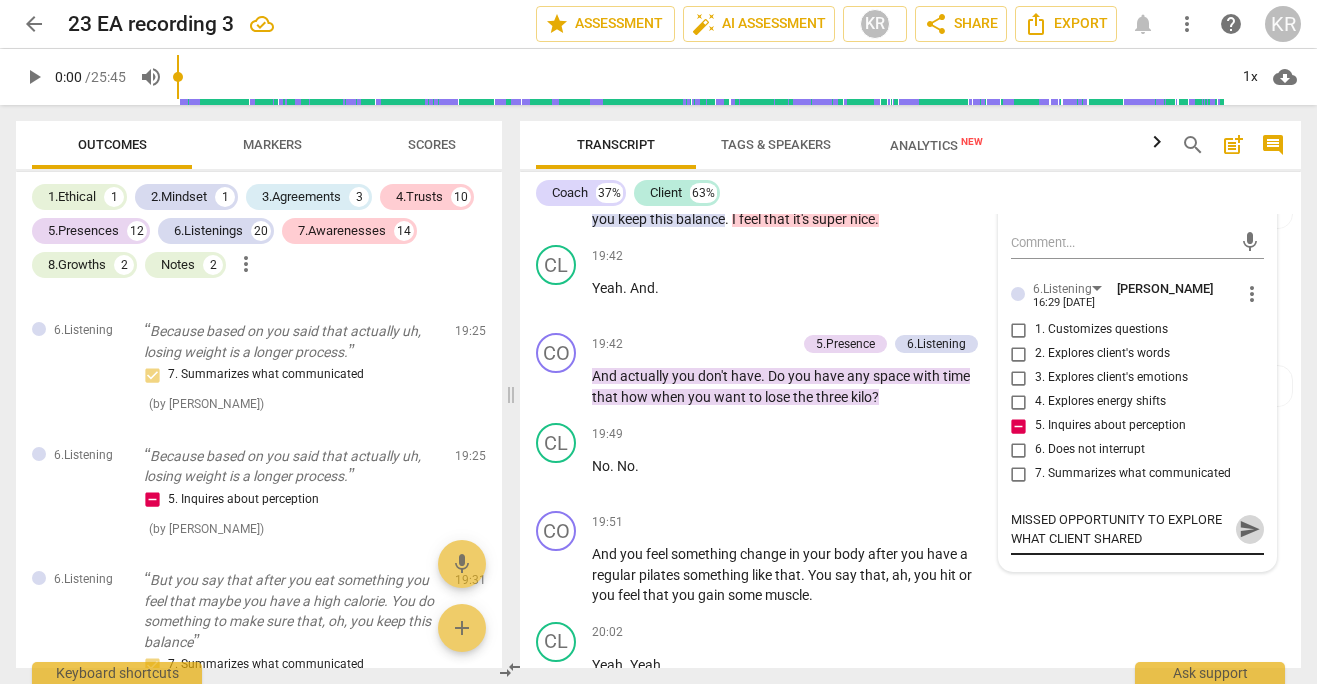 click on "send" at bounding box center [1250, 529] 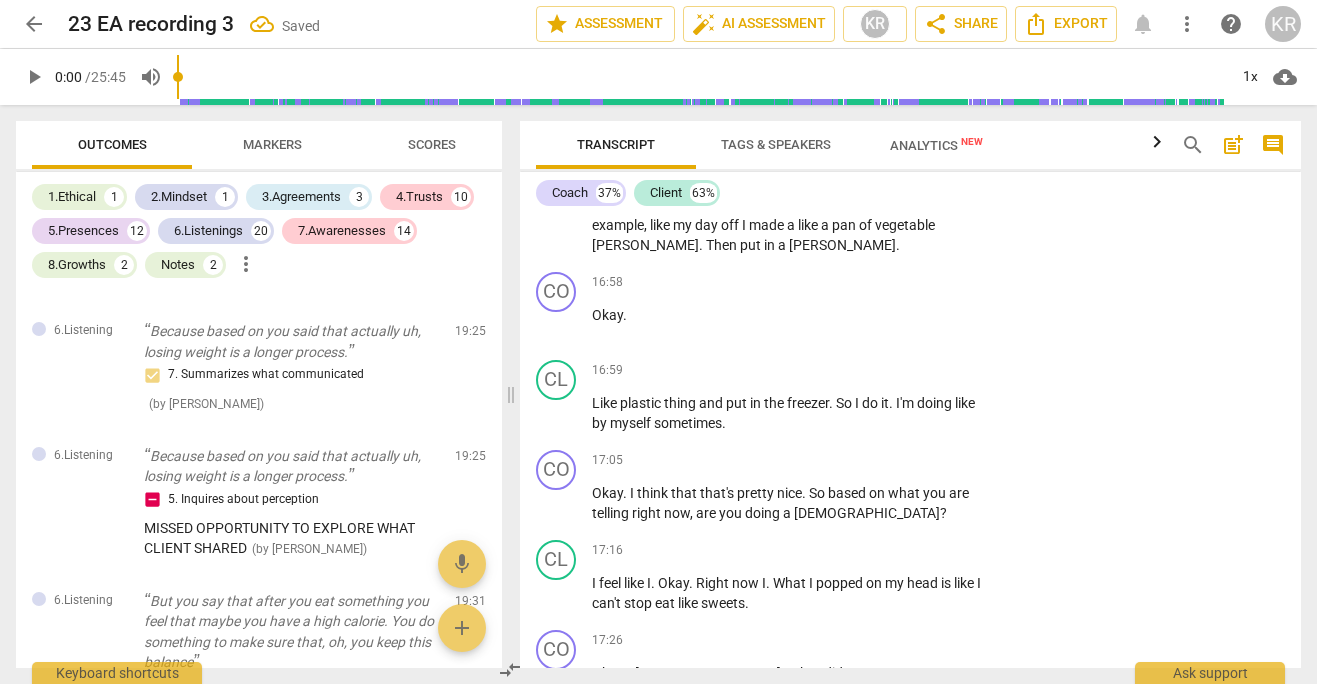 scroll, scrollTop: 12111, scrollLeft: 0, axis: vertical 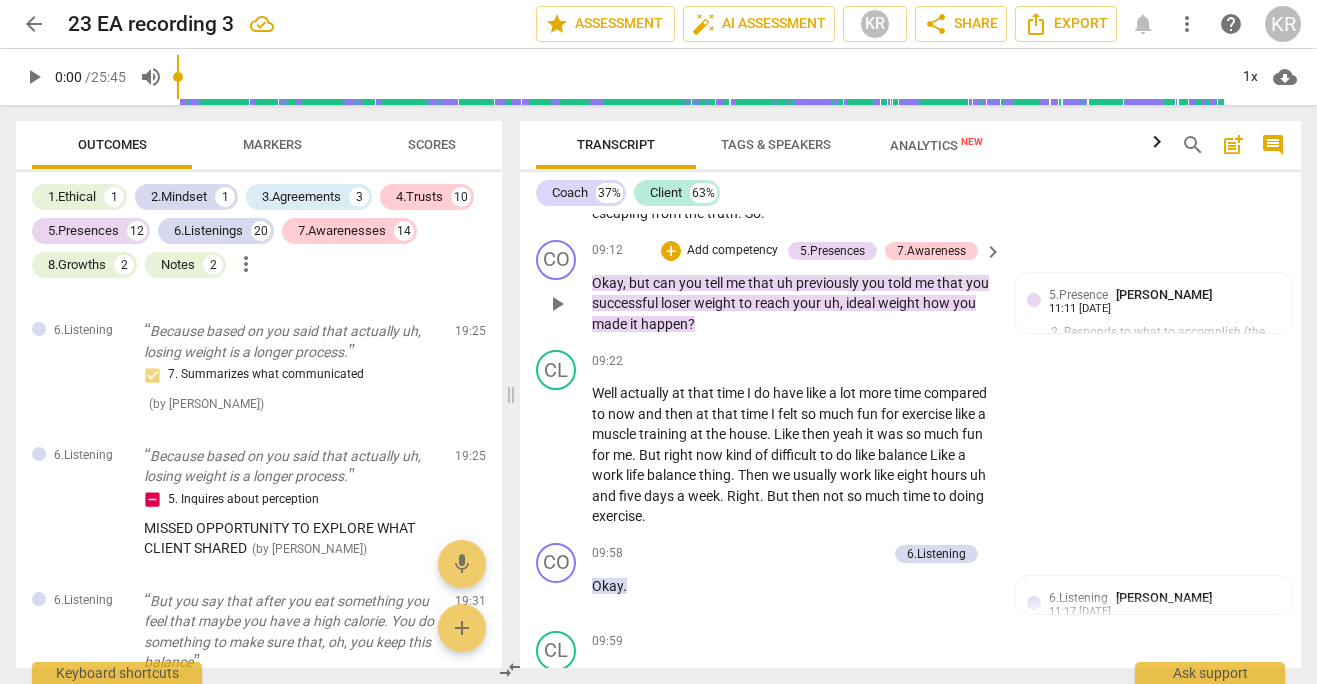 click on "Add competency" at bounding box center [732, 251] 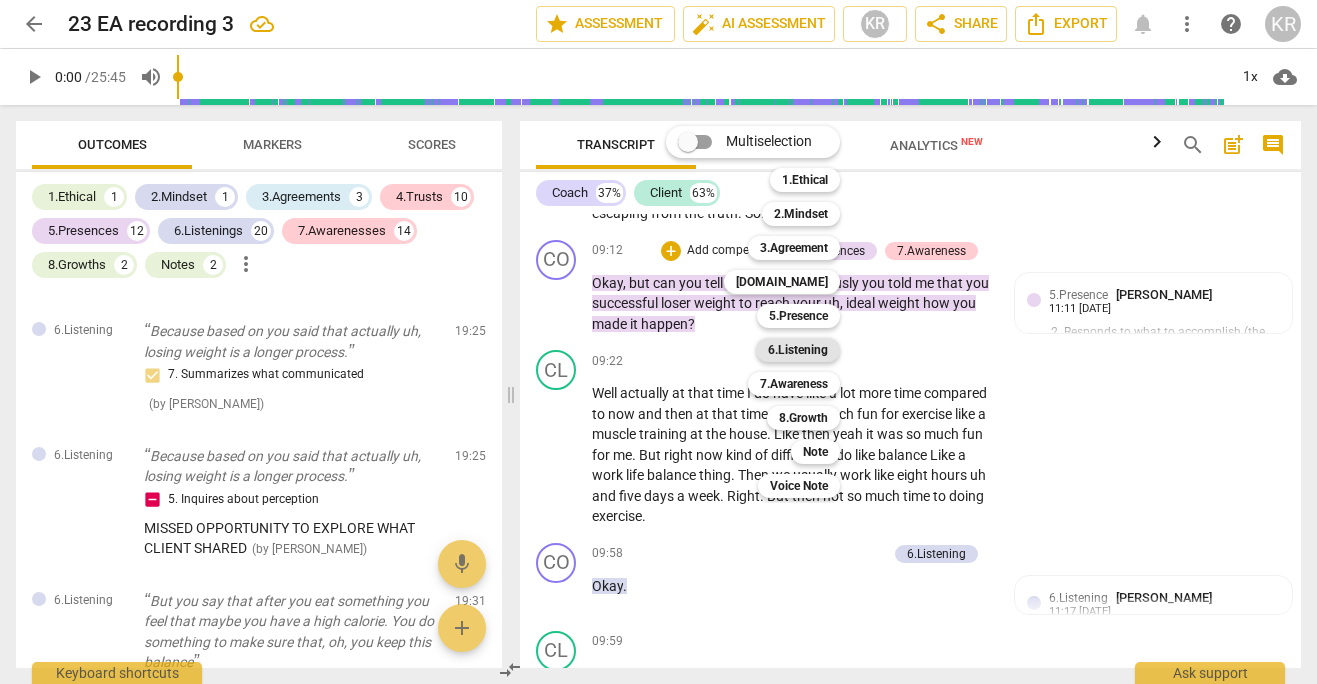 click on "6.Listening" at bounding box center [798, 350] 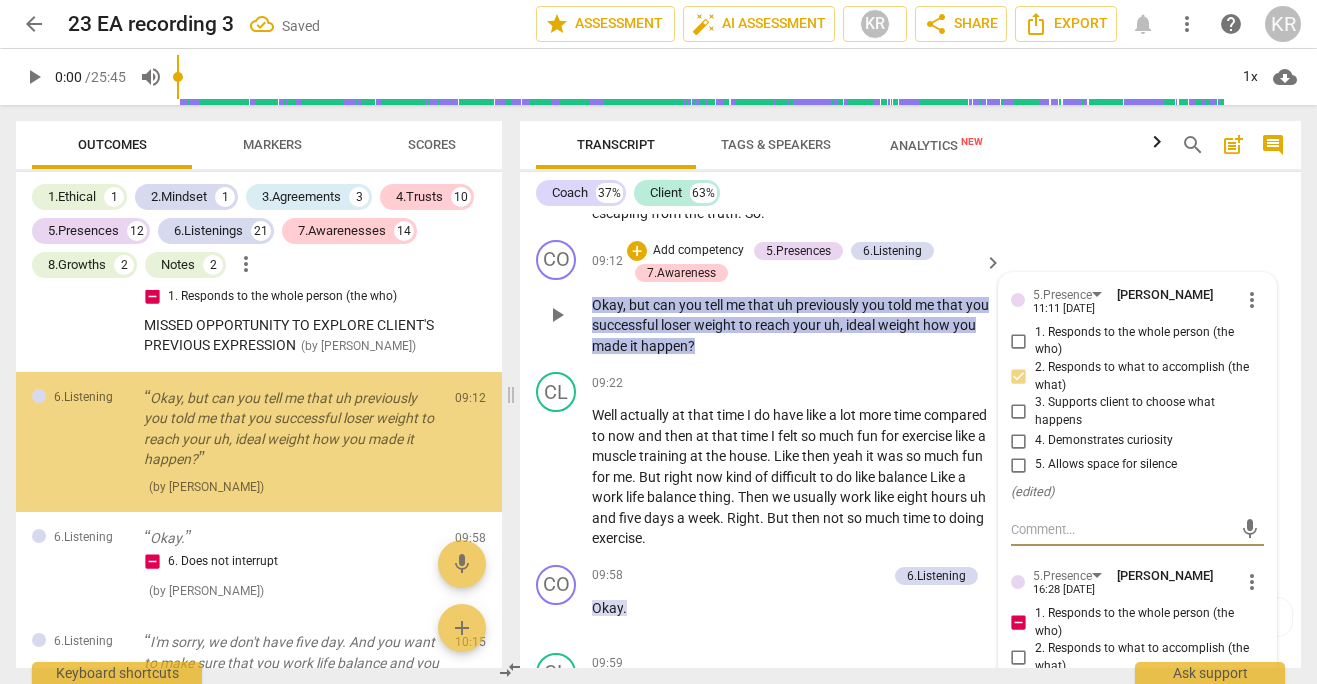 scroll, scrollTop: 3587, scrollLeft: 0, axis: vertical 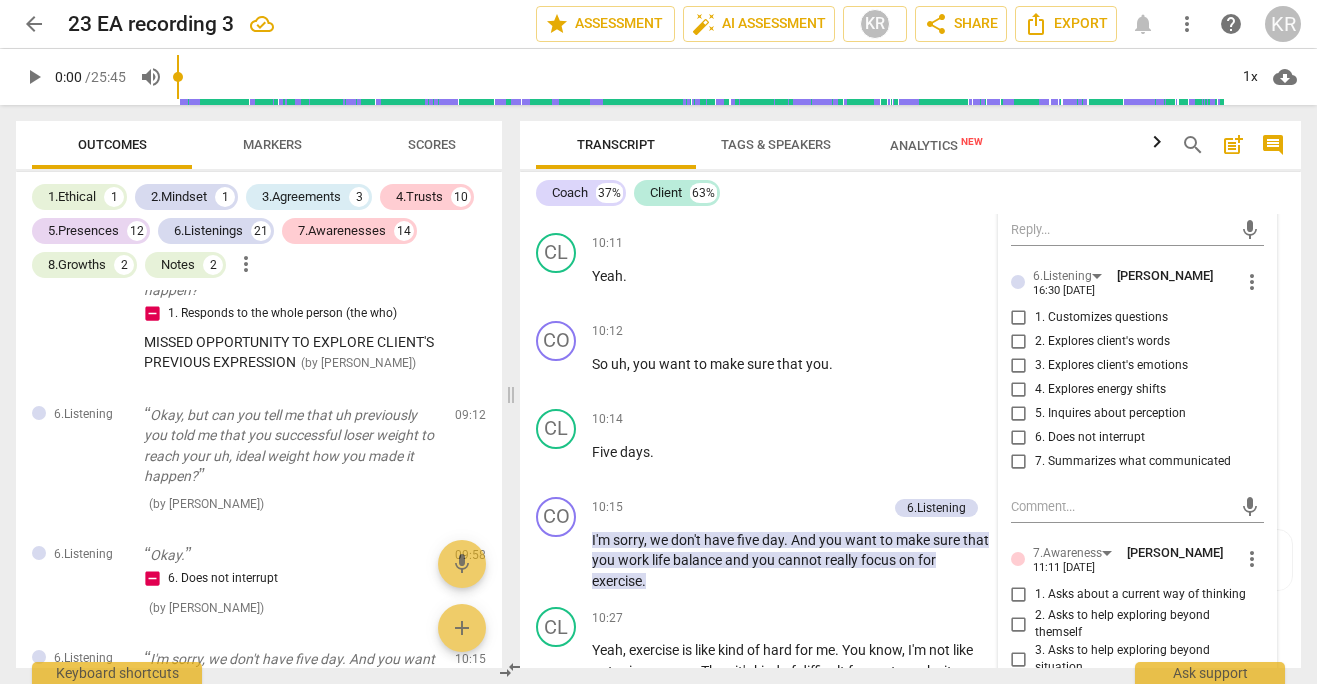click on "more_vert" at bounding box center [1252, 282] 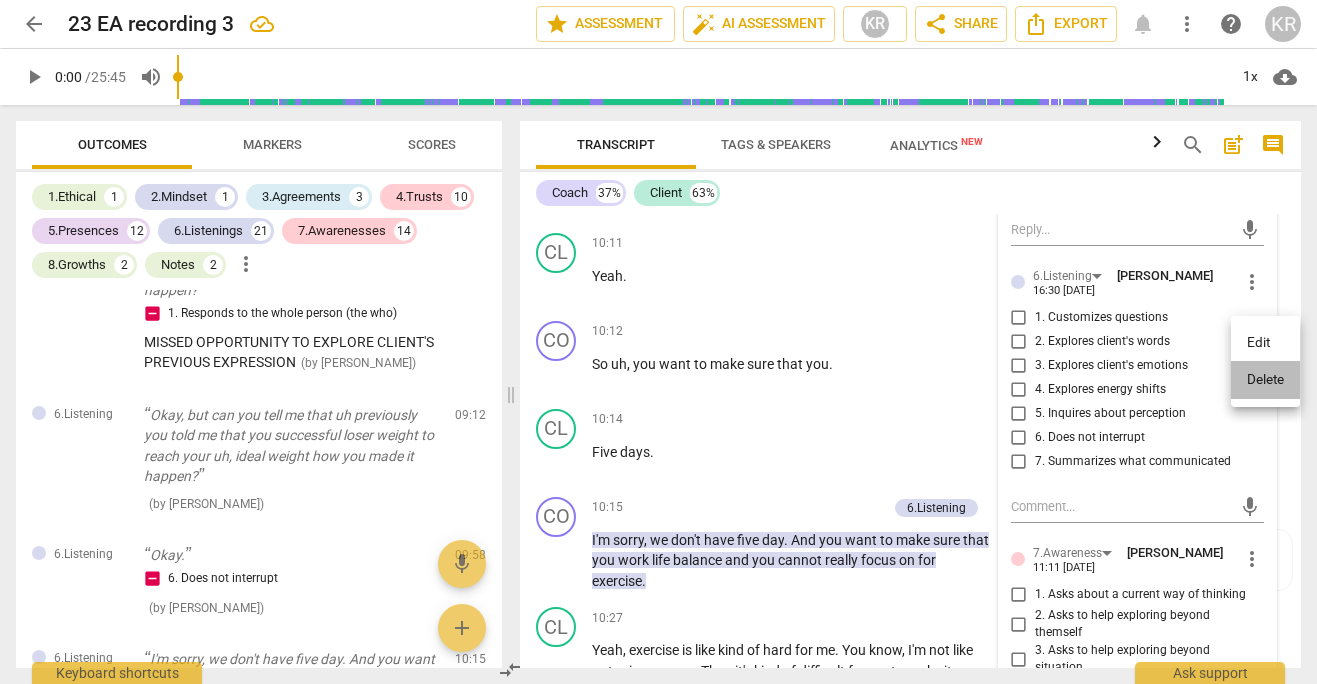 click on "Delete" at bounding box center (1265, 380) 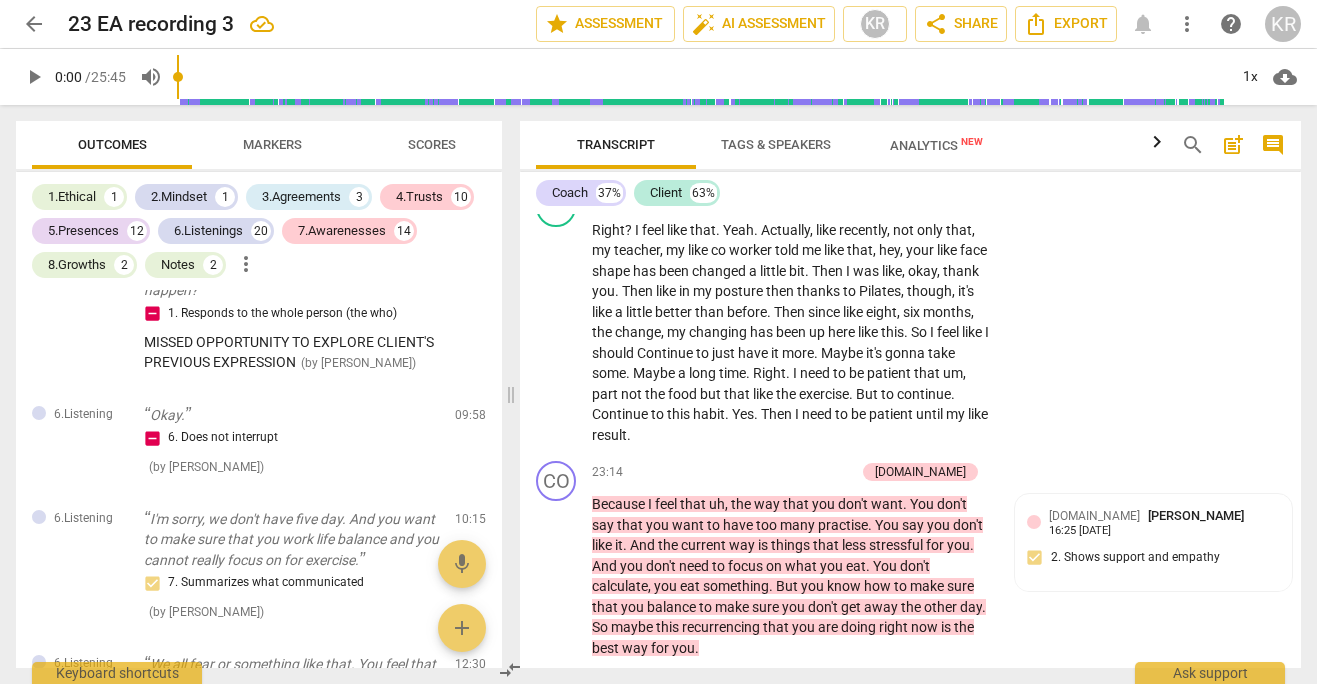 scroll, scrollTop: 16135, scrollLeft: 0, axis: vertical 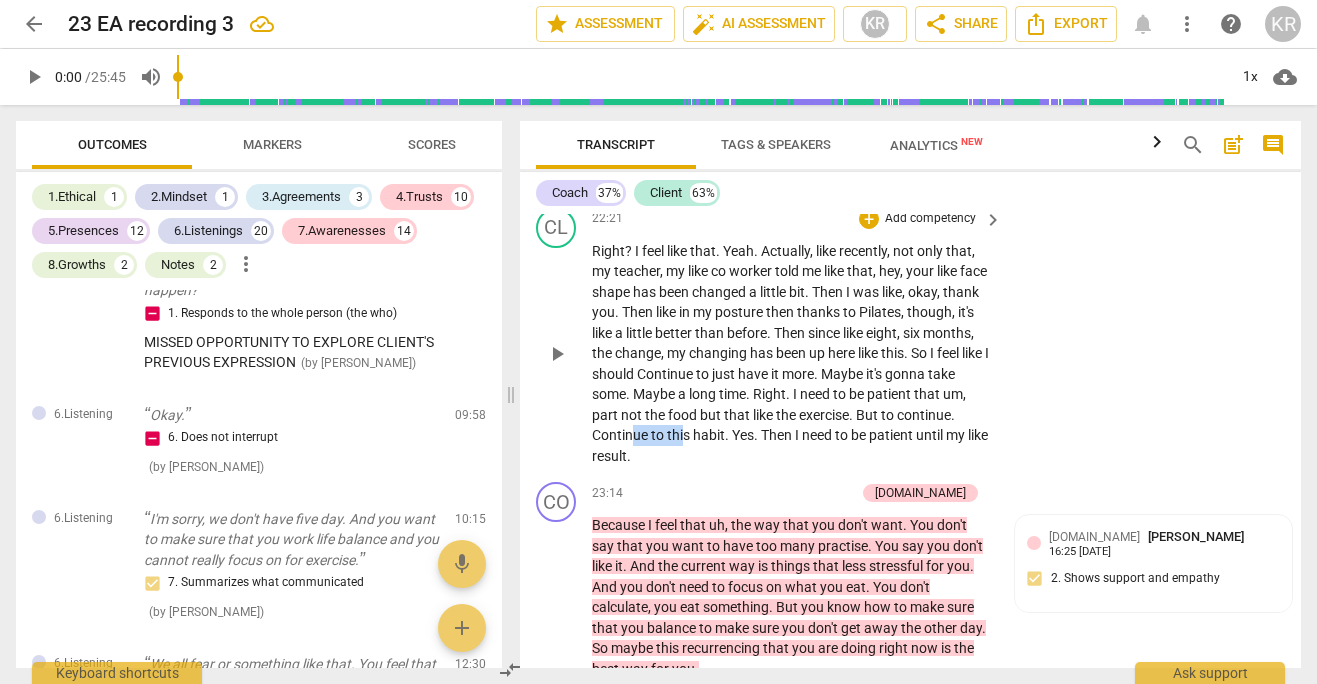 drag, startPoint x: 692, startPoint y: 516, endPoint x: 745, endPoint y: 522, distance: 53.338543 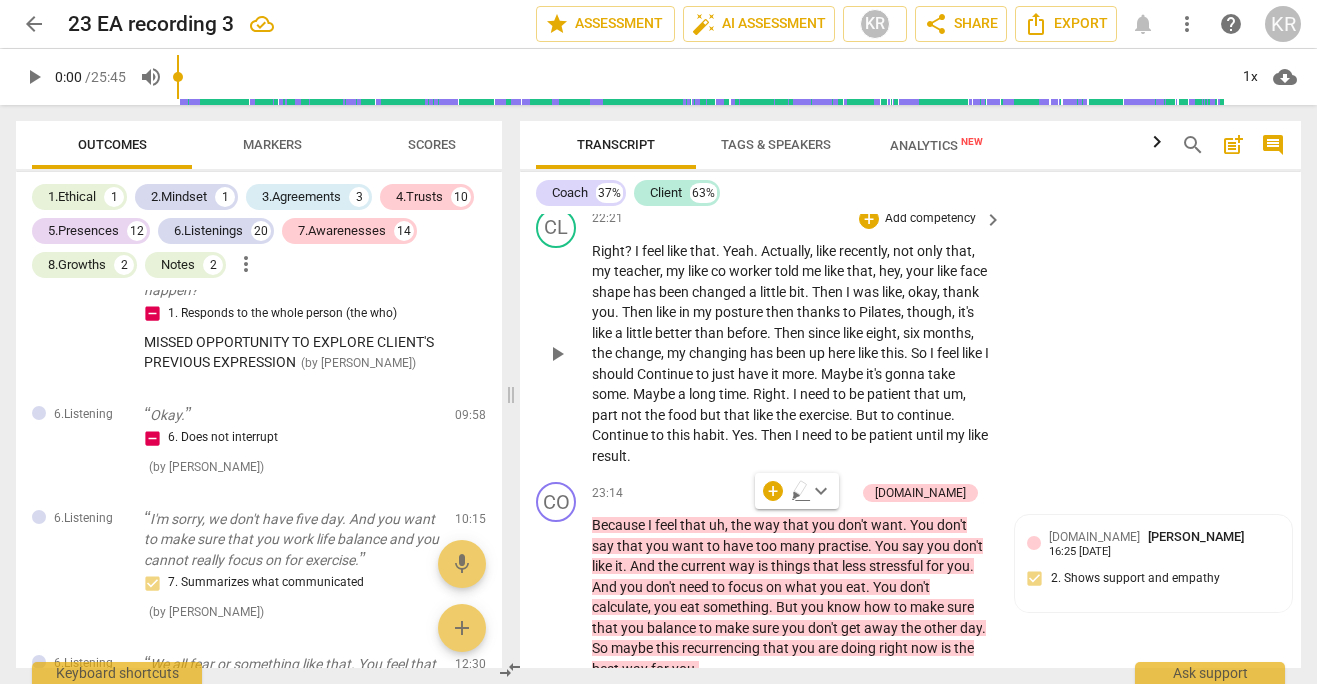 click on "CL play_arrow pause 22:21 + Add competency keyboard_arrow_right Right ?   I   feel   like   that .   Yeah .   Actually ,   like   recently ,   not   only   that ,   my   teacher ,   my   like   co   worker   told   me   like   that ,   hey ,   your   like   face   shape   has   been   changed   a   little   bit .   Then   I   was   like ,   okay ,   thank   you .   Then   like   in   my   posture   then   thanks   to   Pilates ,   though ,   it's   like   a   little   better   than   before .   Then   since   like   eight ,   six   months ,   the   change ,   my   changing   has   been   up   here   like   this .   So   I   feel   like   I   should   Continue   to   just   have   it   more .   Maybe   it's   gonna   take   some .   Maybe   a   long   time .   Right .   I   need   to   be   patient   that   um ,   part   not   the   food   but   that   like   the   exercise .   But   to   continue .   Continue   to   this   habit .   Yes .   Then   I   need   to   be   patient   until   my   like   result ." at bounding box center (910, 337) 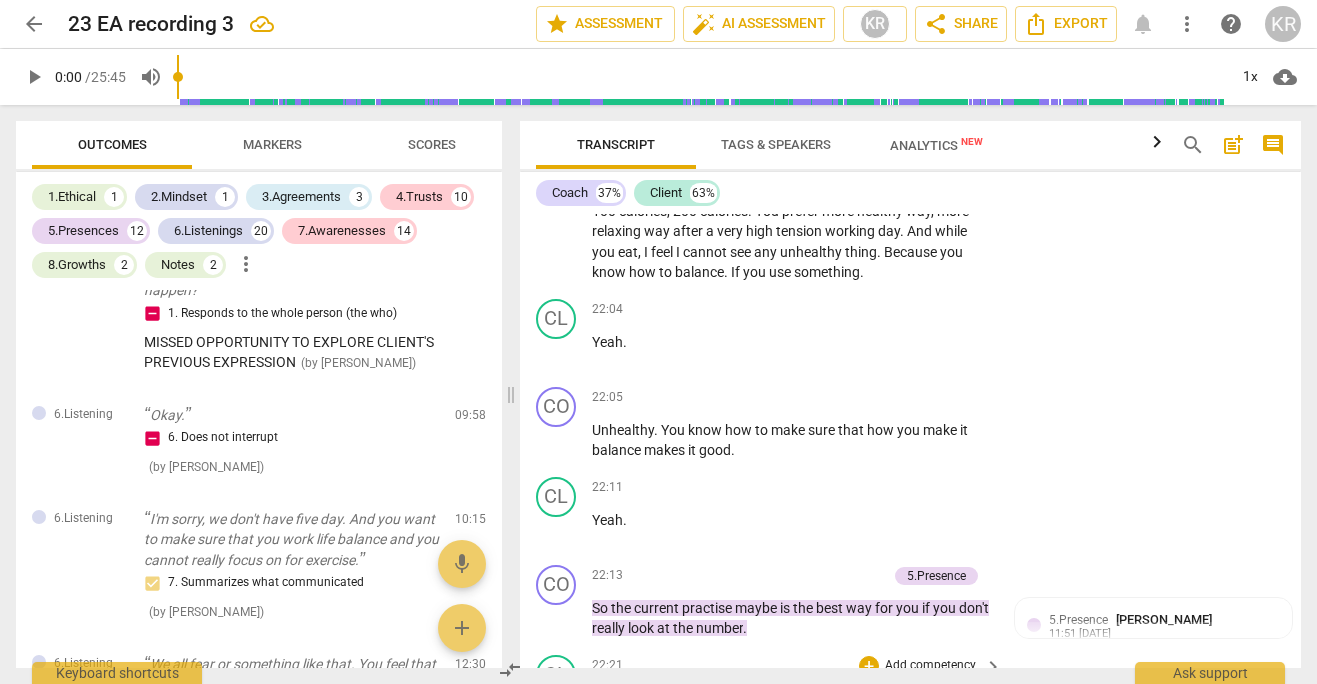 scroll, scrollTop: 15682, scrollLeft: 0, axis: vertical 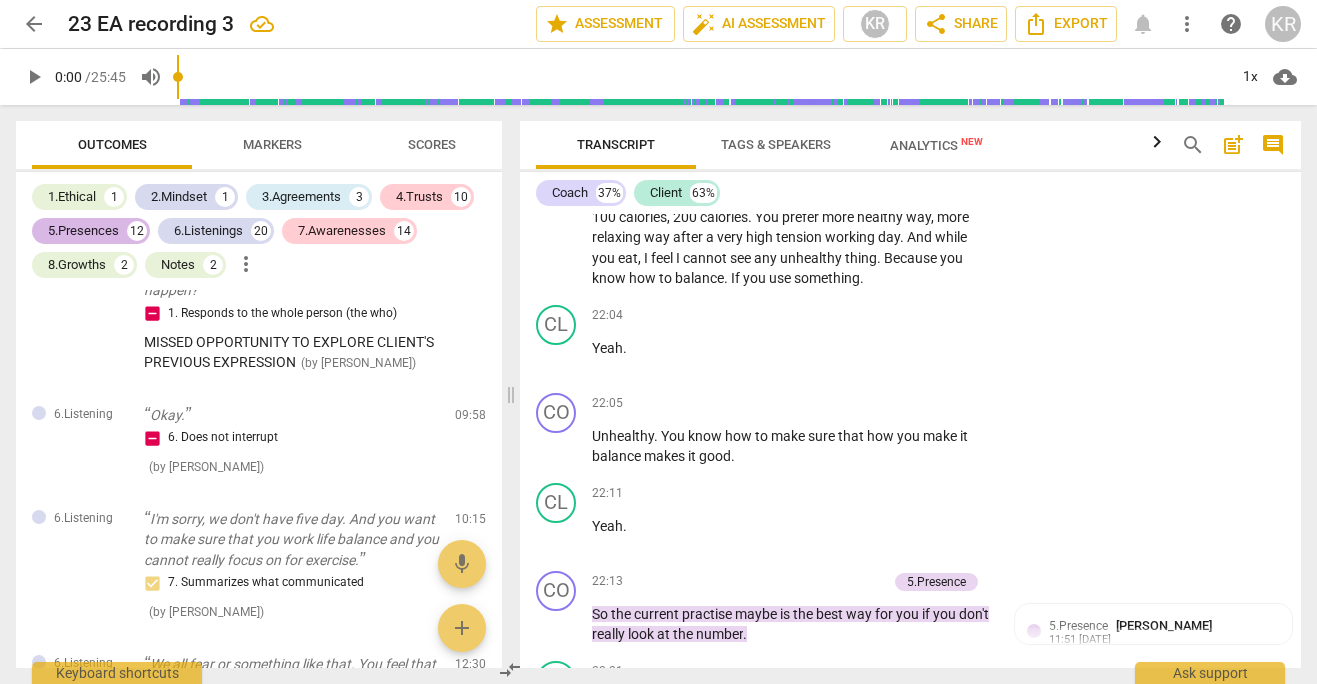 click on "5.Presences" at bounding box center (83, 231) 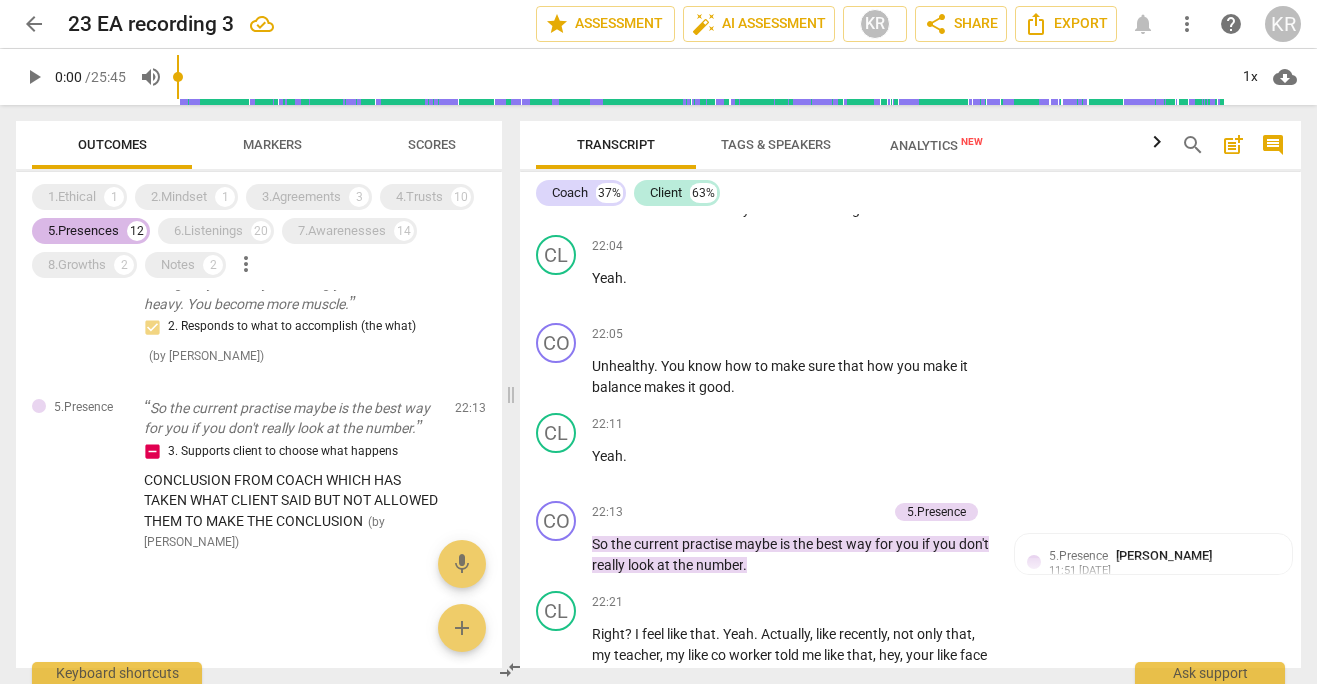 scroll, scrollTop: 668, scrollLeft: 0, axis: vertical 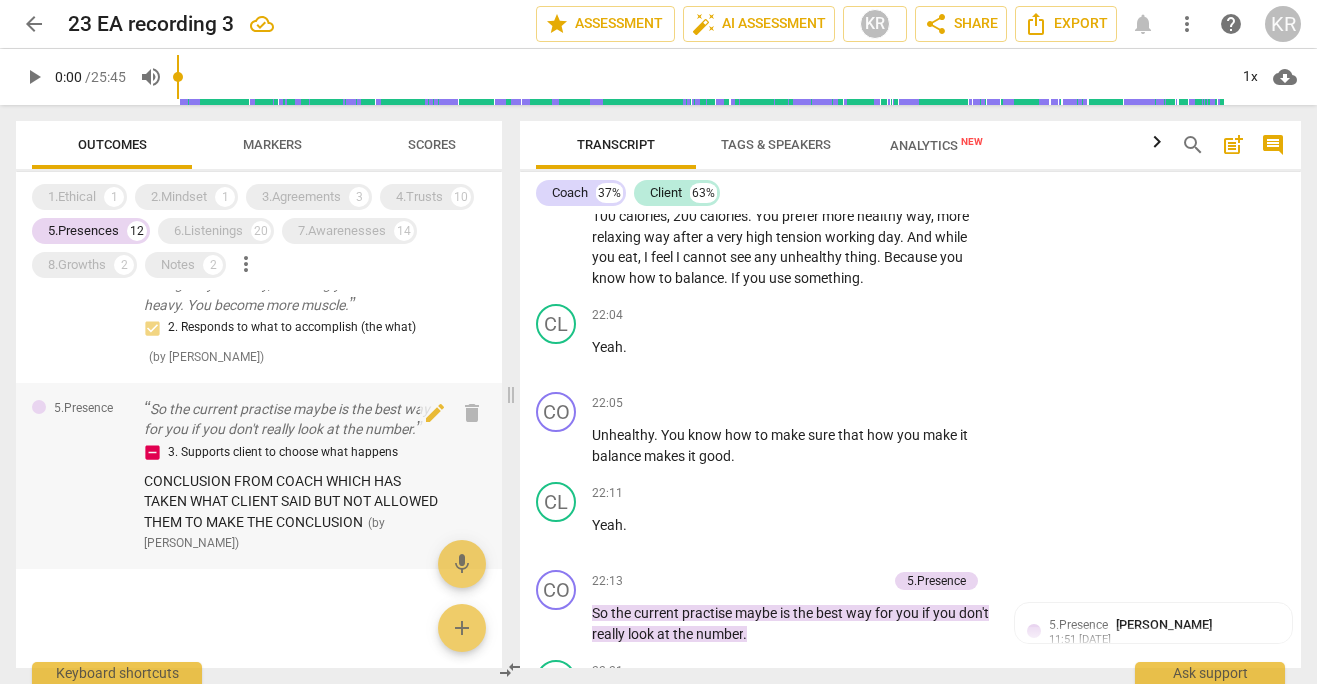 click on "So the current practise maybe is the best way for you if you don't really look at the number." at bounding box center (291, 419) 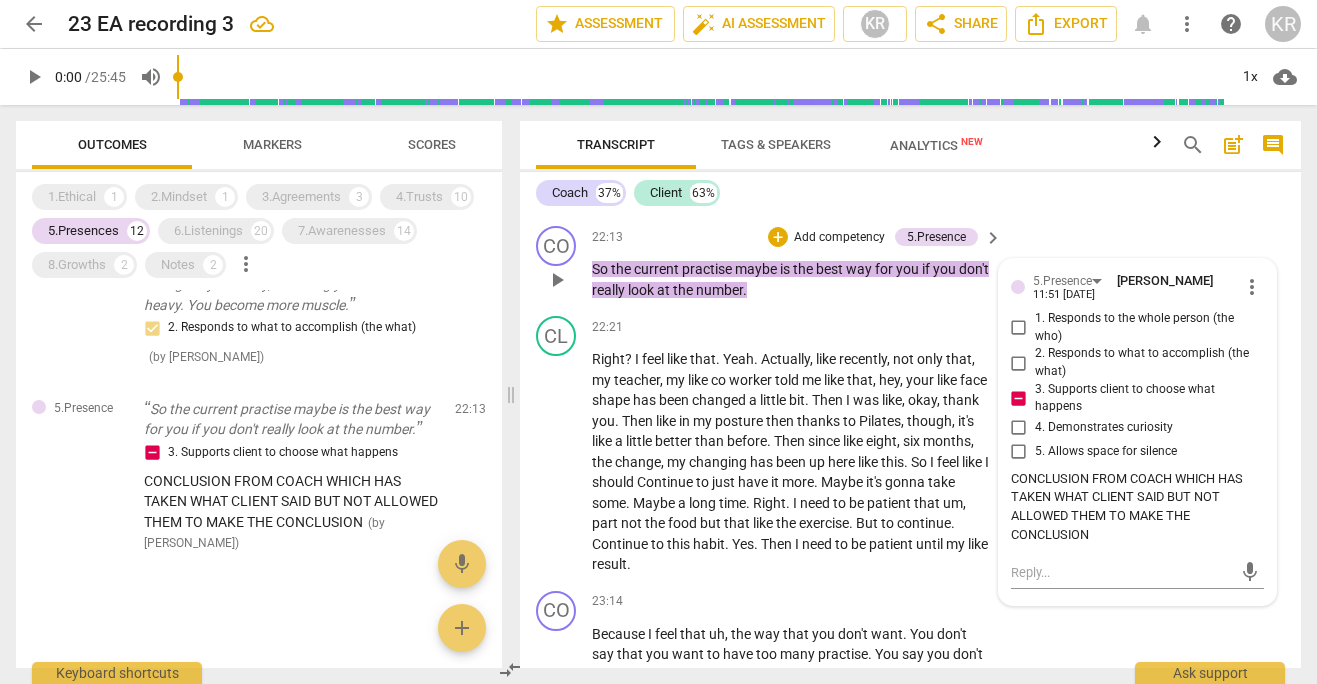 scroll, scrollTop: 15961, scrollLeft: 0, axis: vertical 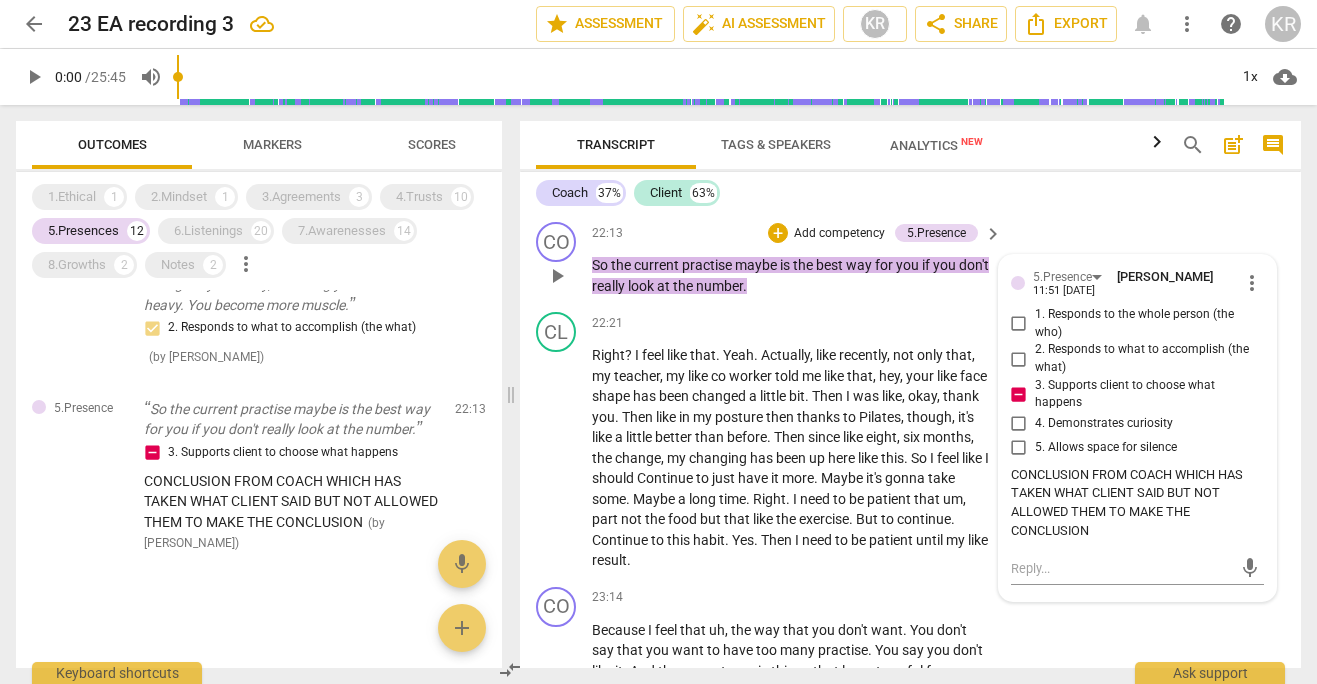 click on "more_vert" at bounding box center [1252, 283] 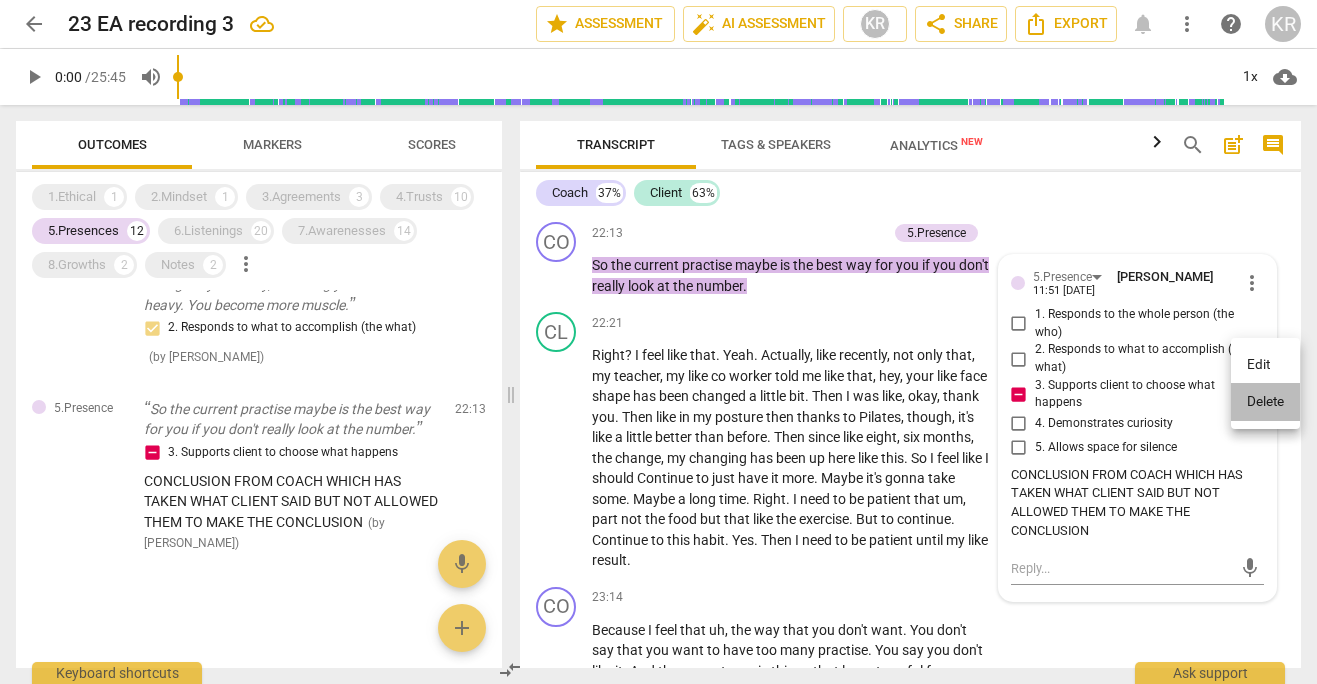 click on "Delete" at bounding box center (1265, 402) 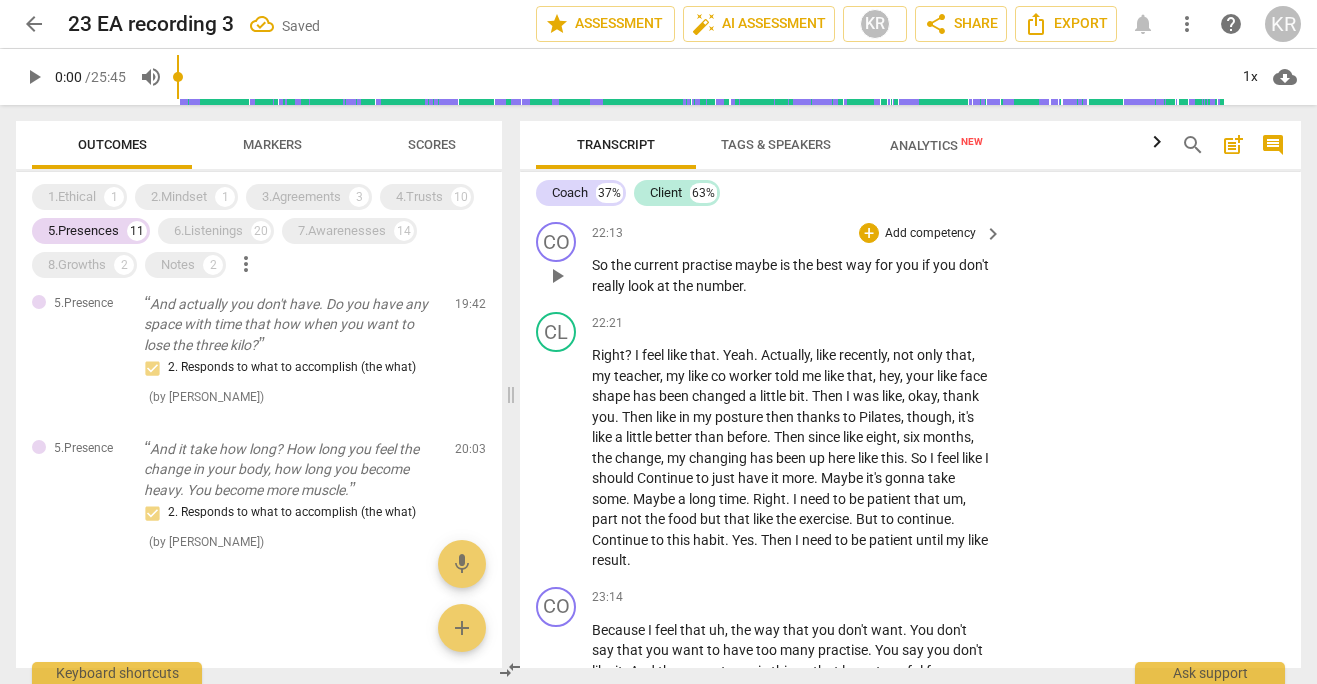 scroll, scrollTop: 1378, scrollLeft: 0, axis: vertical 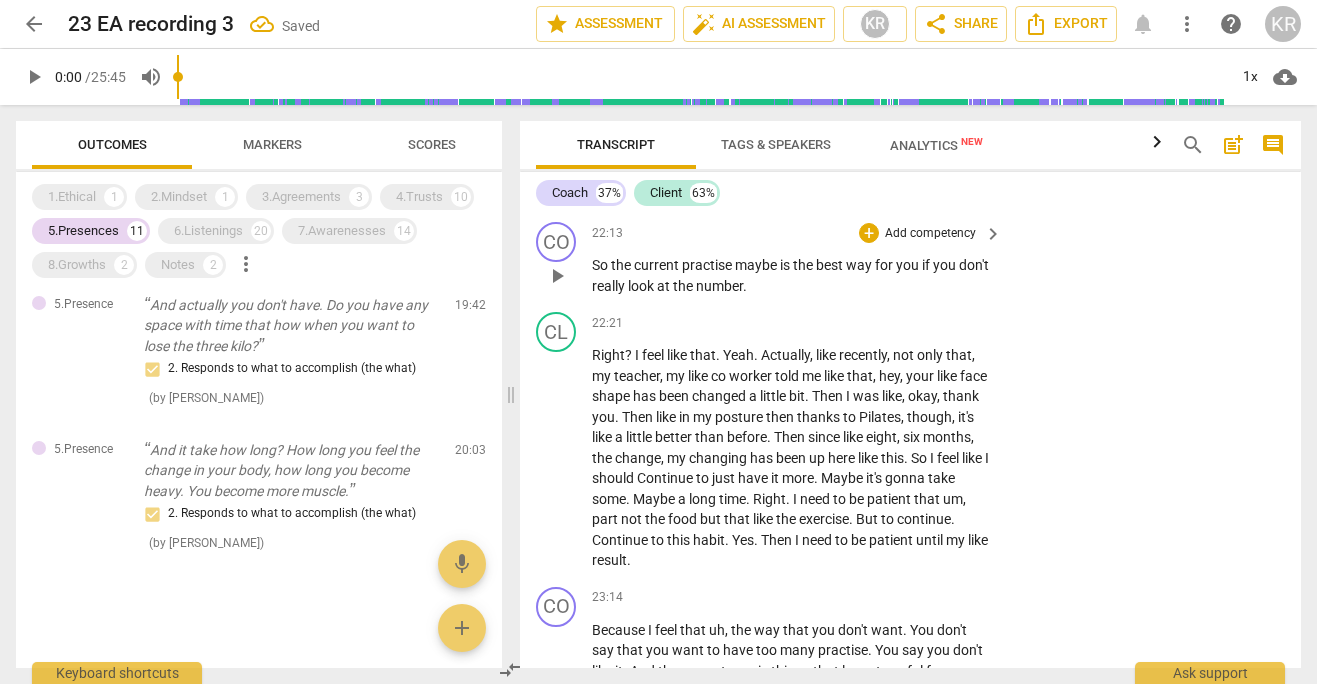 click on "Add competency" at bounding box center [930, 234] 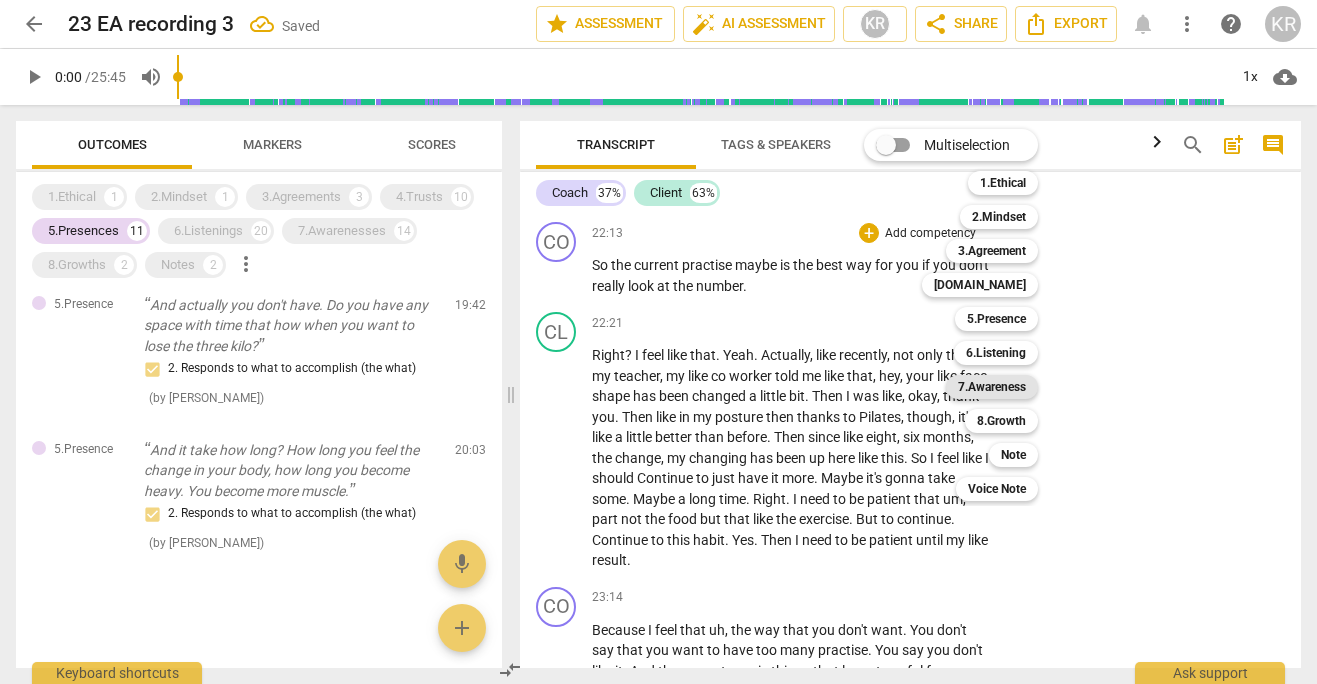 click on "7.Awareness" at bounding box center (992, 387) 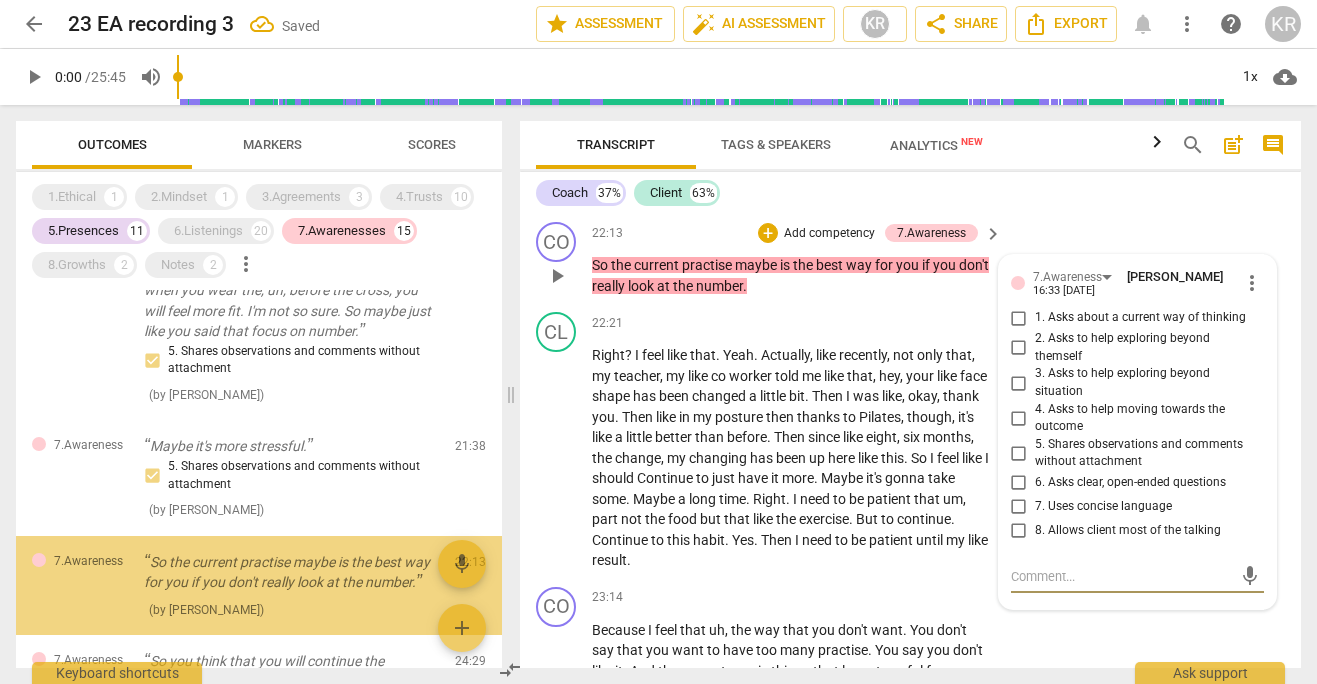 scroll, scrollTop: 3505, scrollLeft: 0, axis: vertical 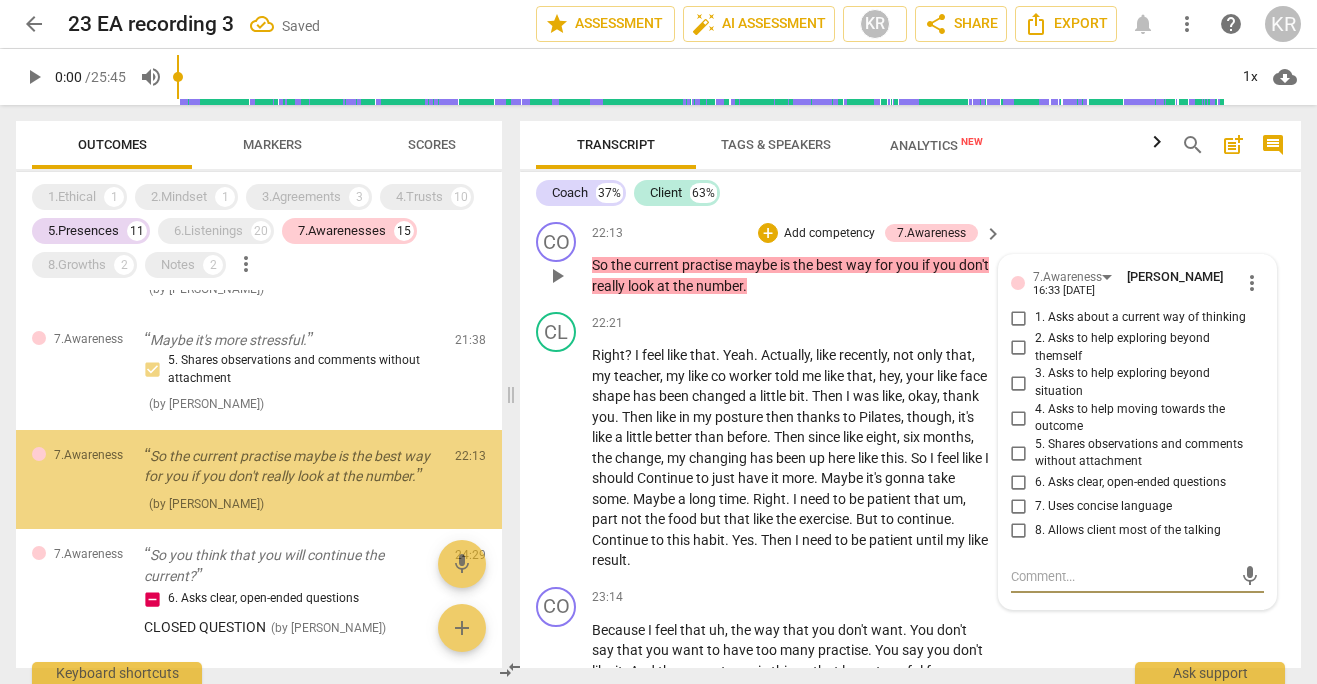 click on "5. Shares observations and comments without attachment" at bounding box center (1145, 453) 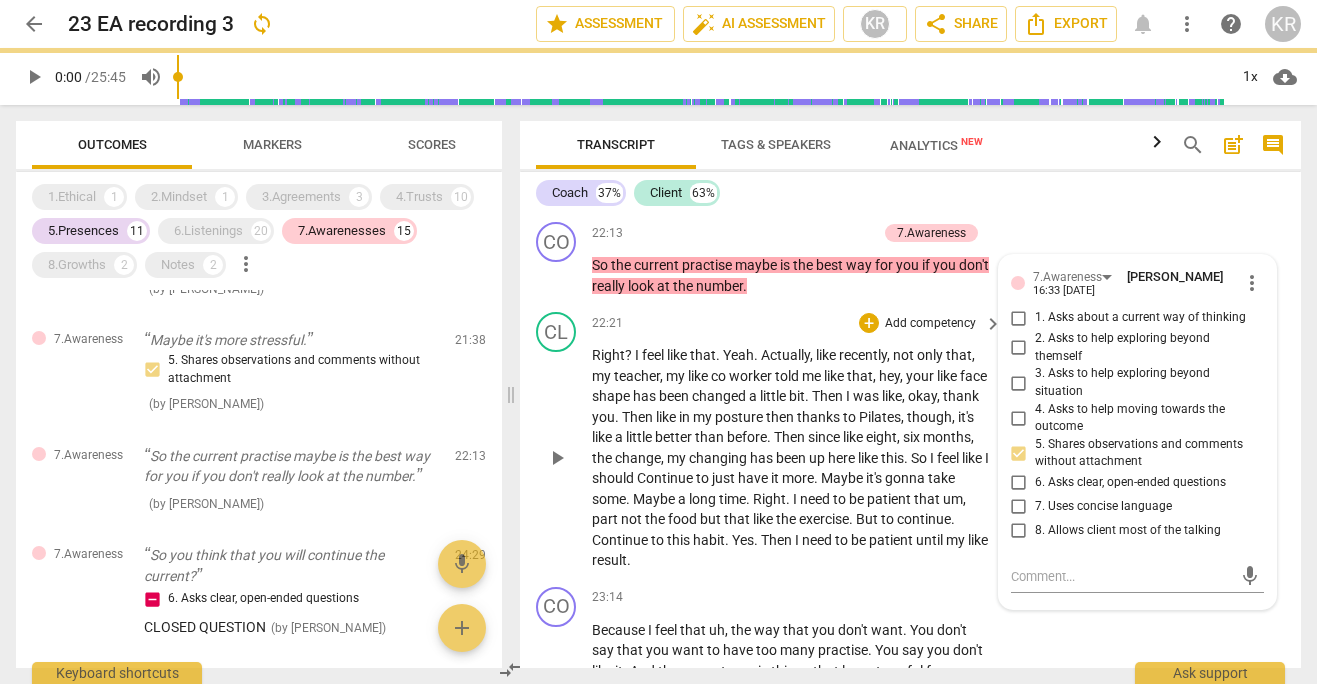 click on "should" at bounding box center [614, 478] 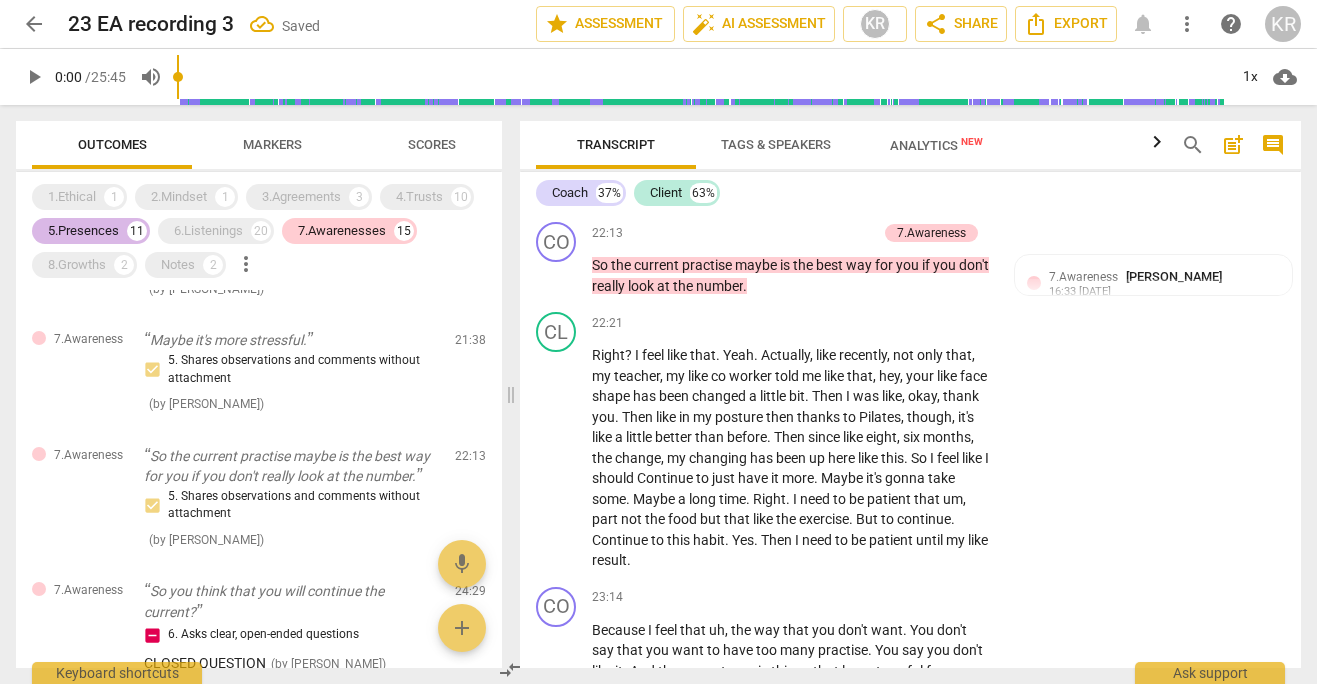 click on "5.Presences" at bounding box center (83, 231) 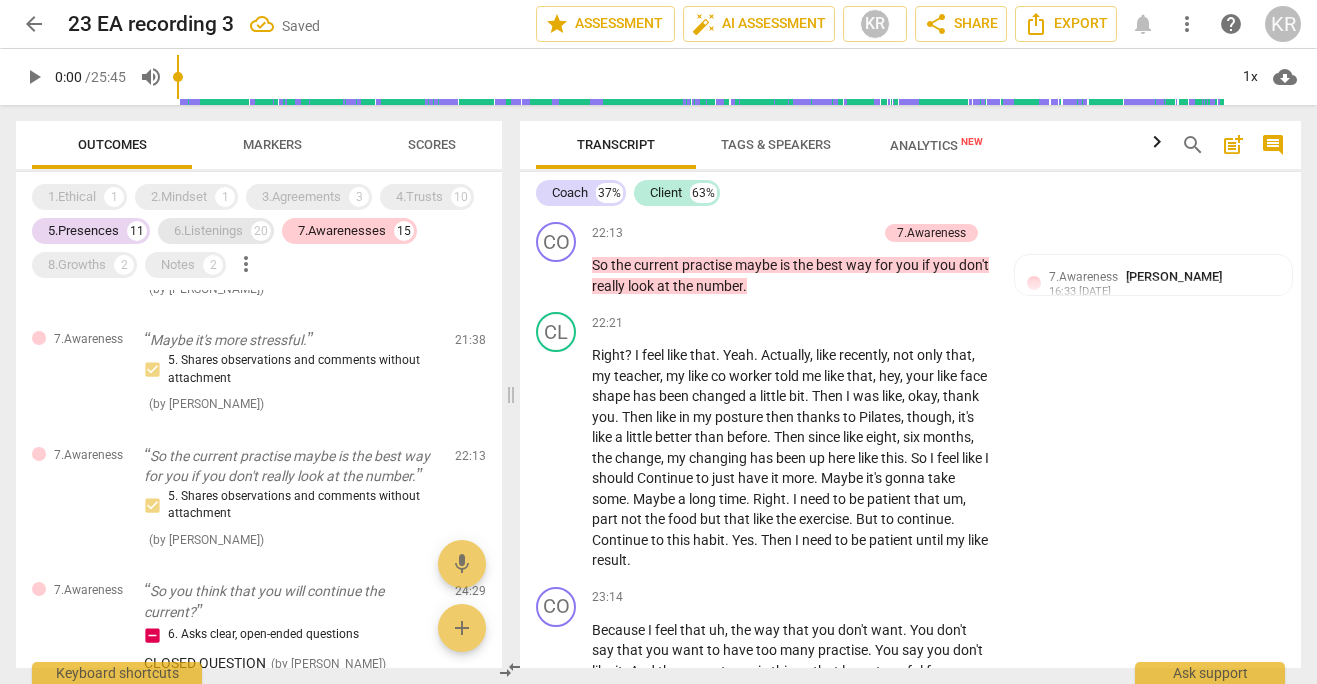 scroll, scrollTop: 1849, scrollLeft: 0, axis: vertical 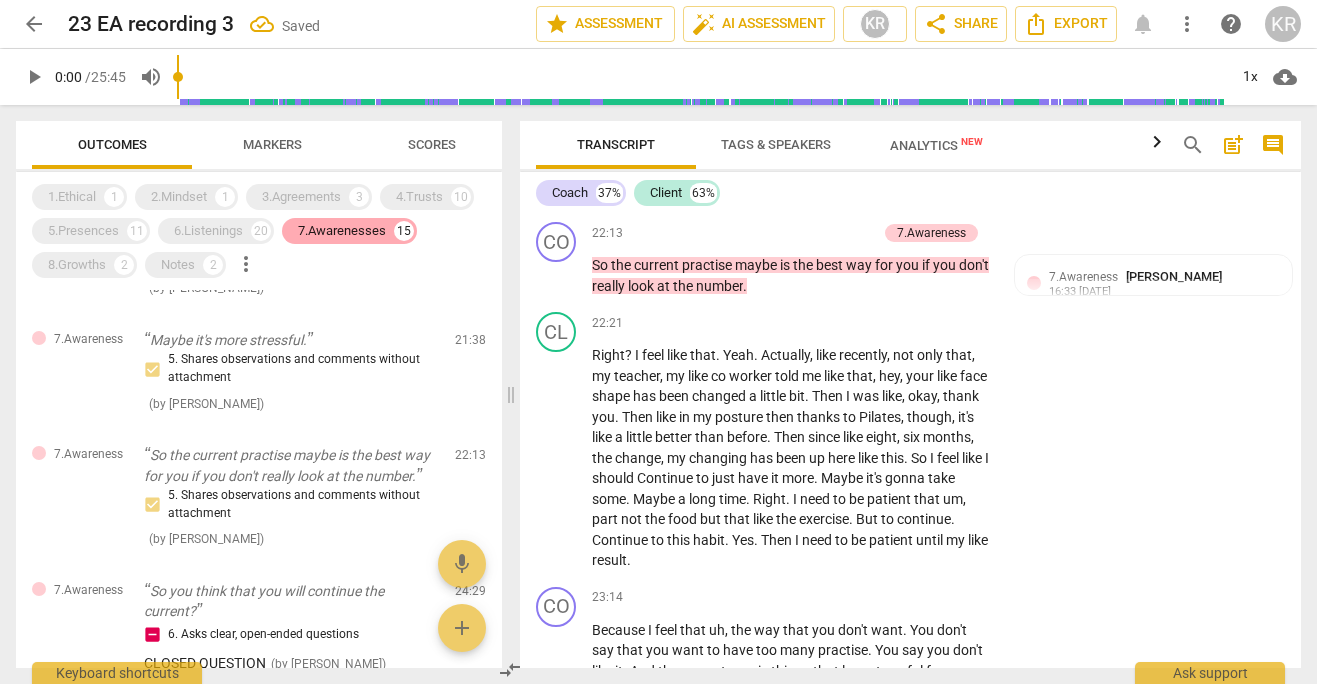 click on "7.Awarenesses" at bounding box center [342, 231] 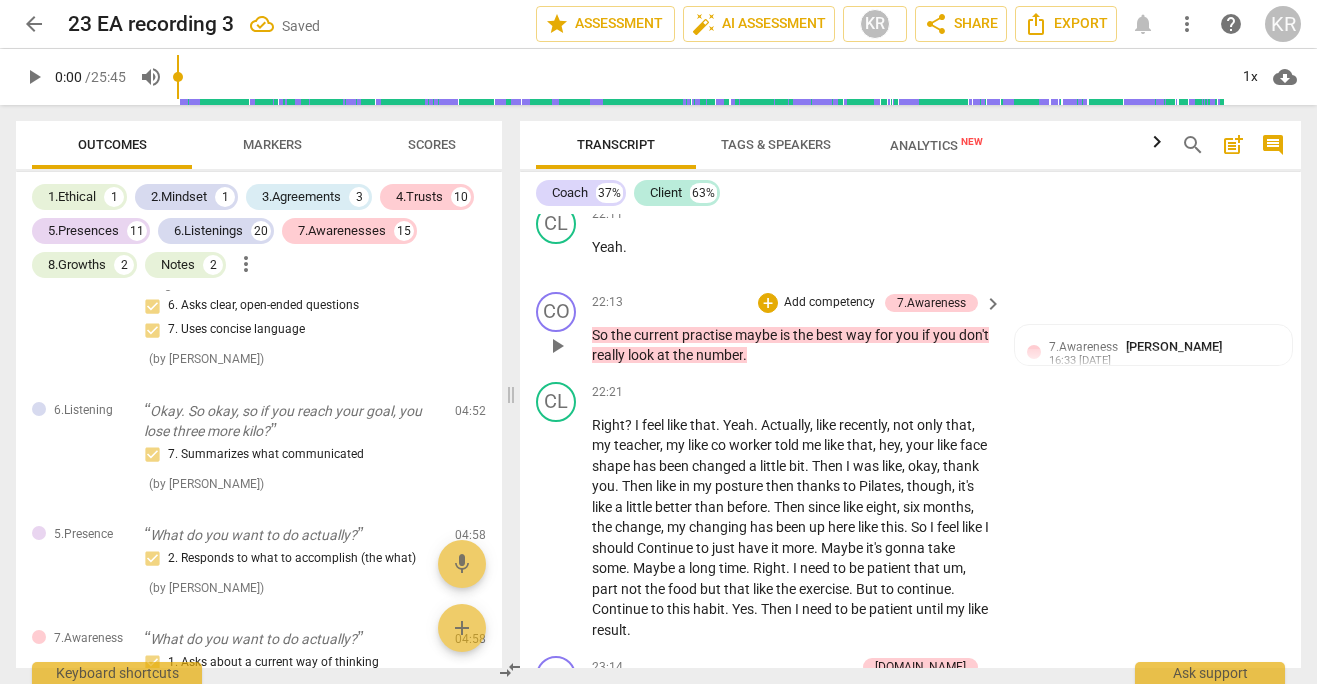 scroll, scrollTop: 8816, scrollLeft: 0, axis: vertical 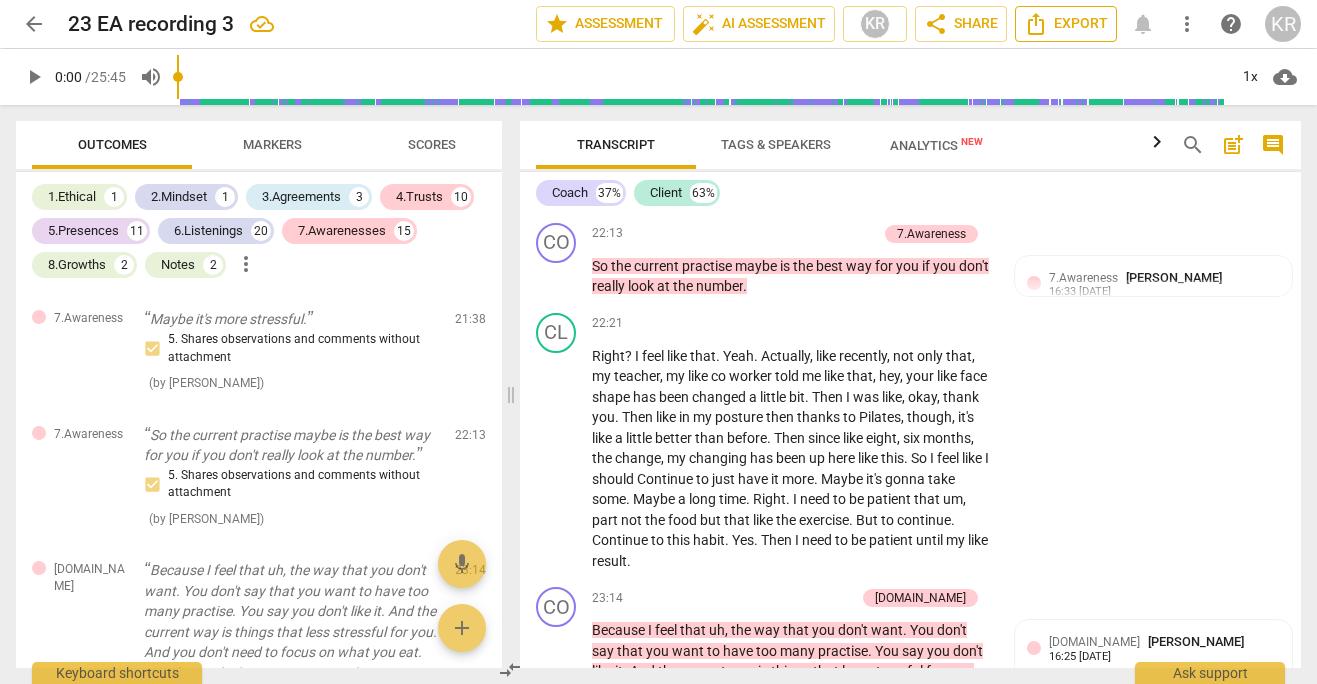 click on "Export" at bounding box center (1066, 24) 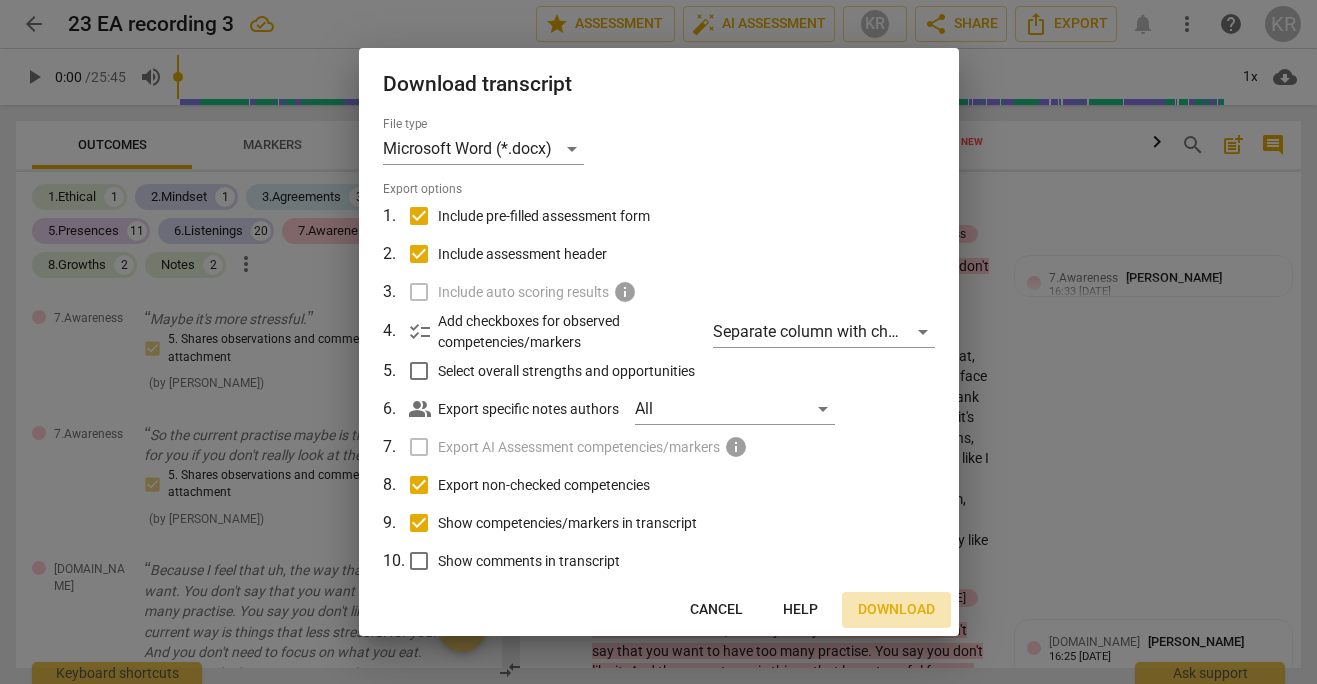 click on "Download" at bounding box center (896, 610) 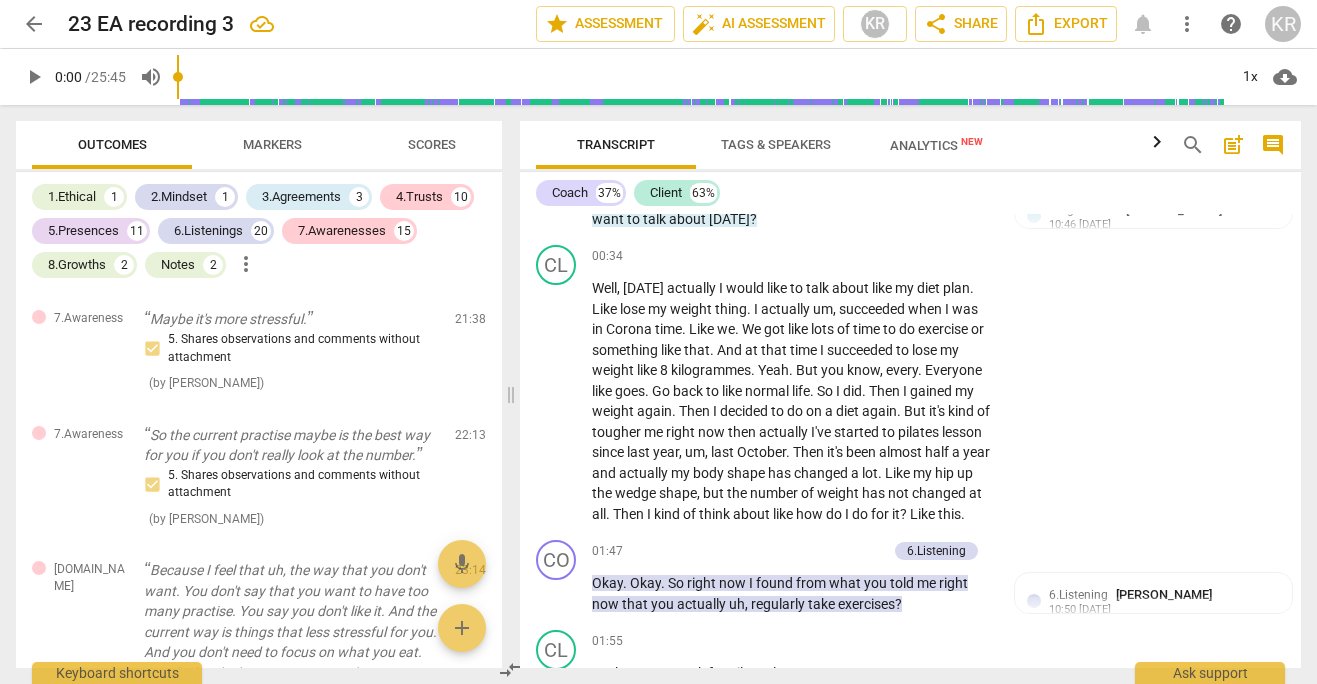scroll, scrollTop: 0, scrollLeft: 0, axis: both 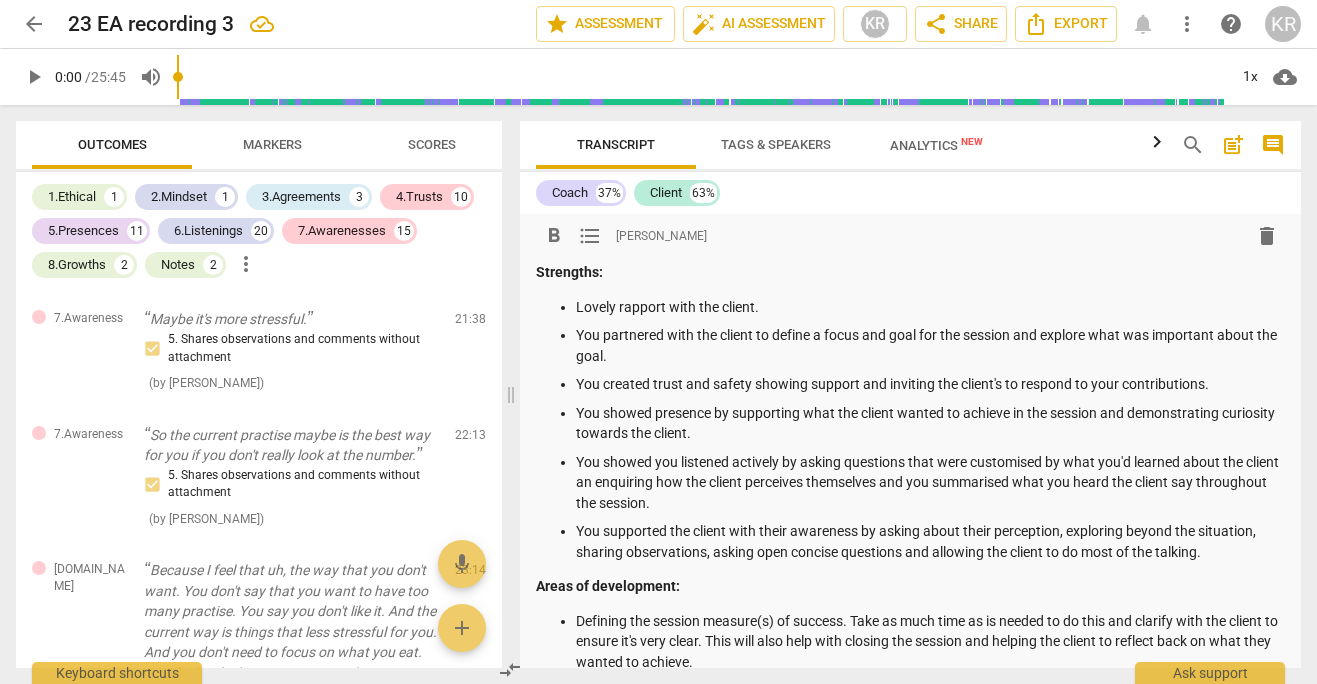 click on "You created trust and safety showing support and inviting the client's to respond to your contributions." at bounding box center [930, 384] 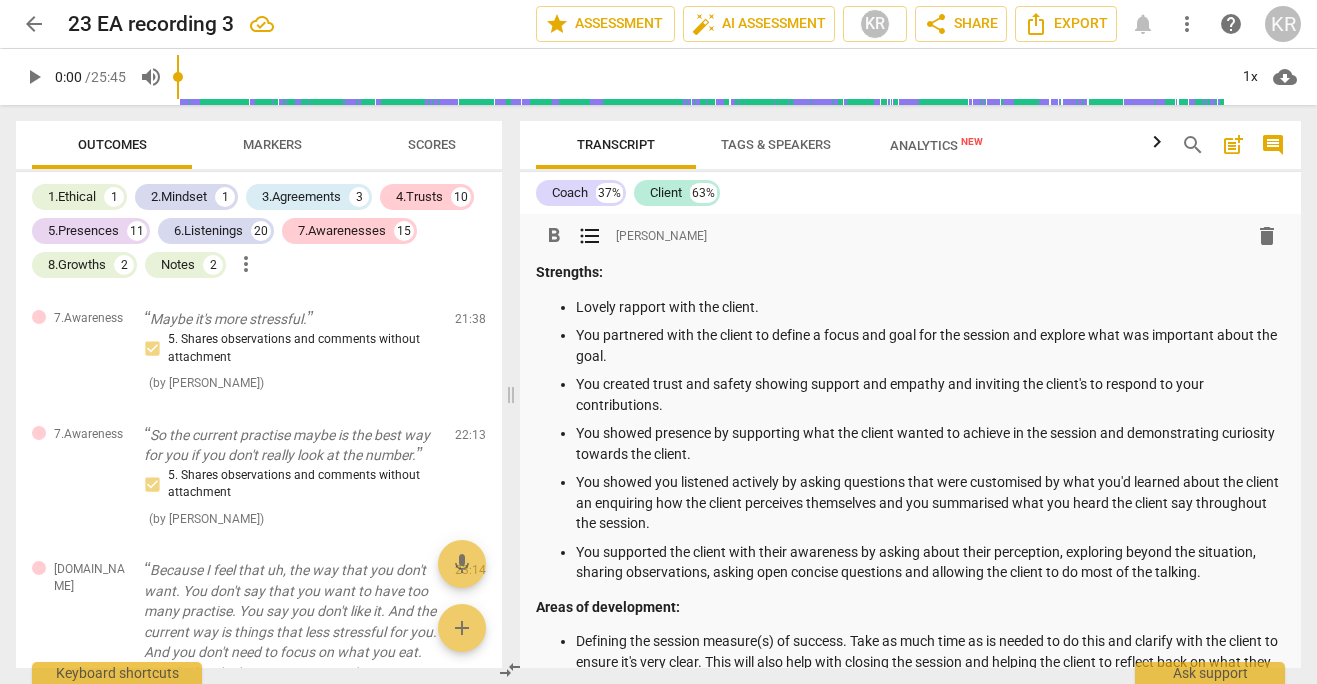 click on "You created trust and safety showing support and empathy and inviting the client's to respond to your contributions." at bounding box center (930, 394) 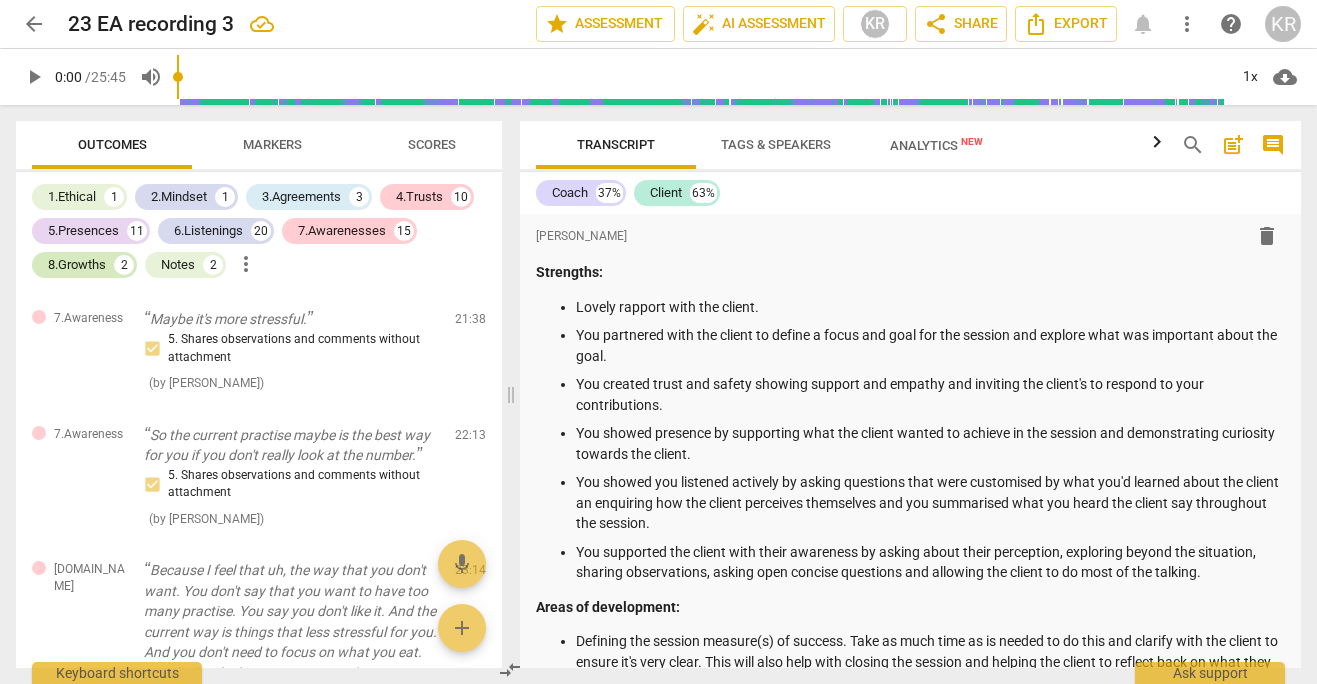 click on "8.Growths" at bounding box center [77, 265] 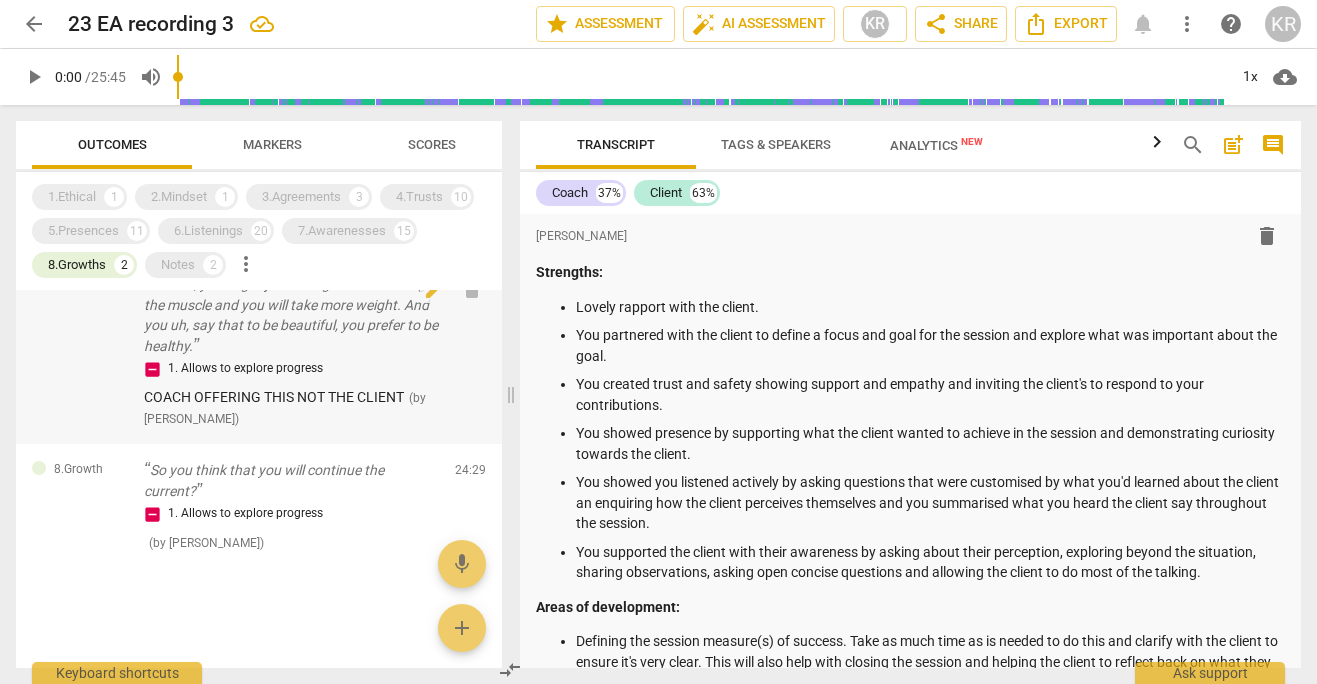 scroll, scrollTop: 0, scrollLeft: 0, axis: both 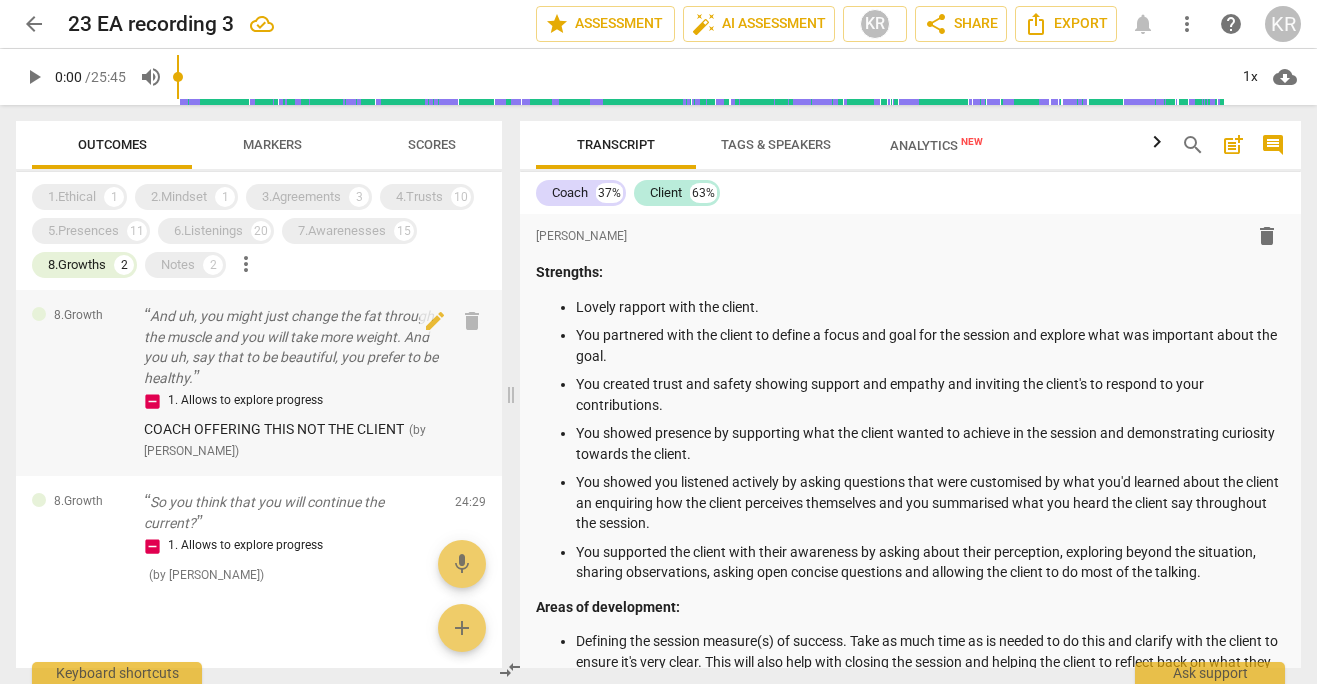 click on "And uh, you might just change the fat through the muscle and you will take more weight. And you uh, say that to be beautiful, you prefer to be healthy." at bounding box center [291, 347] 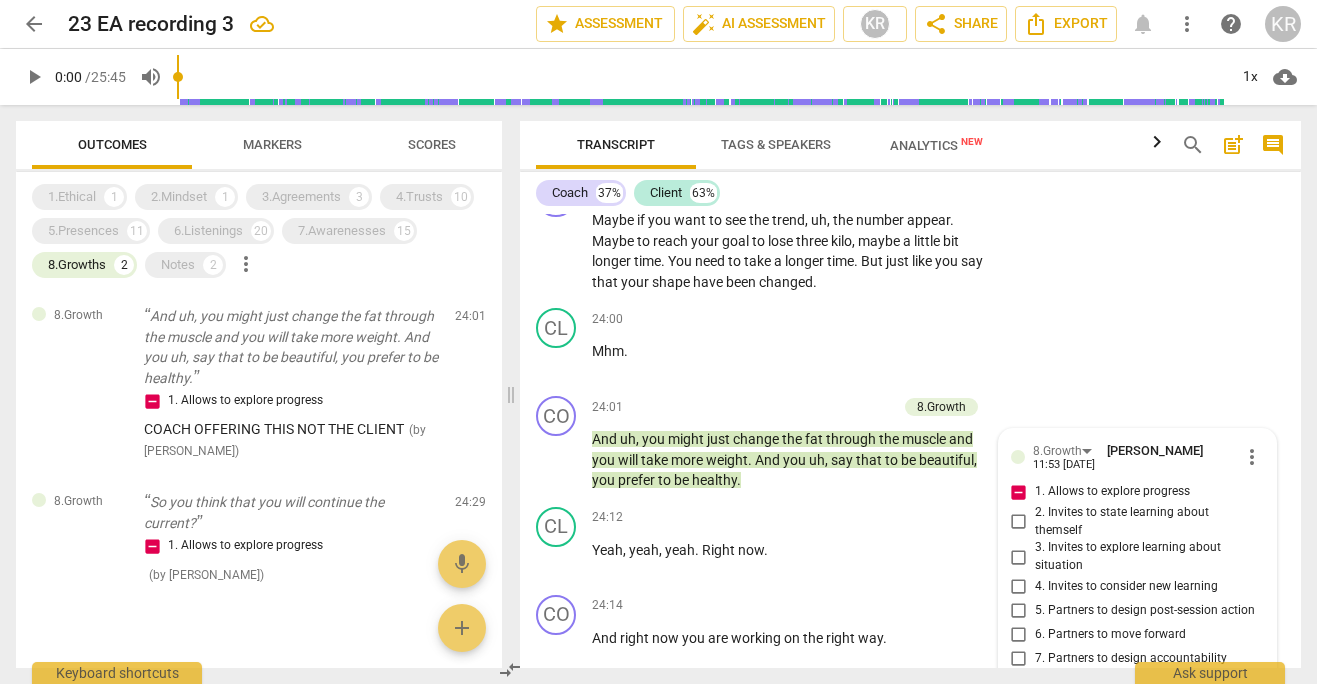 scroll, scrollTop: 16739, scrollLeft: 0, axis: vertical 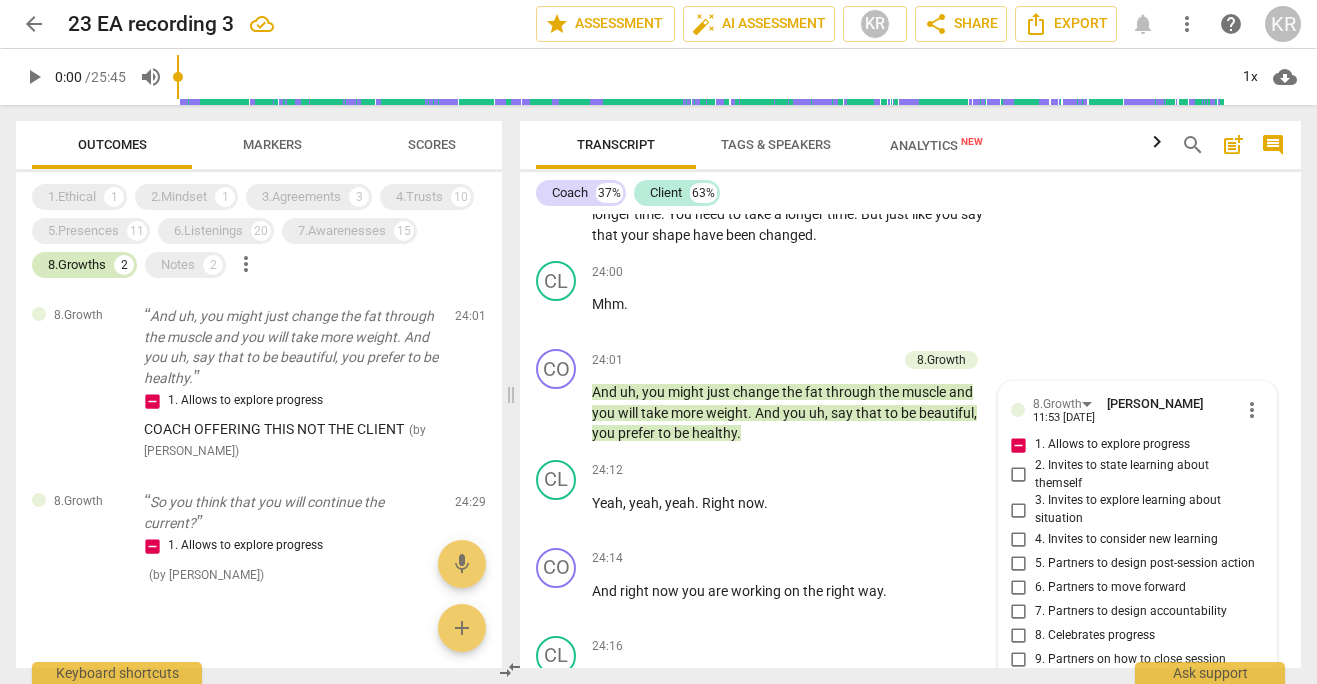 click on "8.Growths" at bounding box center [77, 265] 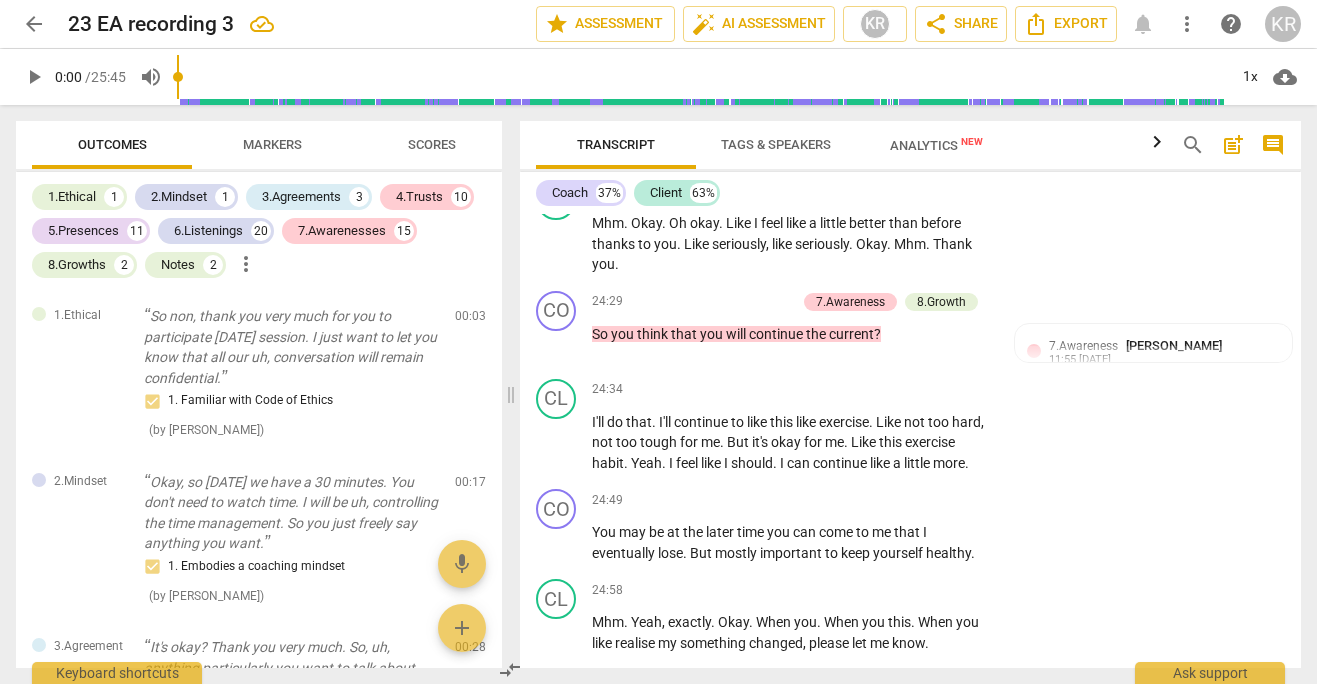 scroll, scrollTop: 17272, scrollLeft: 0, axis: vertical 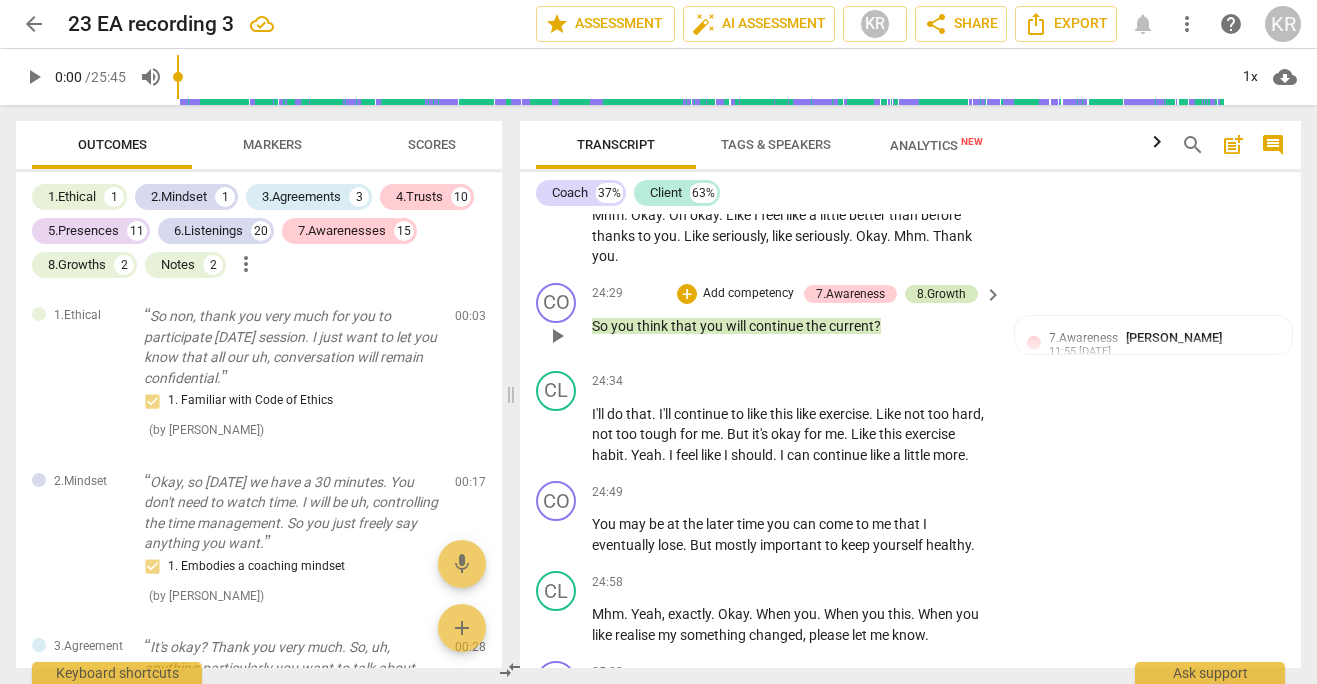 click on "8.Growth" at bounding box center [941, 294] 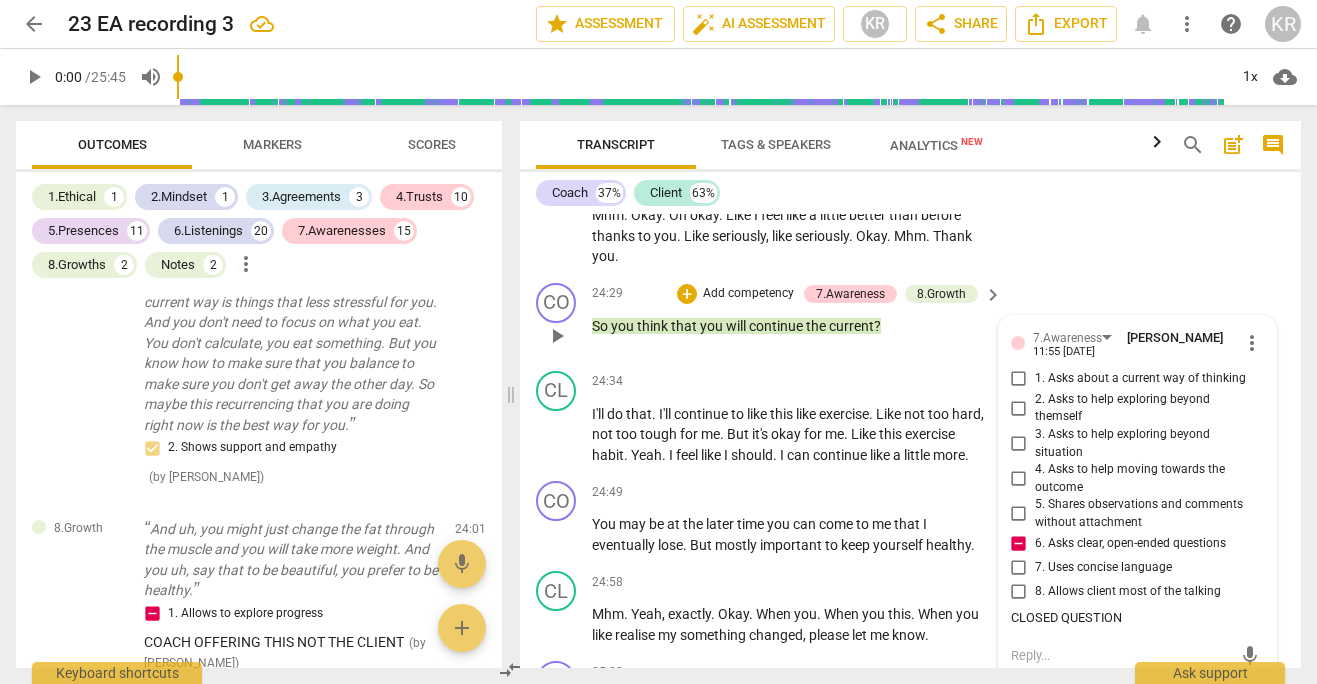 scroll, scrollTop: 9536, scrollLeft: 0, axis: vertical 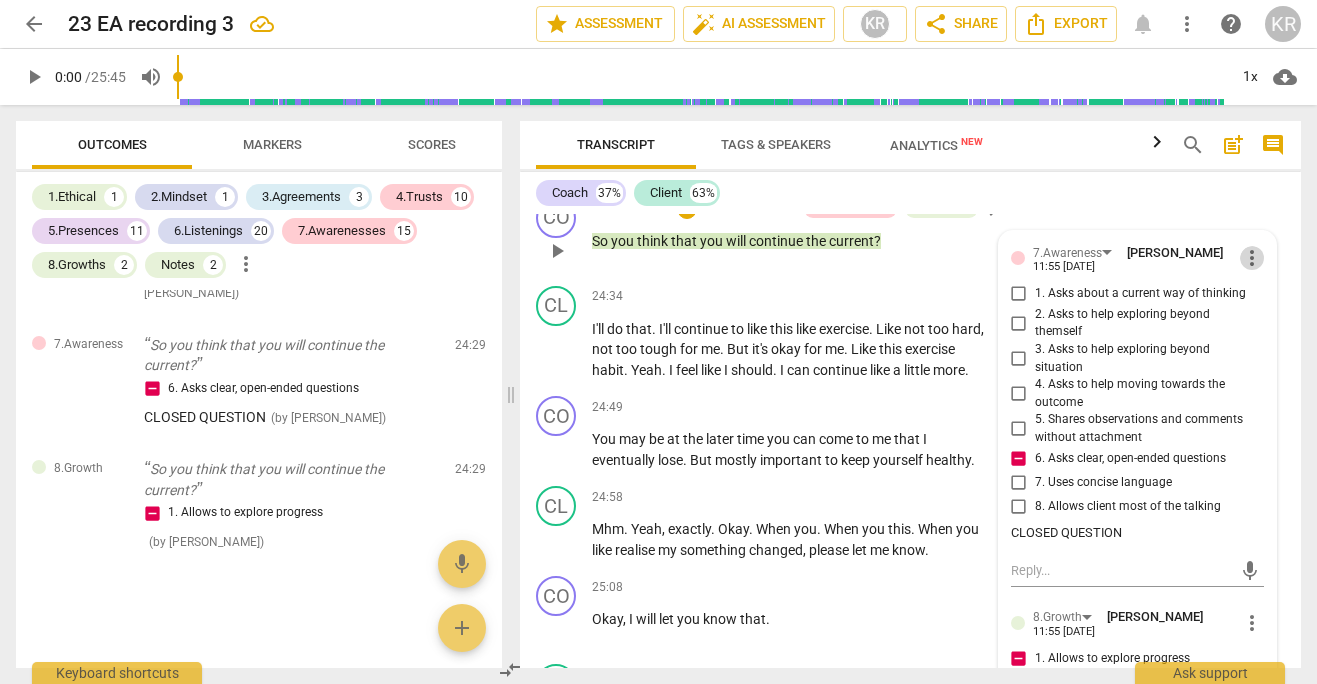 click on "more_vert" at bounding box center (1252, 258) 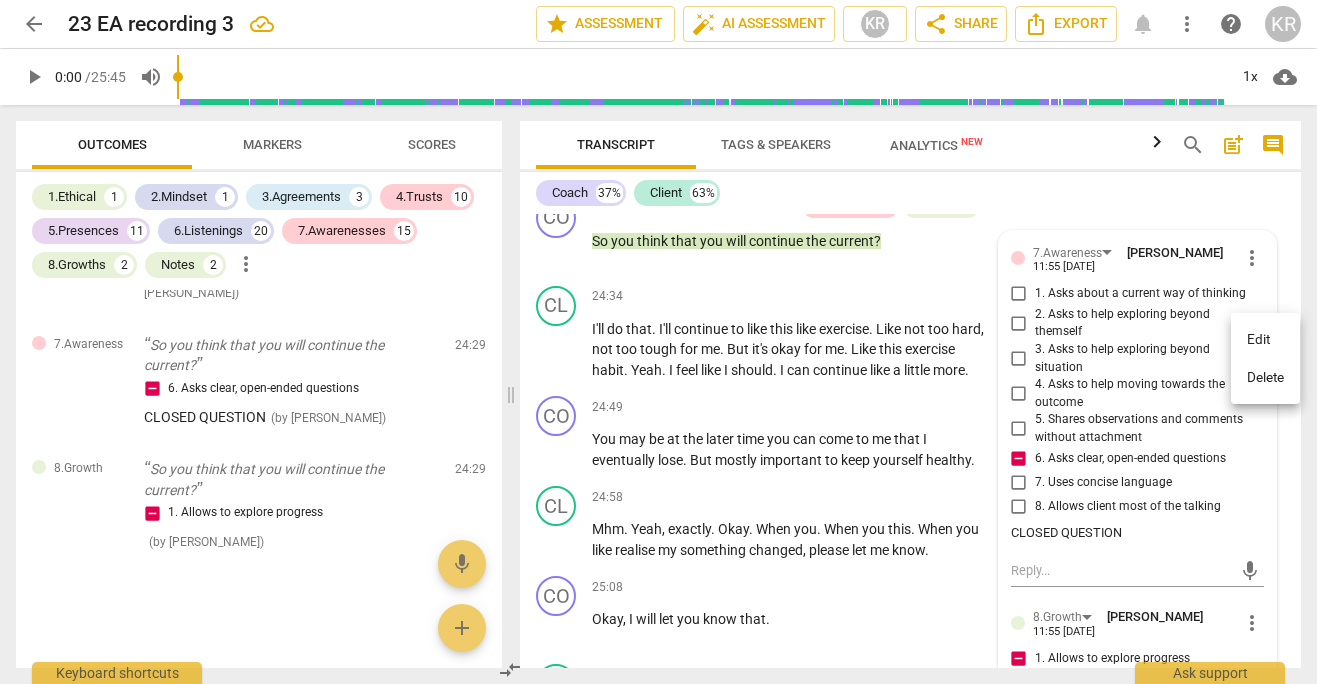click at bounding box center [658, 342] 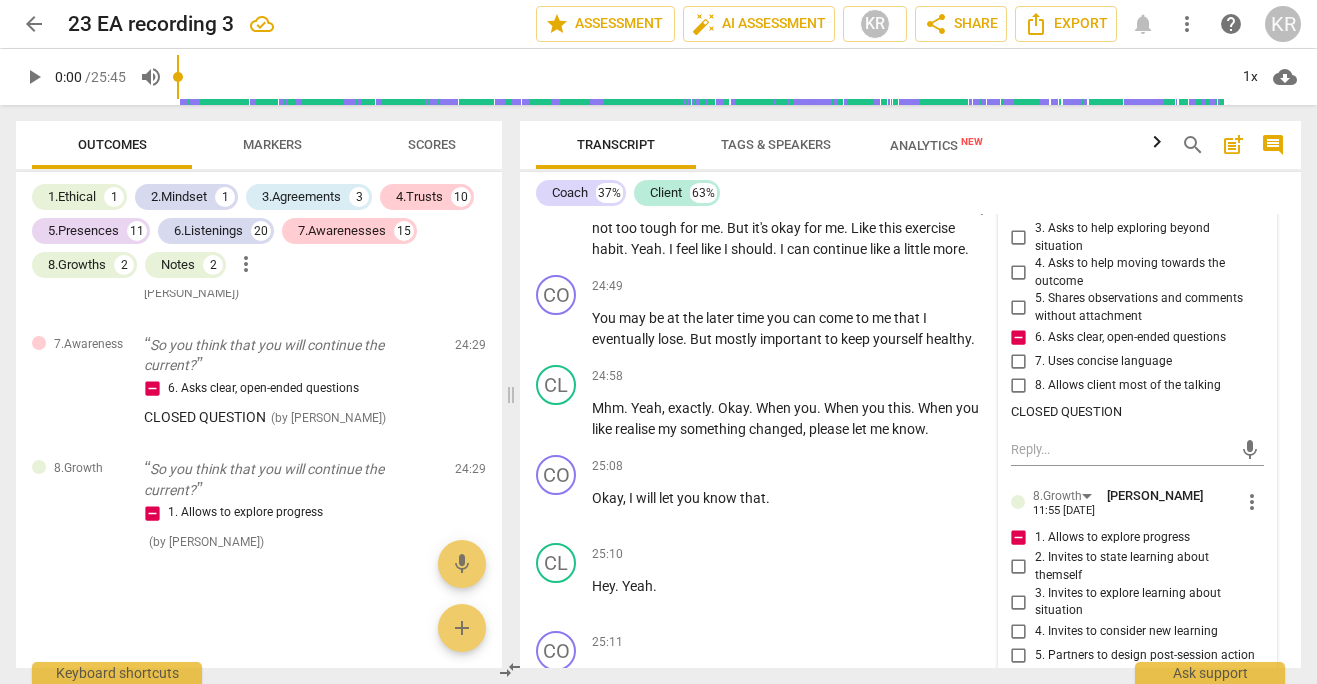scroll, scrollTop: 17481, scrollLeft: 0, axis: vertical 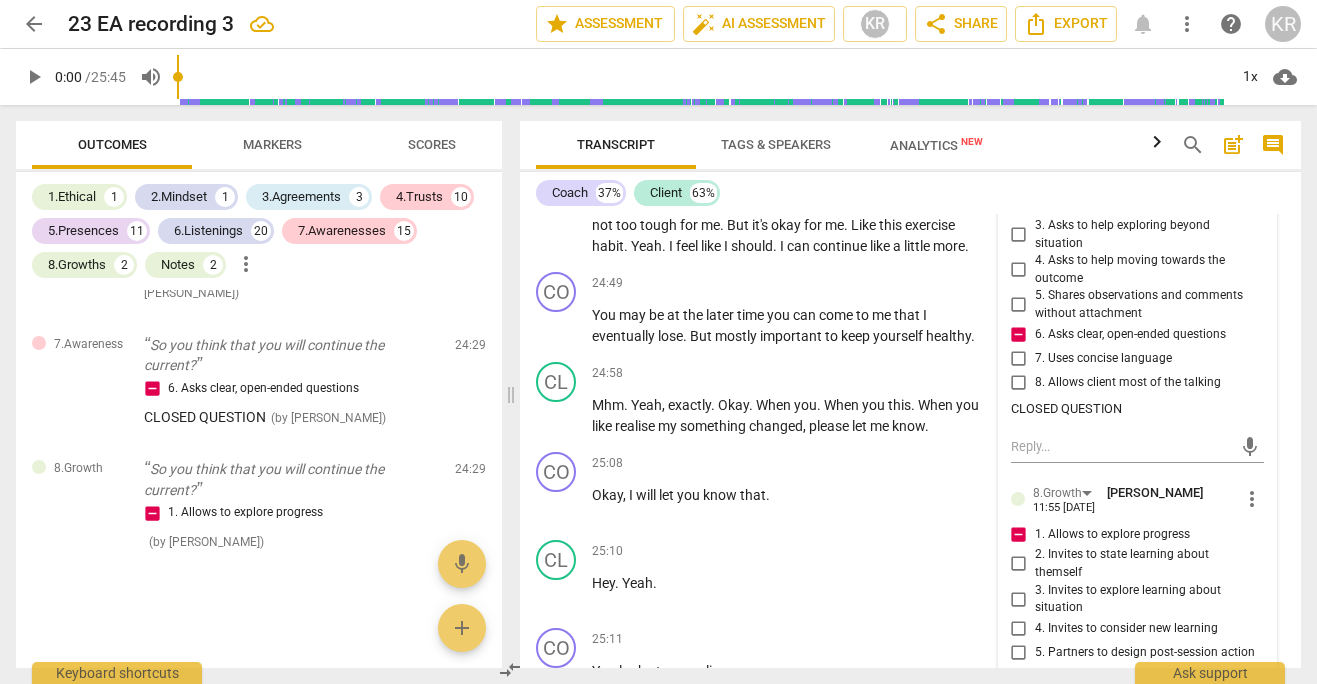 click on "1. Allows to explore progress" at bounding box center [1019, 534] 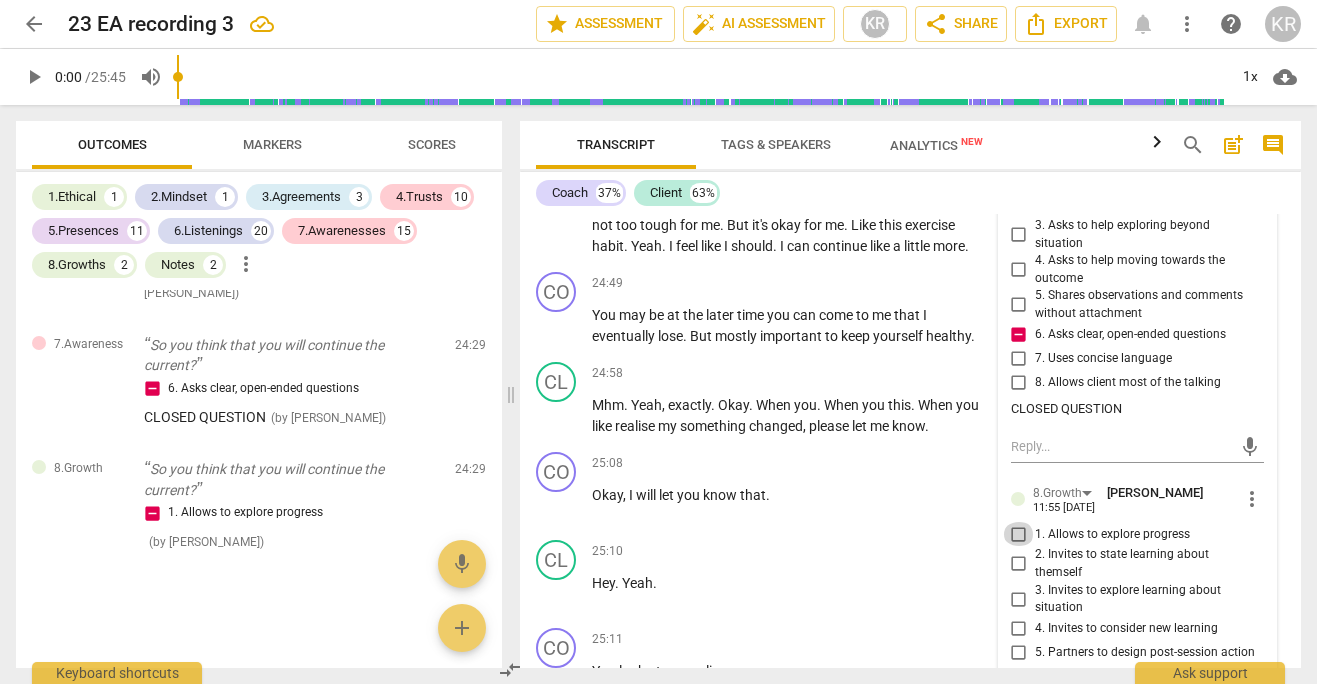 click on "1. Allows to explore progress" at bounding box center [1019, 534] 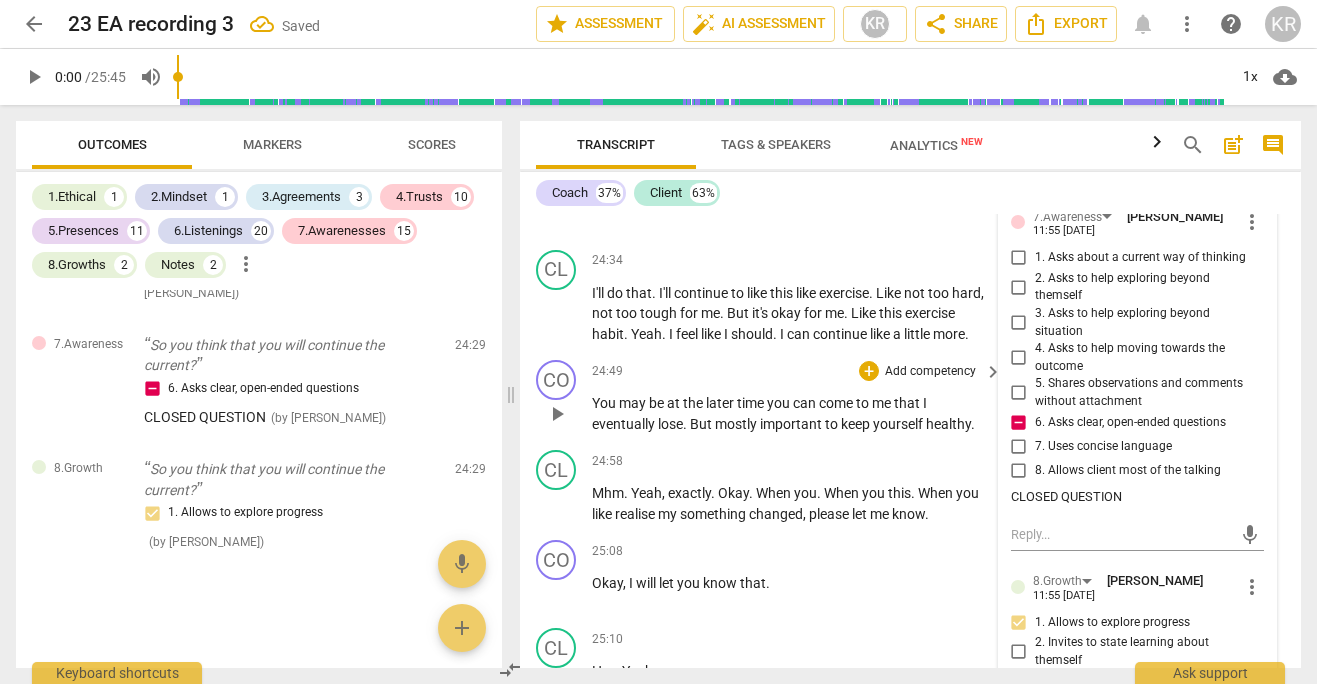 scroll, scrollTop: 17395, scrollLeft: 0, axis: vertical 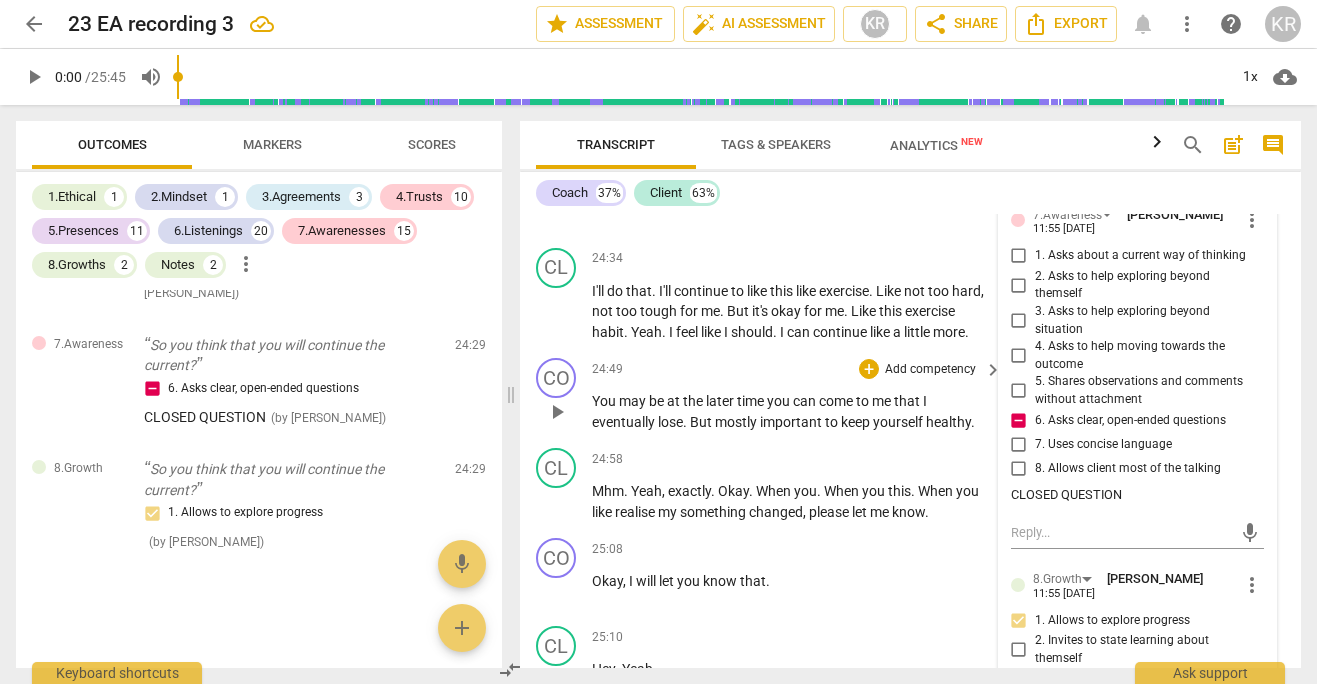 click on "come" at bounding box center [837, 401] 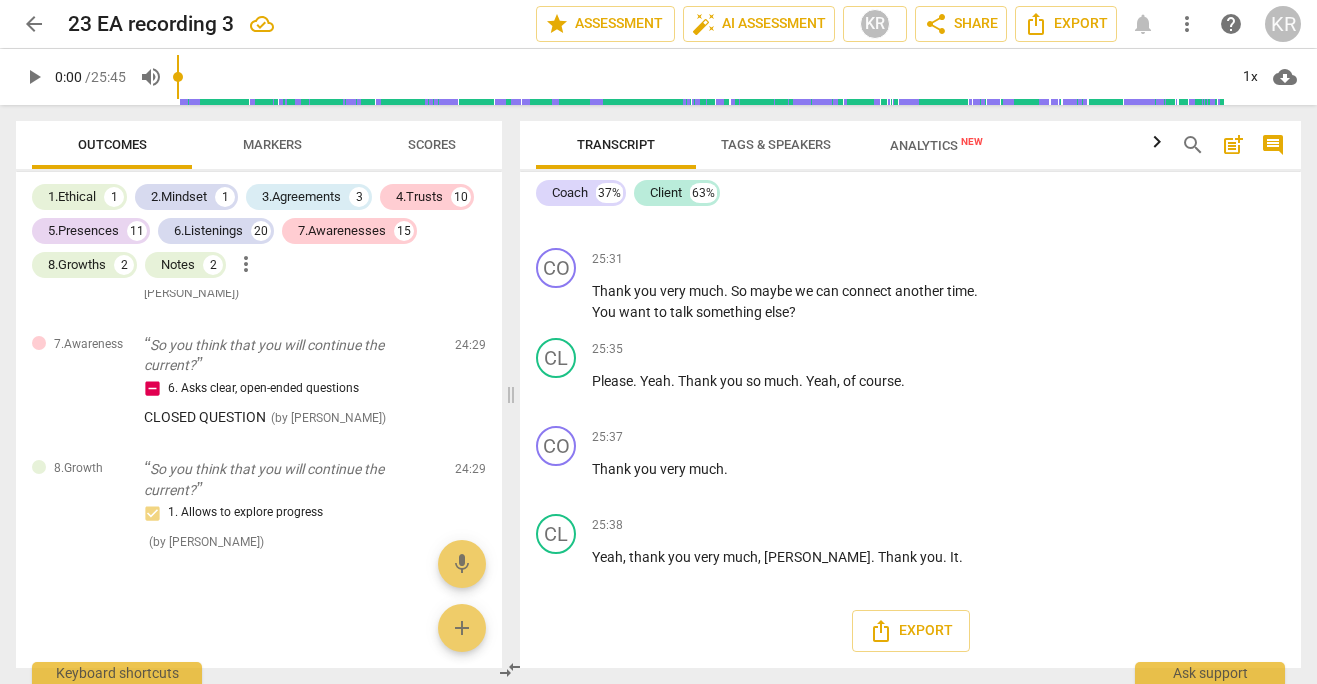 scroll, scrollTop: 18785, scrollLeft: 0, axis: vertical 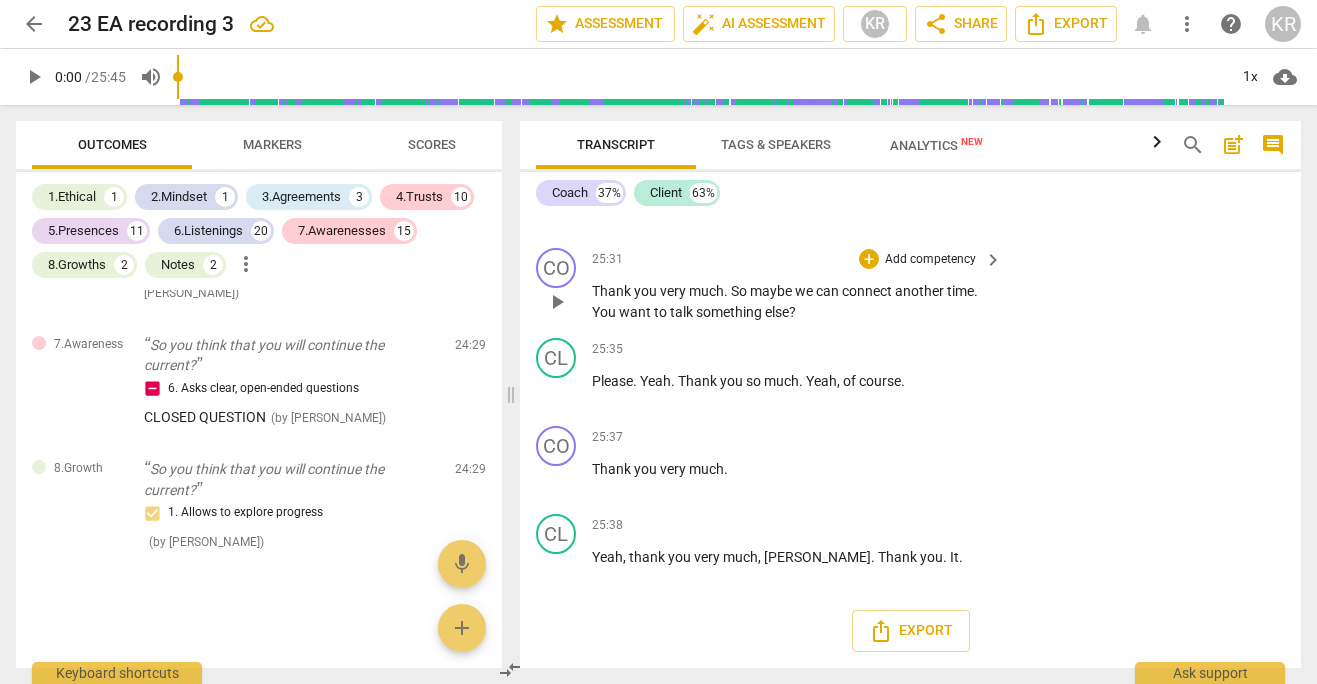 click on "Add competency" at bounding box center (930, 260) 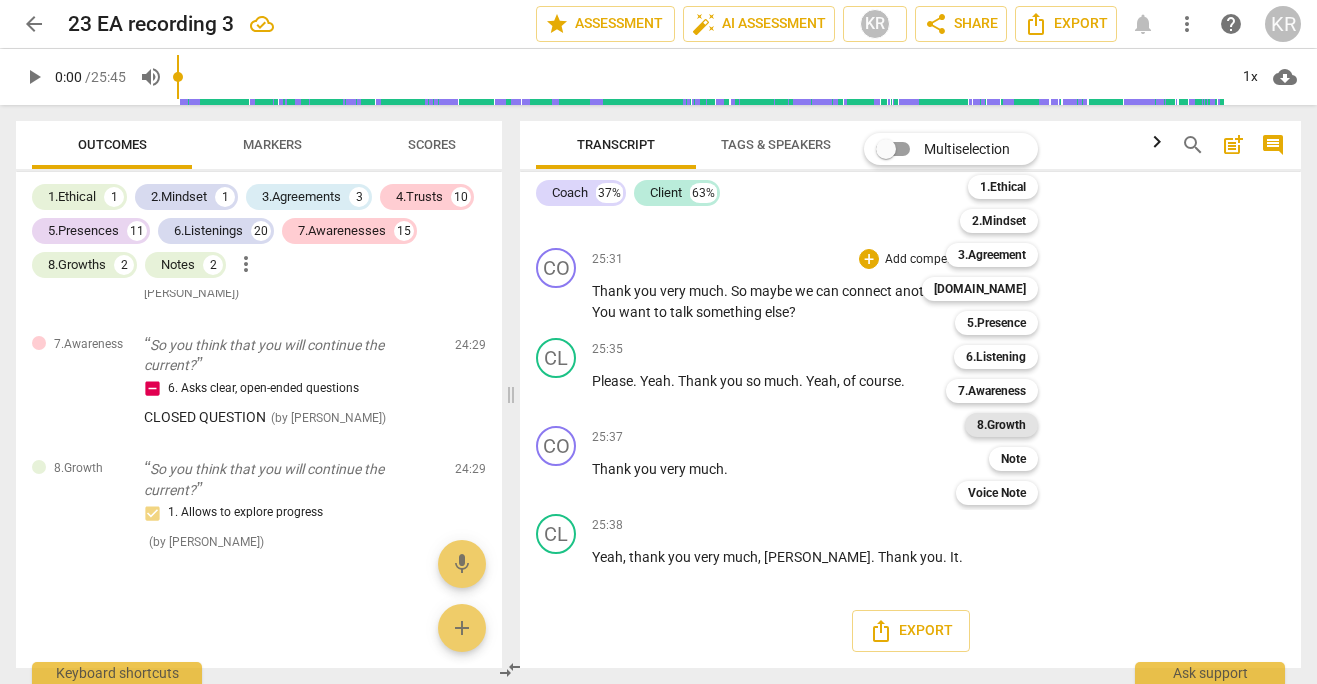 click on "8.Growth" at bounding box center [1001, 425] 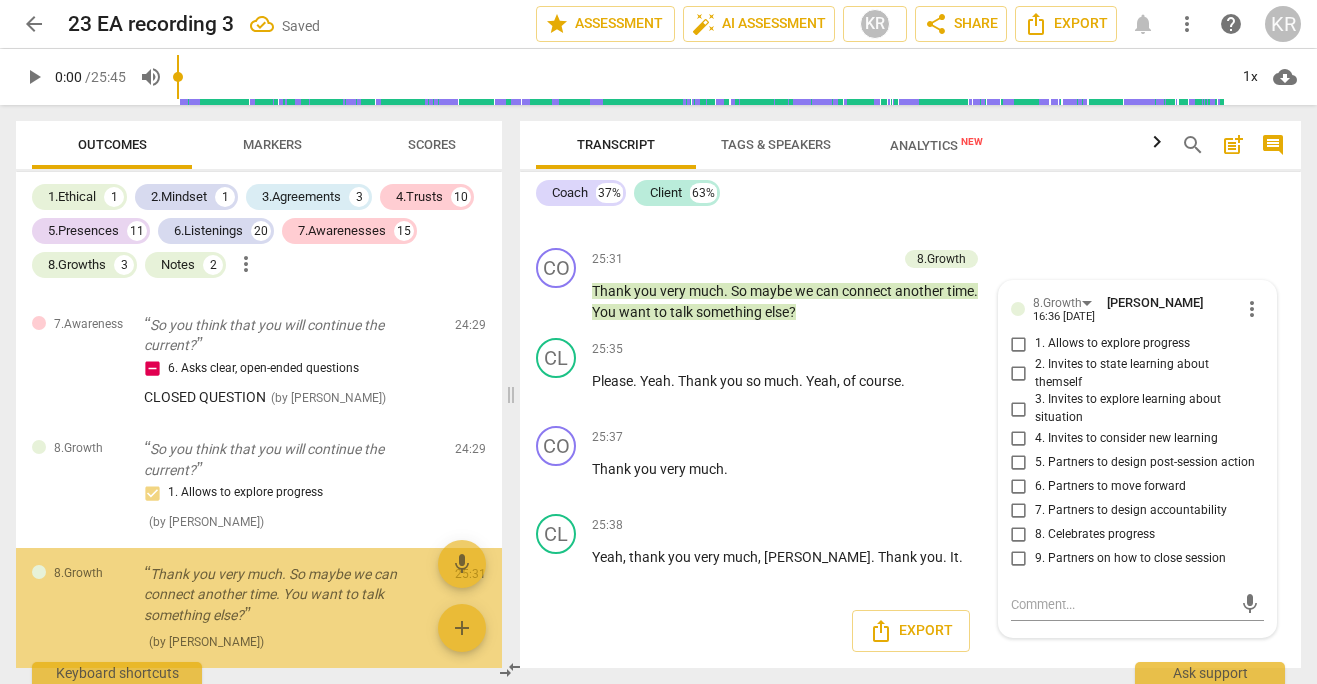 scroll, scrollTop: 18789, scrollLeft: 0, axis: vertical 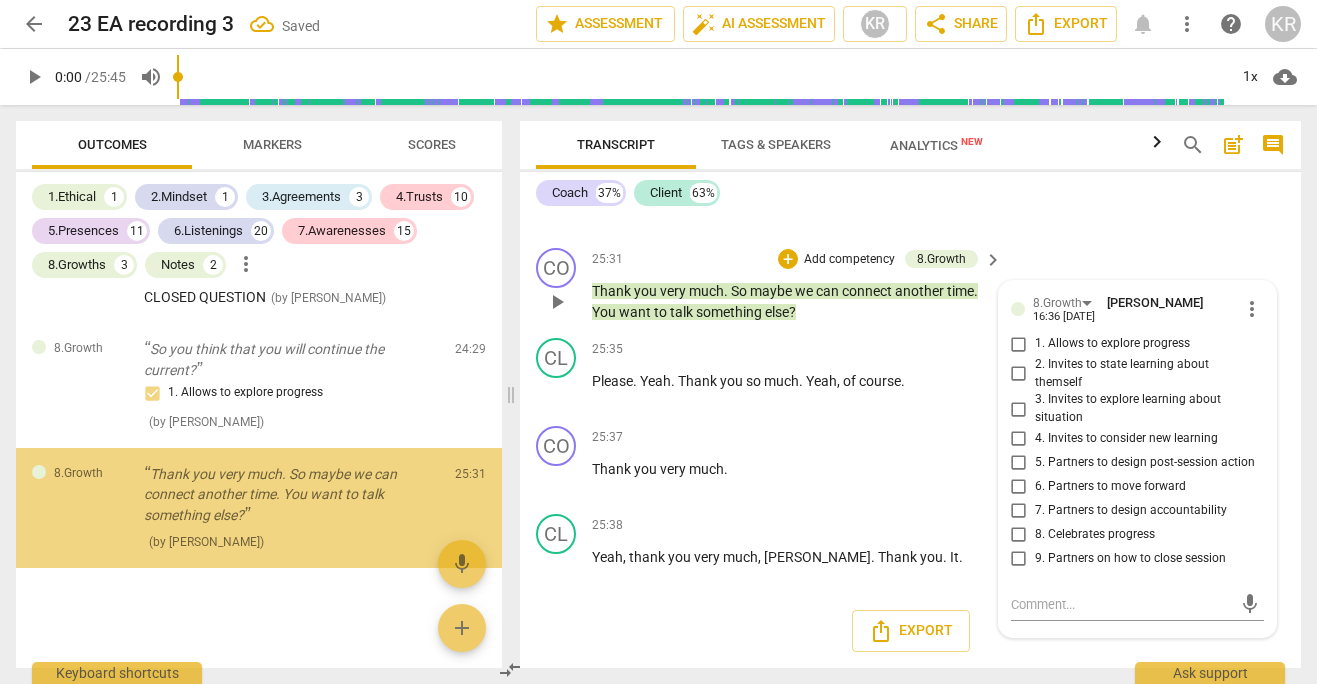 click on "9. Partners on how to close session" at bounding box center (1130, 559) 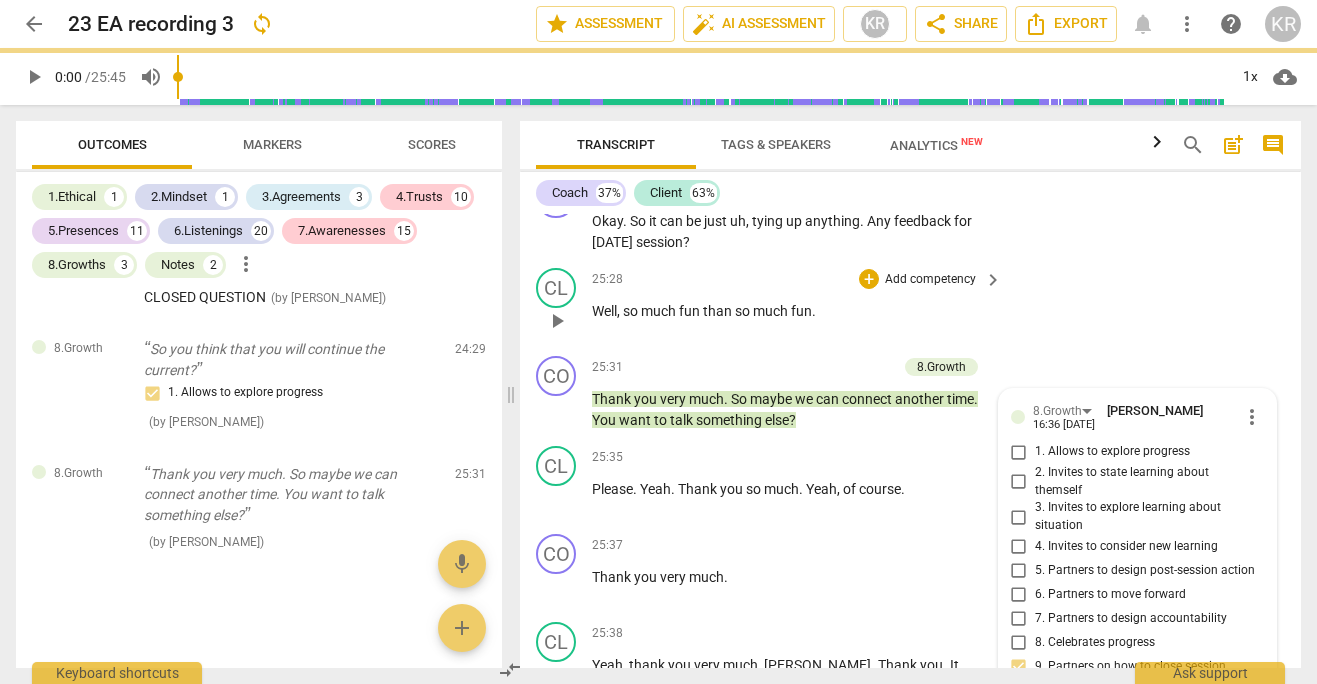 scroll, scrollTop: 18613, scrollLeft: 0, axis: vertical 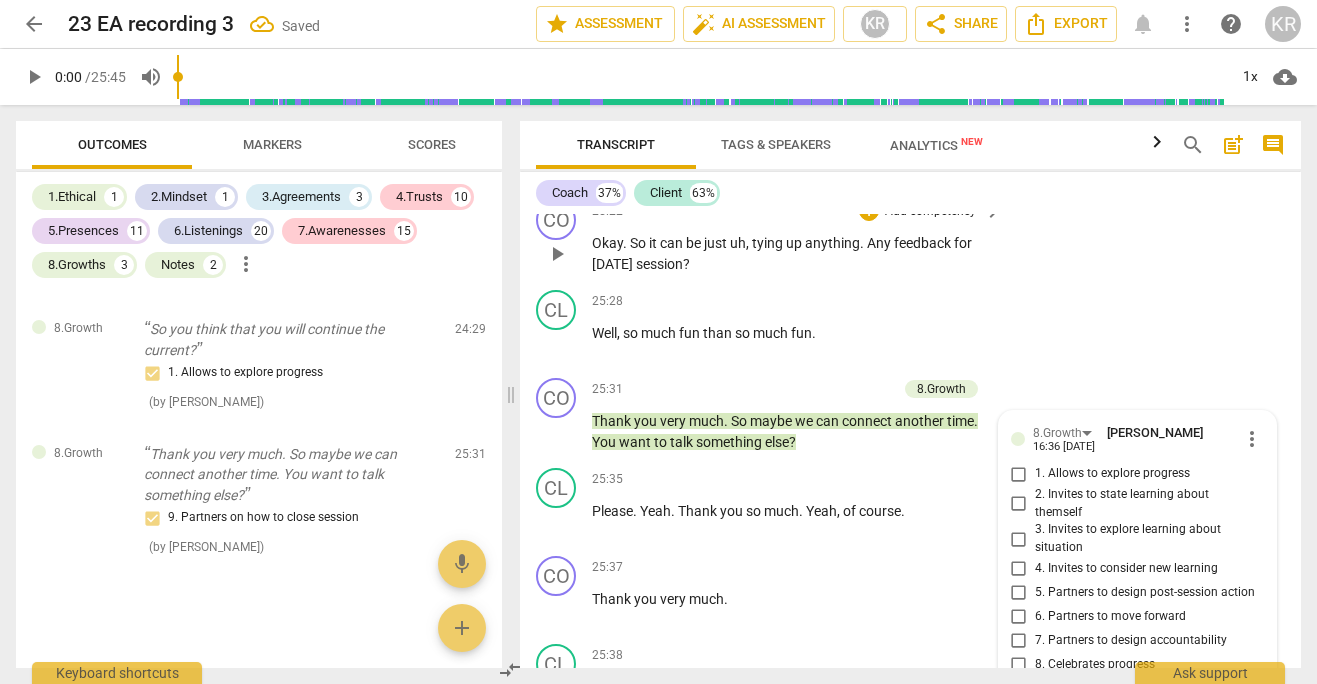 click on "Add competency" at bounding box center (930, 212) 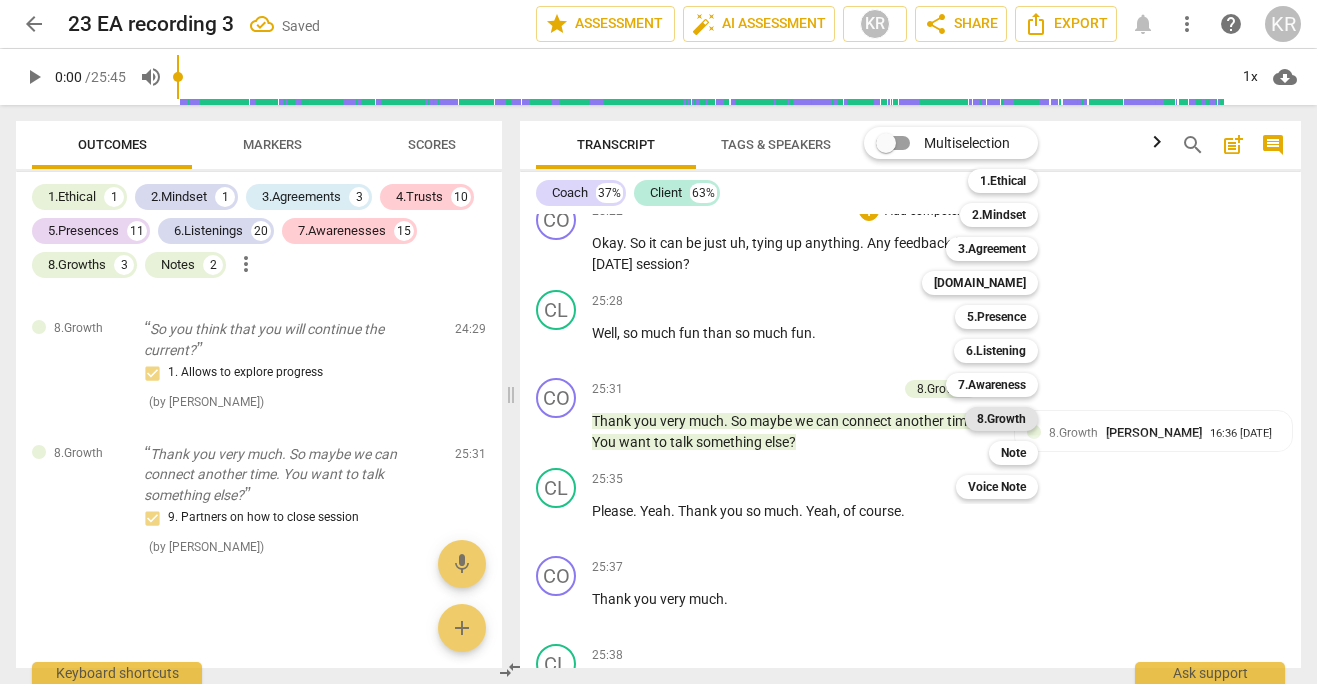 click on "8.Growth" at bounding box center (1001, 419) 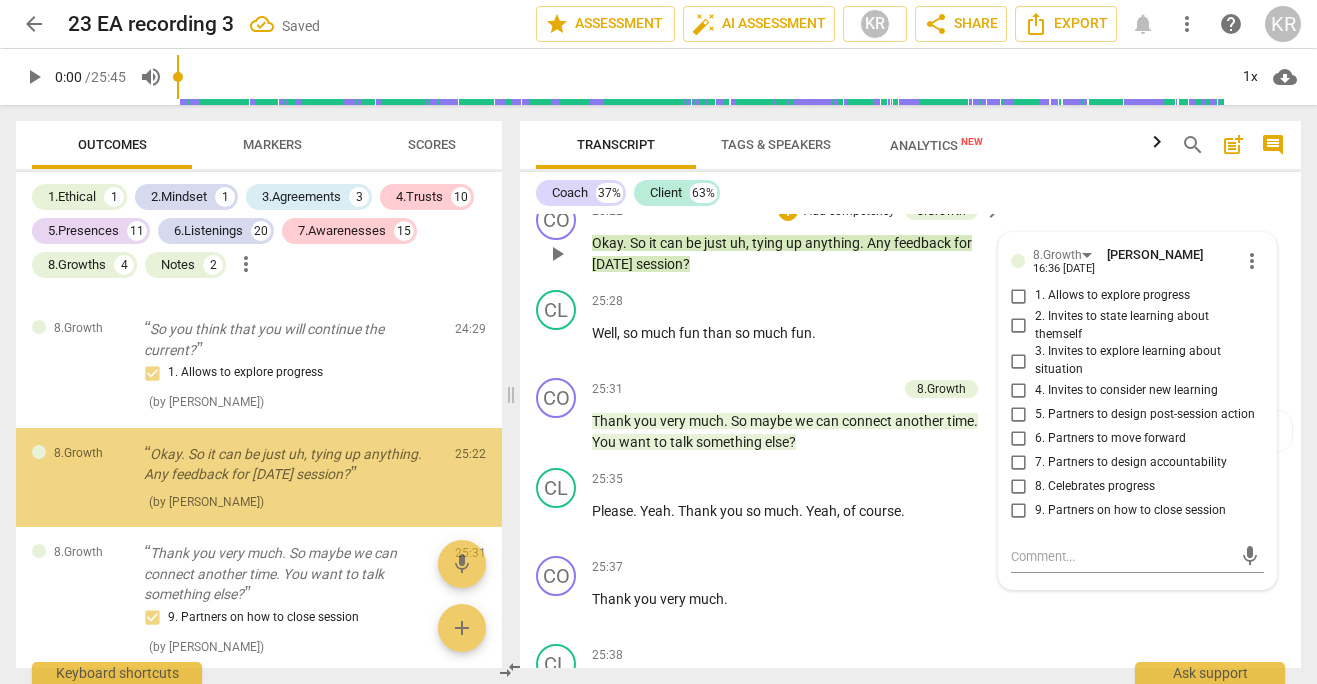 scroll, scrollTop: 9675, scrollLeft: 0, axis: vertical 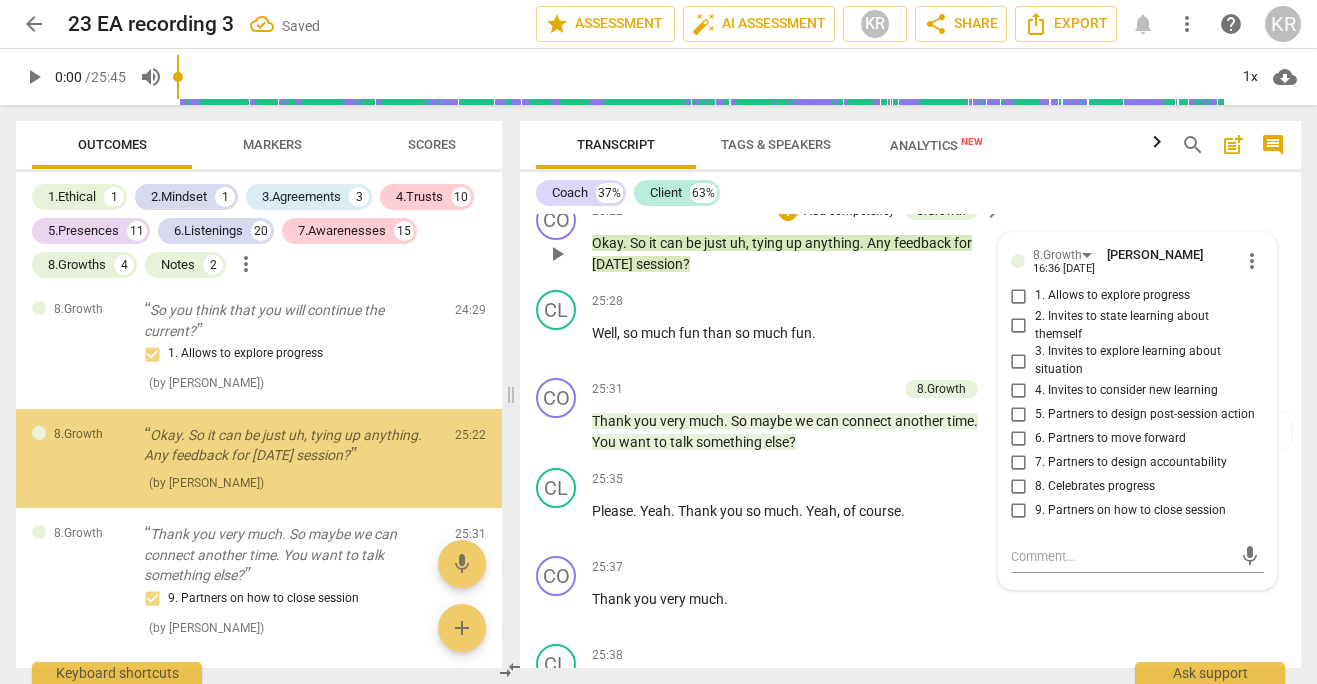 click on "9. Partners on how to close session" at bounding box center [1130, 511] 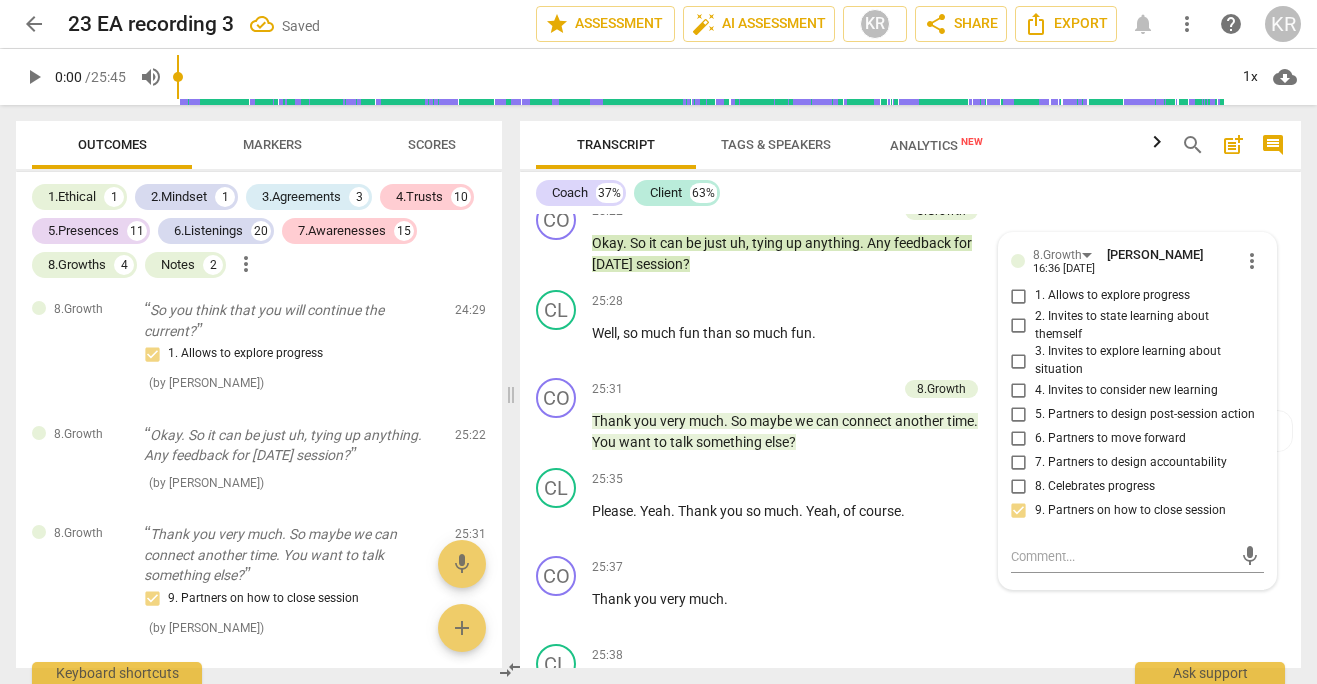 click on "CL play_arrow pause 25:22 + Add competency keyboard_arrow_right Yeah ." at bounding box center (910, 148) 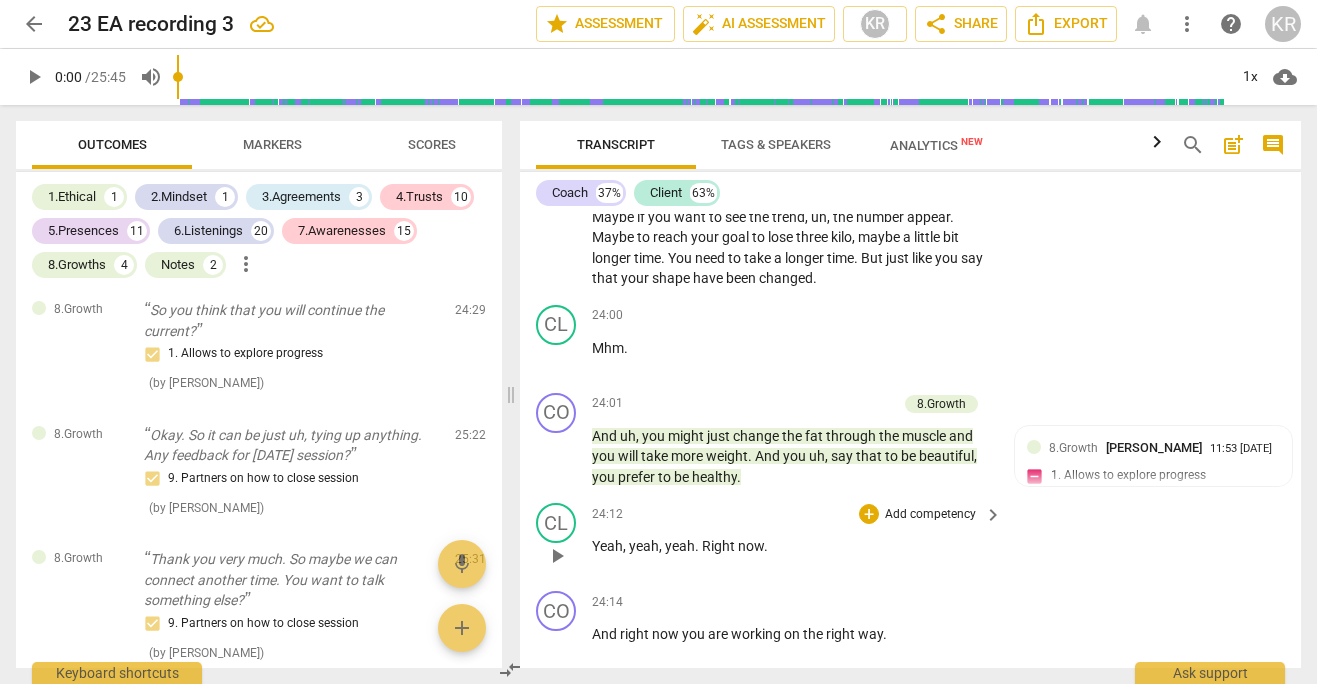 scroll, scrollTop: 16766, scrollLeft: 0, axis: vertical 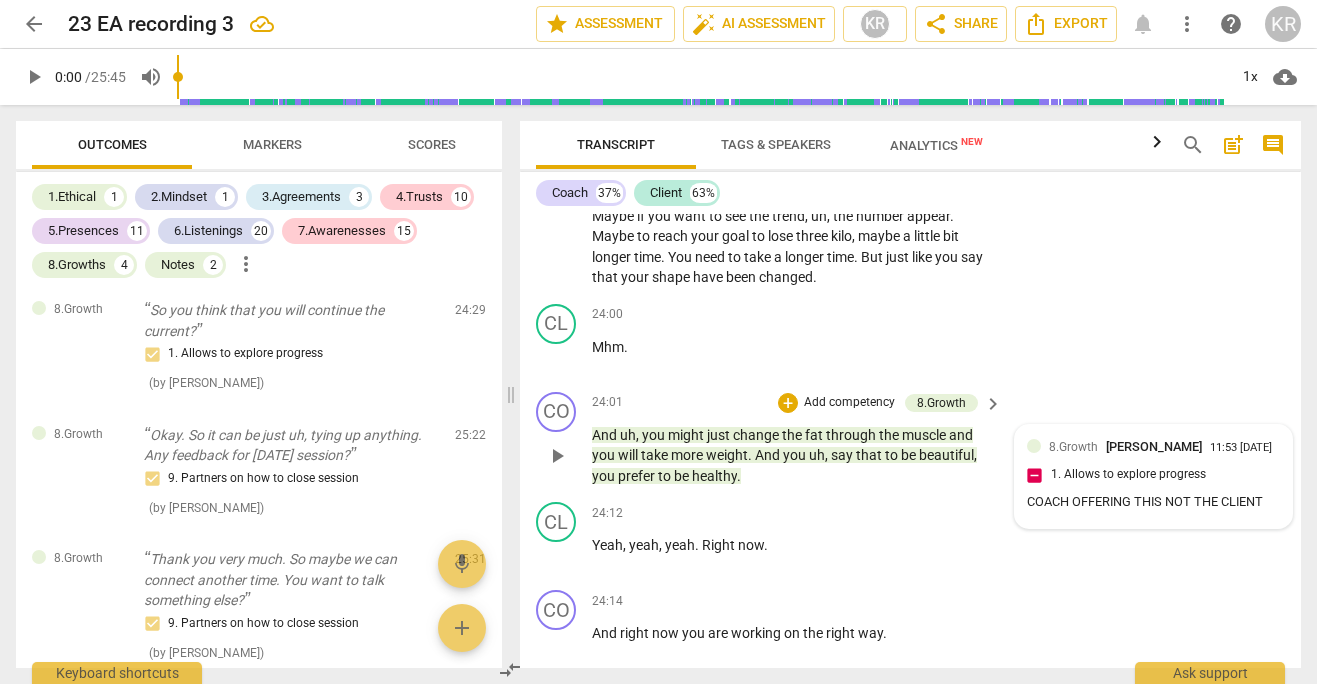 click on "8.Growth [PERSON_NAME] 11:53 [DATE] 1. Allows to explore progress COACH OFFERING THIS NOT THE CLIENT" at bounding box center [1153, 476] 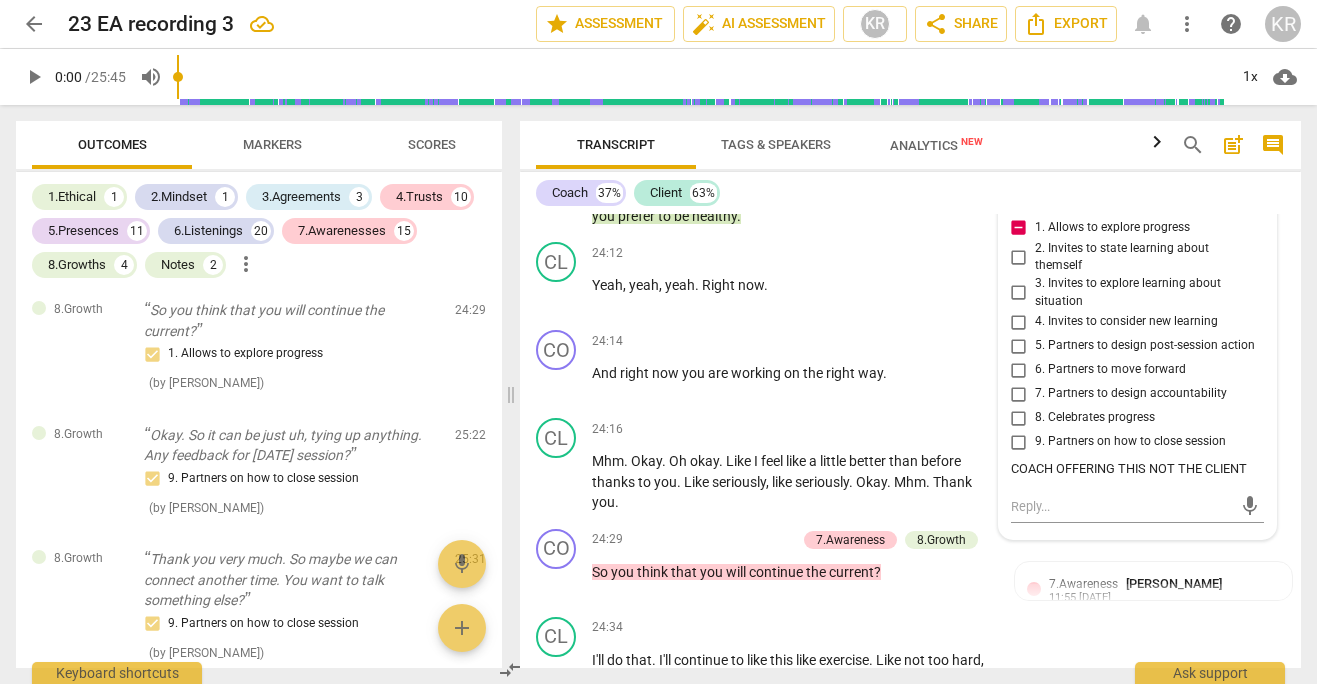 scroll, scrollTop: 17035, scrollLeft: 0, axis: vertical 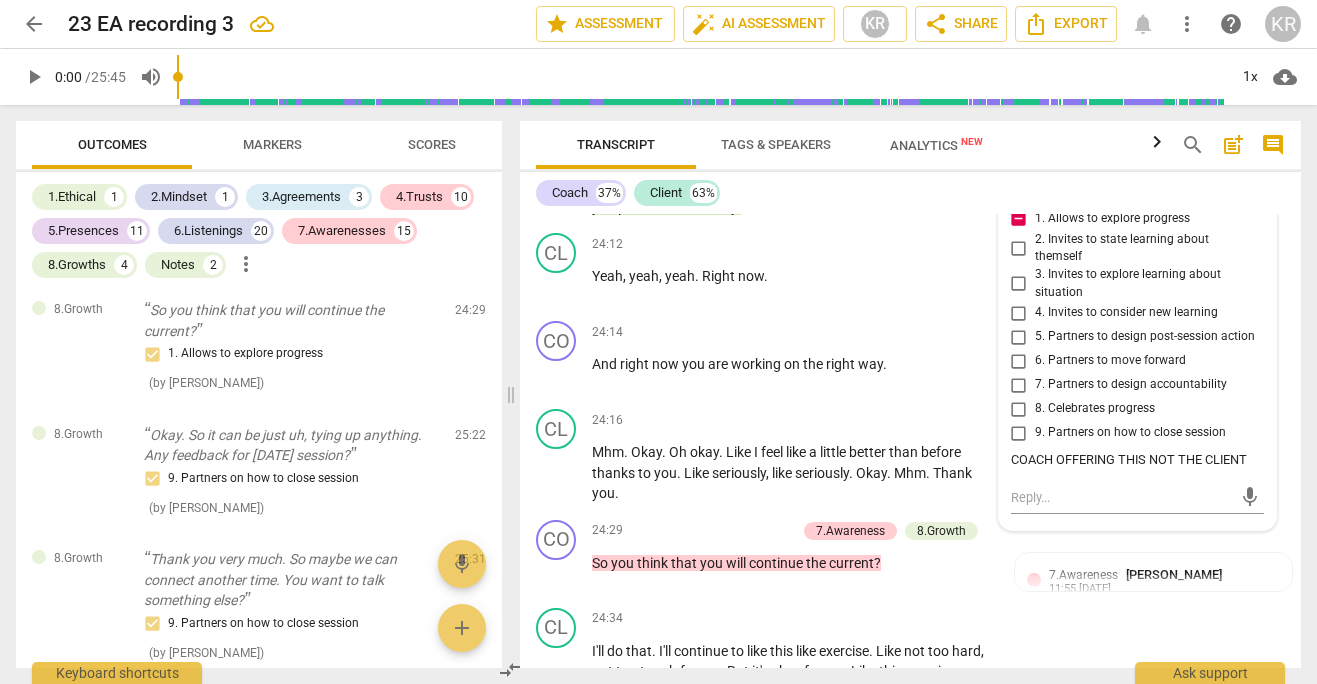 click on "CO play_arrow pause 24:01 + Add competency 8.Growth keyboard_arrow_right And   uh ,   you   might   just   change   the   fat   through   the   muscle   and   you   will   take   more   weight .   And   you   uh ,   say   that   to   be   beautiful ,   you   prefer   to   be   healthy . 8.Growth [PERSON_NAME] 11:53 [DATE] more_vert 1. Allows to explore progress 2. Invites to state learning about themself 3. Invites to explore learning about situation 4. Invites to consider new learning 5. Partners to design post-session action 6. Partners to move forward 7. Partners to design accountability 8. Celebrates progress 9. Partners on how to close session COACH OFFERING THIS NOT THE CLIENT mic" at bounding box center (910, 170) 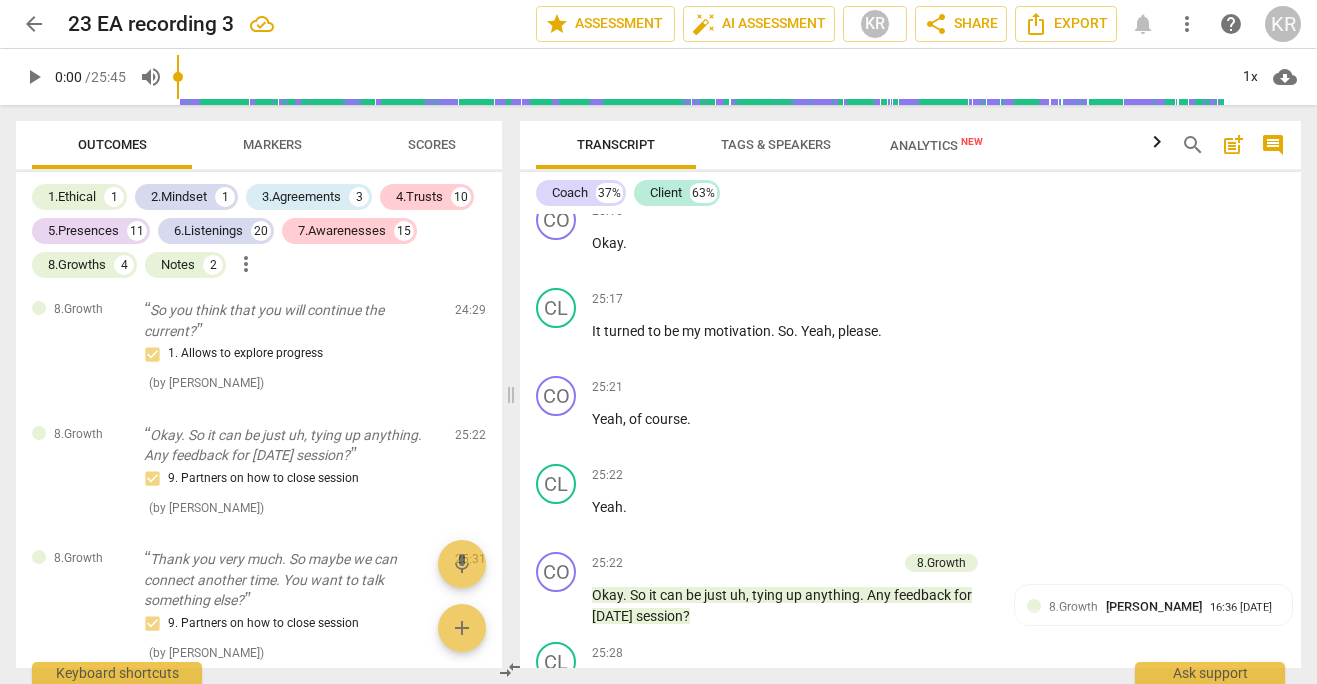 scroll, scrollTop: 18265, scrollLeft: 0, axis: vertical 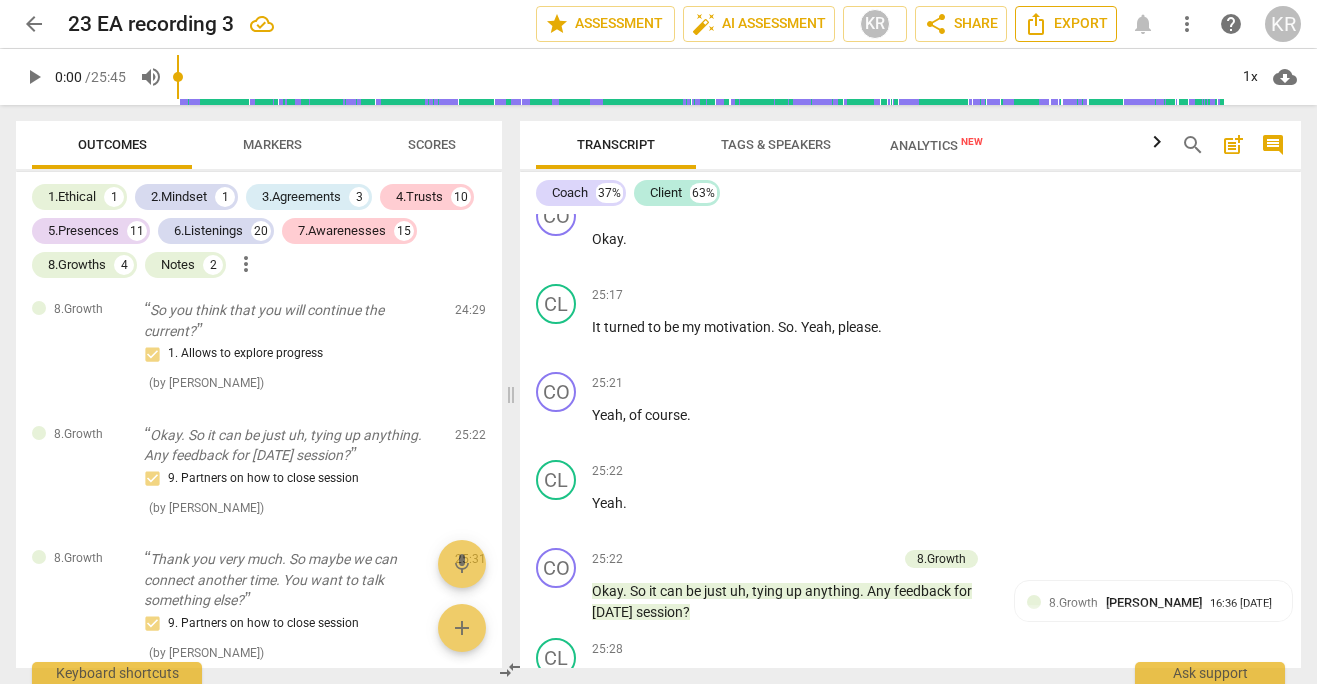 click on "Export" at bounding box center [1066, 24] 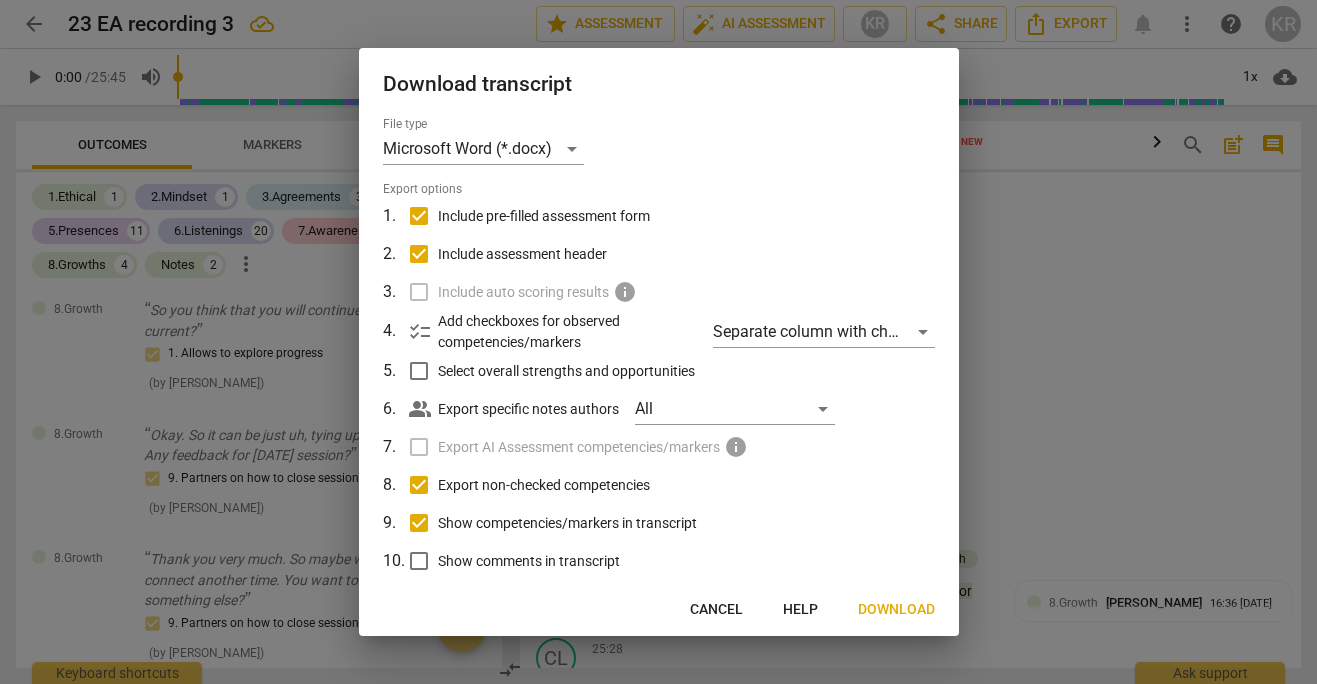 click on "Download" at bounding box center [896, 610] 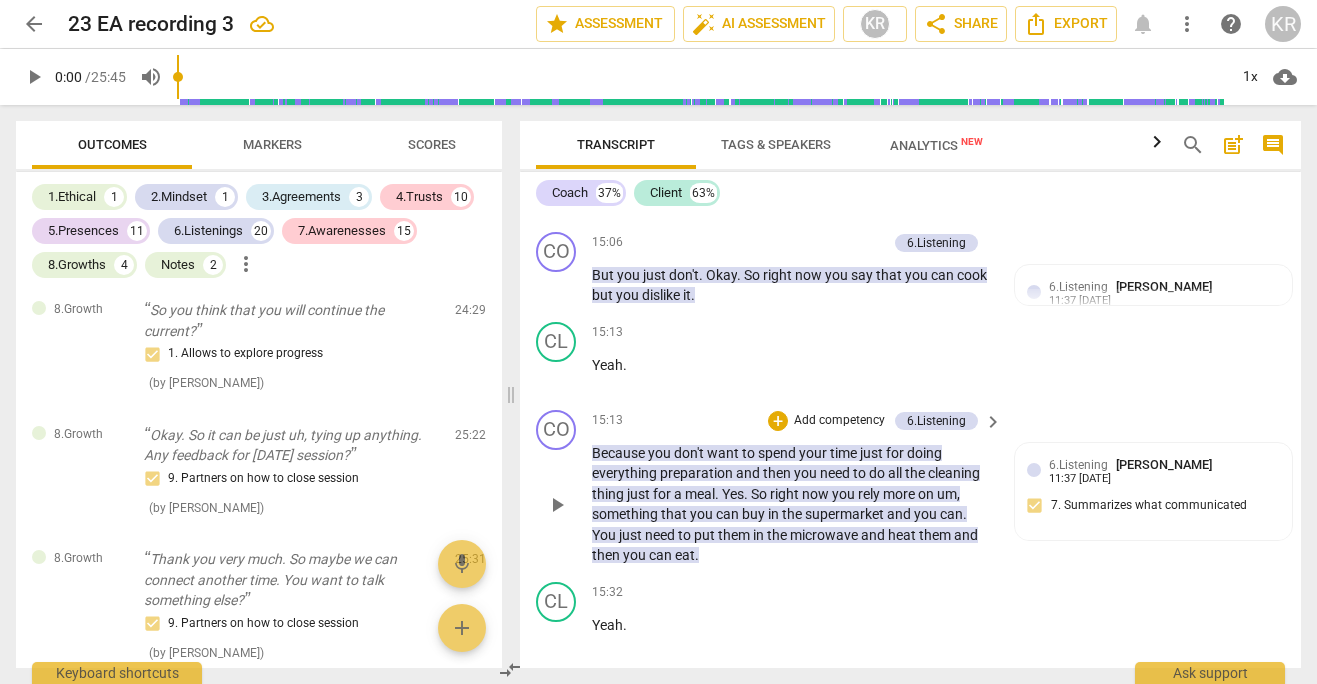 scroll, scrollTop: 10661, scrollLeft: 0, axis: vertical 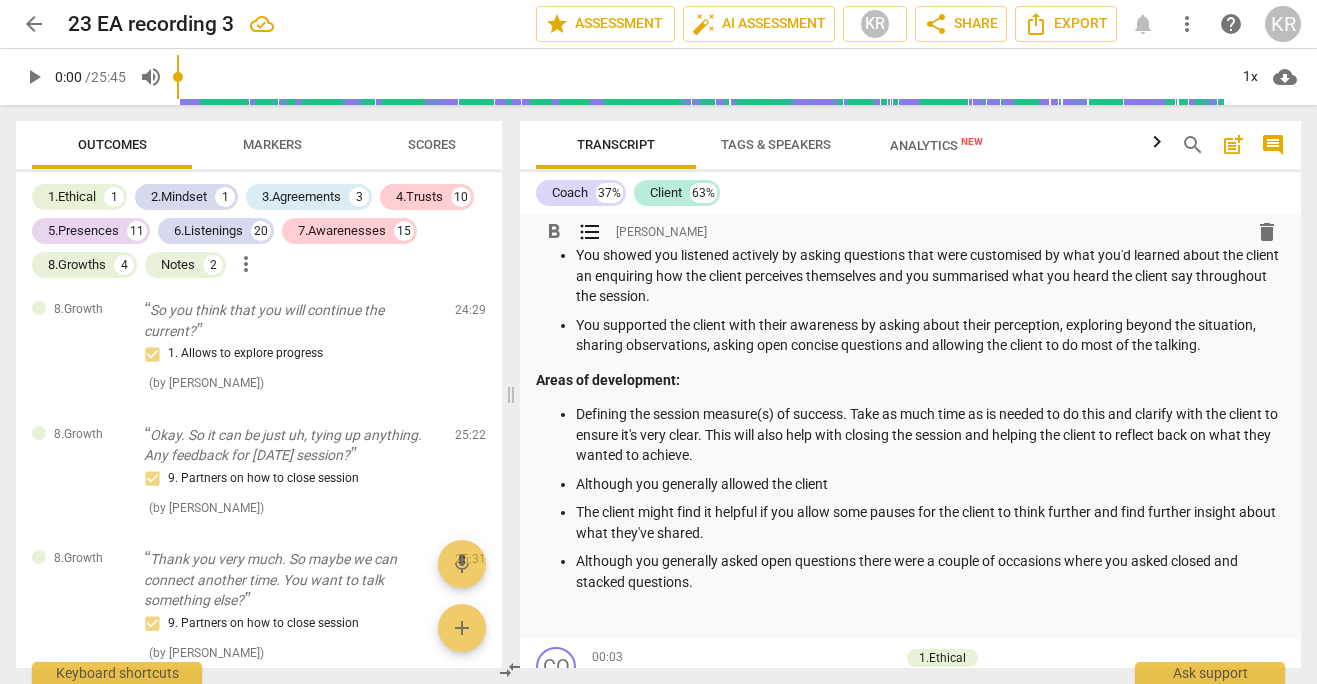 drag, startPoint x: 854, startPoint y: 479, endPoint x: 577, endPoint y: 484, distance: 277.04514 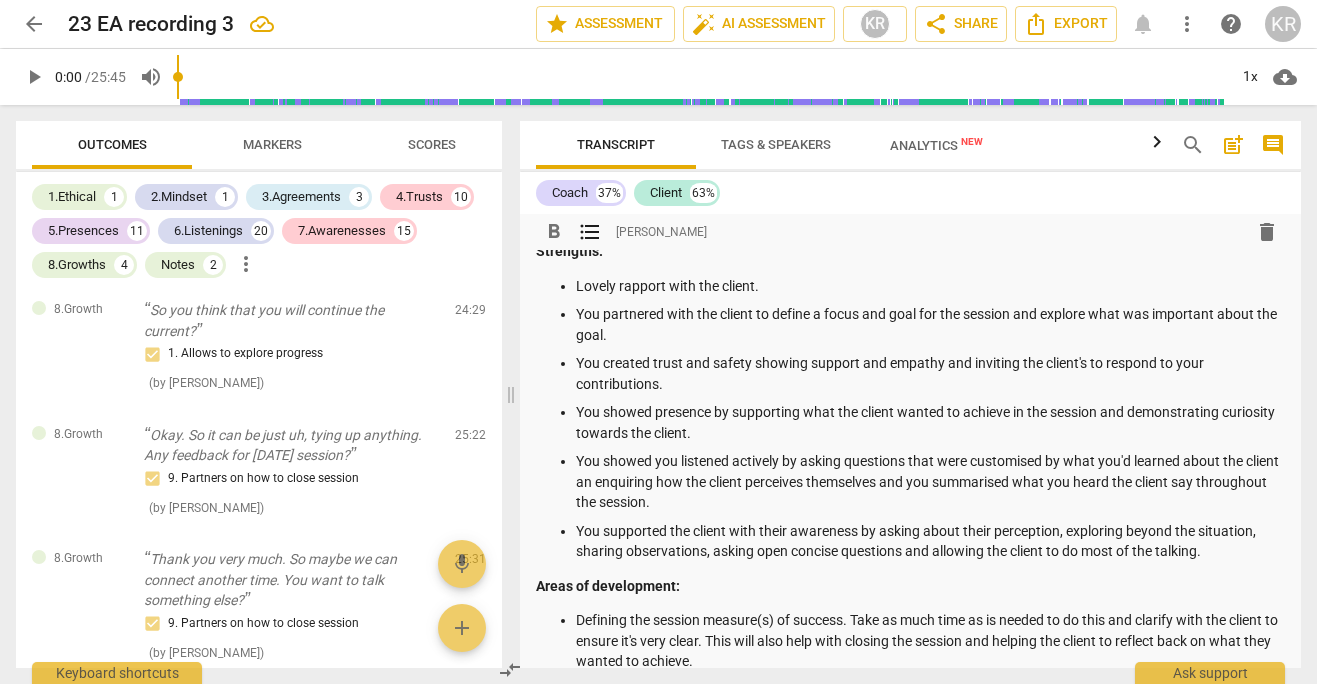 scroll, scrollTop: 21, scrollLeft: 0, axis: vertical 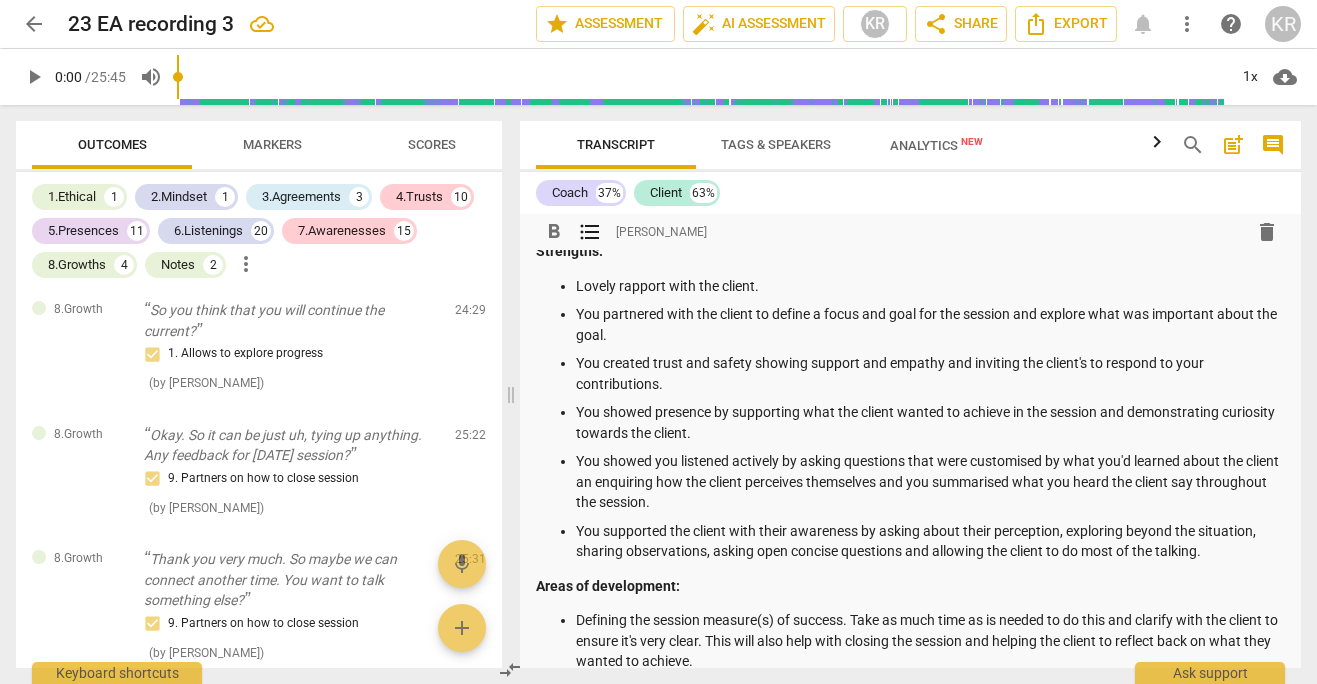 click on "You supported the client with their awareness by asking about their perception, exploring beyond the situation, sharing observations, asking open concise questions and allowing the client to do most of the talking." at bounding box center [930, 541] 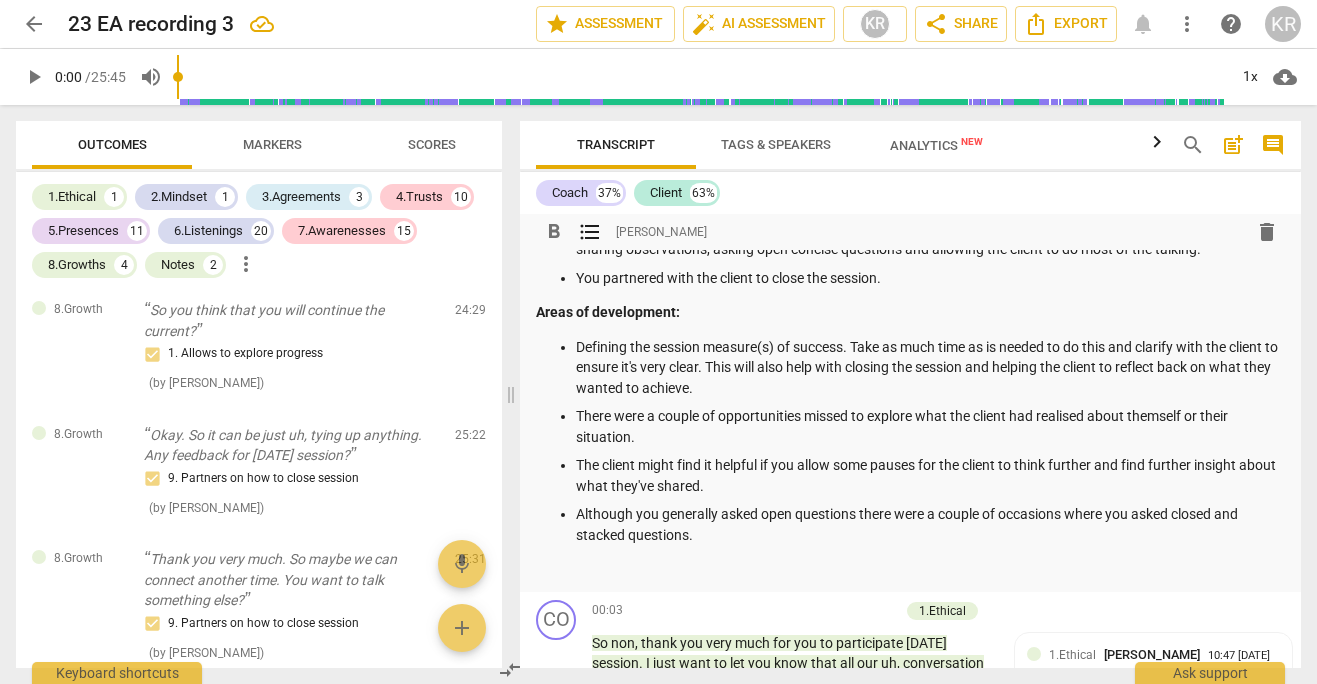 scroll, scrollTop: 371, scrollLeft: 0, axis: vertical 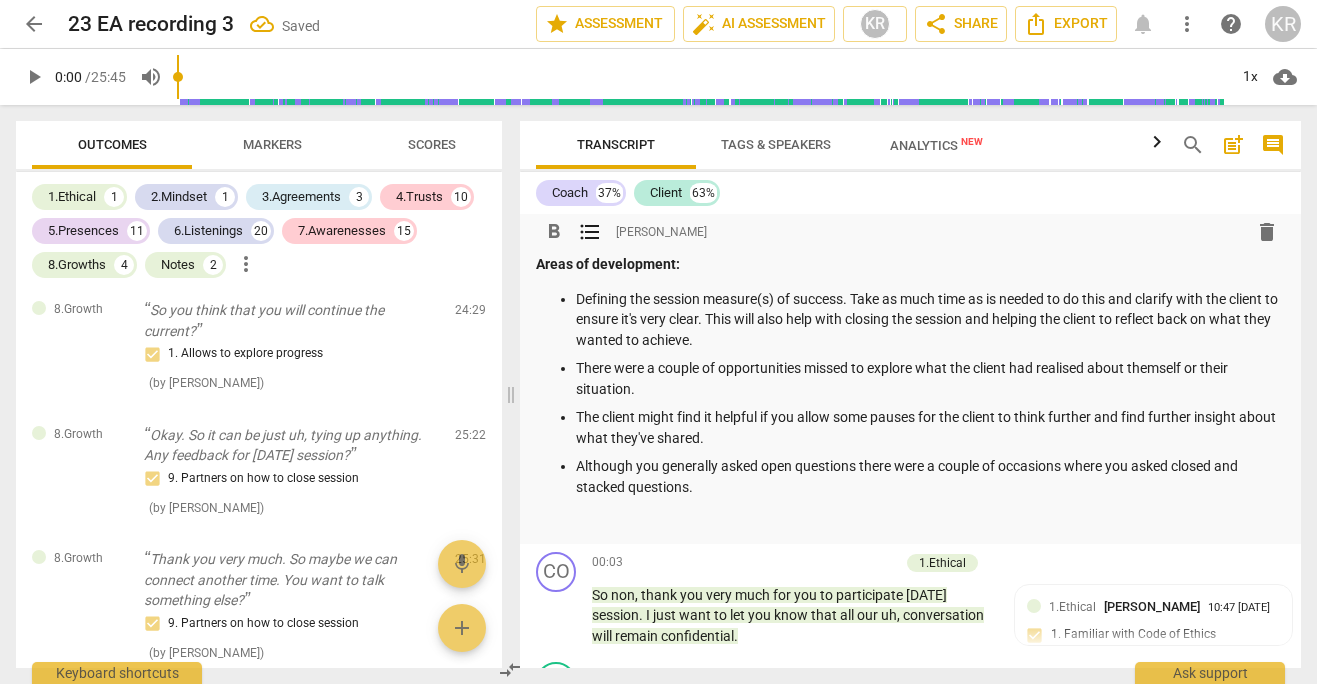click on "Although you generally asked open questions there were a couple of occasions where you asked closed and stacked questions." at bounding box center (930, 476) 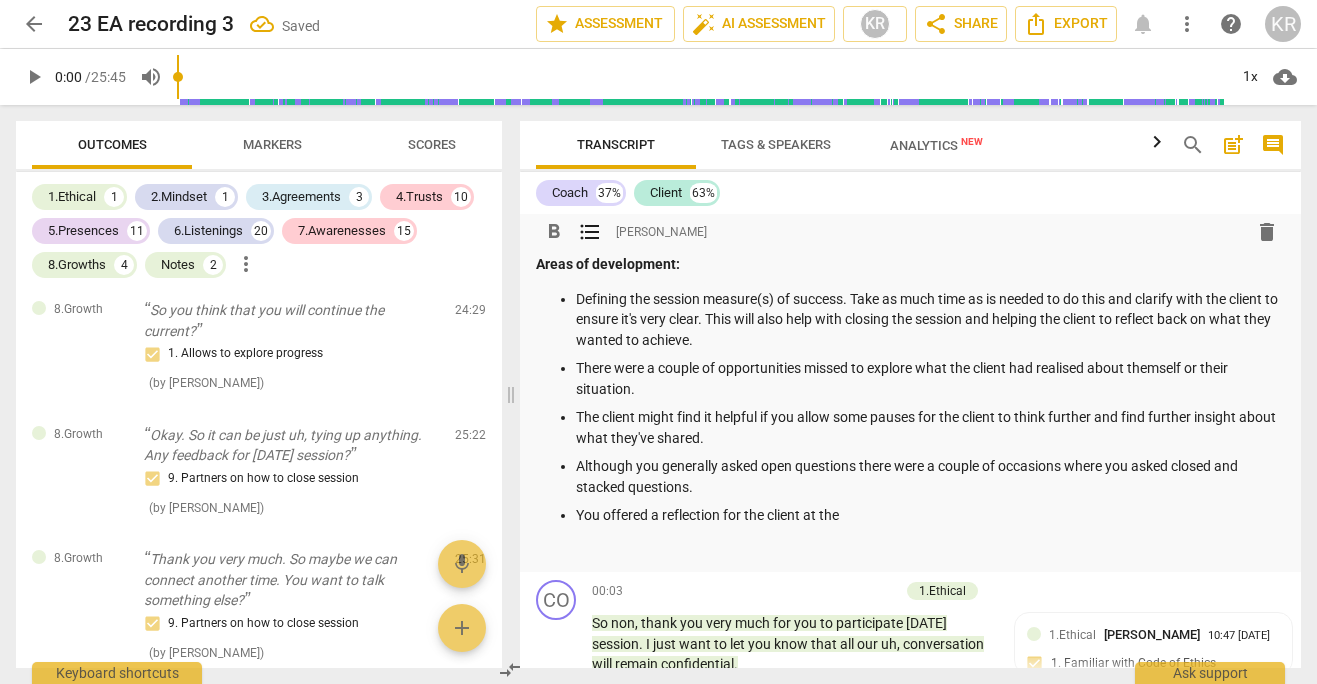 click on "You offered a reflection for the client at the" at bounding box center (930, 515) 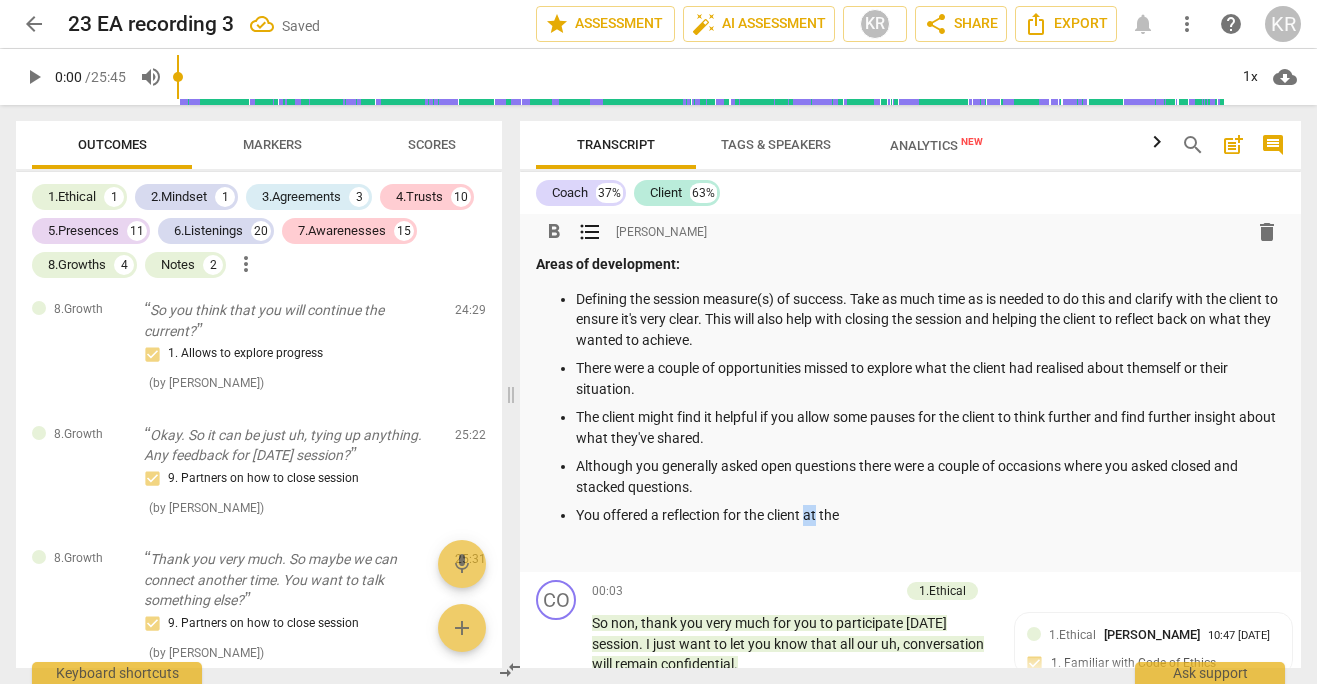 click on "You offered a reflection for the client at the" at bounding box center [930, 515] 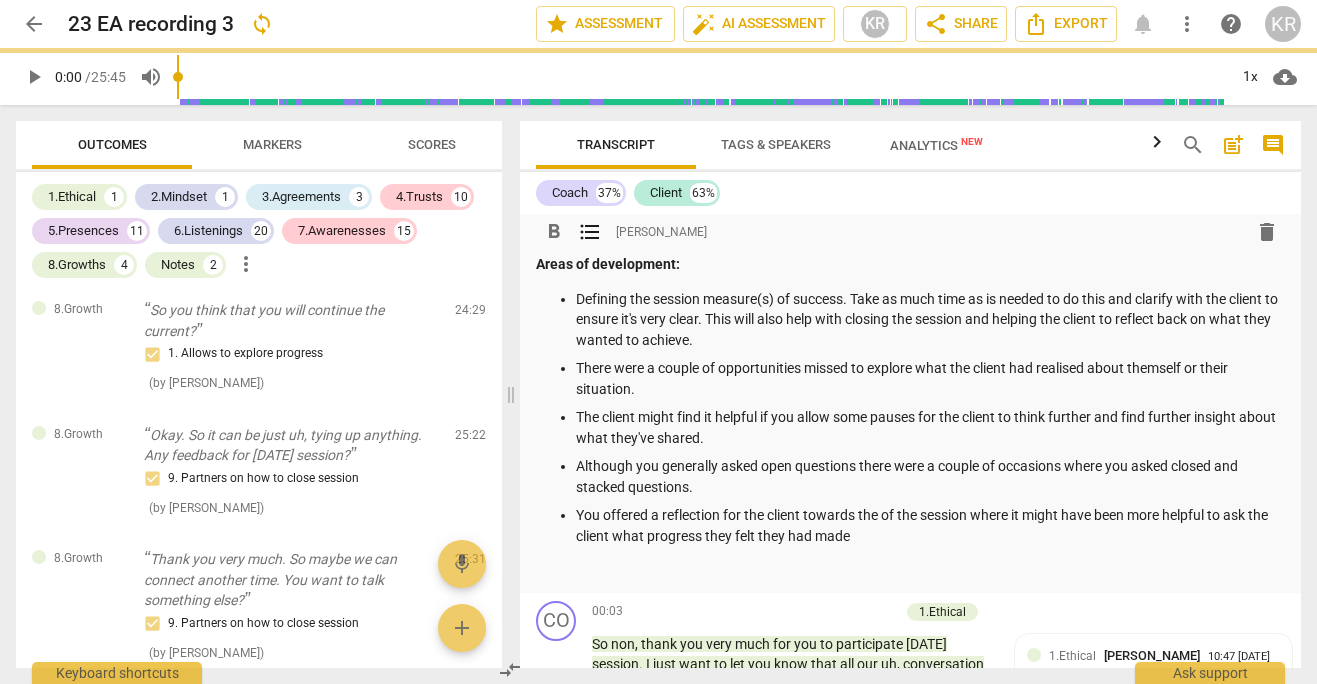 click on "You offered a reflection for the client towards the of the session where it might have been more helpful to ask the client what progress they felt they had made" at bounding box center [930, 525] 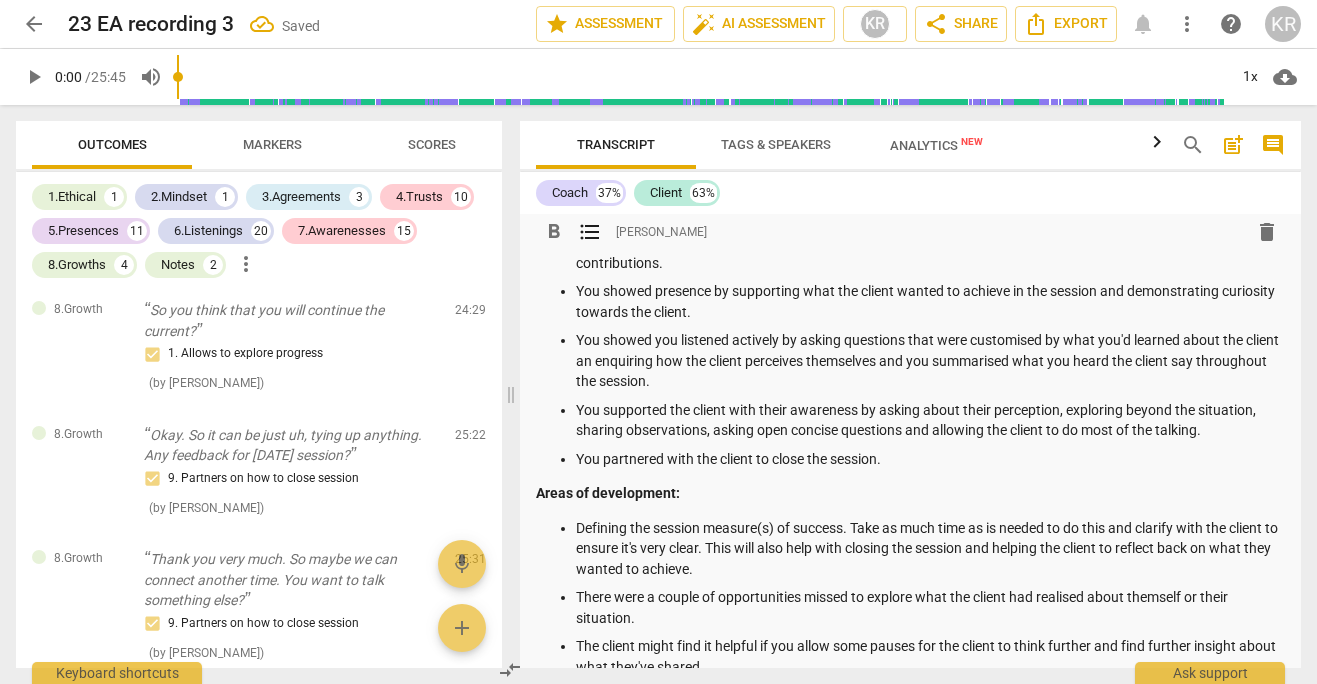 scroll, scrollTop: 0, scrollLeft: 0, axis: both 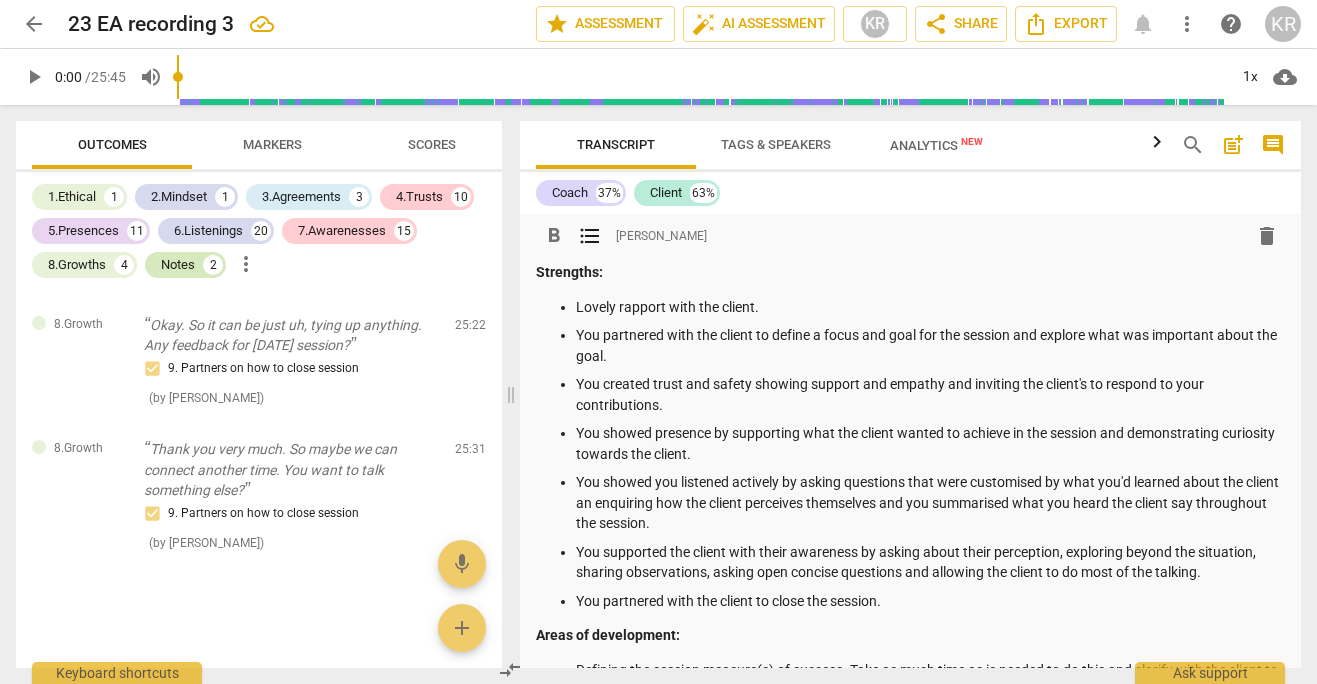 click on "Notes" at bounding box center (178, 265) 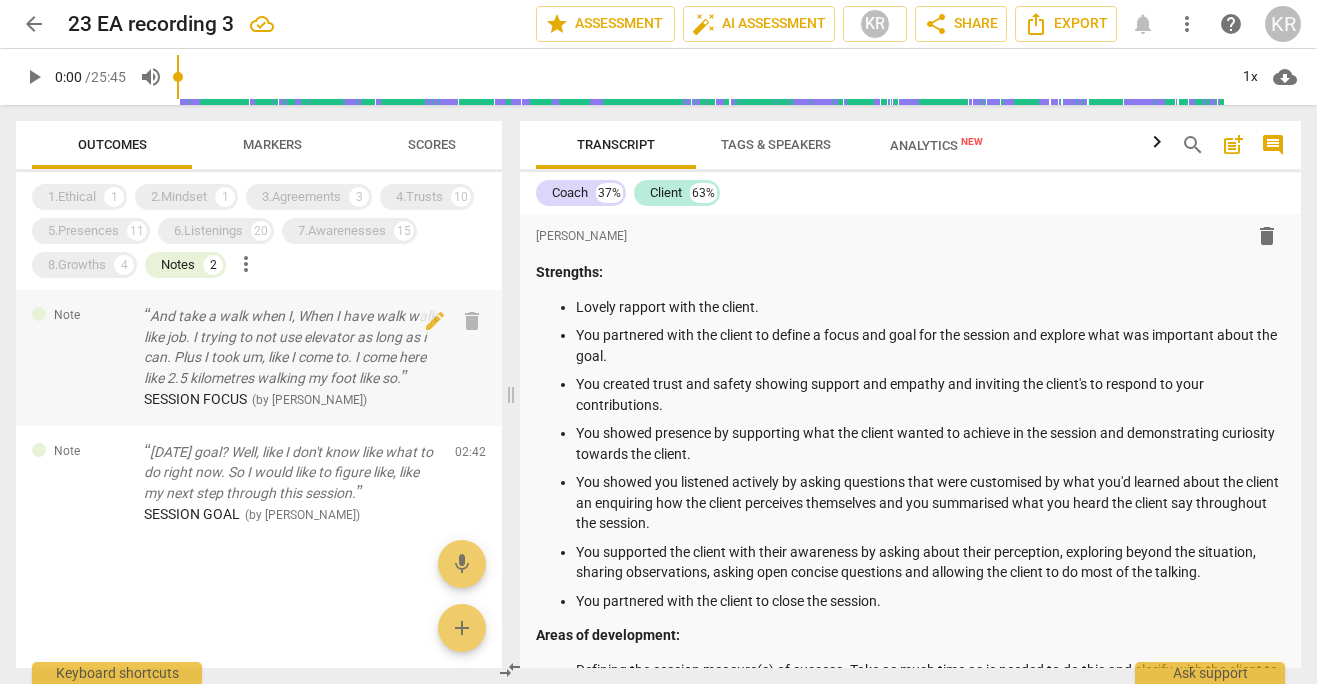 scroll, scrollTop: 0, scrollLeft: 0, axis: both 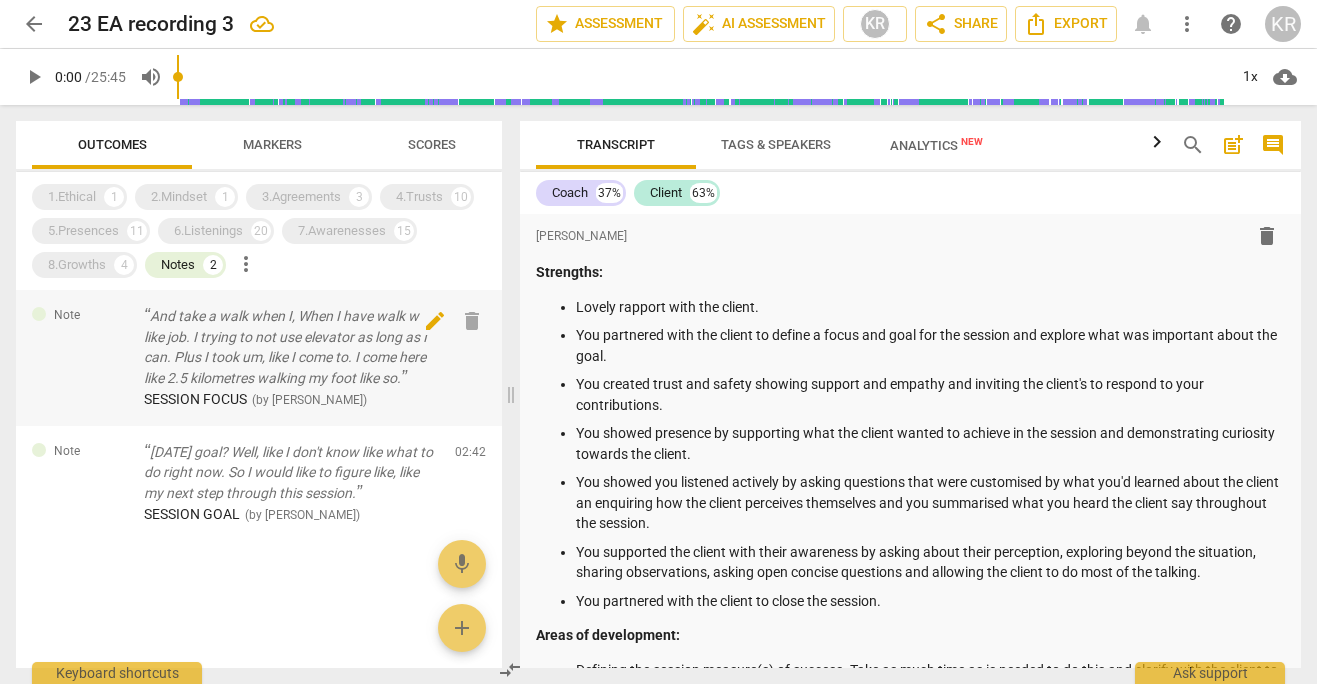 click on "delete" at bounding box center (472, 321) 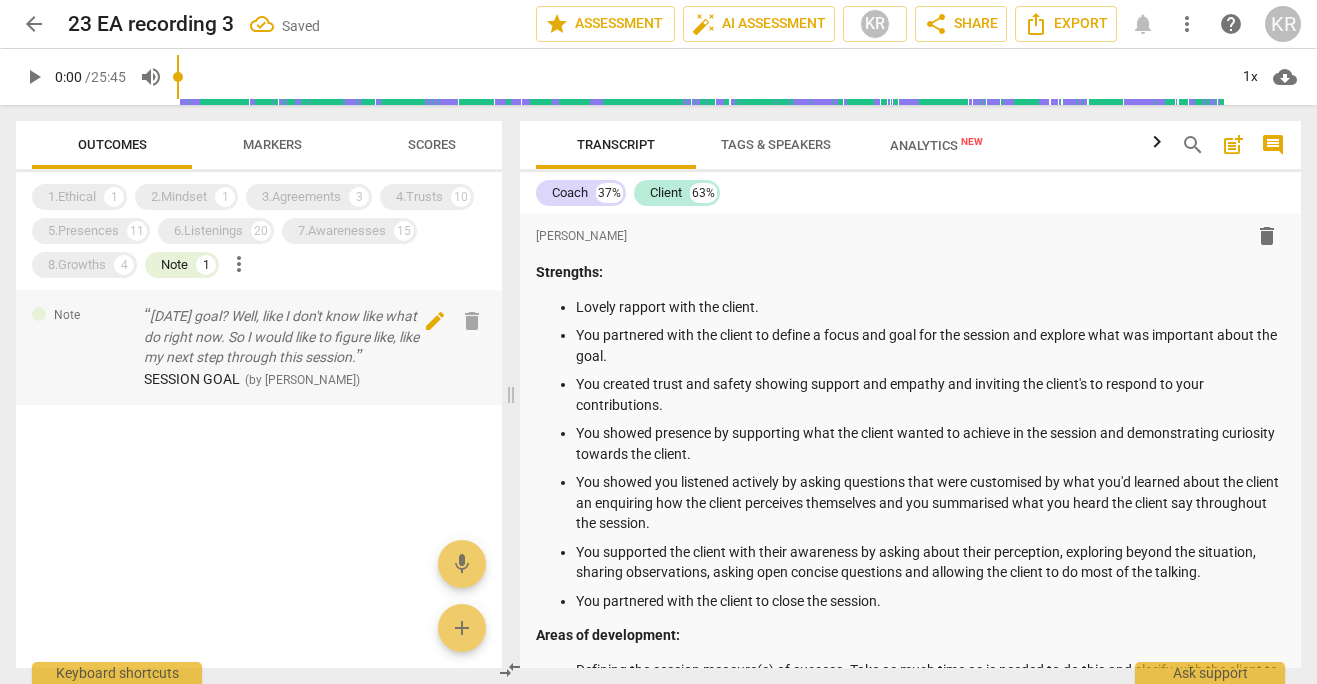click on "delete" at bounding box center [472, 321] 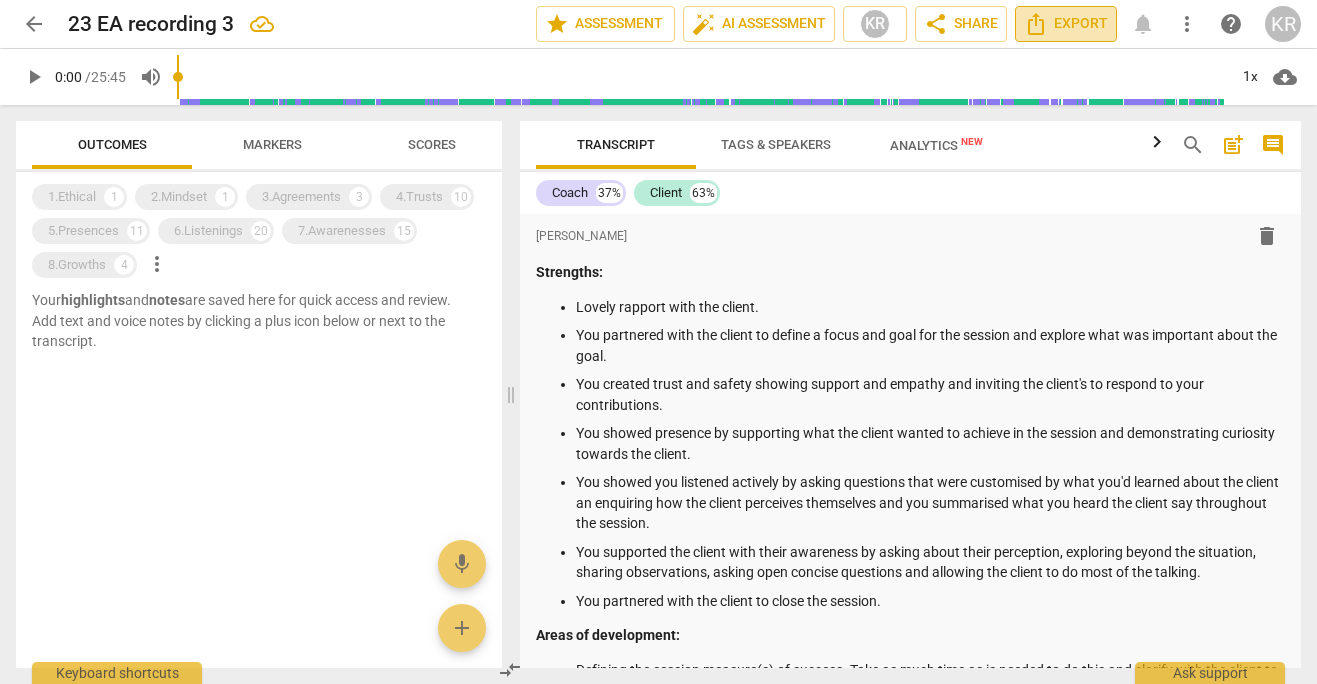 click on "Export" at bounding box center (1066, 24) 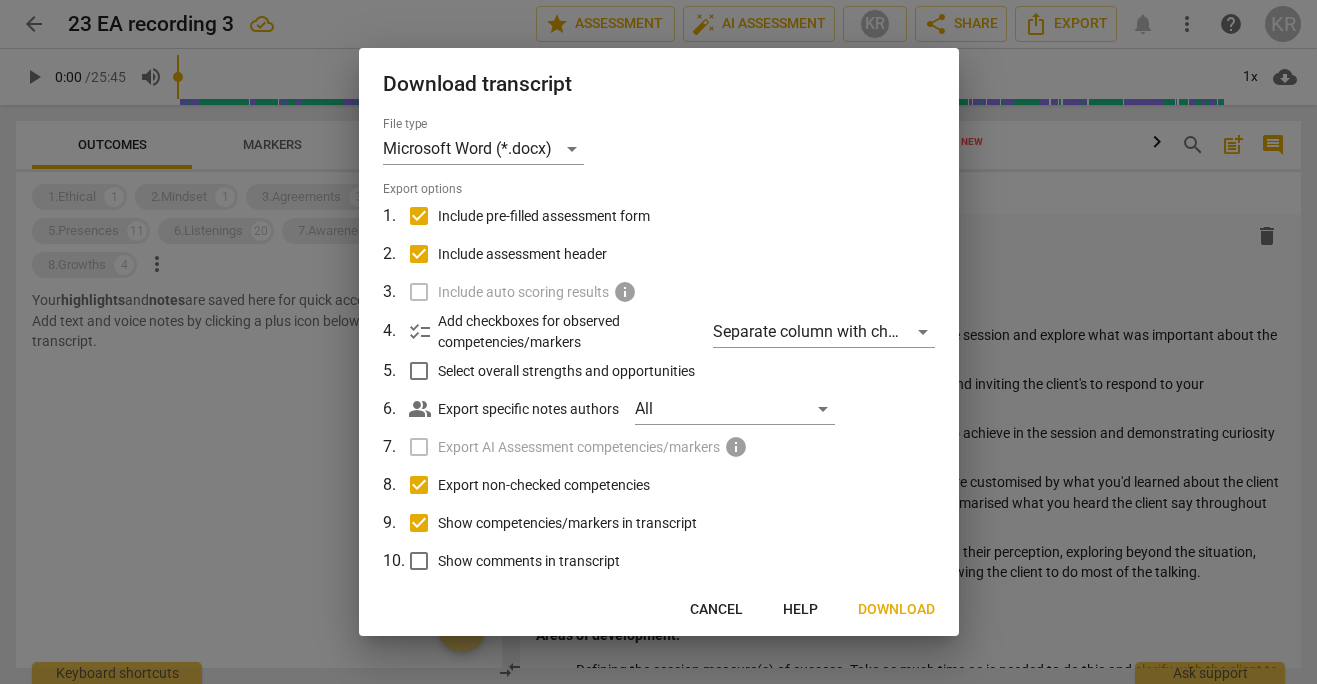 click on "Download" at bounding box center [896, 610] 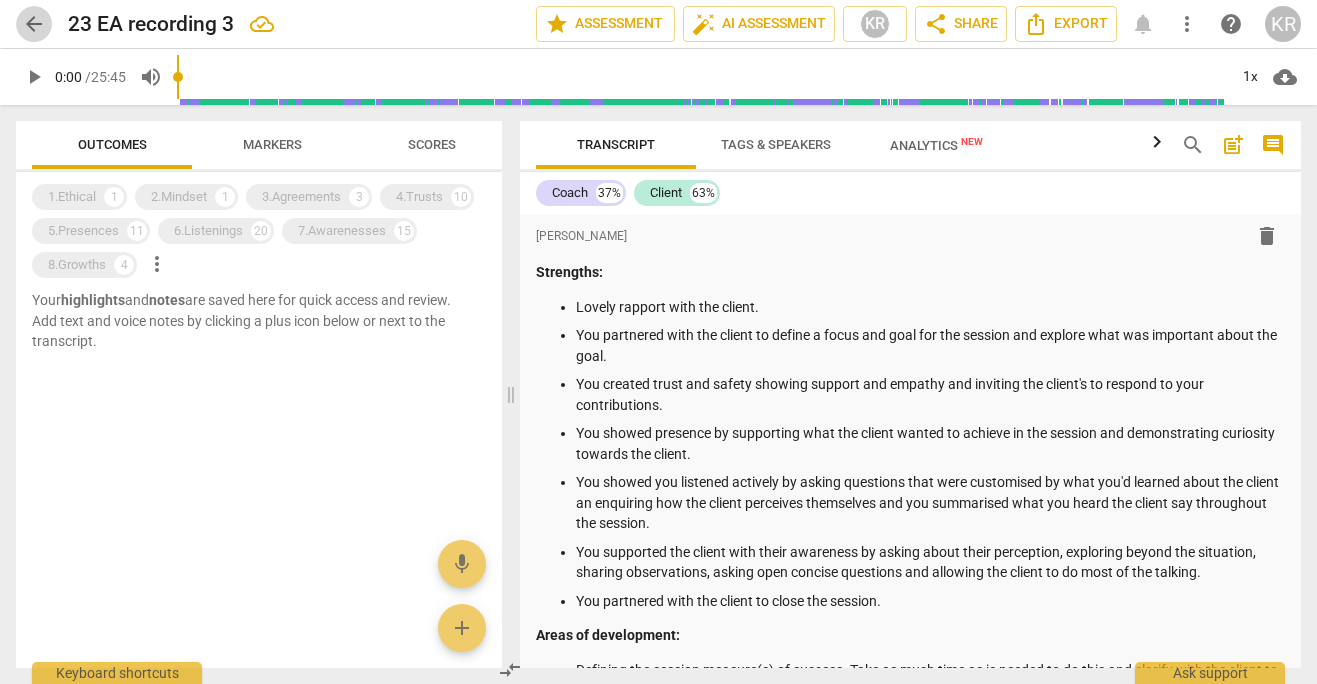 click on "arrow_back" at bounding box center [34, 24] 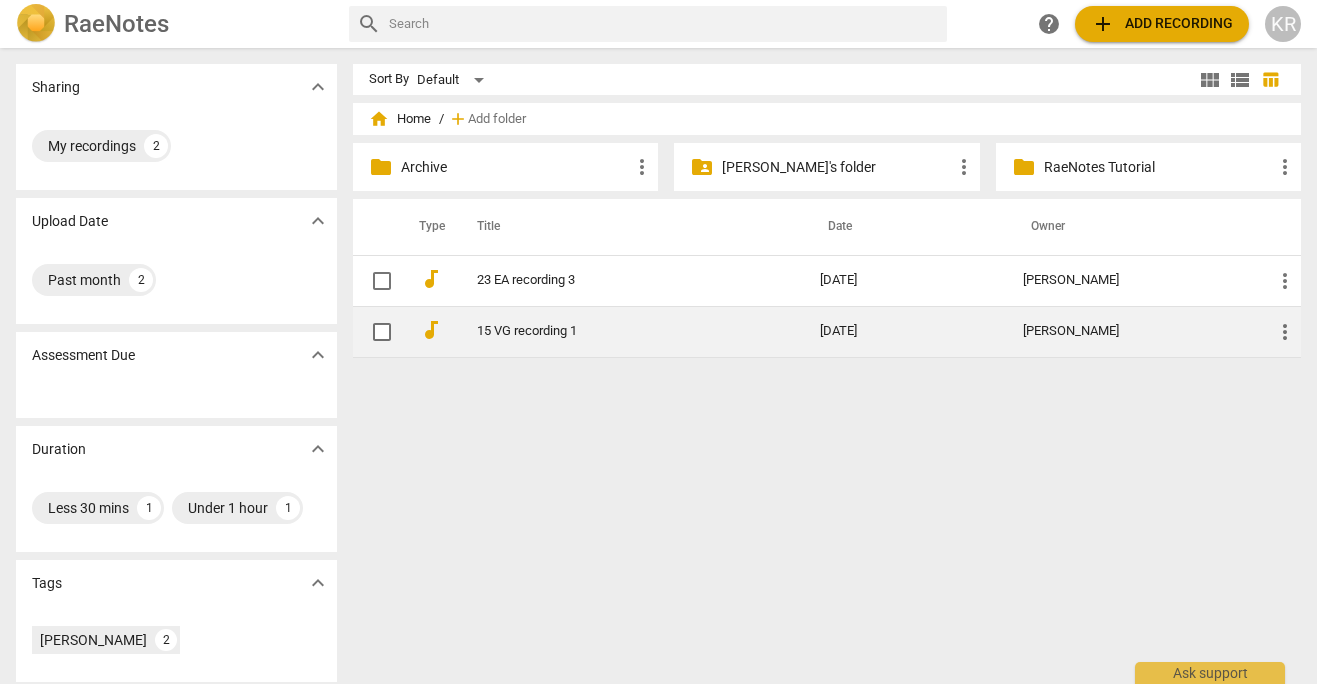 click on "15 VG recording 1" at bounding box center (612, 331) 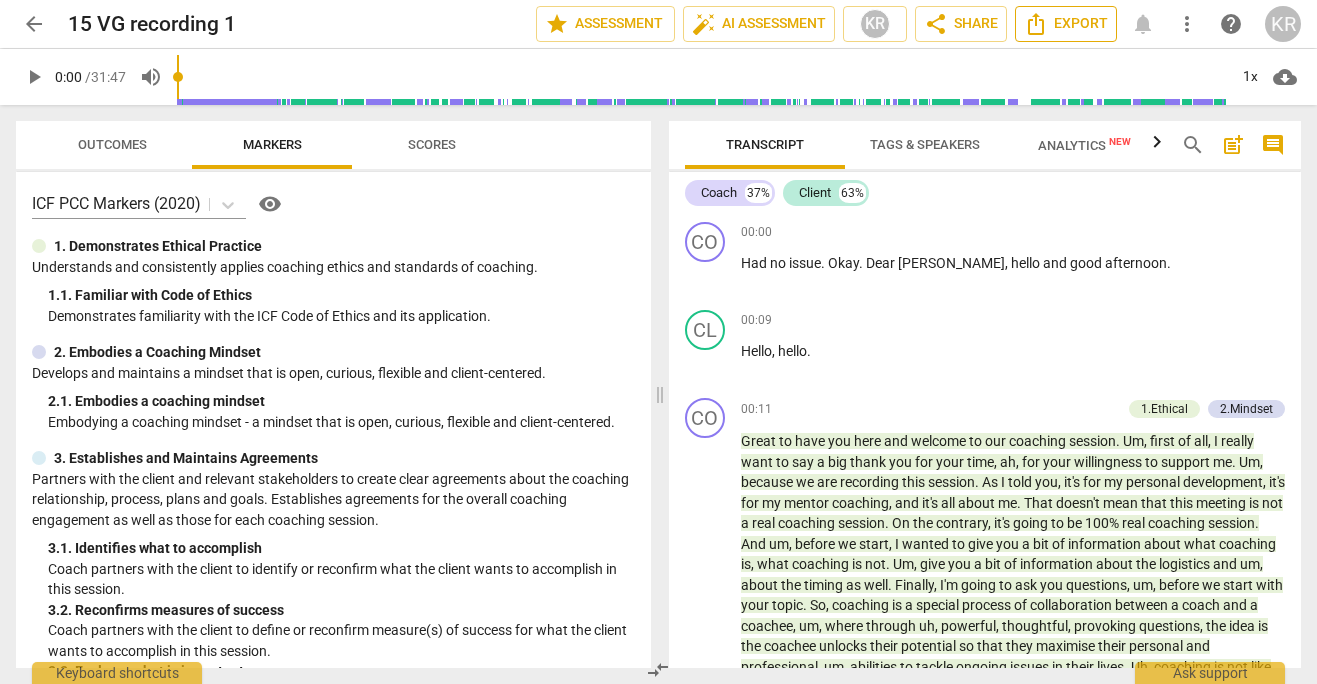 click on "Export" at bounding box center (1066, 24) 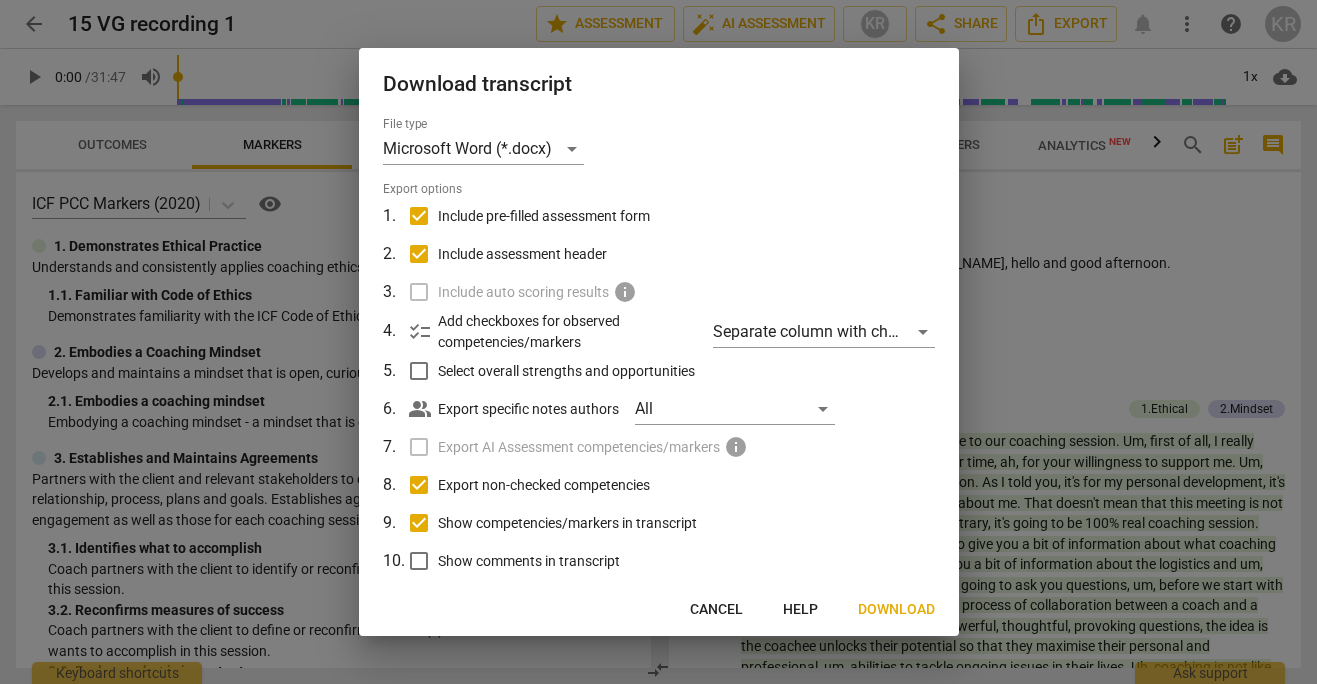 click on "Download" at bounding box center [896, 610] 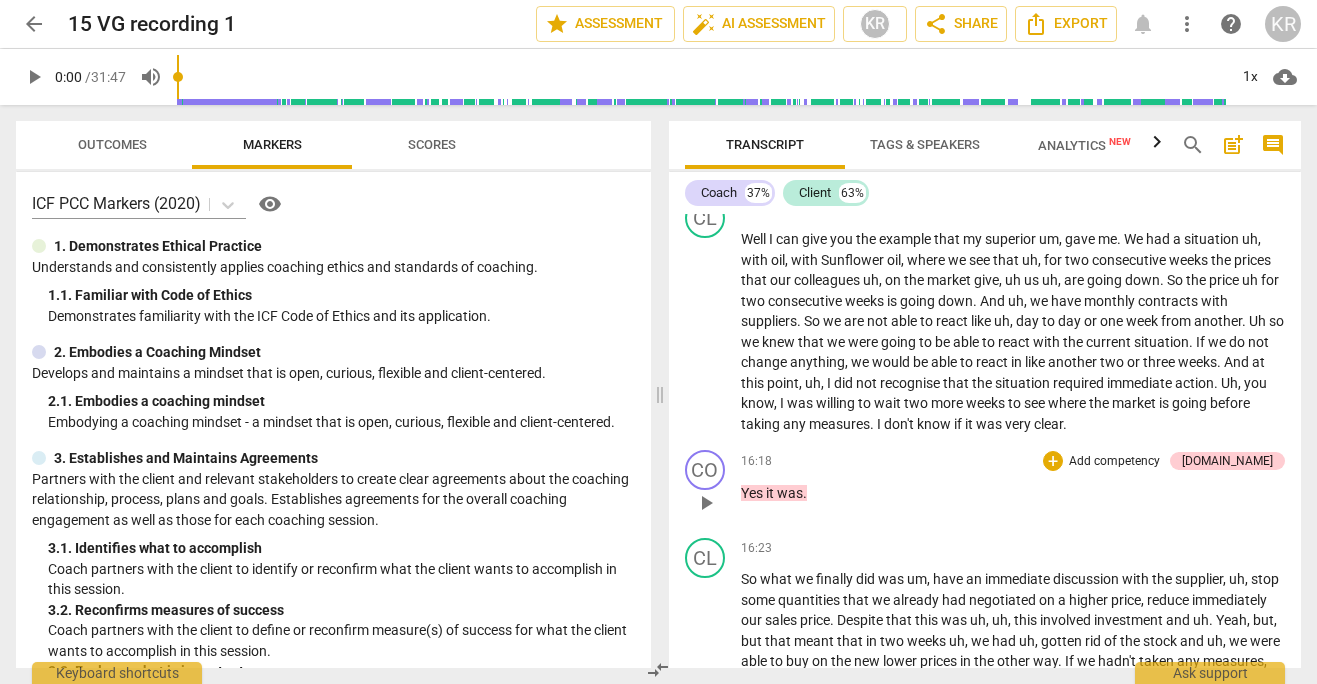 scroll, scrollTop: 5093, scrollLeft: 0, axis: vertical 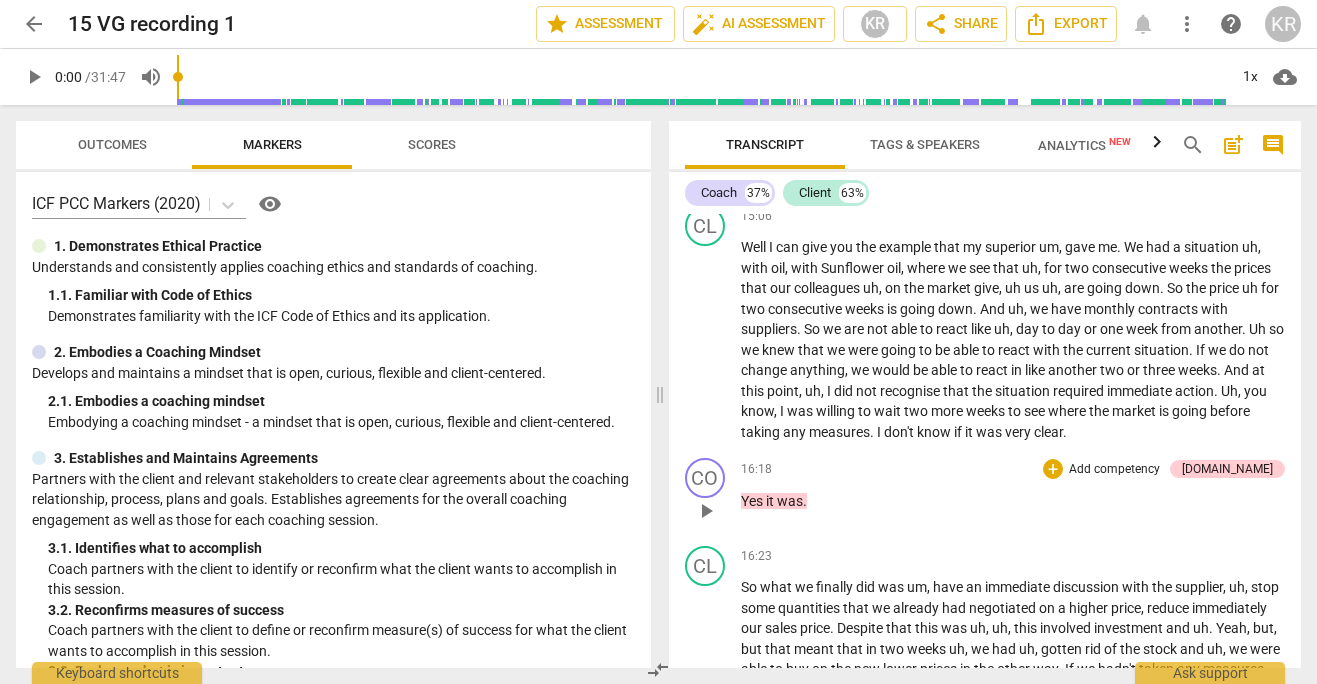 click on "Yes" at bounding box center (753, 501) 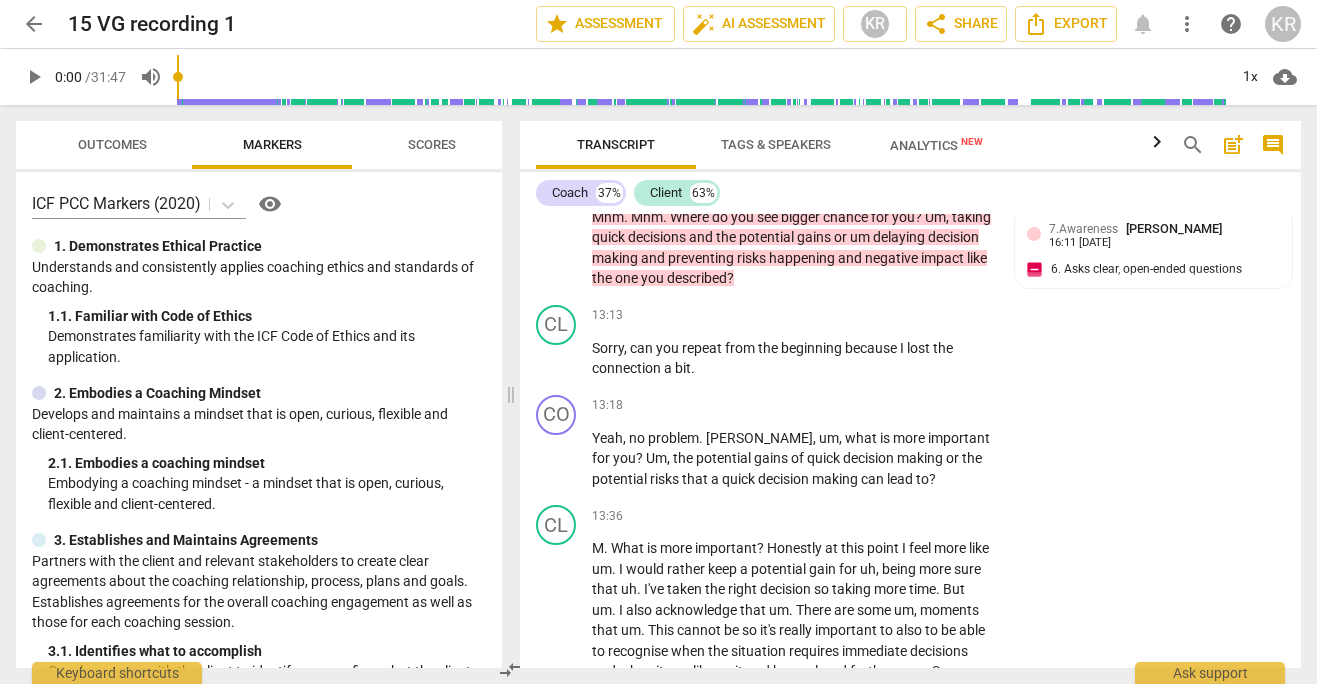 scroll, scrollTop: 6334, scrollLeft: 0, axis: vertical 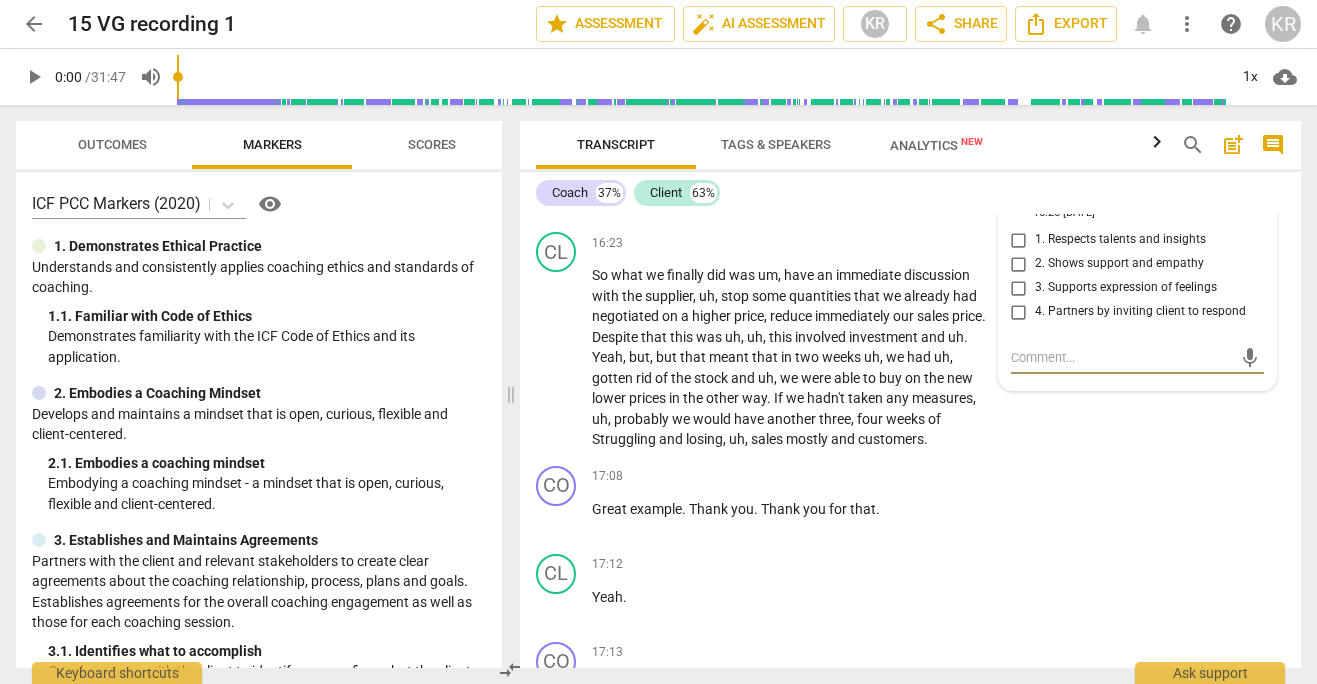 click on "2. Shows support and empathy" at bounding box center [1119, 264] 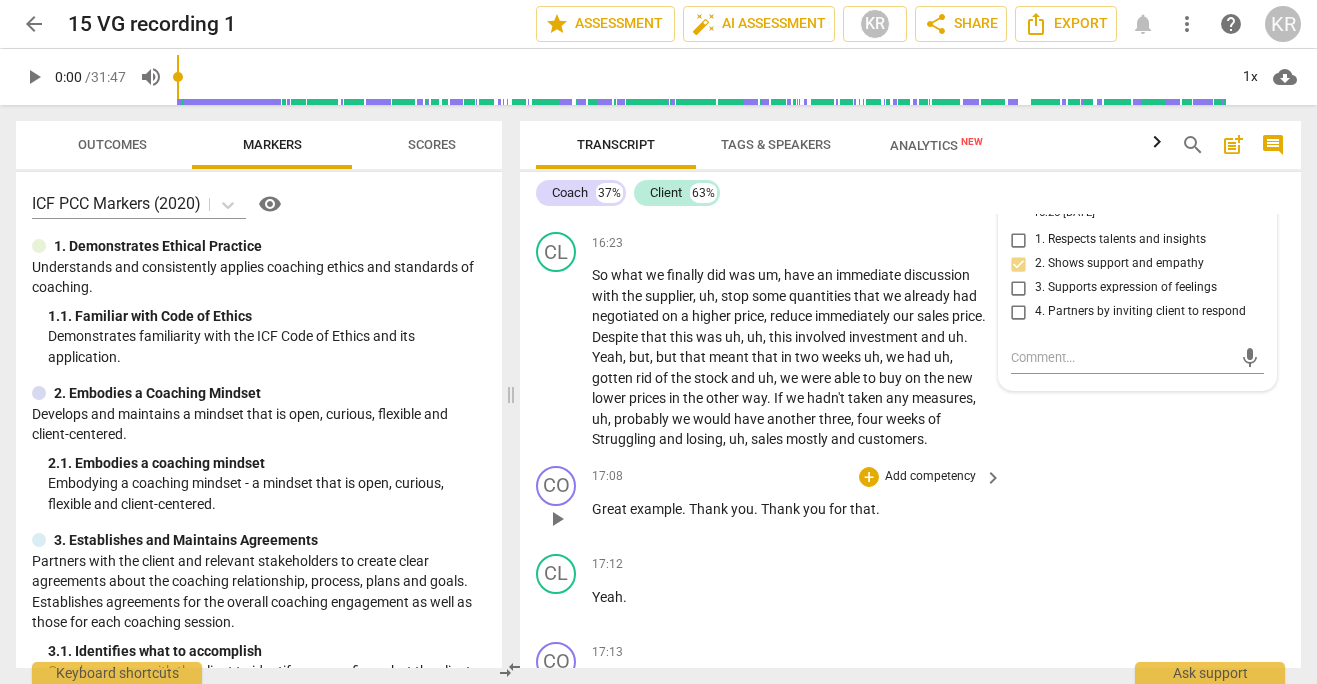 click on "CO play_arrow pause 17:08 + Add competency keyboard_arrow_right Great   example .   Thank   you .   Thank   you   for   that ." at bounding box center [910, 502] 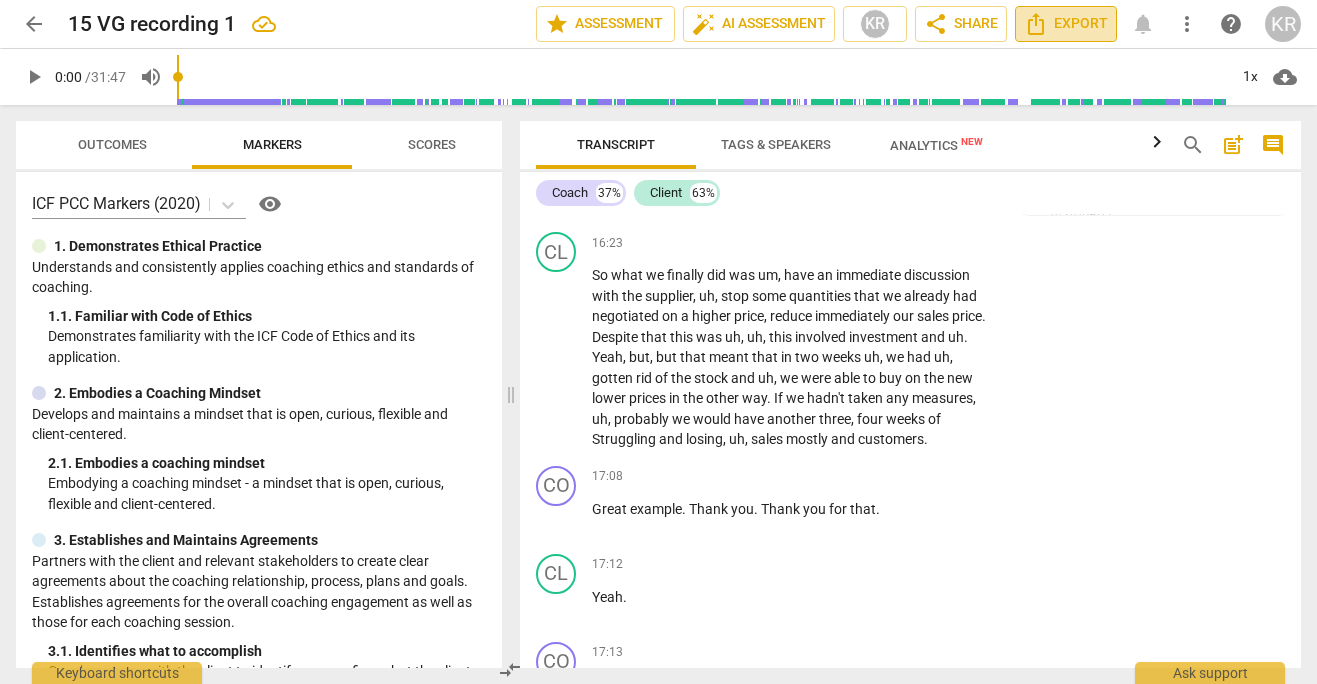 click on "Export" at bounding box center [1066, 24] 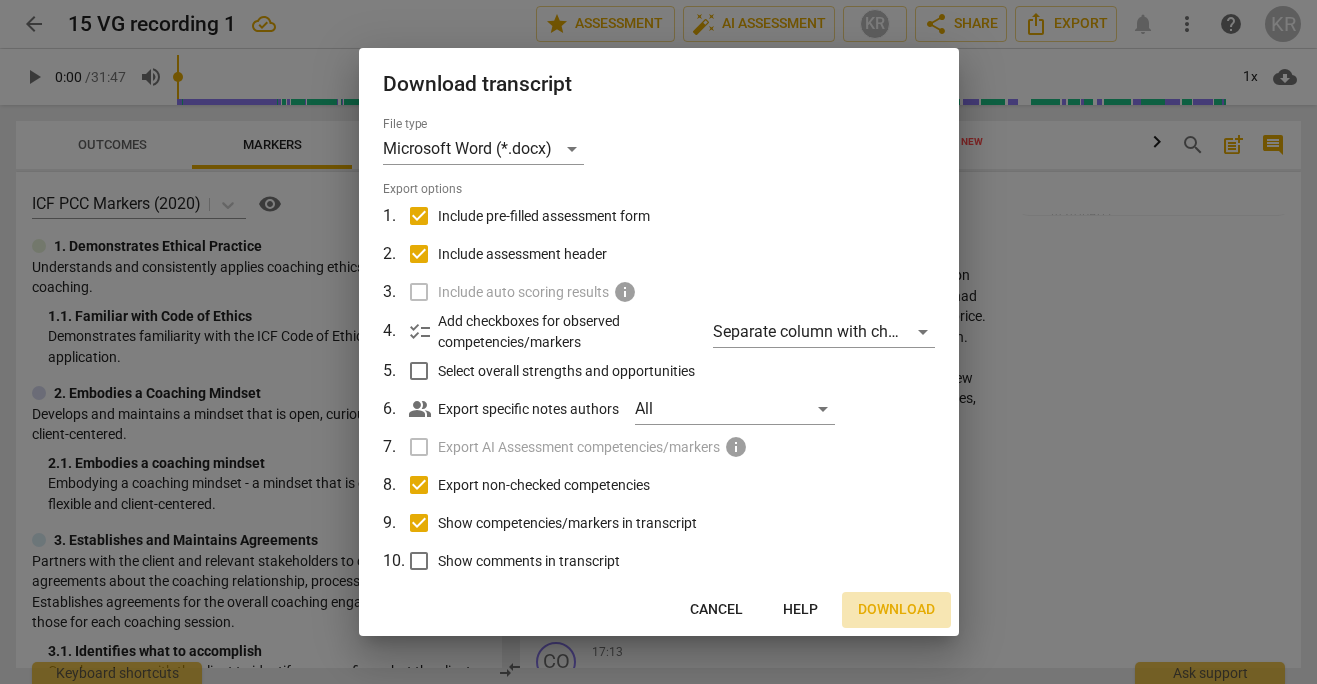 click on "Download" at bounding box center (896, 610) 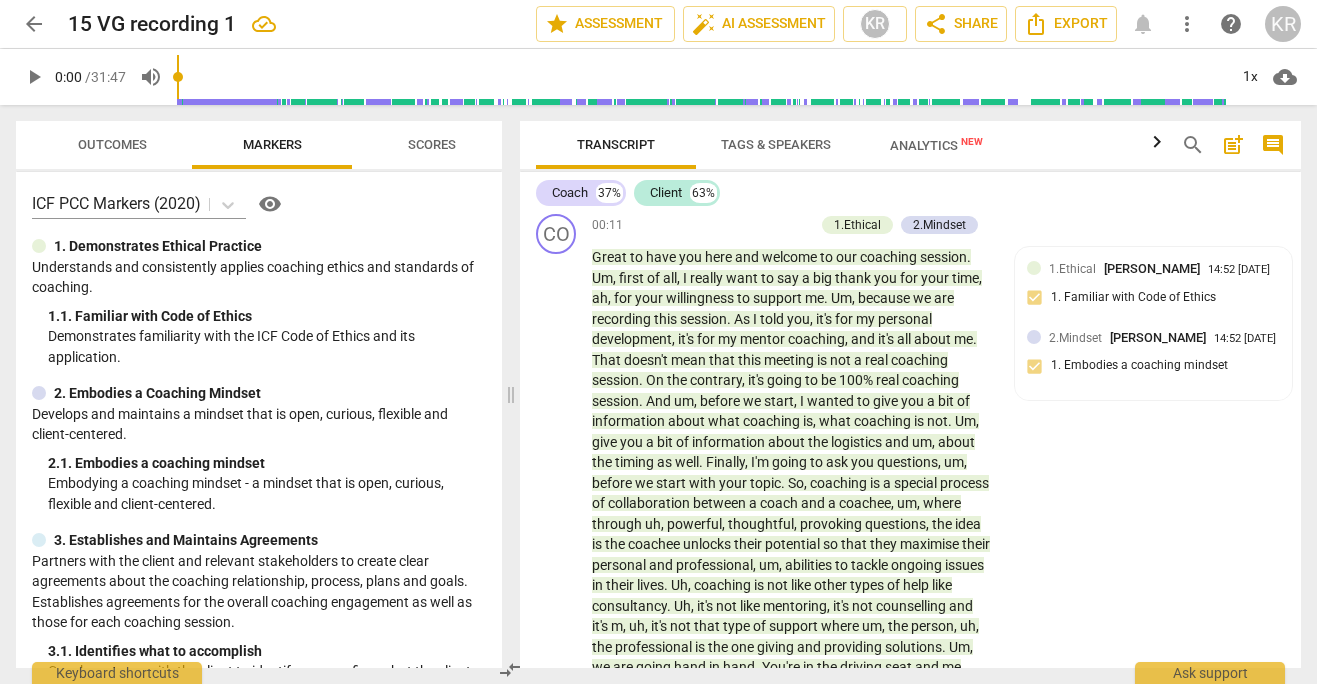 scroll, scrollTop: 0, scrollLeft: 0, axis: both 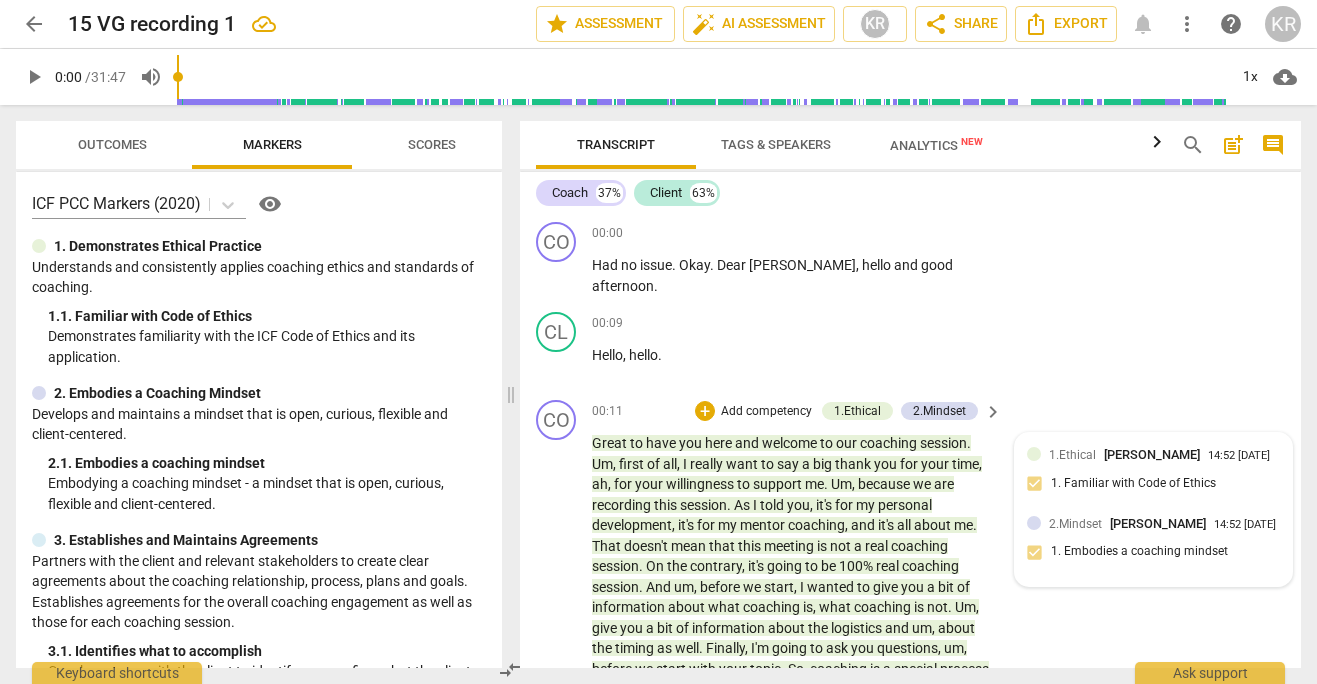 click on "1.Ethical [PERSON_NAME] 14:52 [DATE] 1. Familiar with Code of Ethics" at bounding box center [1153, 475] 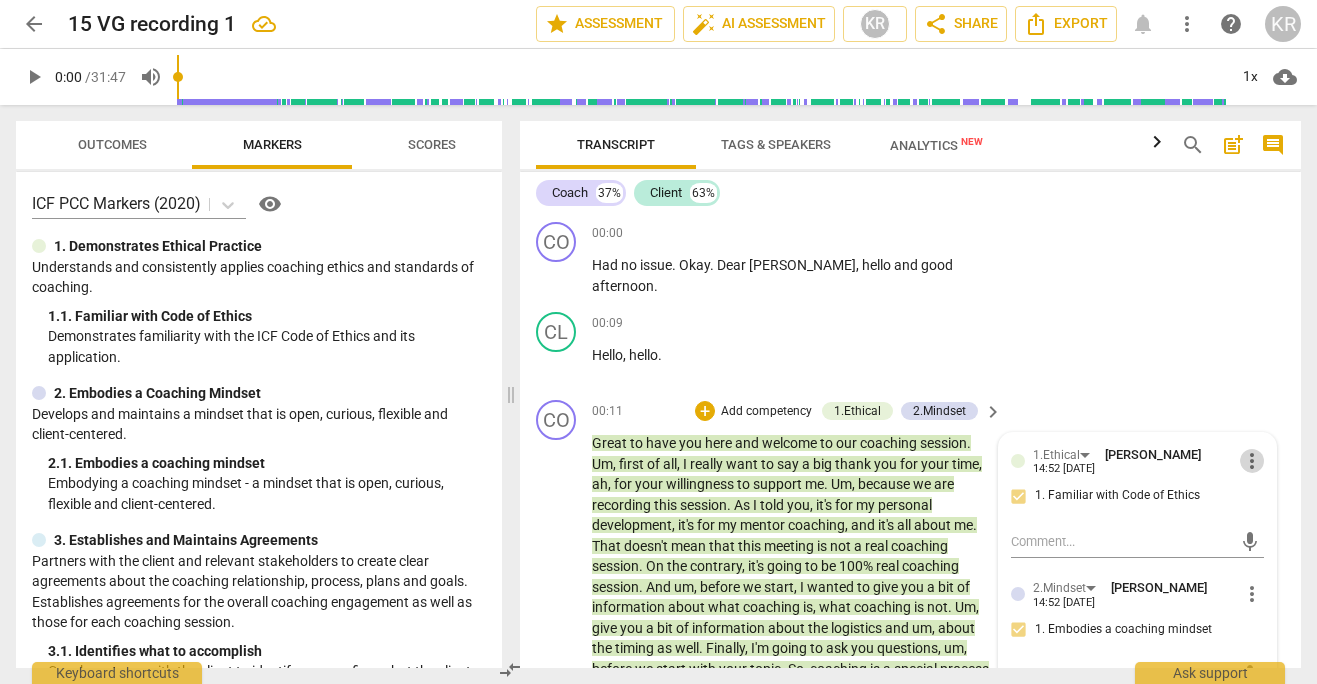 click on "more_vert" at bounding box center (1252, 461) 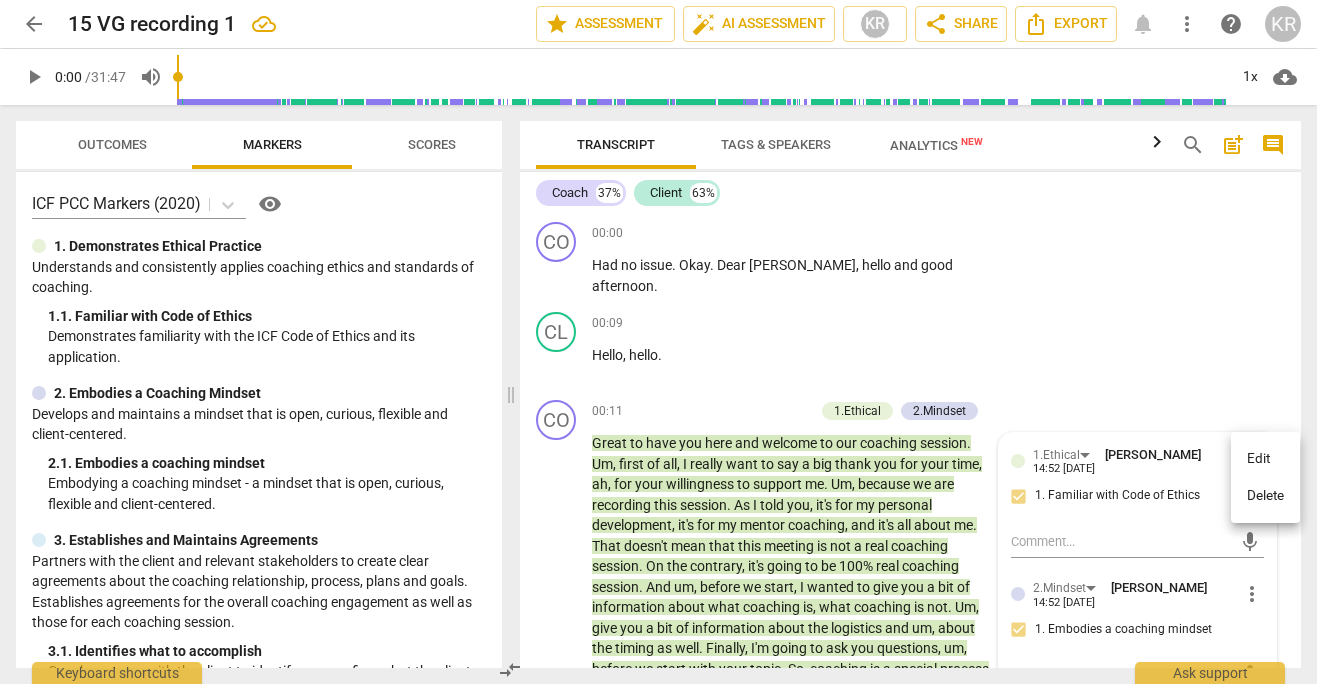click on "Delete" at bounding box center (1265, 496) 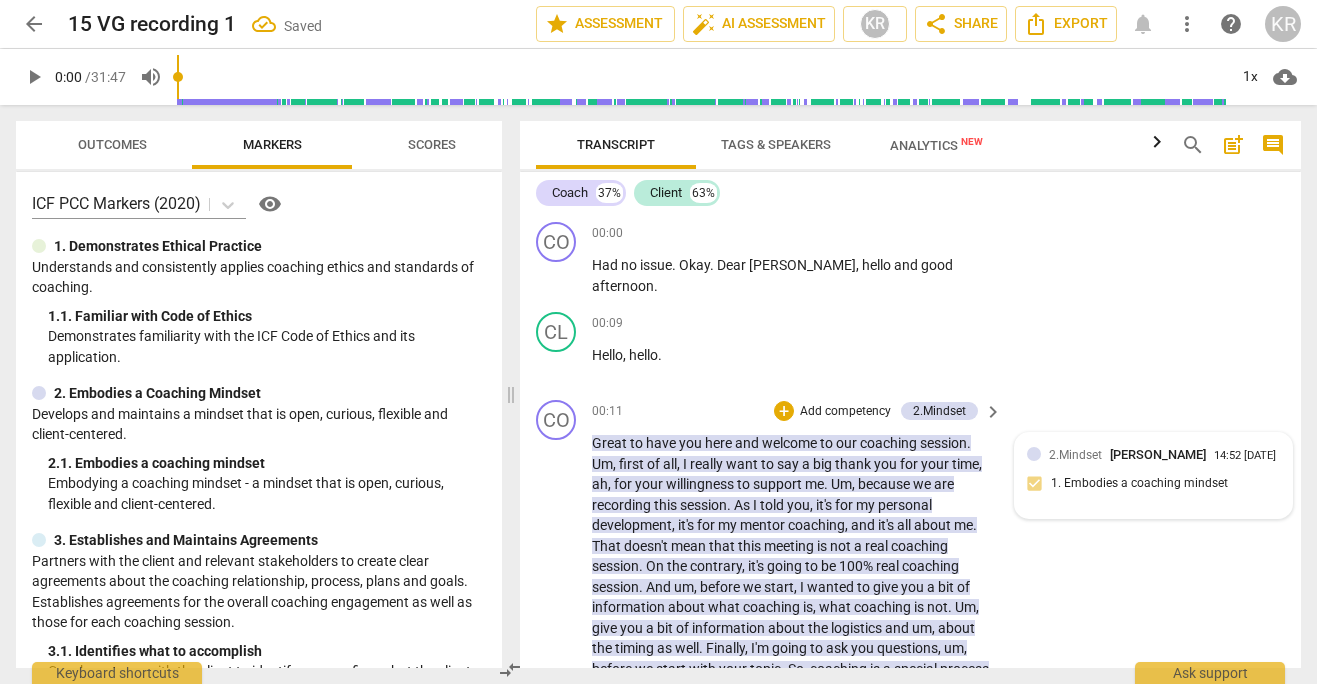click on "2.Mindset [PERSON_NAME] 14:52 [DATE] 1. Embodies a coaching mindset" at bounding box center [1153, 475] 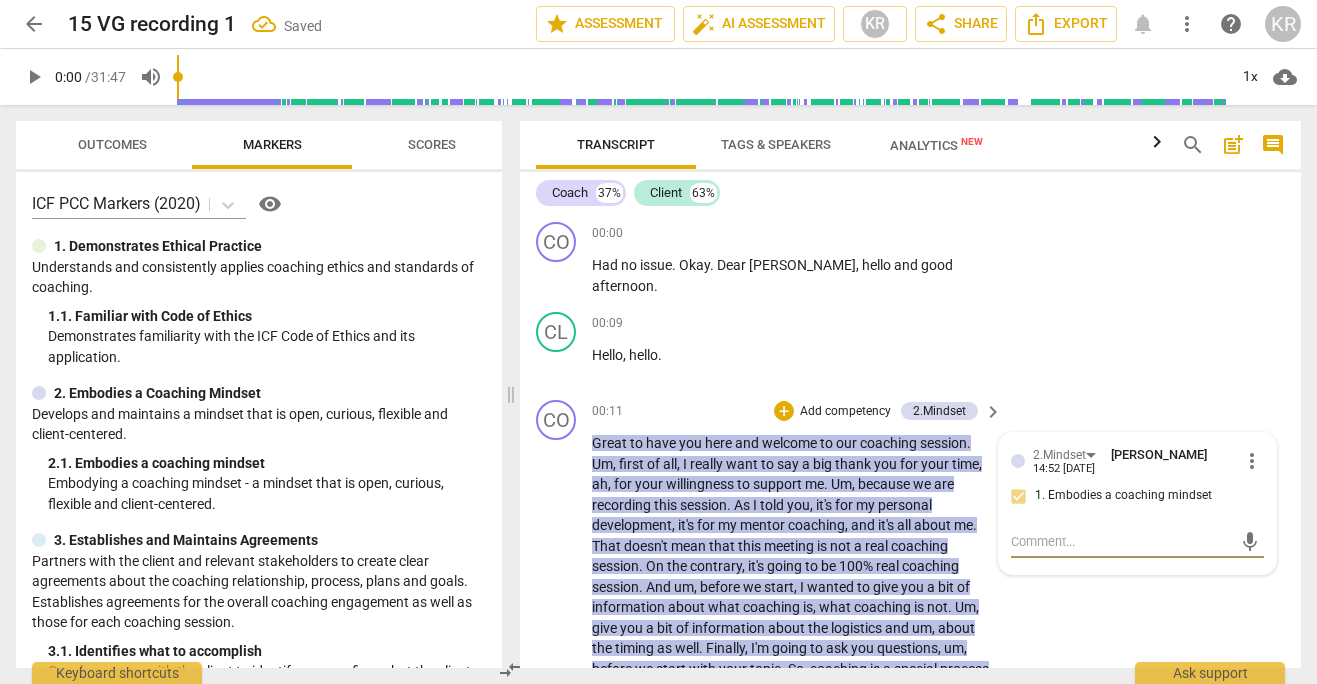 click on "more_vert" at bounding box center (1252, 461) 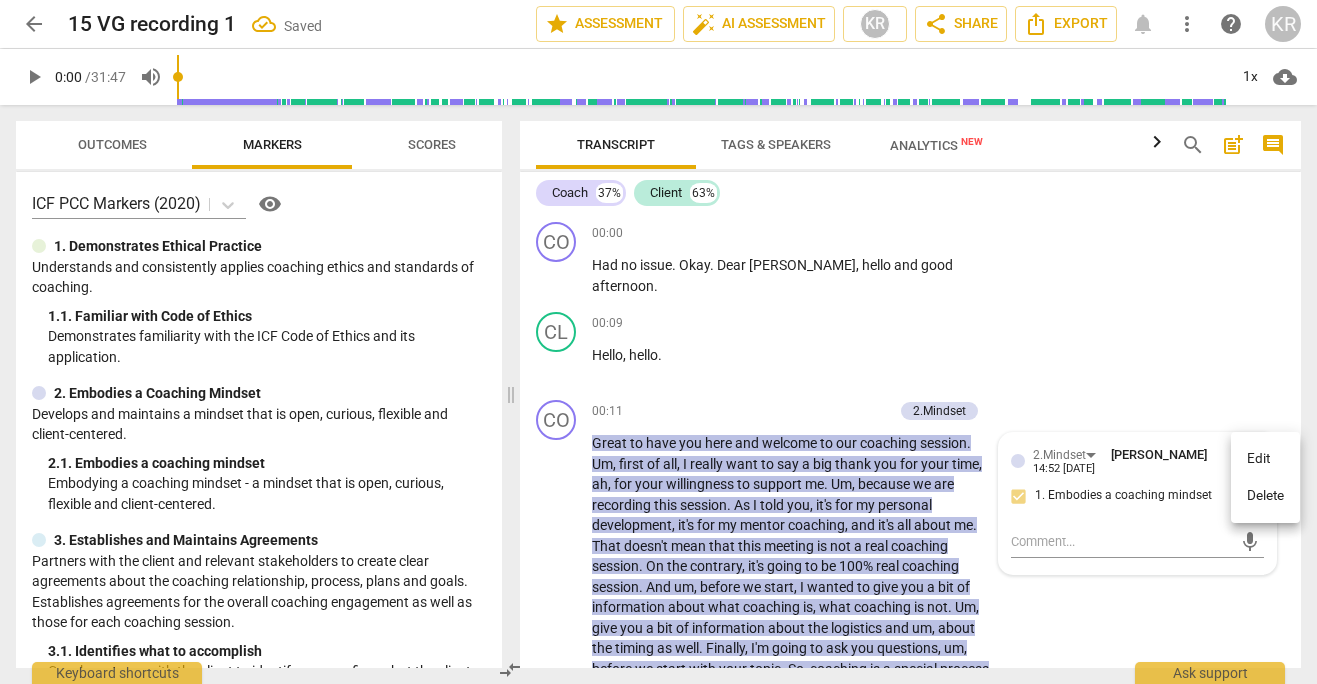 click on "Delete" at bounding box center (1265, 496) 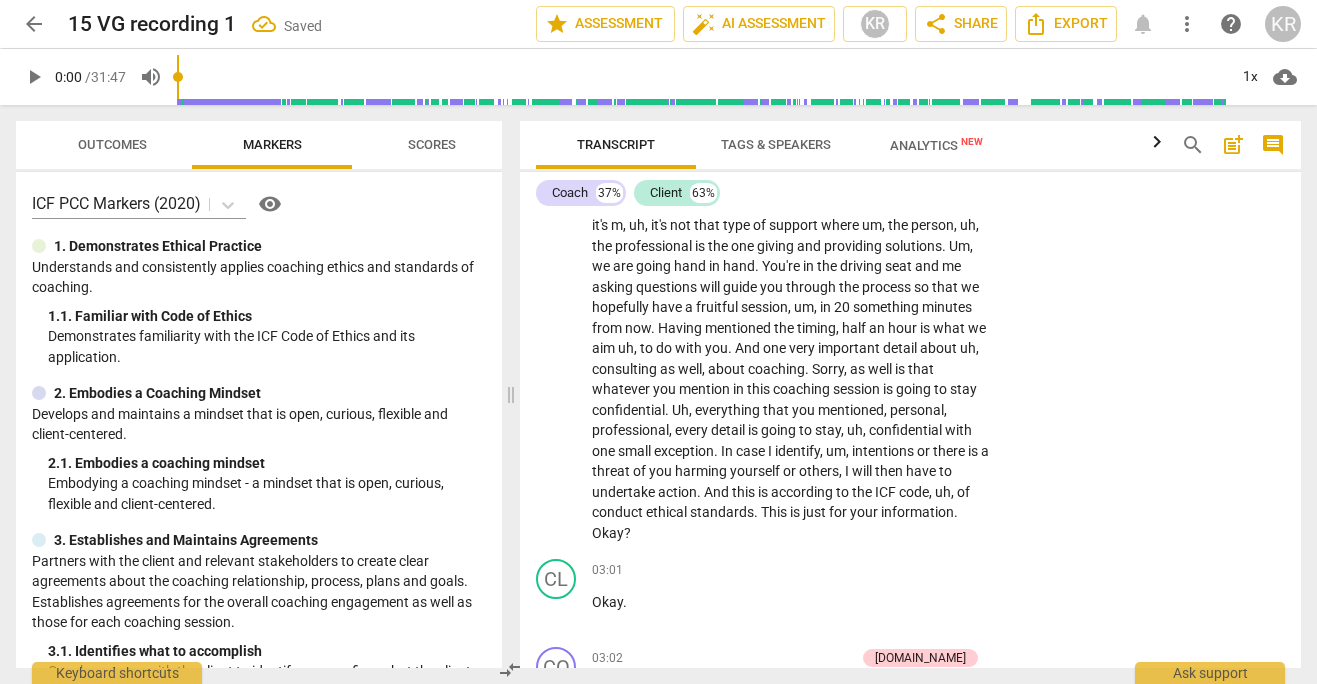 scroll, scrollTop: 545, scrollLeft: 0, axis: vertical 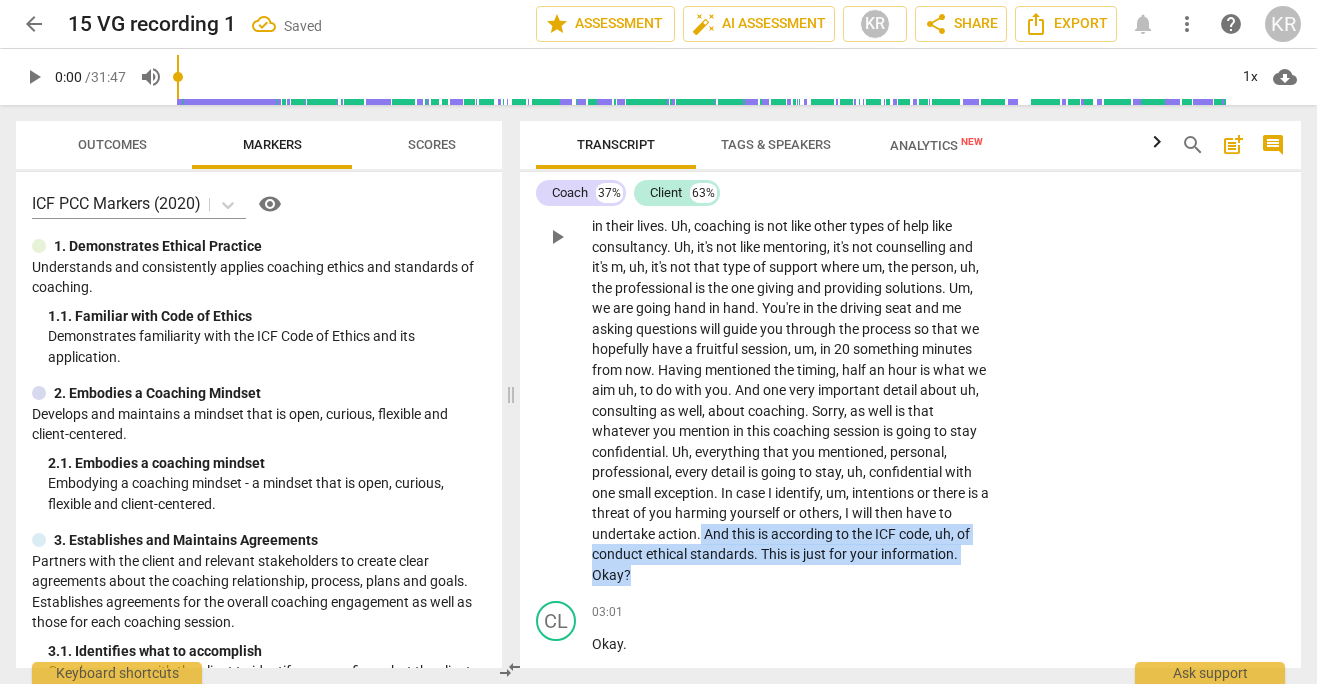 drag, startPoint x: 708, startPoint y: 566, endPoint x: 811, endPoint y: 534, distance: 107.856384 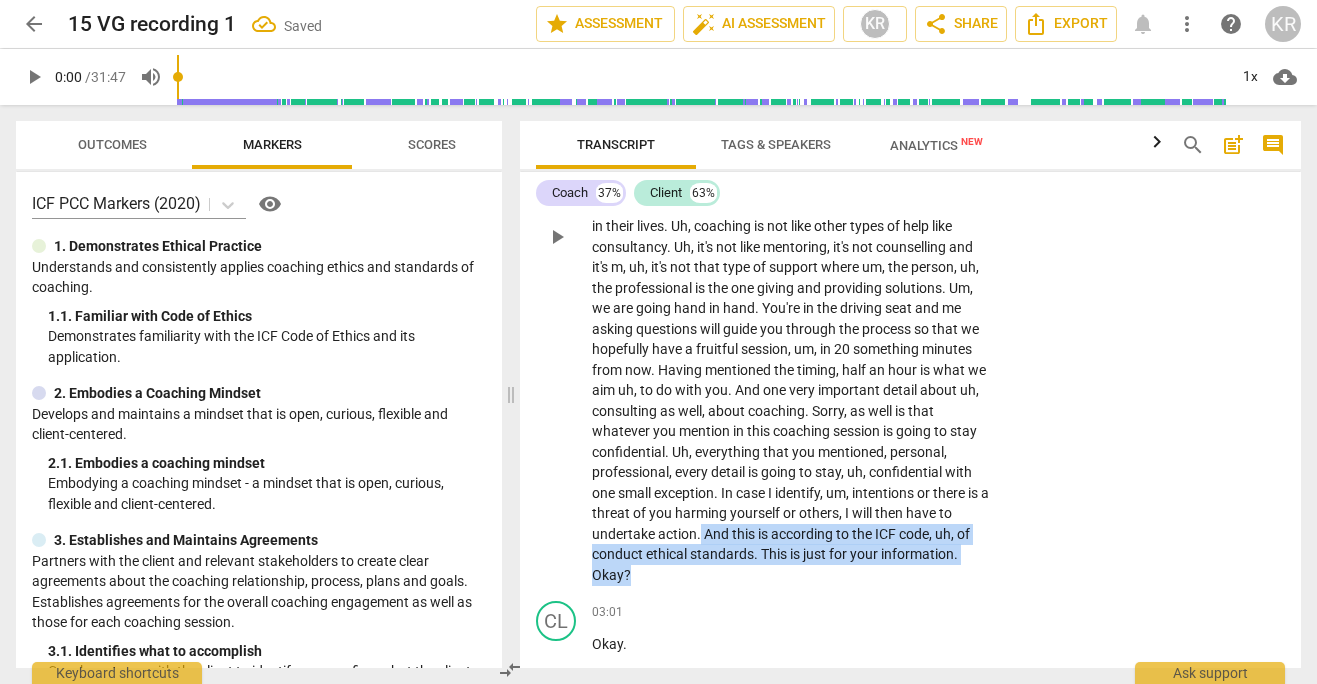 click on "Great   to   have   you   here   and   welcome   to   our   coaching   session .   Um ,   first   of   all ,   I   really   want   to   say   a   big   thank   you   for   your   time ,   ah ,   for   your   willingness   to   support   me .   Um ,   because   we   are   recording   this   session .   As   I   told   you ,   it's   for   my   personal   development ,   it's   for   my   mentor   coaching ,   and   it's   all   about   me .   That   doesn't   mean   that   this   meeting   is   not   a   real   coaching   session .   On   the   contrary ,   it's   going   to   be   100%   real   coaching   session .   And   um ,   before   we   start ,   I   wanted   to   give   you   a   bit   of   information   about   what   coaching   is ,   what   coaching   is   not .   Um ,   give   you   a   bit   of   information   about   the   logistics   and   um ,   about   the   timing   as   well .   Finally ,   I'm   going   to   ask   you   questions ,   um ,   before   we   start   with   your   topic .   So" at bounding box center [792, 236] 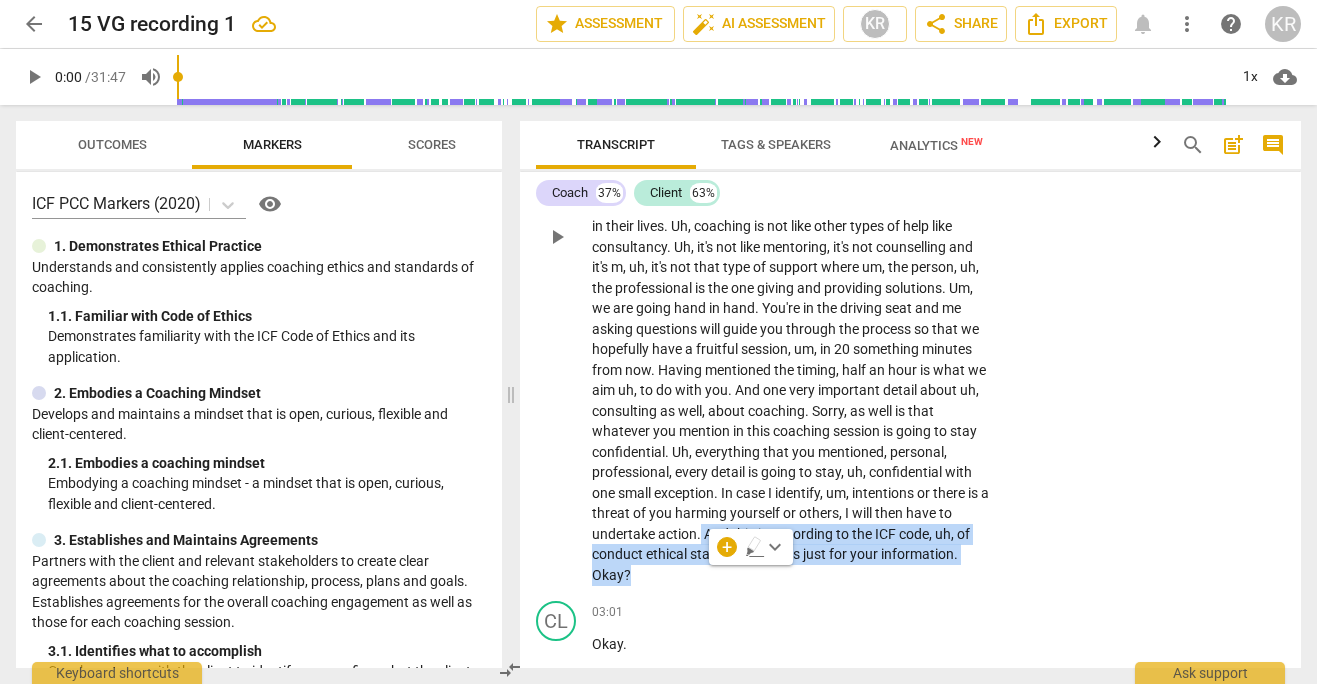 click on "standards" at bounding box center [722, 554] 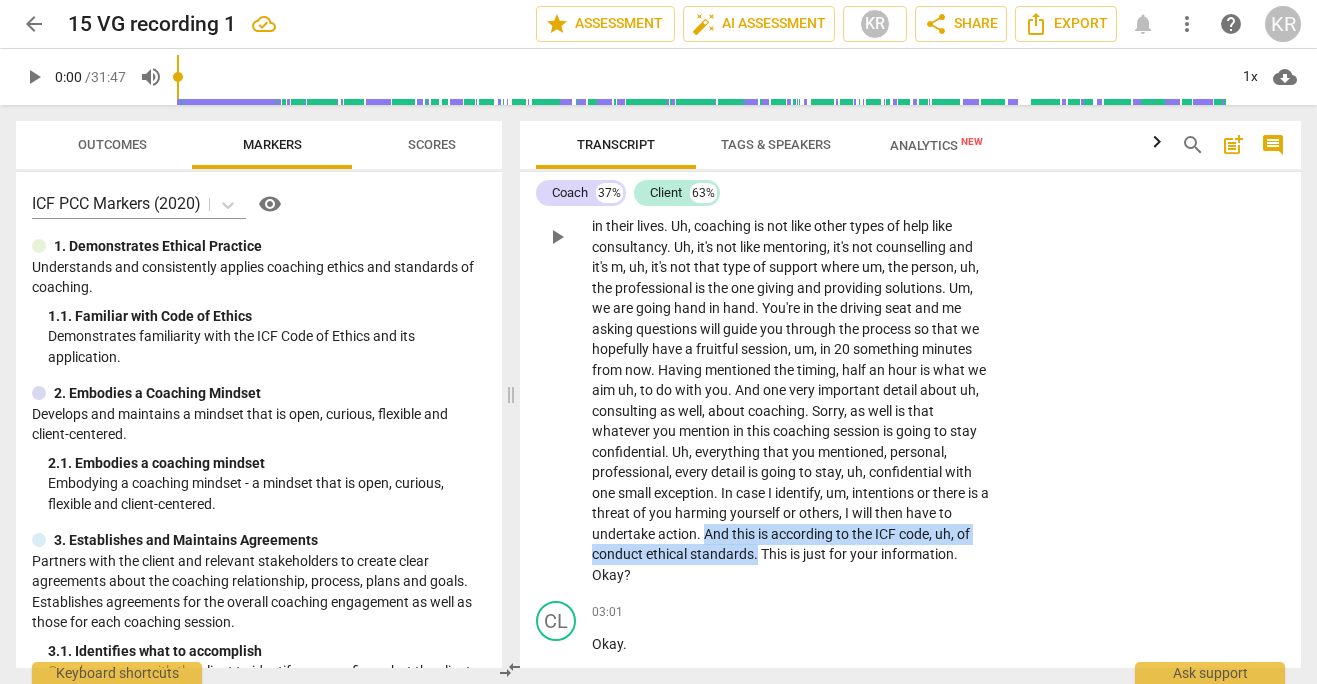 drag, startPoint x: 856, startPoint y: 553, endPoint x: 816, endPoint y: 531, distance: 45.65085 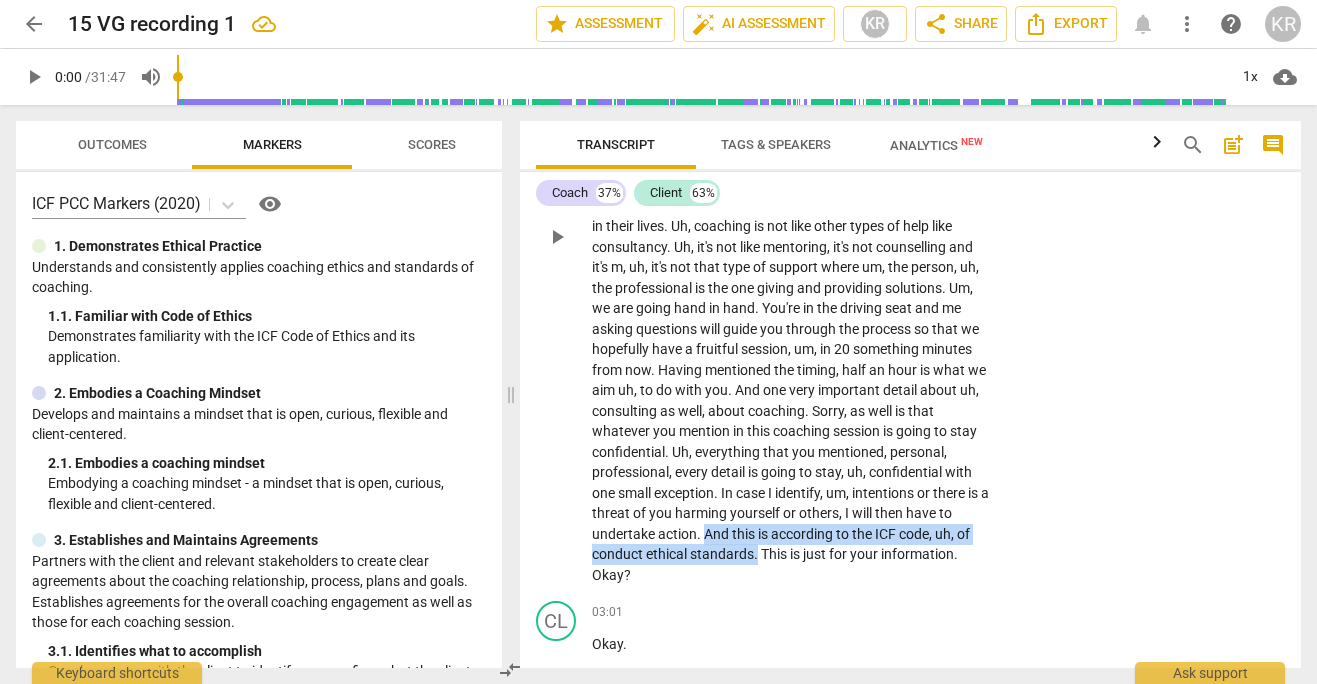 click on "Great   to   have   you   here   and   welcome   to   our   coaching   session .   Um ,   first   of   all ,   I   really   want   to   say   a   big   thank   you   for   your   time ,   ah ,   for   your   willingness   to   support   me .   Um ,   because   we   are   recording   this   session .   As   I   told   you ,   it's   for   my   personal   development ,   it's   for   my   mentor   coaching ,   and   it's   all   about   me .   That   doesn't   mean   that   this   meeting   is   not   a   real   coaching   session .   On   the   contrary ,   it's   going   to   be   100%   real   coaching   session .   And   um ,   before   we   start ,   I   wanted   to   give   you   a   bit   of   information   about   what   coaching   is ,   what   coaching   is   not .   Um ,   give   you   a   bit   of   information   about   the   logistics   and   um ,   about   the   timing   as   well .   Finally ,   I'm   going   to   ask   you   questions ,   um ,   before   we   start   with   your   topic .   So" at bounding box center [792, 236] 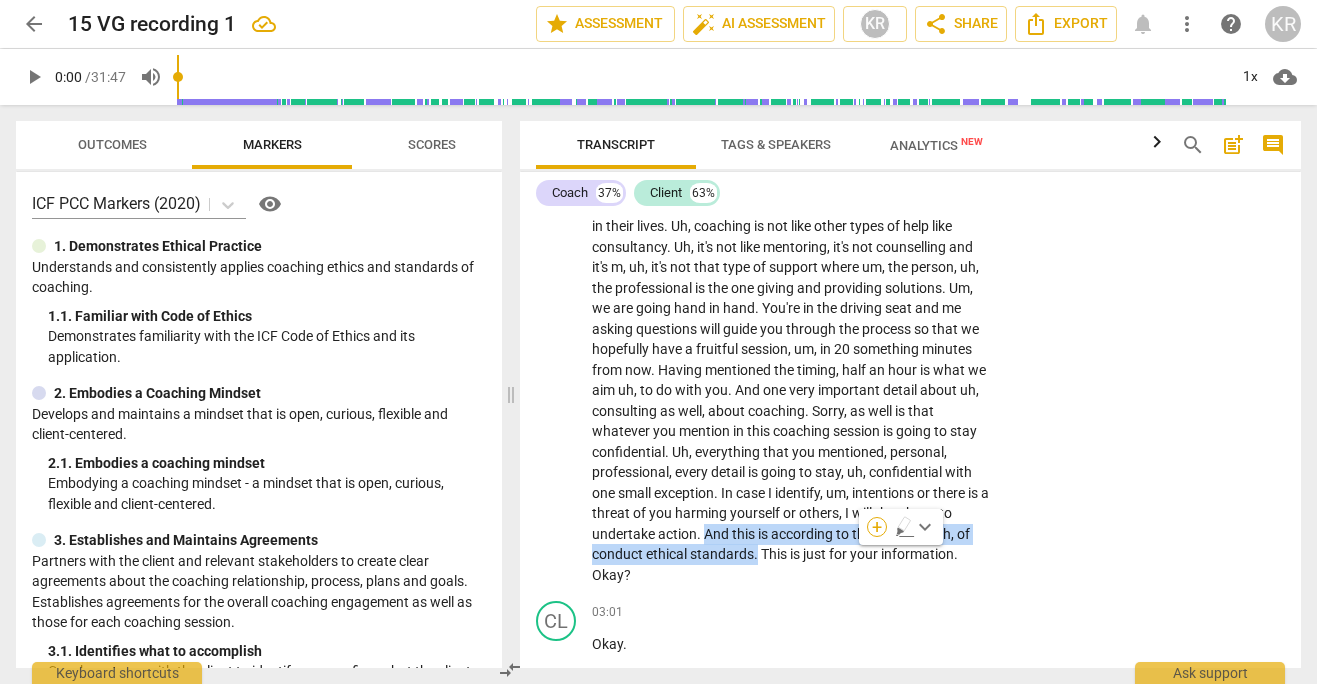 click on "+" at bounding box center (877, 527) 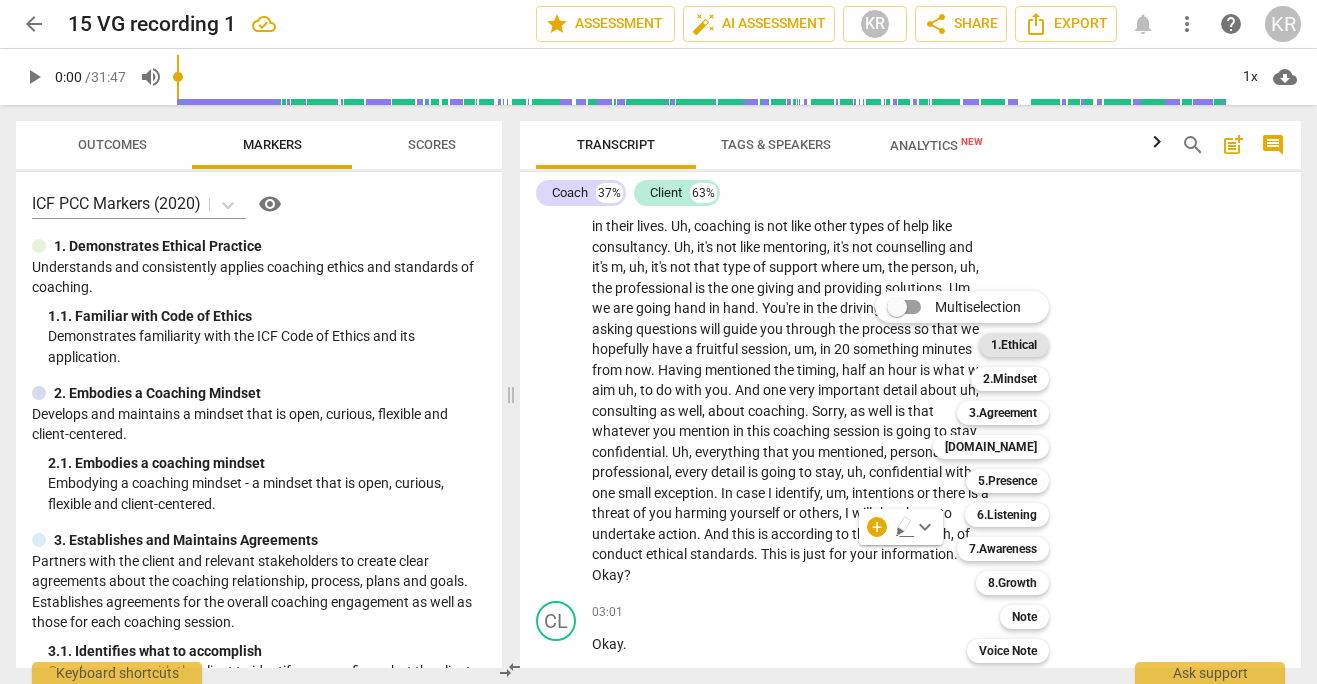 click on "1.Ethical" at bounding box center [1014, 345] 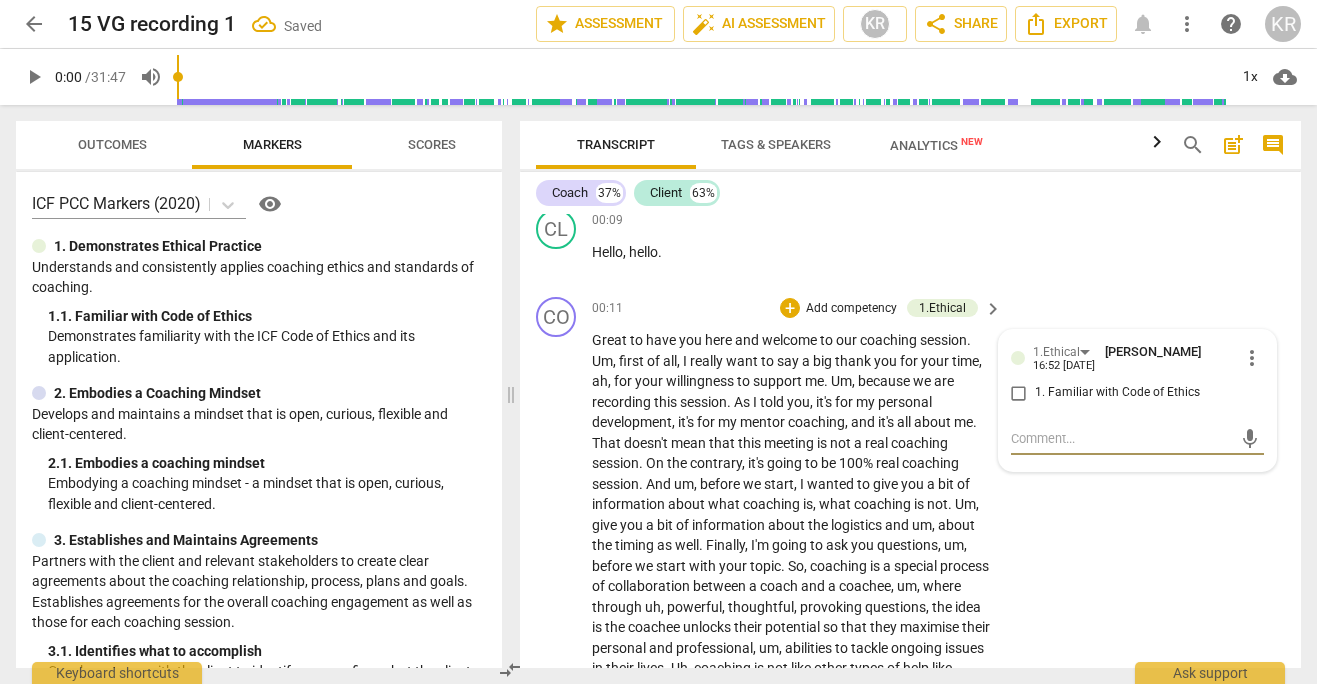 scroll, scrollTop: 92, scrollLeft: 0, axis: vertical 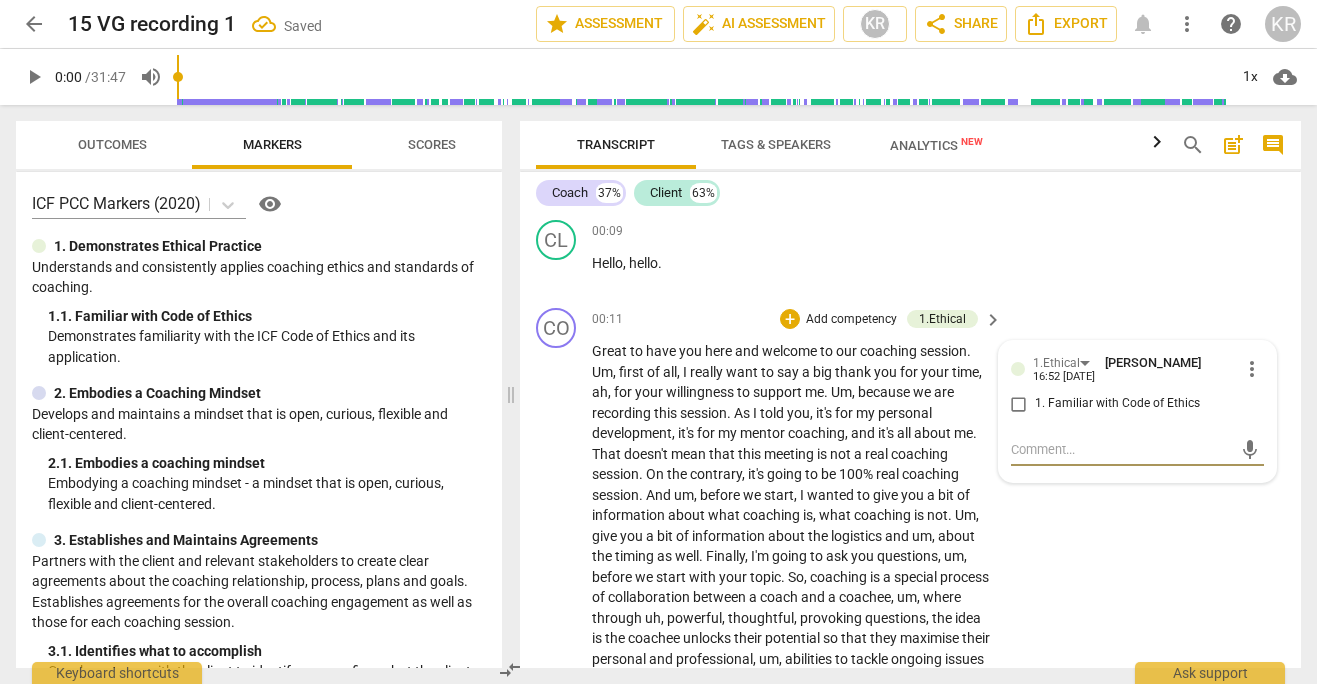 click on "1. Familiar with Code of Ethics" at bounding box center [1019, 404] 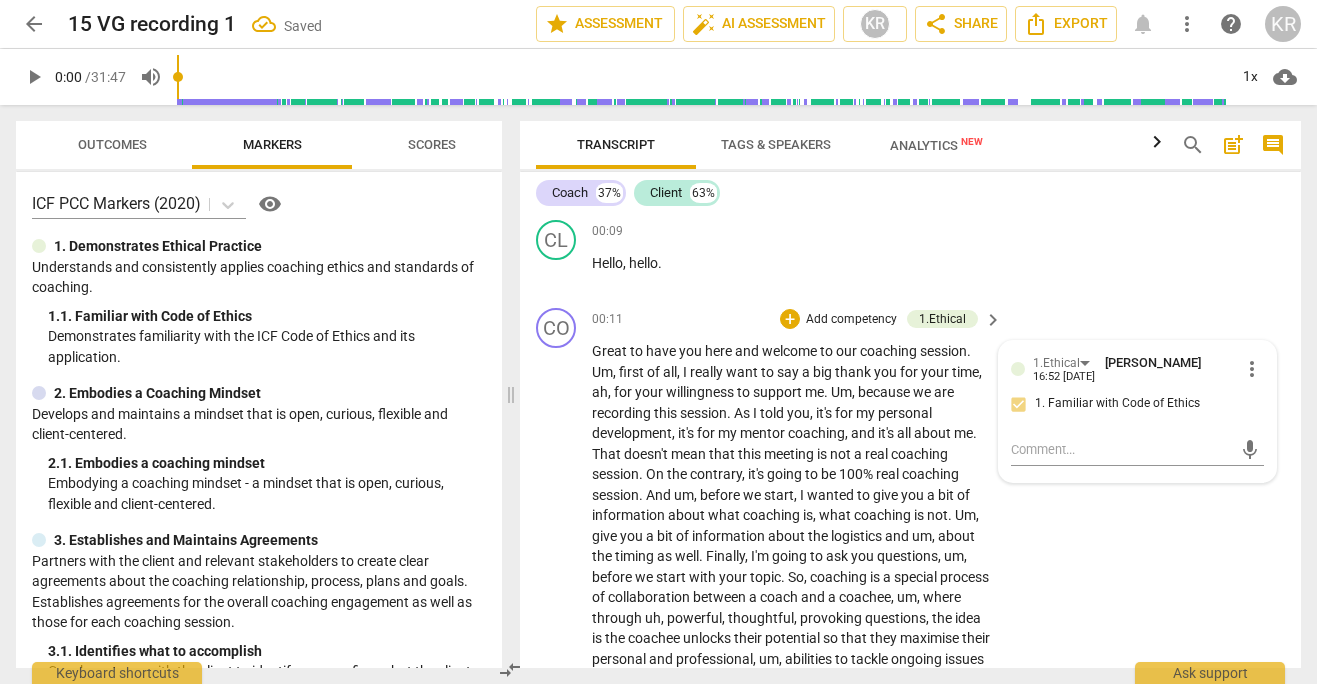 click on "CO play_arrow pause 00:11 + Add competency 1.Ethical keyboard_arrow_right Great   to   have   you   here   and   welcome   to   our   coaching   session .   Um ,   first   of   all ,   I   really   want   to   say   a   big   thank   you   for   your   time ,   ah ,   for   your   willingness   to   support   me .   Um ,   because   we   are   recording   this   session .   As   I   told   you ,   it's   for   my   personal   development ,   it's   for   my   mentor   coaching ,   and   it's   all   about   me .   That   doesn't   mean   that   this   meeting   is   not   a   real   coaching   session .   On   the   contrary ,   it's   going   to   be   100%   real   coaching   session .   And   um ,   before   we   start ,   I   wanted   to   give   you   a   bit   of   information   about   what   coaching   is ,   what   coaching   is   not .   Um ,   give   you   a   bit   of   information   about   the   logistics   and   um ,   about   the   timing   as   well .   Finally ,   I'm   going   to   ask" at bounding box center [910, 673] 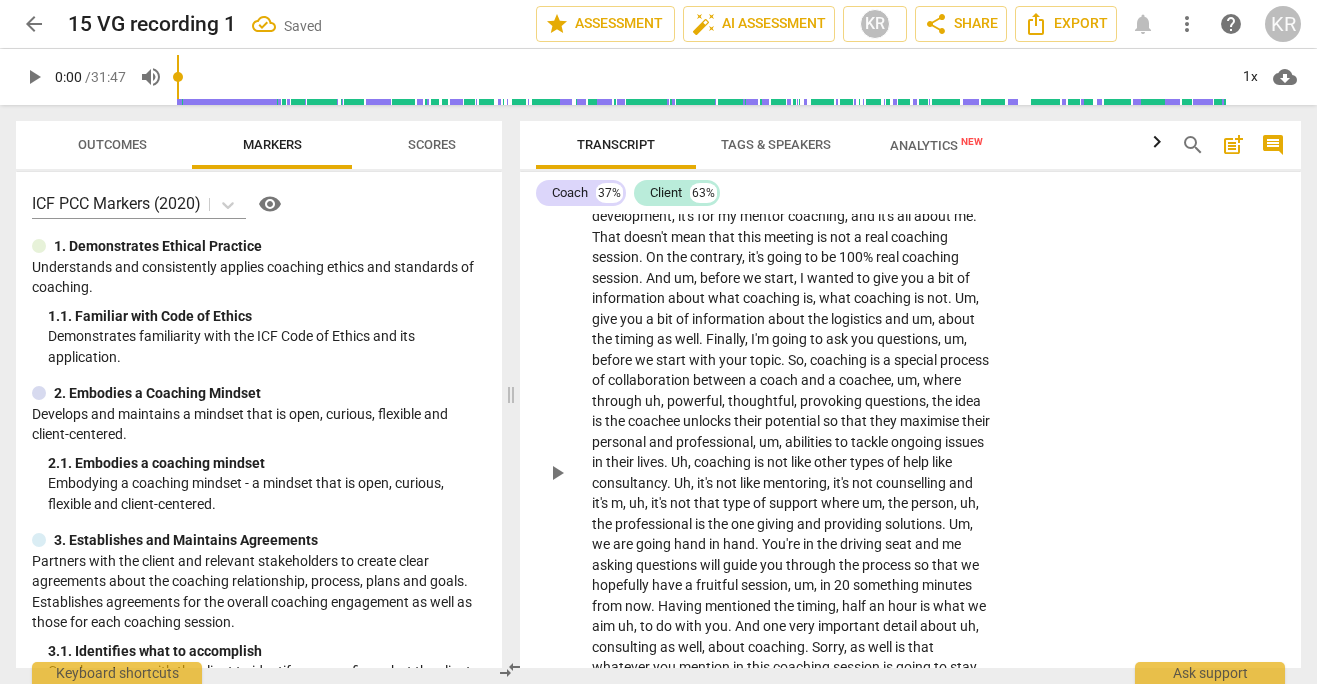 scroll, scrollTop: 311, scrollLeft: 0, axis: vertical 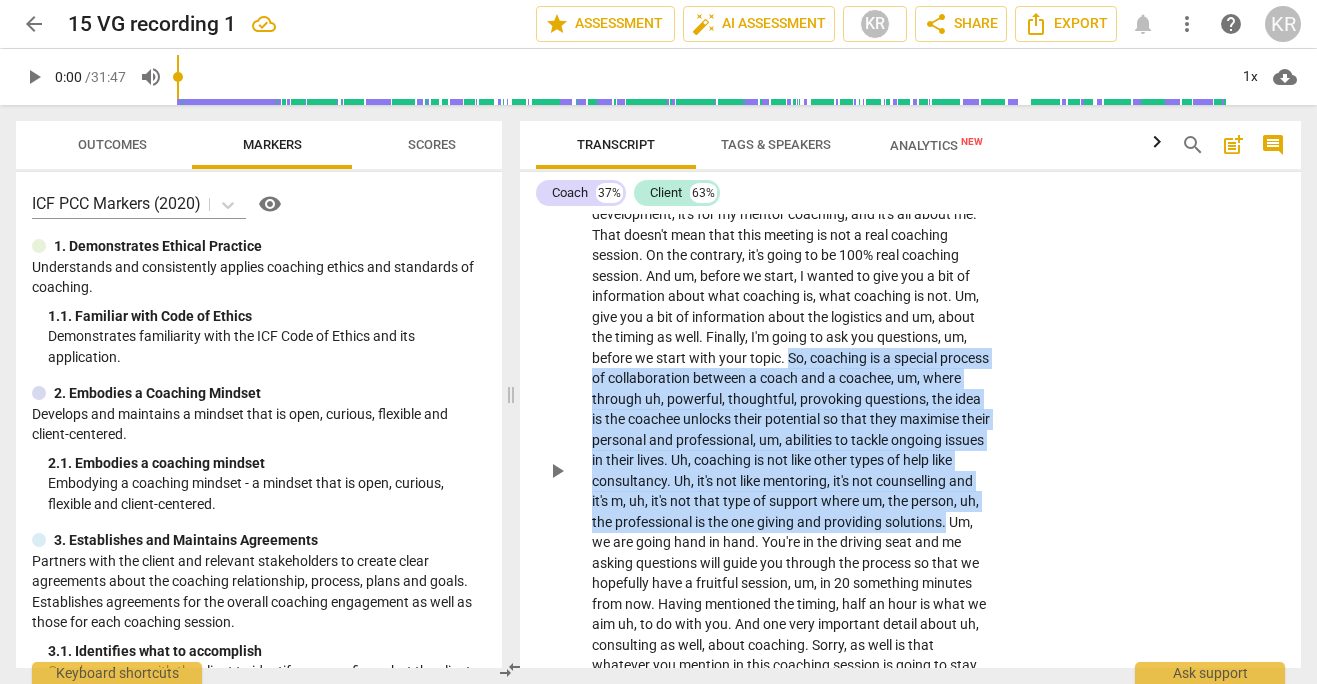 drag, startPoint x: 789, startPoint y: 354, endPoint x: 713, endPoint y: 535, distance: 196.30843 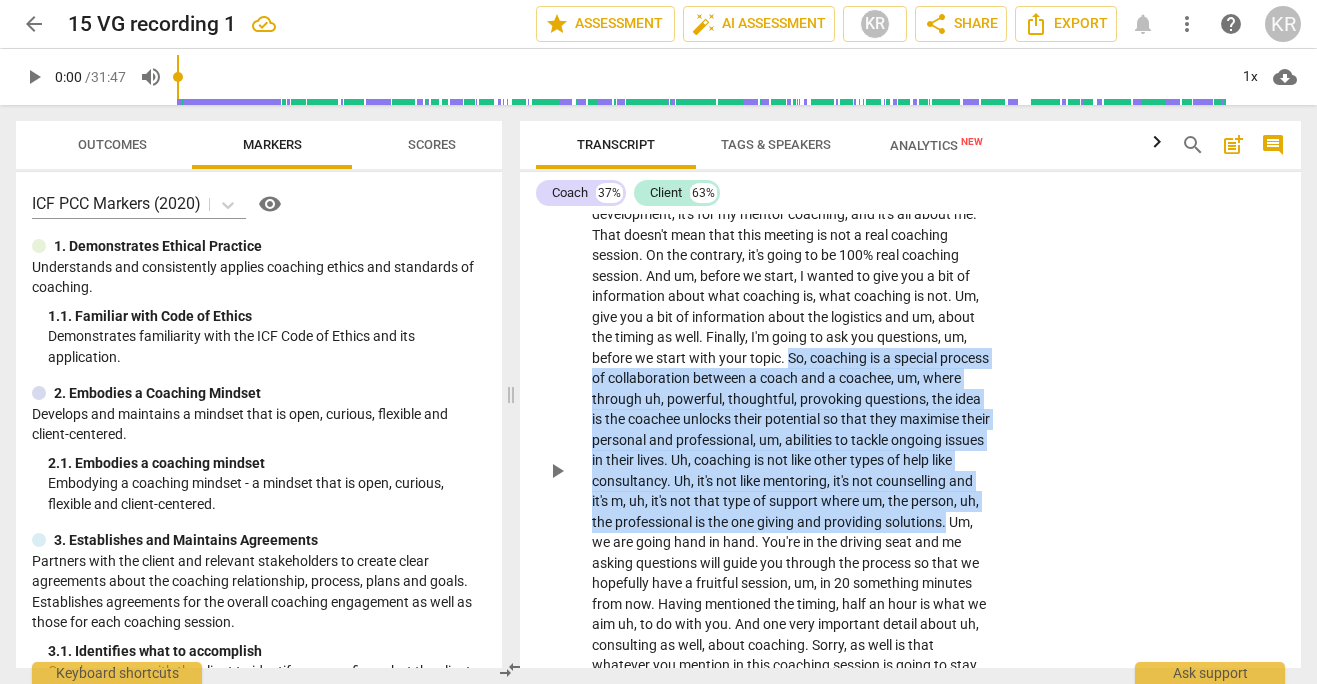 click on "Great   to   have   you   here   and   welcome   to   our   coaching   session .   Um ,   first   of   all ,   I   really   want   to   say   a   big   thank   you   for   your   time ,   ah ,   for   your   willingness   to   support   me .   Um ,   because   we   are   recording   this   session .   As   I   told   you ,   it's   for   my   personal   development ,   it's   for   my   mentor   coaching ,   and   it's   all   about   me .   That   doesn't   mean   that   this   meeting   is   not   a   real   coaching   session .   On   the   contrary ,   it's   going   to   be   100%   real   coaching   session .   And   um ,   before   we   start ,   I   wanted   to   give   you   a   bit   of   information   about   what   coaching   is ,   what   coaching   is   not .   Um ,   give   you   a   bit   of   information   about   the   logistics   and   um ,   about   the   timing   as   well .   Finally ,   I'm   going   to   ask   you   questions ,   um ,   before   we   start   with   your   topic .   So" at bounding box center (792, 470) 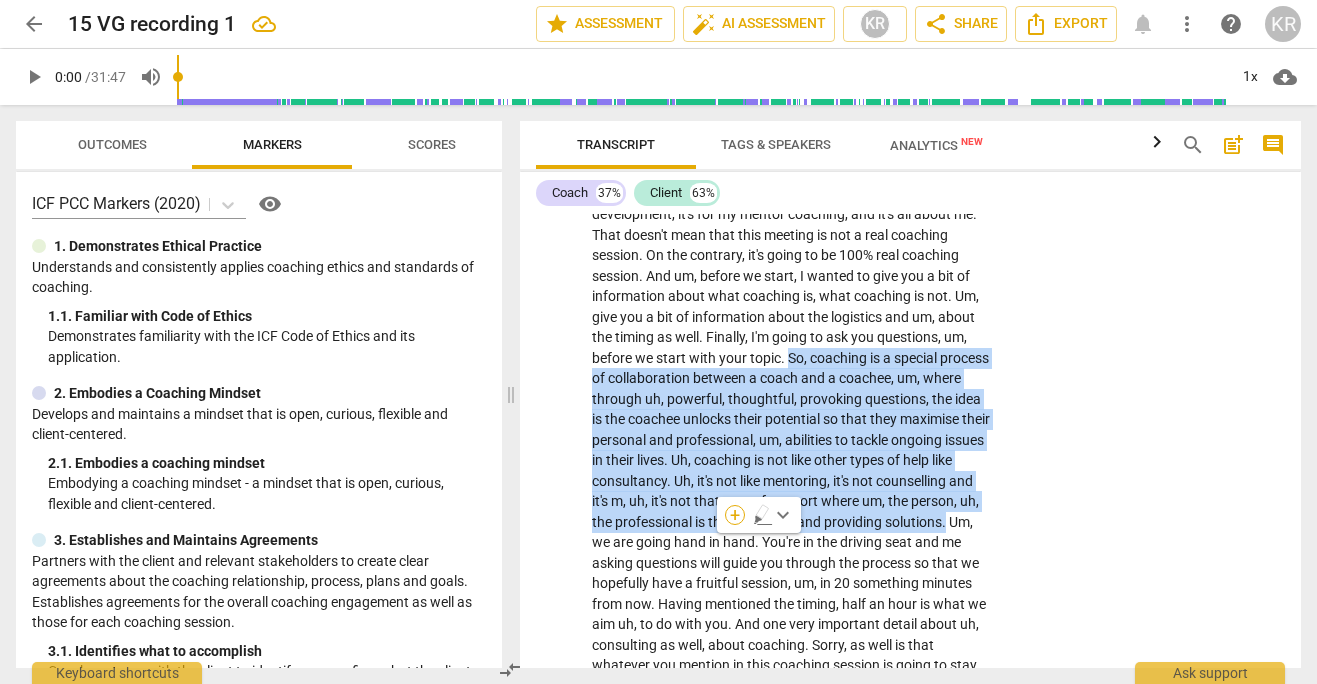 click on "+" at bounding box center (735, 515) 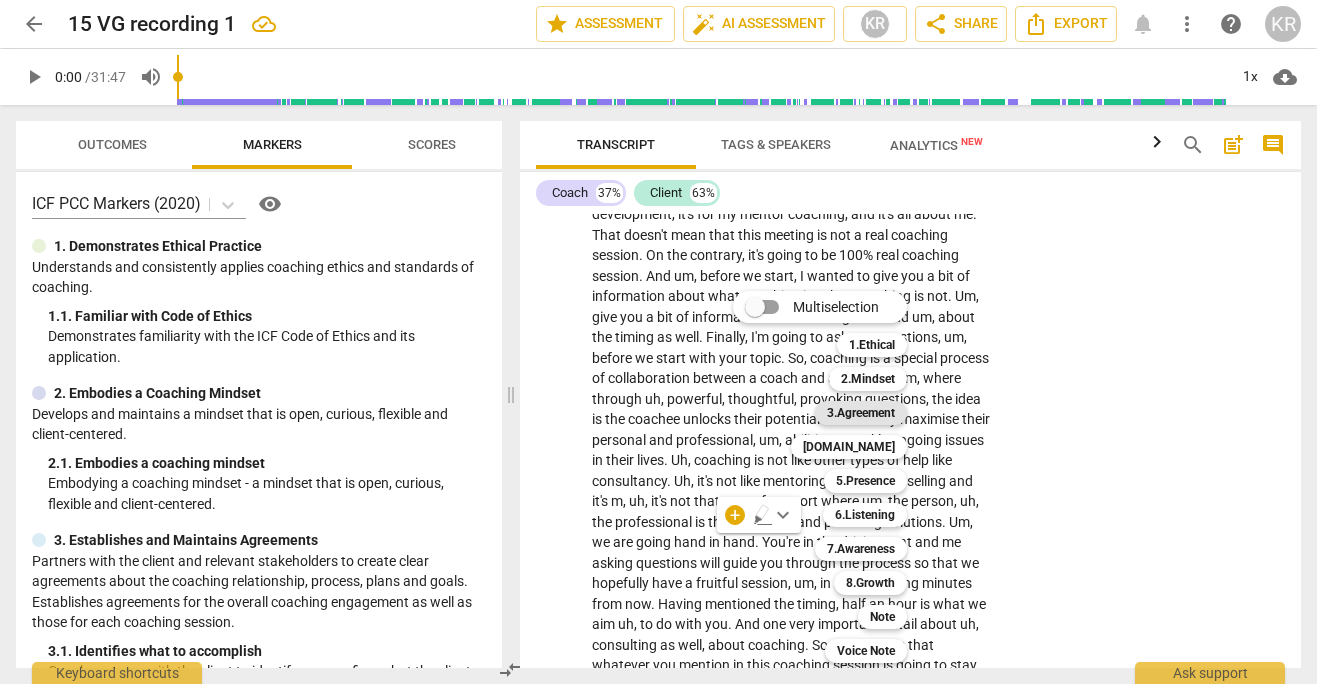 click on "3.Agreement" at bounding box center (861, 413) 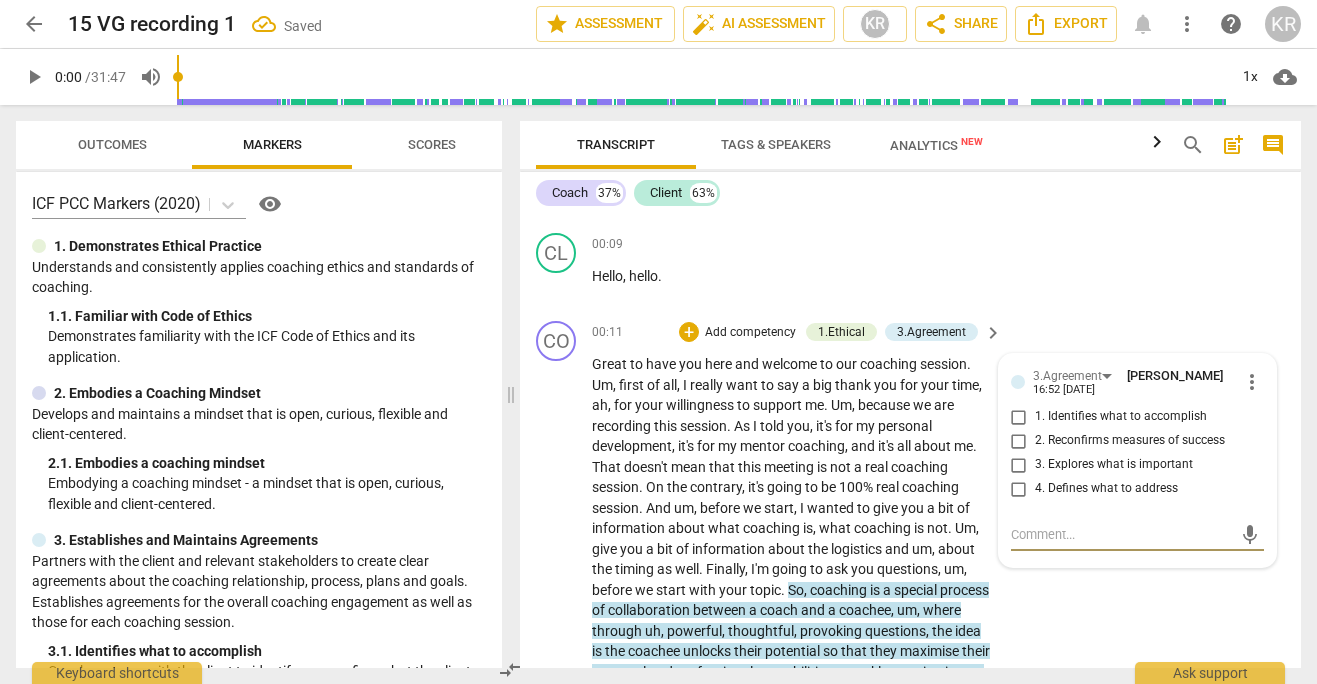 scroll, scrollTop: 0, scrollLeft: 0, axis: both 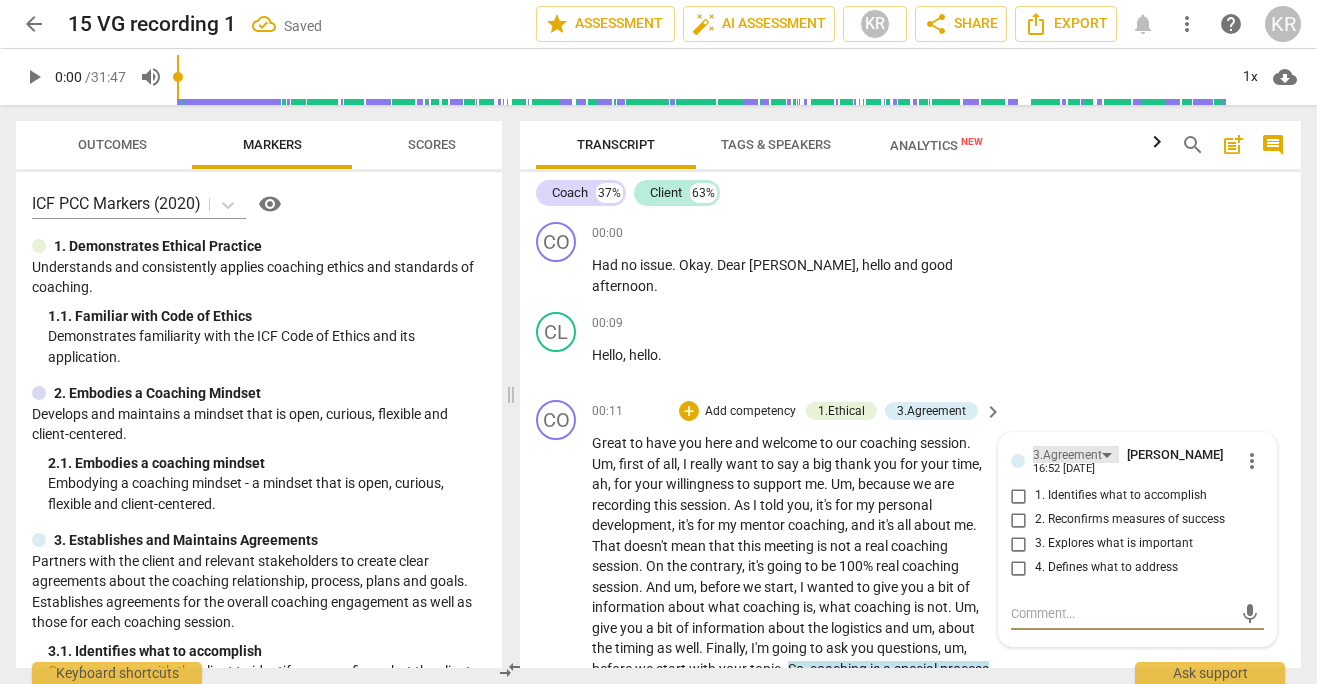click on "3.Agreement" at bounding box center (1067, 455) 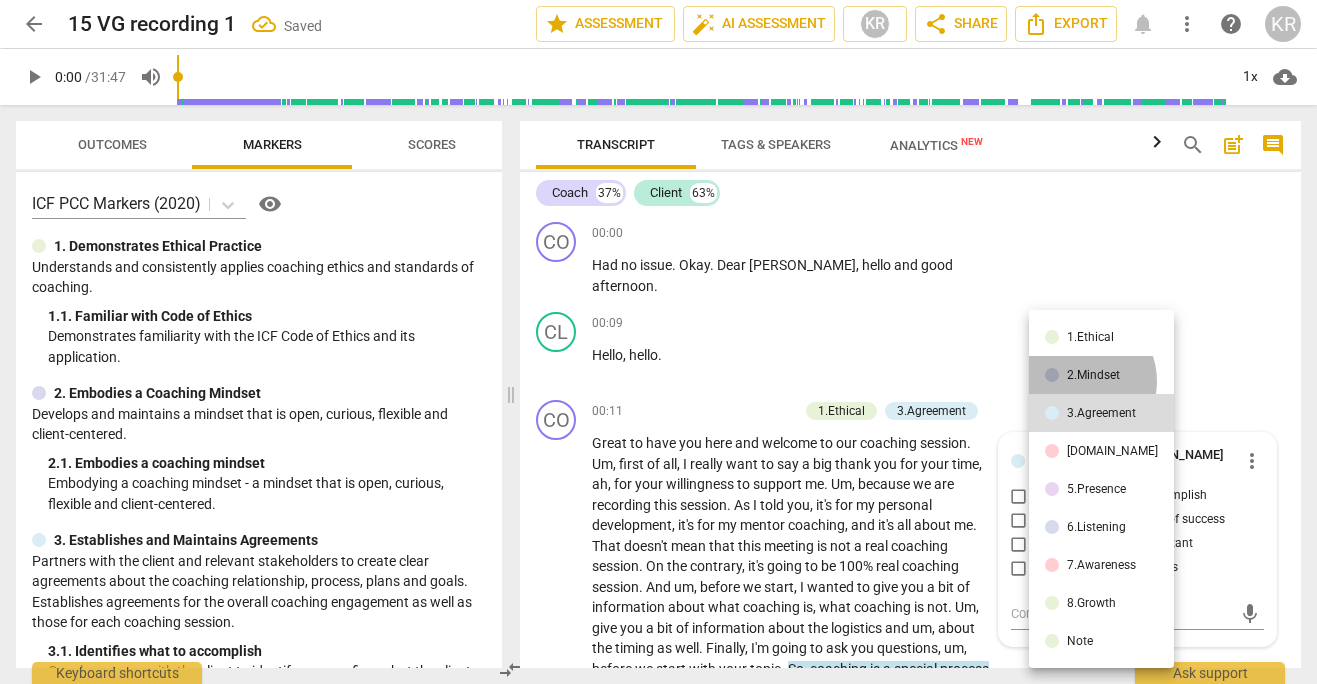 click on "2.Mindset" at bounding box center [1093, 375] 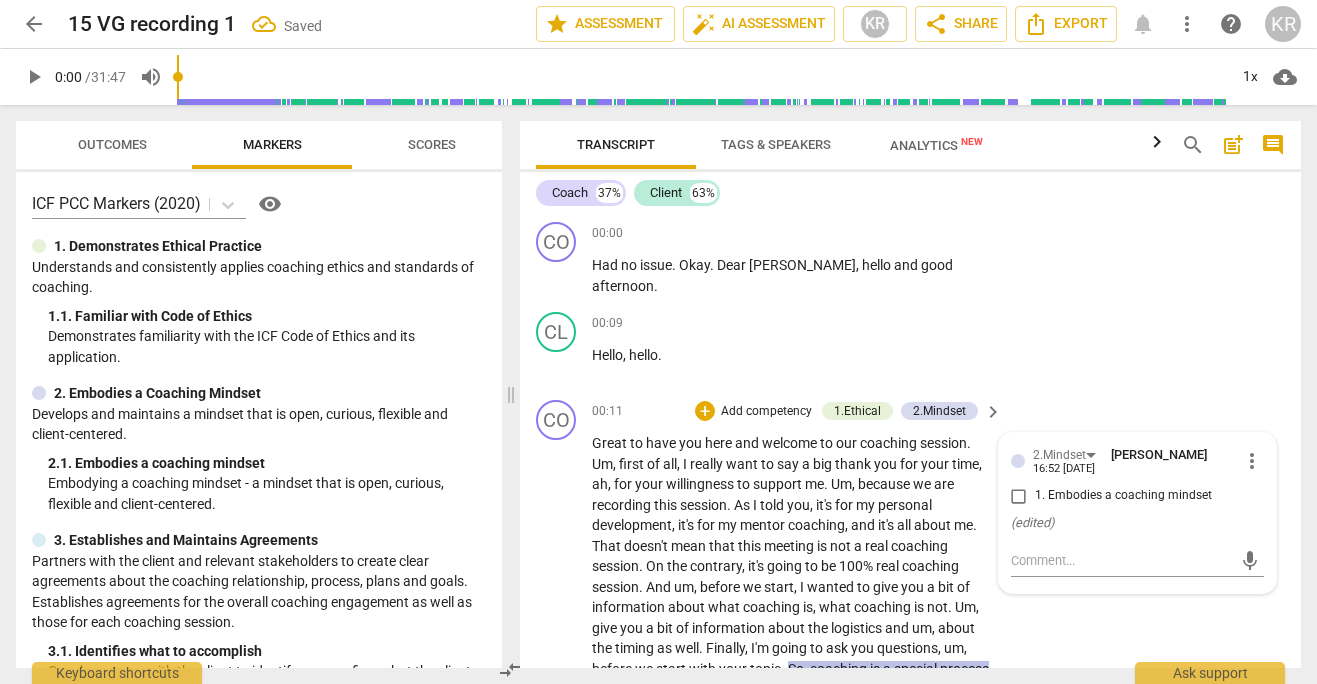 click on "1. Embodies a coaching mindset" at bounding box center [1019, 496] 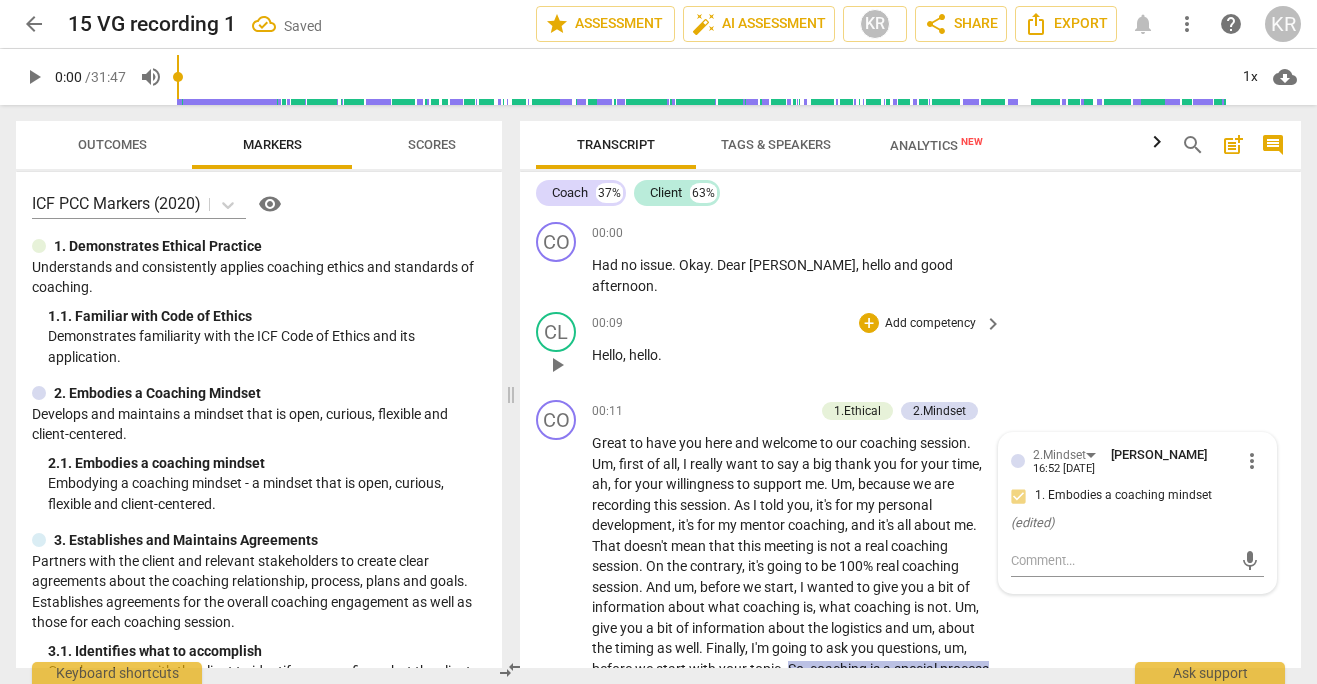 click on "CL play_arrow pause 00:09 + Add competency keyboard_arrow_right Hello ,   hello ." at bounding box center [910, 348] 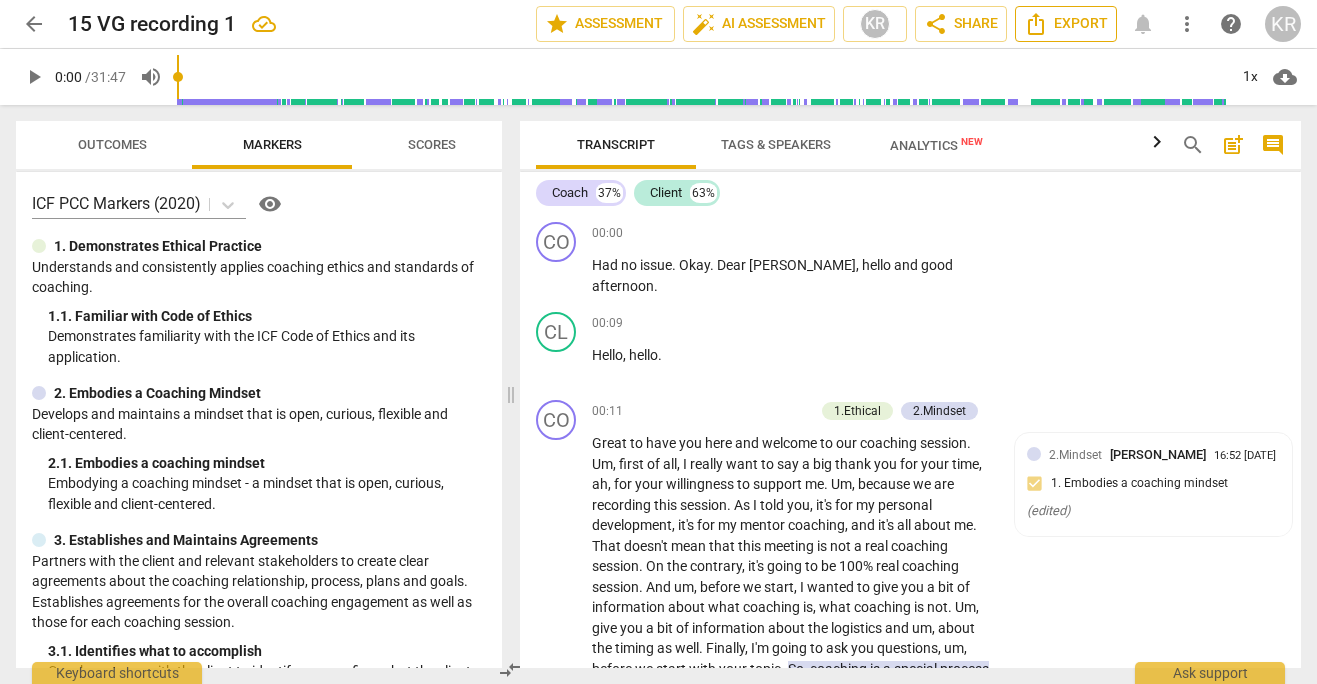 click on "Export" at bounding box center [1066, 24] 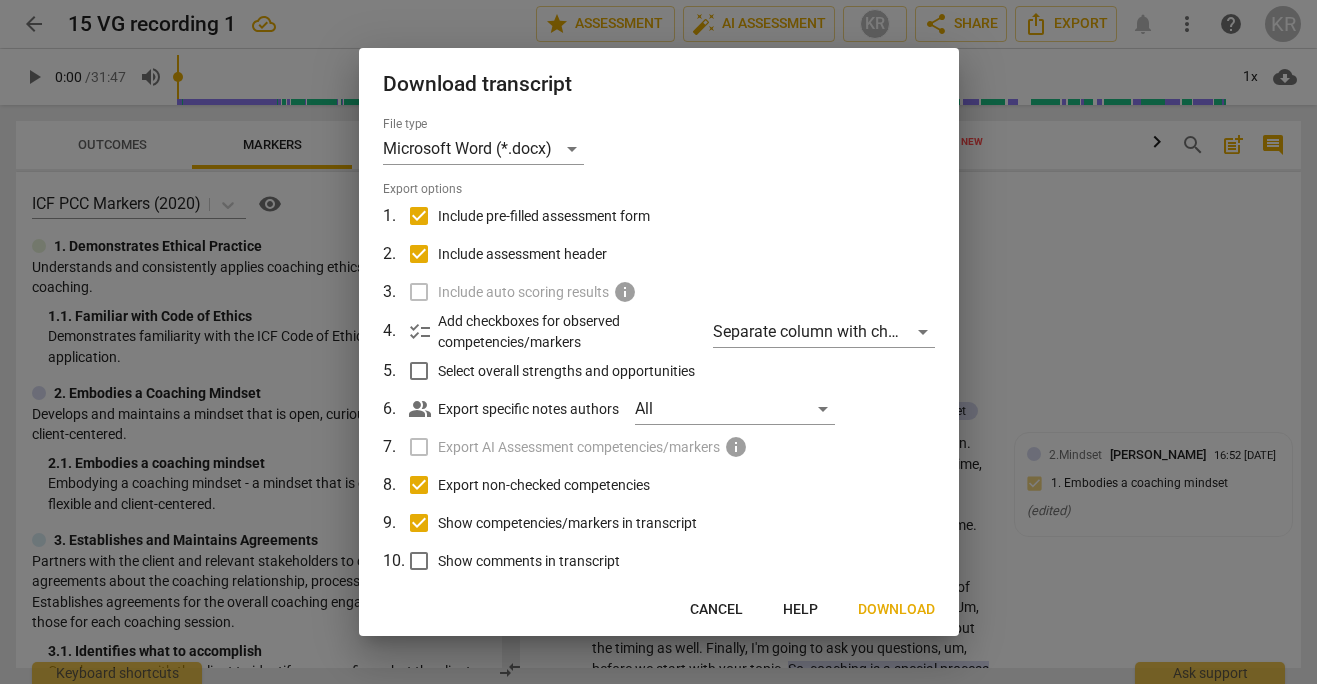 click on "Download" at bounding box center (896, 610) 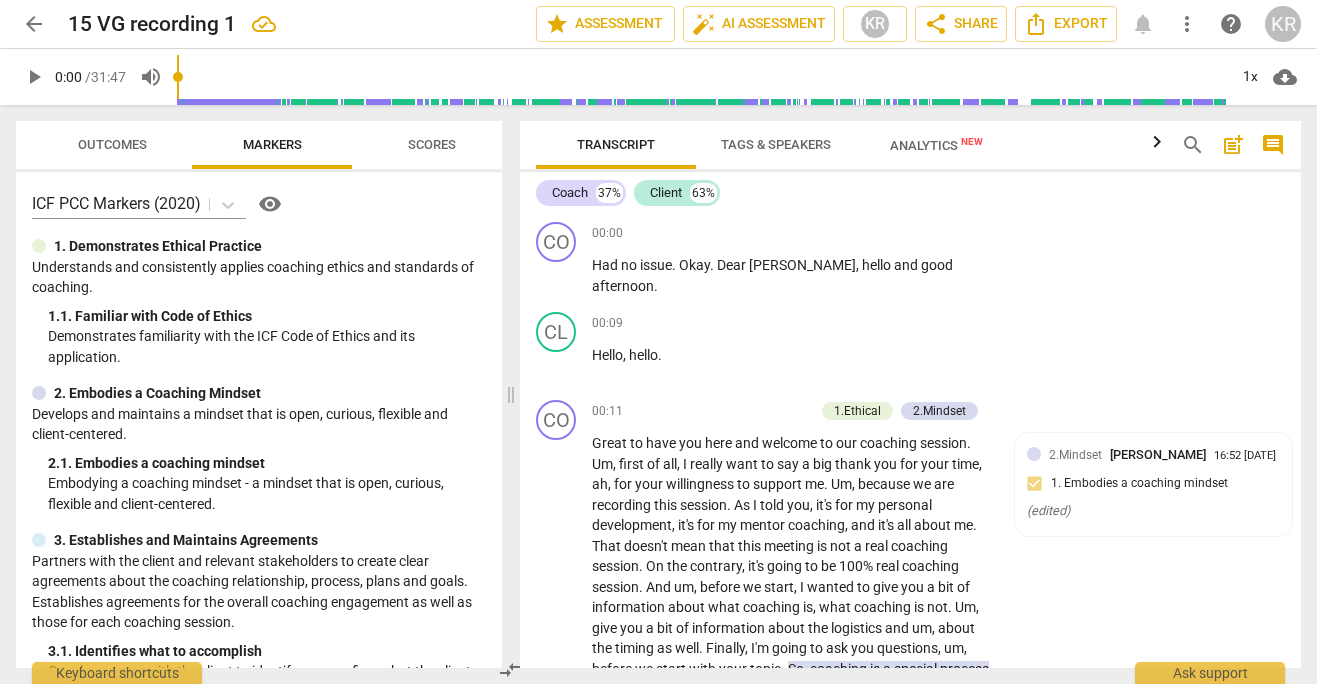 click on "post_add" at bounding box center [1233, 145] 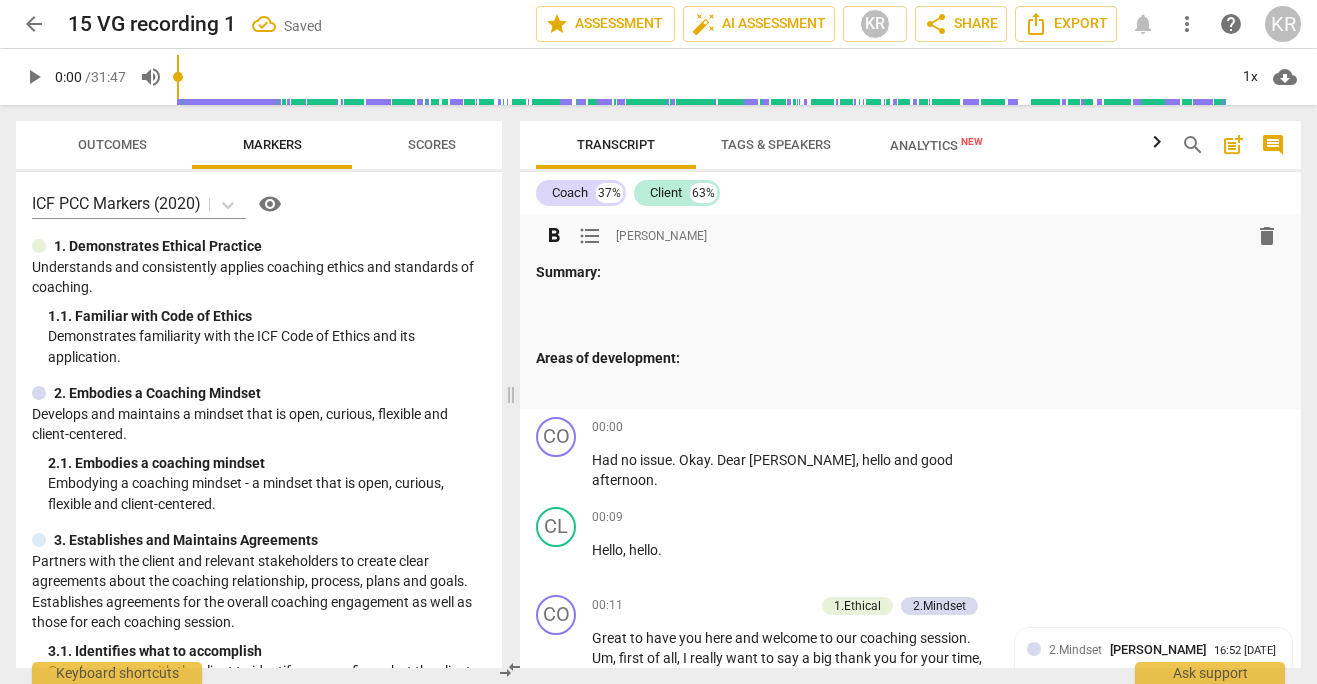 click on "Summary:    Areas of development:" at bounding box center (910, 329) 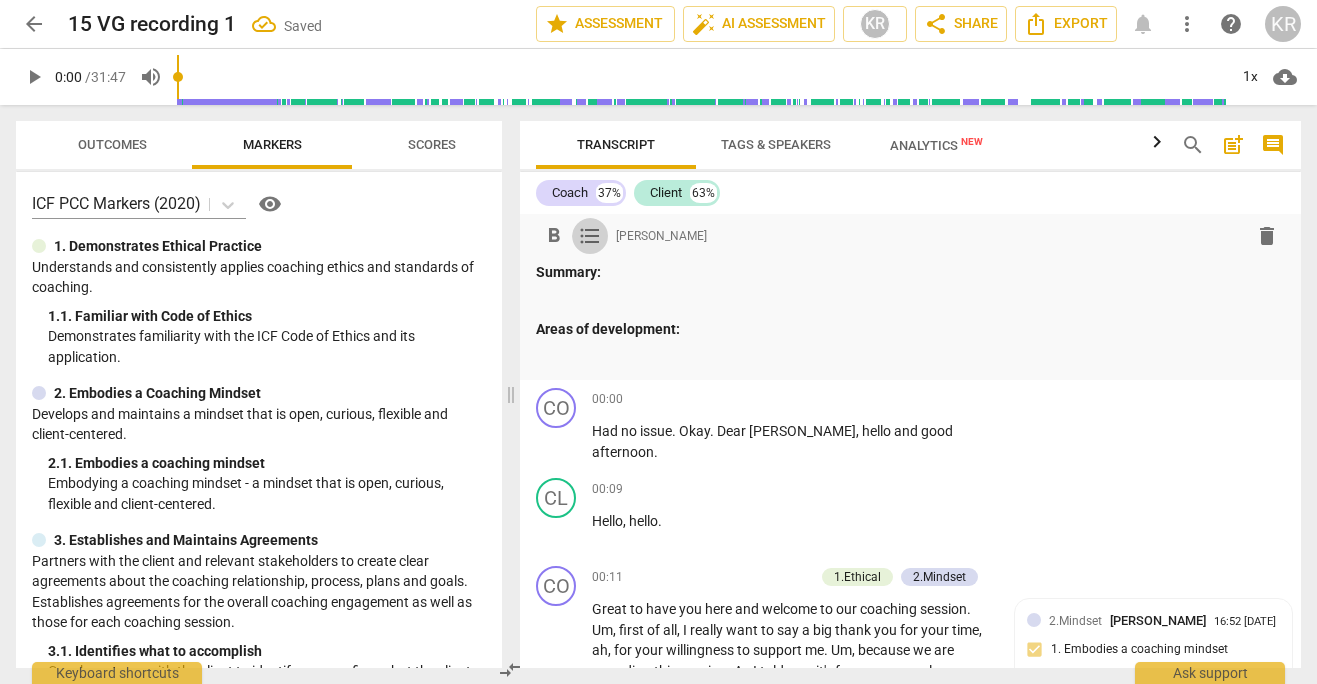 click on "format_list_bulleted" at bounding box center [590, 236] 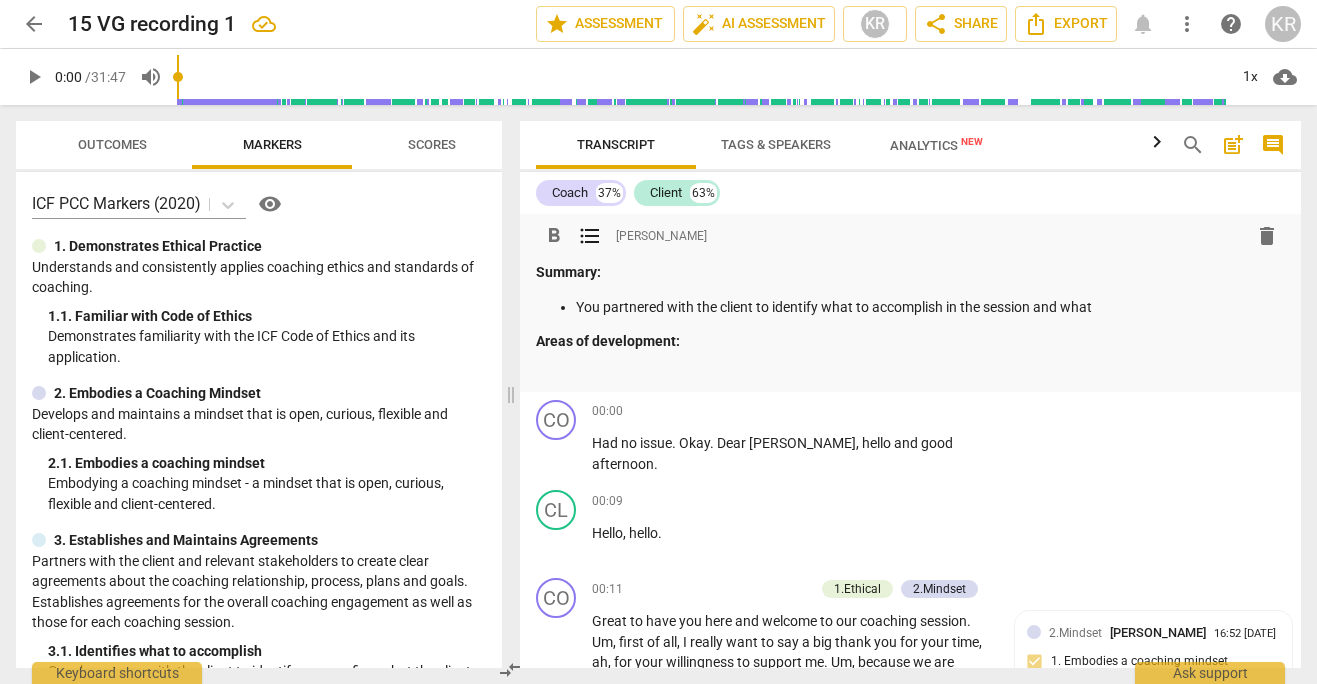 click on "You partnered with the client to identify what to accomplish in the session and what" at bounding box center (930, 307) 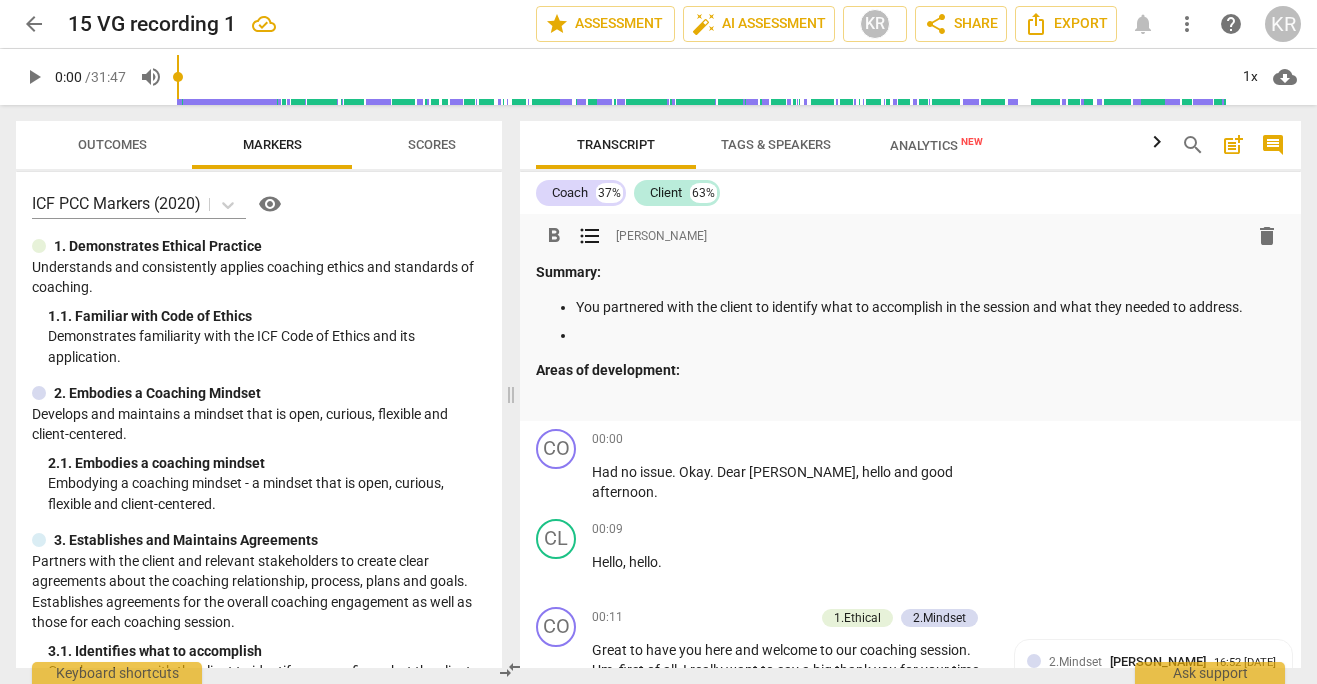 click at bounding box center (910, 398) 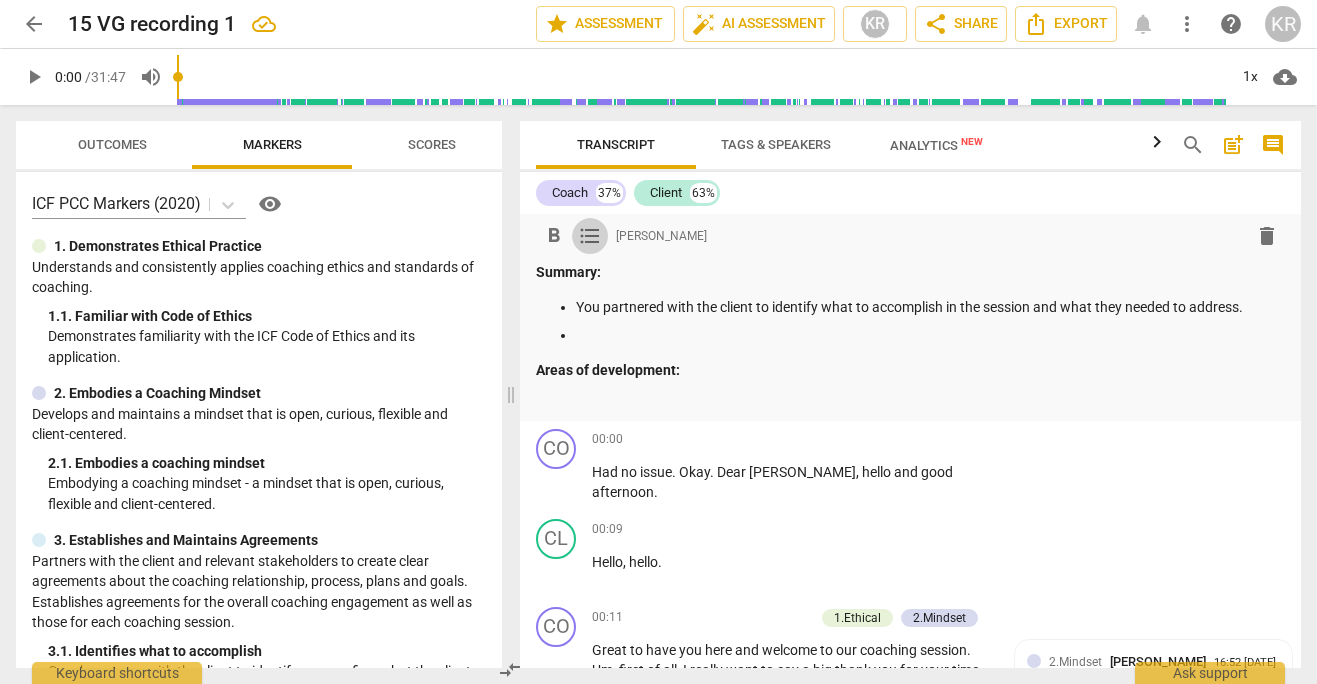 click on "format_list_bulleted" at bounding box center [590, 236] 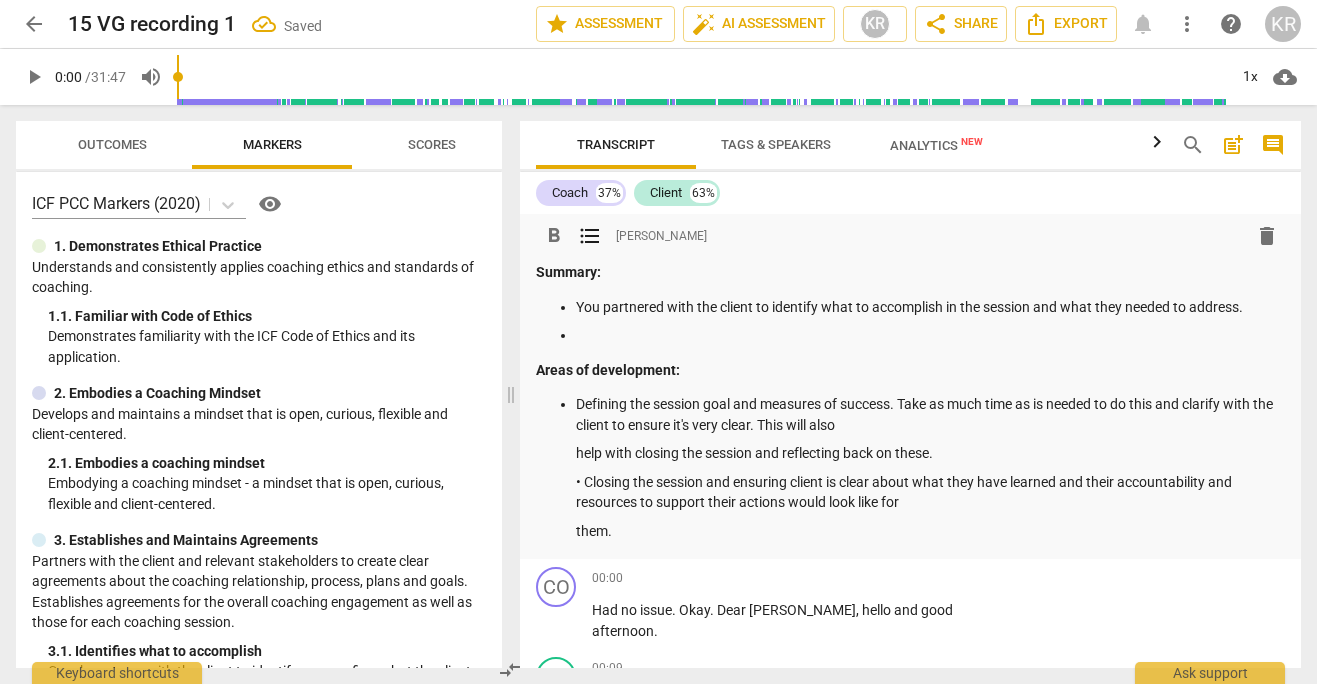 click on "Defining the session goal and measures of success. Take as much time as is needed to do this and clarify with the client to ensure it's very clear. This will also" at bounding box center (930, 414) 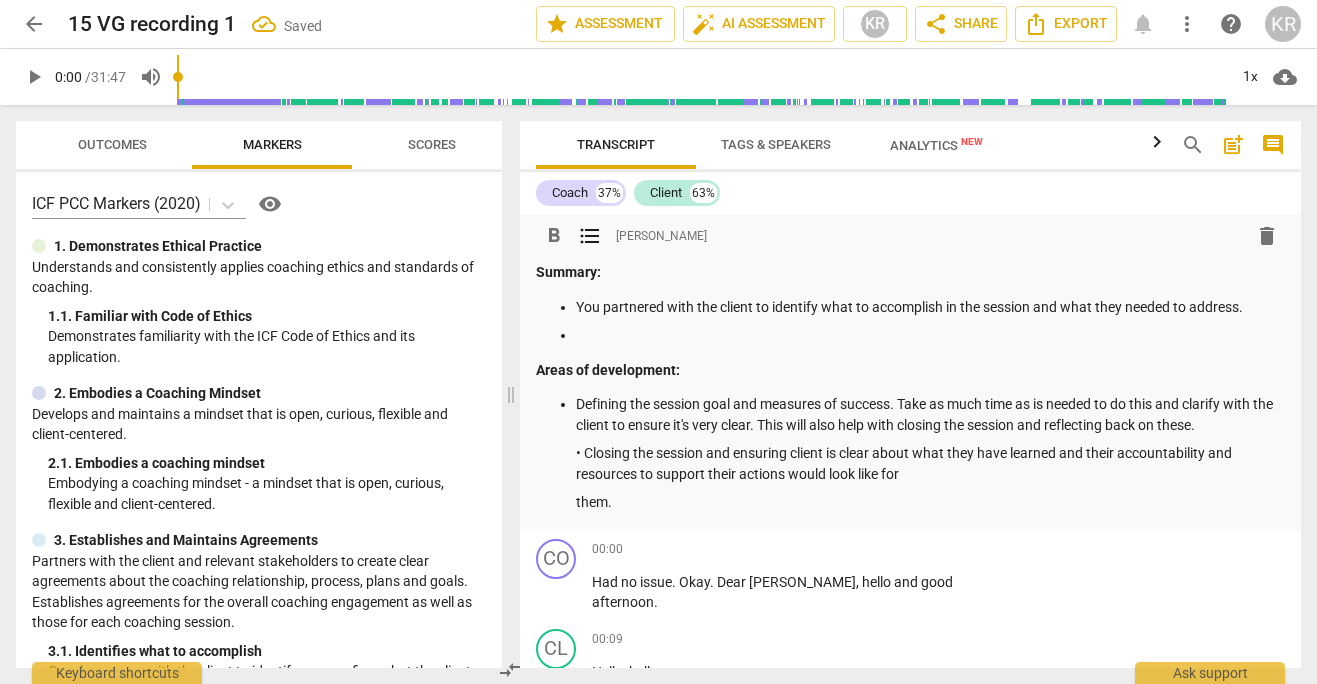 click on "Defining the session goal and measures of success. Take as much time as is needed to do this and clarify with the client to ensure it's very clear. This will also help with closing the session and reflecting back on these." at bounding box center [930, 414] 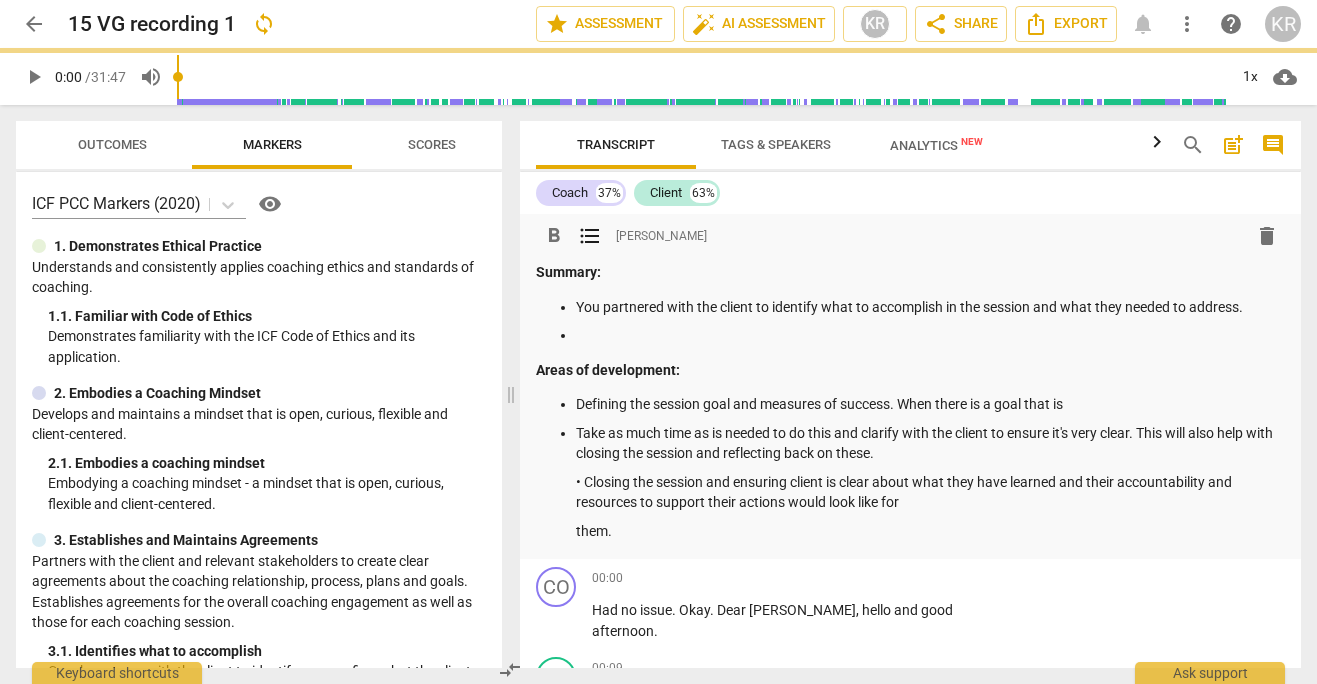 click on "Defining the session goal and measures of success. When there is a goal that is" at bounding box center (930, 404) 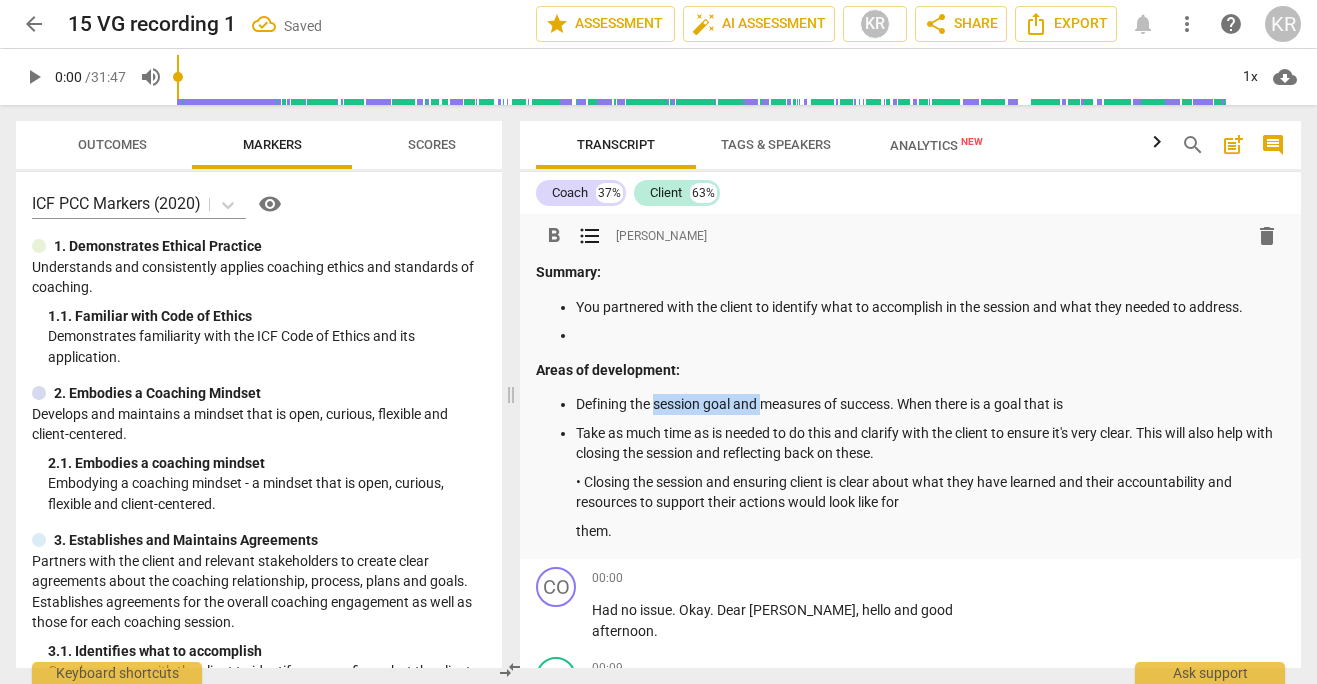 drag, startPoint x: 765, startPoint y: 405, endPoint x: 654, endPoint y: 402, distance: 111.040535 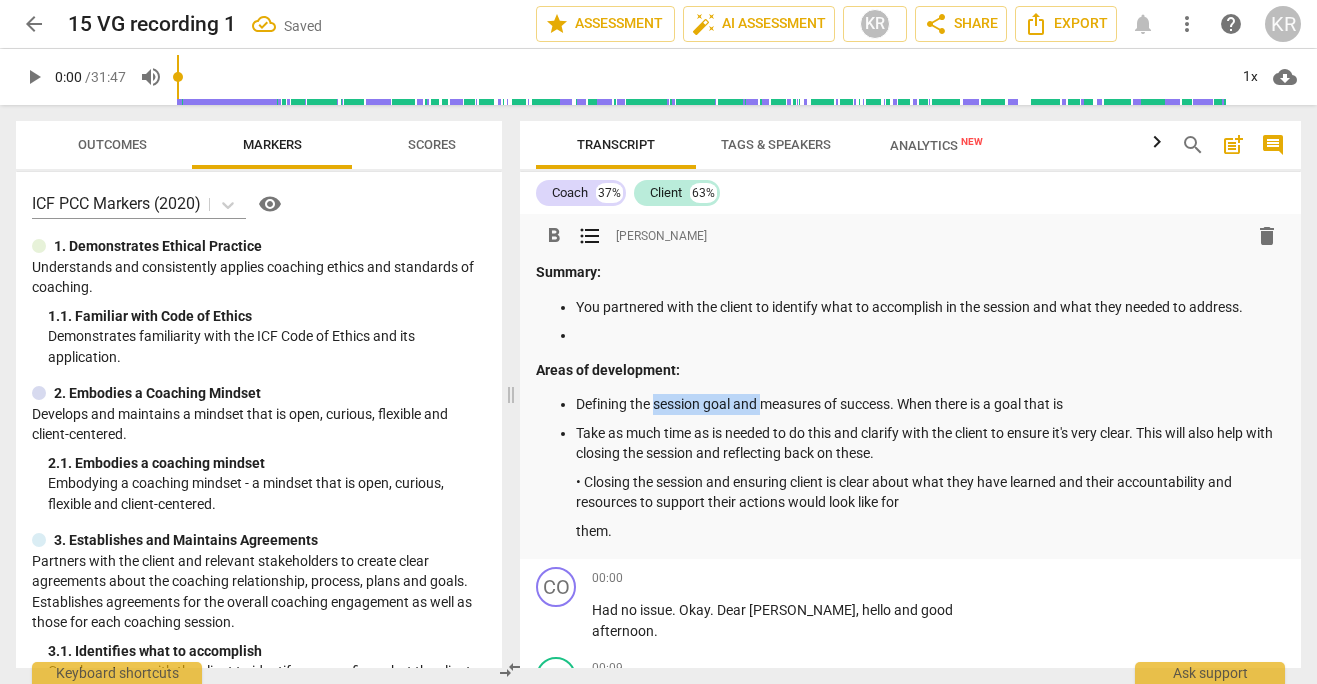 click on "Defining the session goal and measures of success. When there is a goal that is" at bounding box center (930, 404) 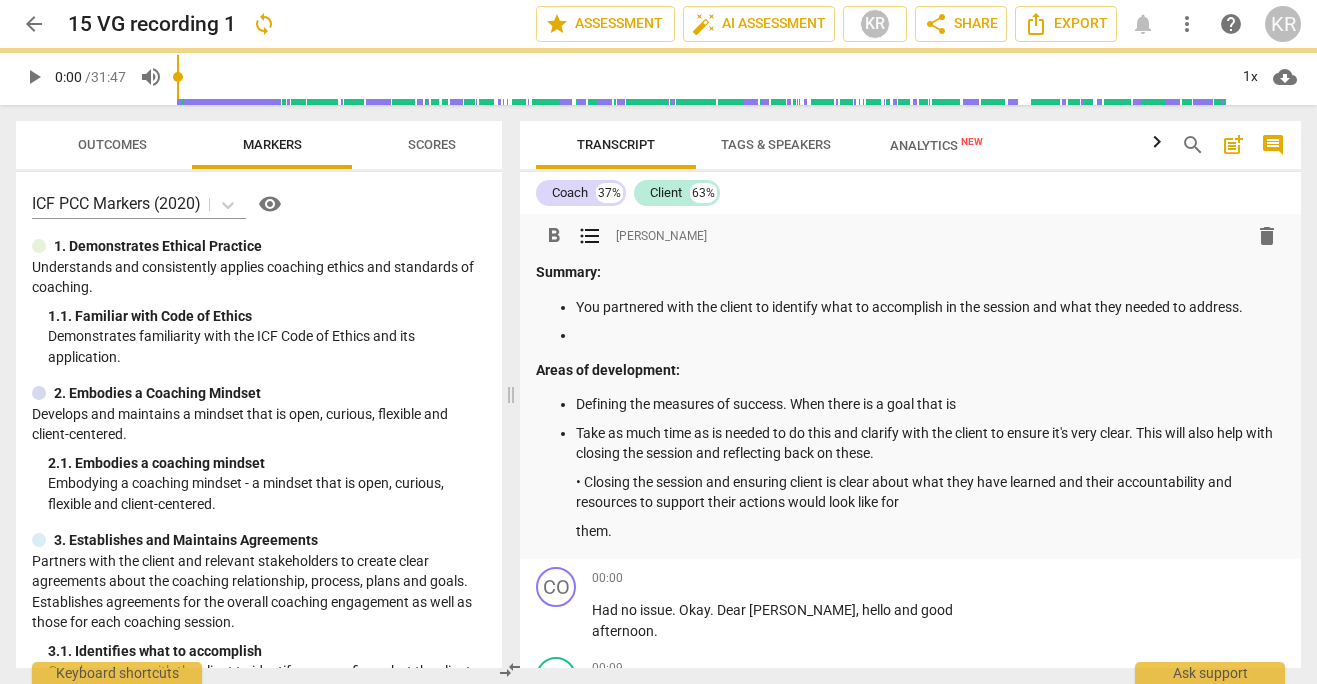 click on "Defining the measures of success. When there is a goal that is" at bounding box center [930, 404] 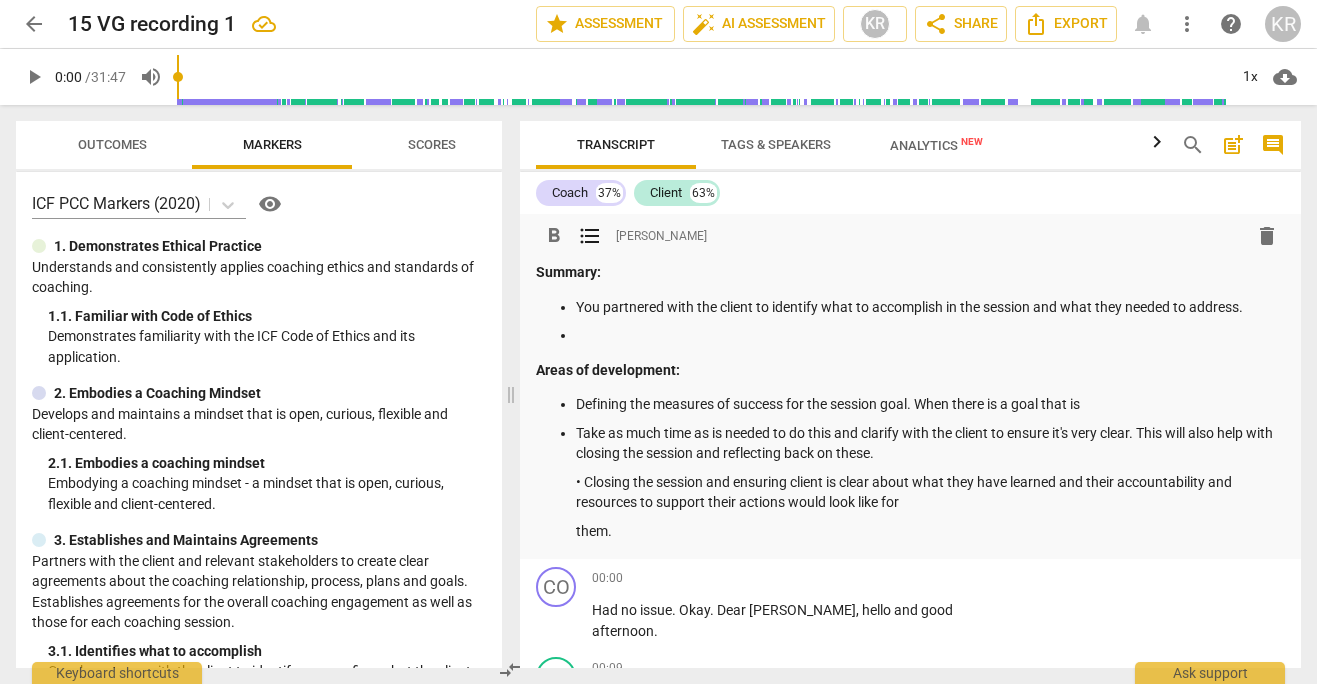 click on "Defining the measures of success for the session goal. When there is a goal that is" at bounding box center (930, 404) 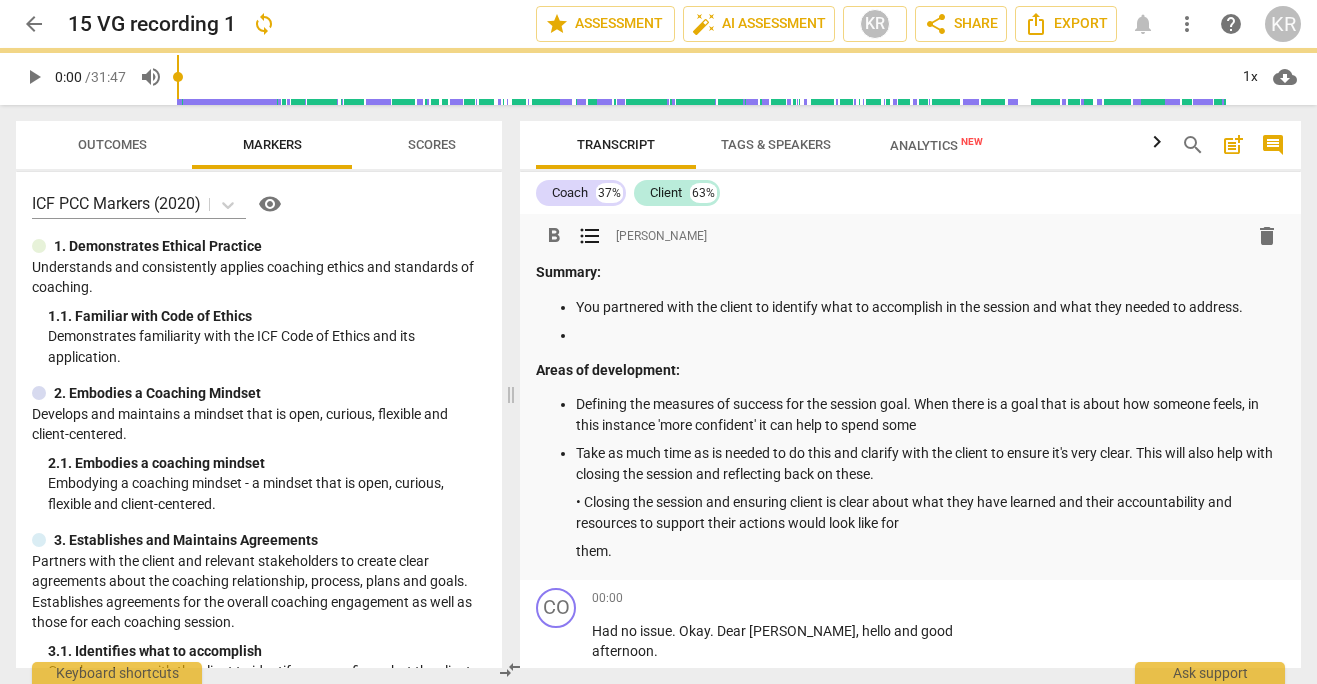 click on "Defining the measures of success for the session goal. When there is a goal that is about how someone feels, in this instance 'more confident' it can help to spend some" at bounding box center (930, 414) 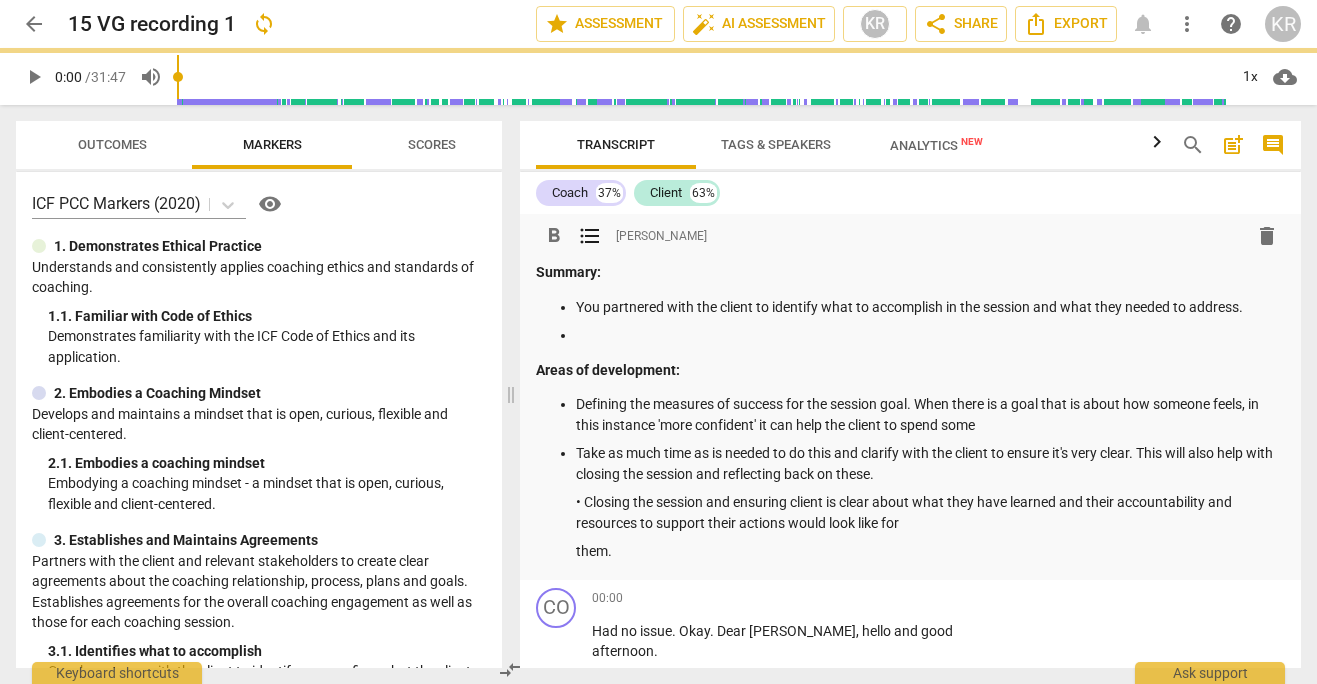 click on "Defining the measures of success for the session goal. When there is a goal that is about how someone feels, in this instance 'more confident' it can help the client to spend some  Take as much time as is needed to do this and clarify with the client to ensure it's very clear. This will also help with closing the session and reflecting back on these. • Closing the session and ensuring client is clear about what they have learned and their accountability and resources to support their actions would look like for them." at bounding box center (910, 478) 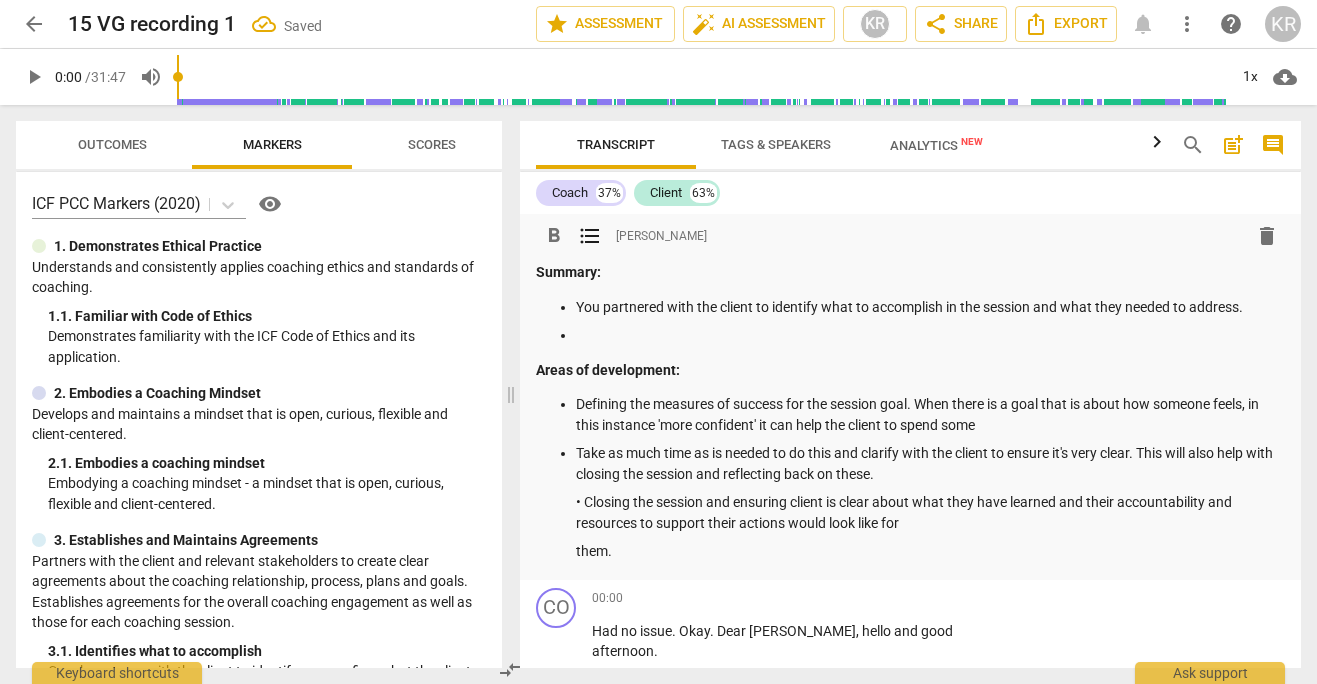 click on "Defining the measures of success for the session goal. When there is a goal that is about how someone feels, in this instance 'more confident' it can help the client to spend some" at bounding box center (930, 414) 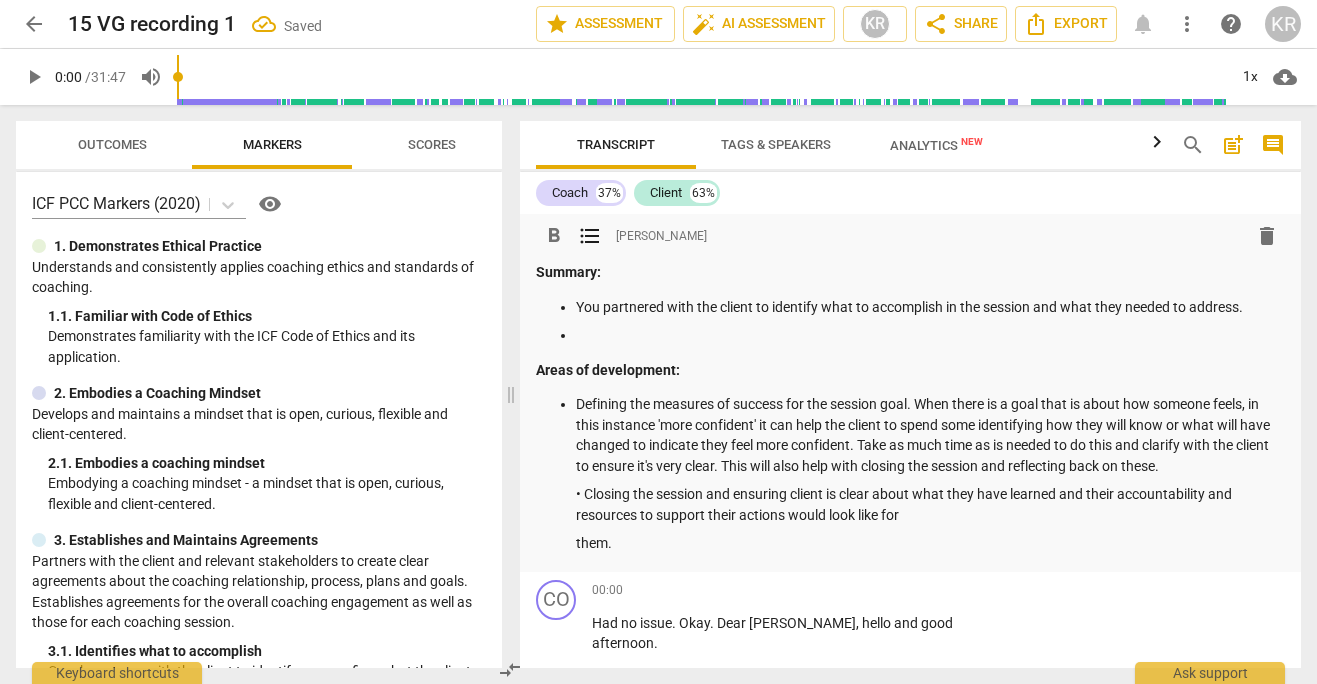 click on "Defining the measures of success for the session goal. When there is a goal that is about how someone feels, in this instance 'more confident' it can help the client to spend some identifying how they will know or what will have changed to indicate they feel more confident. Take as much time as is needed to do this and clarify with the client to ensure it's very clear. This will also help with closing the session and reflecting back on these." at bounding box center [930, 435] 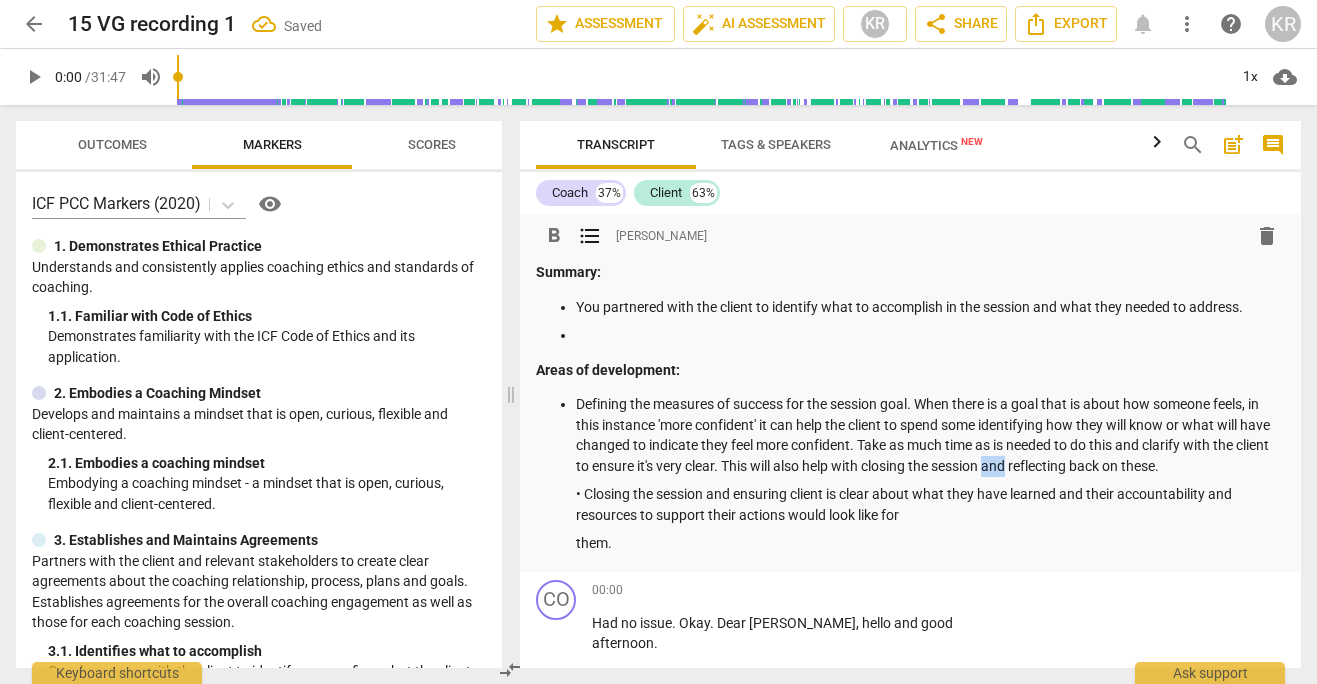 click on "Defining the measures of success for the session goal. When there is a goal that is about how someone feels, in this instance 'more confident' it can help the client to spend some identifying how they will know or what will have changed to indicate they feel more confident. Take as much time as is needed to do this and clarify with the client to ensure it's very clear. This will also help with closing the session and reflecting back on these." at bounding box center [930, 435] 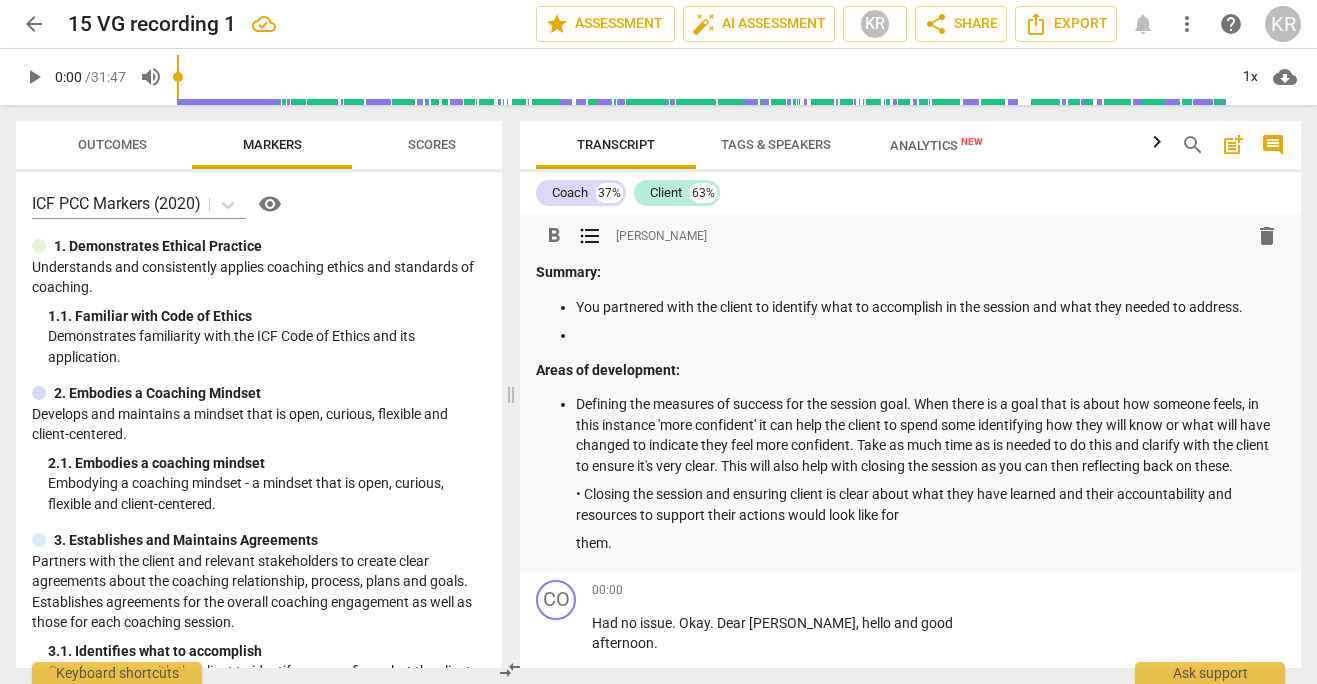 click on "Defining the measures of success for the session goal. When there is a goal that is about how someone feels, in this instance 'more confident' it can help the client to spend some identifying how they will know or what will have changed to indicate they feel more confident. Take as much time as is needed to do this and clarify with the client to ensure it's very clear. This will also help with closing the session as you can then reflecting back on these." at bounding box center [930, 435] 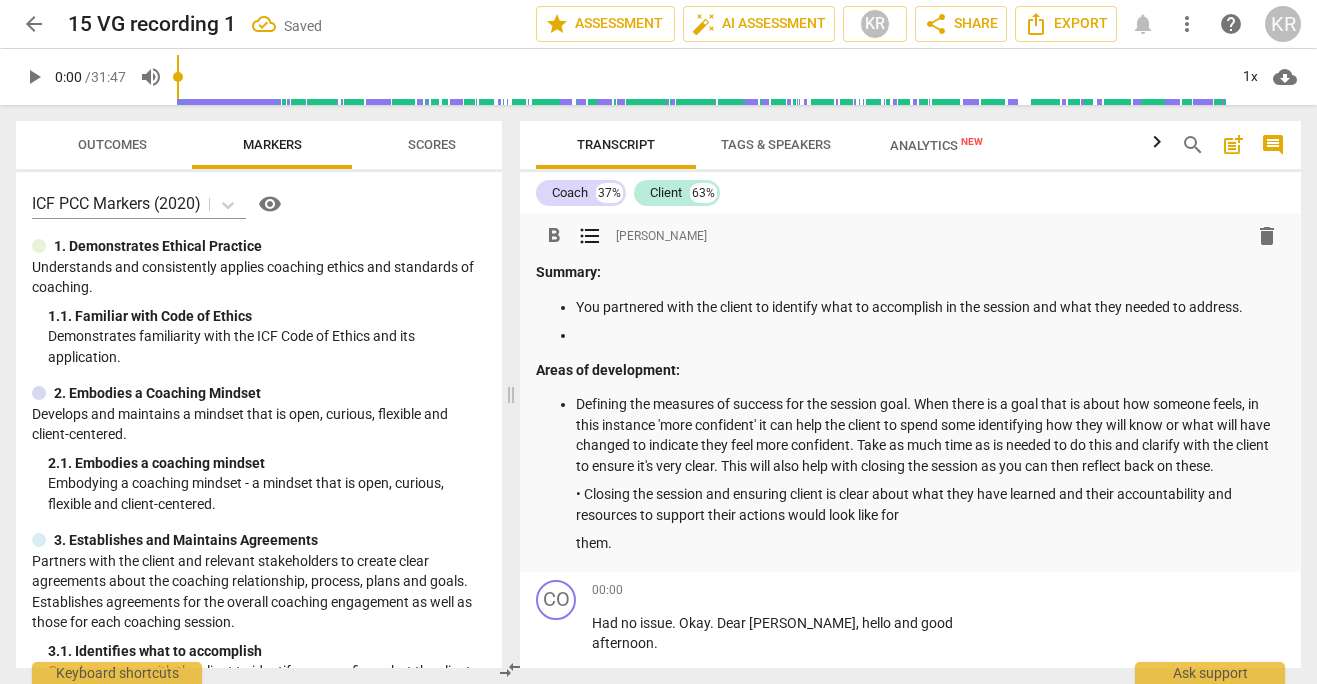 click on "Defining the measures of success for the session goal. When there is a goal that is about how someone feels, in this instance 'more confident' it can help the client to spend some identifying how they will know or what will have changed to indicate they feel more confident. Take as much time as is needed to do this and clarify with the client to ensure it's very clear. This will also help with closing the session as you can then reflect back on these." at bounding box center (930, 435) 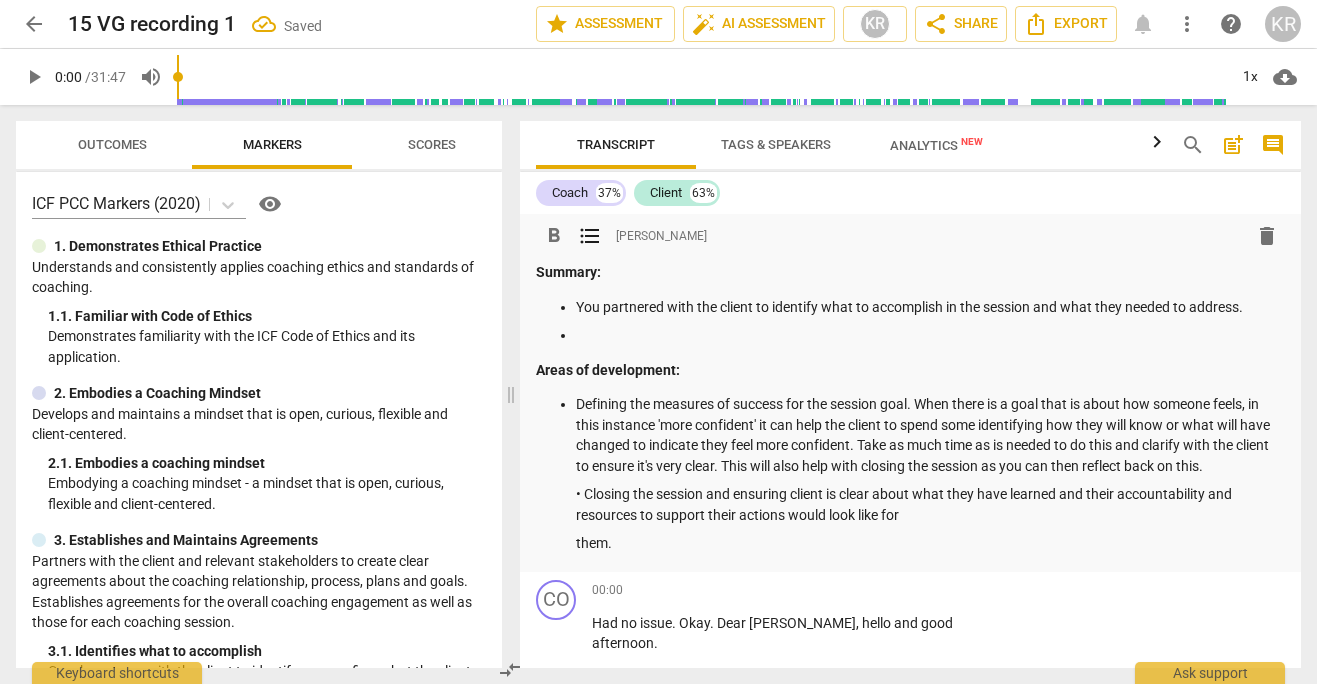 click on "• Closing the session and ensuring client is clear about what they have learned and their accountability and resources to support their actions would look like for" at bounding box center (930, 504) 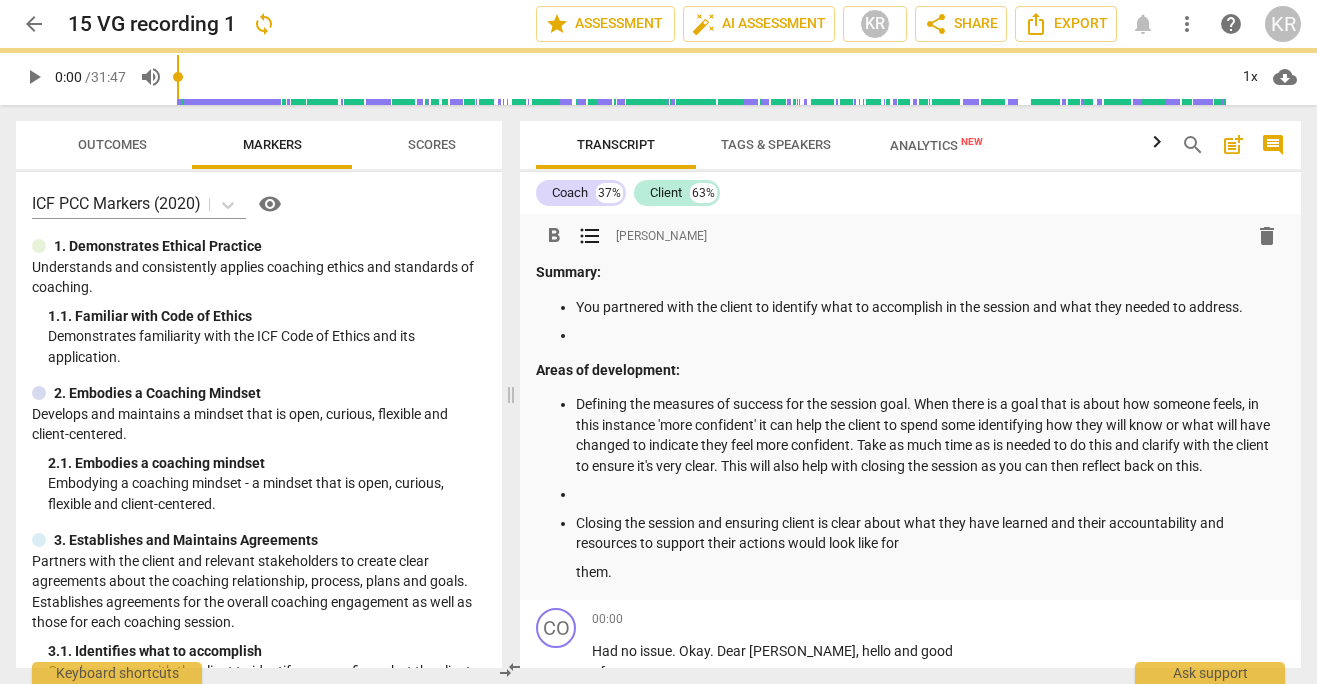 click on "Defining the measures of success for the session goal. When there is a goal that is about how someone feels, in this instance 'more confident' it can help the client to spend some identifying how they will know or what will have changed to indicate they feel more confident. Take as much time as is needed to do this and clarify with the client to ensure it's very clear. This will also help with closing the session as you can then reflect back on this. Closing the session and ensuring client is clear about what they have learned and their accountability and resources to support their actions would look like for them." at bounding box center [910, 488] 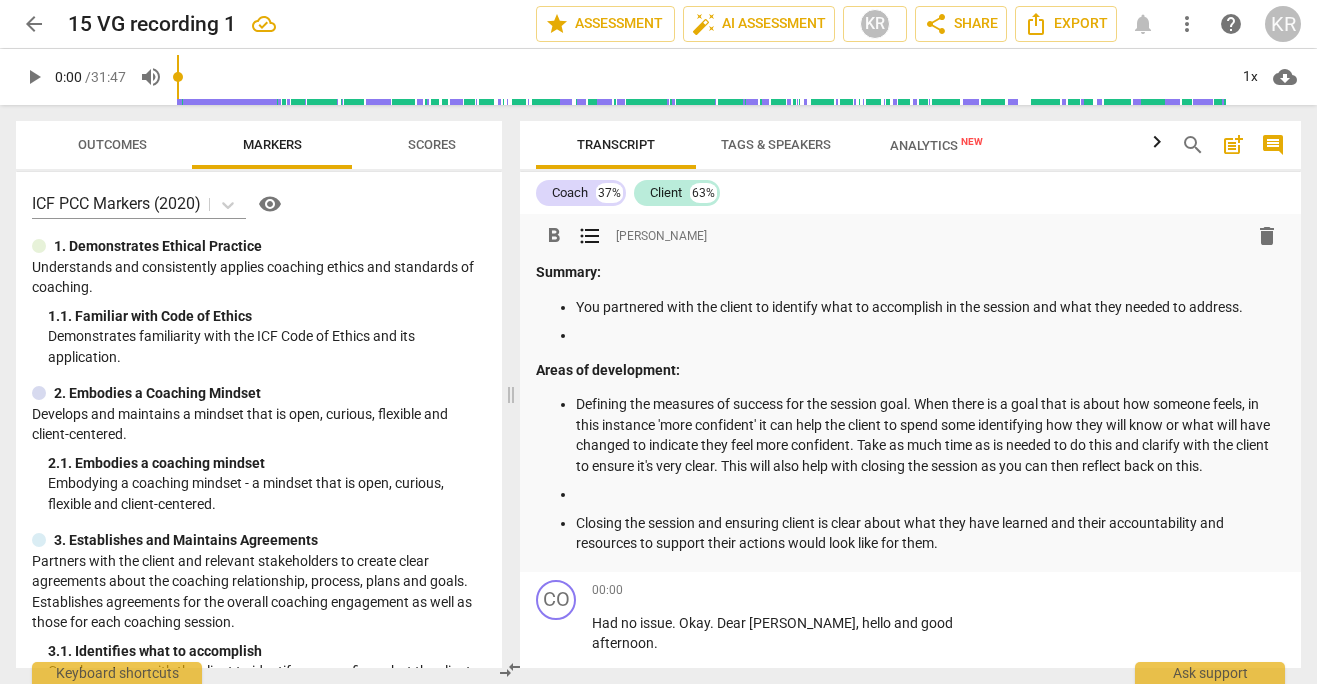 click at bounding box center (930, 335) 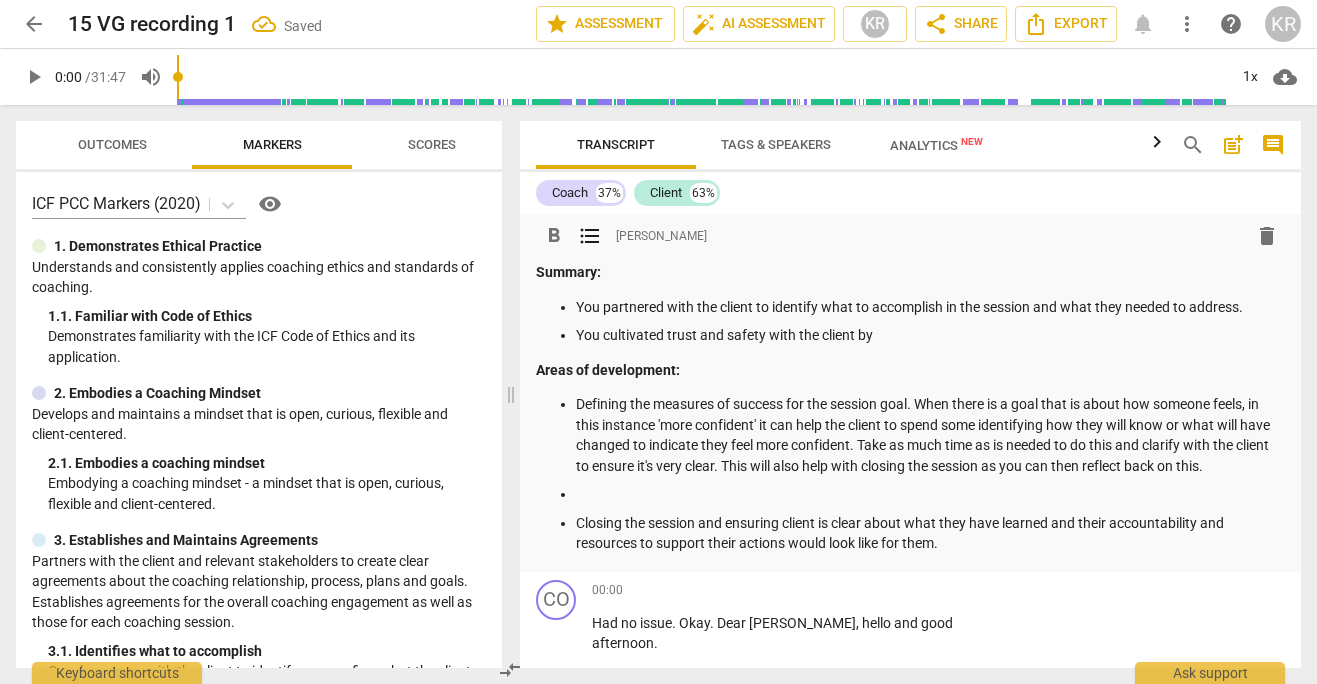click on "You partnered with the client to identify what to accomplish in the session and what they needed to address. You cultivated trust and safety with the client by" at bounding box center [910, 321] 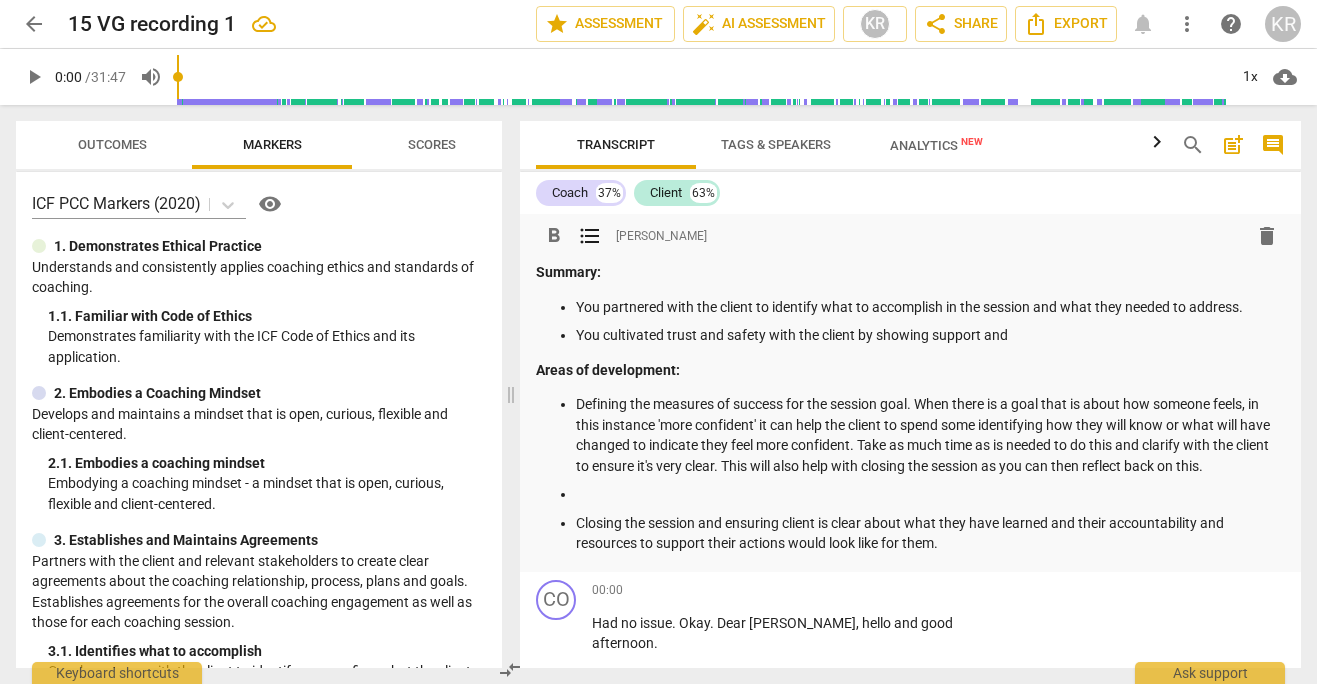 click on "You cultivated trust and safety with the client by showing support and" at bounding box center [930, 335] 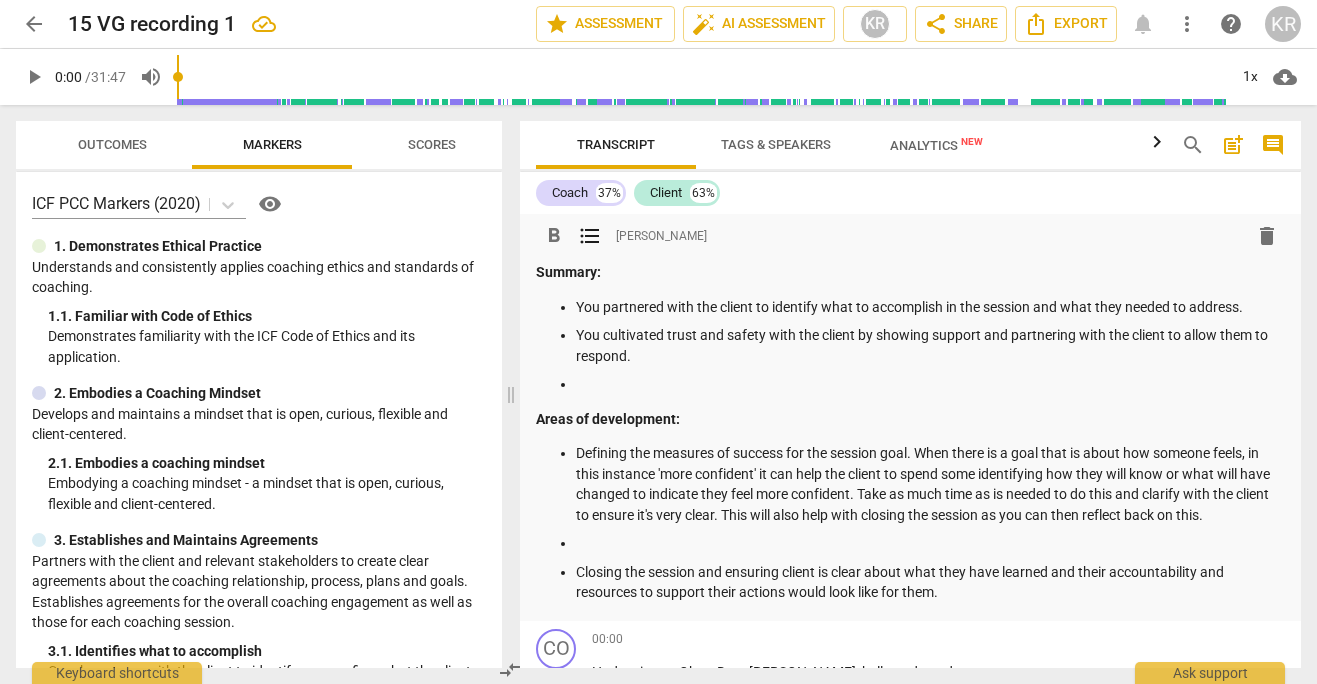 click at bounding box center (930, 384) 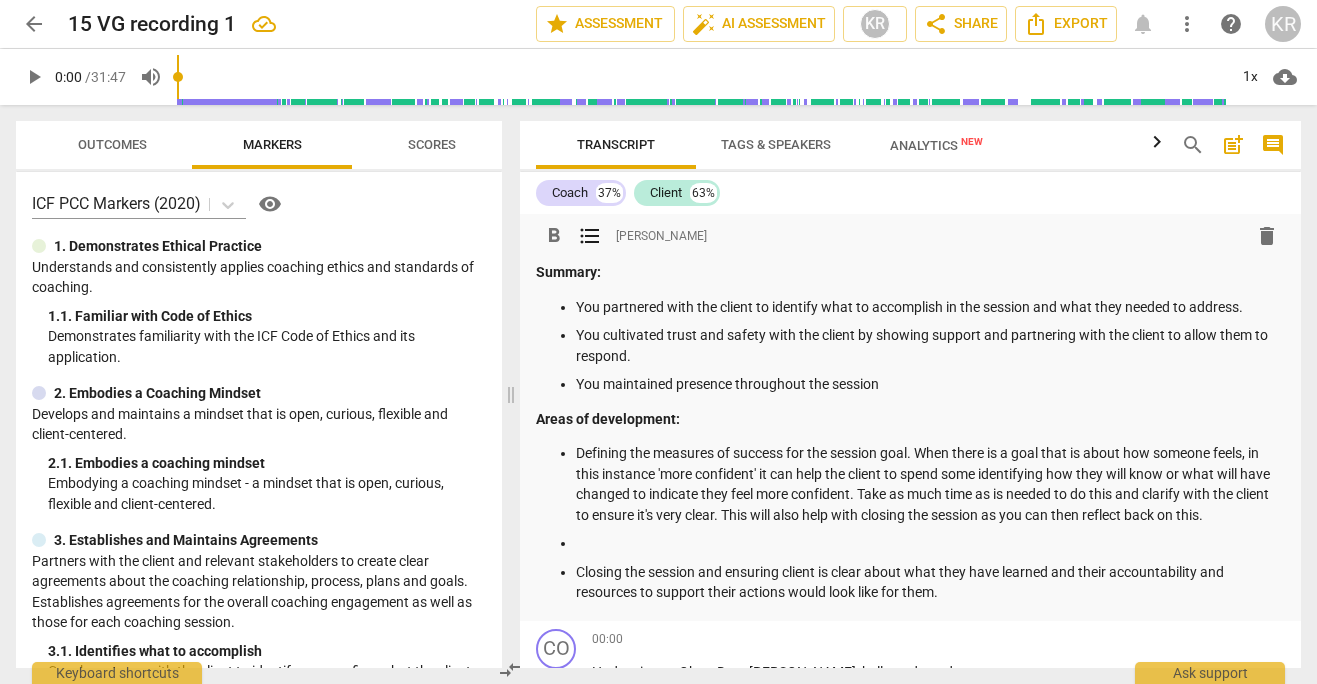 click on "You maintained presence throughout the session" at bounding box center (930, 384) 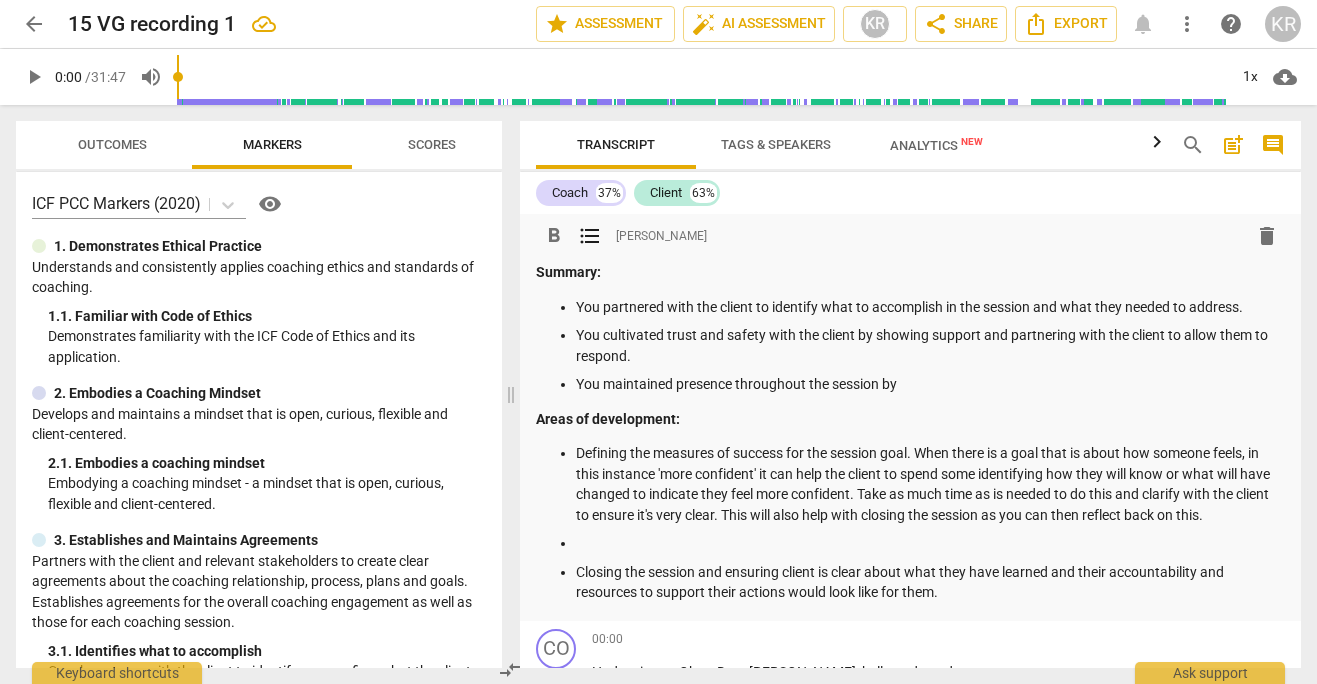 click on "You maintained presence throughout the session by" at bounding box center (930, 384) 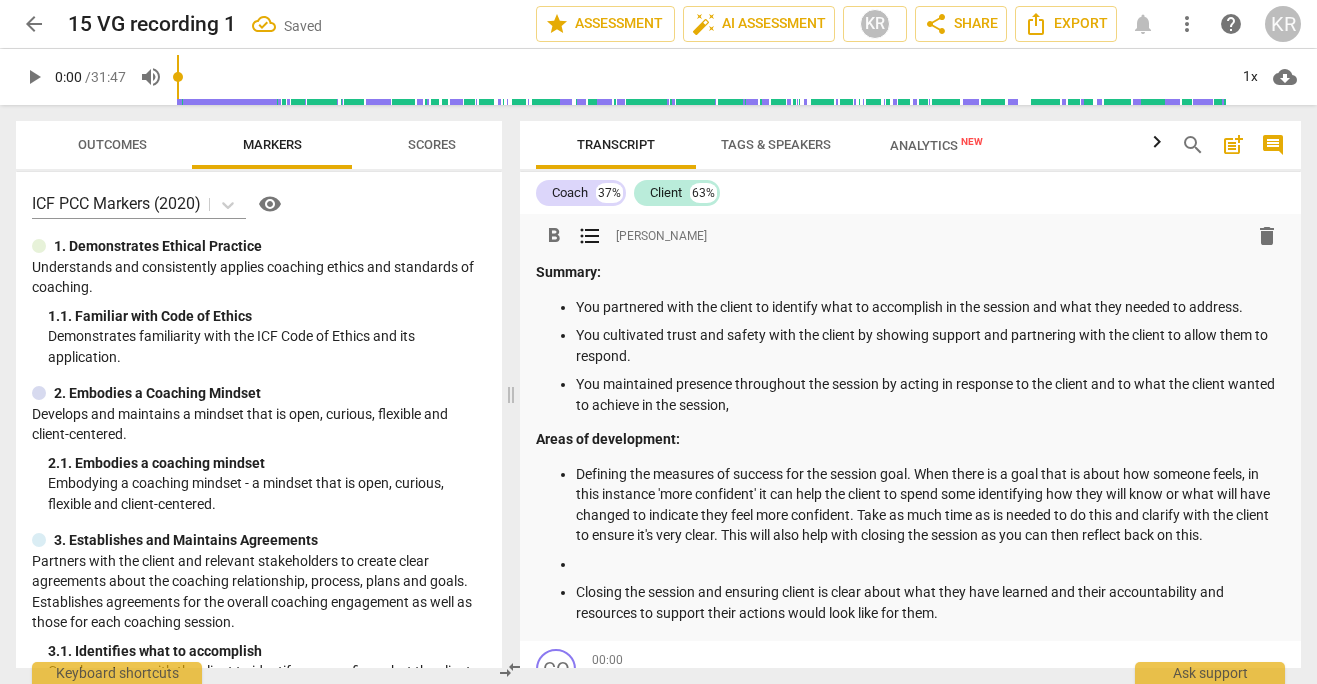 click on "You maintained presence throughout the session by acting in response to the client and to what the client wanted to achieve in the session," at bounding box center (930, 394) 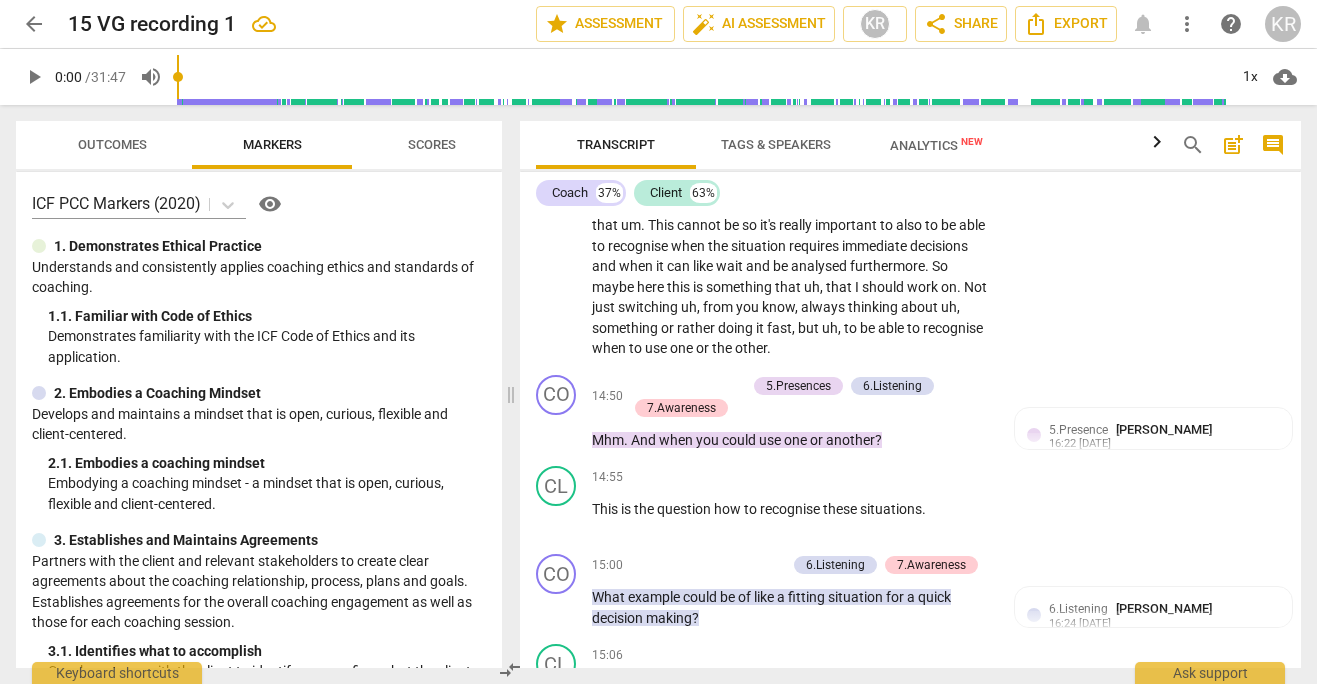scroll, scrollTop: 5958, scrollLeft: 0, axis: vertical 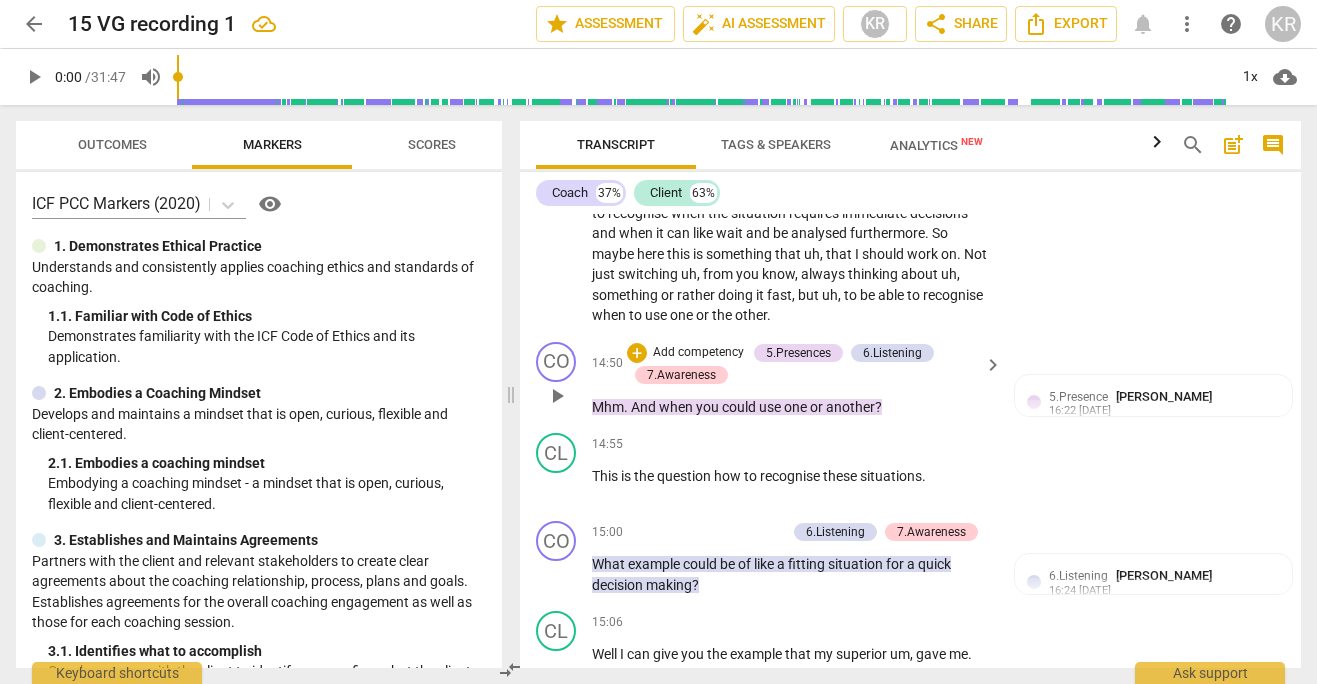 click on "could" at bounding box center (740, 407) 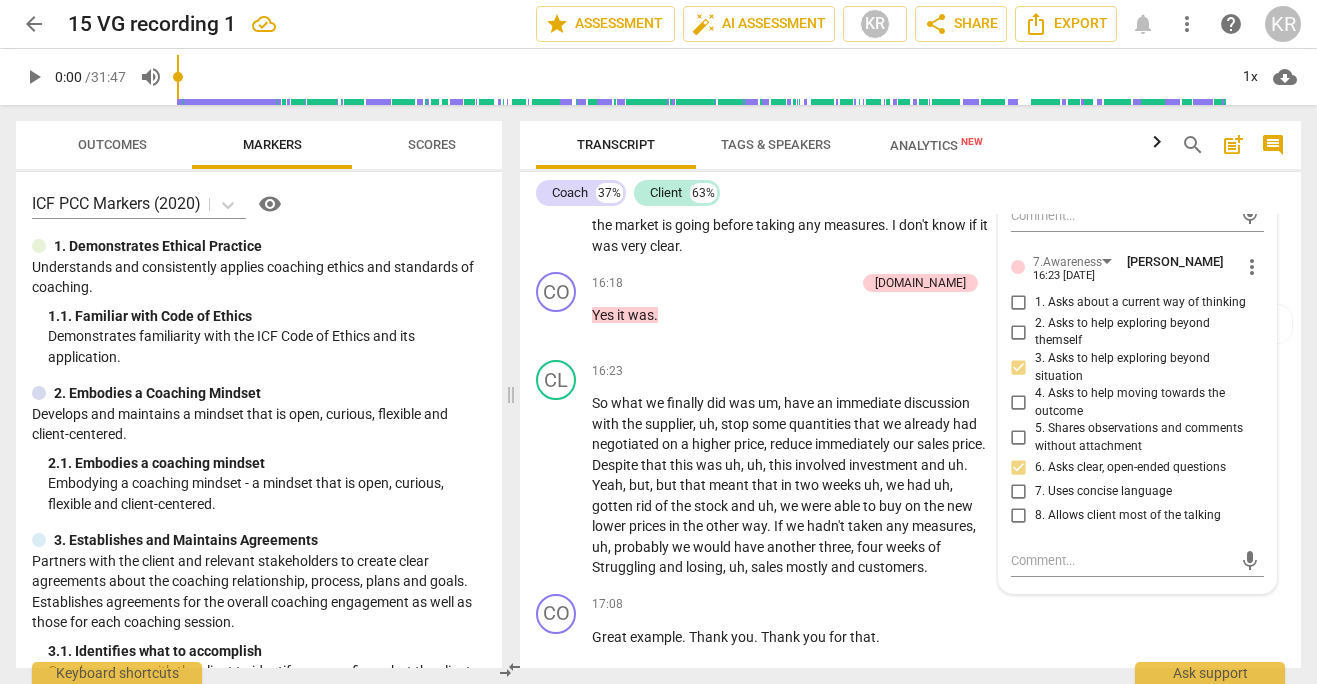 scroll, scrollTop: 6634, scrollLeft: 0, axis: vertical 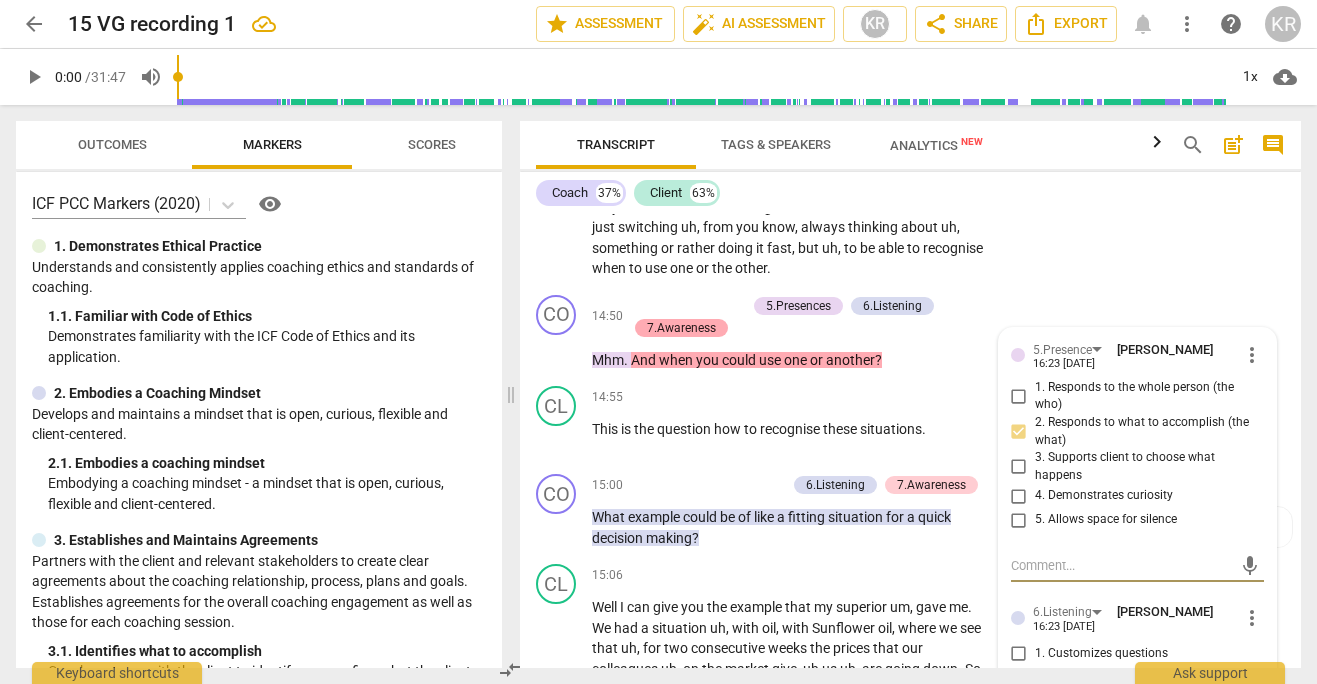 click on "7.Awareness" at bounding box center [681, 328] 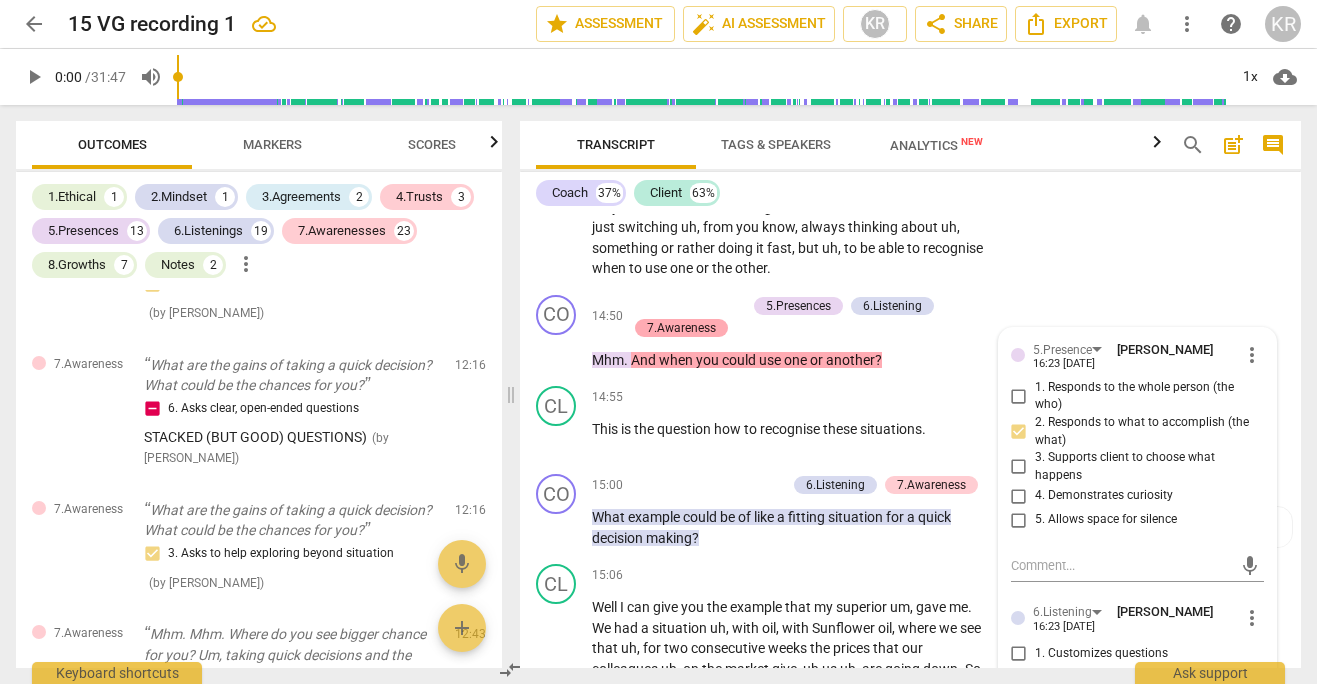 scroll, scrollTop: 5584, scrollLeft: 0, axis: vertical 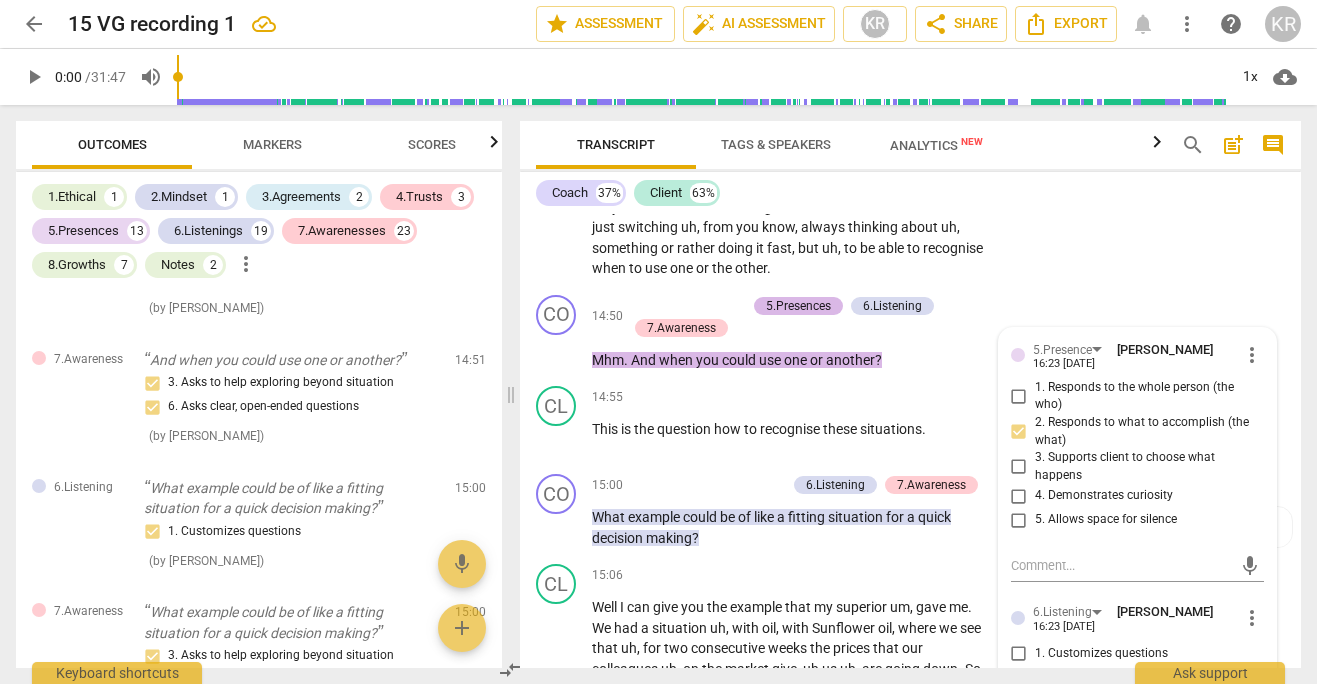 click on "5.Presences" at bounding box center (798, 306) 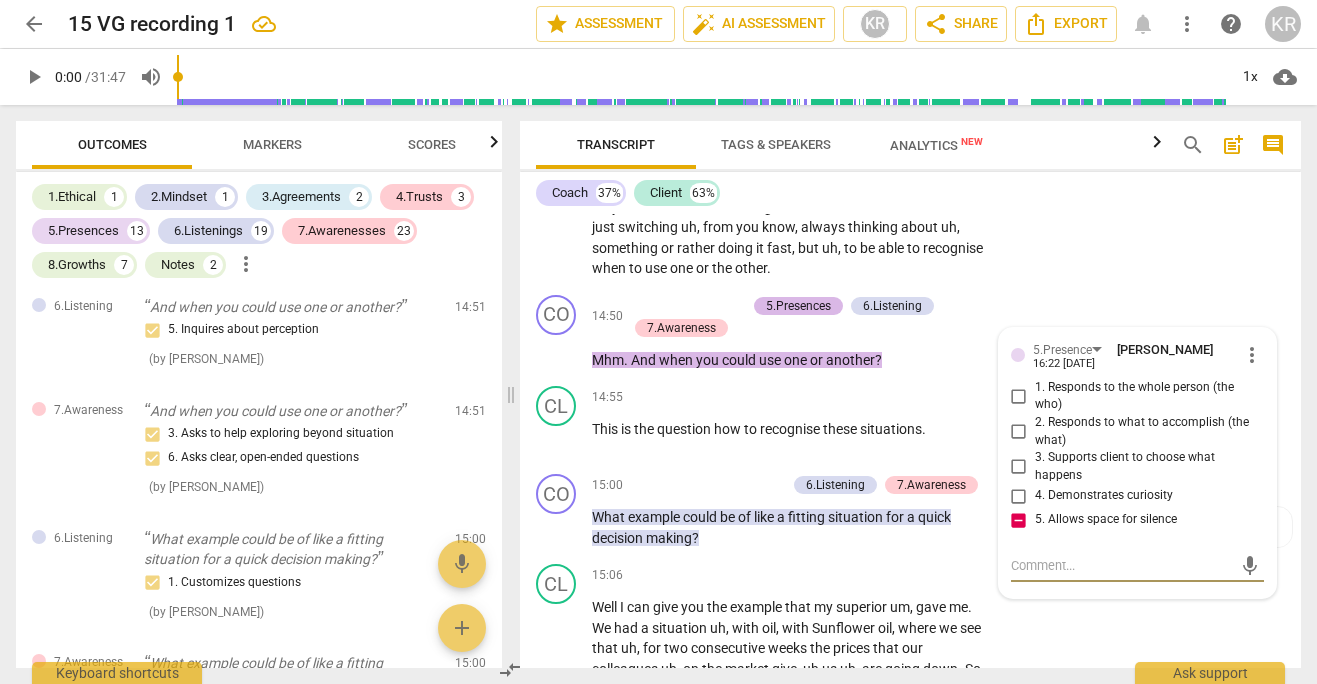 scroll, scrollTop: 5364, scrollLeft: 0, axis: vertical 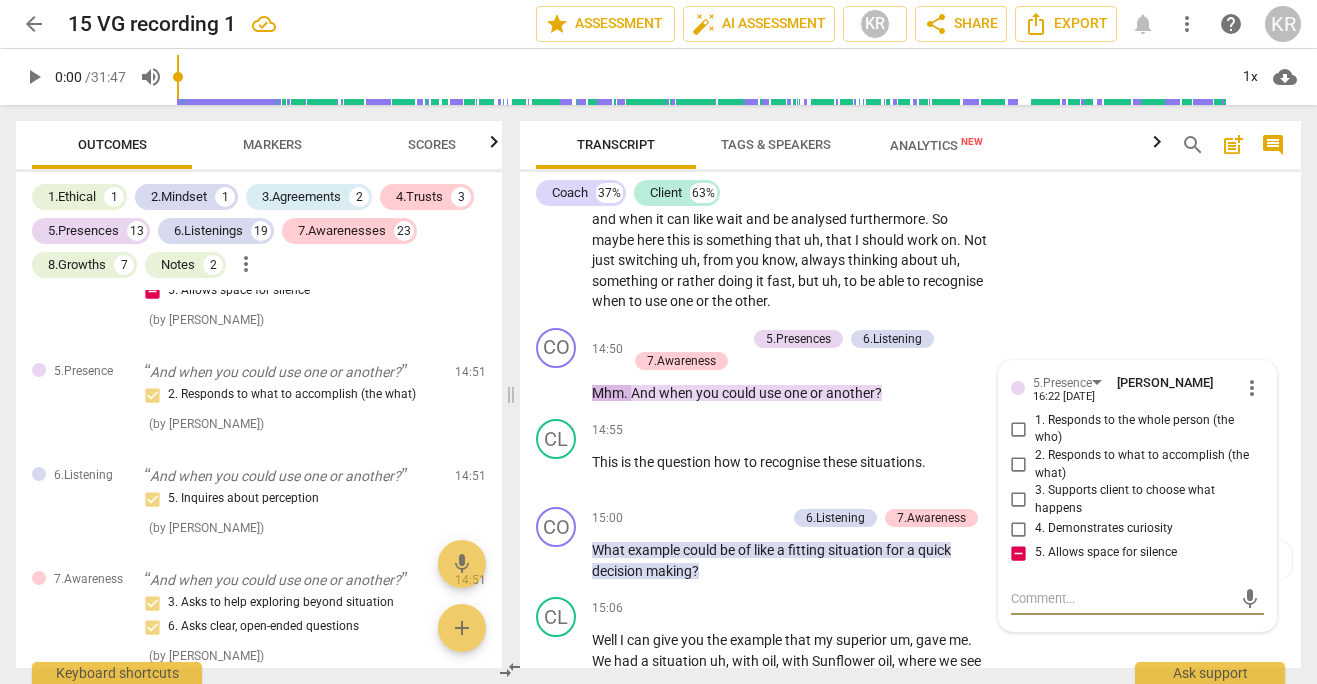click on "more_vert" at bounding box center (1252, 388) 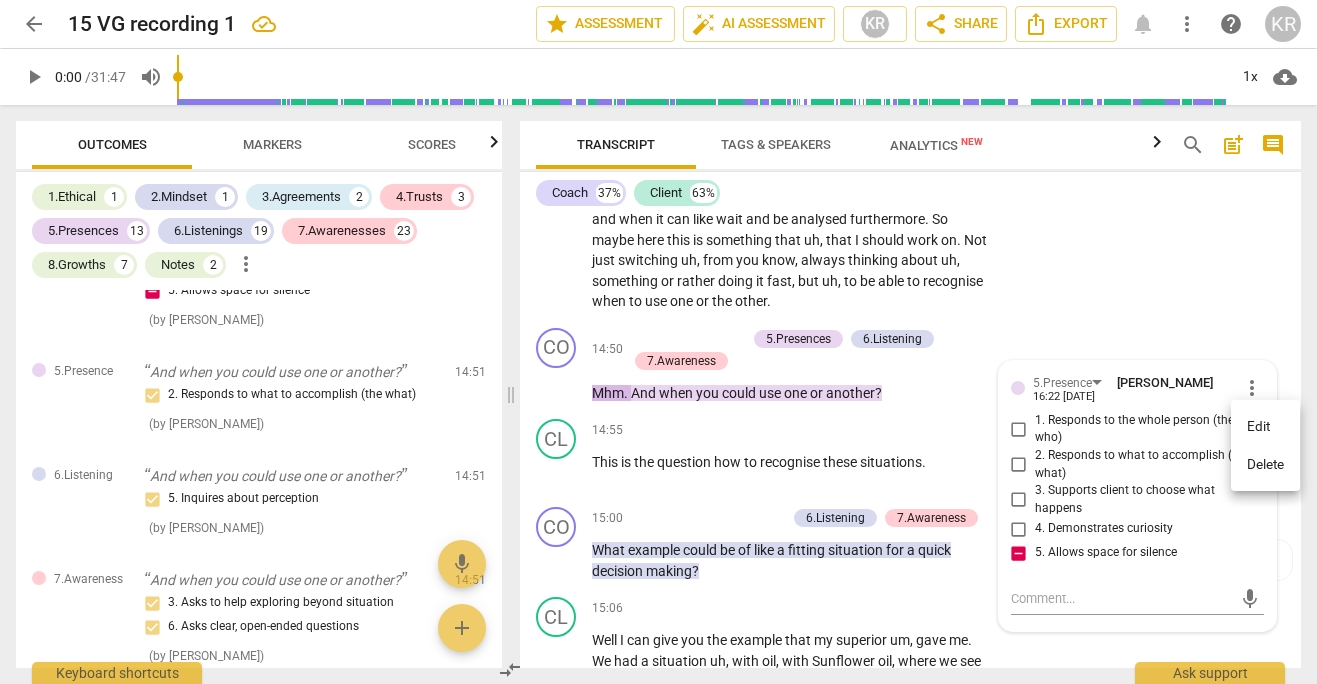 click on "Delete" at bounding box center (1265, 465) 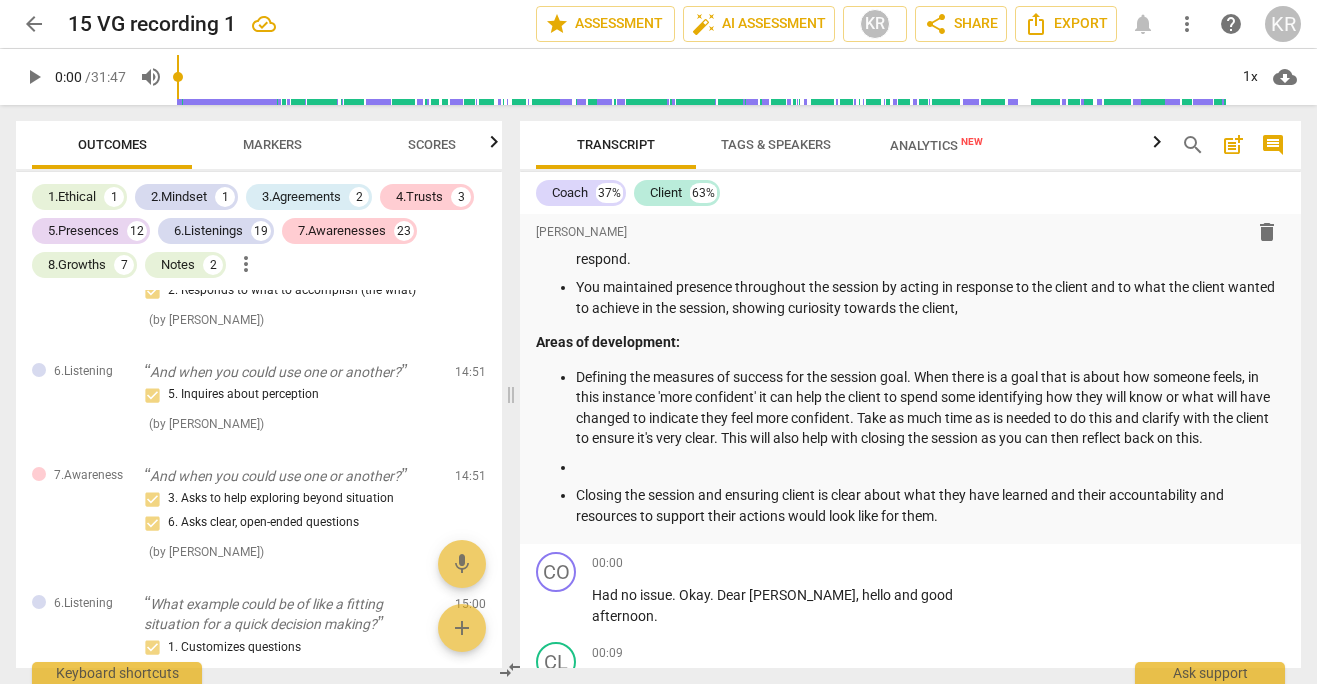scroll, scrollTop: 0, scrollLeft: 0, axis: both 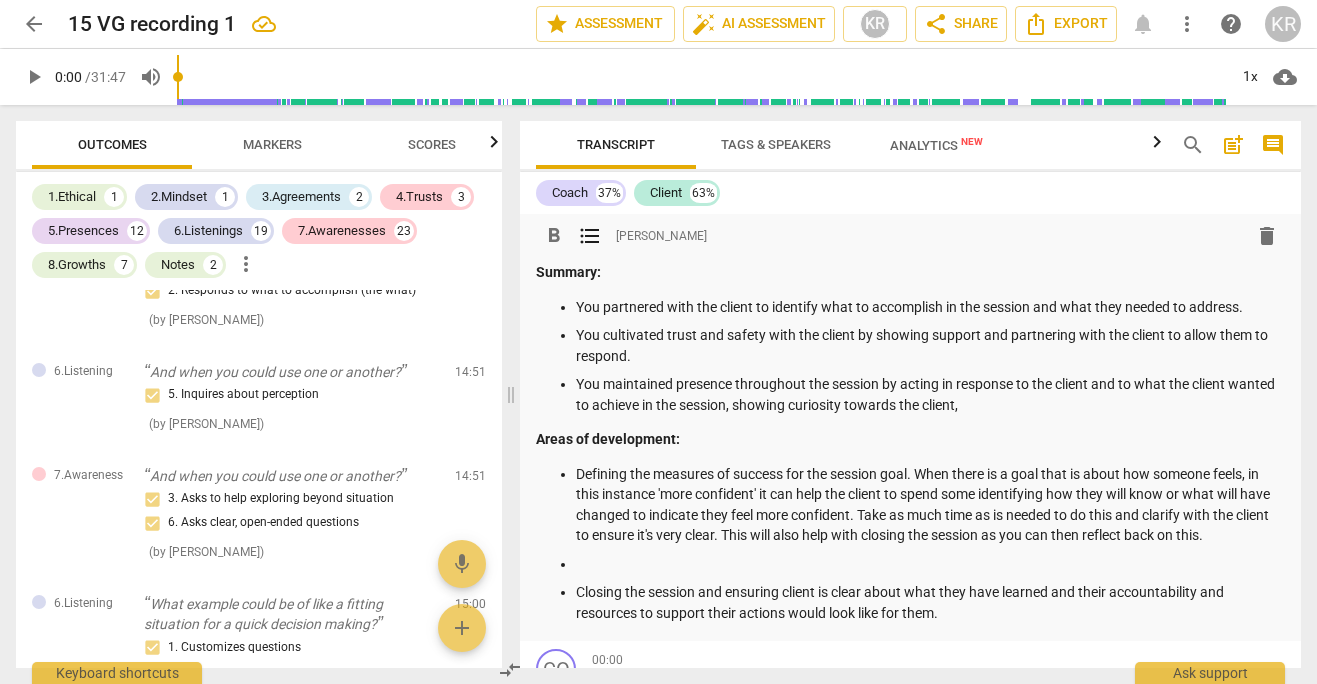 click on "You maintained presence throughout the session by acting in response to the client and to what the client wanted to achieve in the session, showing curiosity towards the client," at bounding box center [930, 394] 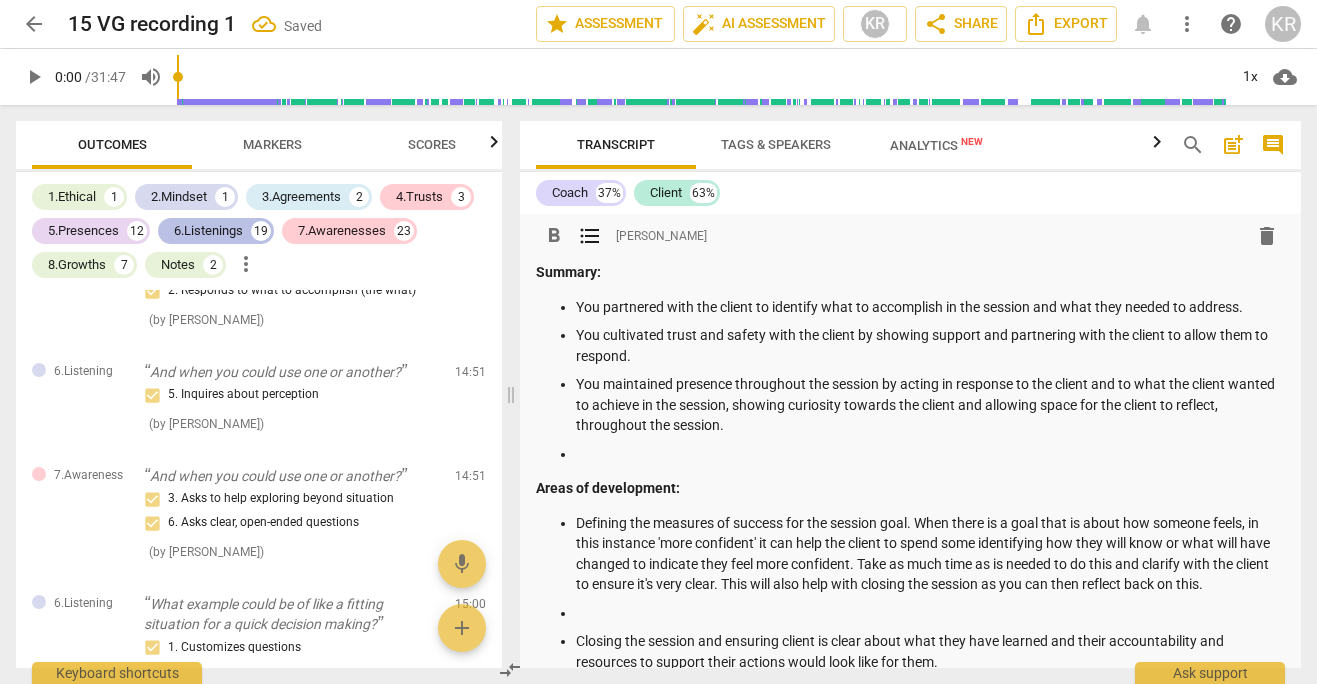 click on "6.Listenings" at bounding box center [208, 231] 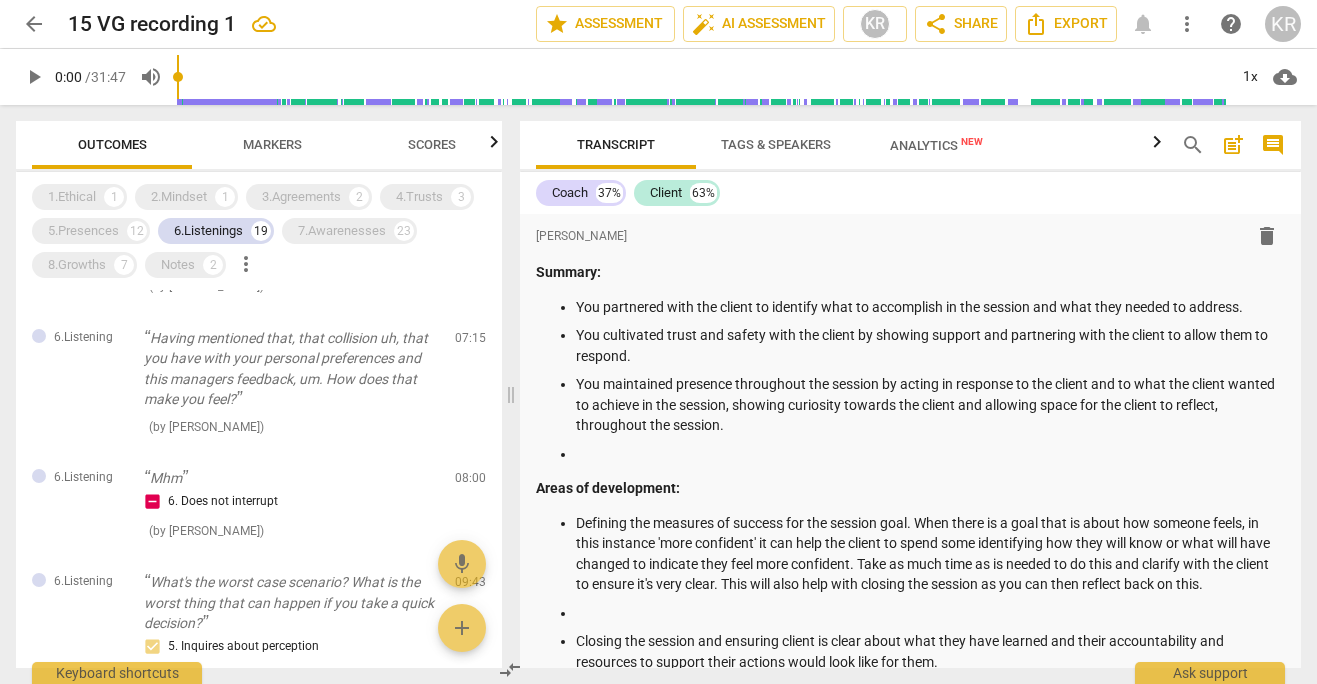 scroll, scrollTop: 427, scrollLeft: 0, axis: vertical 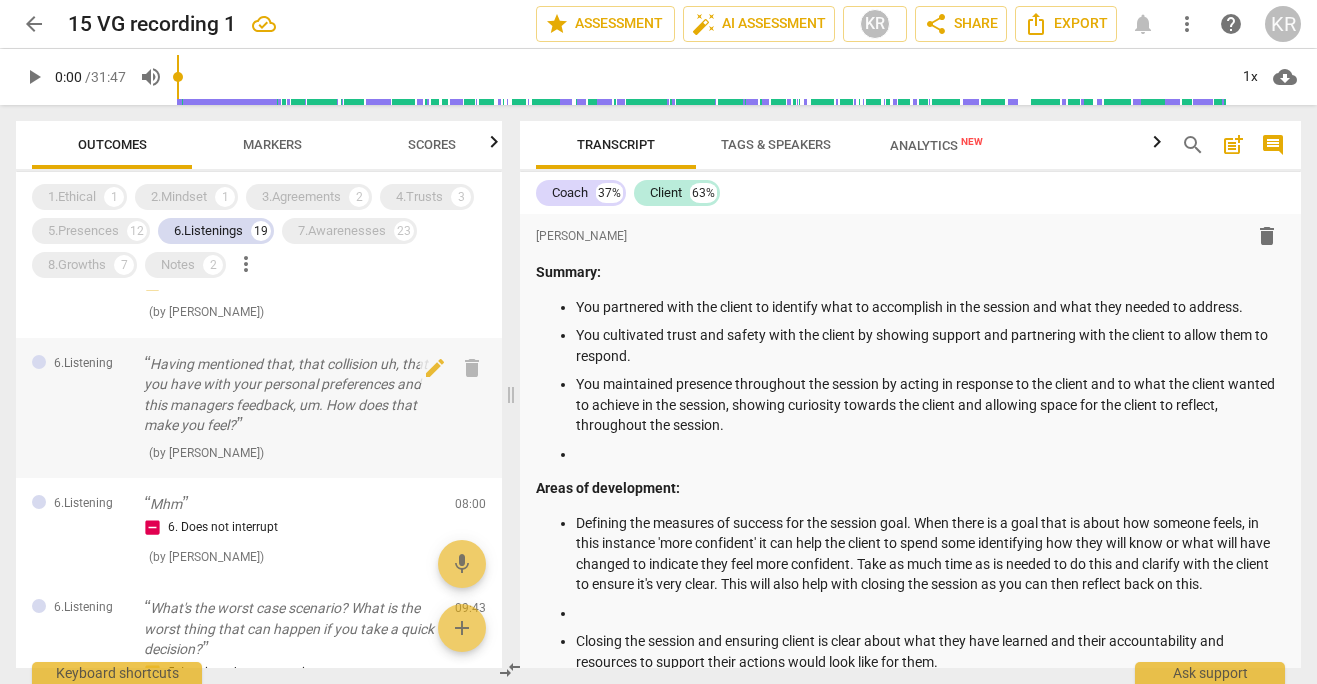 click on "Having mentioned that, that collision uh, that you have with your personal preferences and this managers feedback, um. How does that make you feel?" at bounding box center (291, 395) 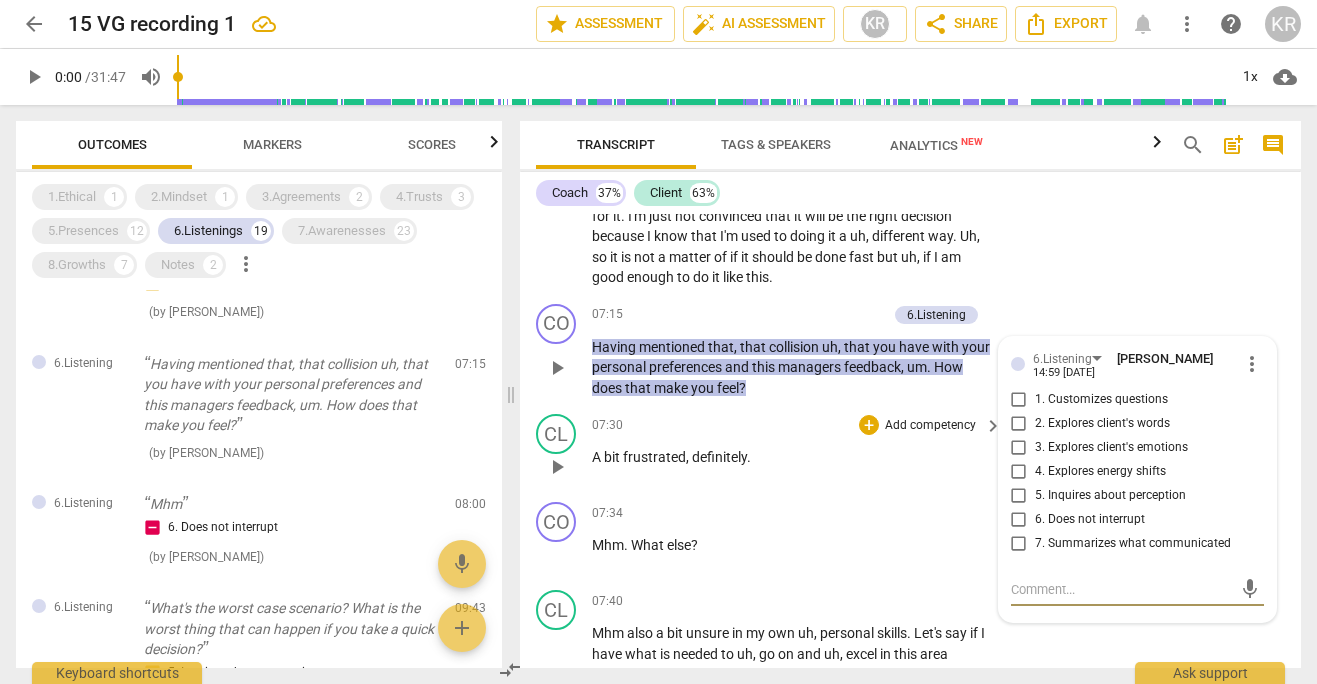 scroll, scrollTop: 3106, scrollLeft: 0, axis: vertical 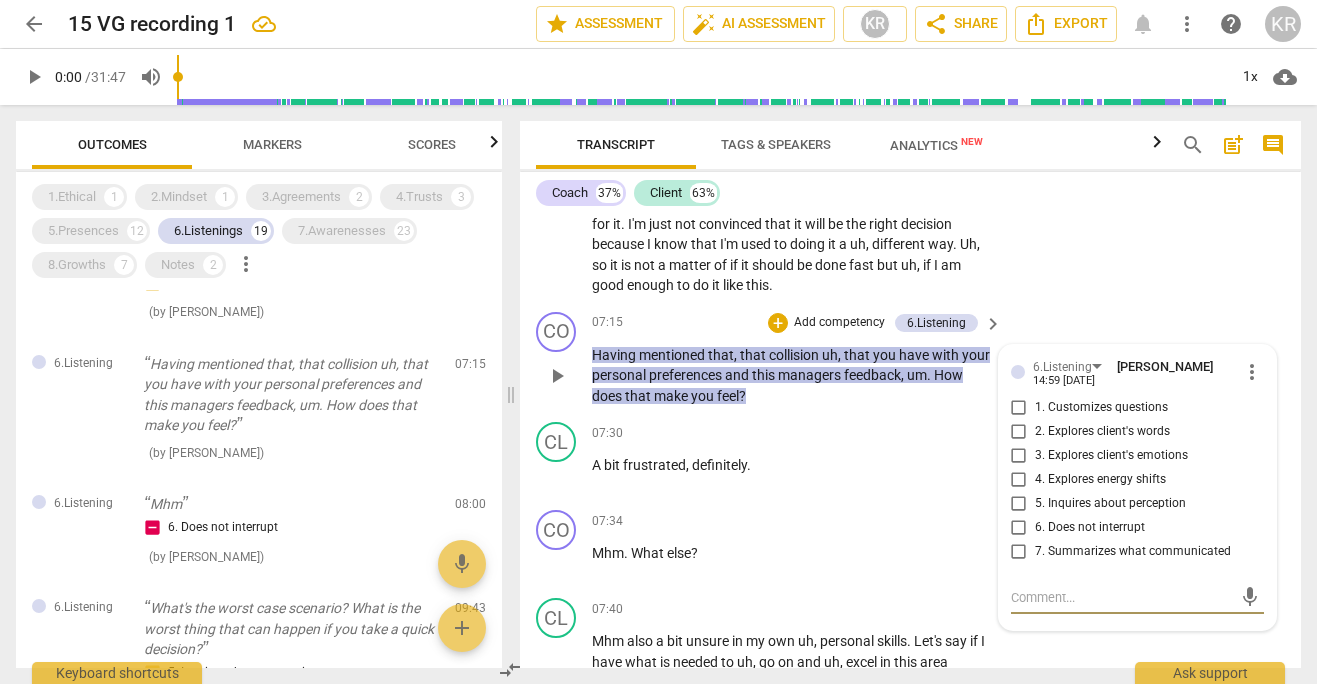 click on "3. Explores client's emotions" at bounding box center [1111, 456] 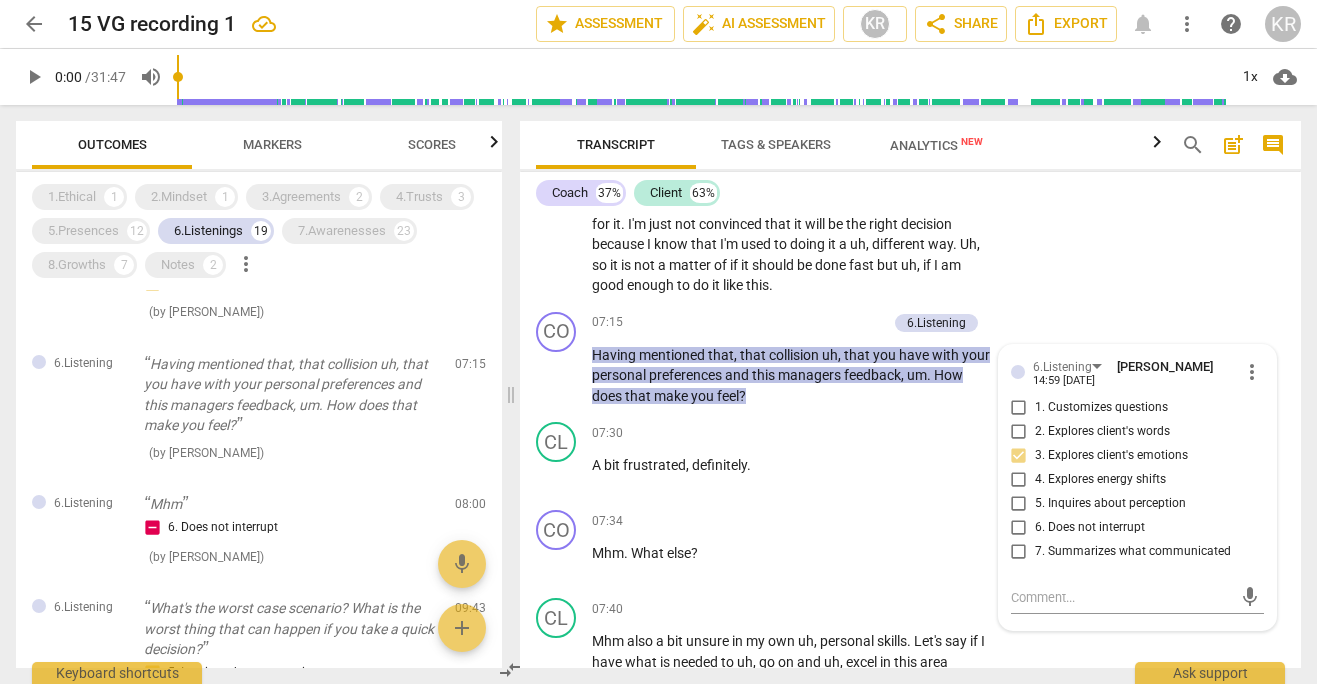click on "CL play_arrow pause 06:30 + Add competency keyboard_arrow_right Yes ,   yes ,   exactly .   I   think   that   um ,   the   dynamics   and   you   know   the   really   the   setup   of   our   uh ,   business   um ,   uh   world   really   needs   fast   and   uh ,   fast   decisions ,   fast   implementation .   Uh ,   but   at   the   same   time ,   yeah ,   I   feel   that   maybe   um .   You   know   it's   very   easy   to   say   that   from   [DATE]   I   just   take   a   decision   right   now   and   uh ,   go   for   it .   I'm   just   not   convinced   that   it   will   be   the   right   decision   because   I   know   that   I'm   used   to   doing   it   a   uh ,   different   way .   Uh ,   so   it   is   not   a   matter   of   if   it   should   be   done   fast   but   uh ,   if   I   am   good   enough   to   do   it   like   this ." at bounding box center (910, 187) 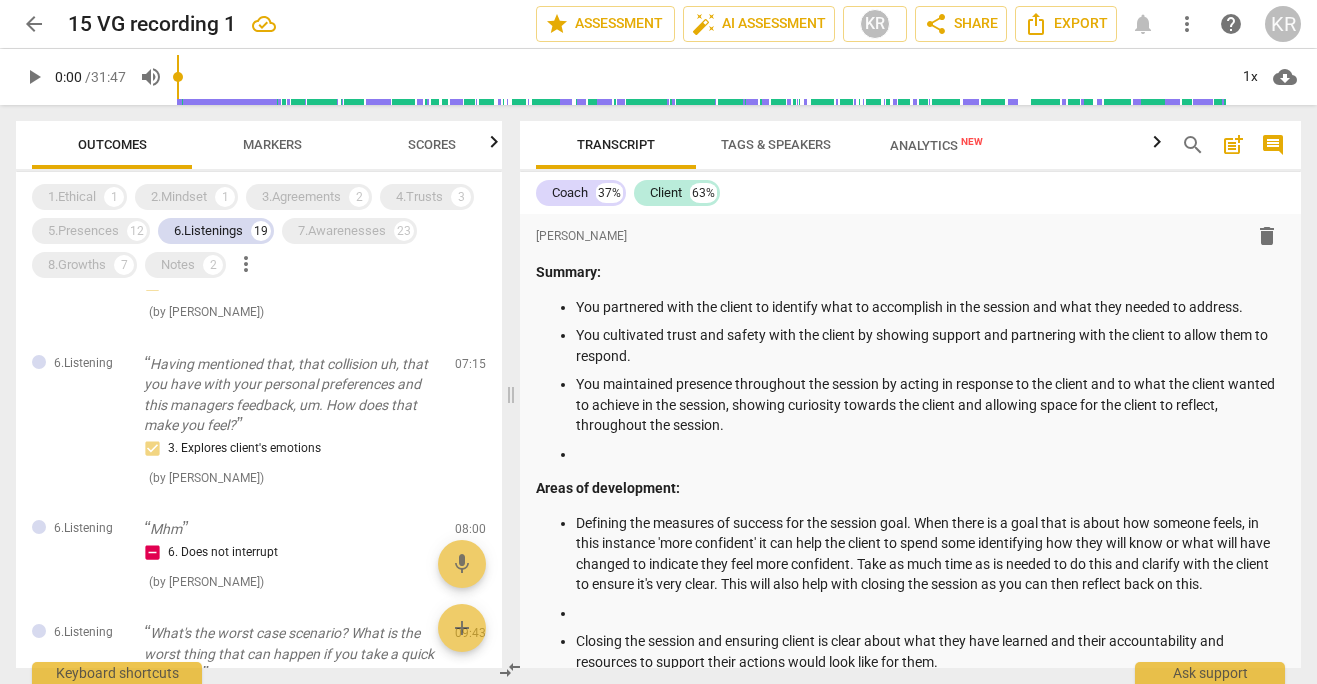 scroll, scrollTop: 0, scrollLeft: 0, axis: both 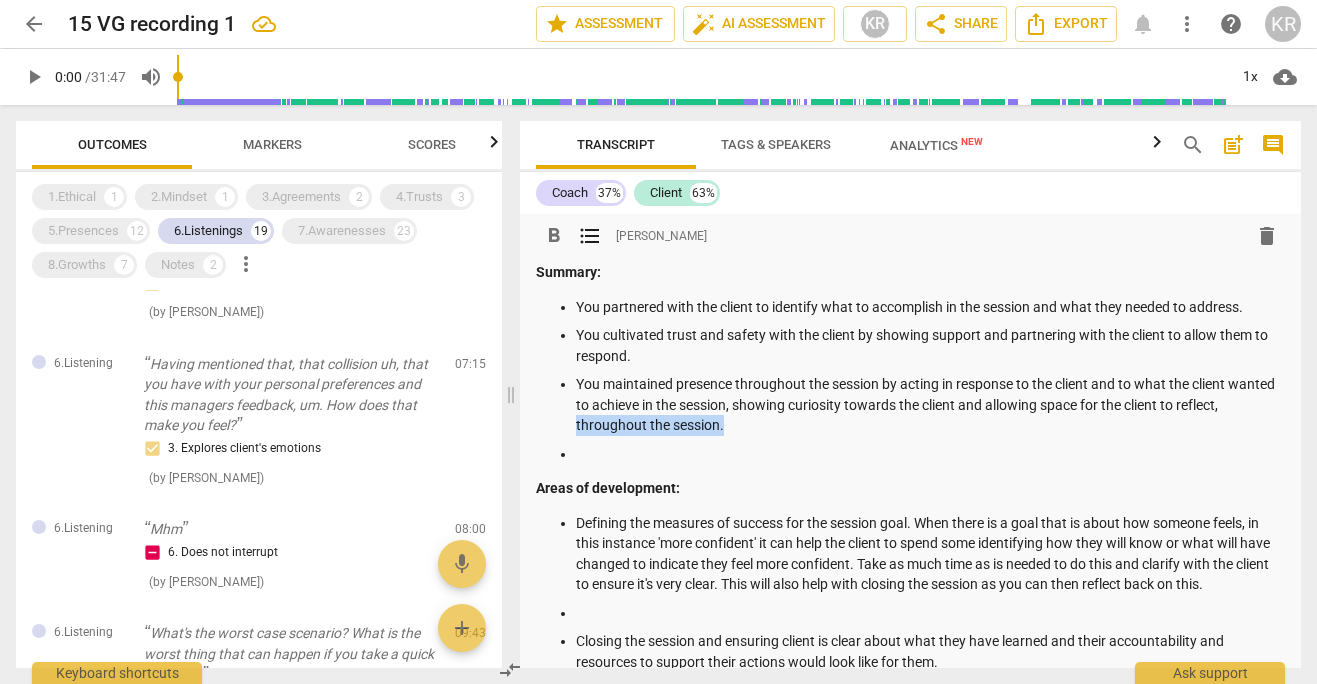 drag, startPoint x: 742, startPoint y: 425, endPoint x: 568, endPoint y: 431, distance: 174.10342 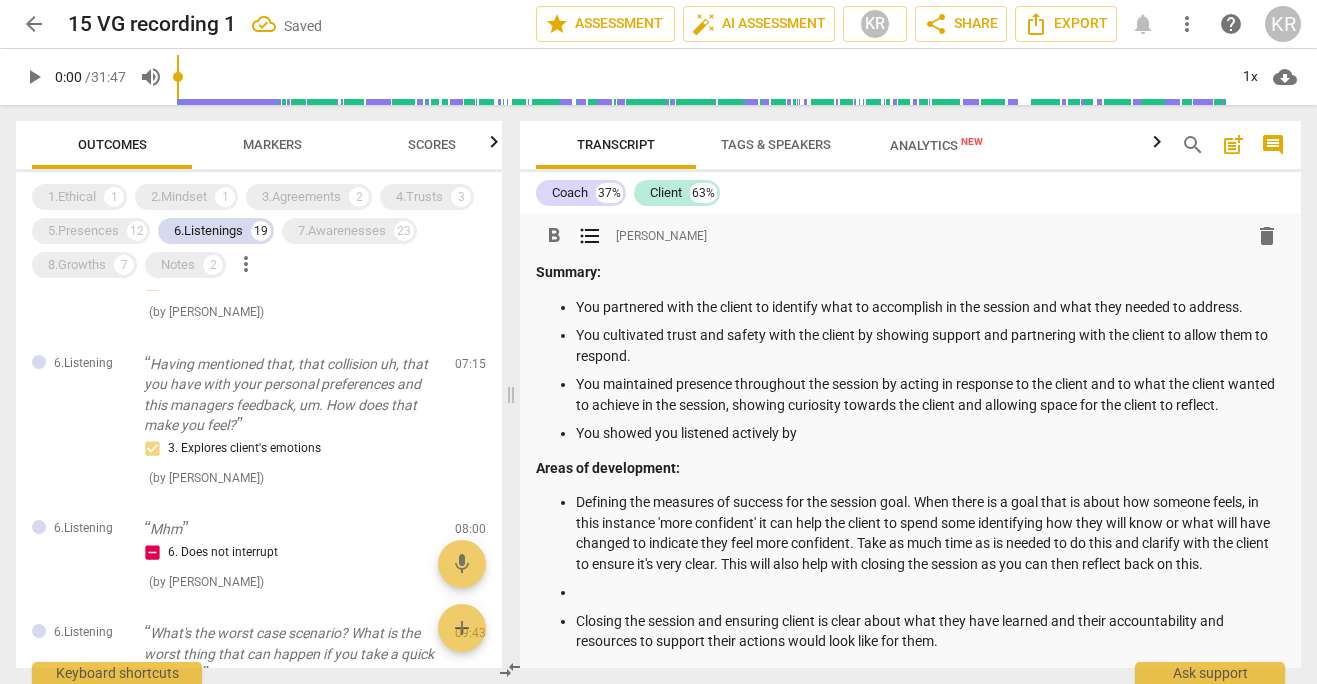 click on "You showed you listened actively by" at bounding box center [930, 433] 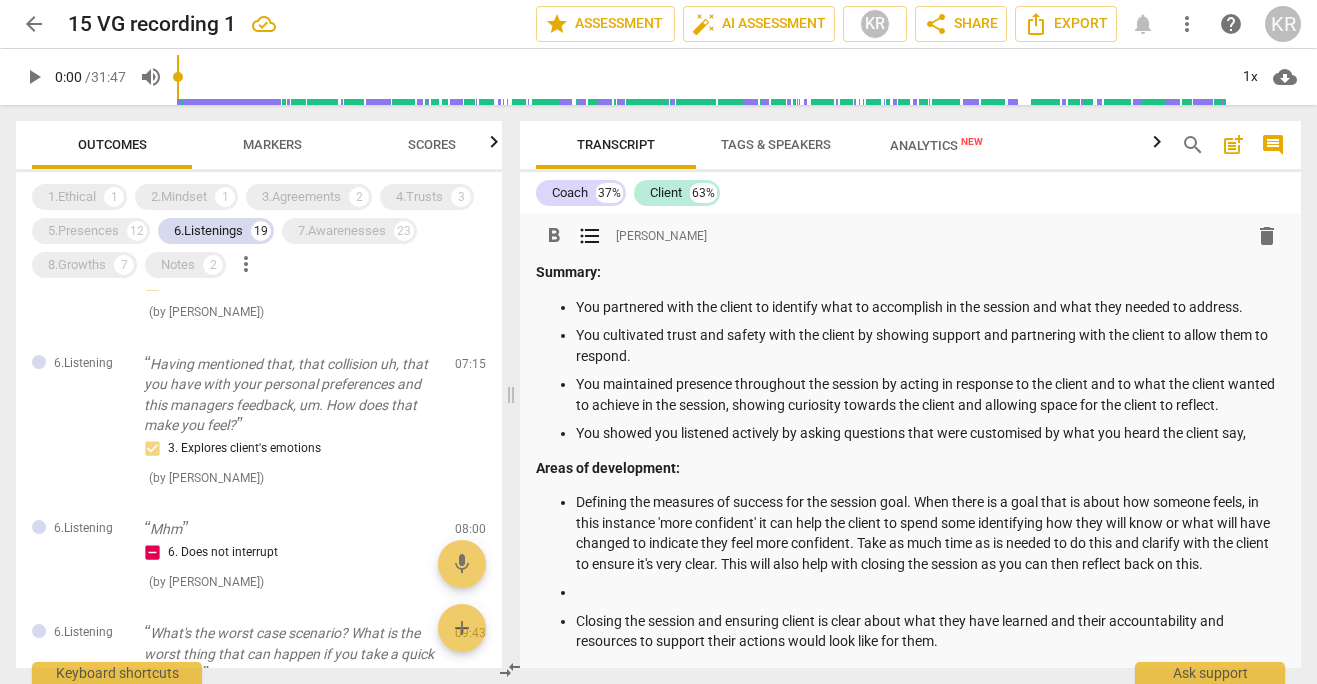 click on "You showed you listened actively by asking questions that were customised by what you heard the client say," at bounding box center (930, 433) 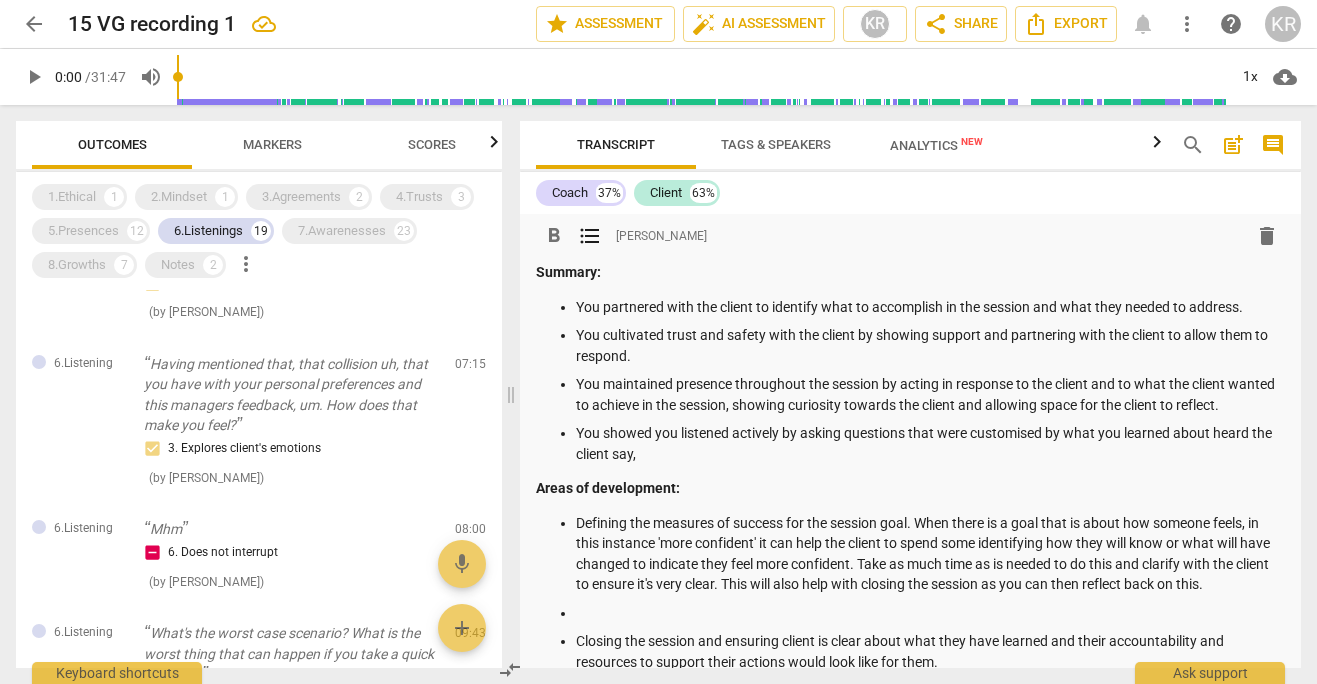 click on "You showed you listened actively by asking questions that were customised by what you learned about heard the client say," at bounding box center (930, 443) 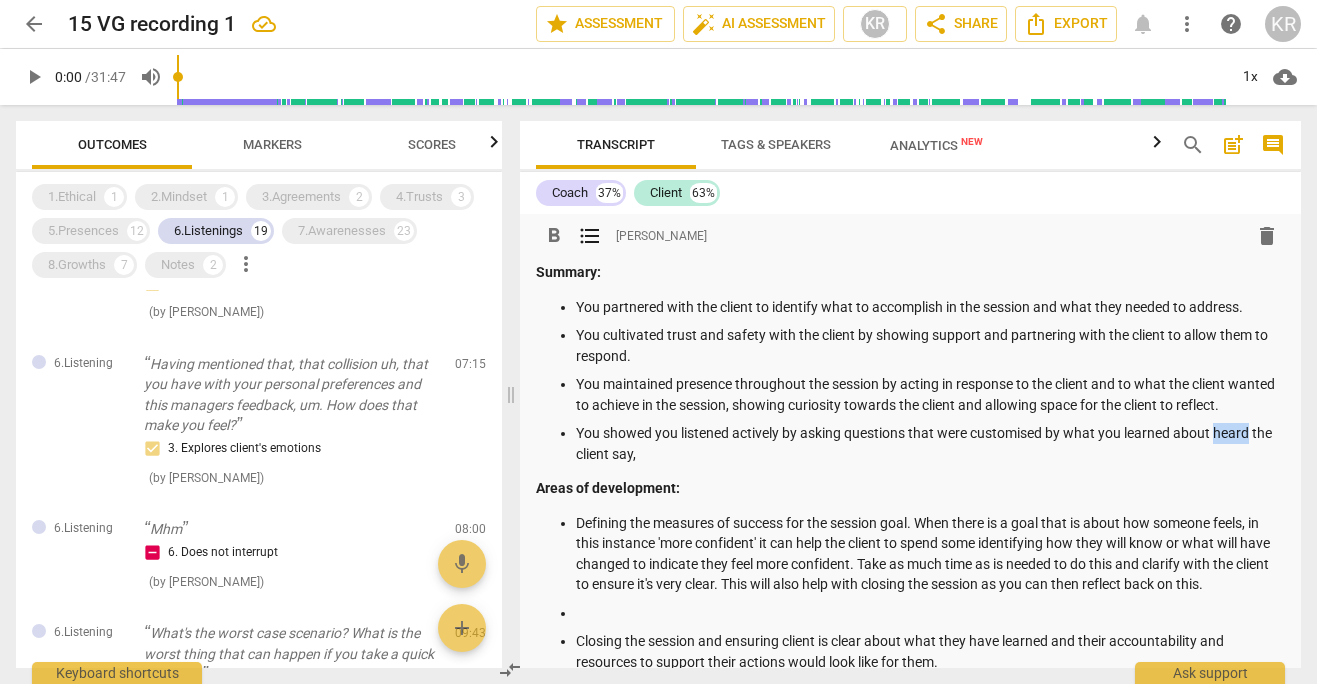 click on "You showed you listened actively by asking questions that were customised by what you learned about heard the client say," at bounding box center [930, 443] 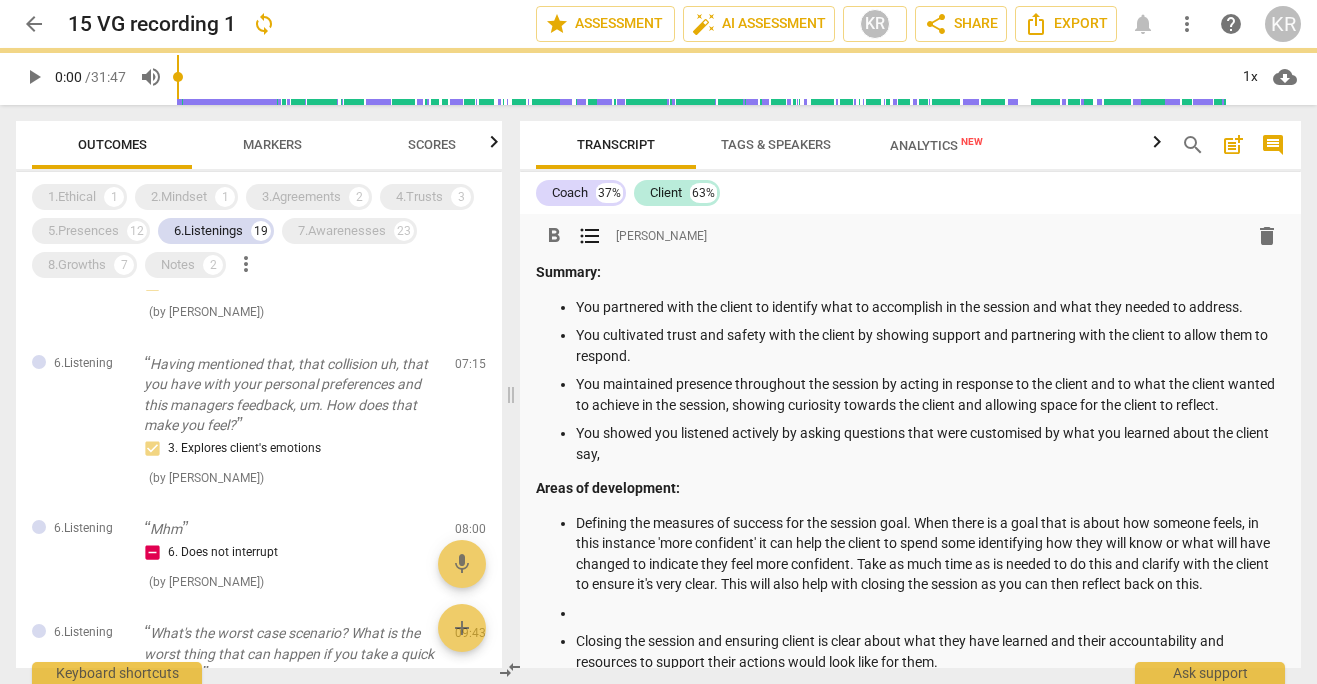 click on "You showed you listened actively by asking questions that were customised by what you learned about the client say," at bounding box center [930, 443] 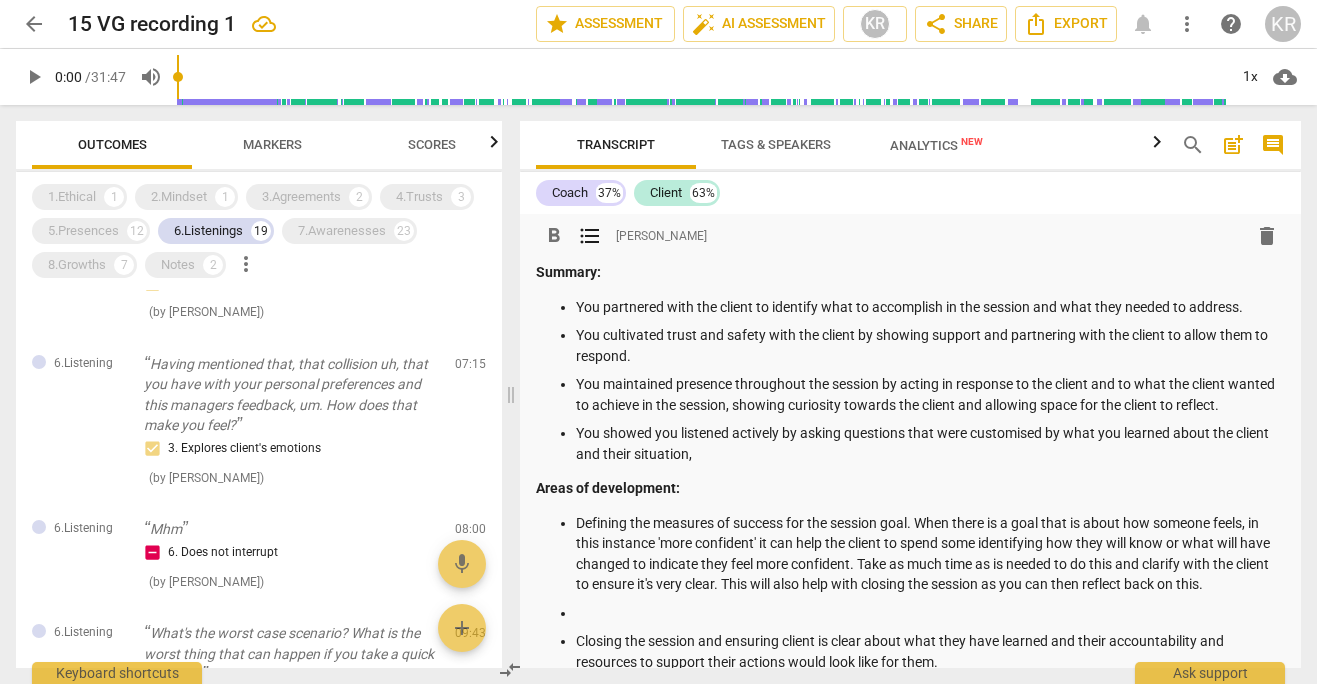 click on "You showed you listened actively by asking questions that were customised by what you learned about the client and their situation," at bounding box center [930, 443] 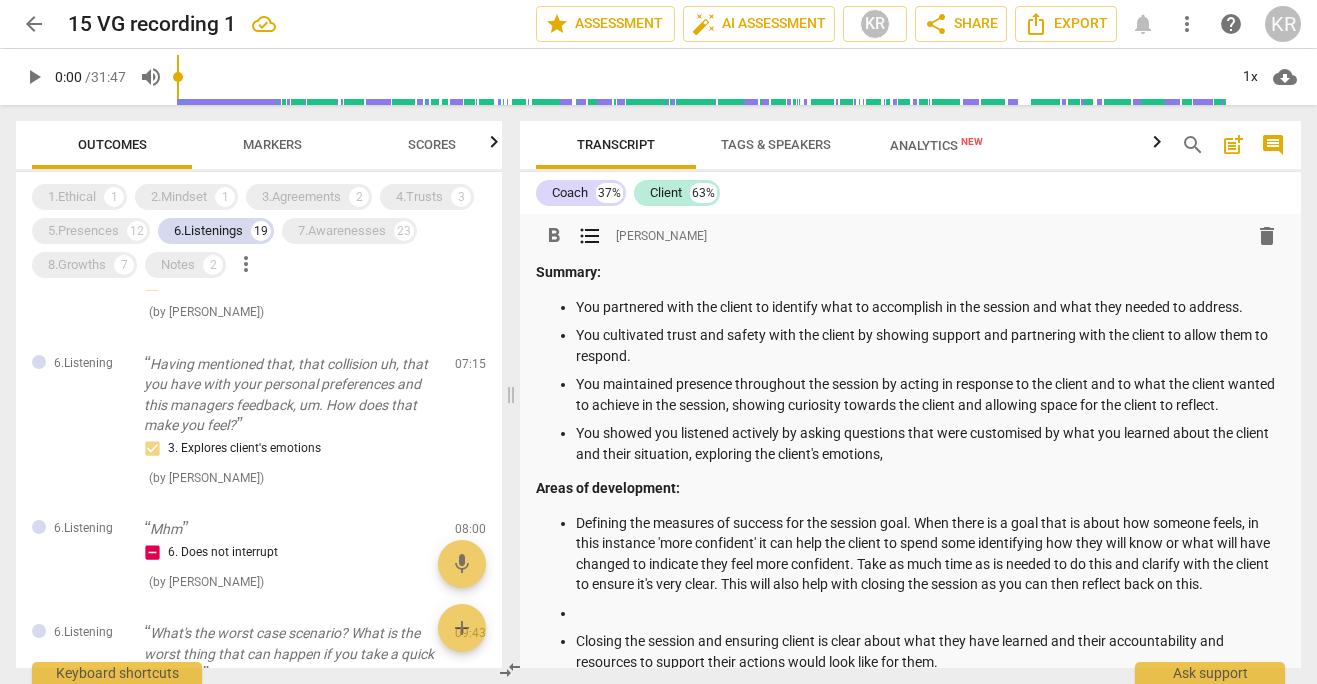 click on "You showed you listened actively by asking questions that were customised by what you learned about the client and their situation, exploring the client's emotions," at bounding box center (930, 443) 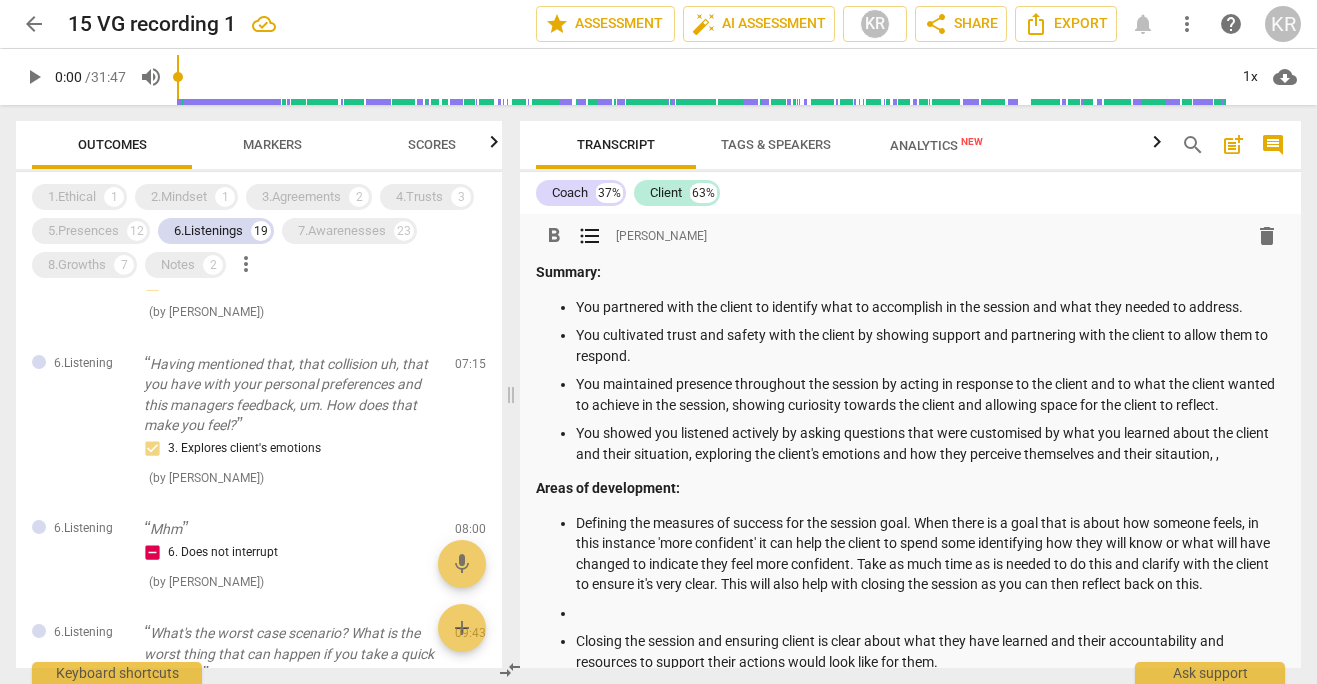 click on "You showed you listened actively by asking questions that were customised by what you learned about the client and their situation, exploring the client's emotions and how they perceive themselves and their sitaution, ," at bounding box center [930, 443] 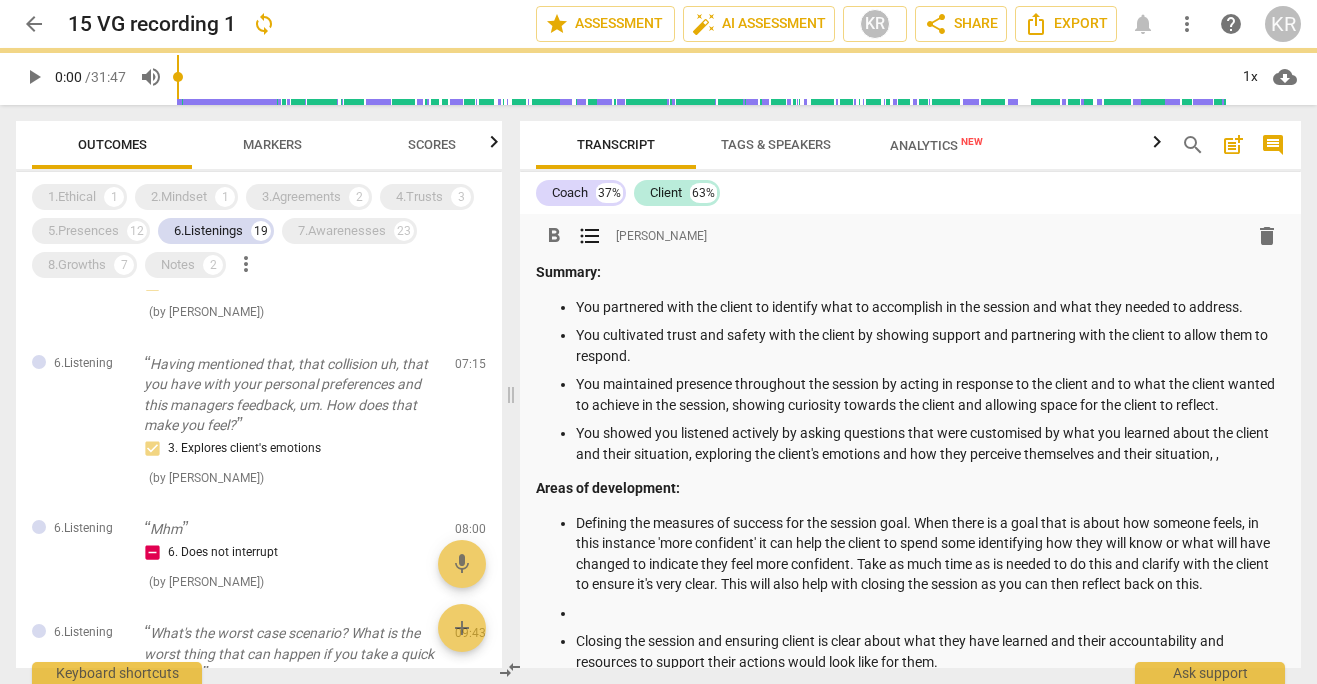 click on "You showed you listened actively by asking questions that were customised by what you learned about the client and their situation, exploring the client's emotions and how they perceive themselves and their situation, ," at bounding box center (930, 443) 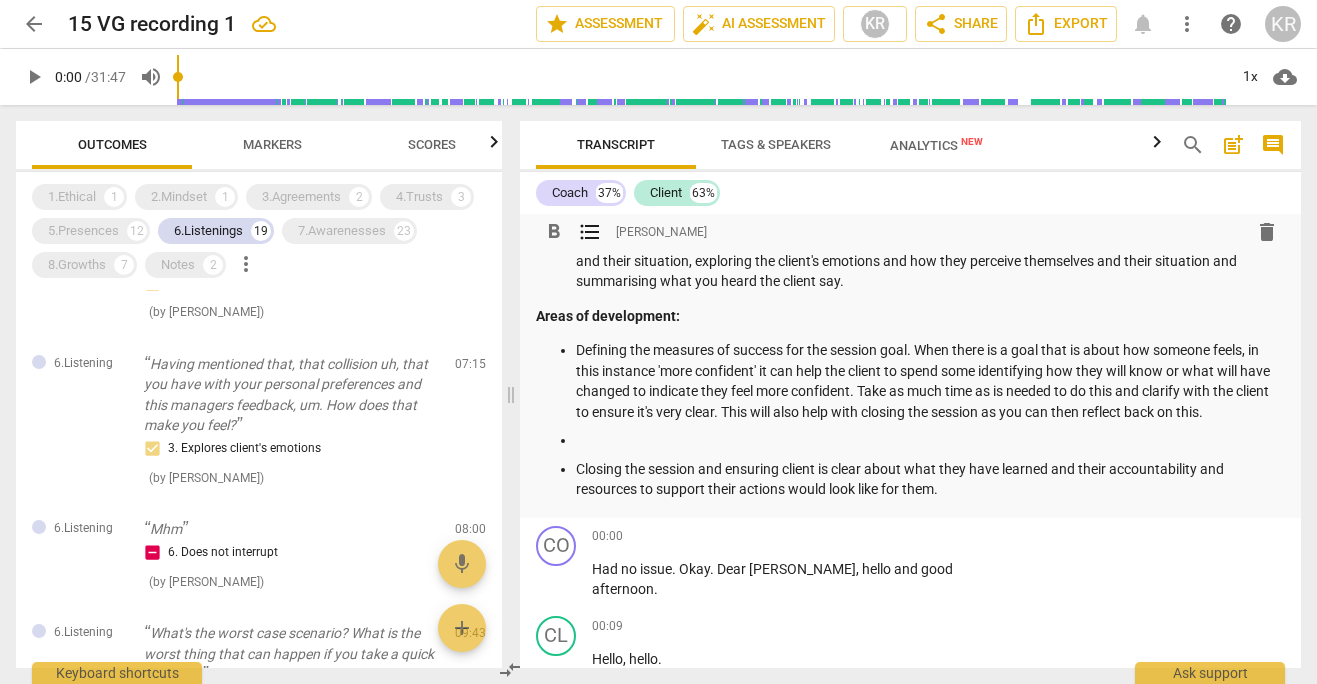 scroll, scrollTop: 198, scrollLeft: 0, axis: vertical 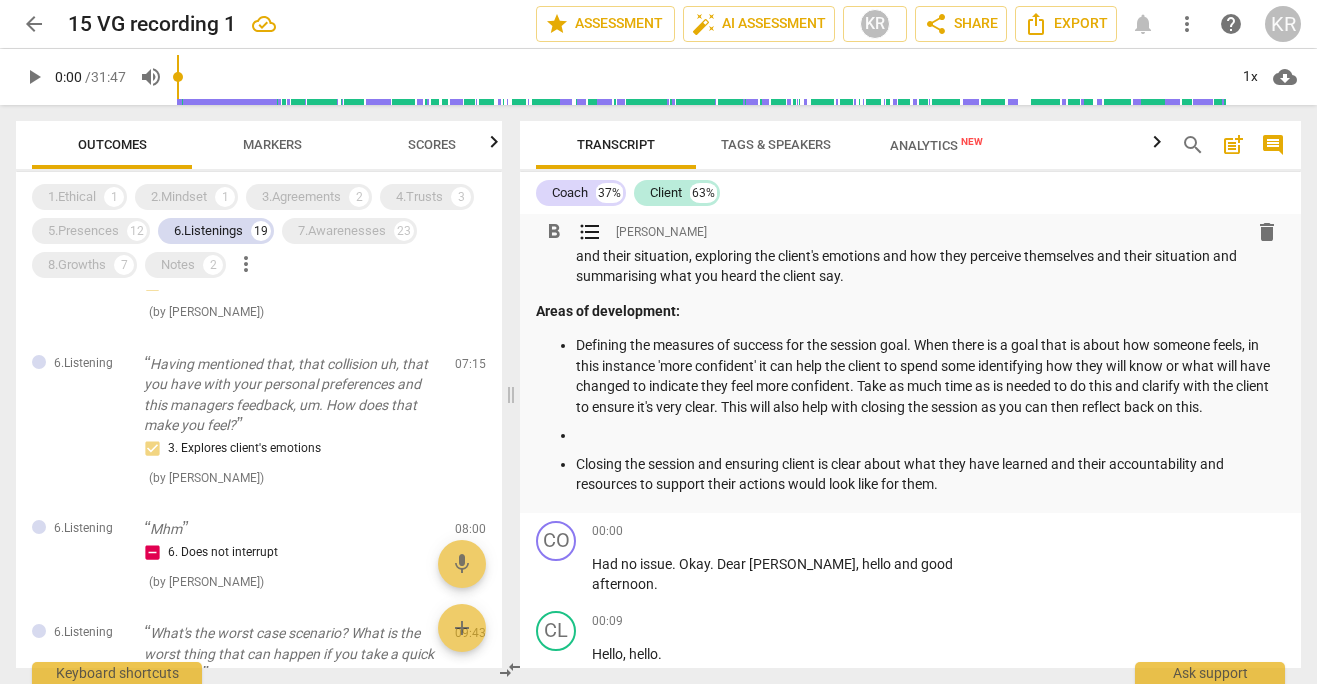 click at bounding box center (930, 435) 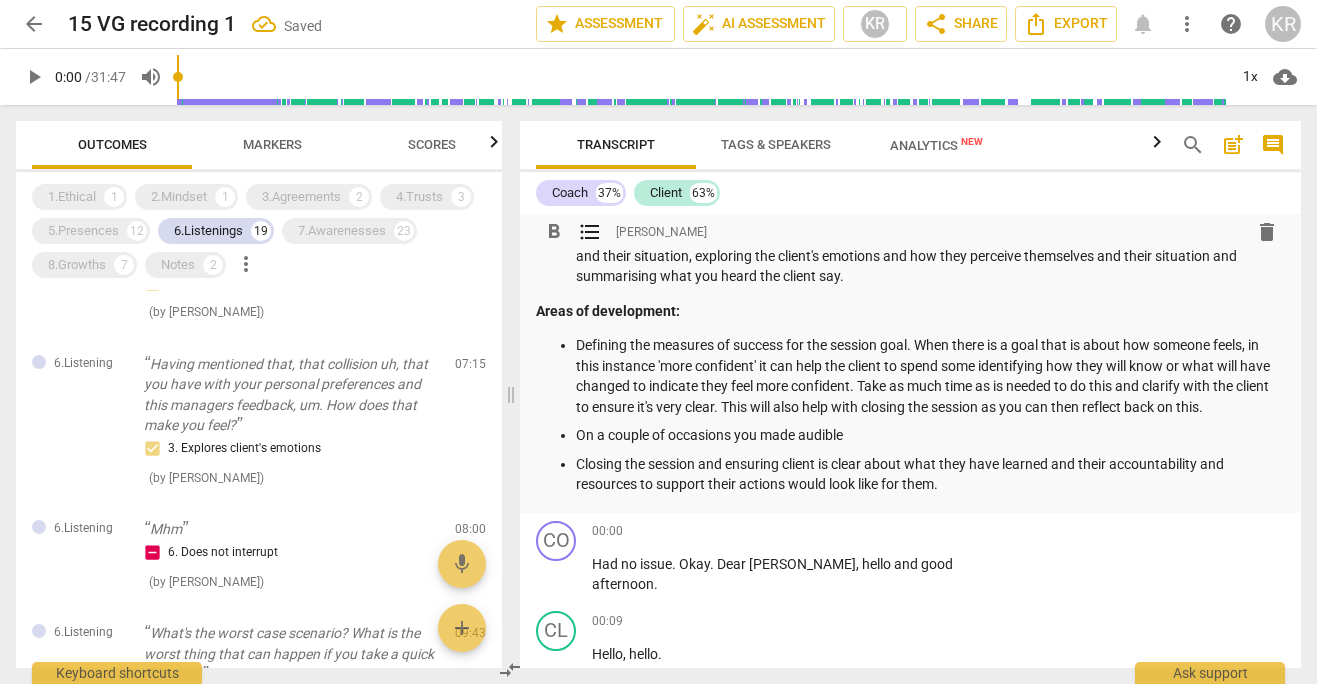 click on "On a couple of occasions you made audible" at bounding box center [930, 435] 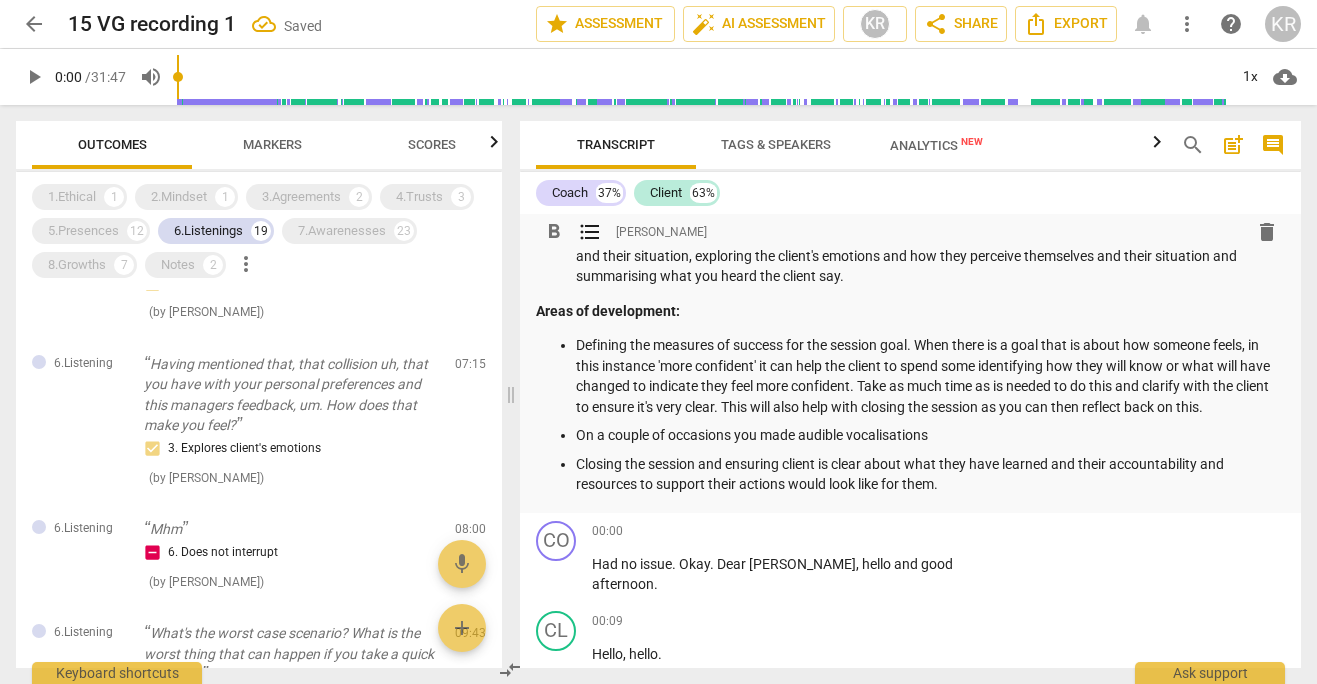 click on "On a couple of occasions you made audible vocalisations" at bounding box center (930, 435) 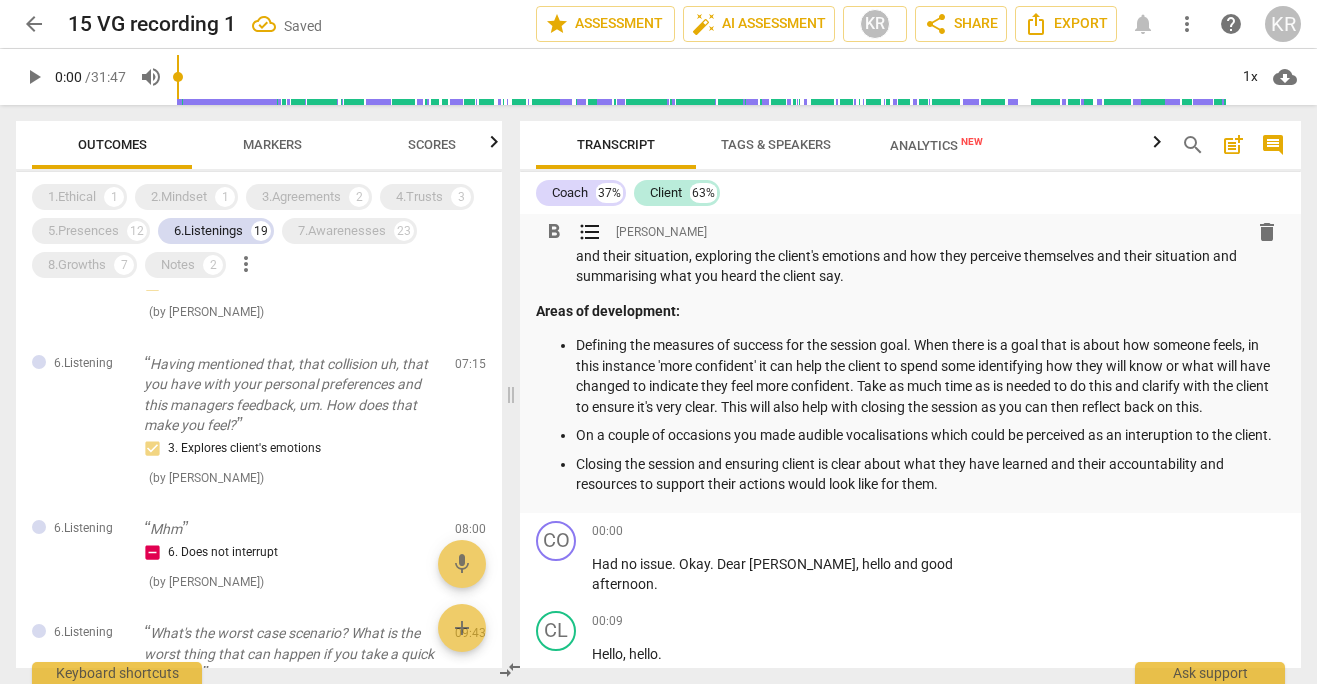 click on "On a couple of occasions you made audible vocalisations which could be perceived as an interuption to the client." at bounding box center [930, 435] 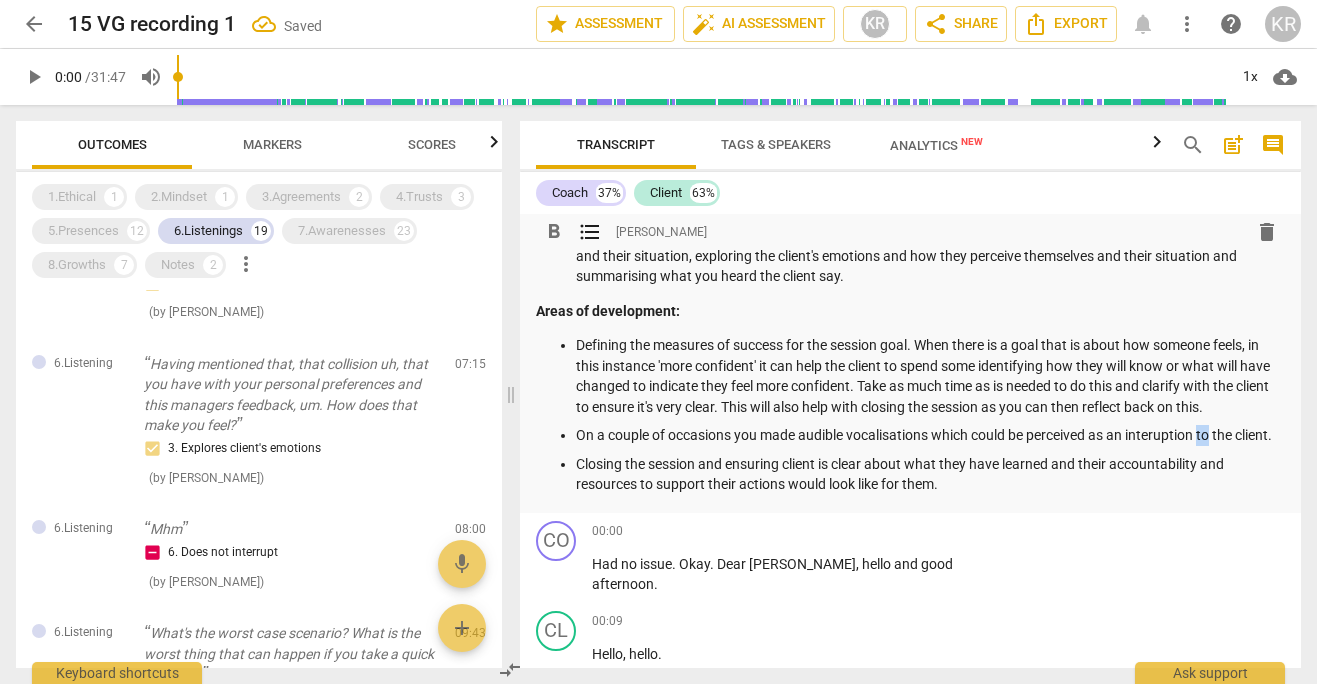 click on "On a couple of occasions you made audible vocalisations which could be perceived as an interuption to the client." at bounding box center [930, 435] 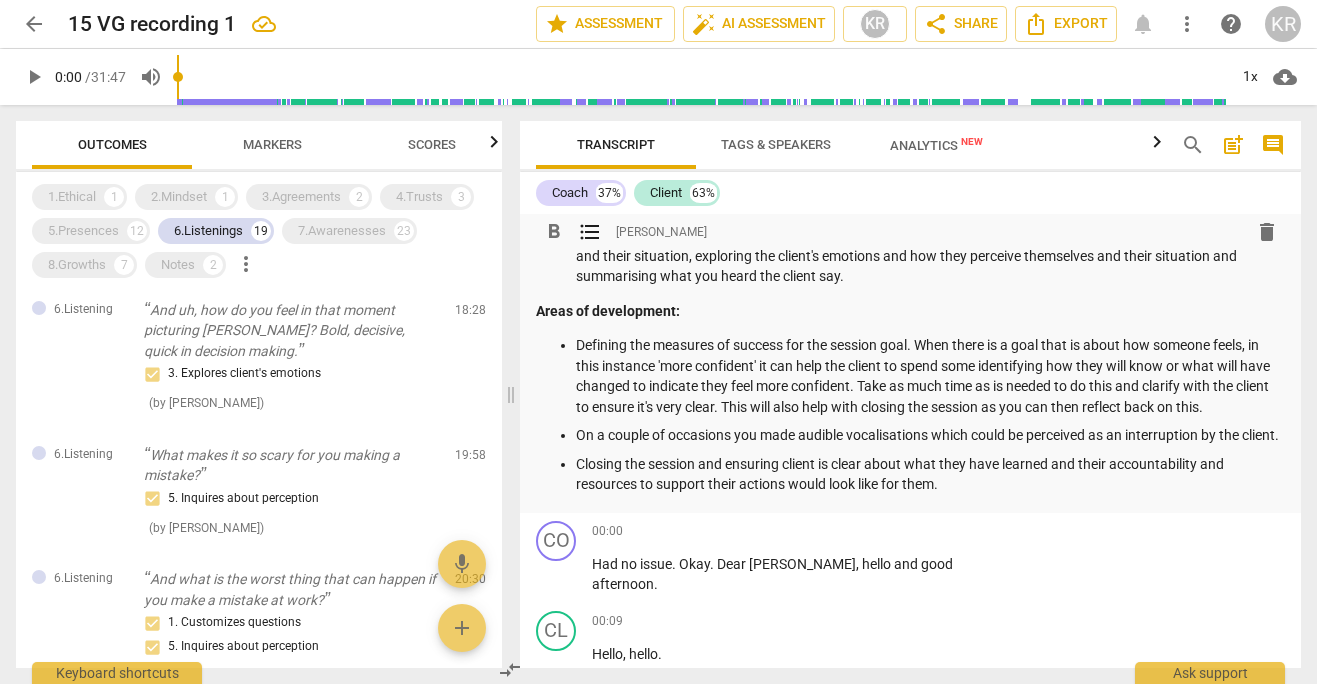 scroll, scrollTop: 2019, scrollLeft: 0, axis: vertical 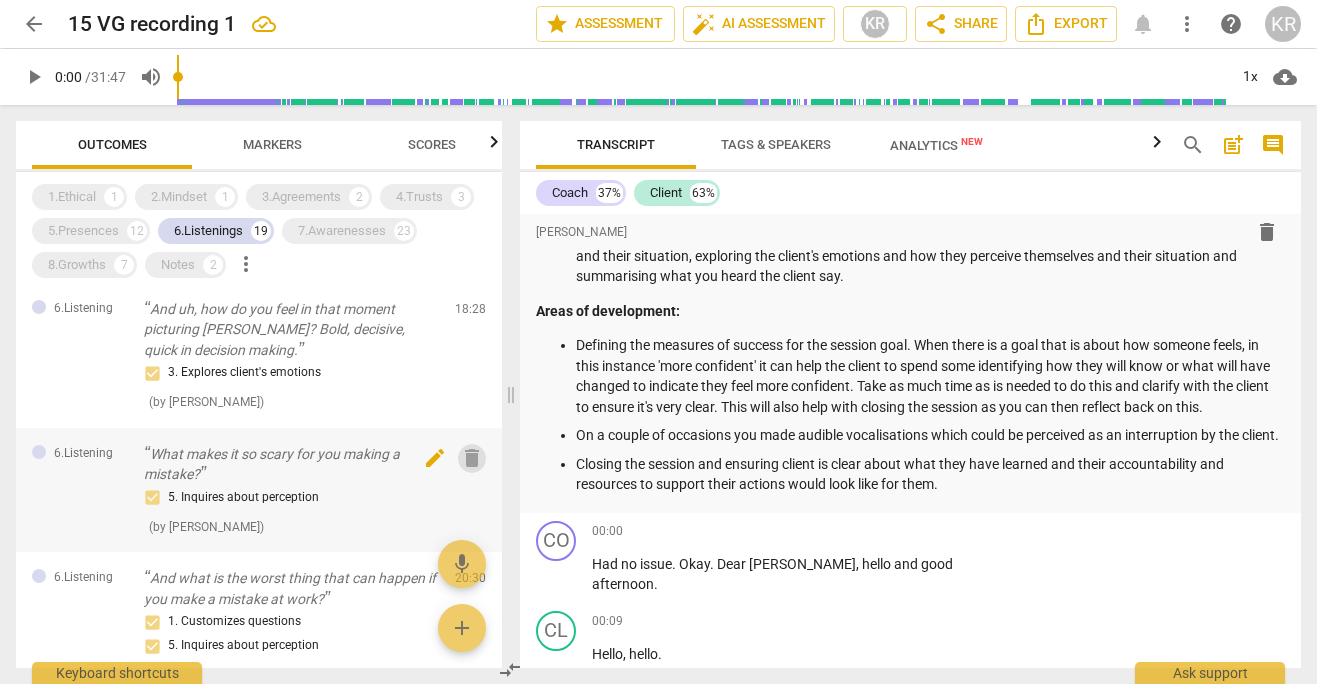 click on "delete" at bounding box center (472, 458) 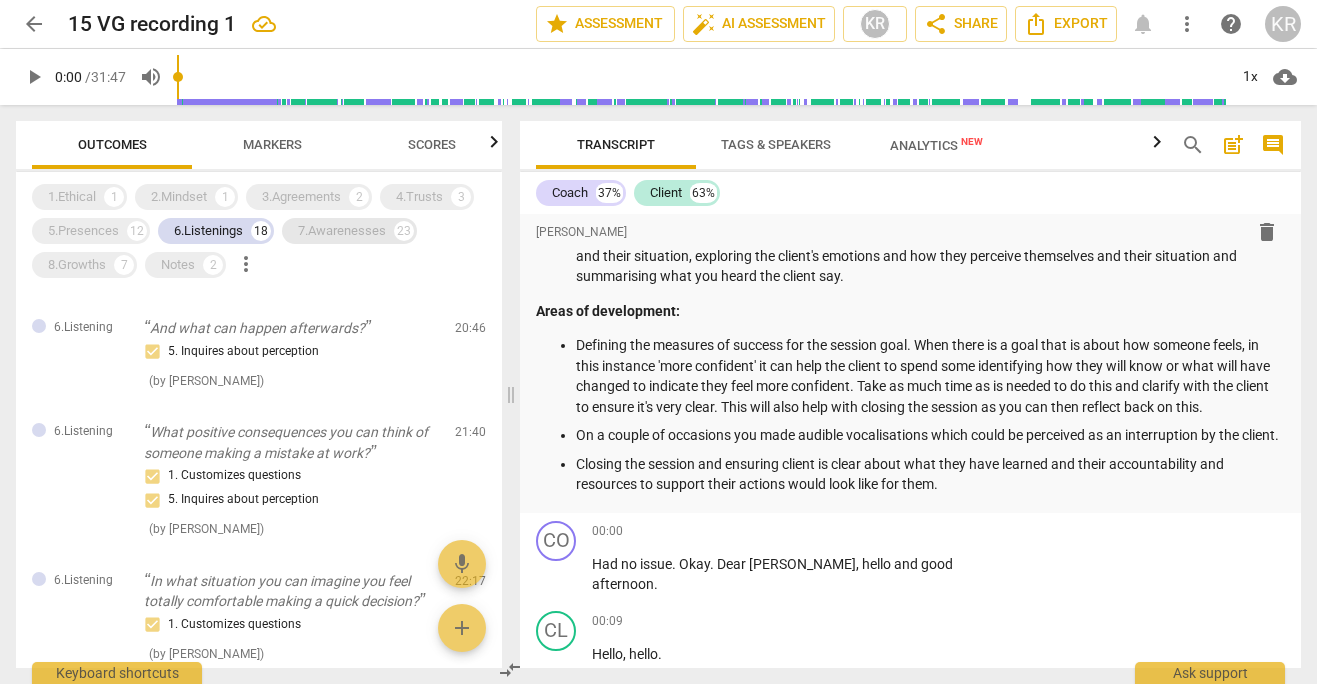 click on "7.Awarenesses" at bounding box center [342, 231] 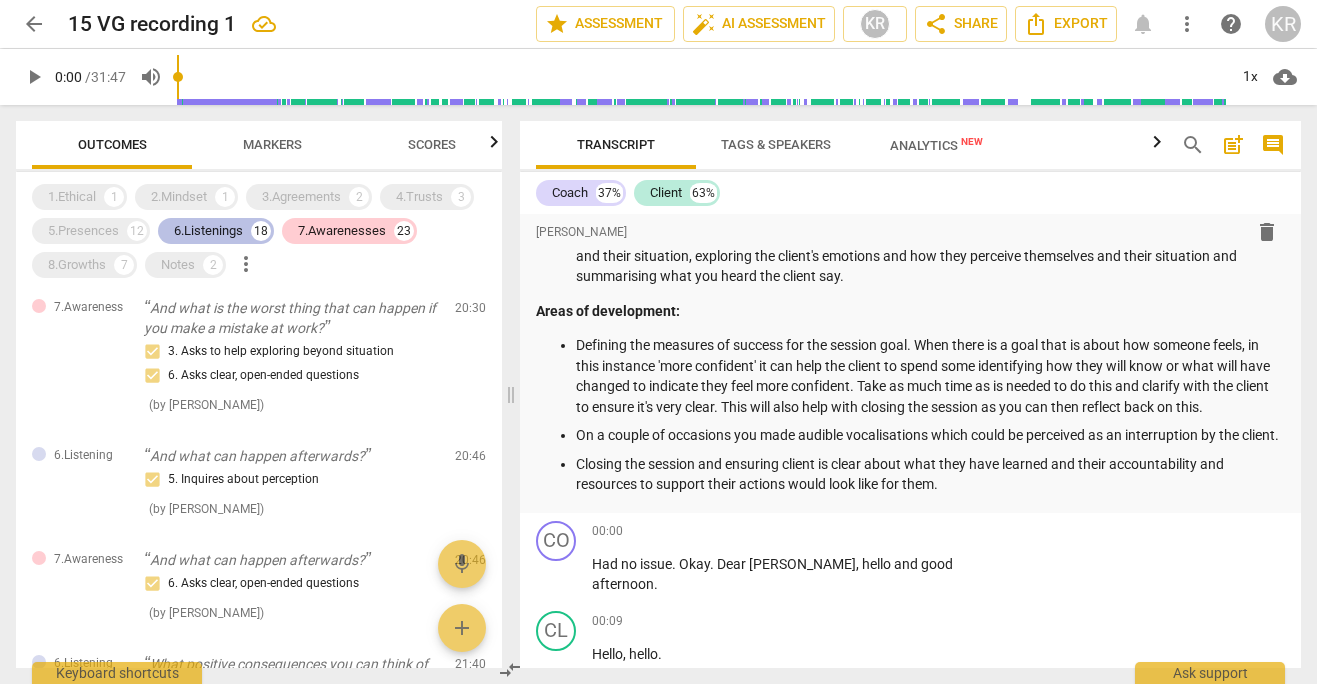 click on "6.Listenings" at bounding box center (208, 231) 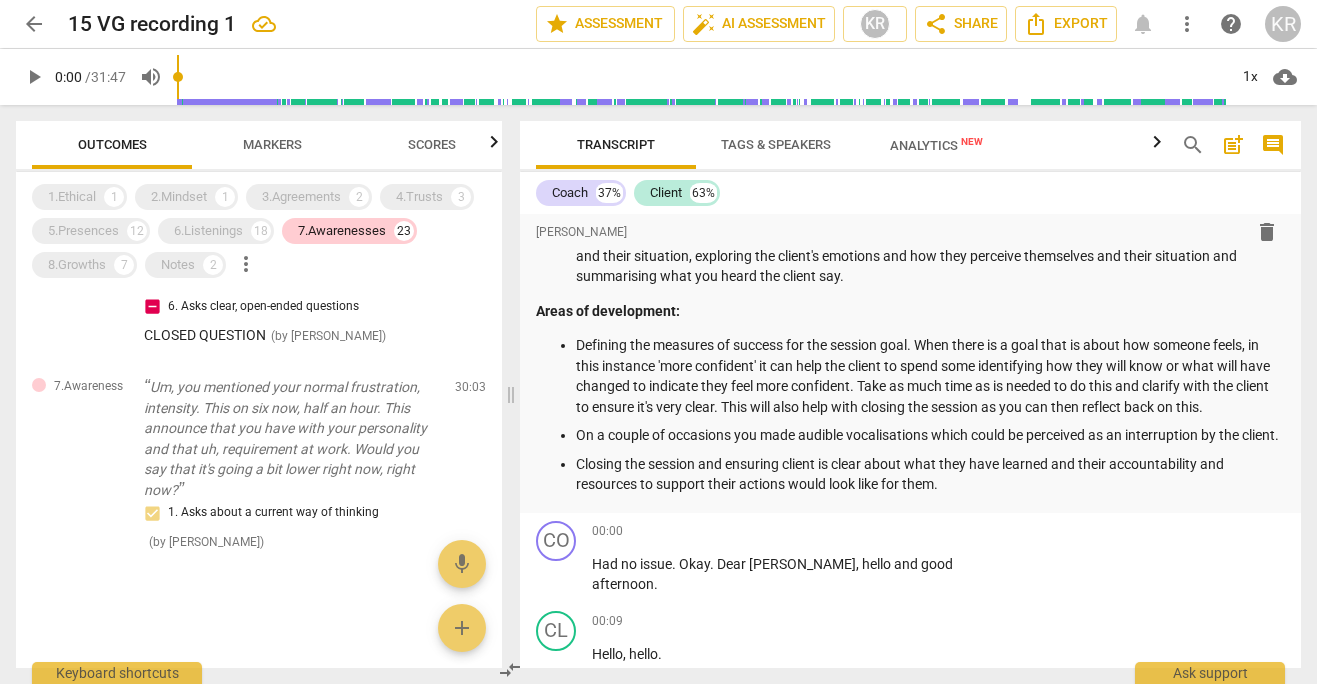 scroll, scrollTop: 3515, scrollLeft: 0, axis: vertical 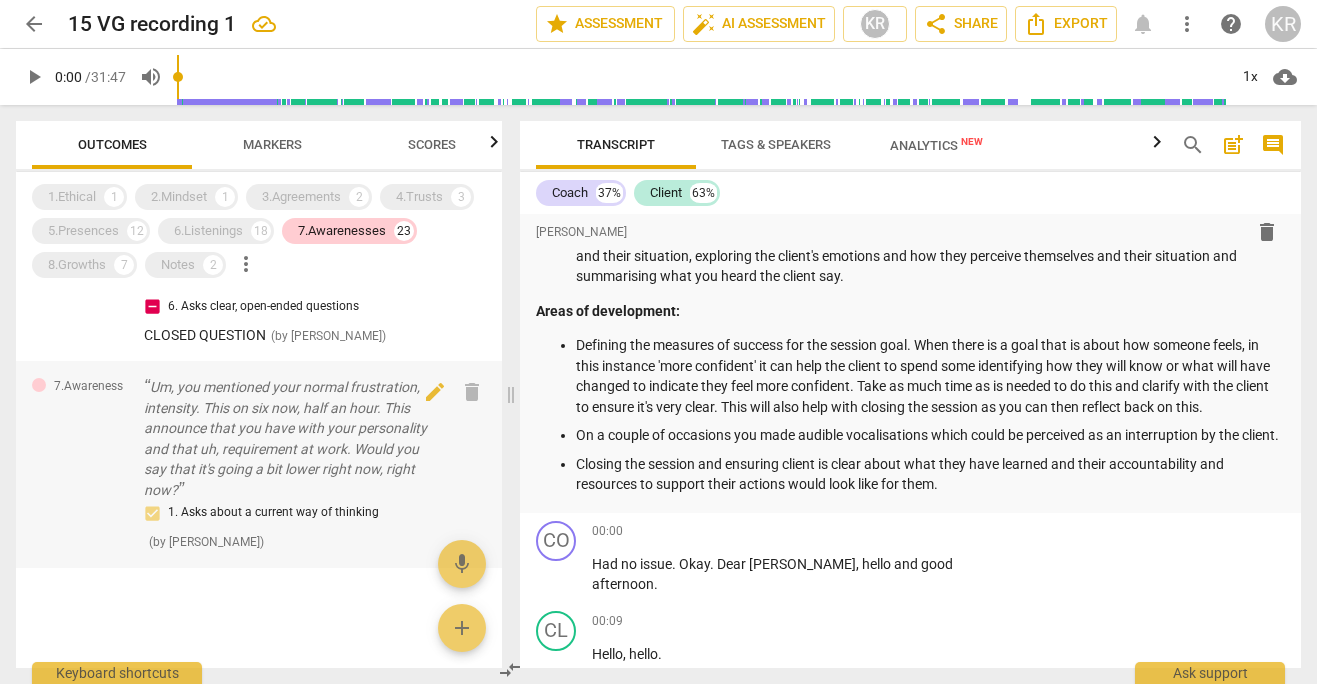 click on "Um, you mentioned your normal frustration, intensity. This on six now, half an hour. This announce that you have with your personality and that uh, requirement at work. Would you say that it's going a bit lower right now, right now?" at bounding box center [291, 438] 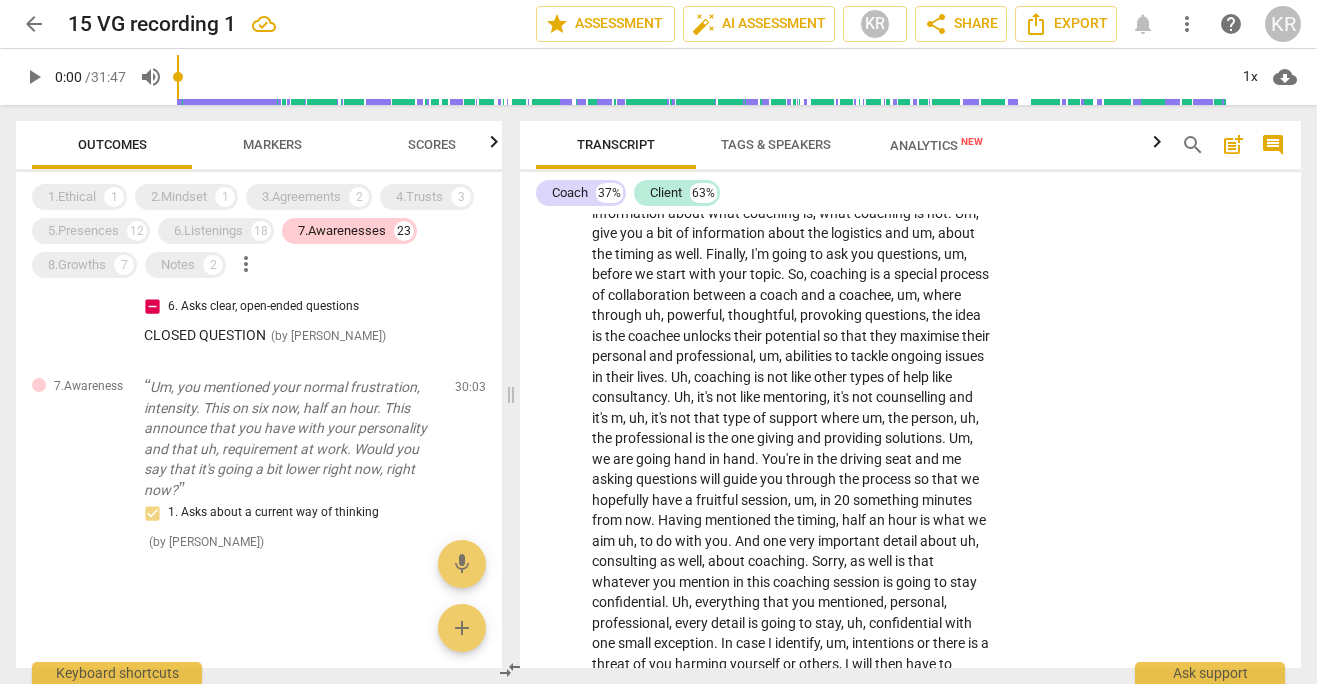 scroll, scrollTop: 0, scrollLeft: 0, axis: both 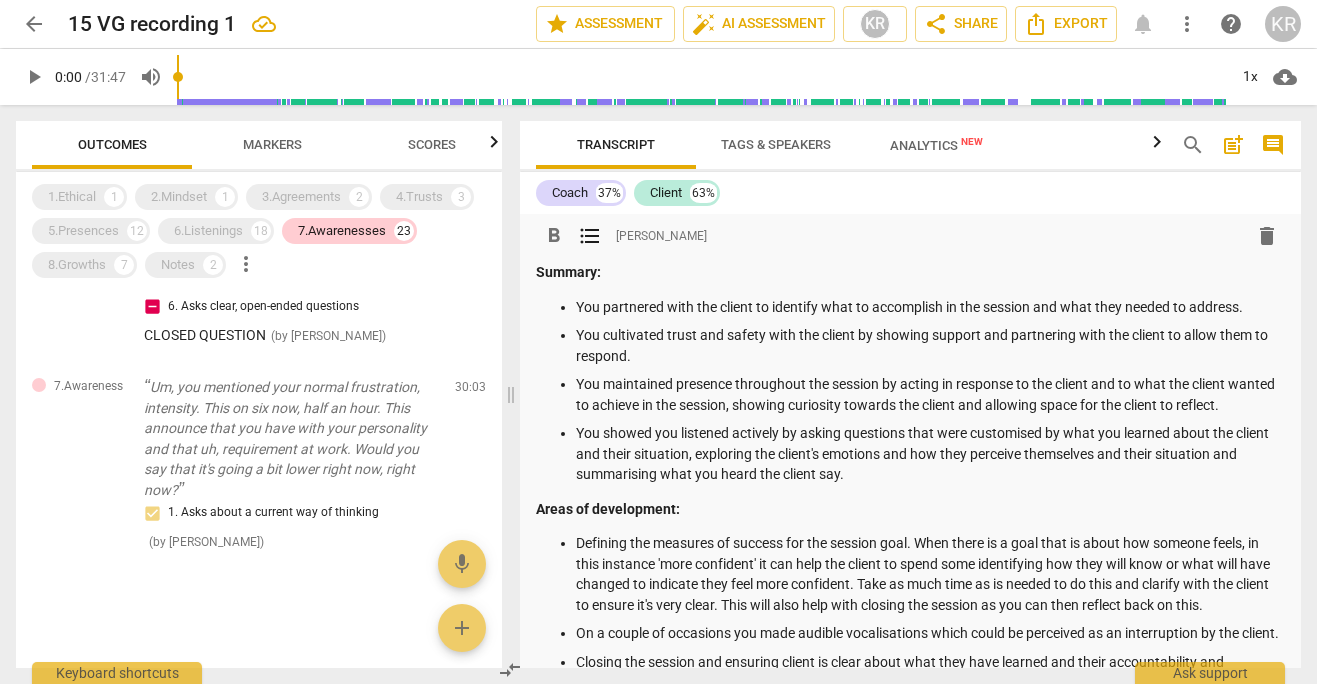 click on "You showed you listened actively by asking questions that were customised by what you learned about the client and their situation, exploring the client's emotions and how they perceive themselves and their situation and summarising what you heard the client say." at bounding box center (930, 454) 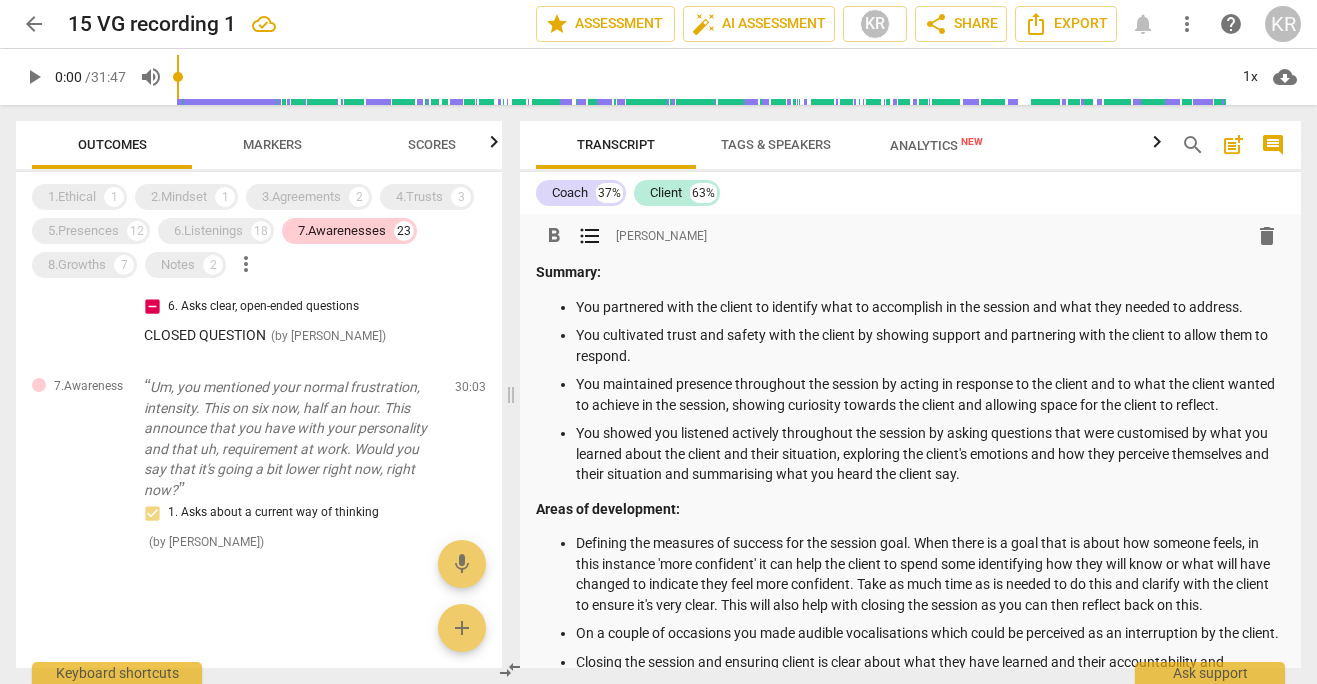 click on "You showed you listened actively throughout the session by asking questions that were customised by what you learned about the client and their situation, exploring the client's emotions and how they perceive themselves and their situation and summarising what you heard the client say." at bounding box center (930, 454) 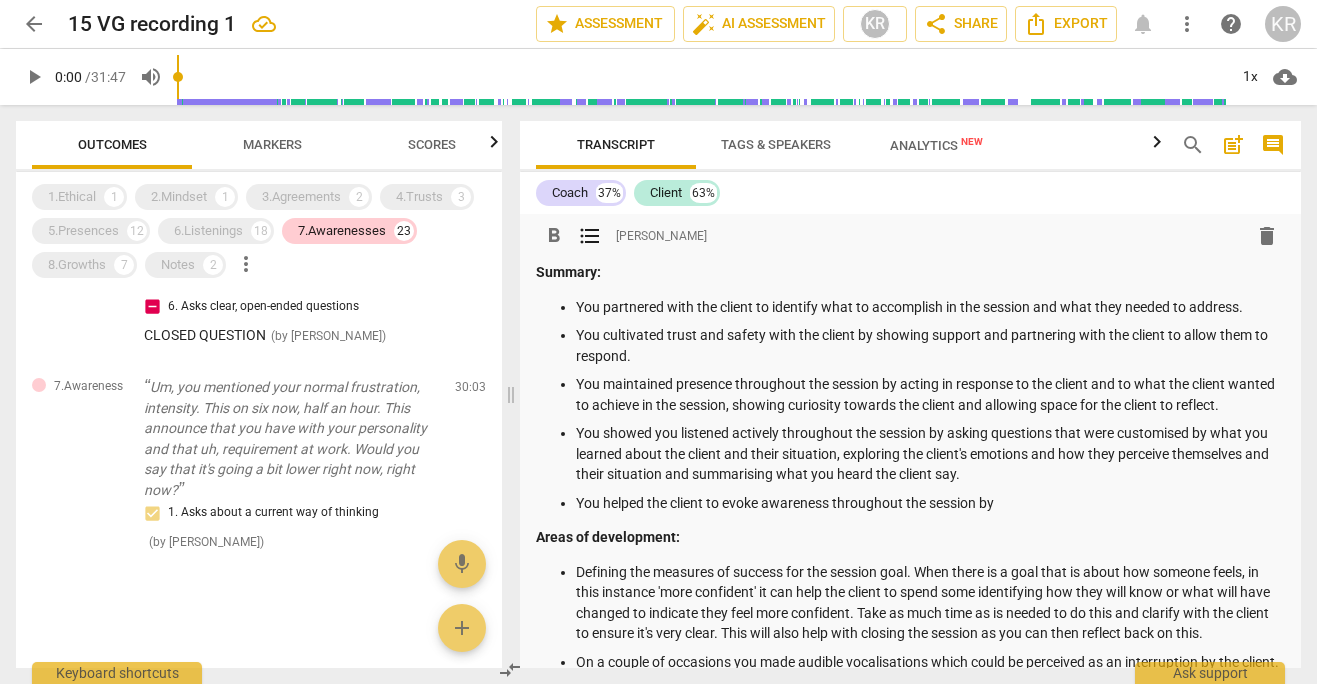 click on "Summary:    You partnered with the client to identify what to accomplish in the session and what they needed to address. You cultivated trust and safety with the client by showing support and partnering with the client to allow them to respond. You maintained presence throughout the session by acting in response to the client and to what the client wanted to achieve in the session, showing curiosity towards the client and allowing space for the client to reflect. You showed you listened actively throughout the session by asking questions that were customised by what you learned about the client and their situation, exploring the client's emotions and how they perceive themselves and their situation and summarising what you heard the client say. You helped the client to evoke awareness throughout the session by  Areas of development: On a couple of occasions you made audible vocalisations which could be perceived as an interruption by the client." at bounding box center (910, 491) 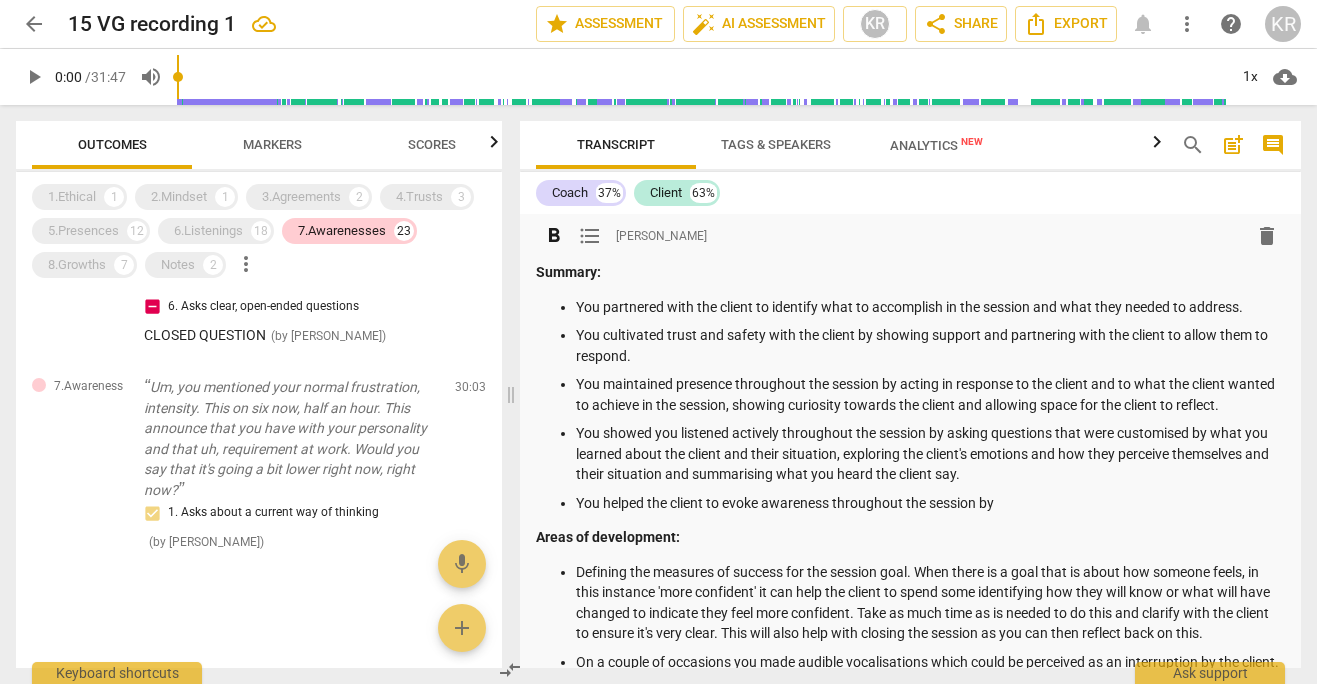 click on "You helped the client to evoke awareness throughout the session by" at bounding box center (930, 503) 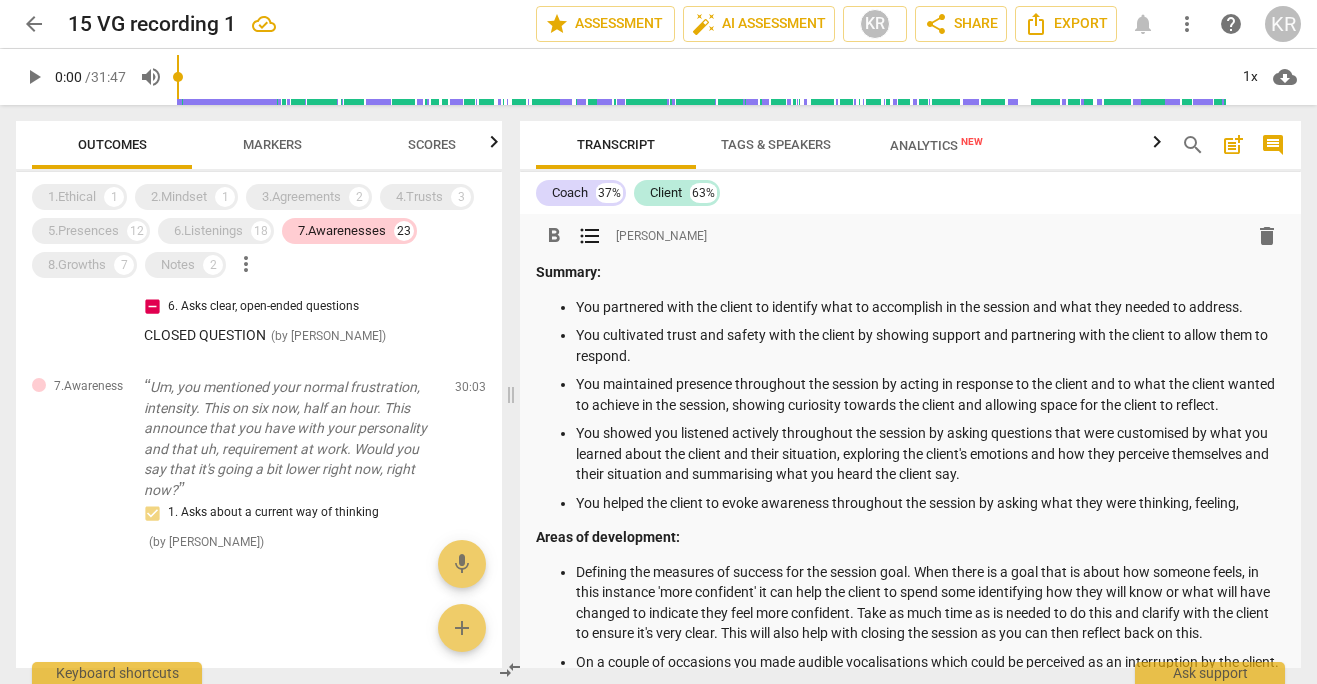 click on "You helped the client to evoke awareness throughout the session by asking what they were thinking, feeling," at bounding box center (930, 503) 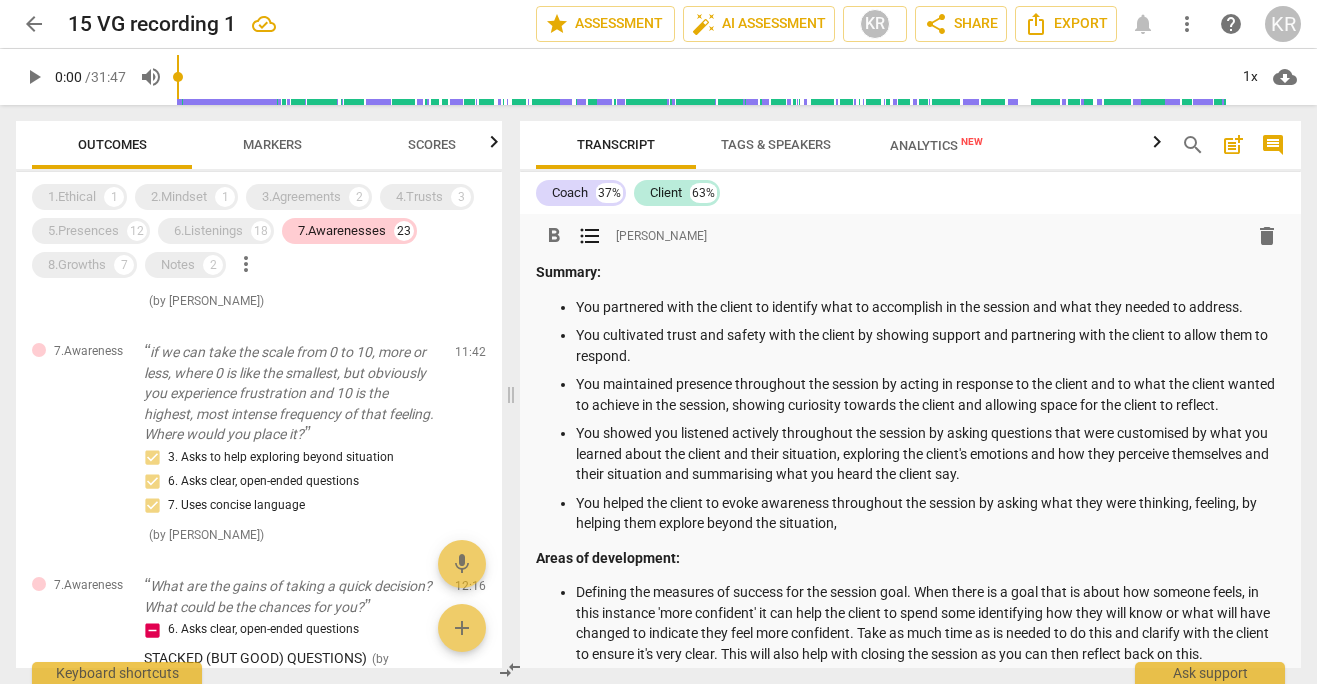 scroll, scrollTop: 815, scrollLeft: 0, axis: vertical 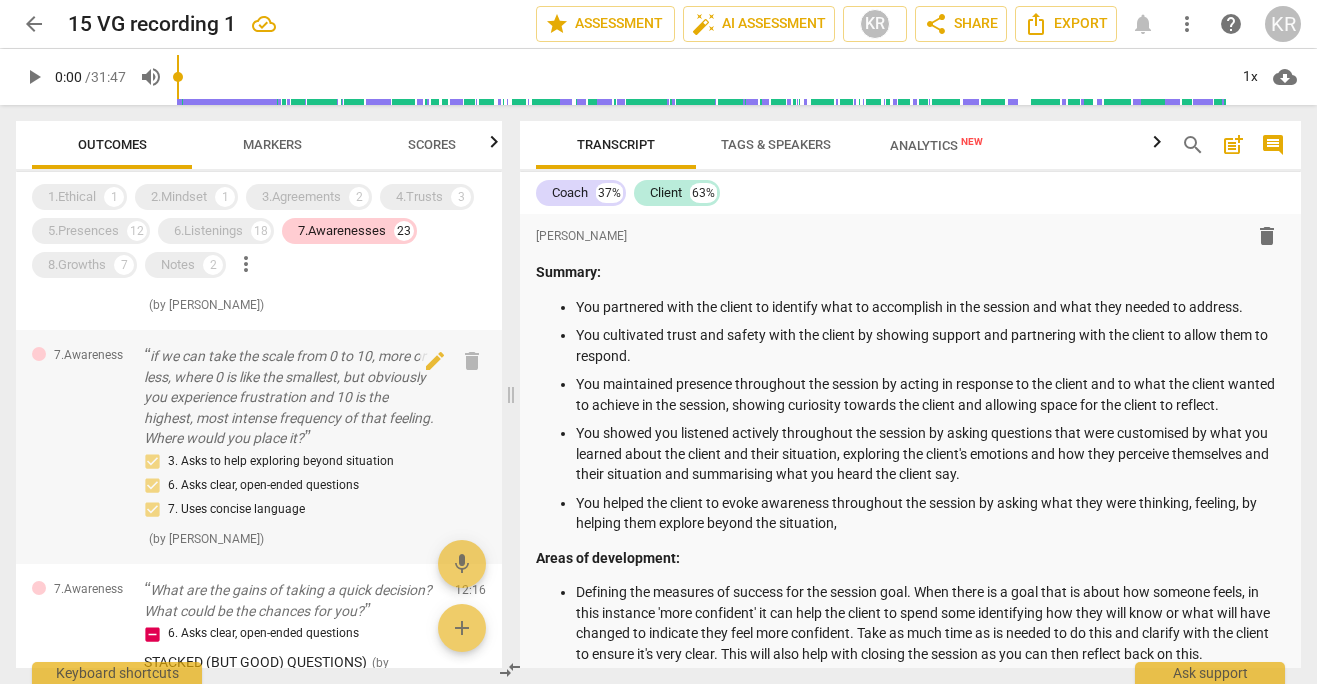 click on "if we can take the scale from 0 to 10, more or less, where 0 is like the smallest, but obviously you experience frustration and 10 is the highest, most intense frequency of that feeling. Where would you place it?" at bounding box center [291, 397] 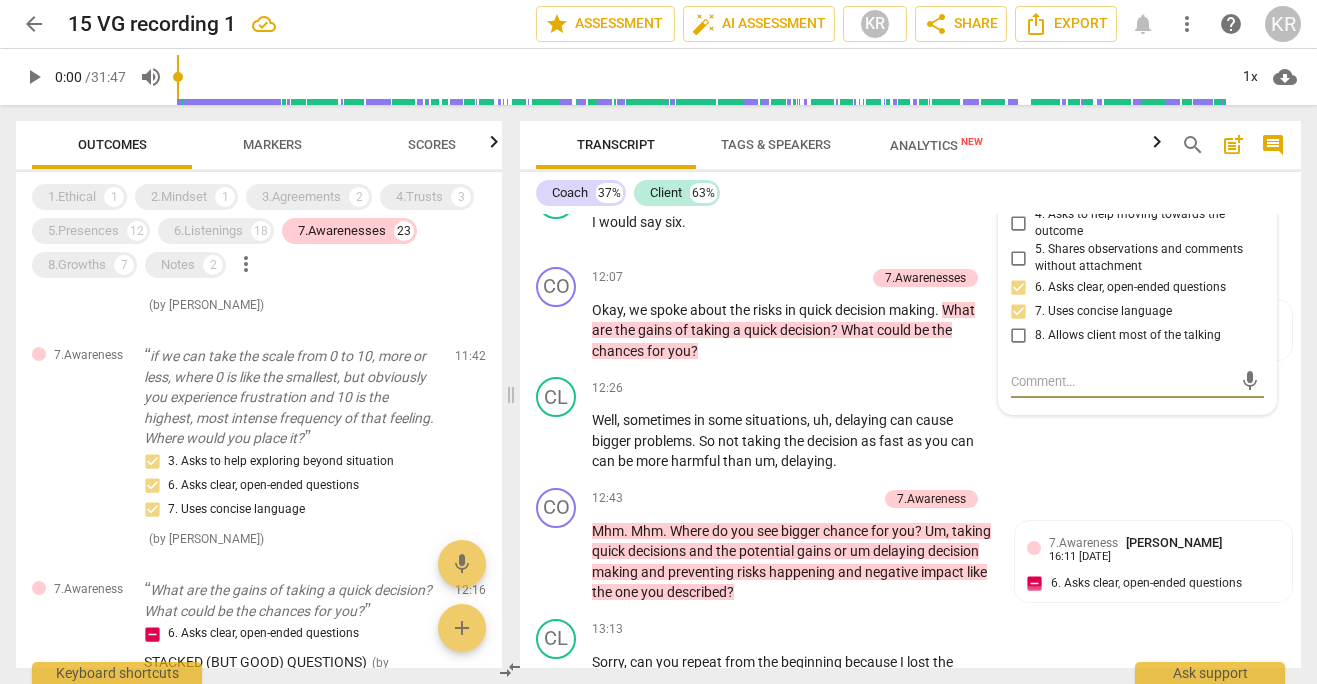 click on "7. Uses concise language" at bounding box center [1019, 312] 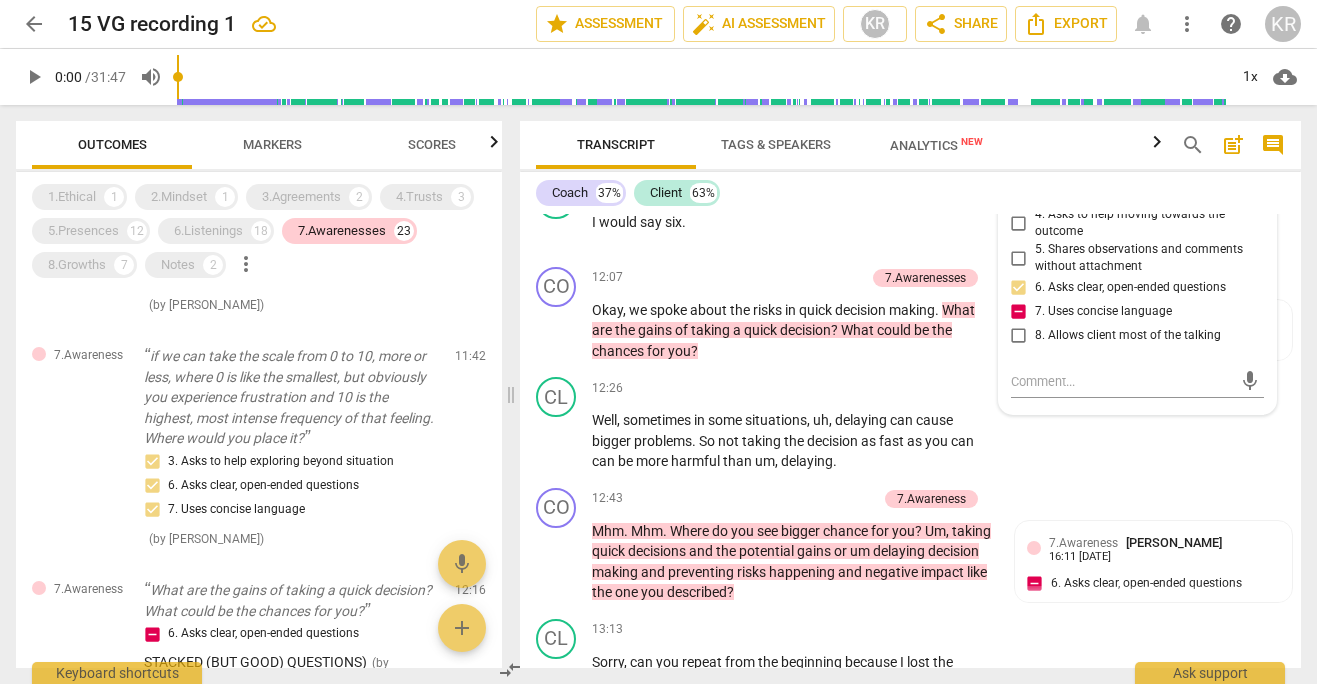 click on "7. Uses concise language" at bounding box center [1019, 312] 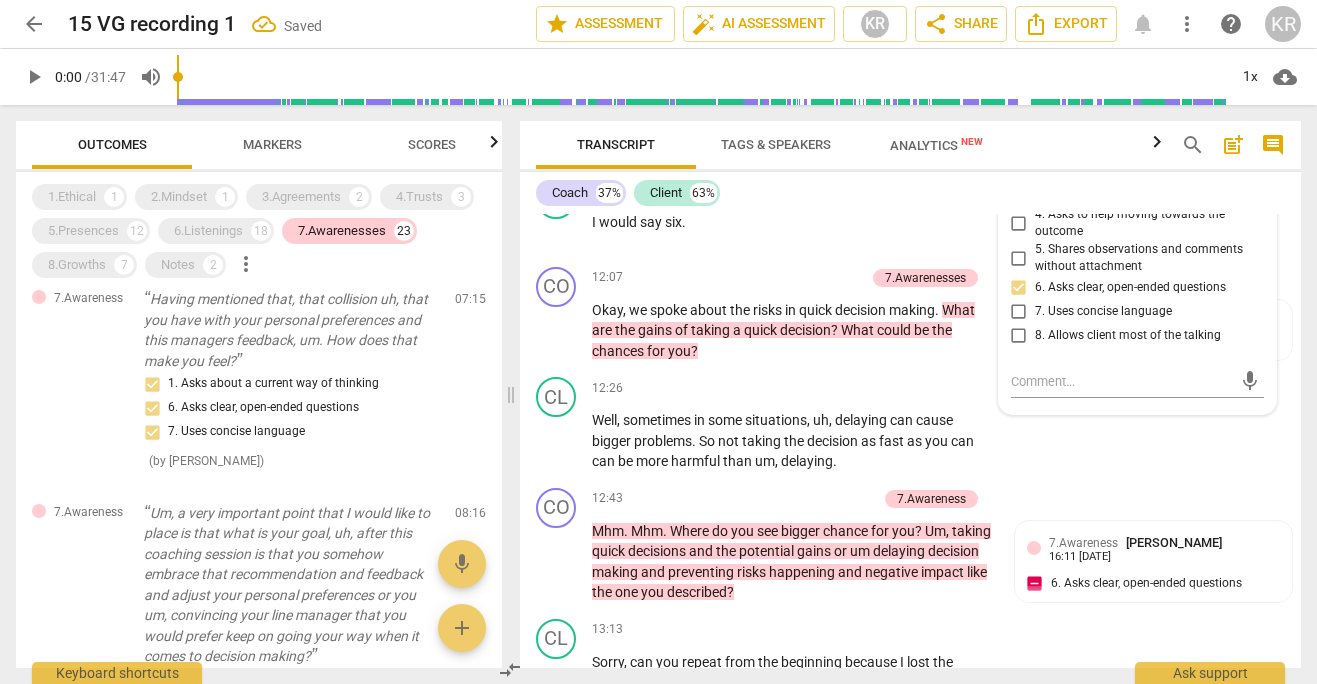 scroll, scrollTop: 0, scrollLeft: 0, axis: both 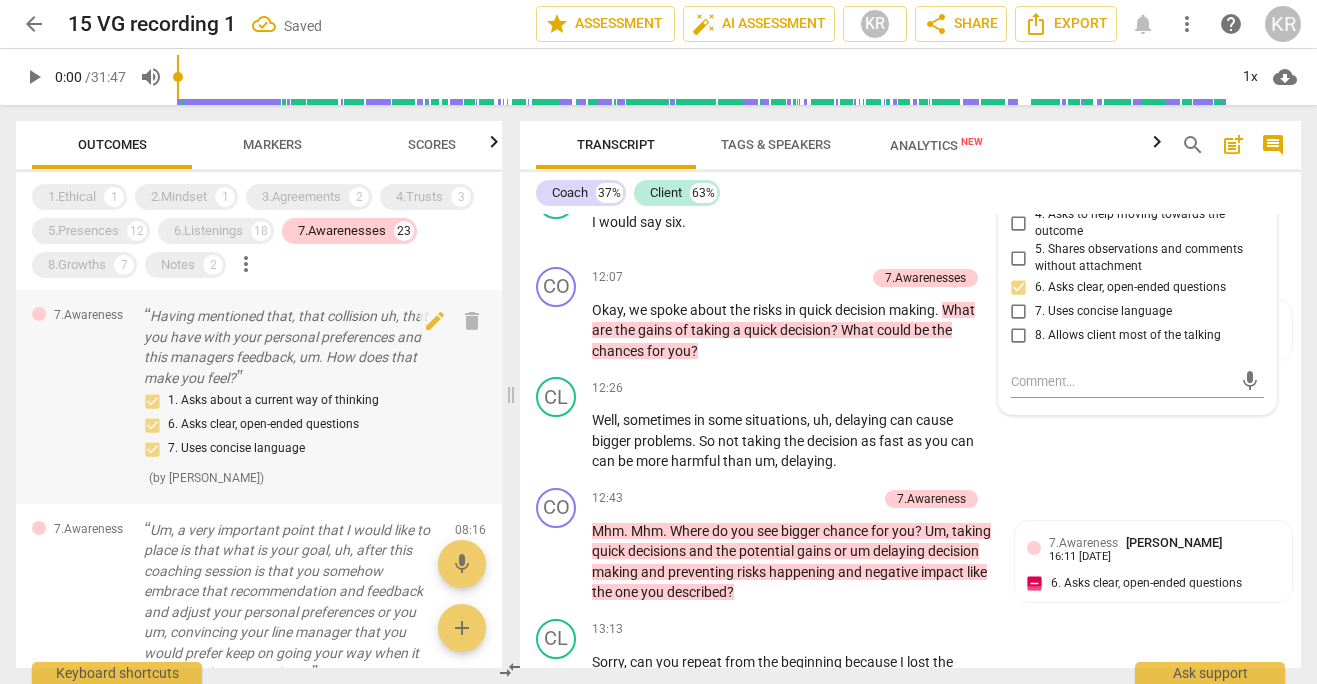 click on "Having mentioned that, that collision uh, that you have with your personal preferences and this managers feedback, um. How does that make you feel?" at bounding box center [291, 347] 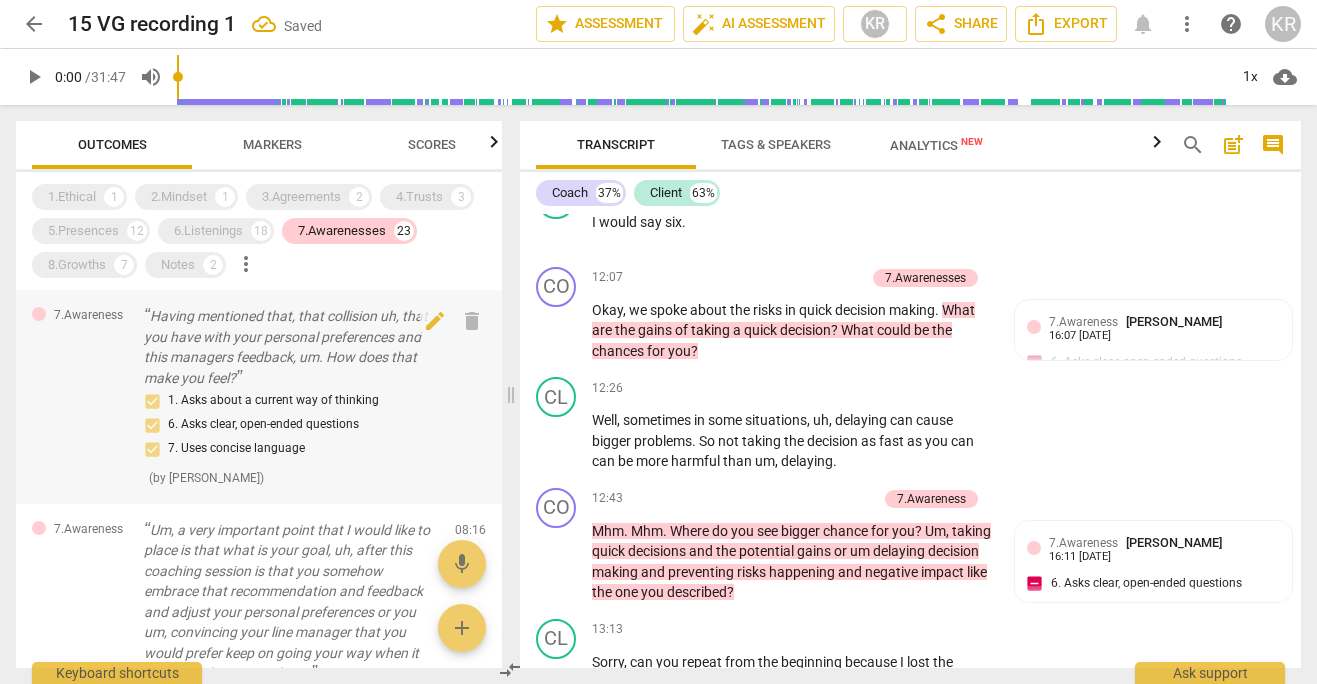 scroll, scrollTop: 3419, scrollLeft: 0, axis: vertical 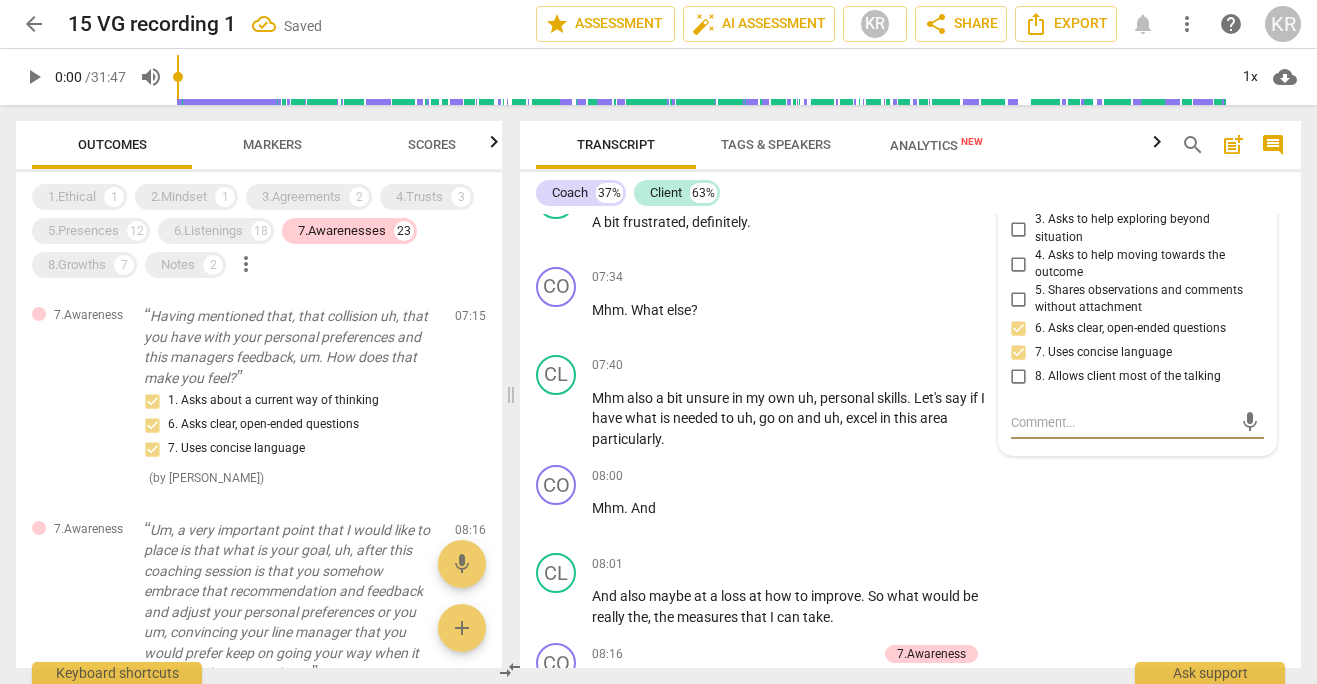 click on "7. Uses concise language" at bounding box center (1019, 353) 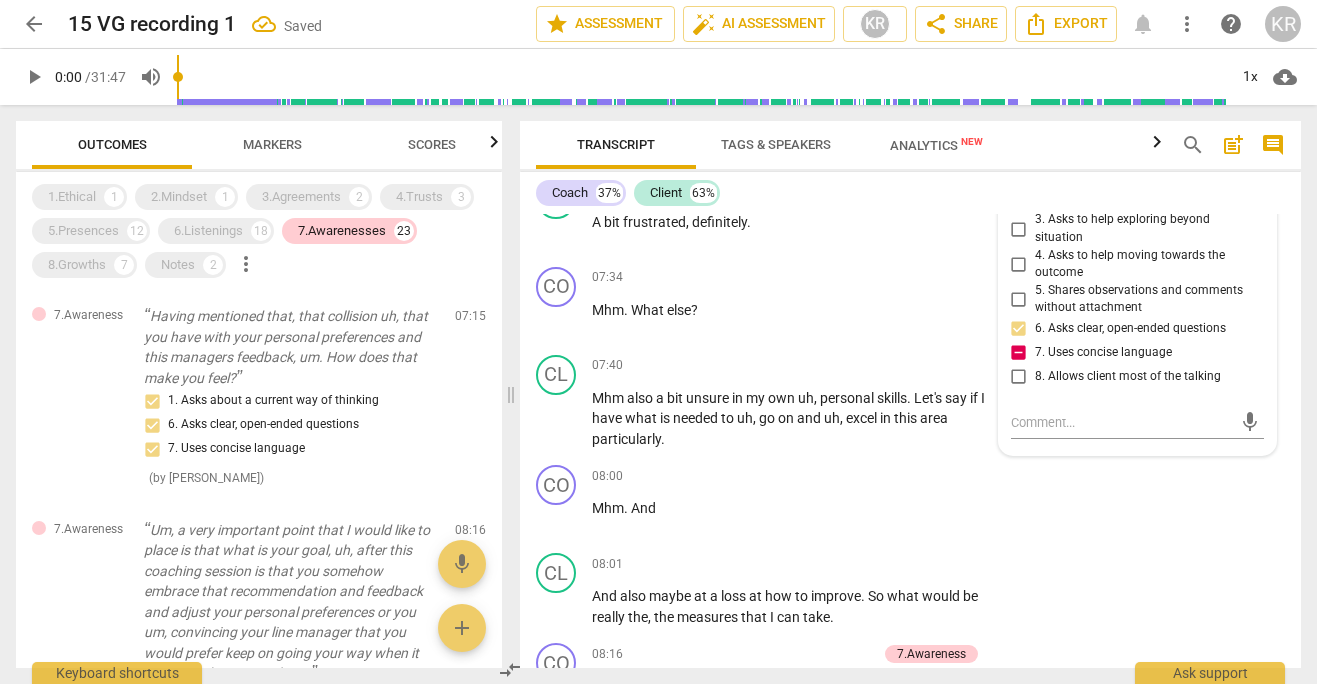 click on "7. Uses concise language" at bounding box center (1019, 353) 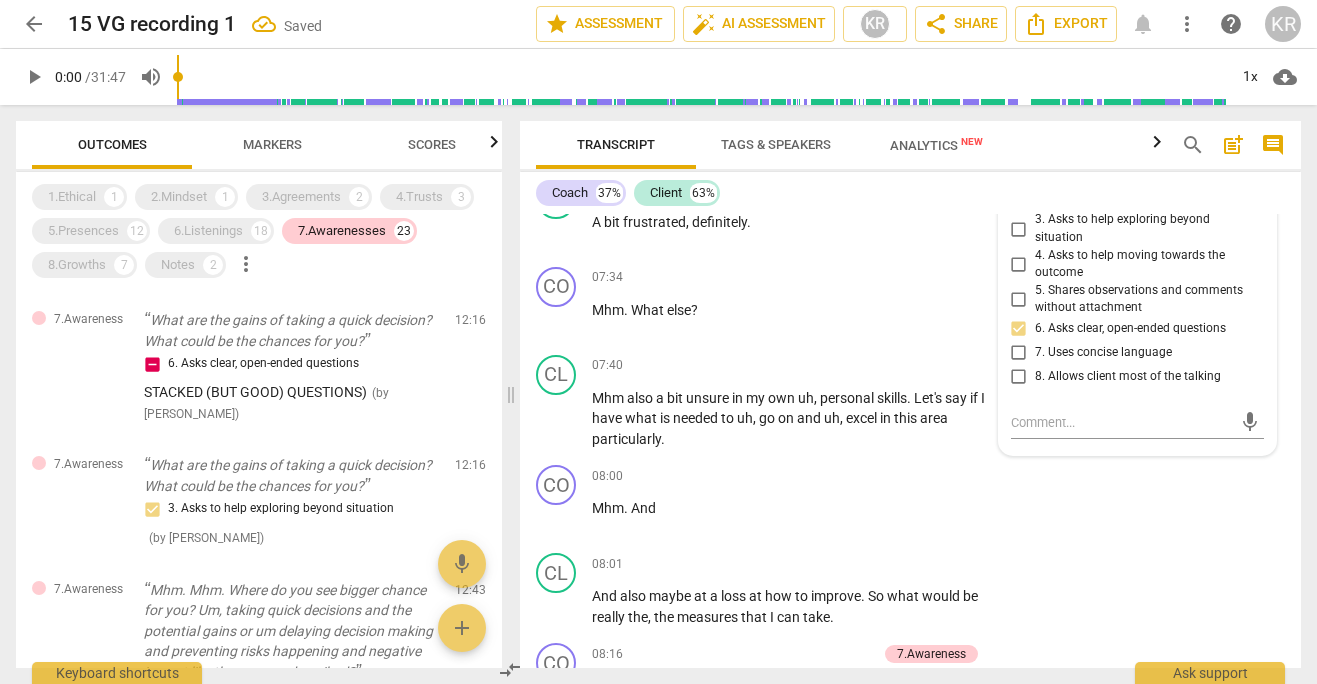 scroll, scrollTop: 1013, scrollLeft: 0, axis: vertical 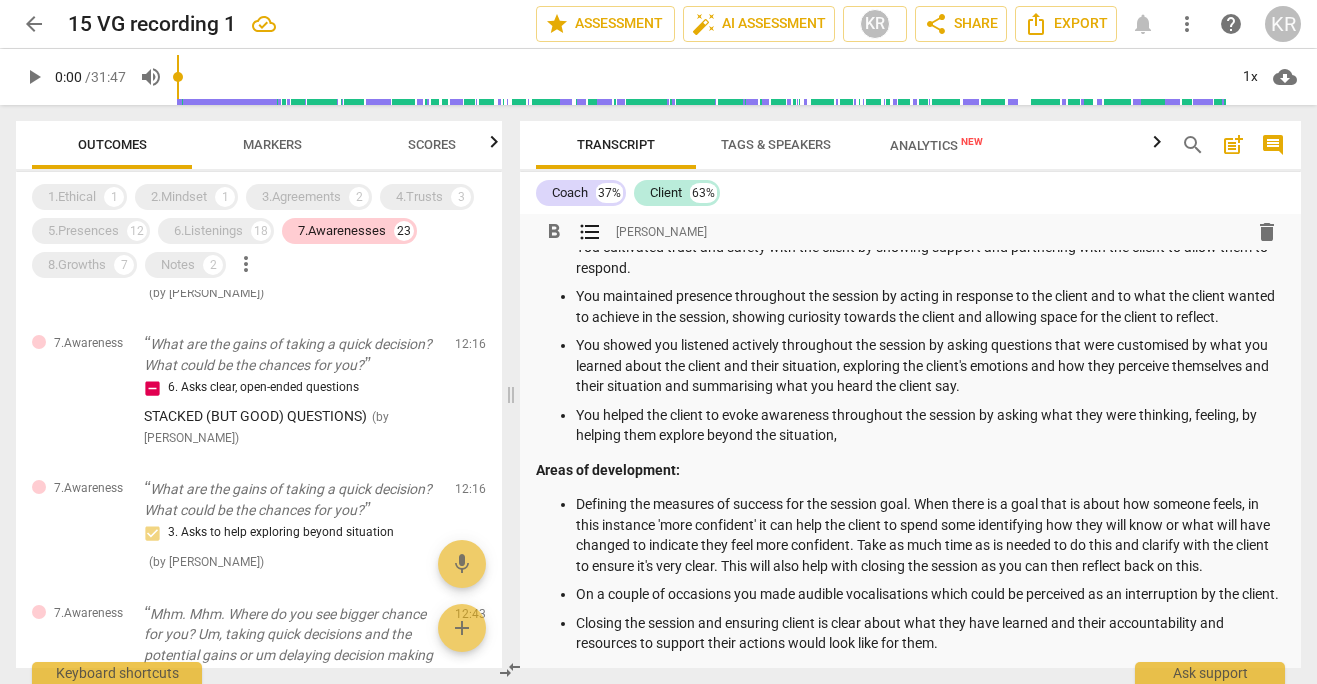 click on "You helped the client to evoke awareness throughout the session by asking what they were thinking, feeling, by helping them explore beyond the situation," at bounding box center (930, 425) 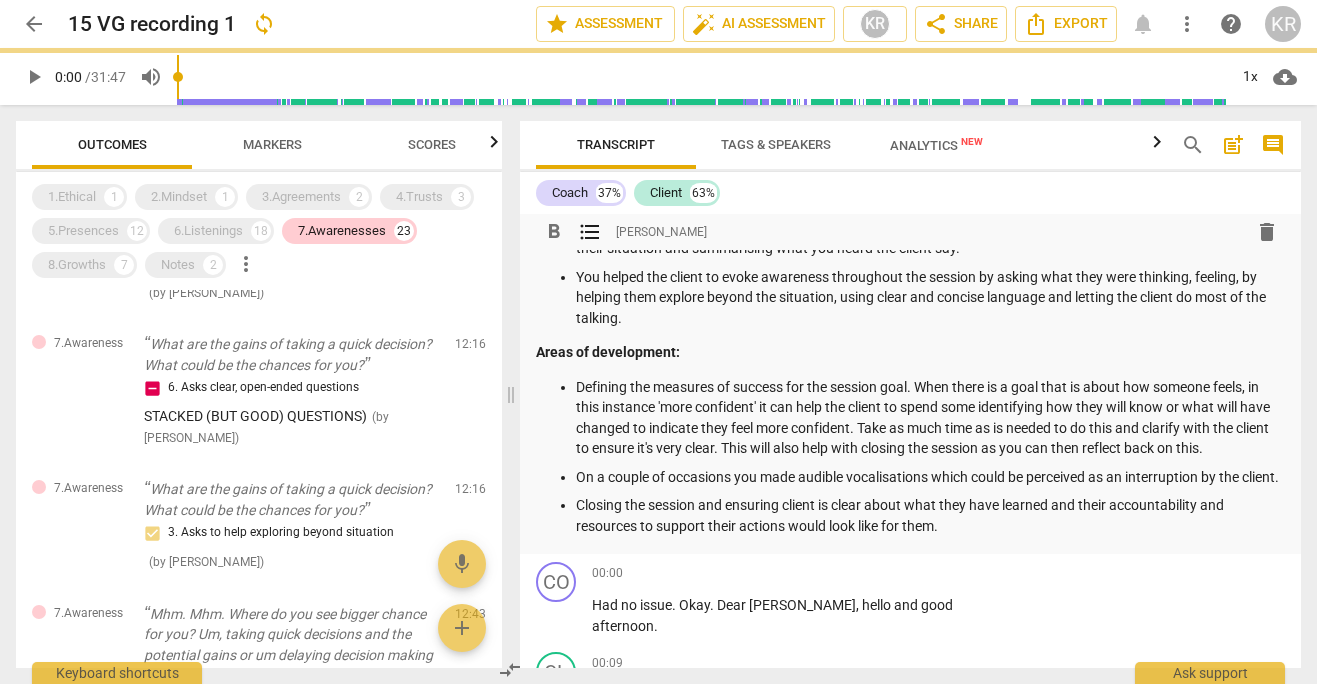 scroll, scrollTop: 228, scrollLeft: 0, axis: vertical 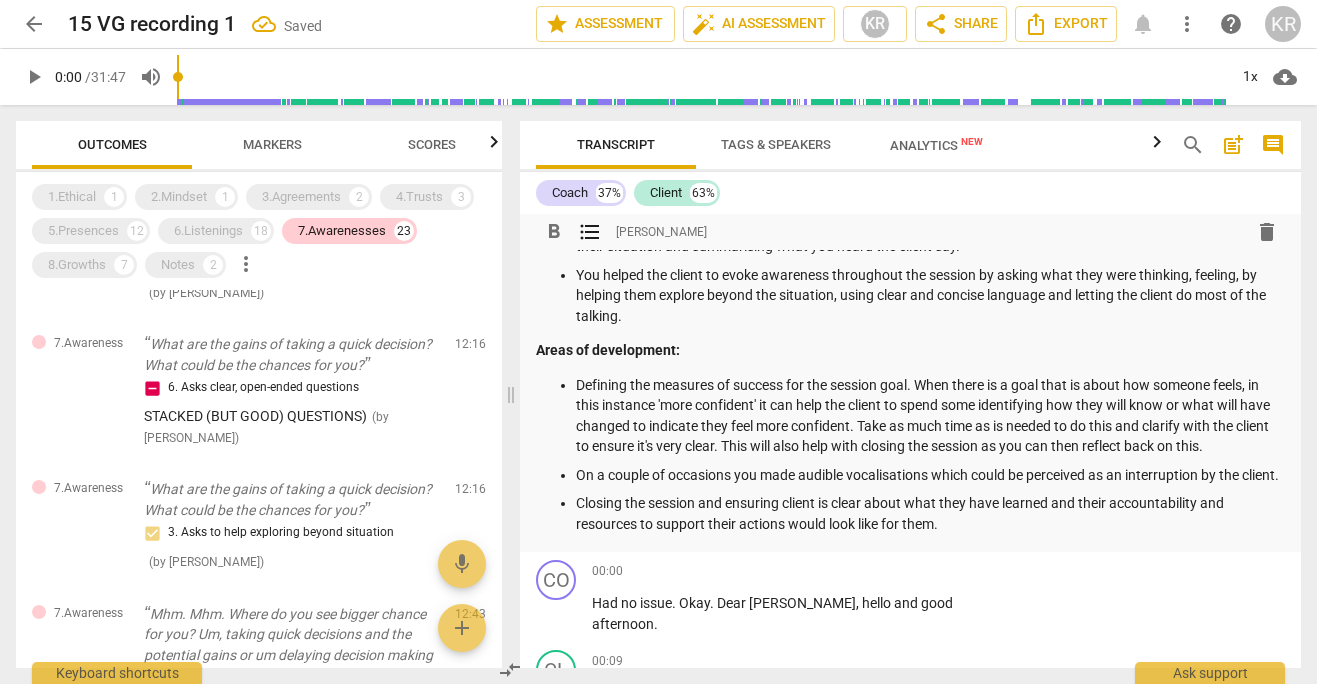 click on "On a couple of occasions you made audible vocalisations which could be perceived as an interruption by the client." at bounding box center (930, 475) 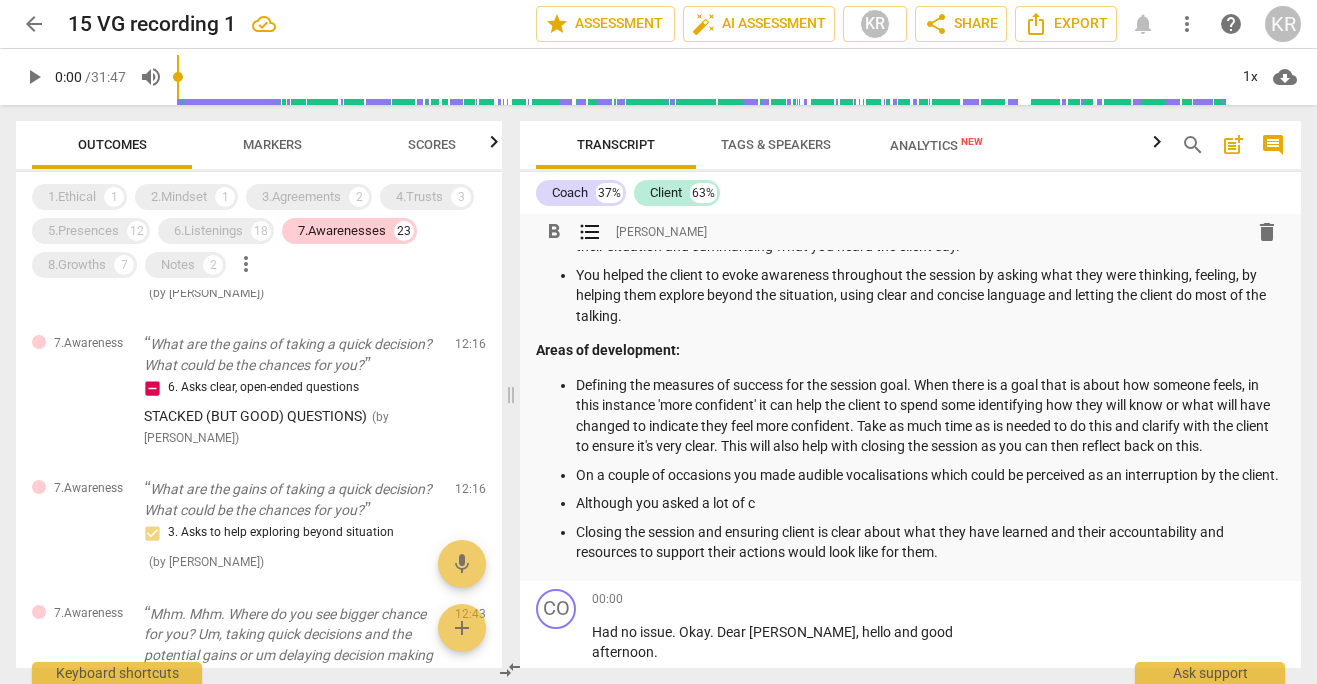 click on "Although you asked a lot of c" at bounding box center (930, 503) 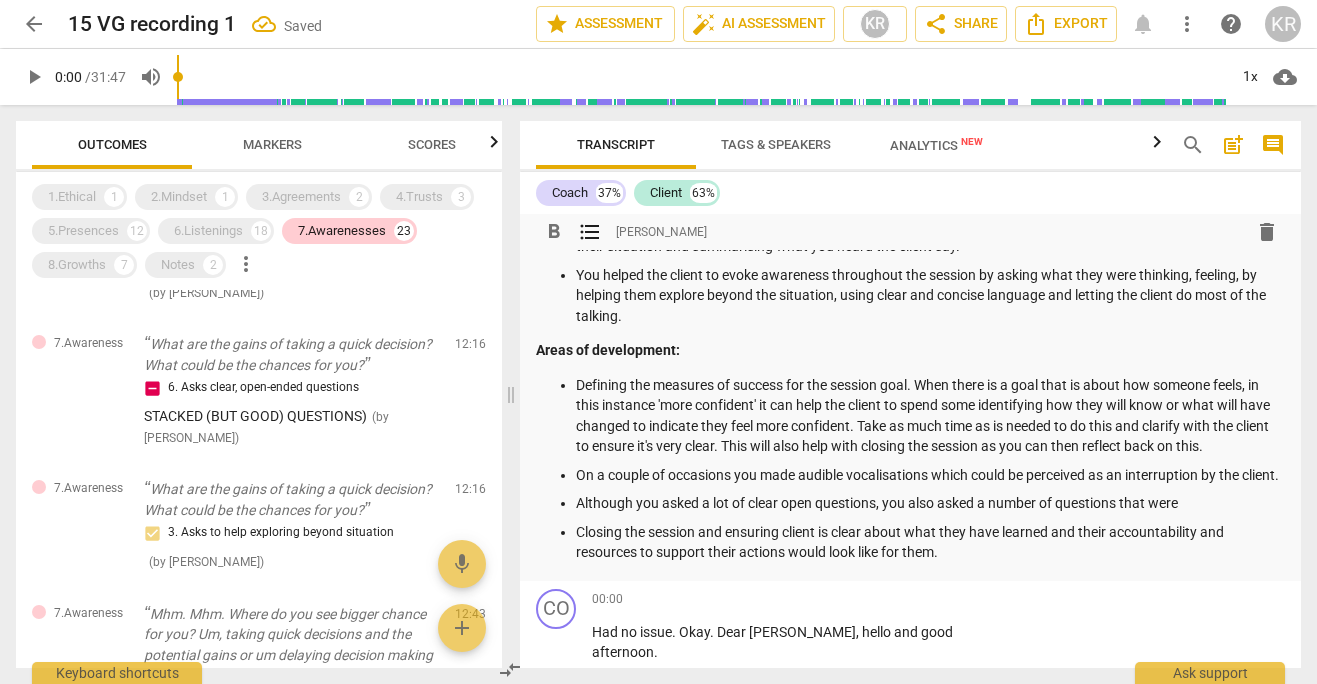 click on "Although you asked a lot of clear open questions, you also asked a number of questions that were" at bounding box center [930, 503] 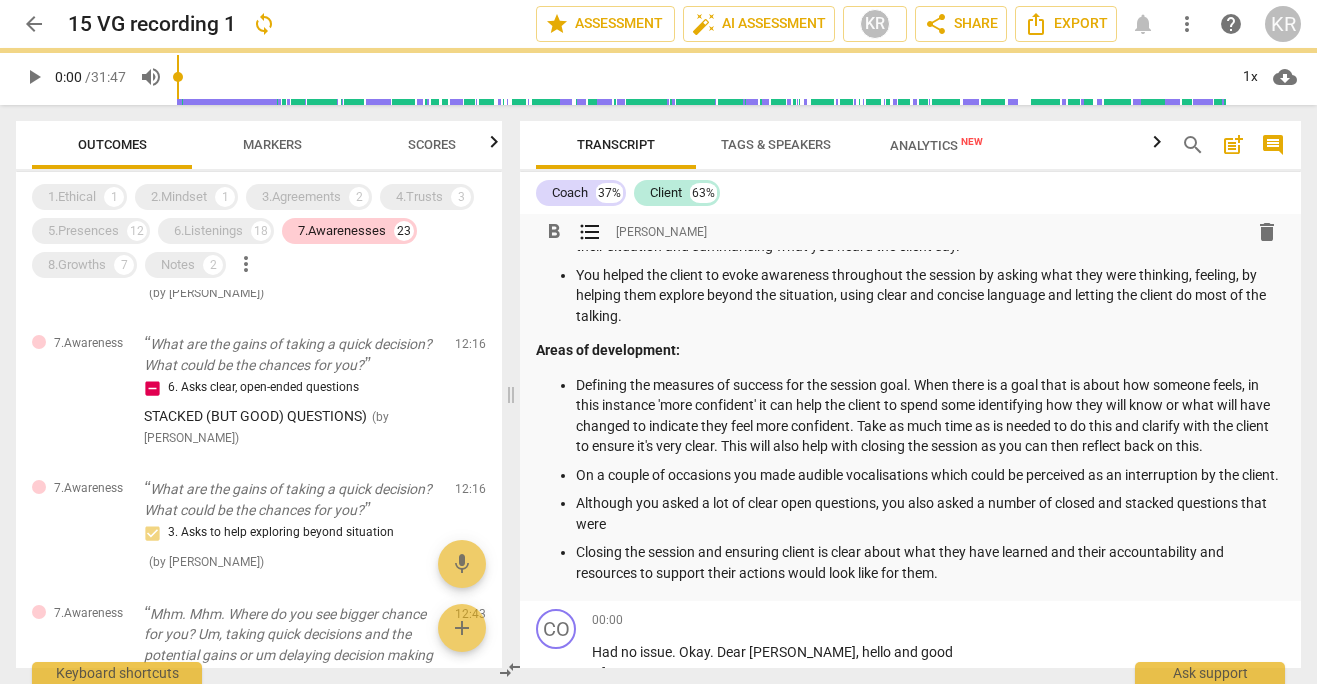 click on "Although you asked a lot of clear open questions, you also asked a number of closed and stacked questions that were" at bounding box center (930, 513) 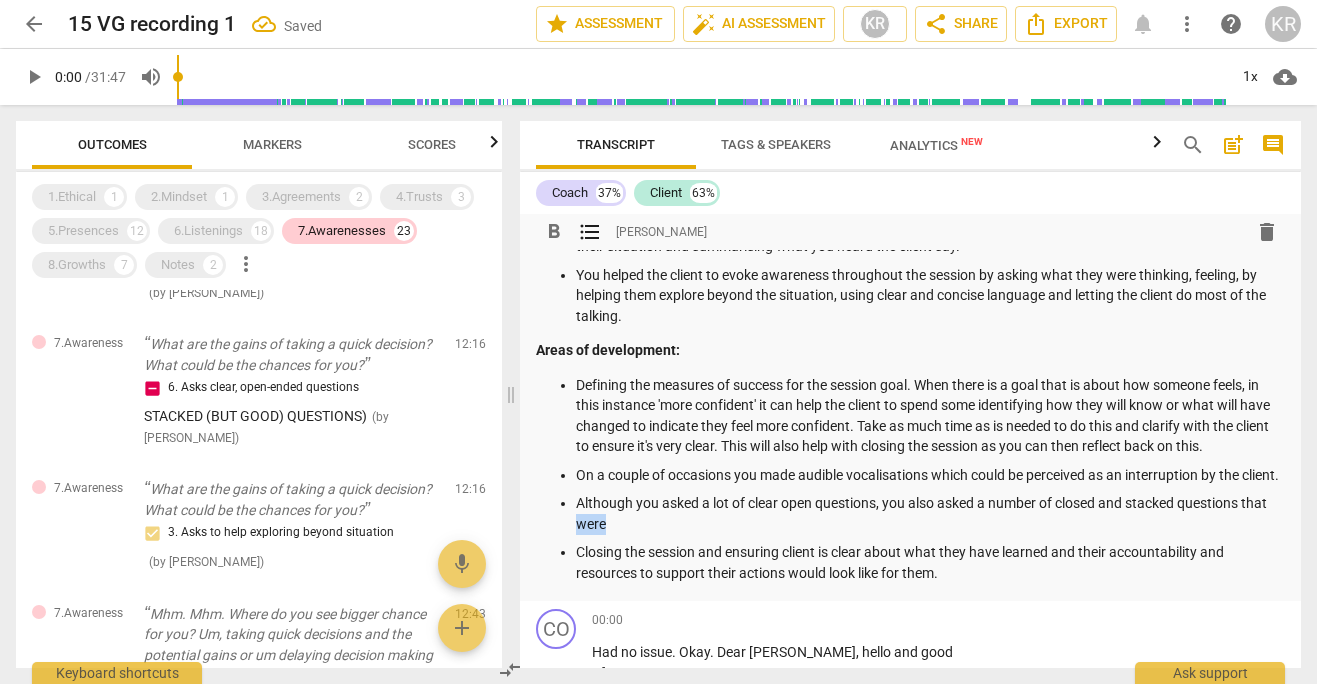 click on "Although you asked a lot of clear open questions, you also asked a number of closed and stacked questions that were" at bounding box center (930, 513) 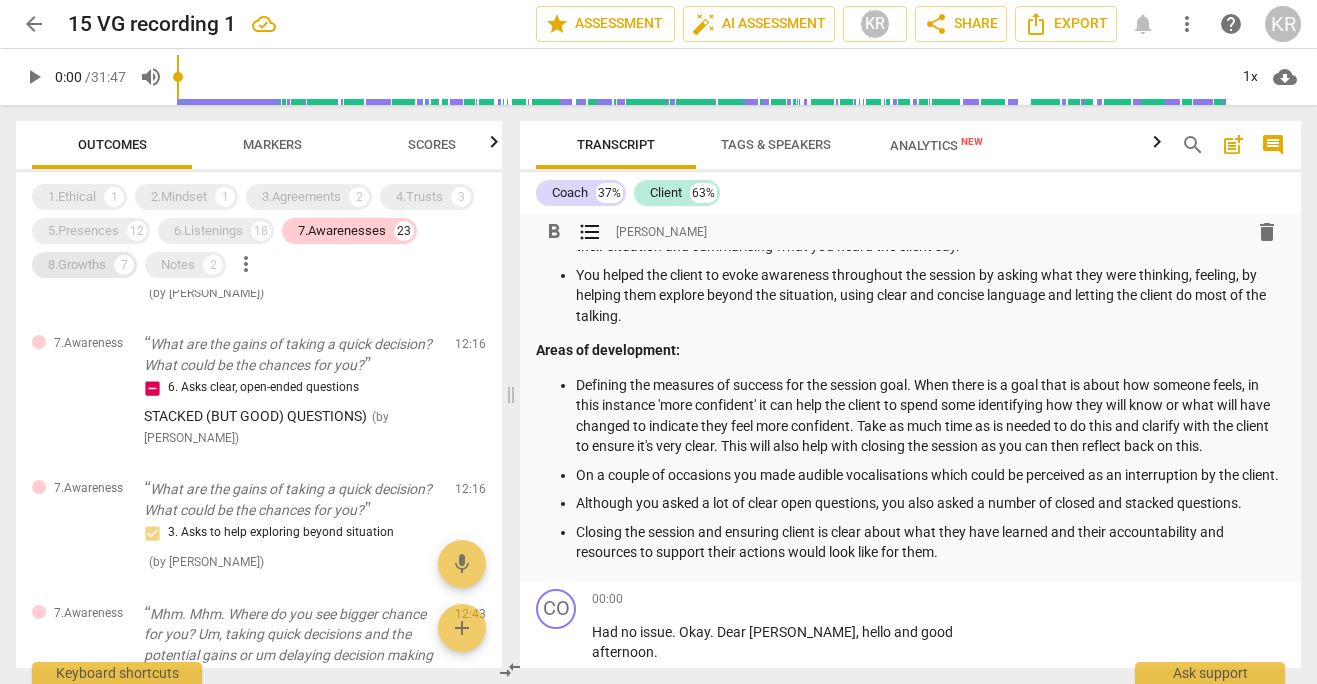 click on "8.Growths" at bounding box center (77, 265) 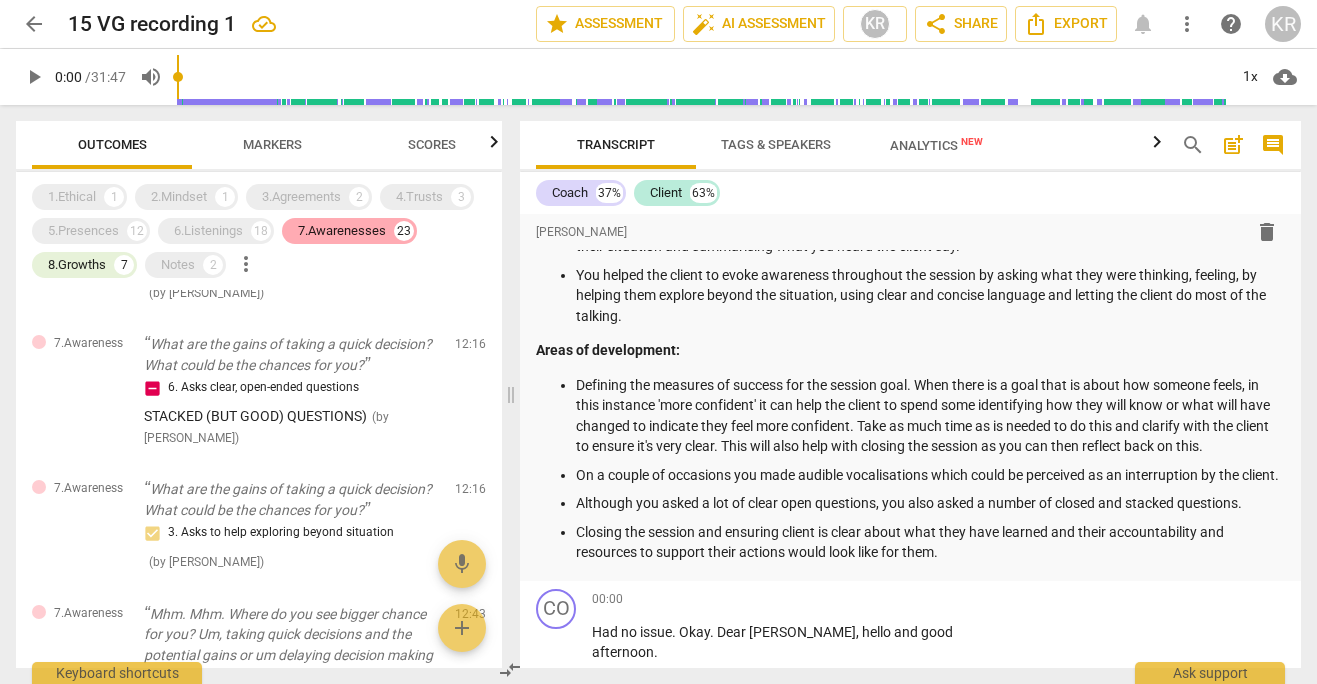 click on "7.Awarenesses" at bounding box center (342, 231) 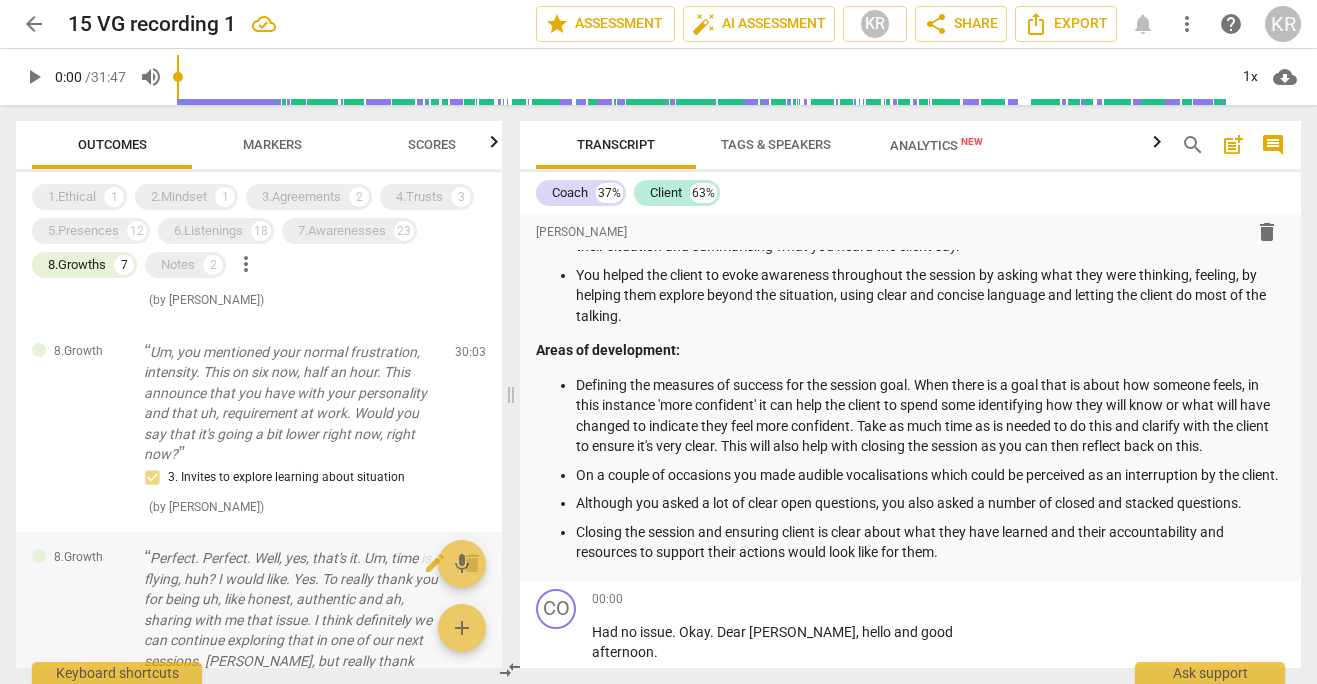 scroll, scrollTop: 657, scrollLeft: 0, axis: vertical 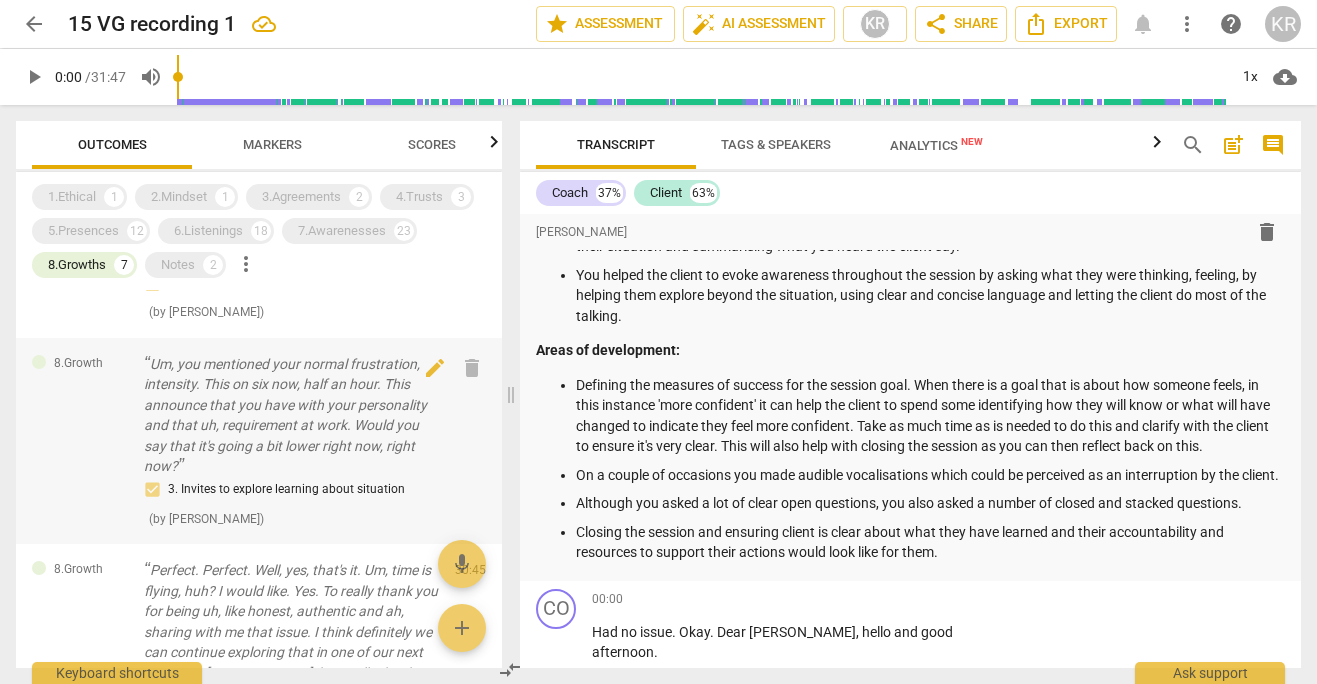 click on "Um, you mentioned your normal frustration, intensity. This on six now, half an hour. This announce that you have with your personality and that uh, requirement at work. Would you say that it's going a bit lower right now, right now?" at bounding box center [291, 415] 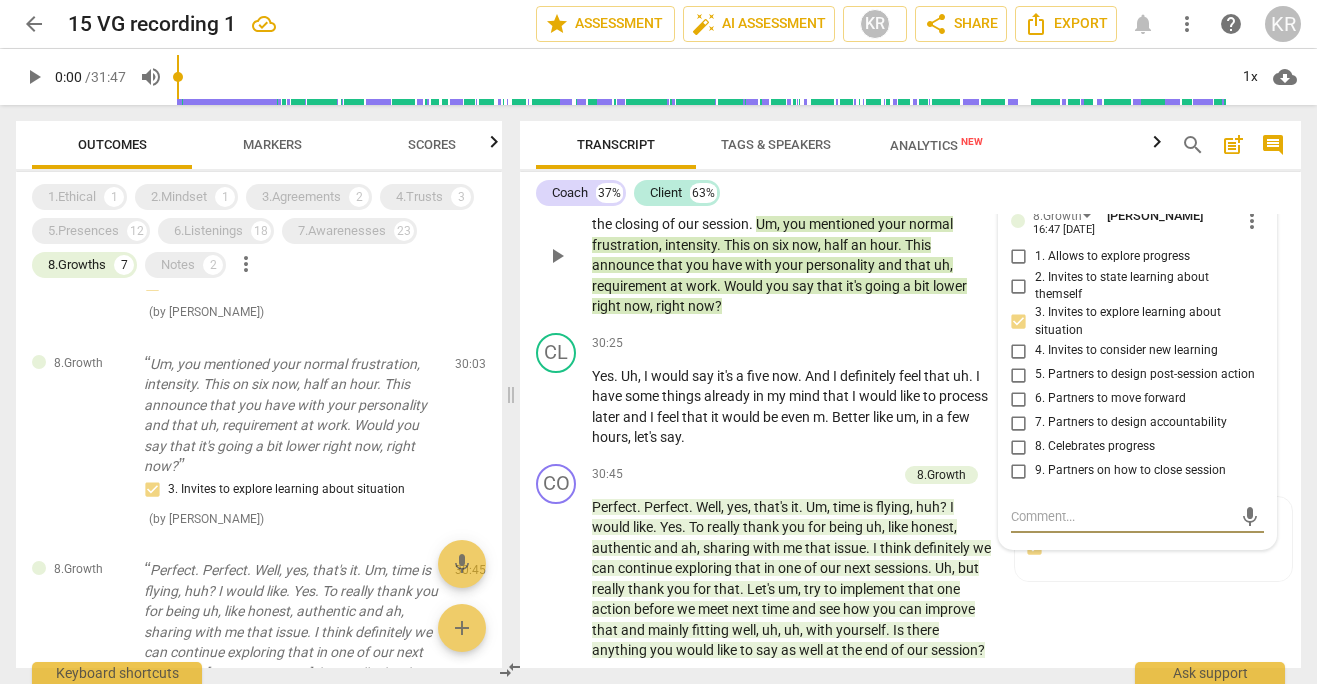 scroll, scrollTop: 11621, scrollLeft: 0, axis: vertical 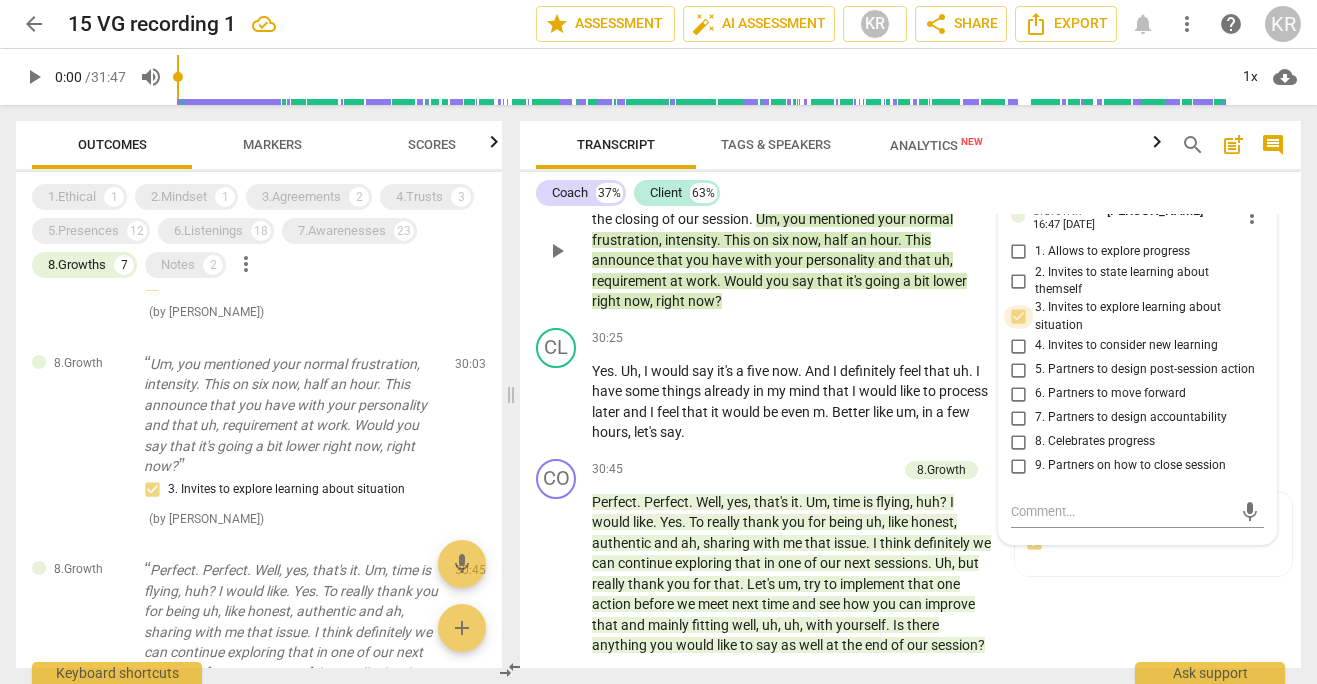 click on "3. Invites to explore learning about situation" at bounding box center (1019, 317) 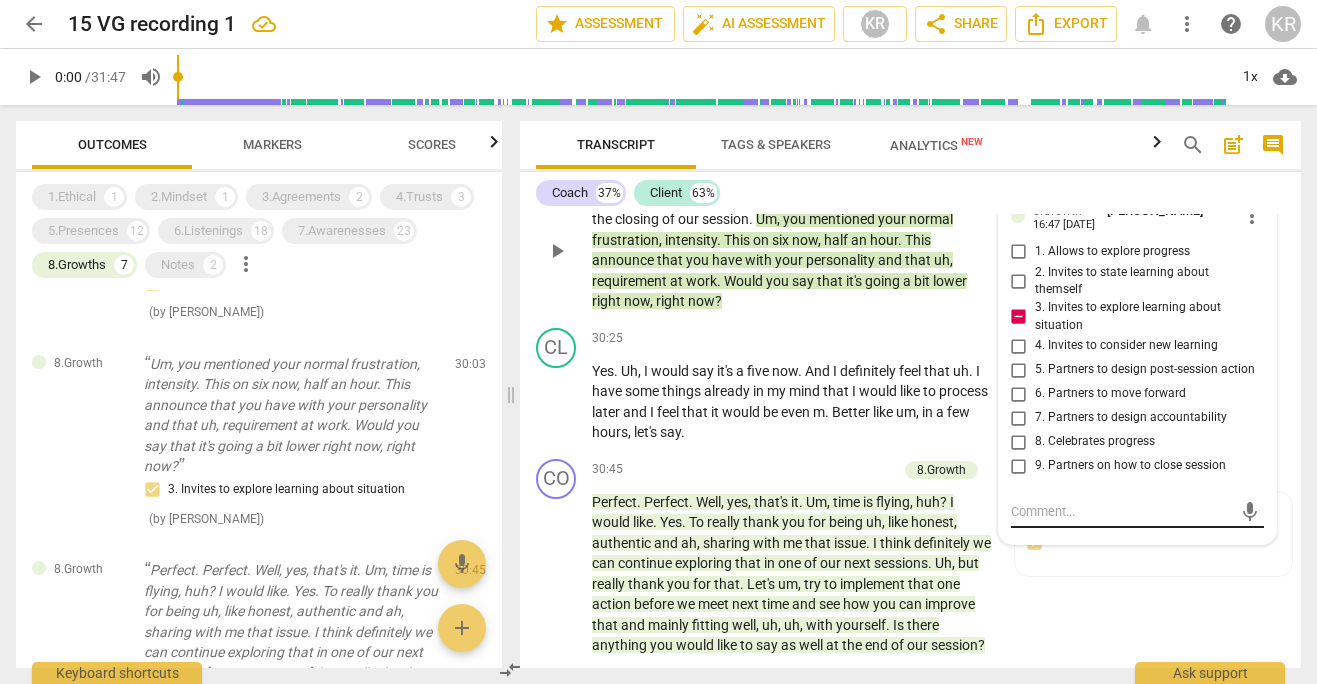 click at bounding box center [1121, 511] 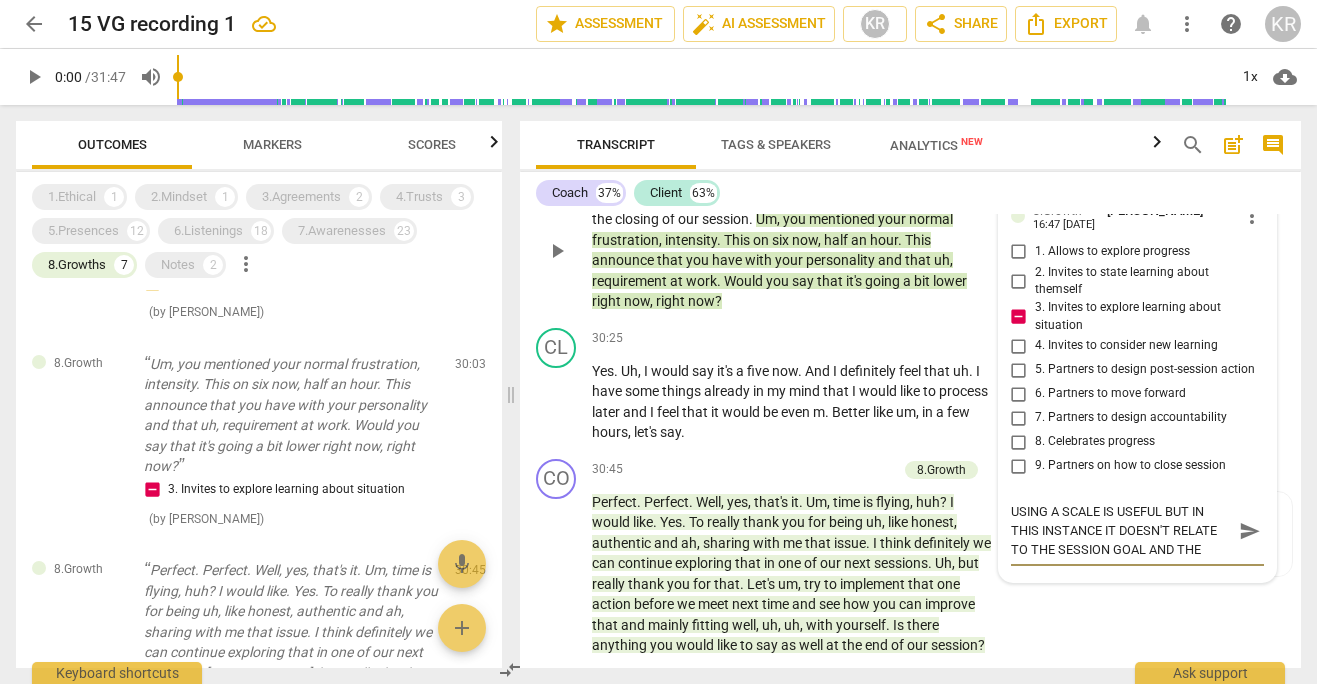 scroll, scrollTop: 17, scrollLeft: 0, axis: vertical 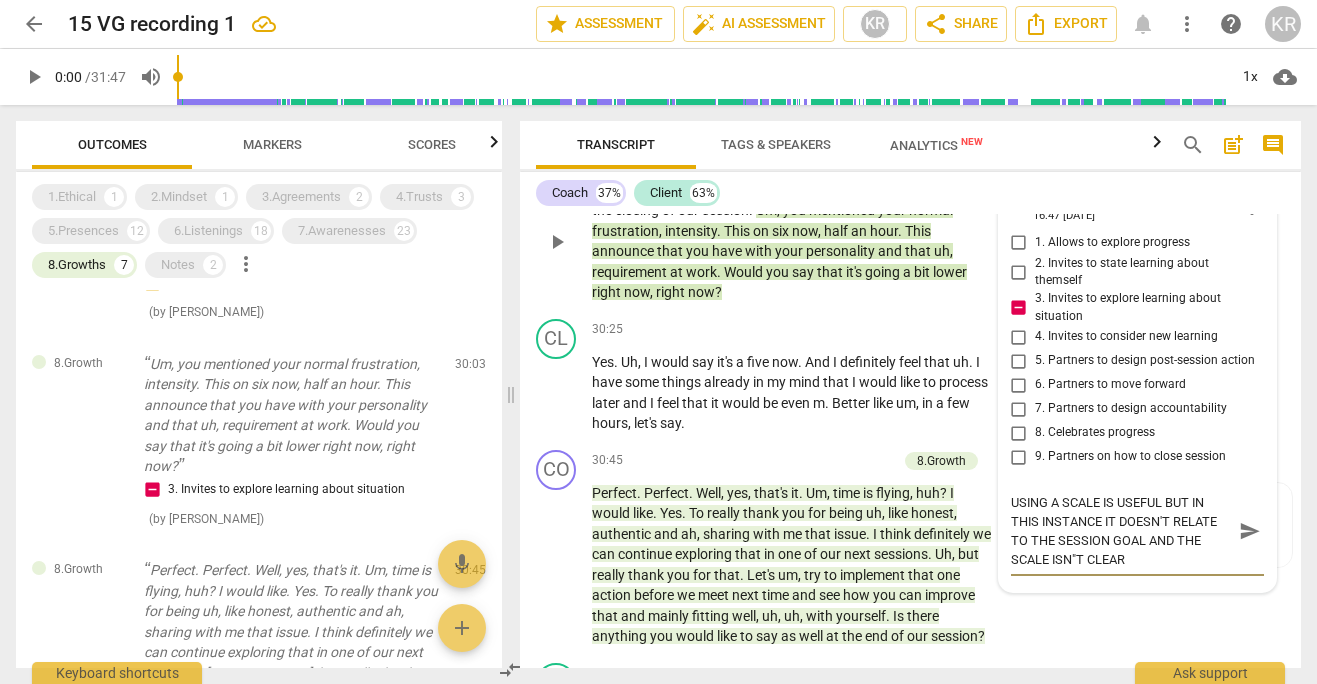 click on "send" at bounding box center (1250, 531) 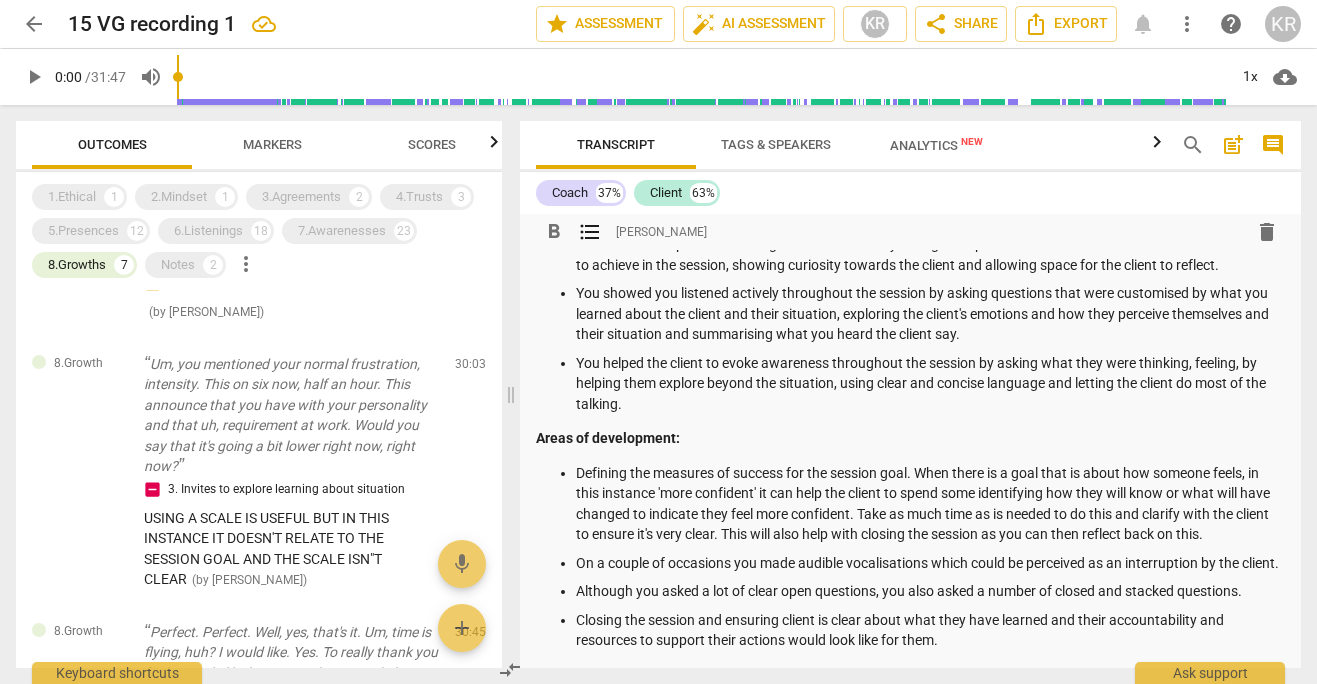 scroll, scrollTop: 213, scrollLeft: 0, axis: vertical 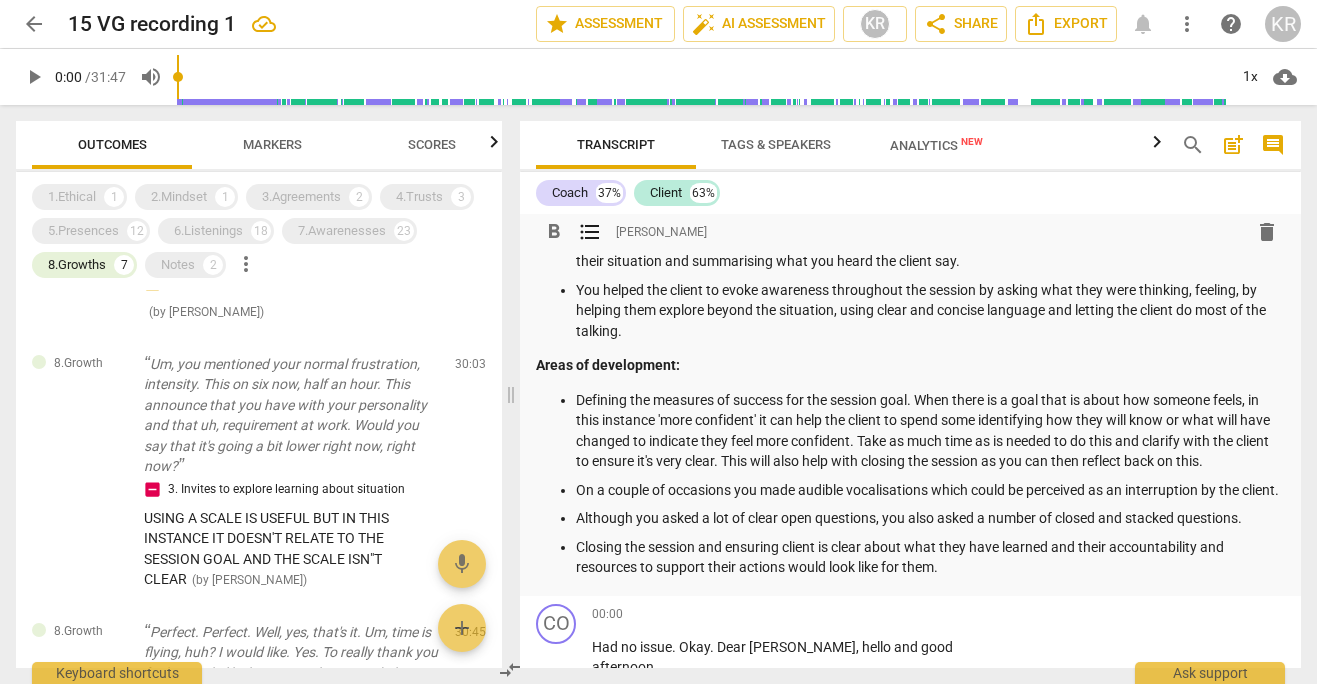 click on "You helped the client to evoke awareness throughout the session by asking what they were thinking, feeling, by helping them explore beyond the situation, using clear and concise language and letting the client do most of the talking." at bounding box center [930, 311] 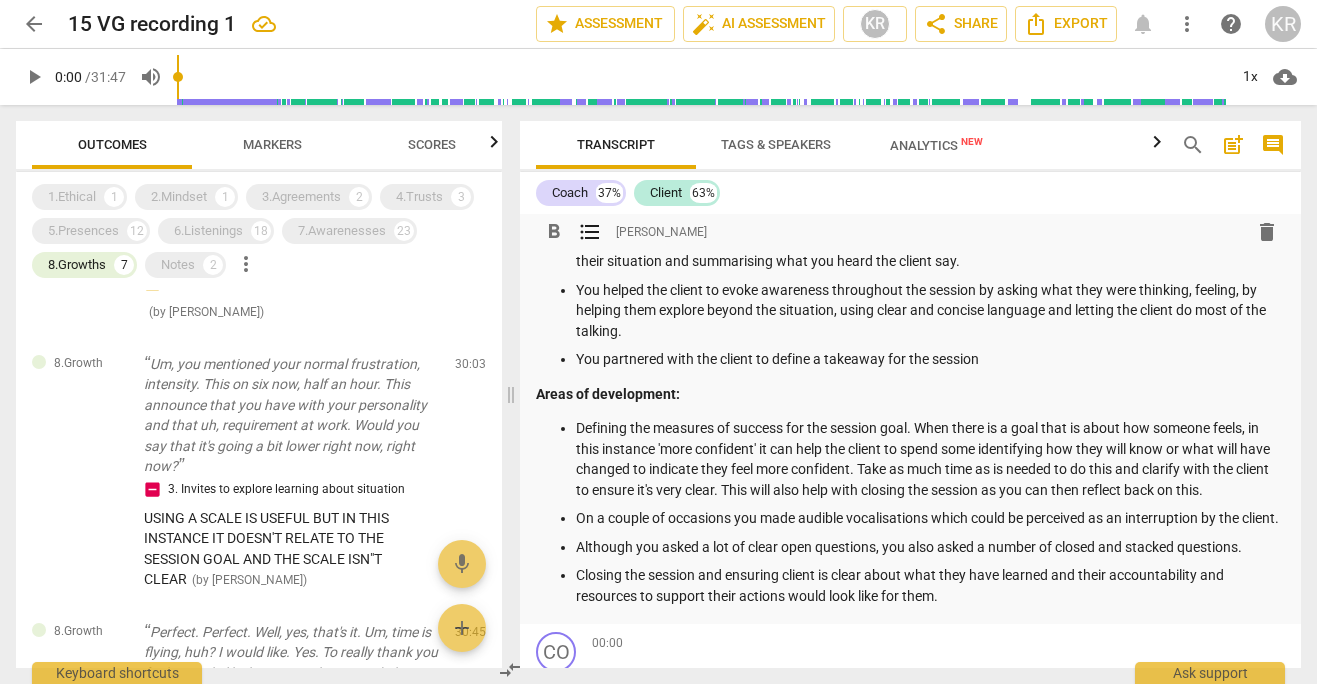 click on "You partnered with the client to define a takeaway for the session" at bounding box center [930, 359] 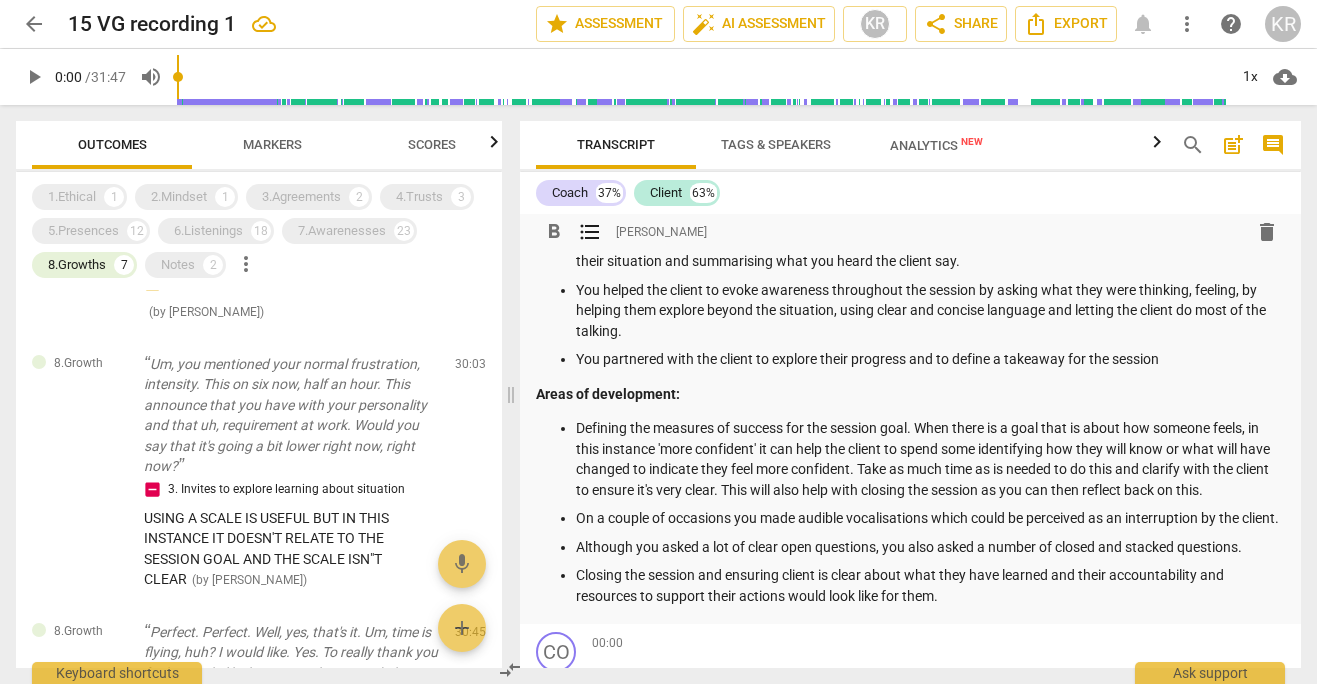 click on "You partnered with the client to explore their progress and to define a takeaway for the session" at bounding box center (930, 359) 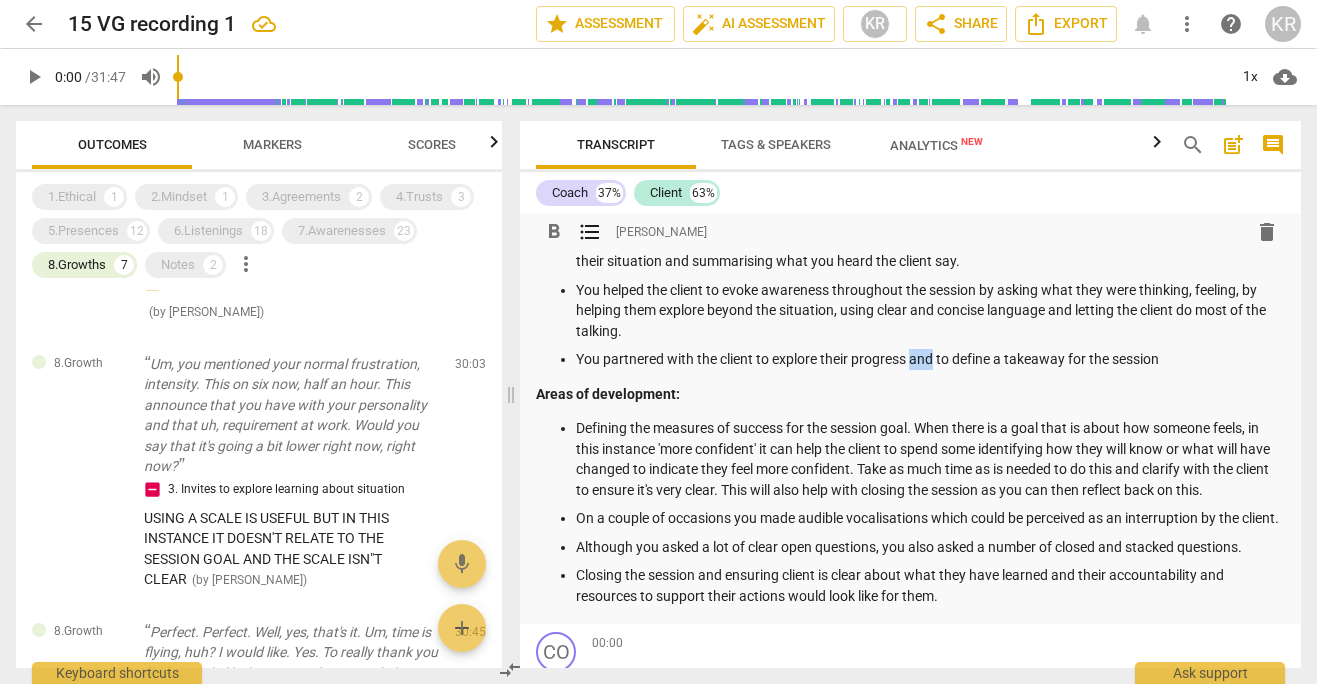 click on "You partnered with the client to explore their progress and to define a takeaway for the session" at bounding box center [930, 359] 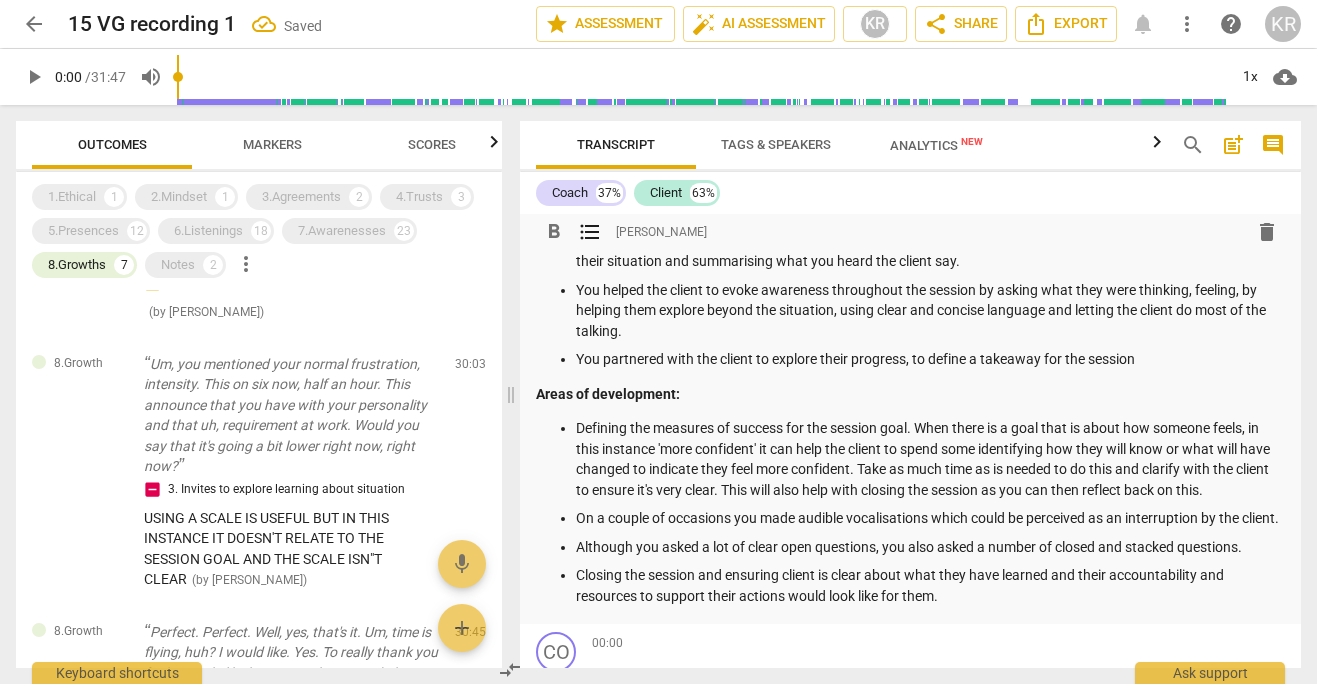 click on "You partnered with the client to explore their progress, to define a takeaway for the session" at bounding box center (930, 359) 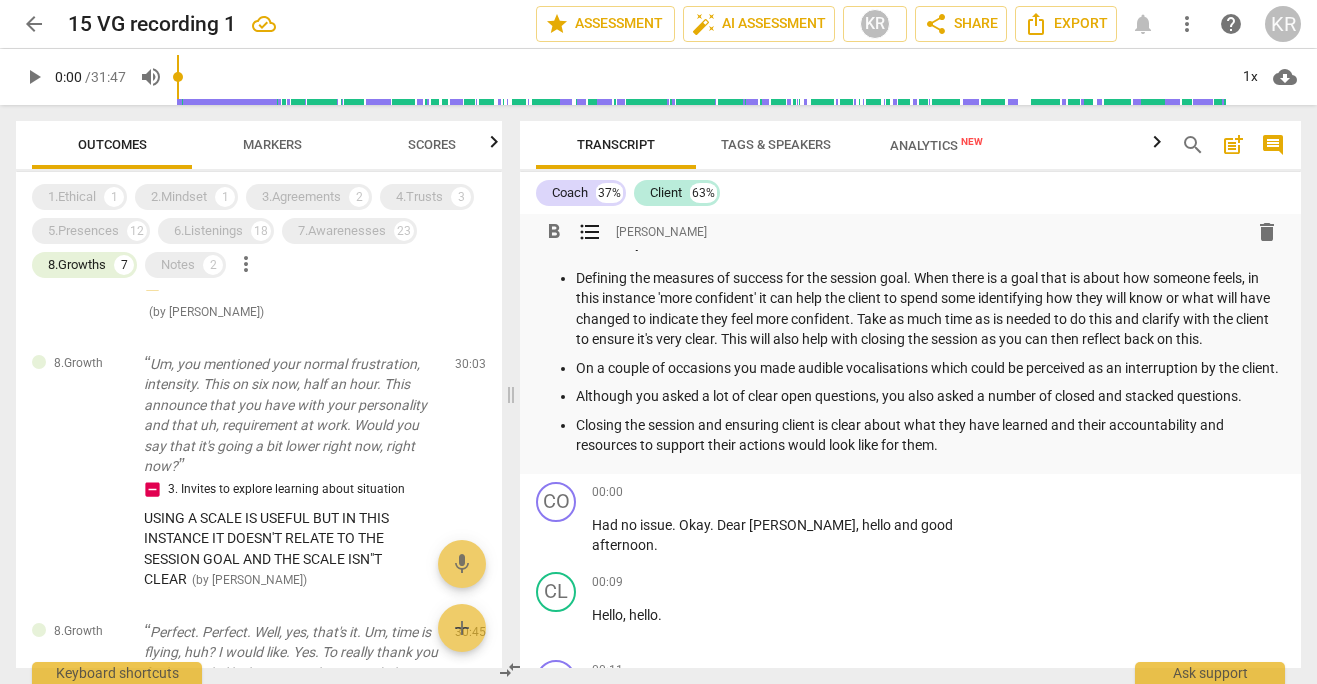 scroll, scrollTop: 387, scrollLeft: 0, axis: vertical 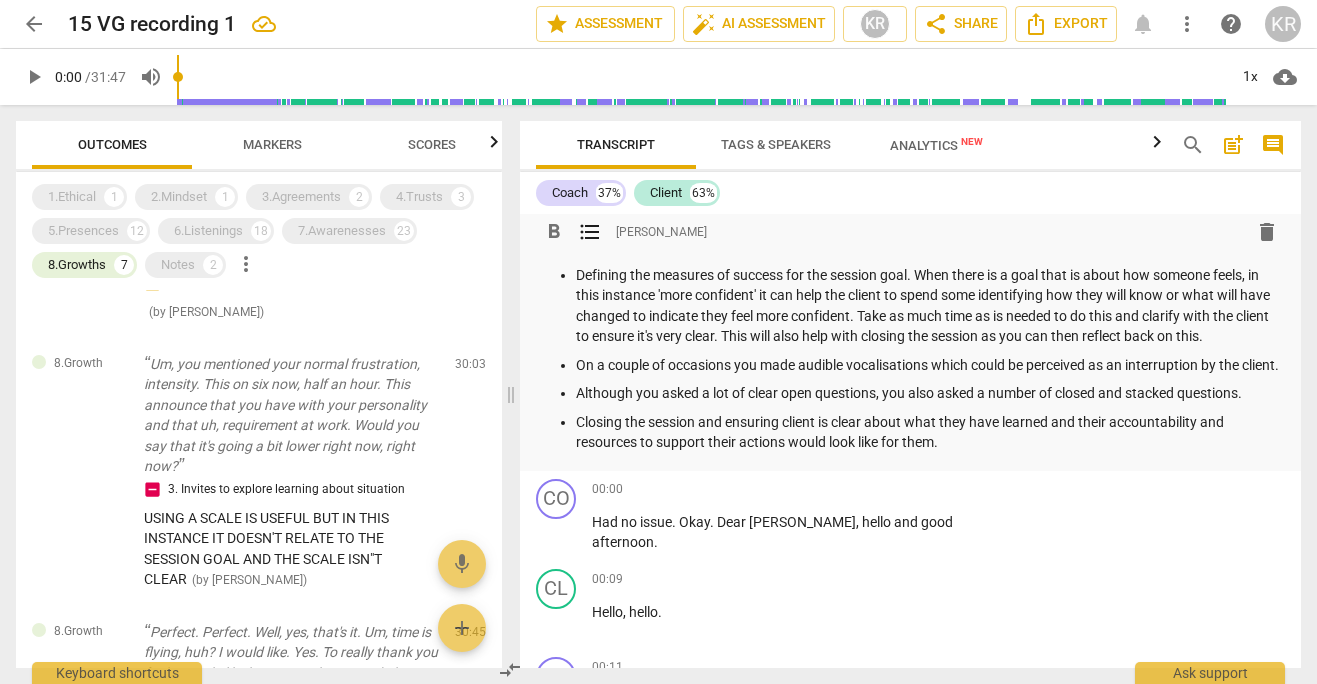 drag, startPoint x: 961, startPoint y: 461, endPoint x: 940, endPoint y: 459, distance: 21.095022 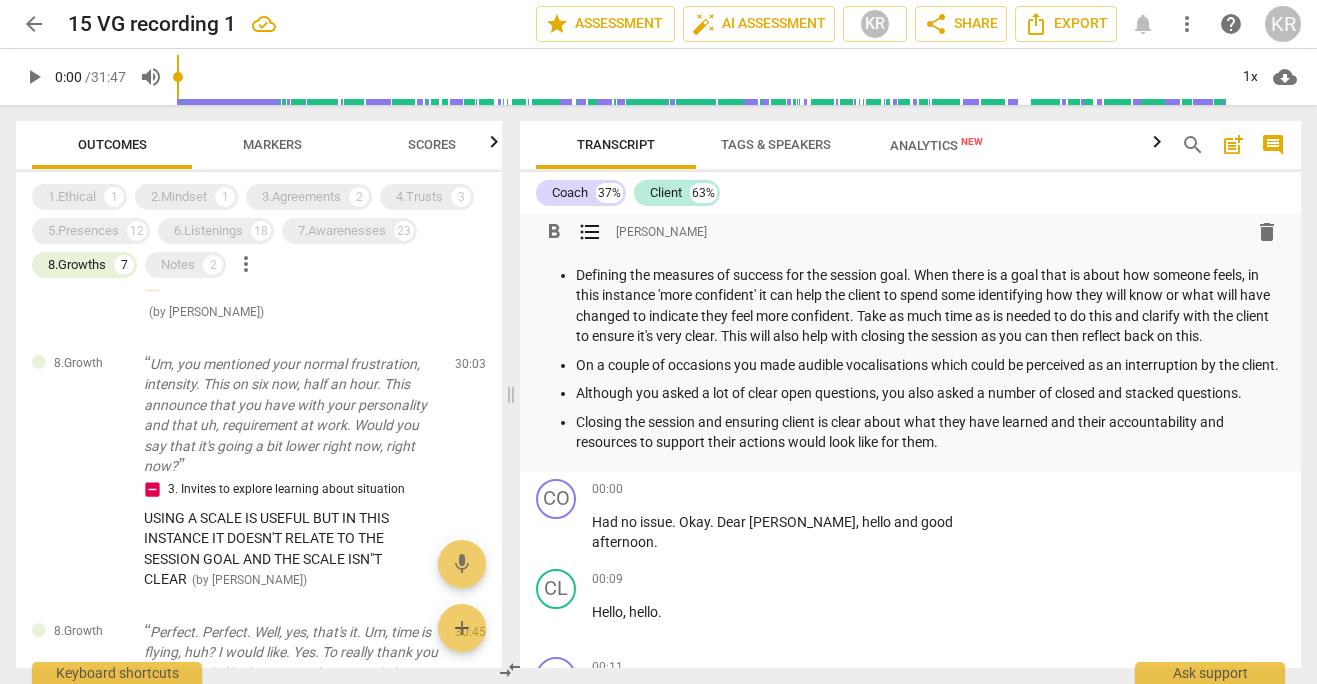 click on "Closing the session and ensuring client is clear about what they have learned and their accountability and resources to support their actions would look like for them." at bounding box center (930, 432) 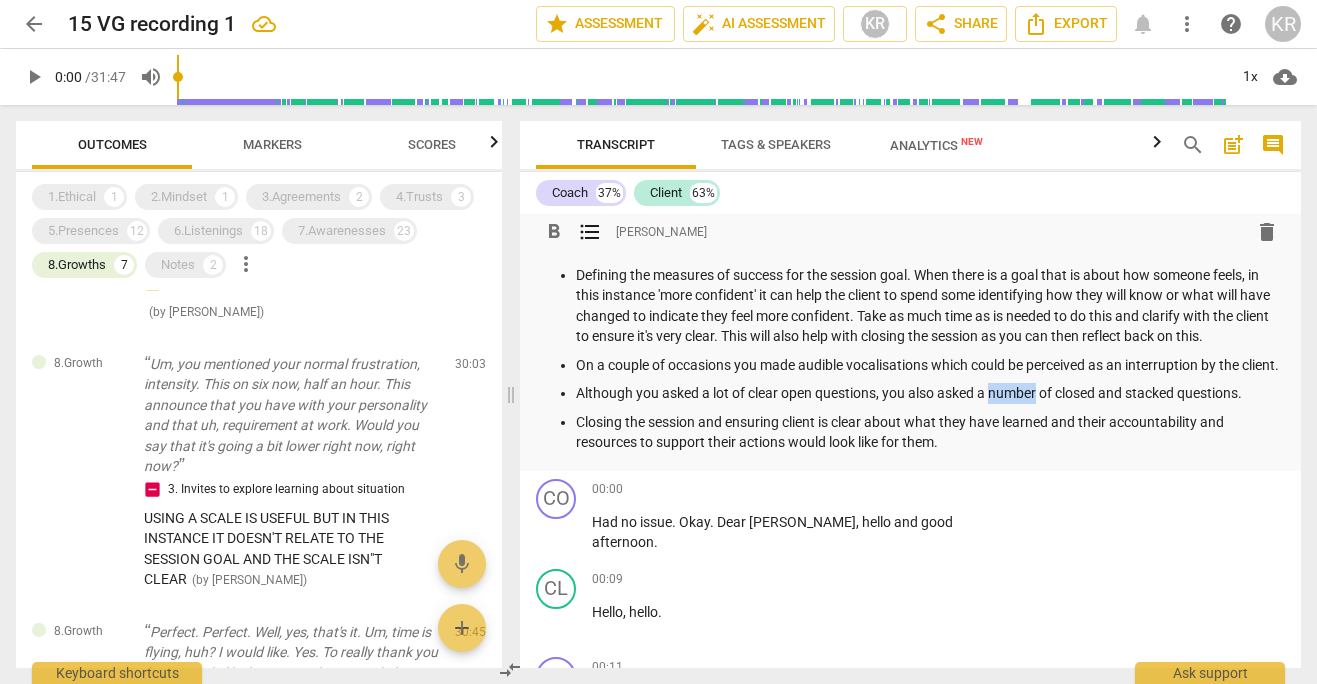 click on "Although you asked a lot of clear open questions, you also asked a number of closed and stacked questions." at bounding box center [930, 393] 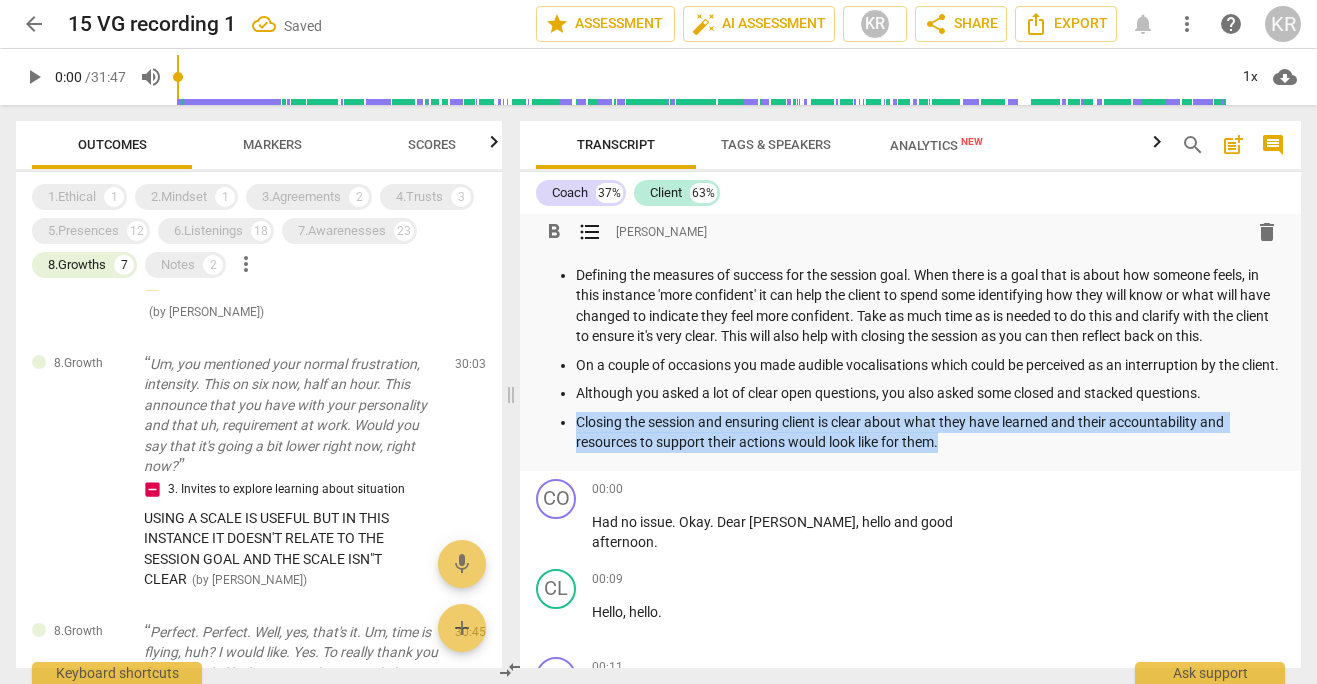 drag, startPoint x: 967, startPoint y: 465, endPoint x: 564, endPoint y: 439, distance: 403.83783 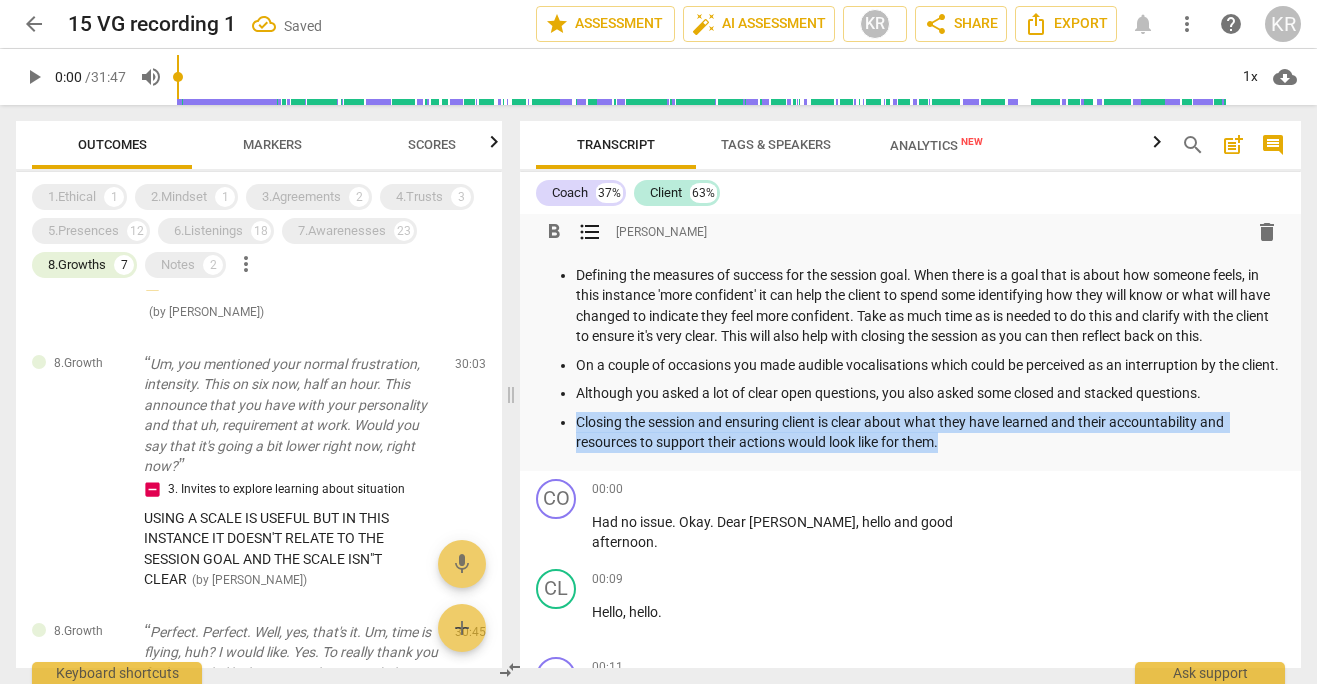 click on "Closing the session and ensuring client is clear about what they have learned and their accountability and resources to support their actions would look like for them." at bounding box center [930, 432] 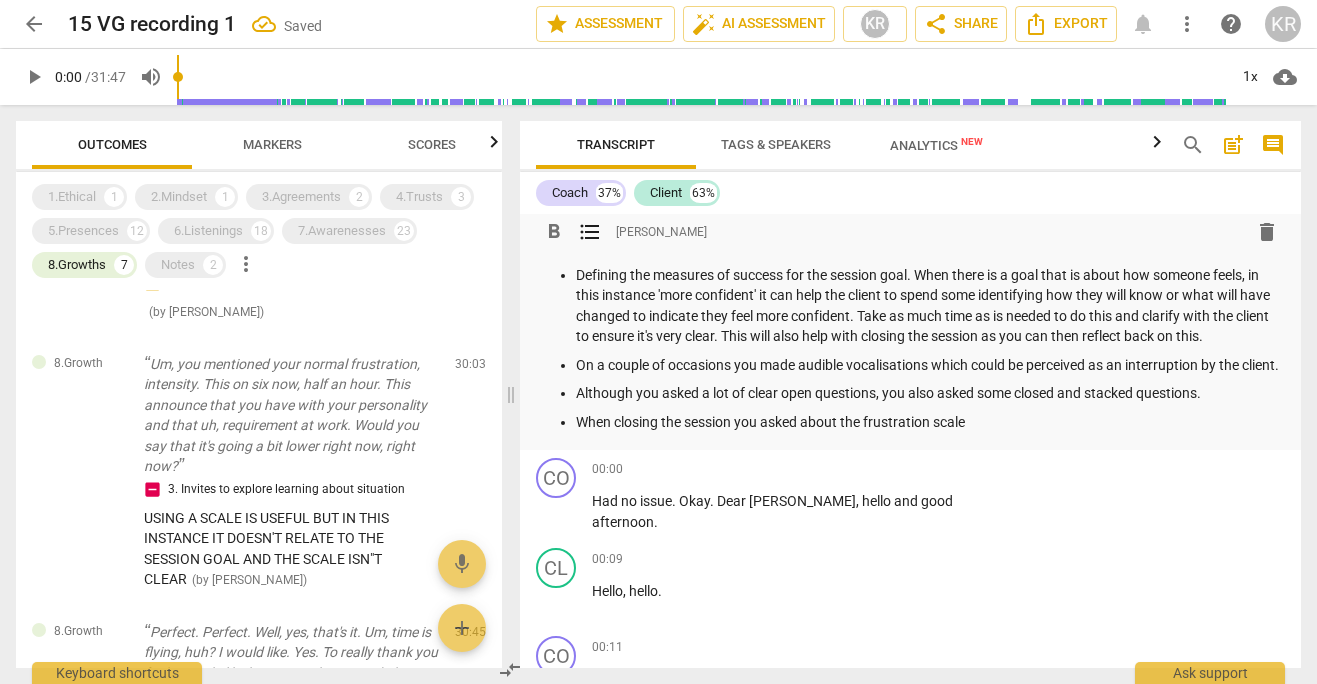 click on "When closing the session you asked about the frustration scale" at bounding box center [930, 422] 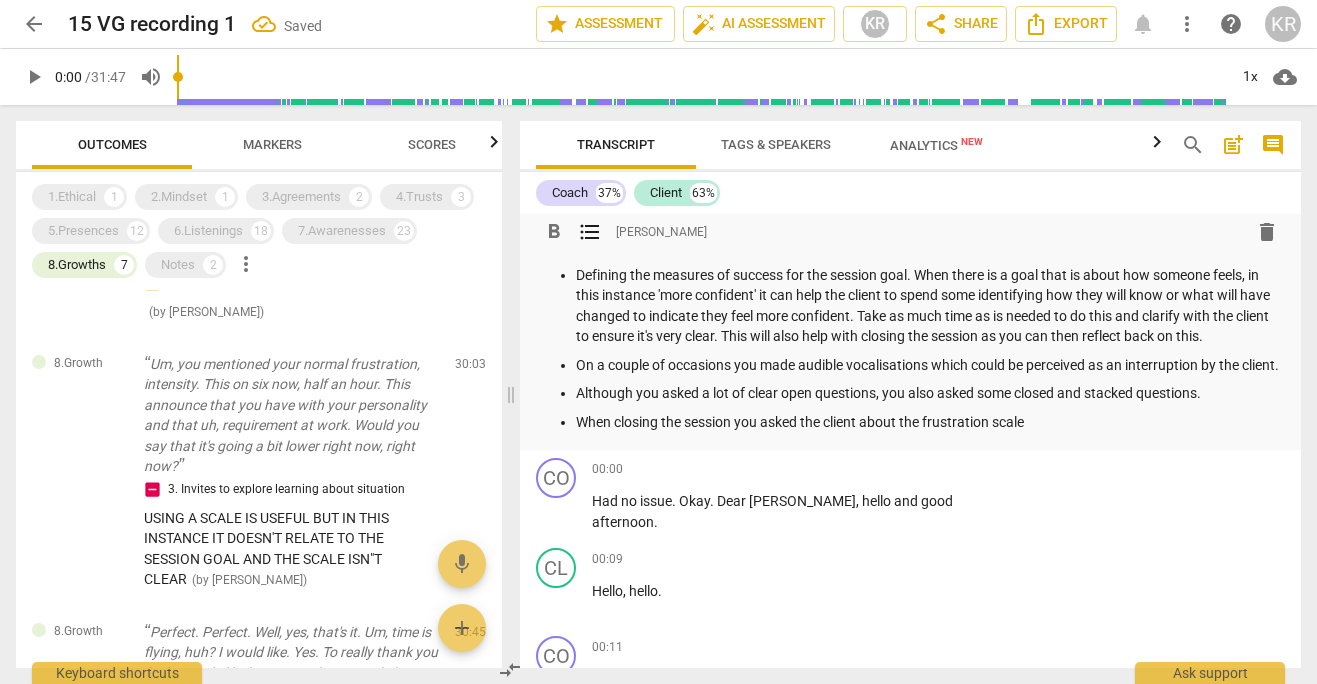 click on "When closing the session you asked the client about the frustration scale" at bounding box center (930, 422) 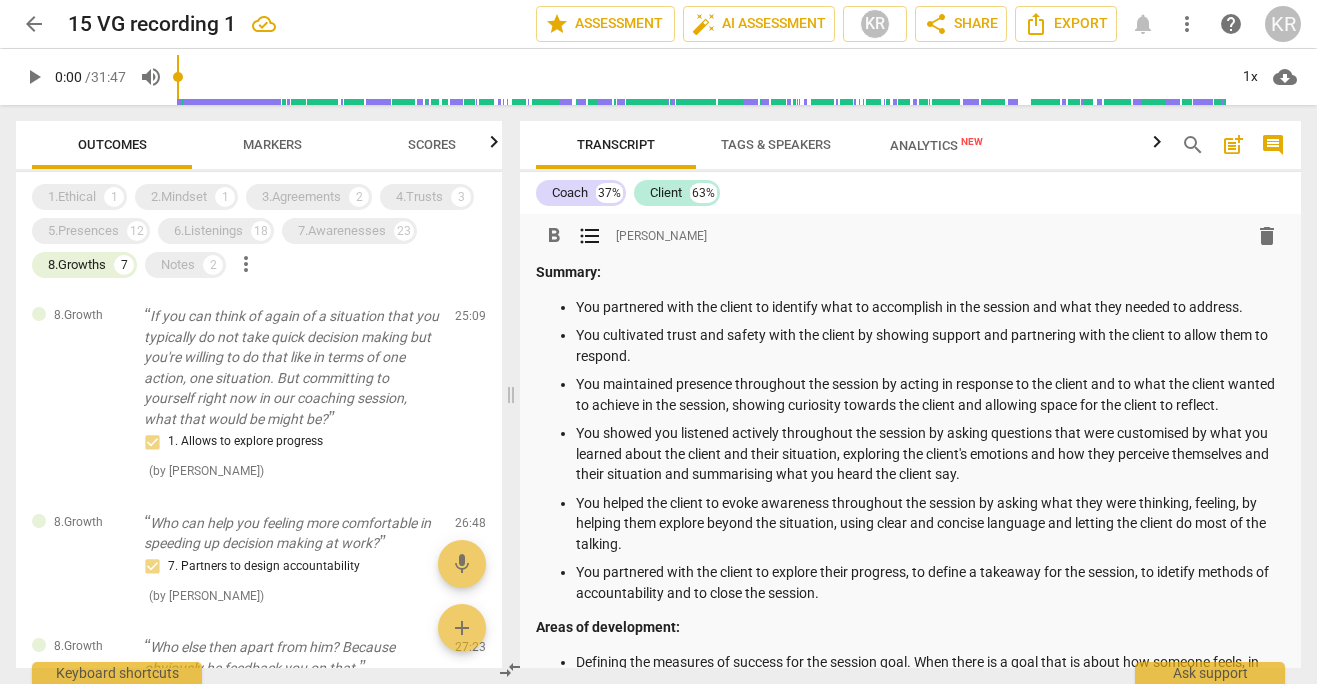 scroll, scrollTop: 0, scrollLeft: 0, axis: both 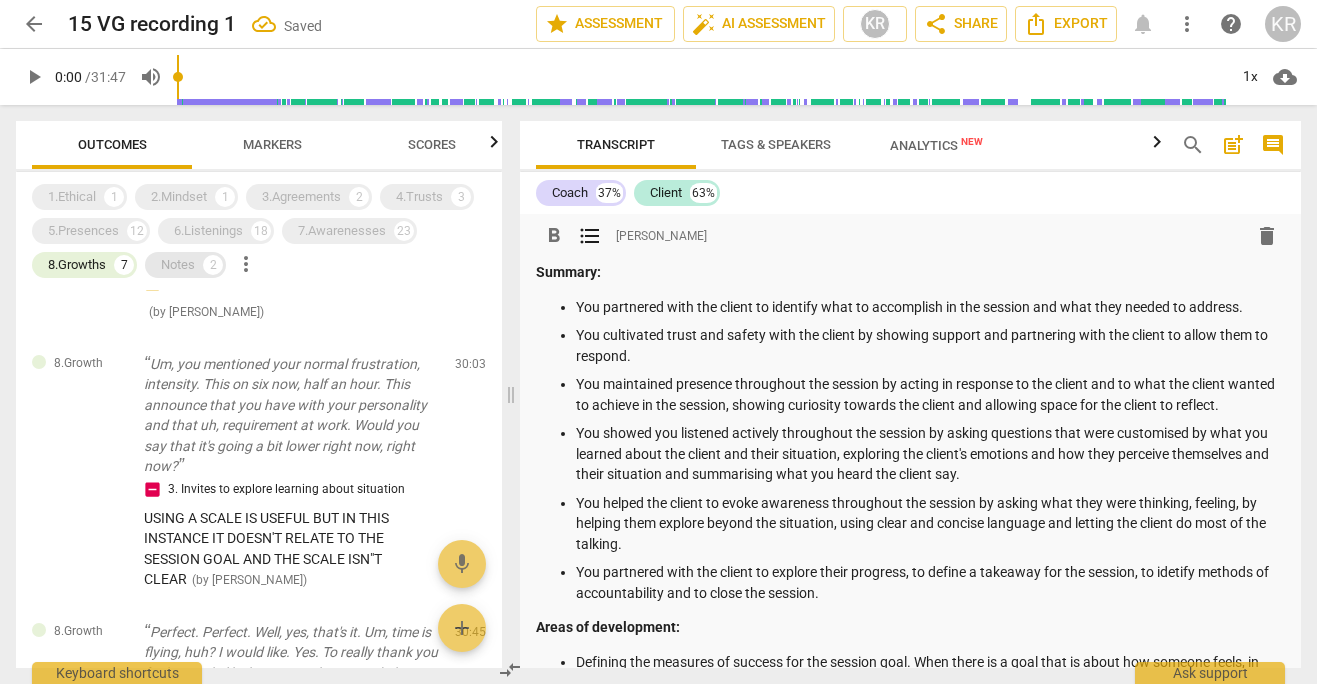 click on "Notes" at bounding box center [178, 265] 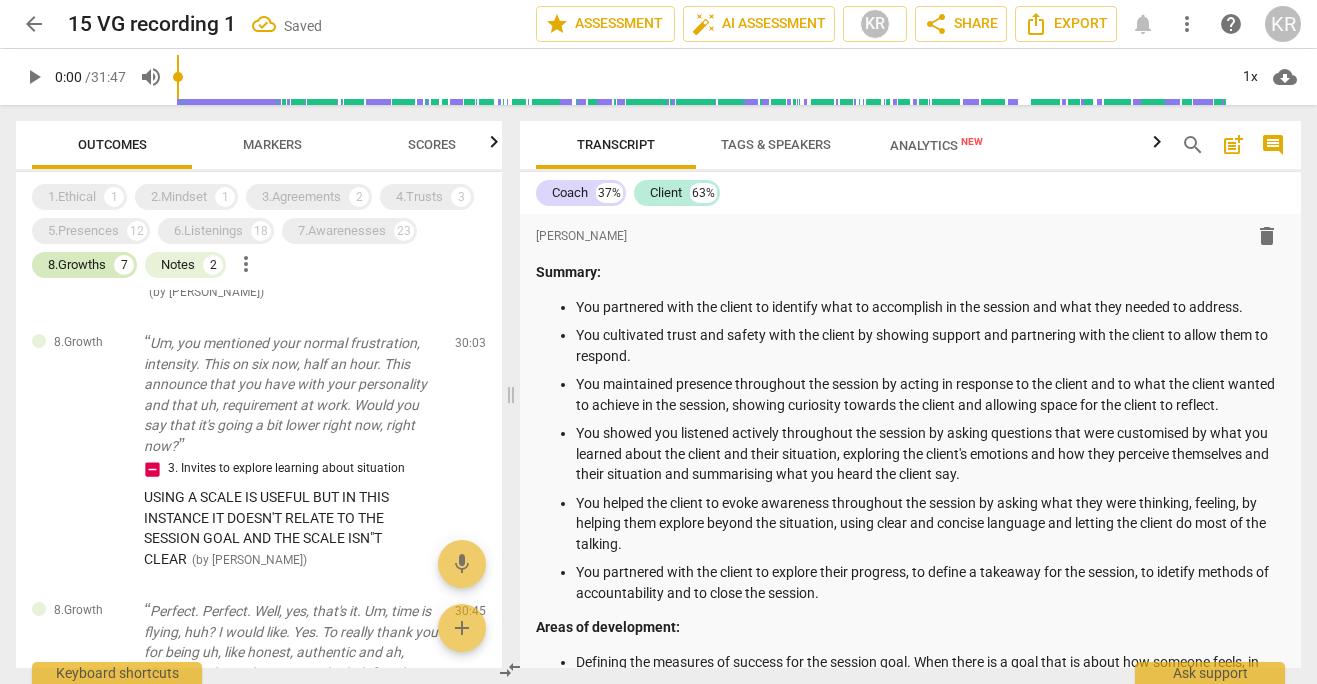 click on "8.Growths" at bounding box center [77, 265] 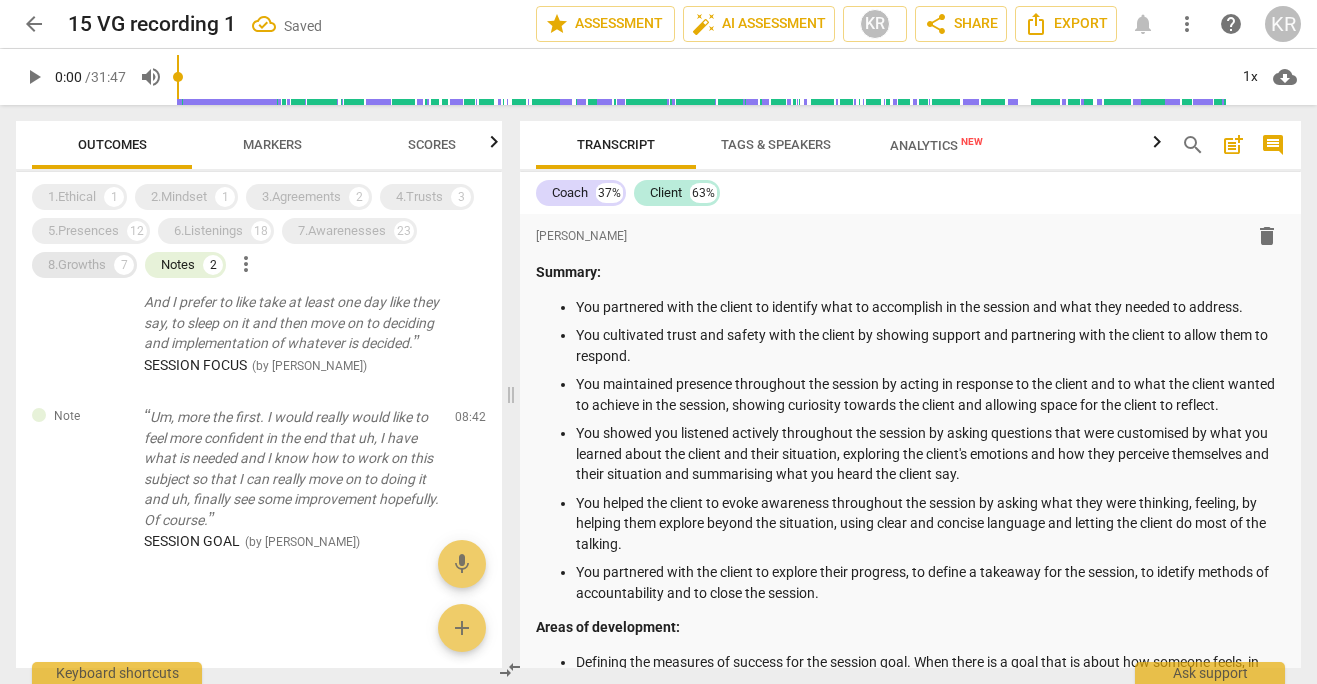 scroll, scrollTop: 157, scrollLeft: 0, axis: vertical 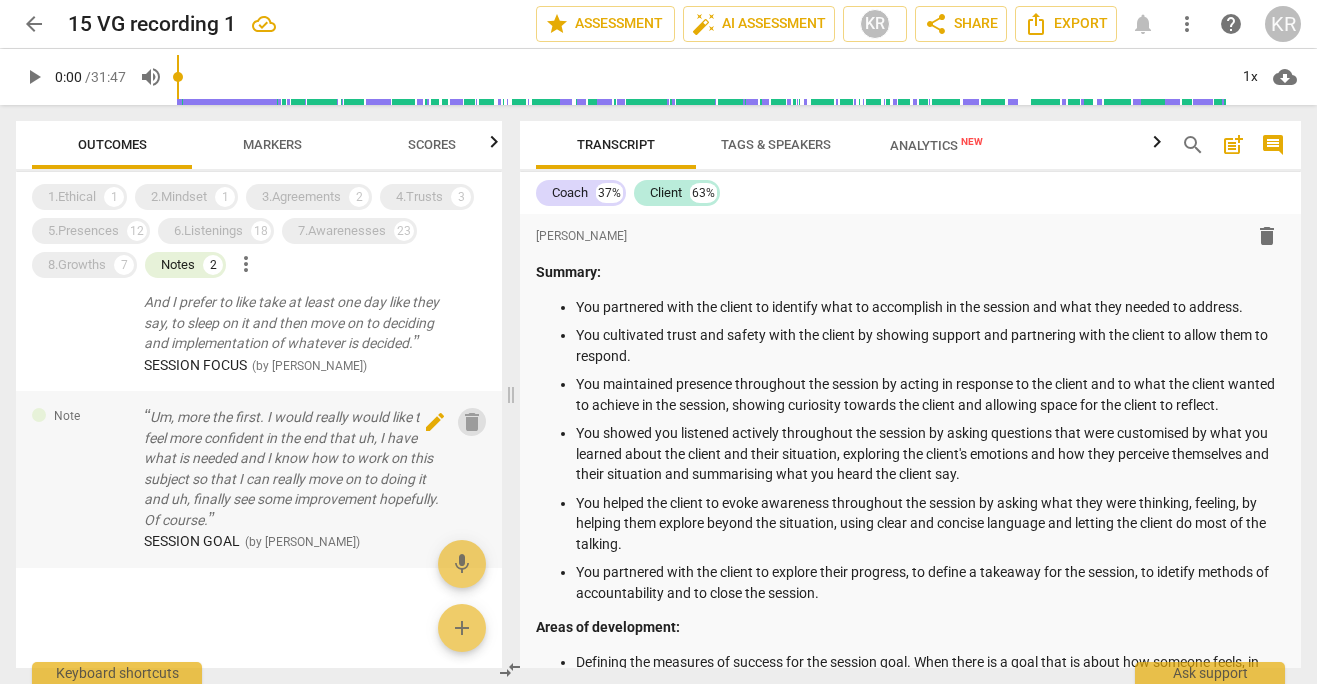 click on "delete" at bounding box center [472, 422] 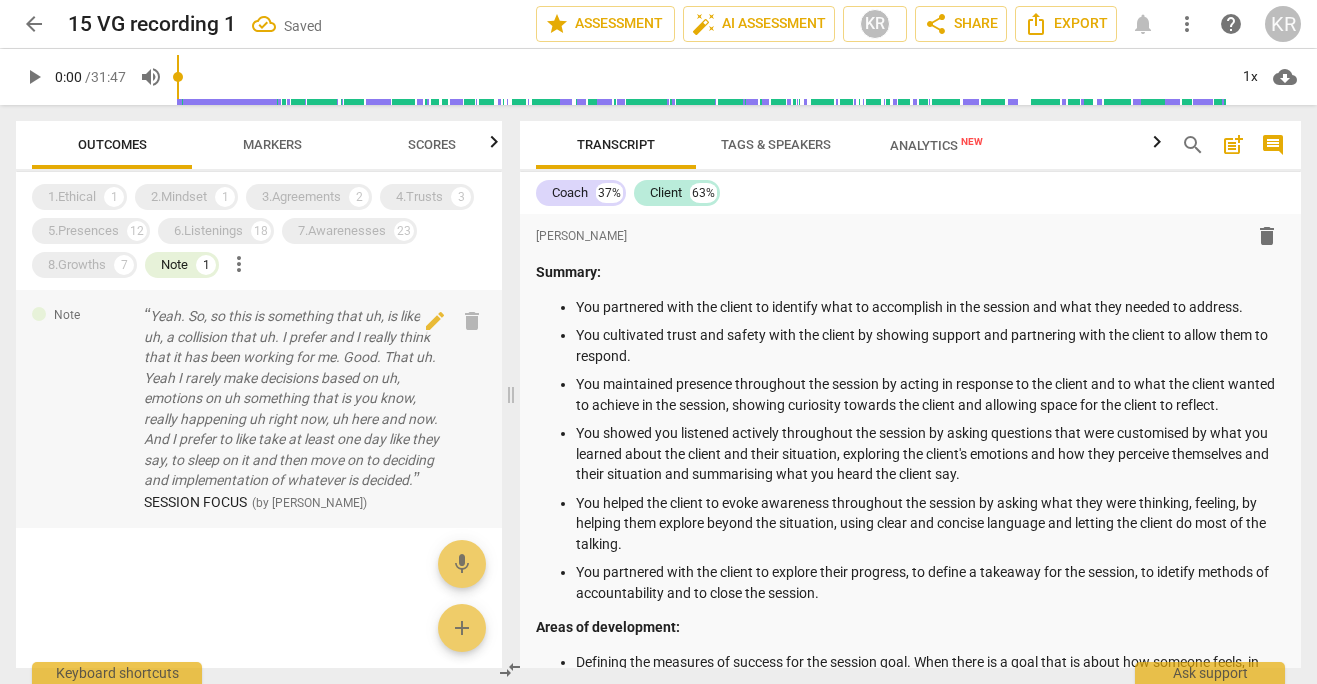 scroll, scrollTop: 0, scrollLeft: 0, axis: both 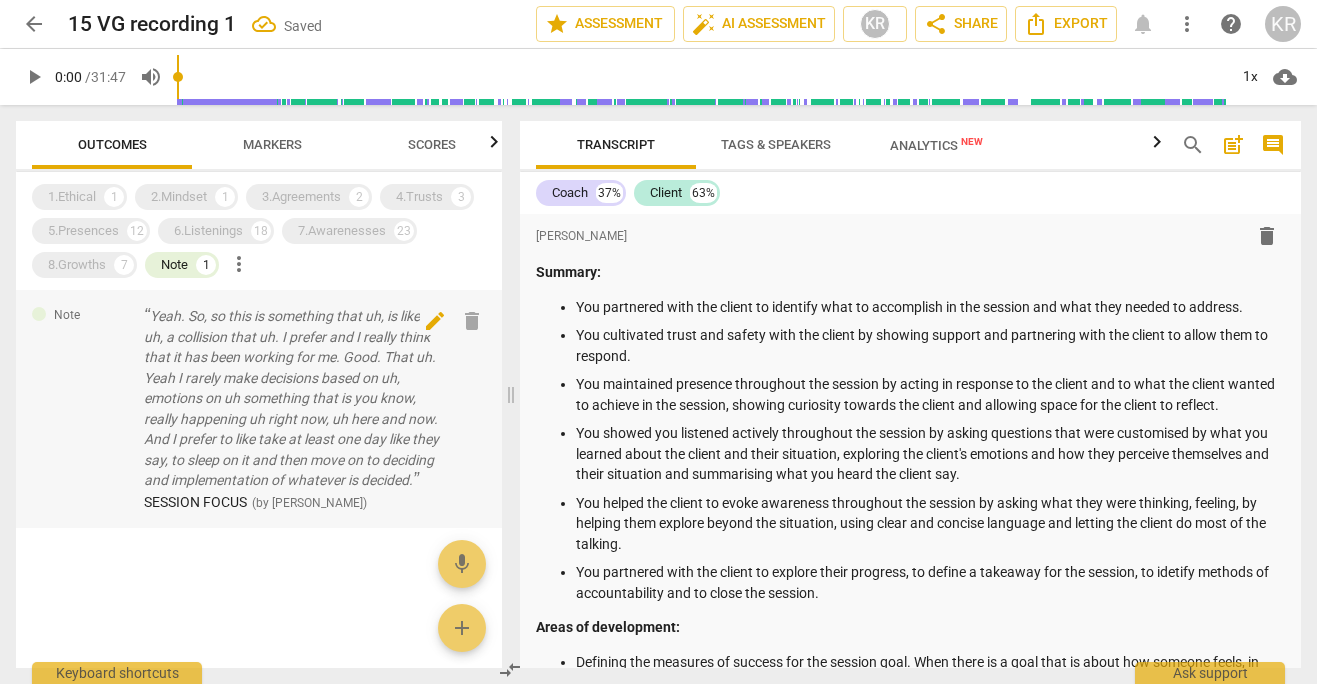 click on "delete" at bounding box center [472, 321] 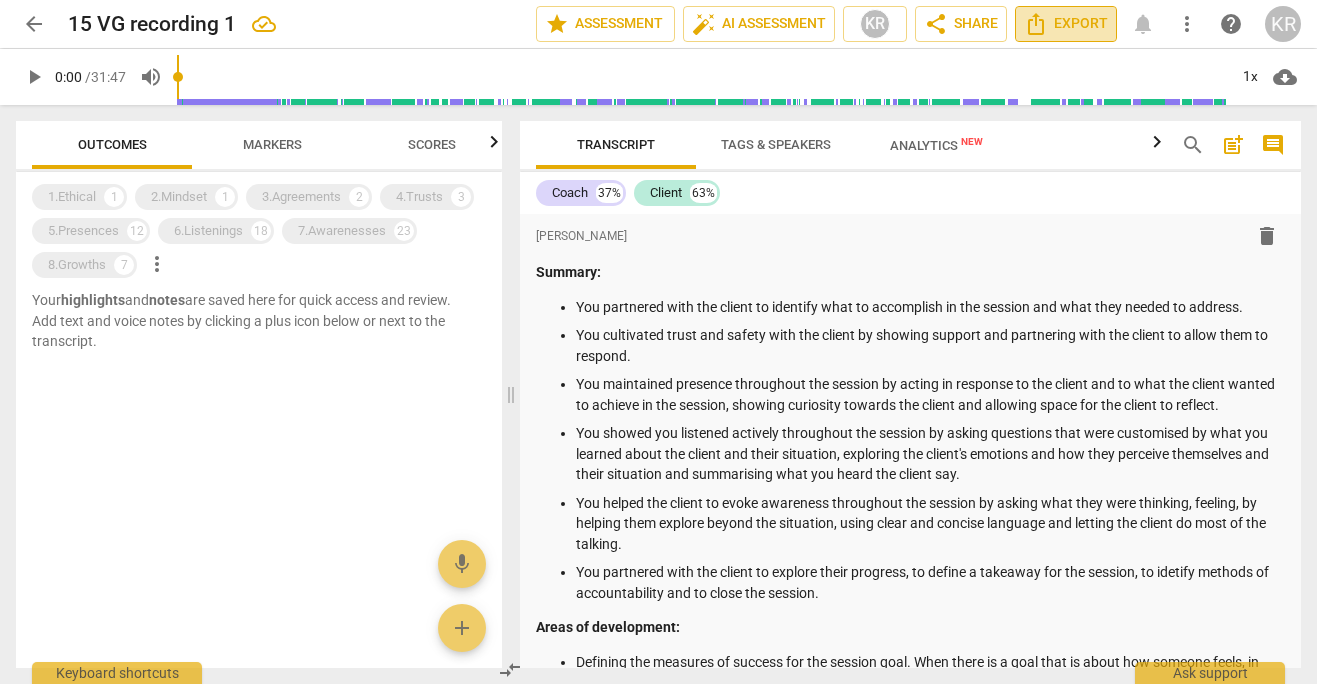 click on "Export" at bounding box center [1066, 24] 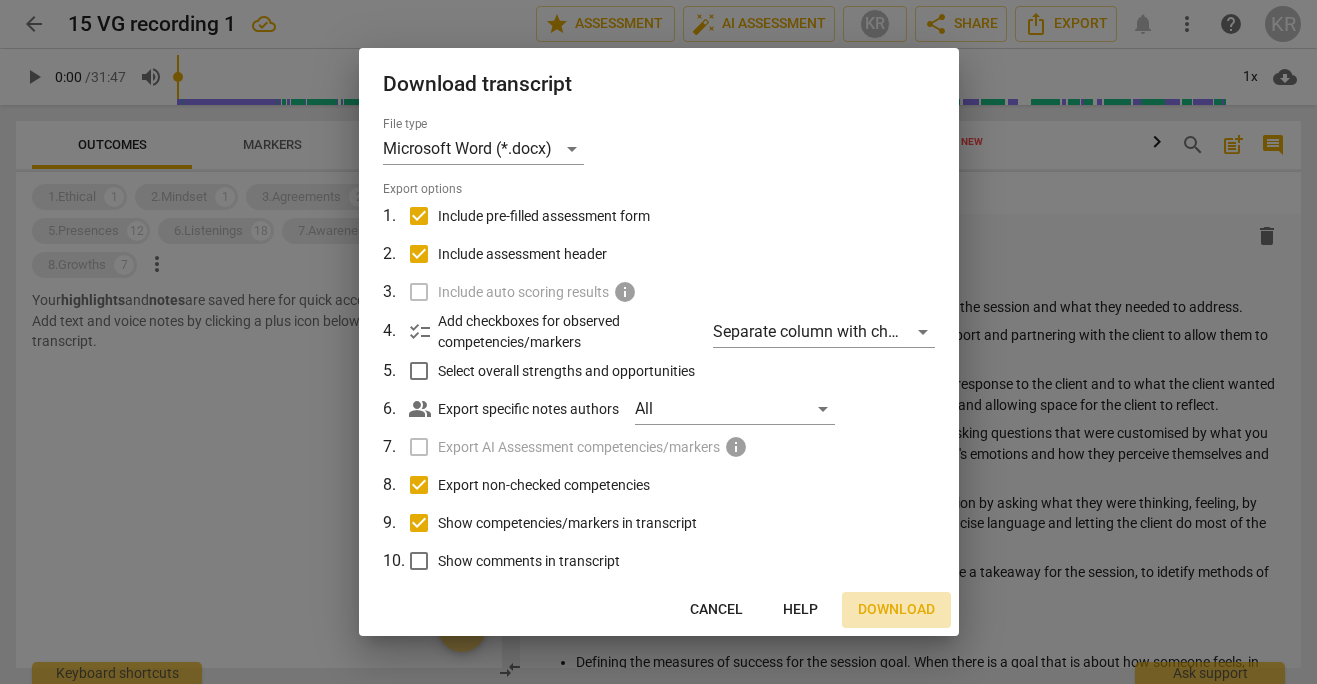 click on "Download" at bounding box center (896, 610) 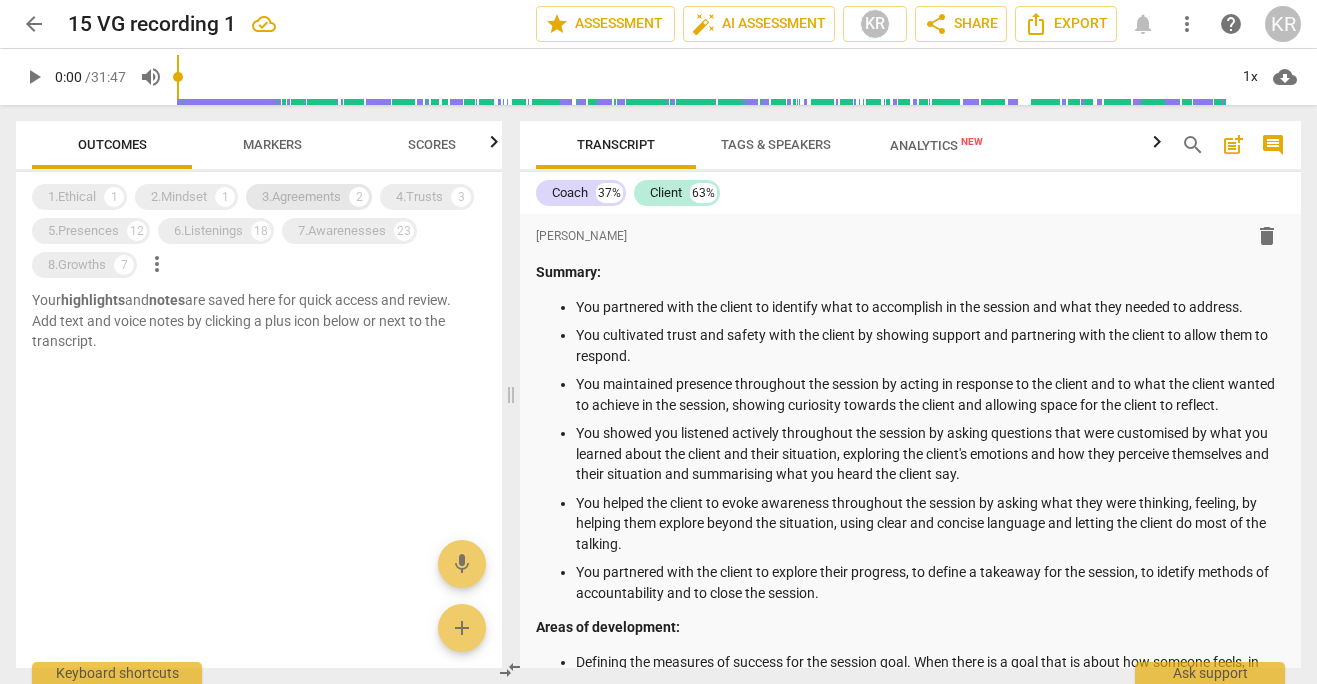 type 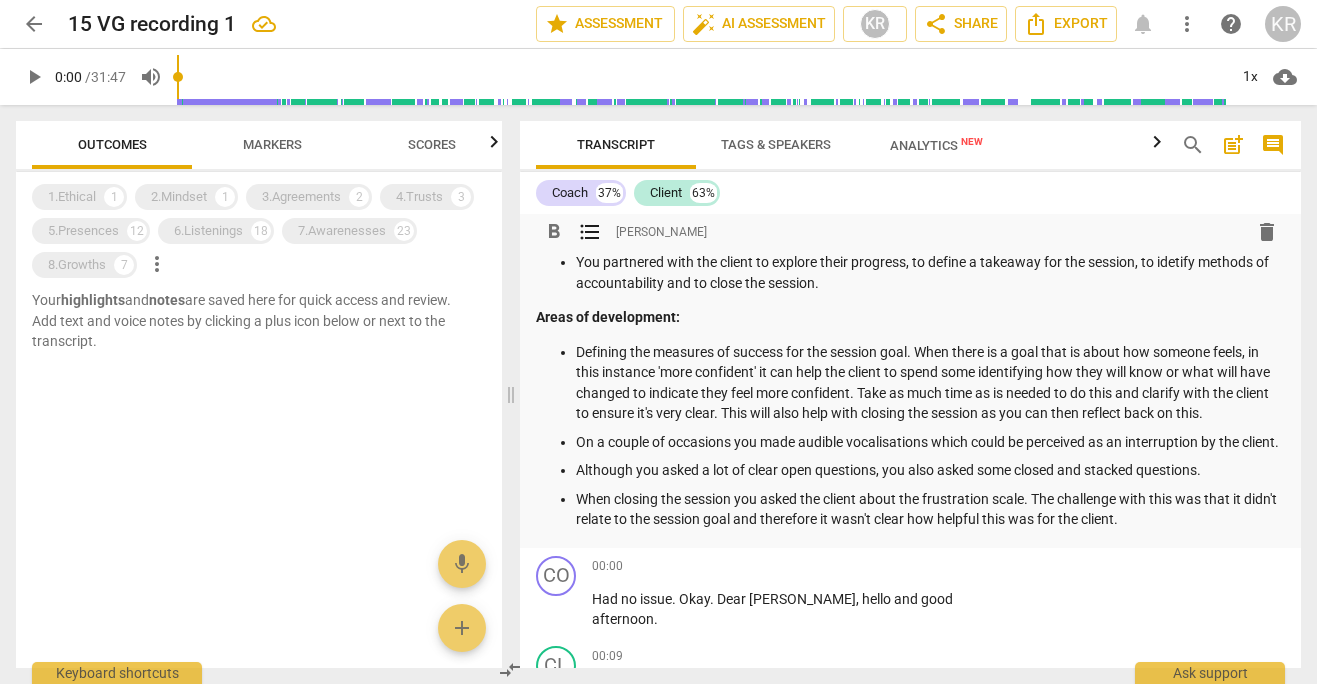 scroll, scrollTop: 362, scrollLeft: 0, axis: vertical 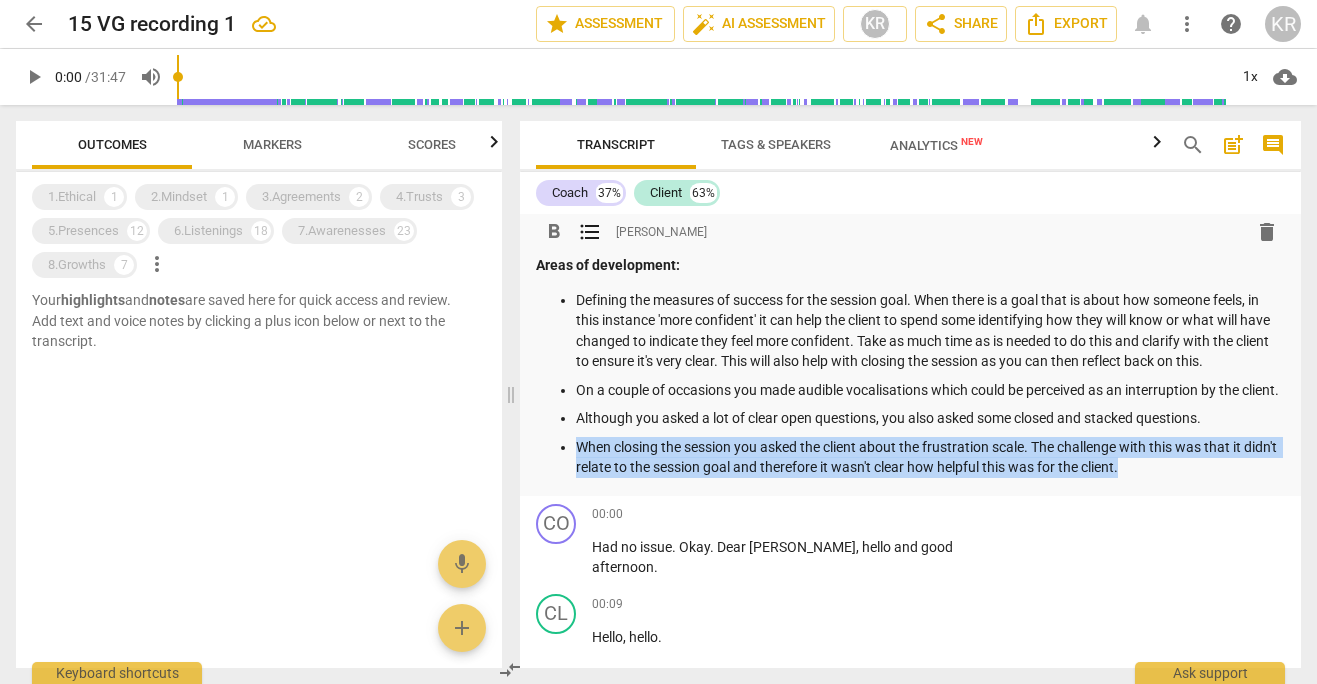 drag, startPoint x: 1179, startPoint y: 485, endPoint x: 577, endPoint y: 471, distance: 602.1628 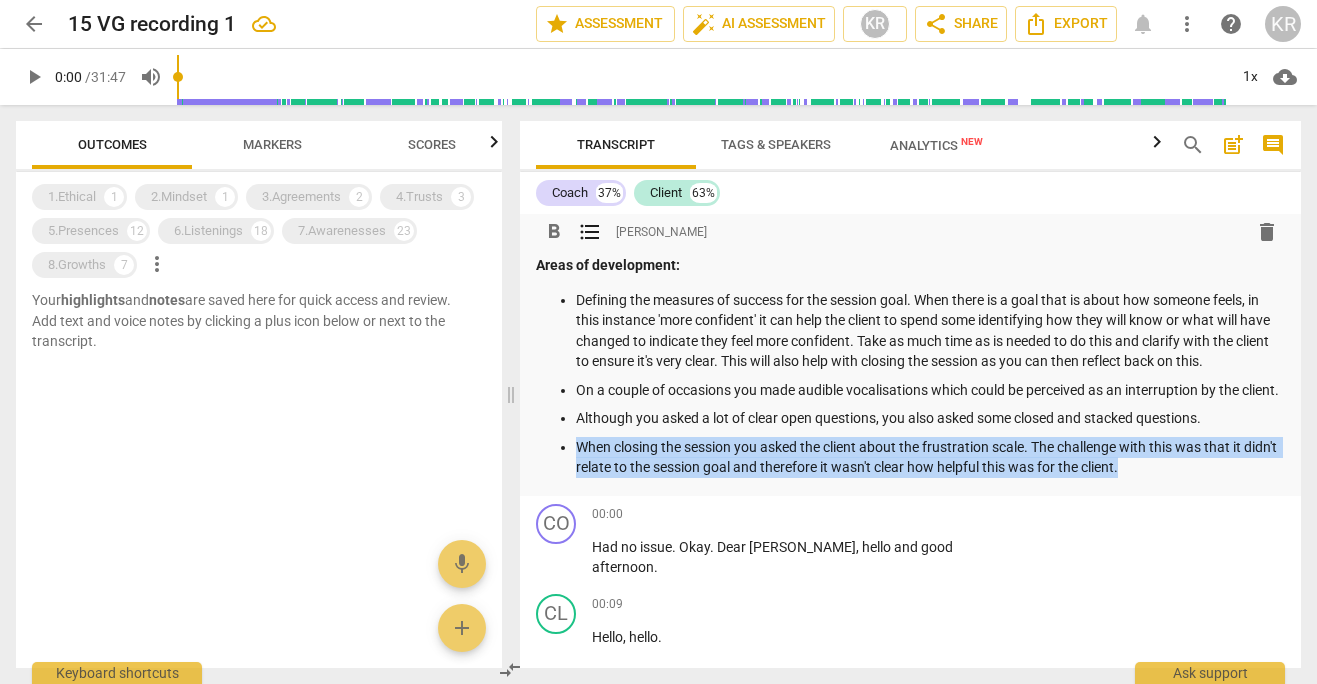 click on "When closing the session you asked the client about the frustration scale. The challenge with this was that it didn't relate to the session goal and therefore it wasn't clear how helpful this was for the client." at bounding box center (930, 457) 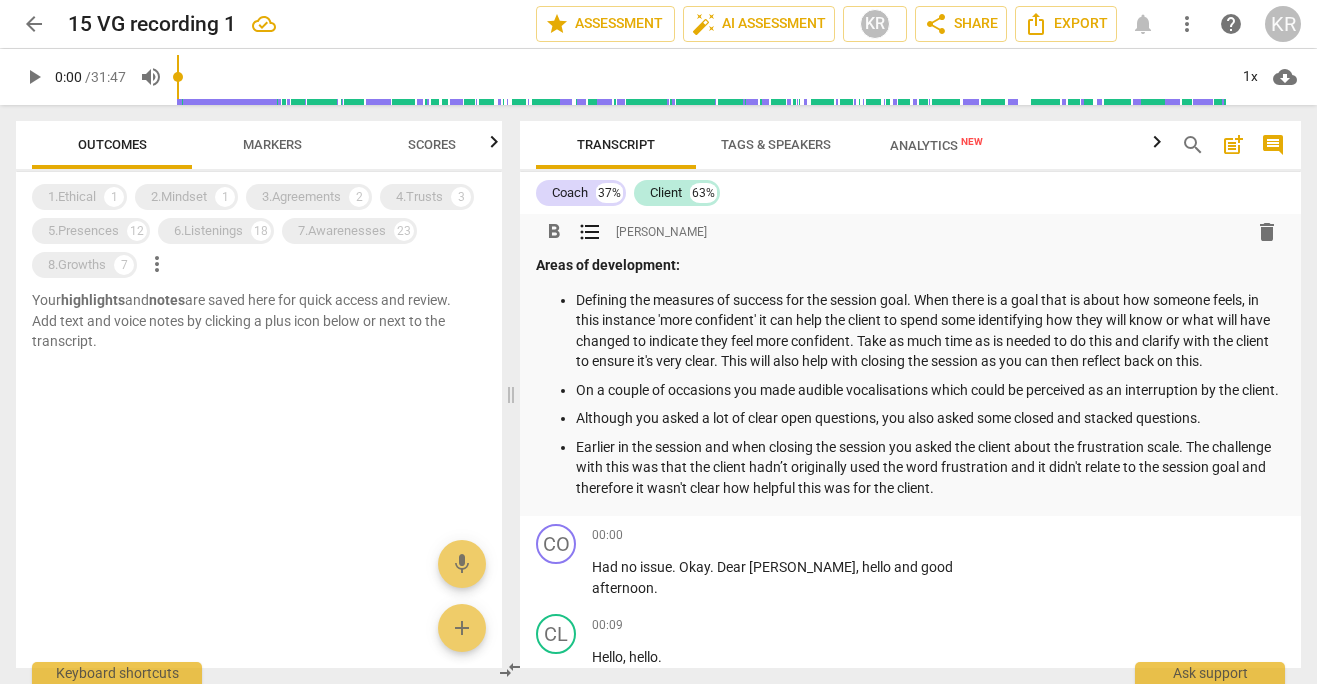 click on "On a couple of occasions you made audible vocalisations which could be perceived as an interruption by the client." at bounding box center (930, 390) 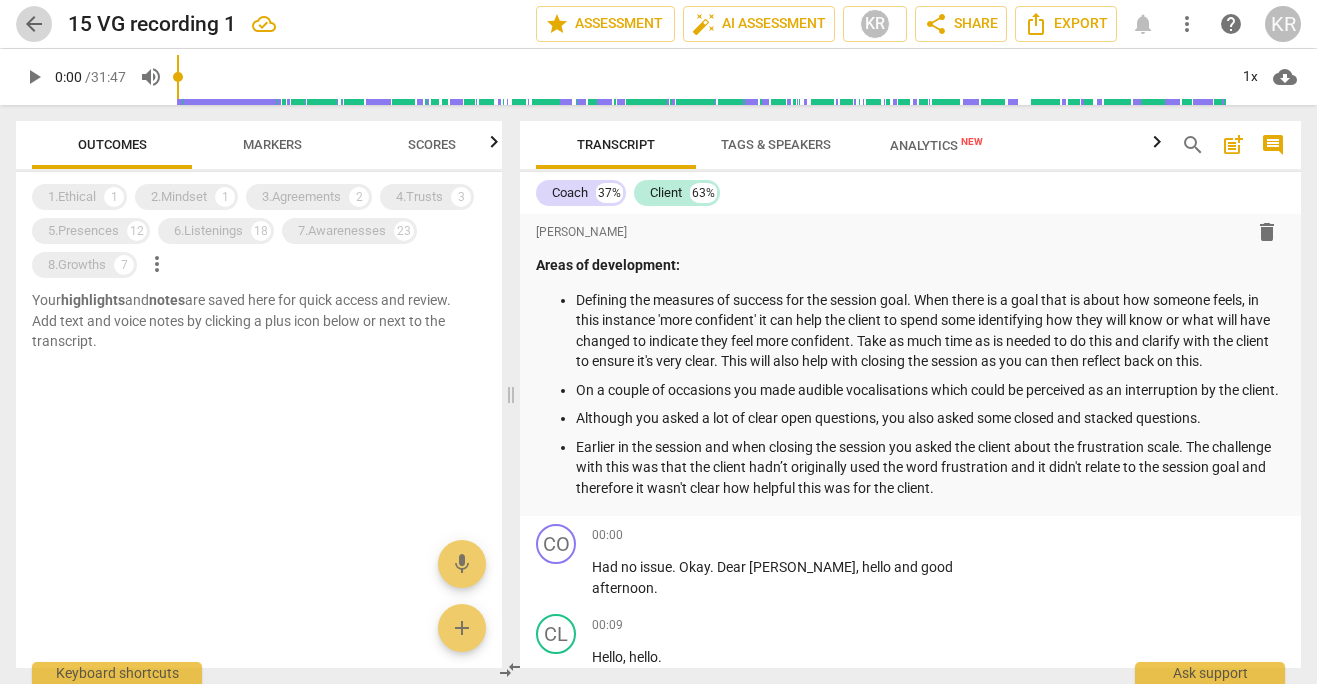 click on "arrow_back" at bounding box center [34, 24] 